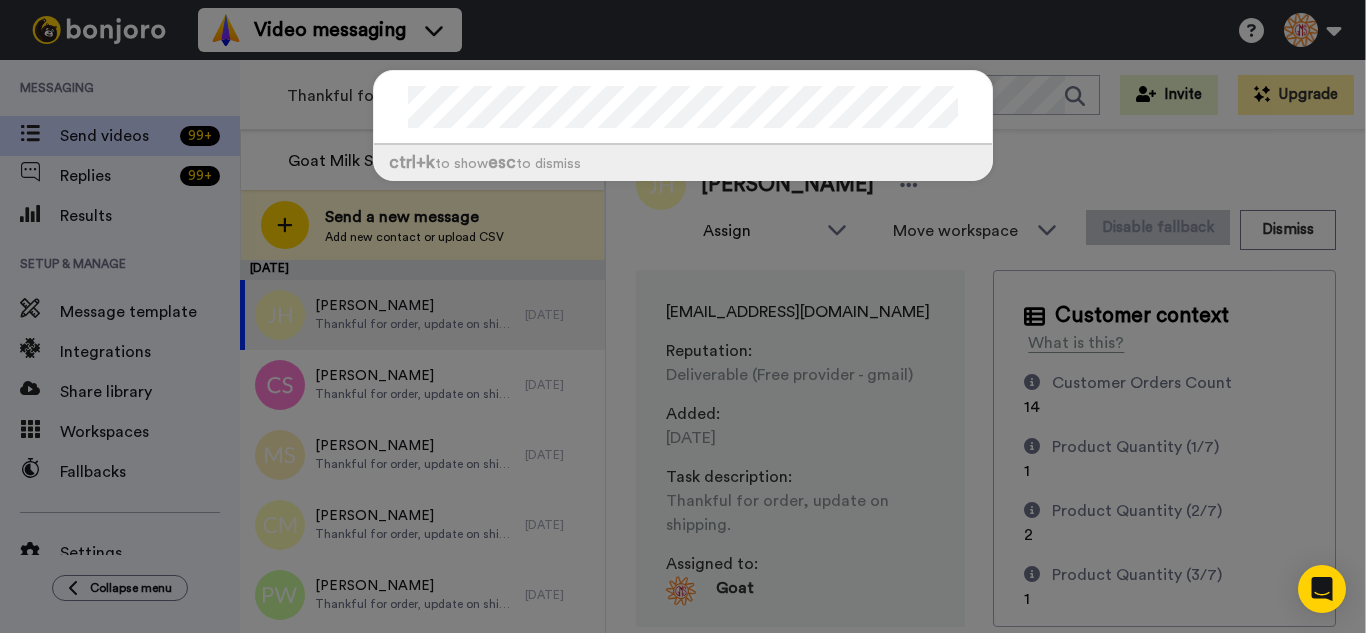 scroll, scrollTop: 0, scrollLeft: 0, axis: both 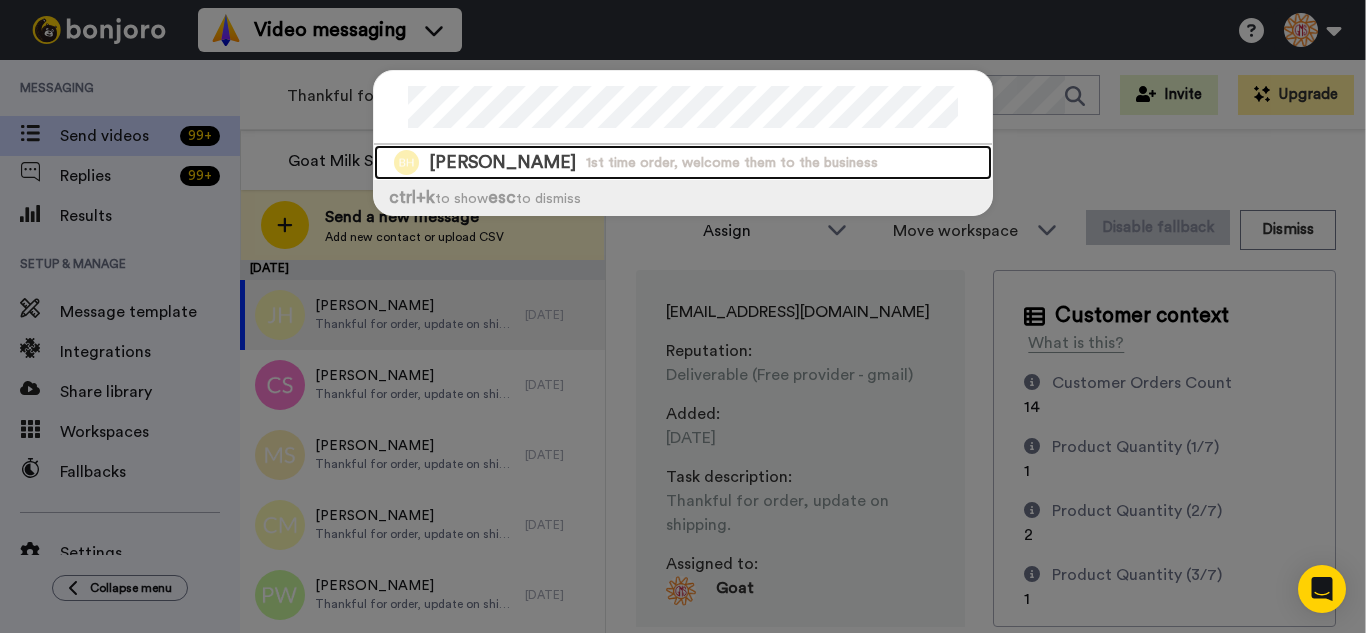 click on "Bailee Howell 1st time order, welcome them to the business" at bounding box center [683, 162] 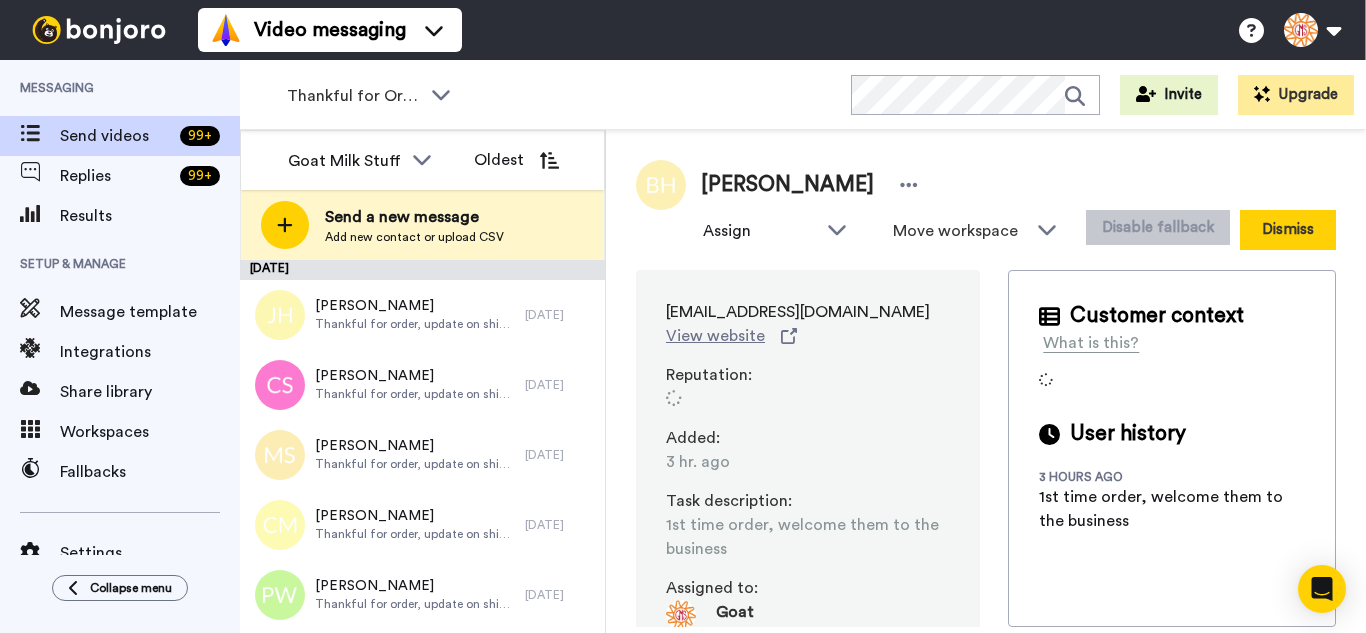 click on "Dismiss" at bounding box center (1288, 230) 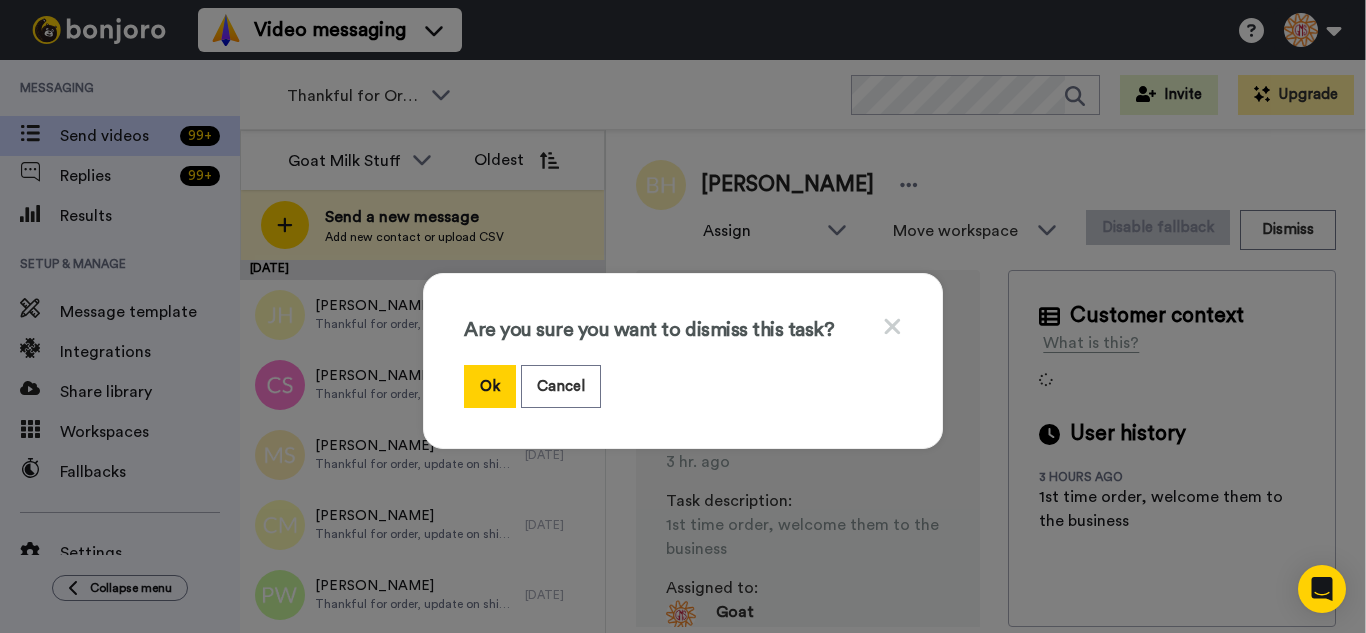drag, startPoint x: 489, startPoint y: 376, endPoint x: 1005, endPoint y: 59, distance: 605.5947 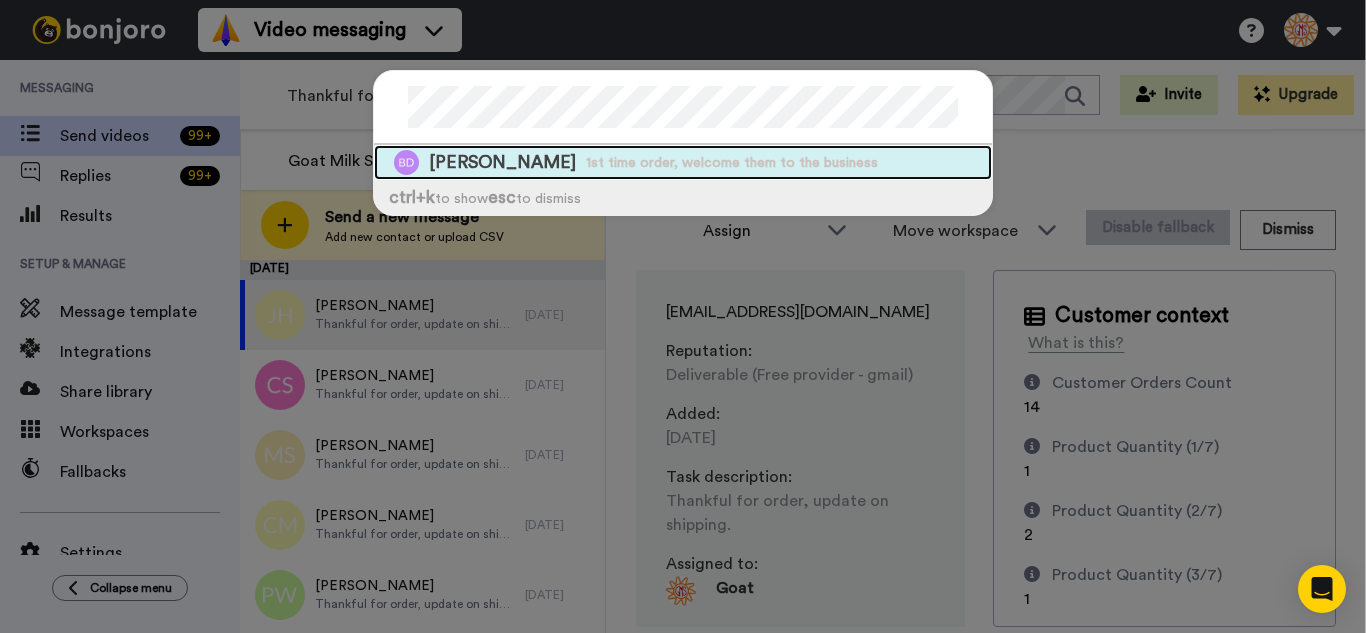 click on "1st time order, welcome them to the business" at bounding box center [732, 163] 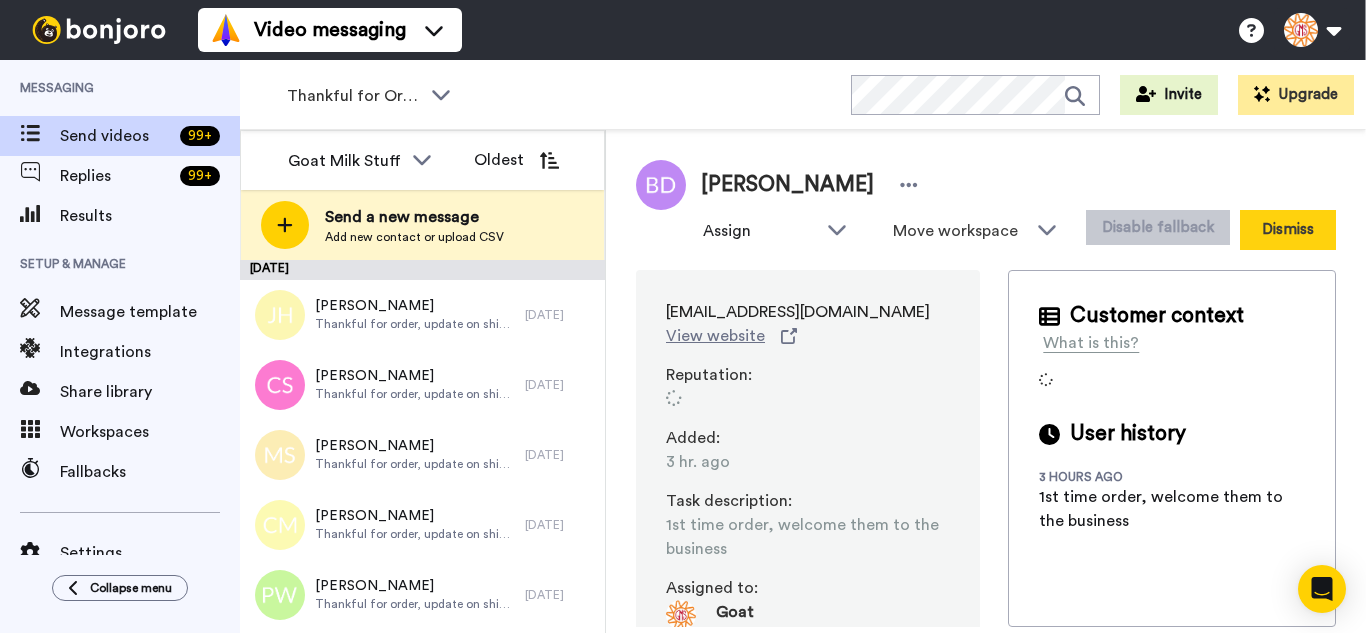 click on "Dismiss" at bounding box center (1288, 230) 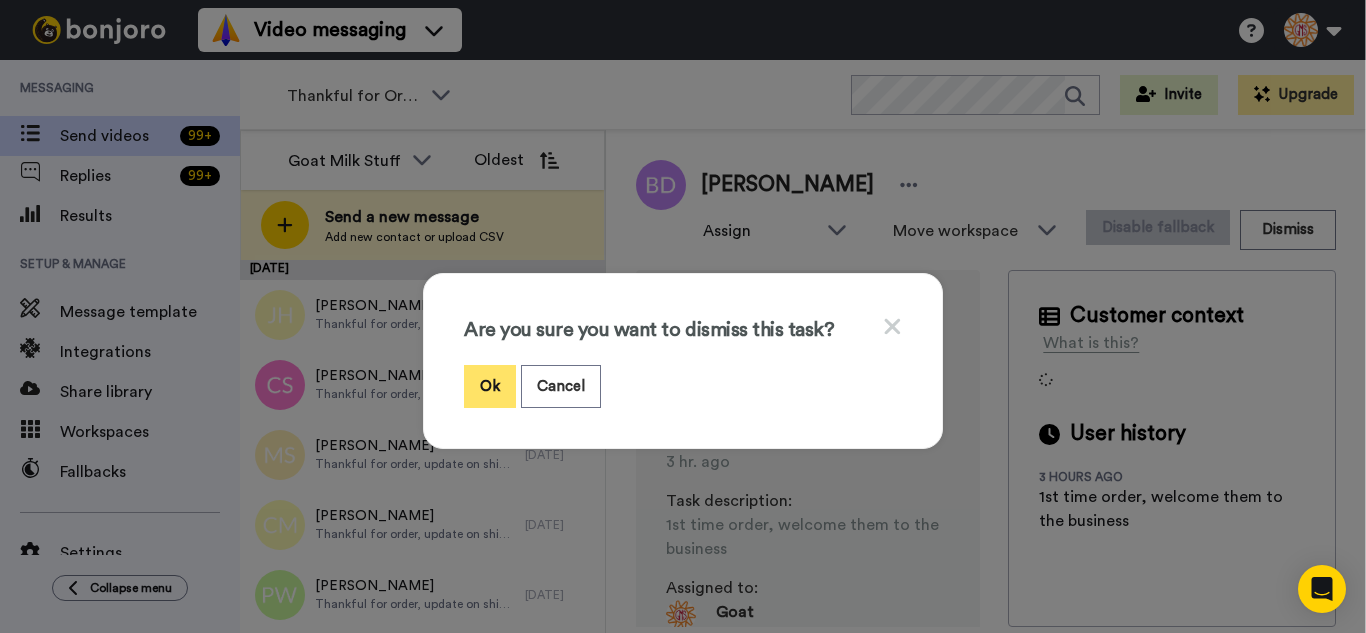 click on "Ok" at bounding box center [490, 386] 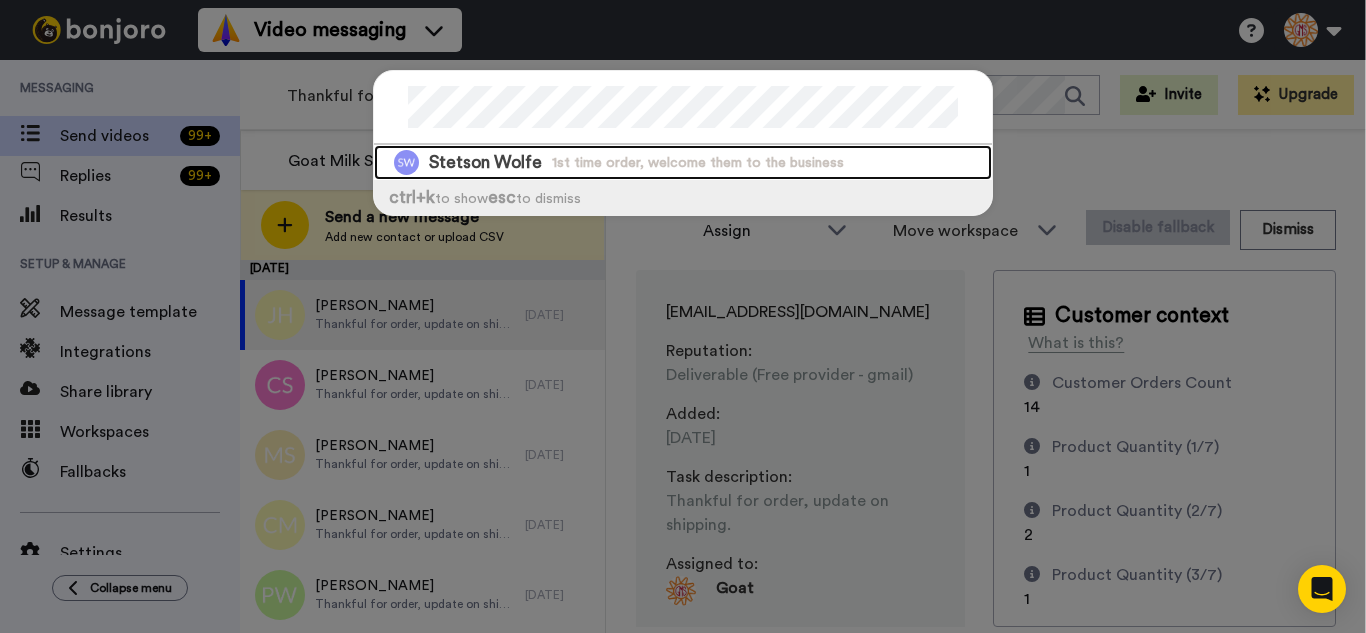 click on "Stetson Wolfe 1st time order, welcome them to the business" at bounding box center (683, 162) 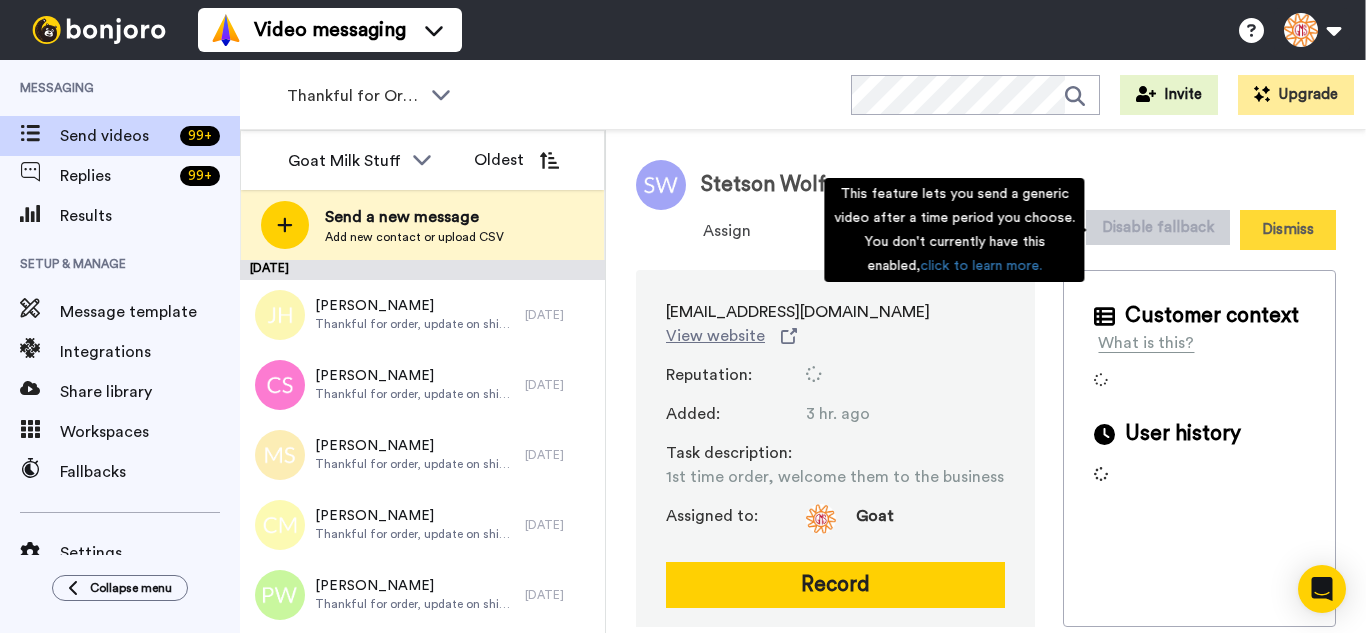 click on "Dismiss" at bounding box center (1288, 230) 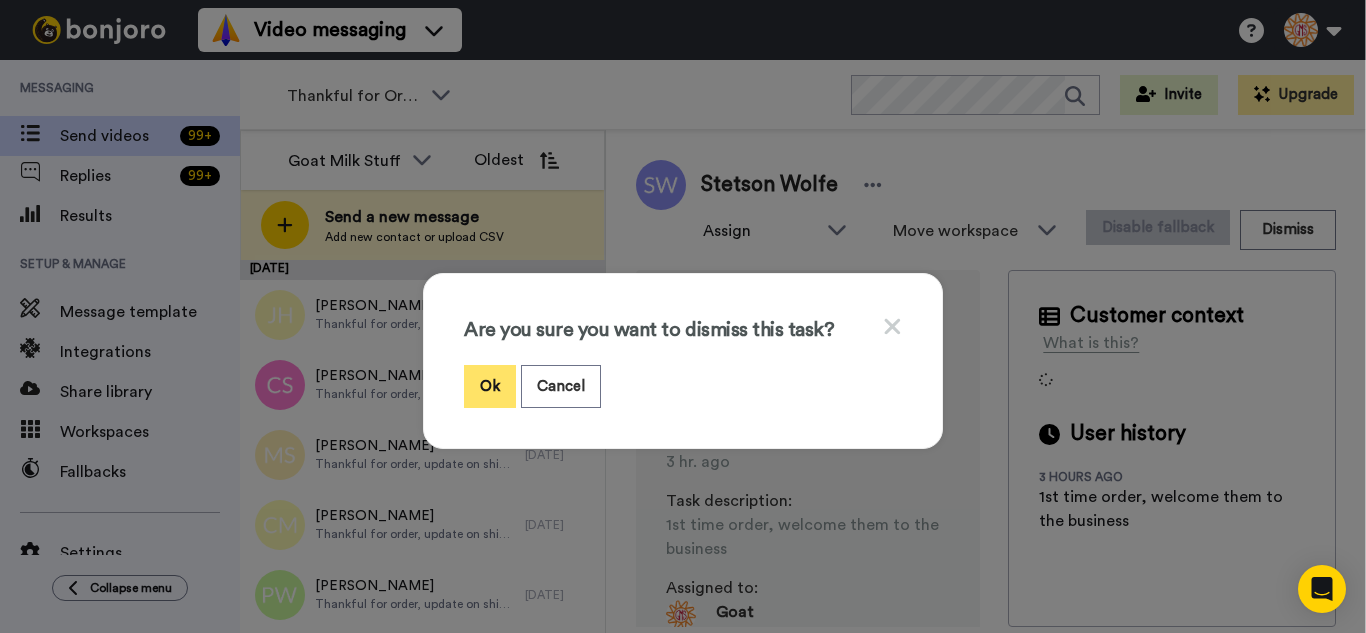 click on "Ok" at bounding box center [490, 386] 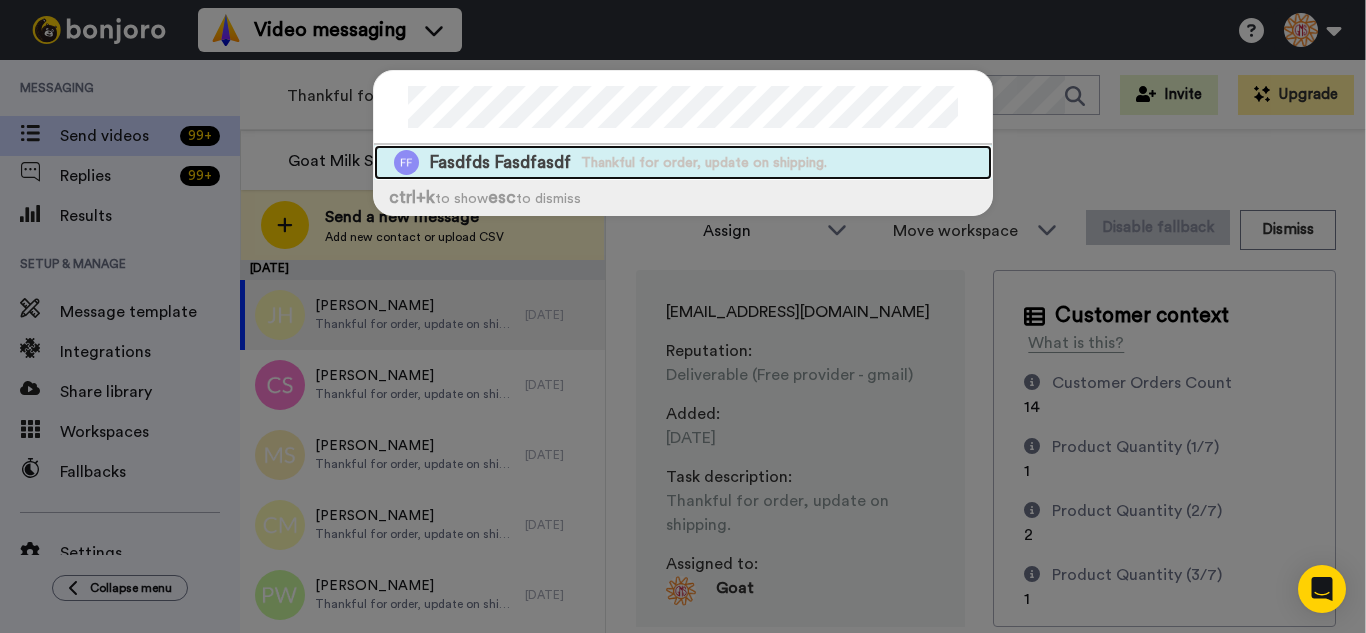 click on "Fasdfds Fasdfasdf Thankful for order, update on shipping." at bounding box center (683, 162) 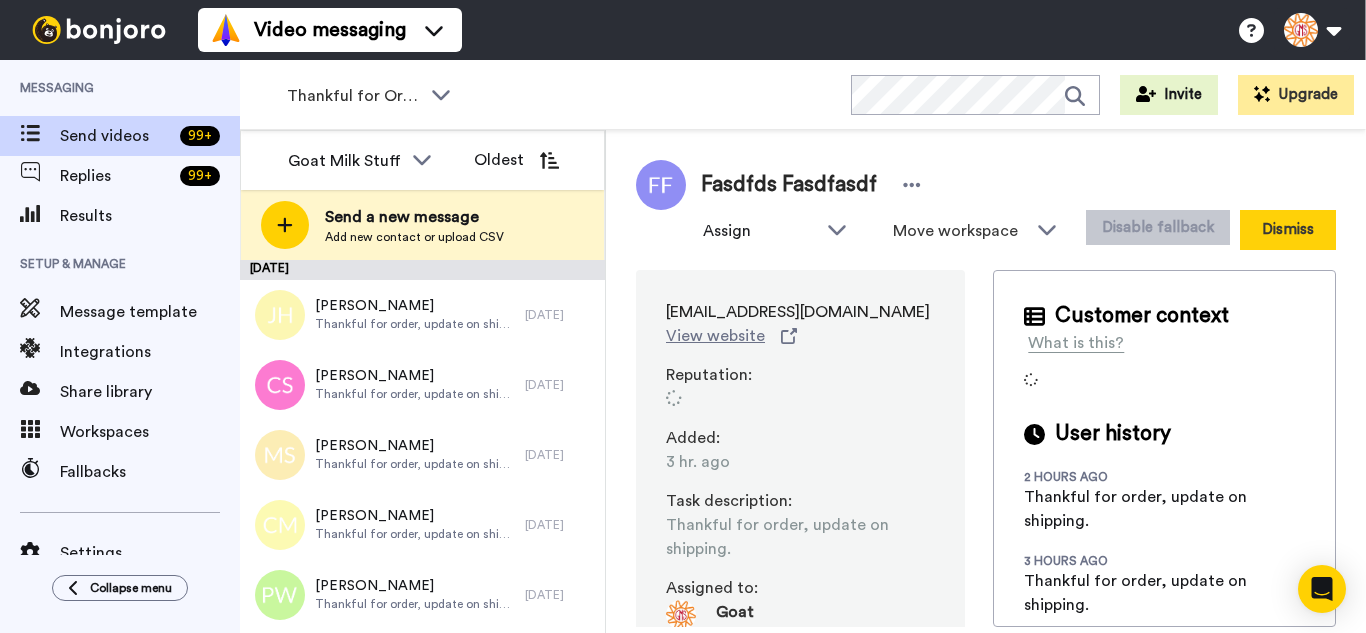 click on "Dismiss" at bounding box center [1288, 230] 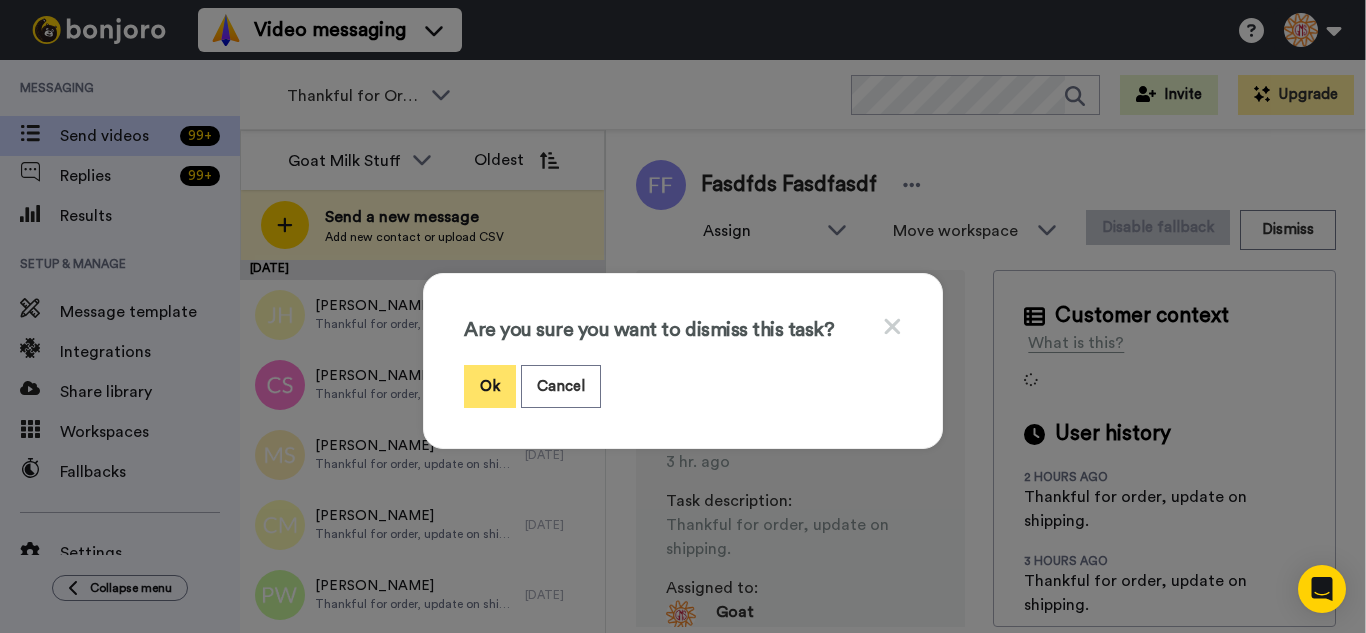 click on "Ok" at bounding box center (490, 386) 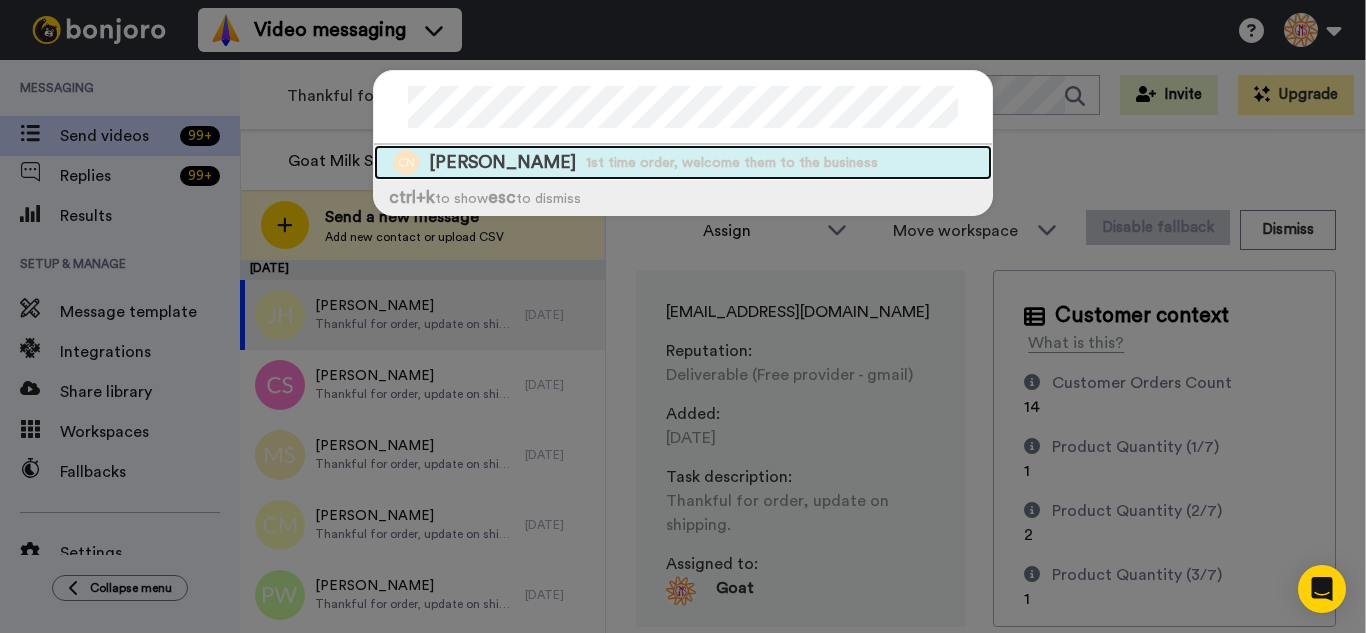 click on "1st time order, welcome them to the business" at bounding box center [732, 163] 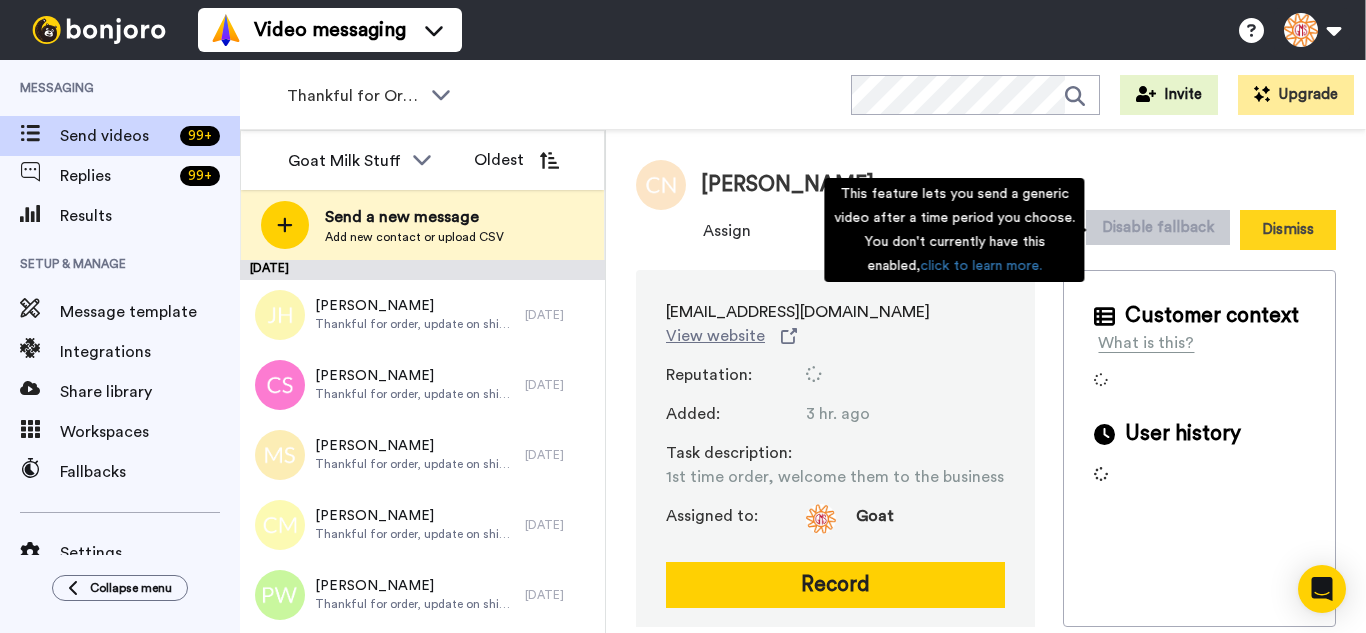 click on "Dismiss" at bounding box center [1288, 230] 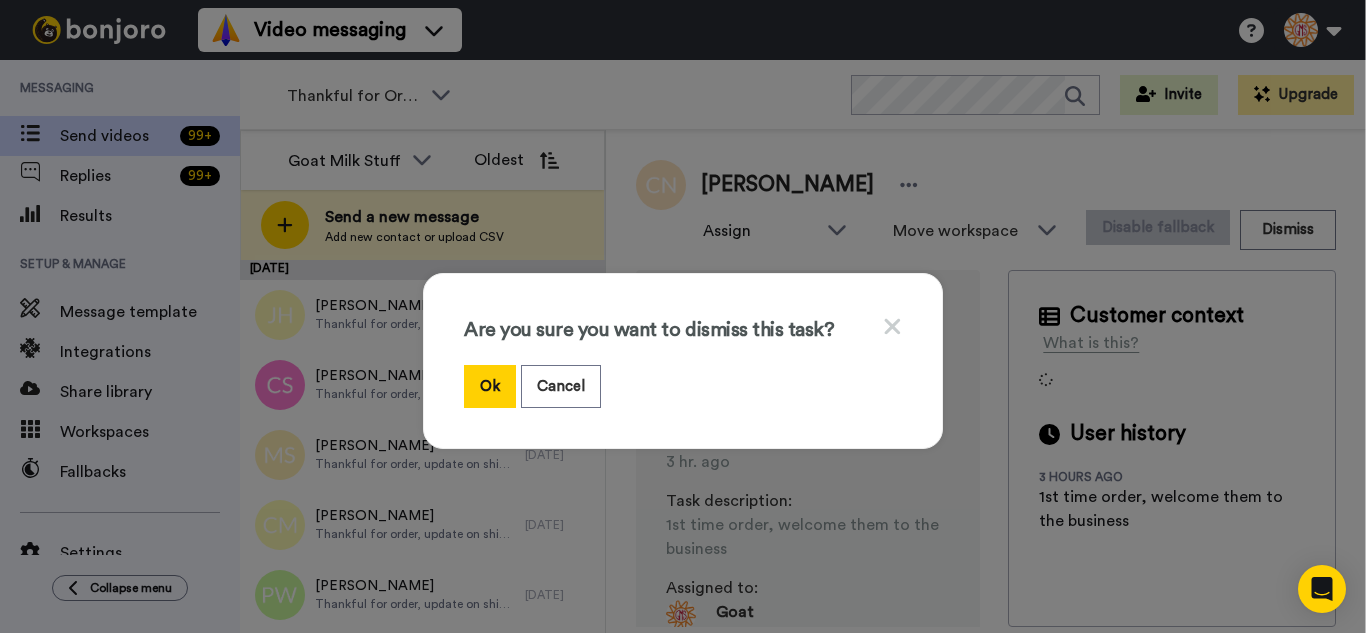 drag, startPoint x: 490, startPoint y: 379, endPoint x: 471, endPoint y: 355, distance: 30.610456 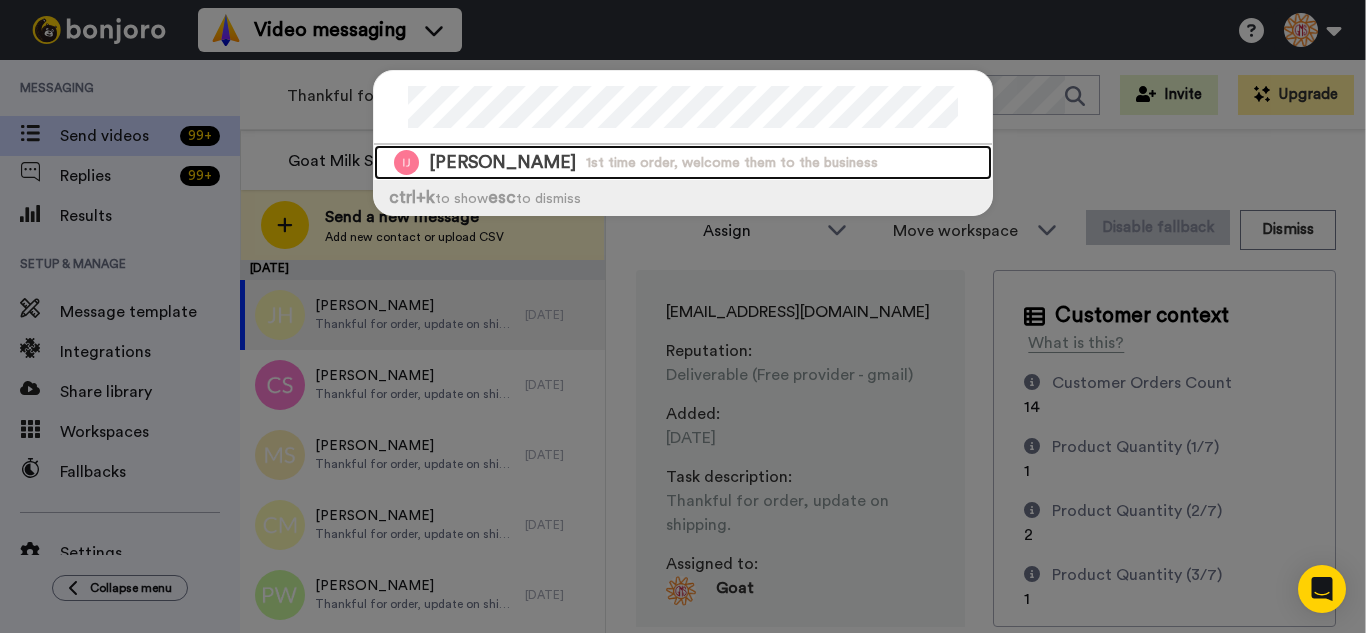 click on "Izaiah Jarvis 1st time order, welcome them to the business" at bounding box center (683, 162) 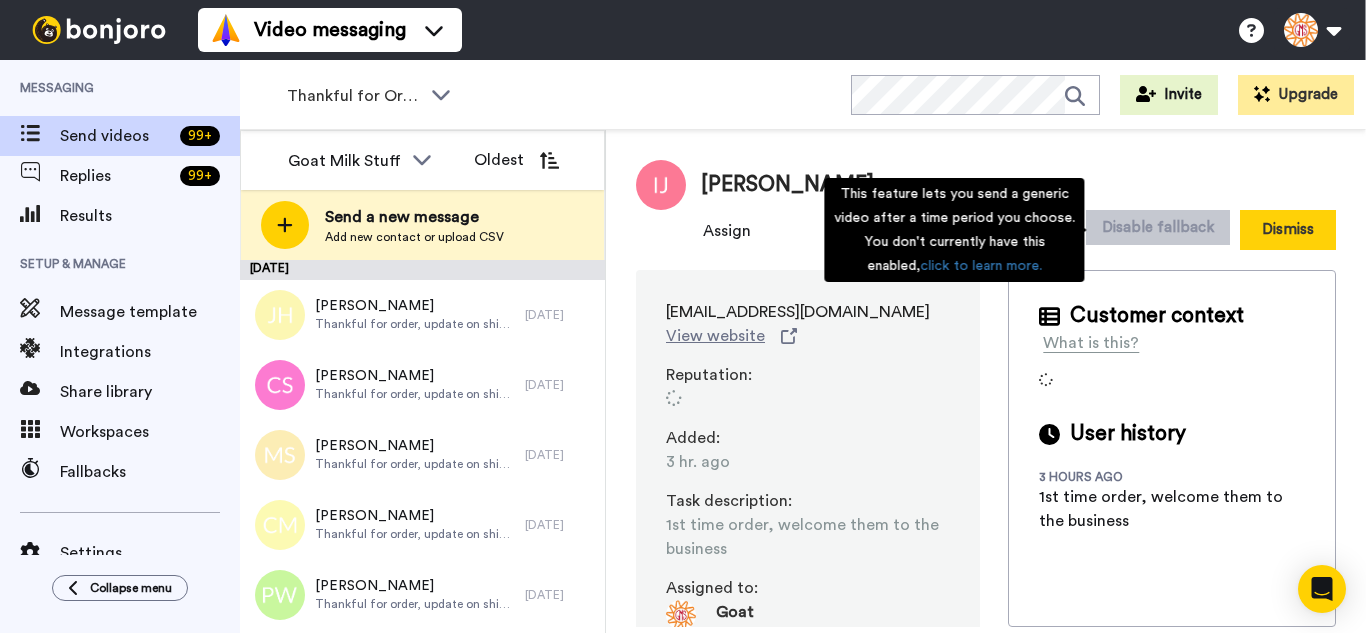 click on "Dismiss" at bounding box center (1288, 230) 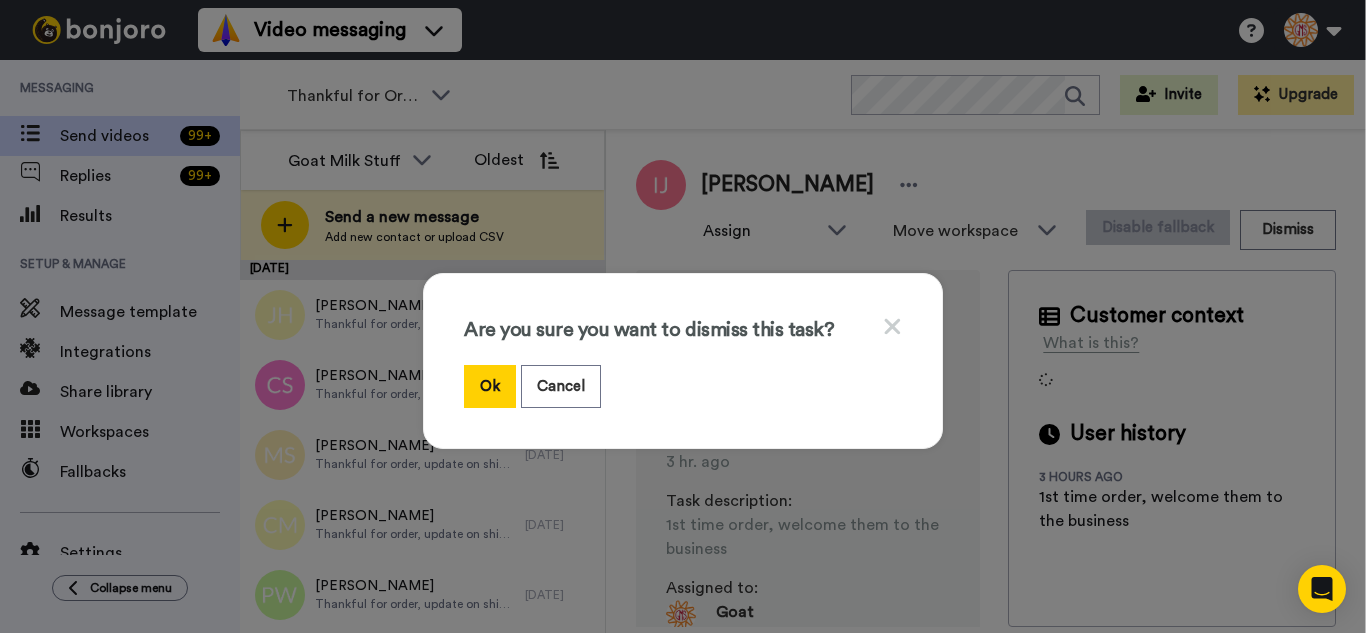 drag, startPoint x: 492, startPoint y: 385, endPoint x: 302, endPoint y: 7, distance: 423.065 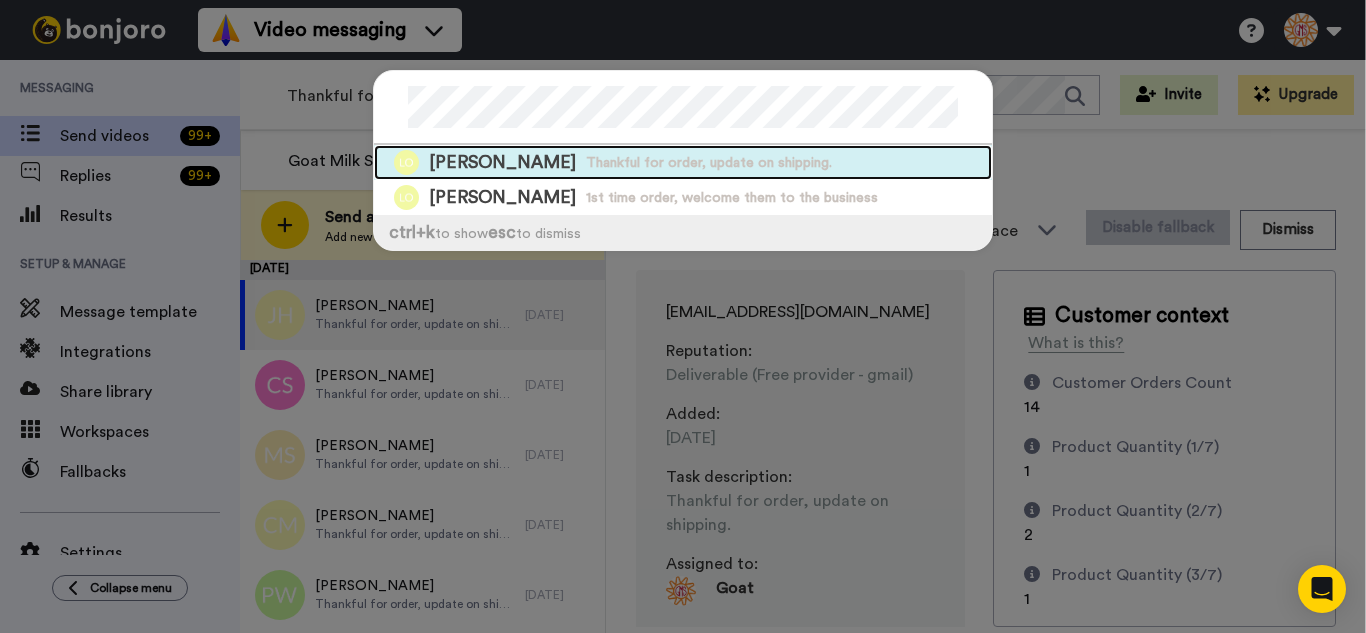 click on "Thankful for order, update on shipping." at bounding box center (709, 163) 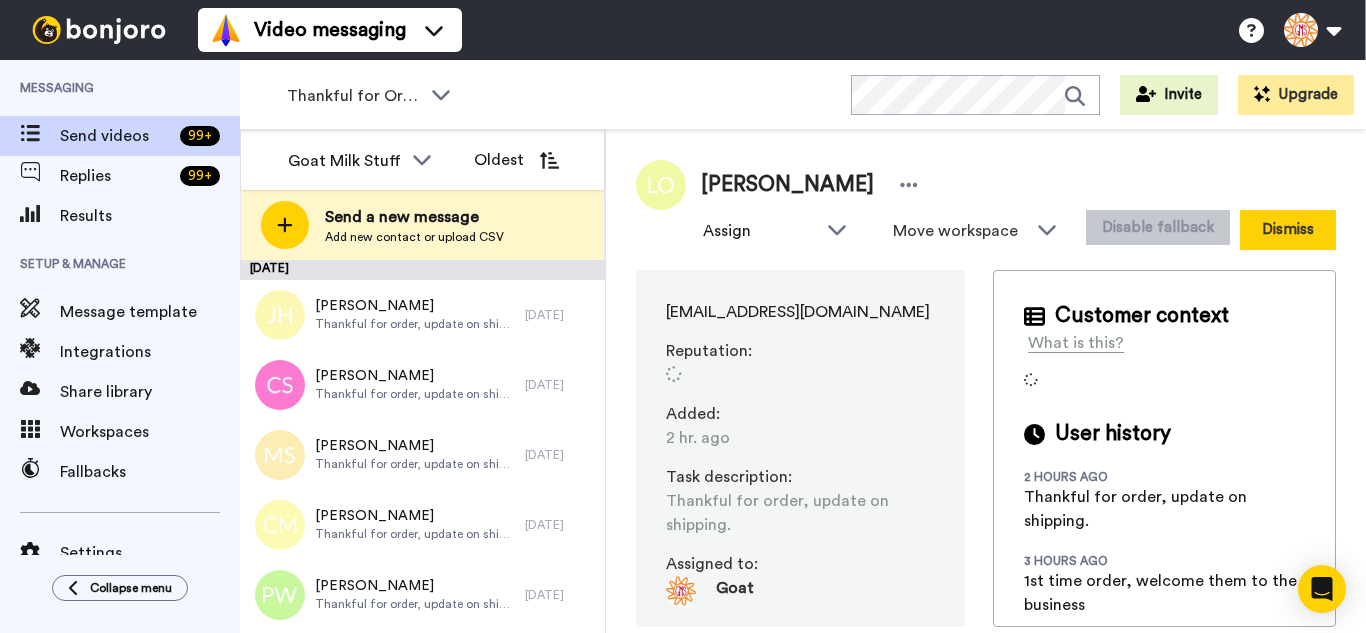 click on "Dismiss" at bounding box center [1288, 230] 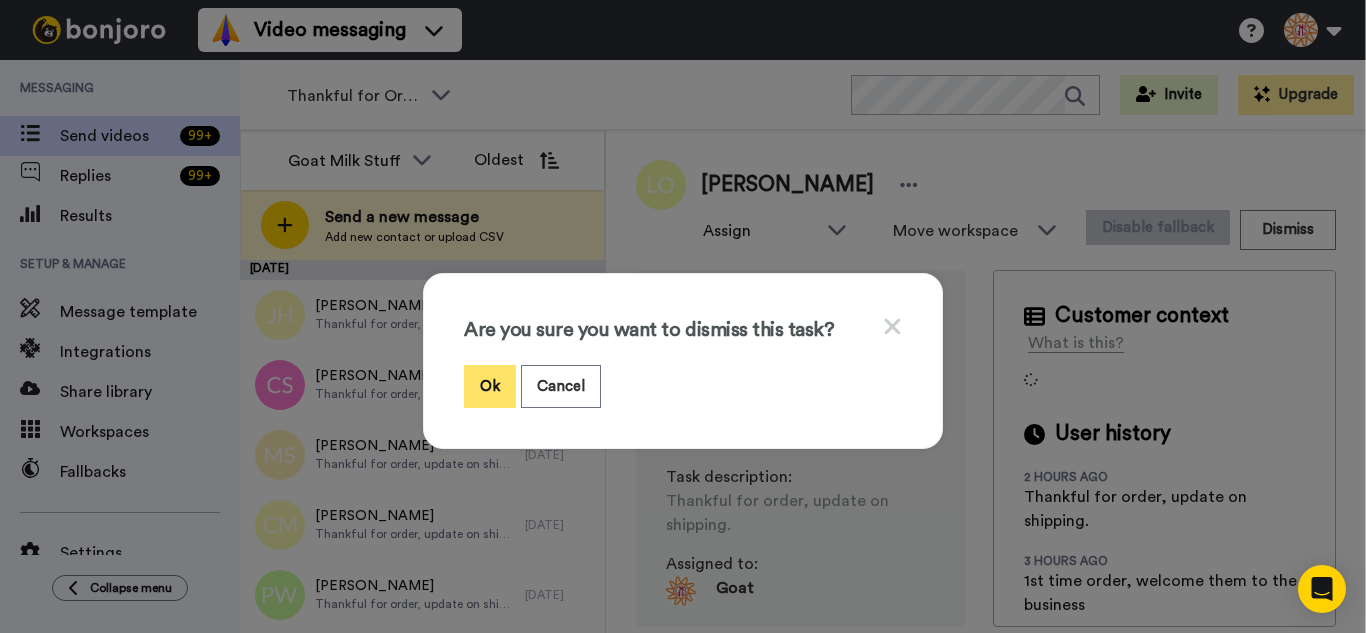 click on "Ok" at bounding box center (490, 386) 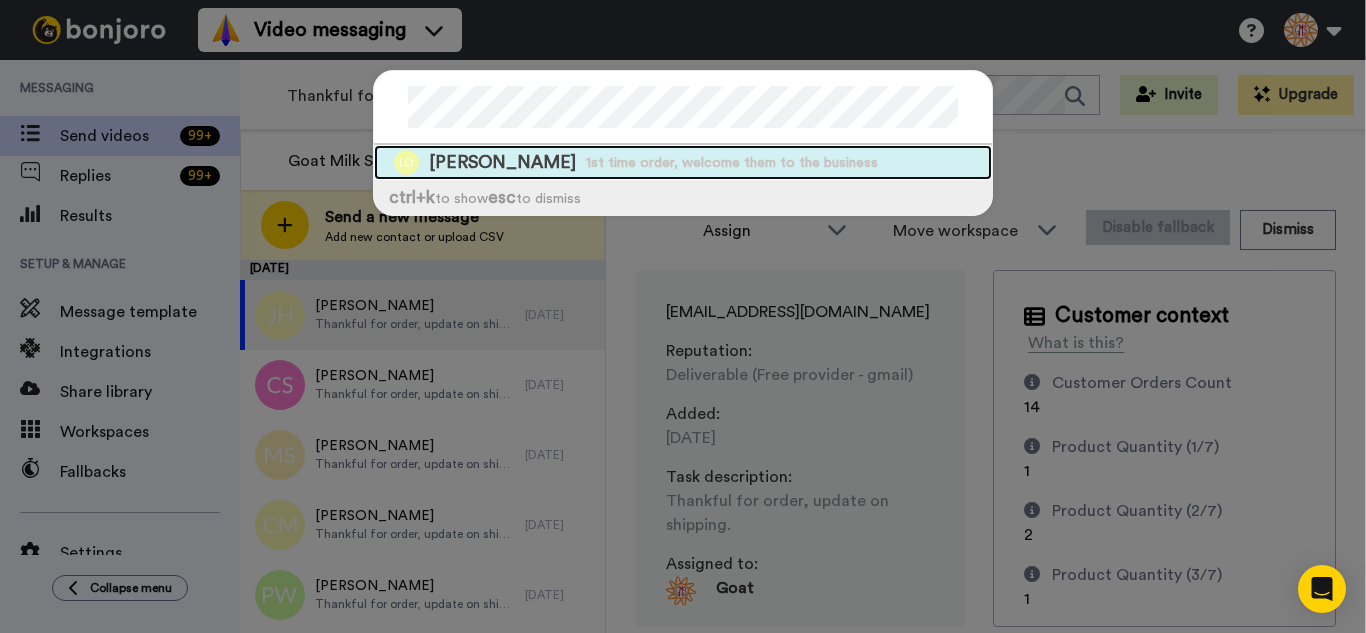 click on "Lessie Olson 1st time order, welcome them to the business" at bounding box center [683, 162] 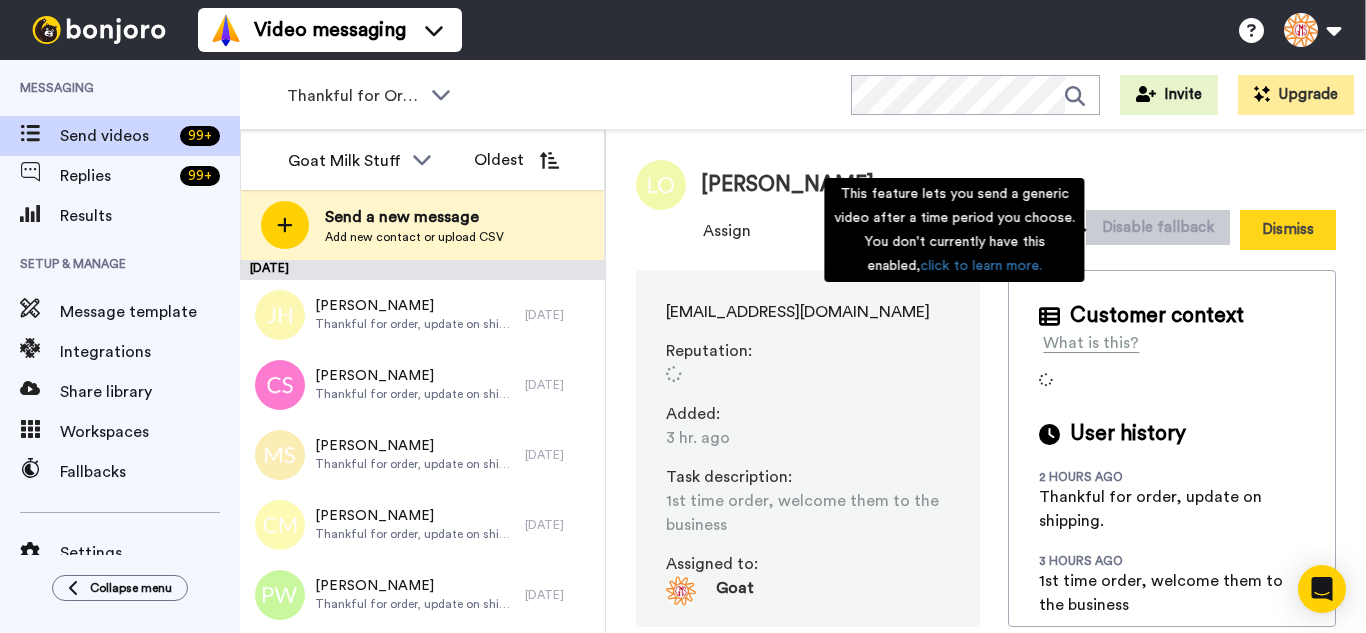 click on "Dismiss" at bounding box center [1288, 230] 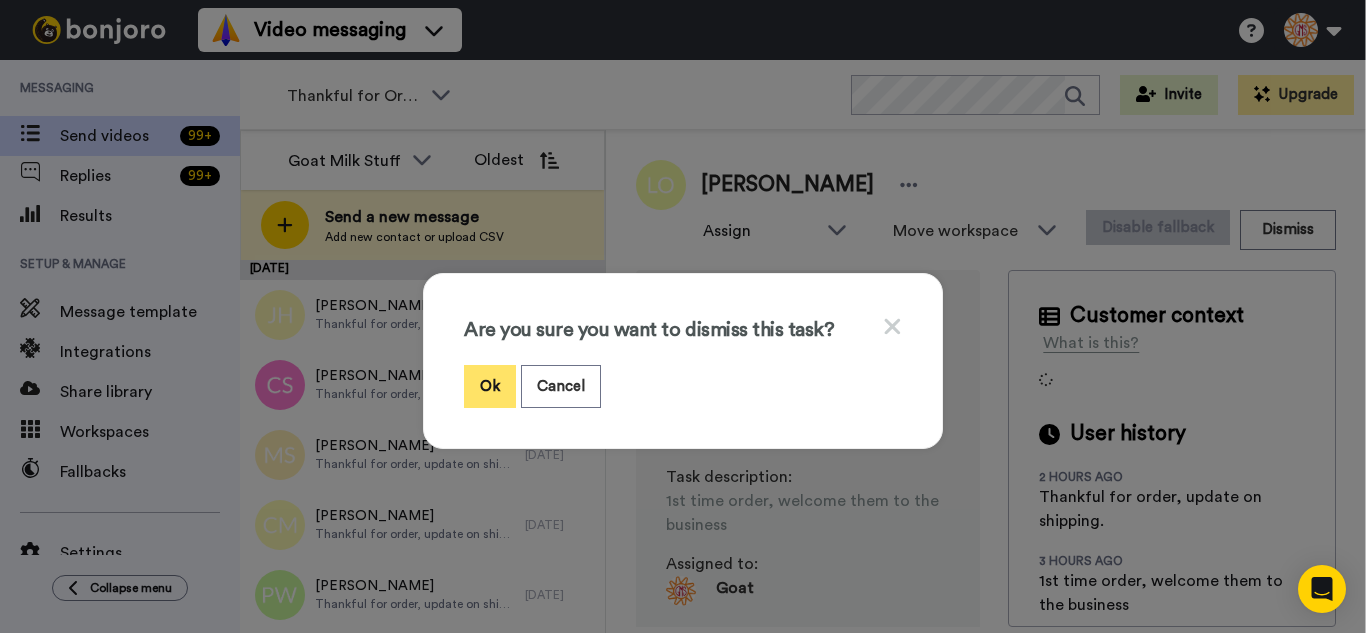 drag, startPoint x: 481, startPoint y: 389, endPoint x: 466, endPoint y: 368, distance: 25.806976 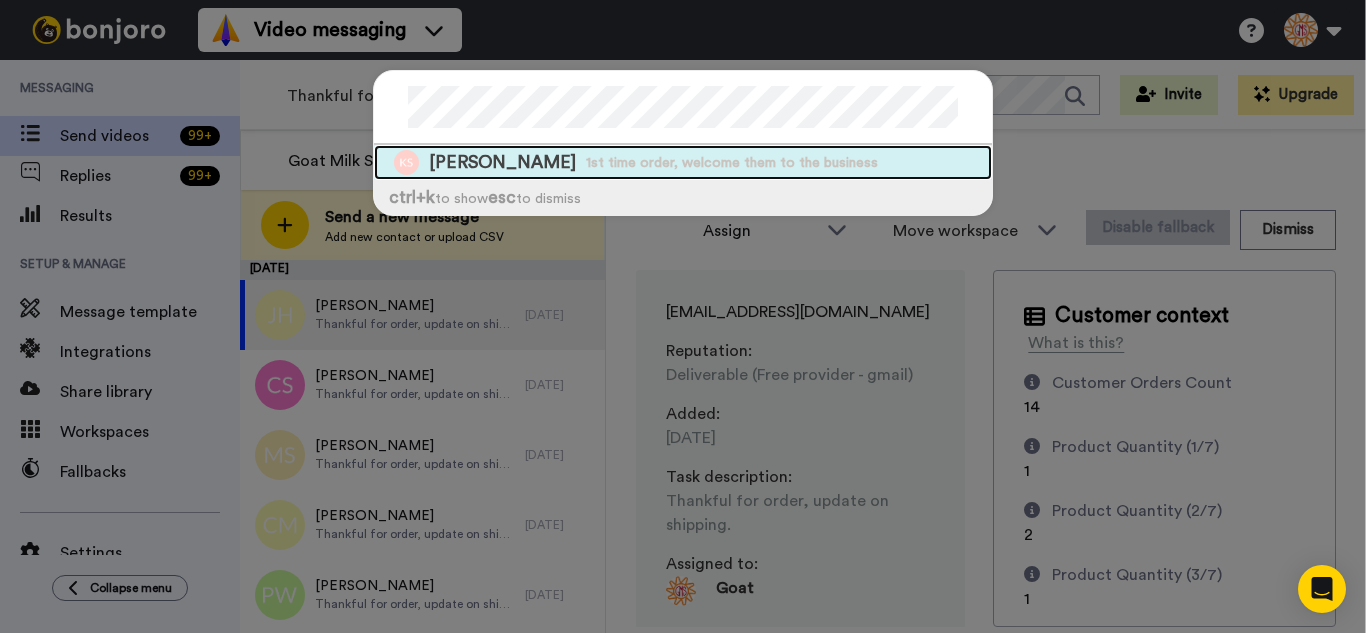 click on "1st time order, welcome them to the business" at bounding box center (732, 163) 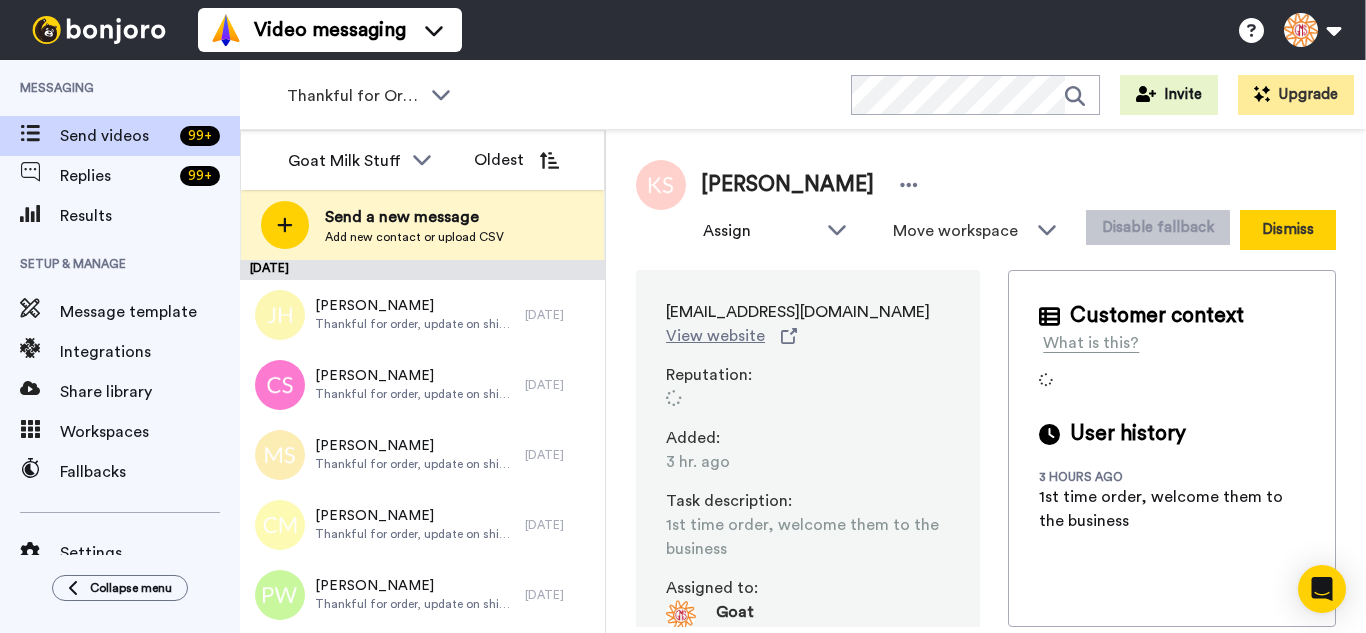 click on "Dismiss" at bounding box center [1288, 230] 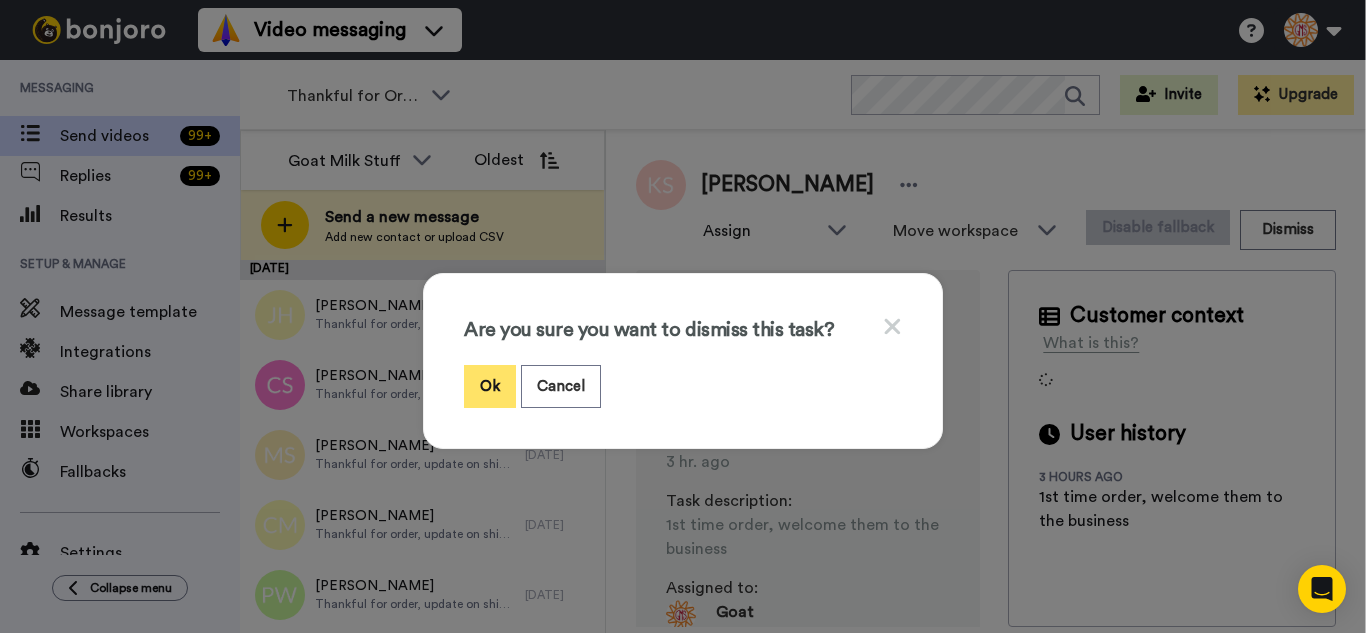 click on "Ok" at bounding box center (490, 386) 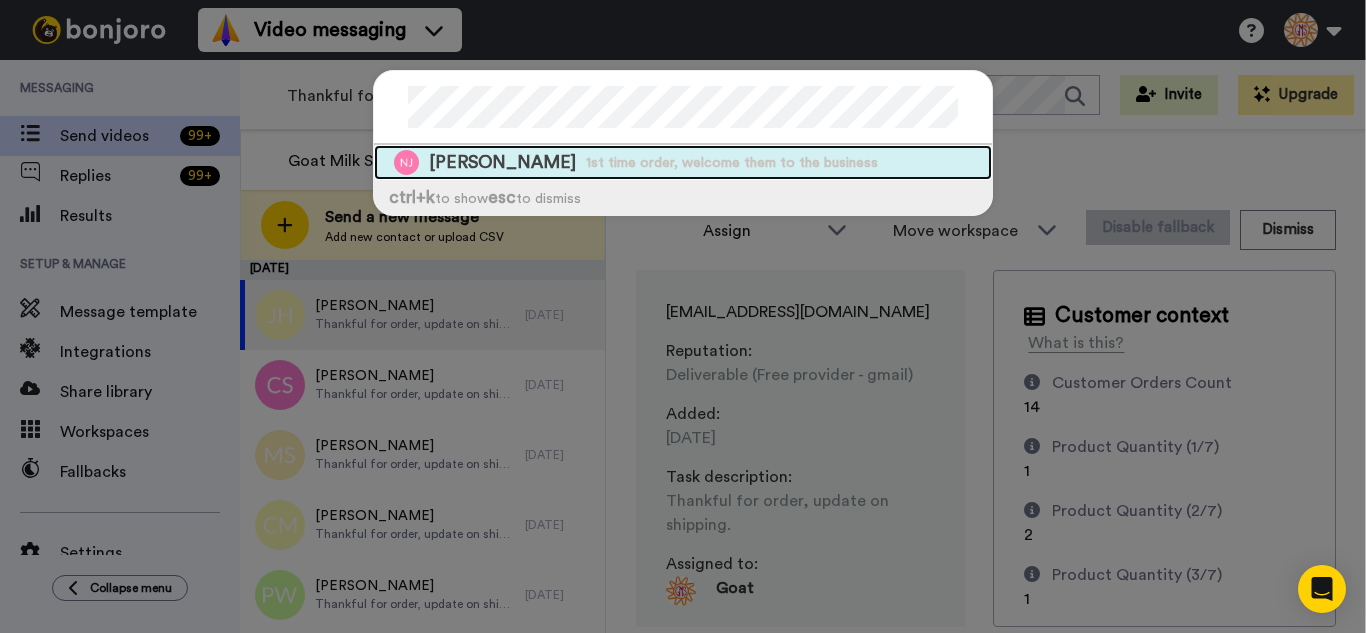 click on "1st time order, welcome them to the business" at bounding box center [732, 163] 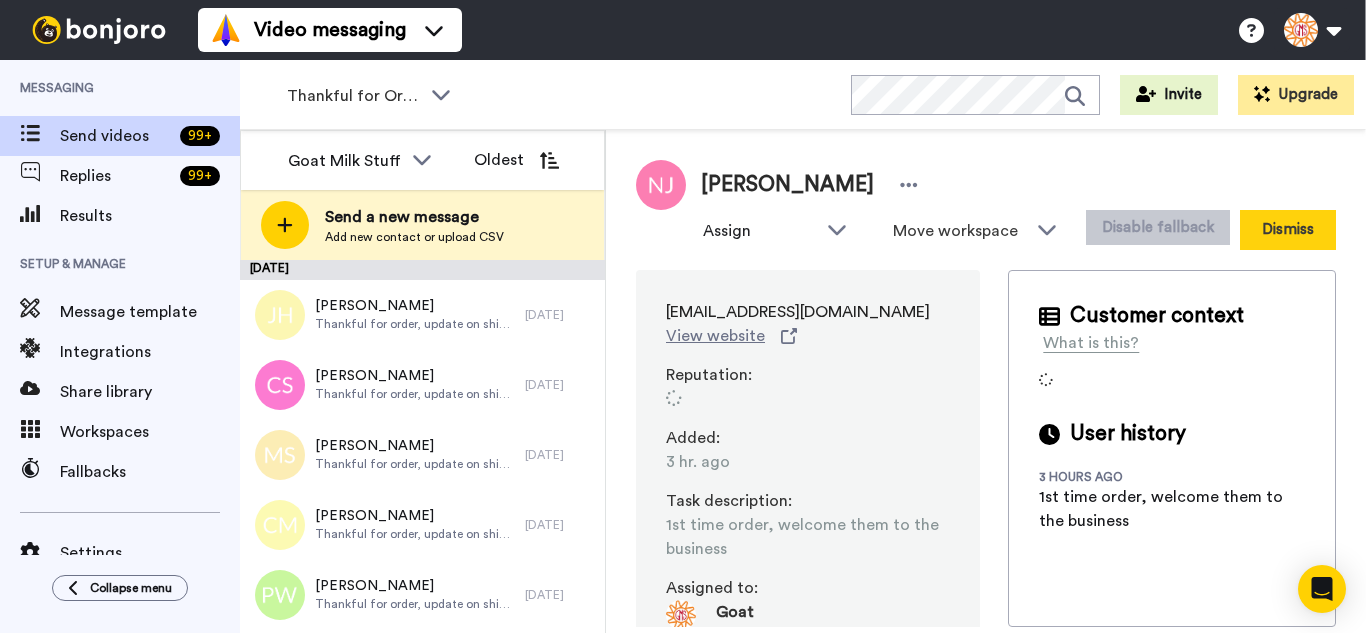 click on "Dismiss" at bounding box center (1288, 230) 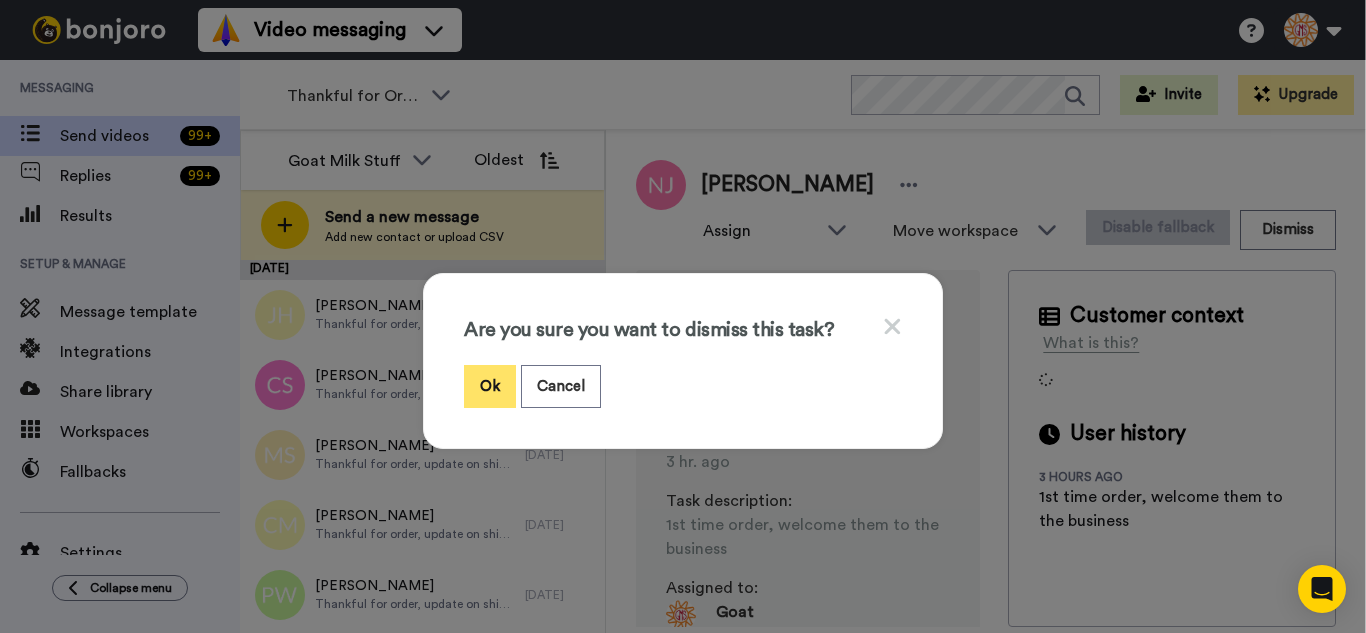click on "Ok" at bounding box center (490, 386) 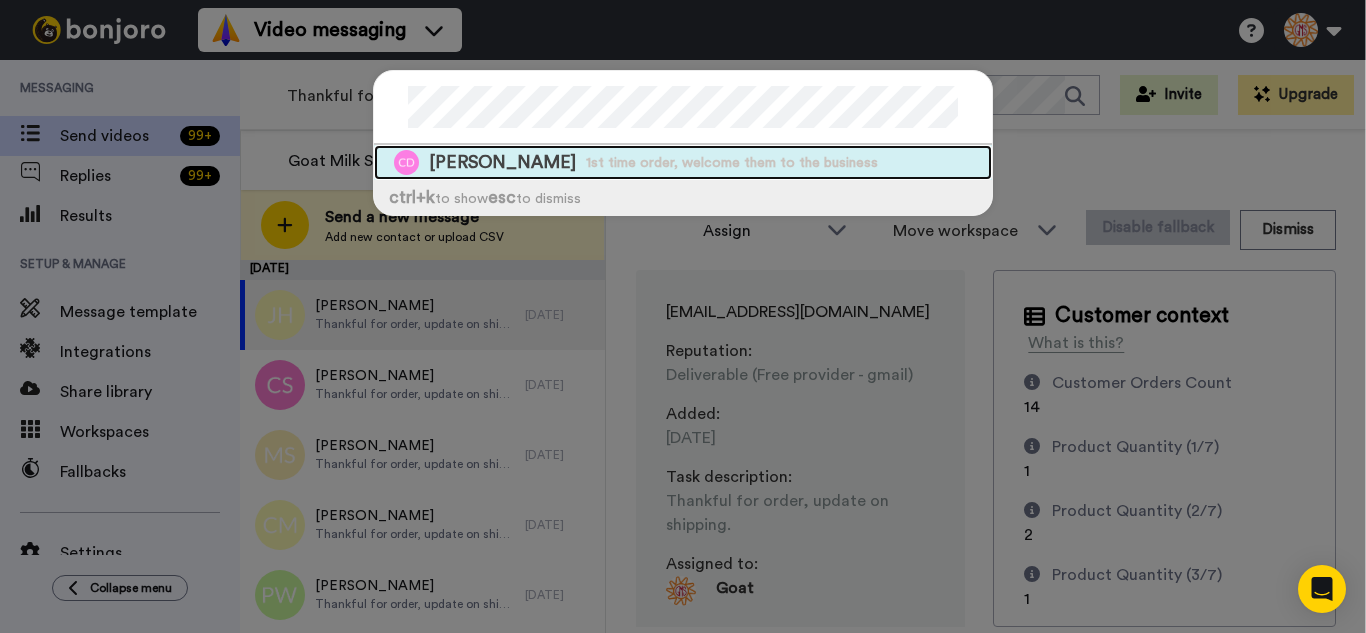 click on "1st time order, welcome them to the business" at bounding box center (732, 163) 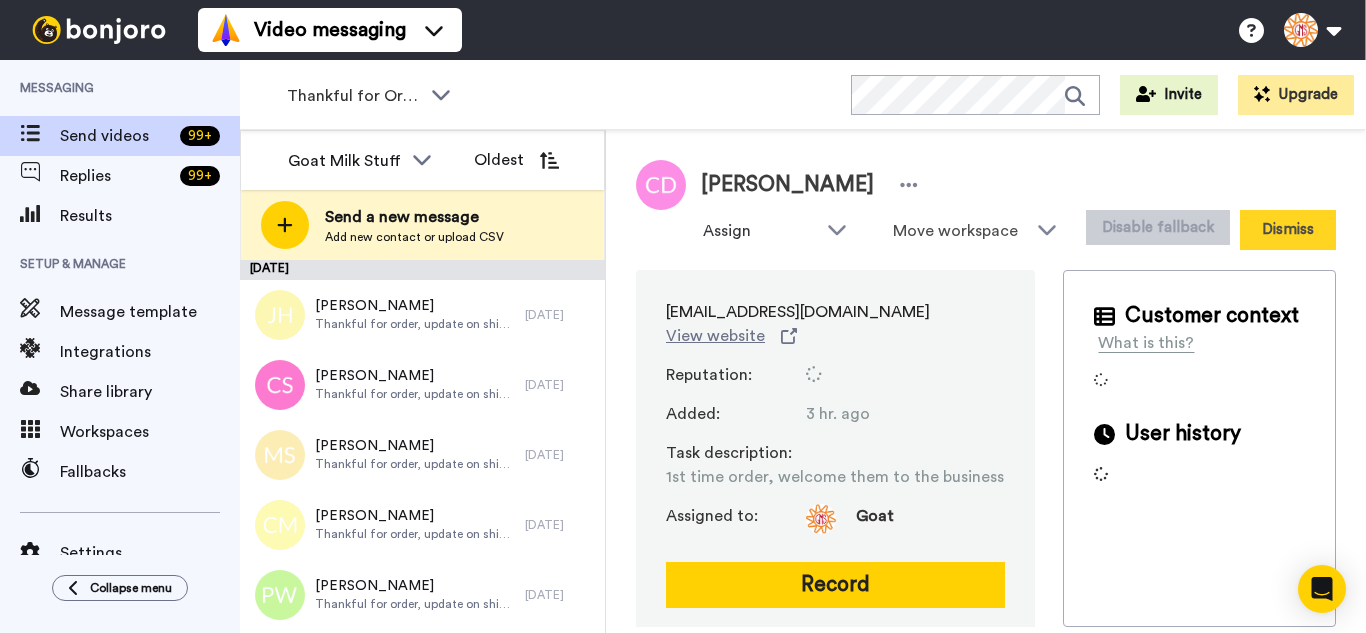 click on "Dismiss" at bounding box center [1288, 230] 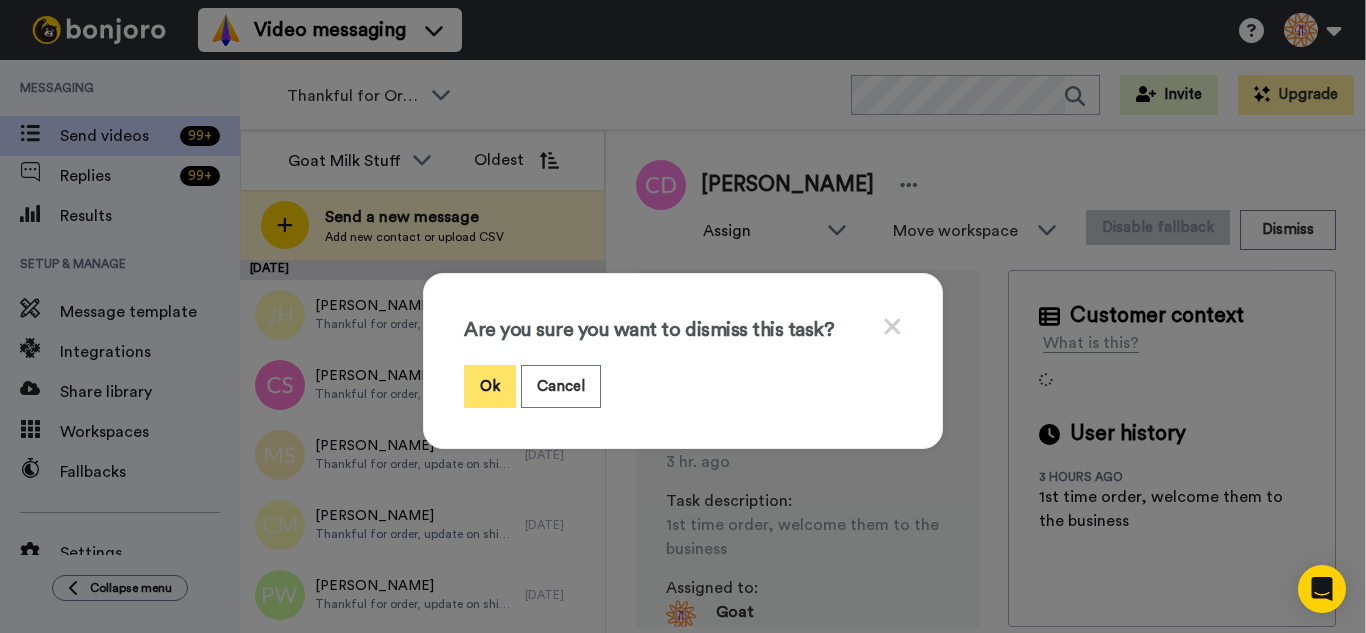 click on "Ok" at bounding box center (490, 386) 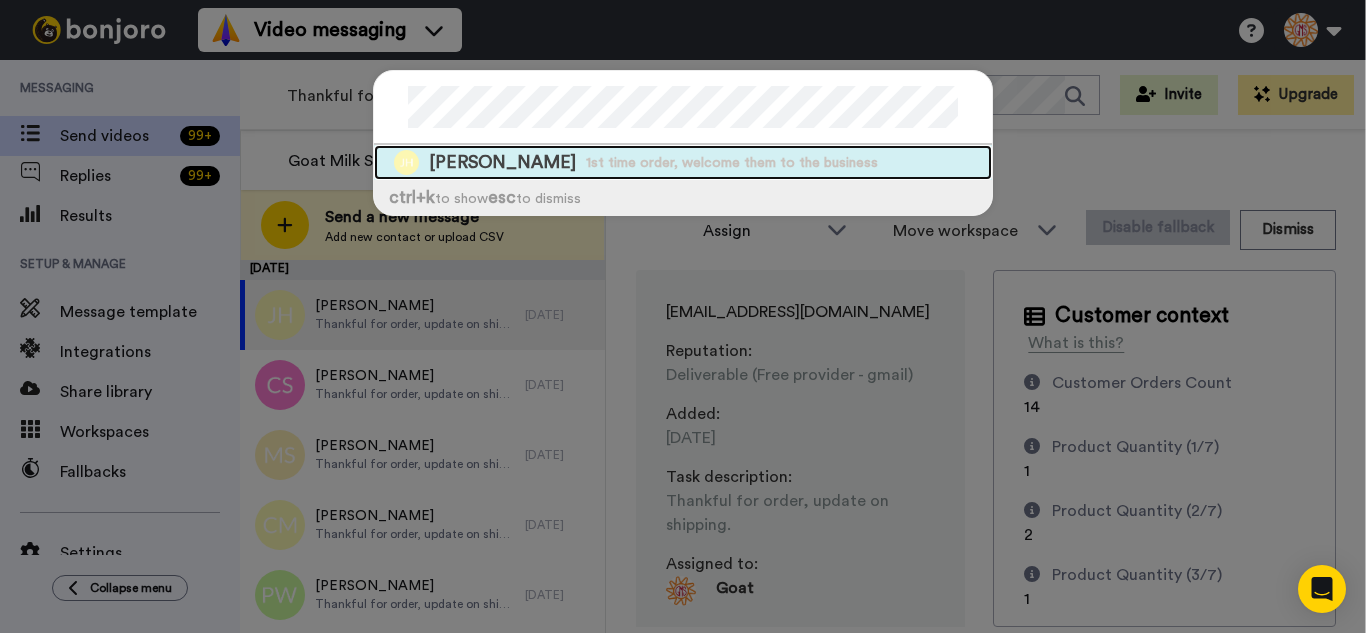 click on "1st time order, welcome them to the business" at bounding box center [732, 163] 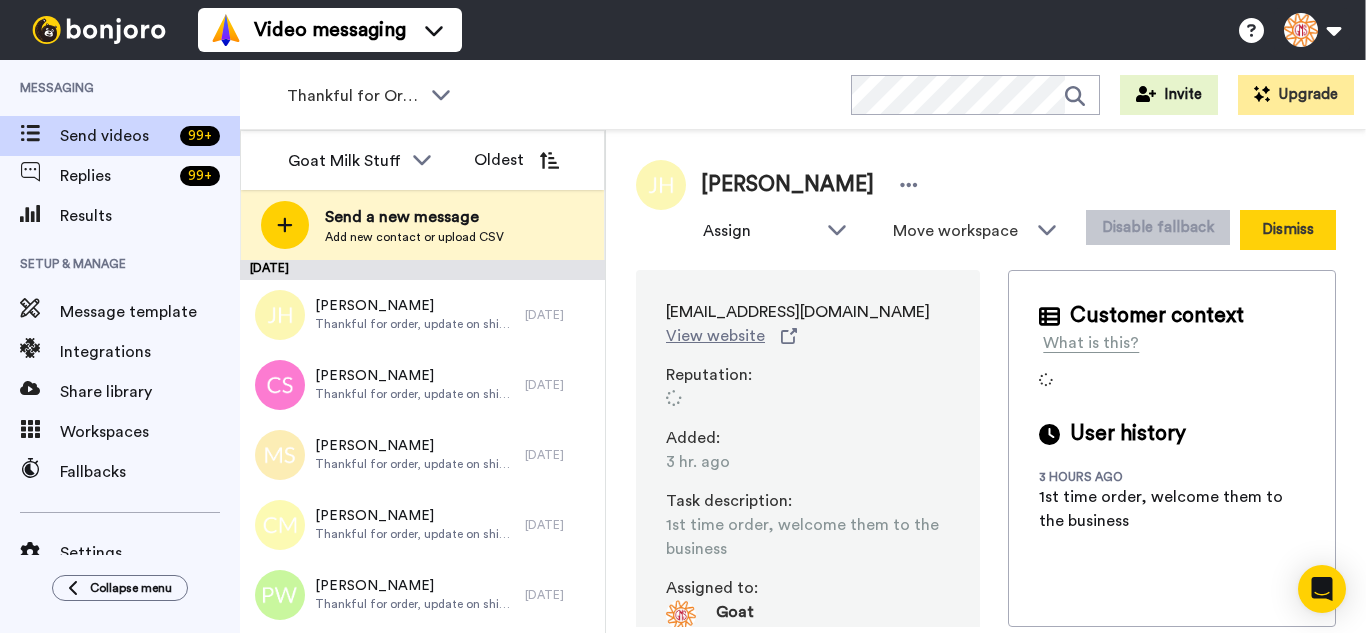 click on "Dismiss" at bounding box center [1288, 230] 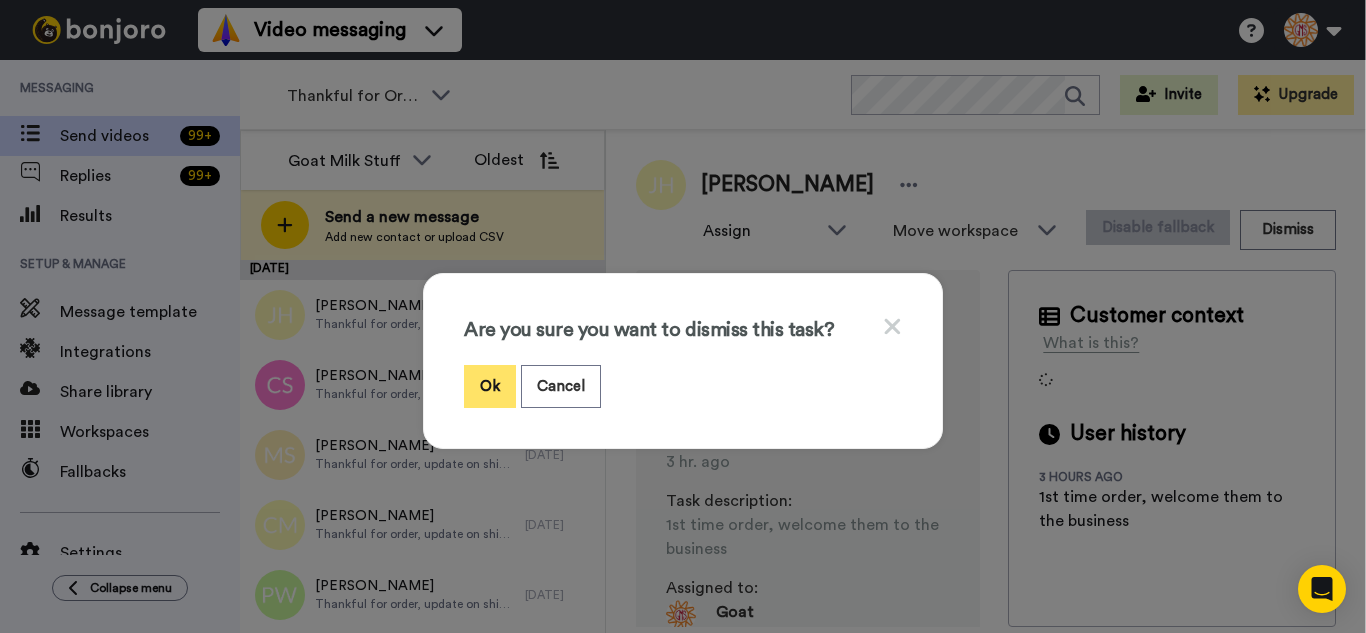 click on "Ok" at bounding box center (490, 386) 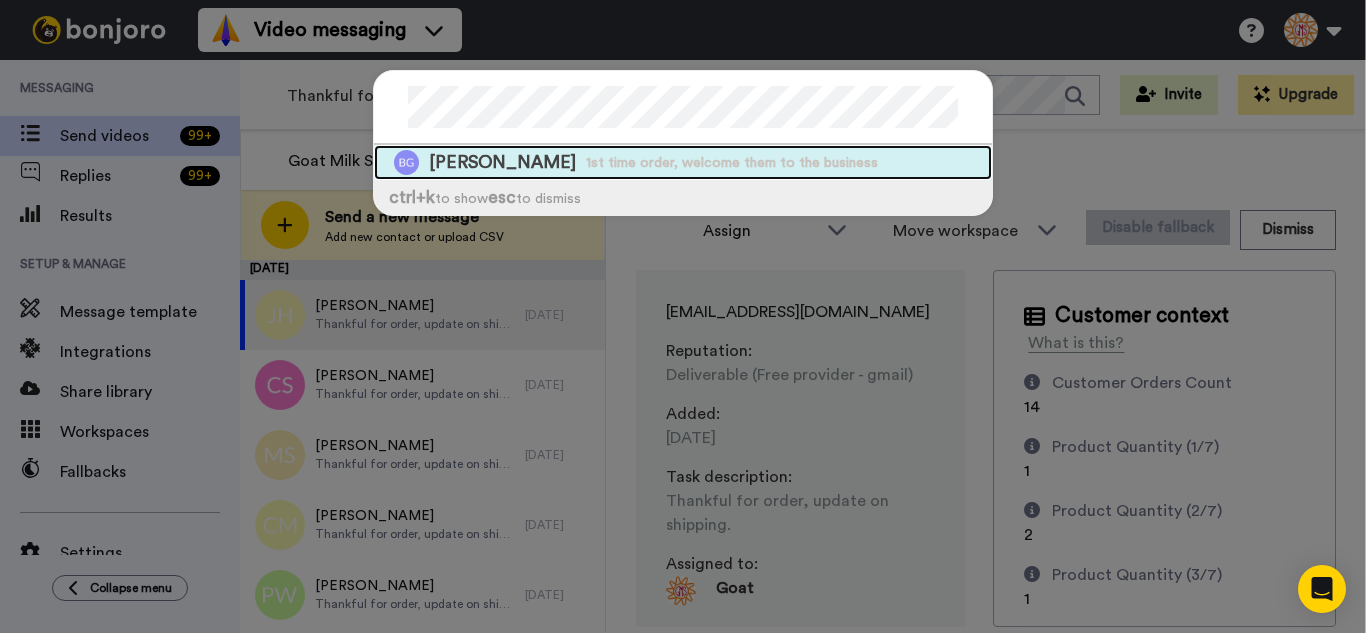 click on "1st time order, welcome them to the business" at bounding box center [732, 163] 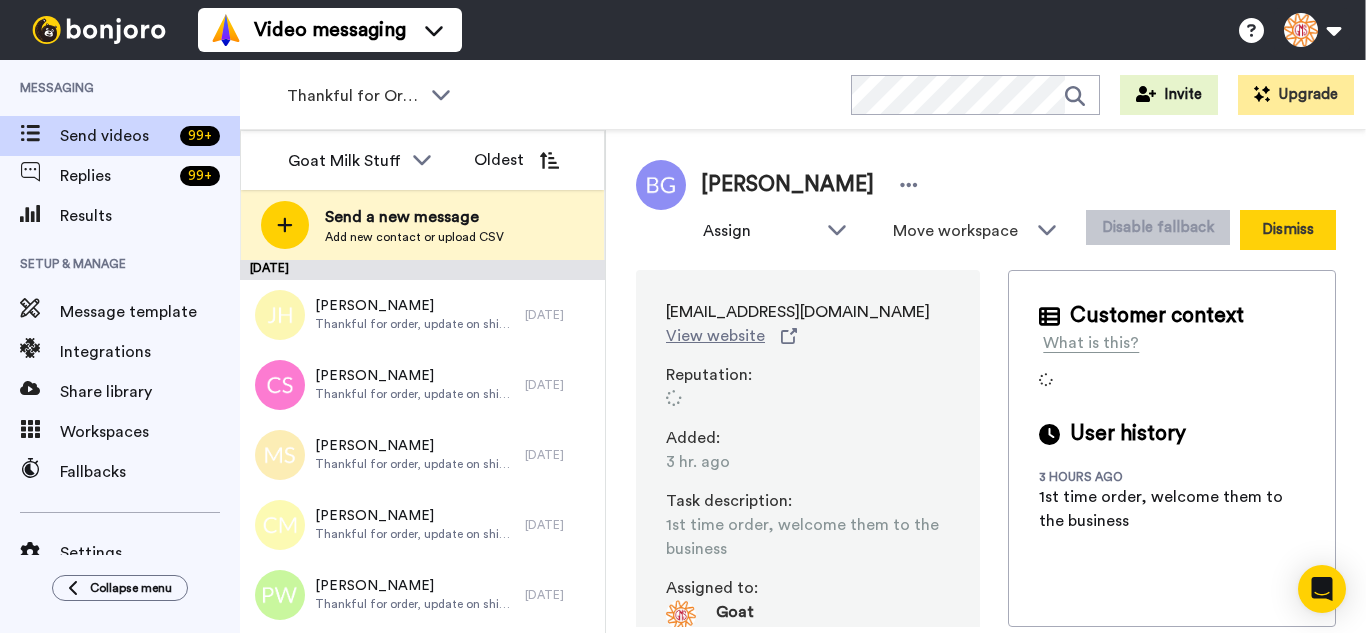 click on "Dismiss" at bounding box center (1288, 230) 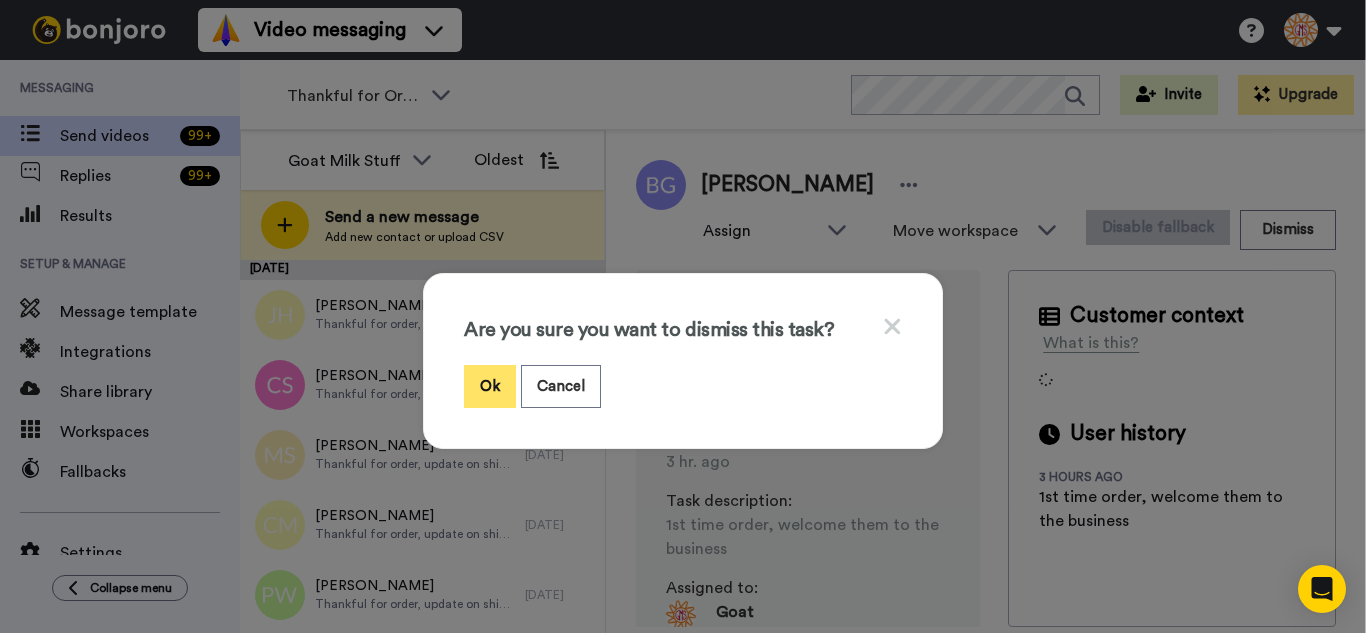 click on "Ok" at bounding box center (490, 386) 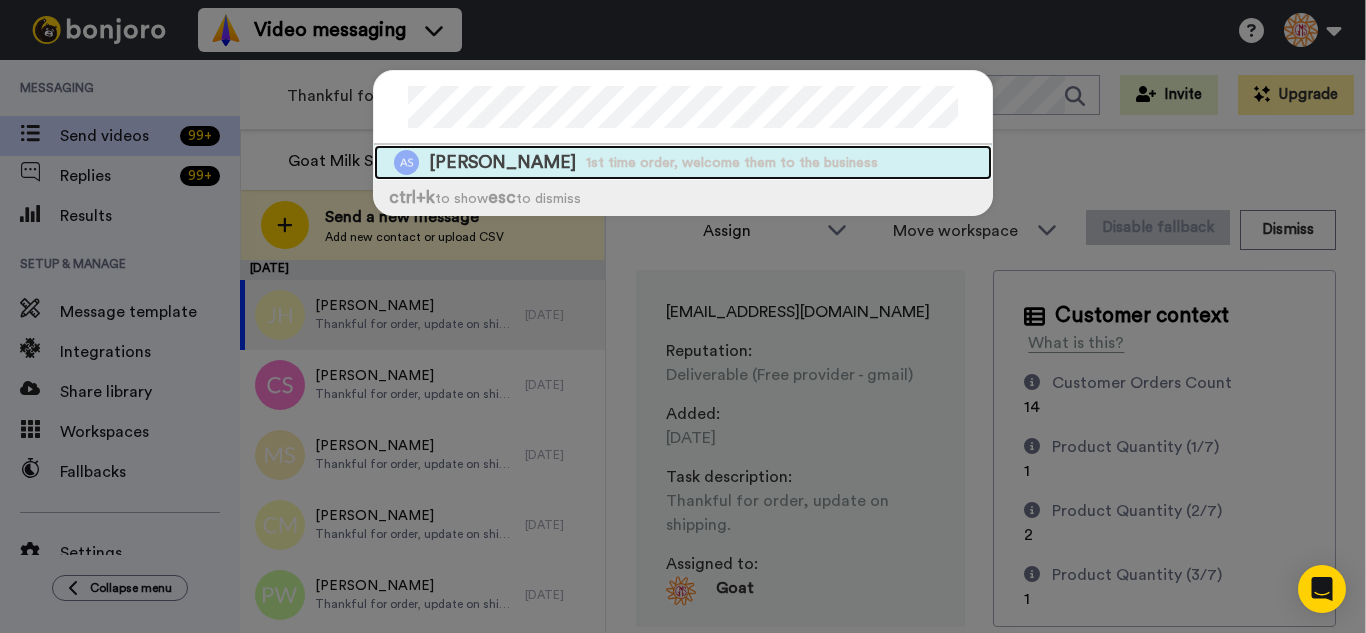 click on "1st time order, welcome them to the business" at bounding box center [732, 163] 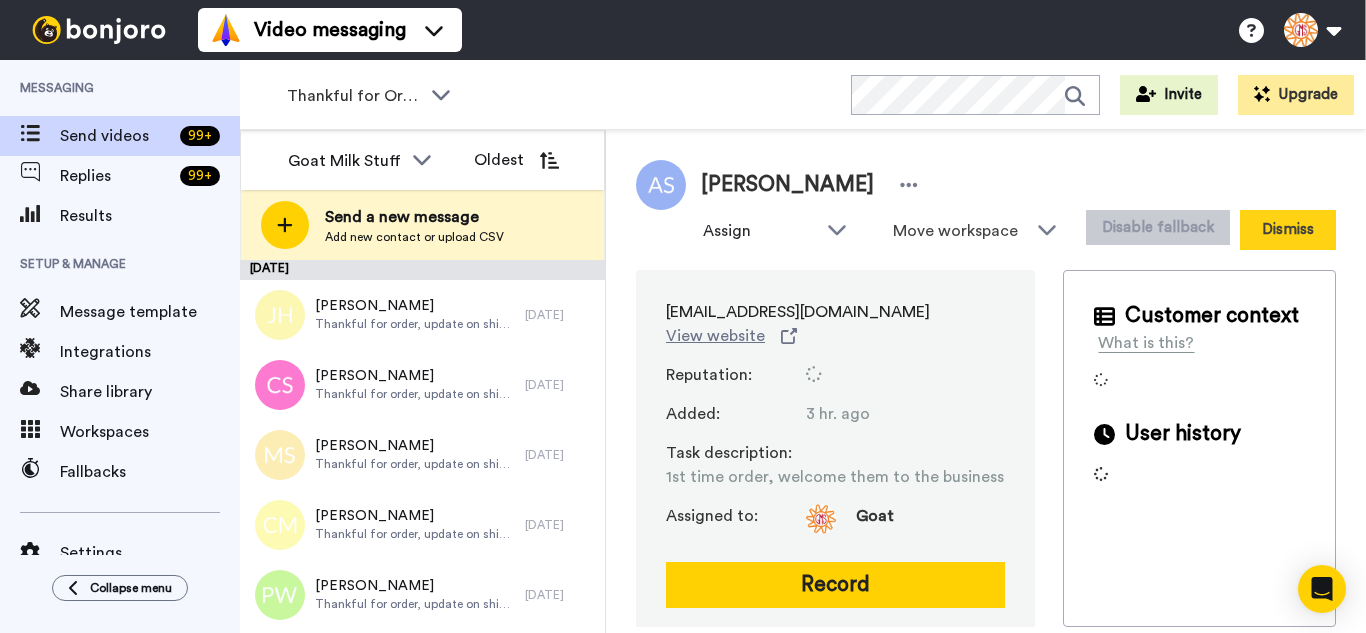 click on "Dismiss" at bounding box center [1288, 230] 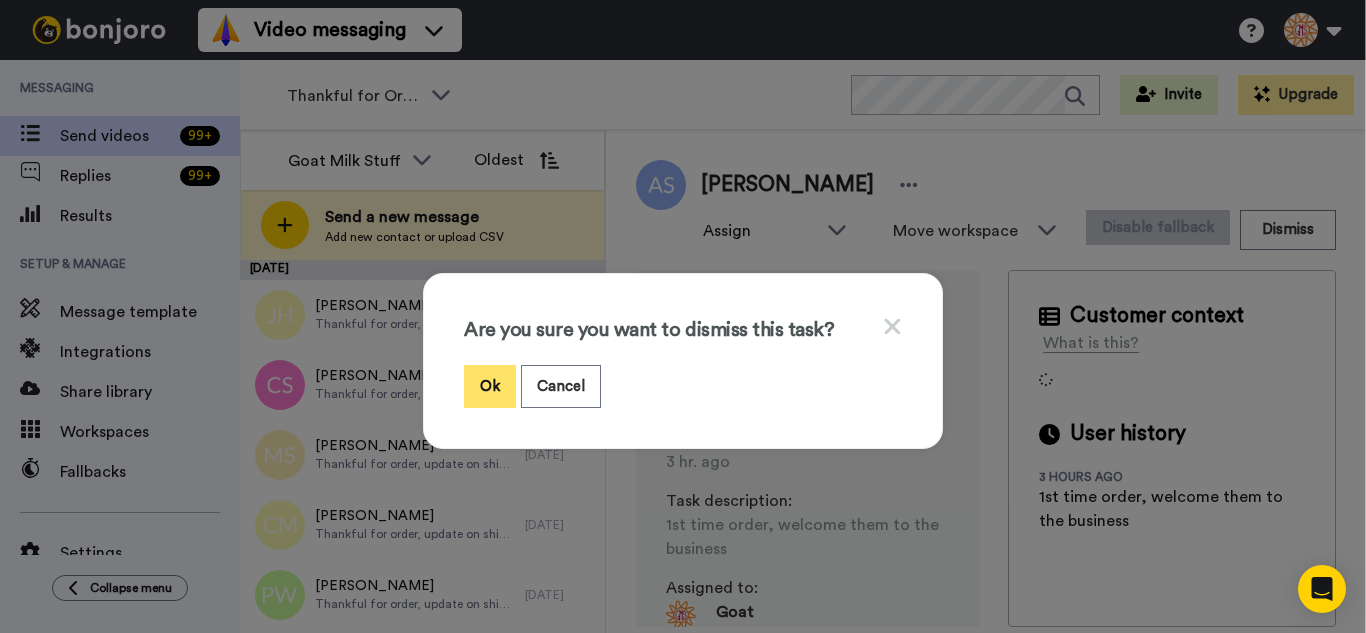 drag, startPoint x: 490, startPoint y: 388, endPoint x: 490, endPoint y: 364, distance: 24 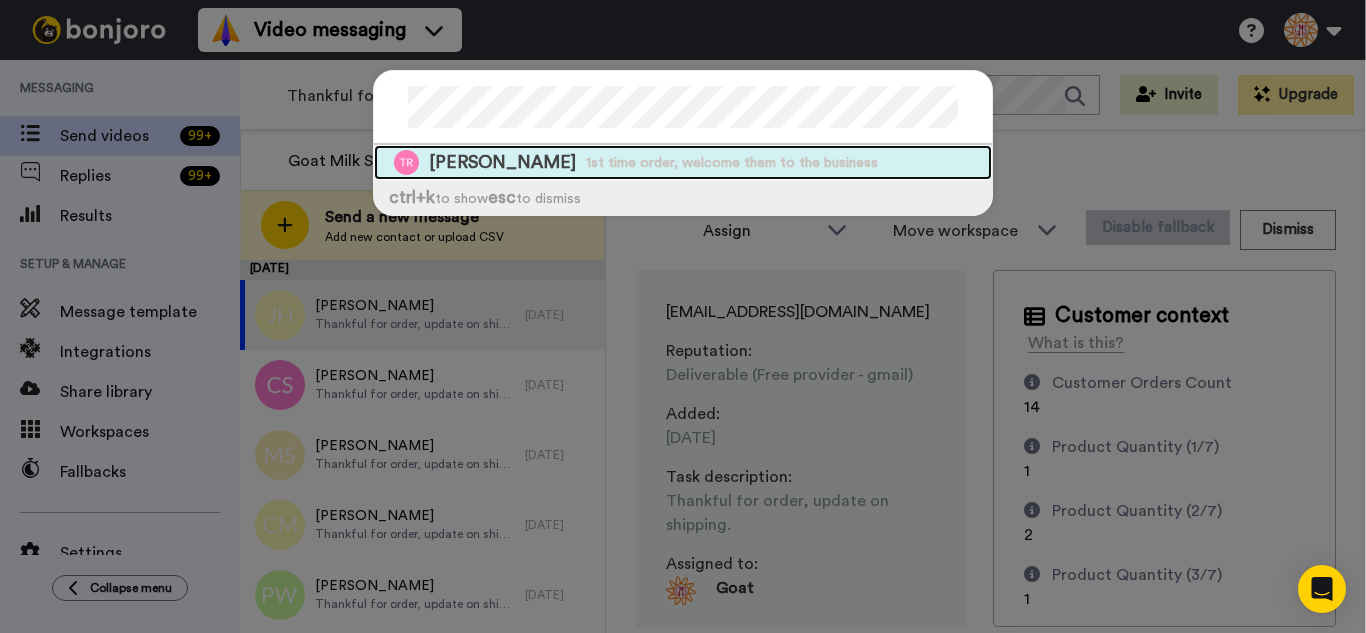 click on "Truett Reese 1st time order, welcome them to the business" at bounding box center (683, 162) 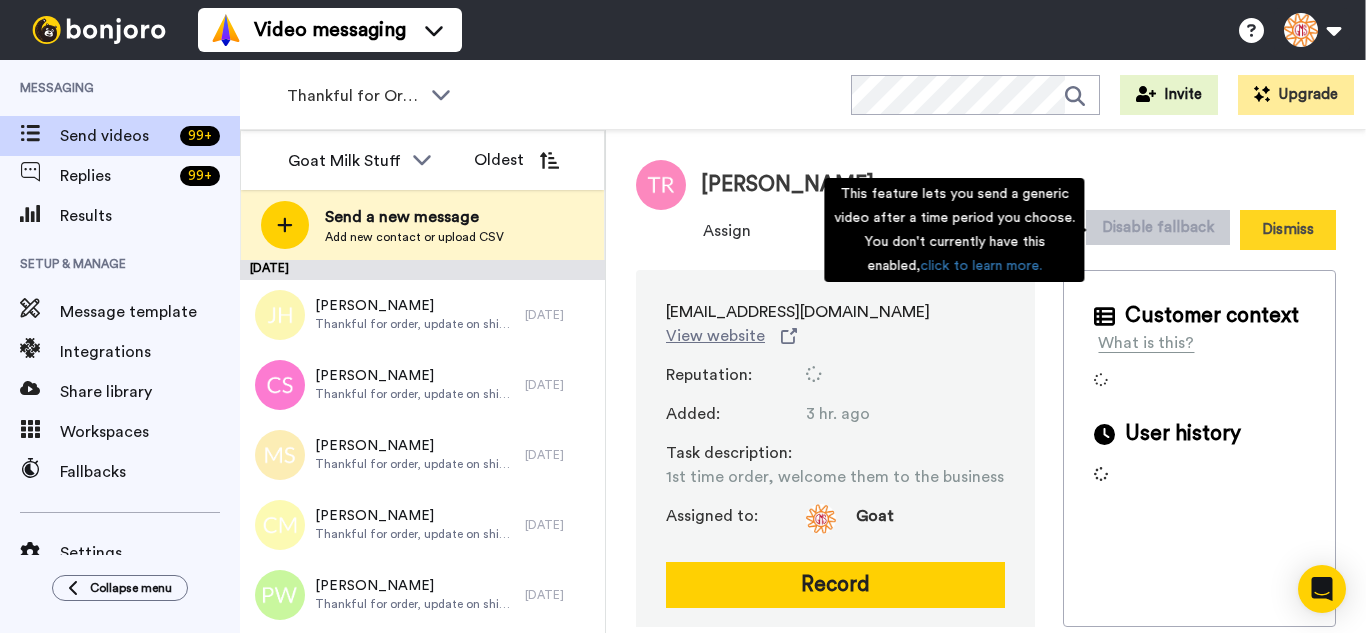 click on "Dismiss" at bounding box center [1288, 230] 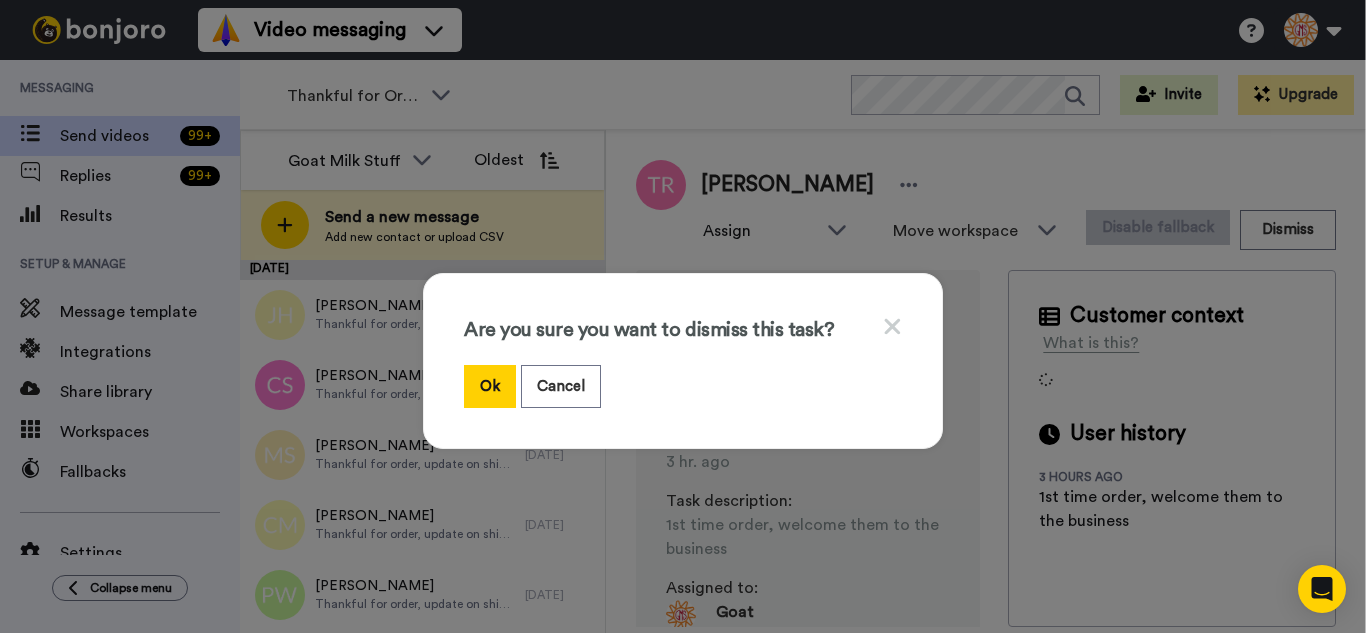drag, startPoint x: 489, startPoint y: 388, endPoint x: 331, endPoint y: 85, distance: 341.72064 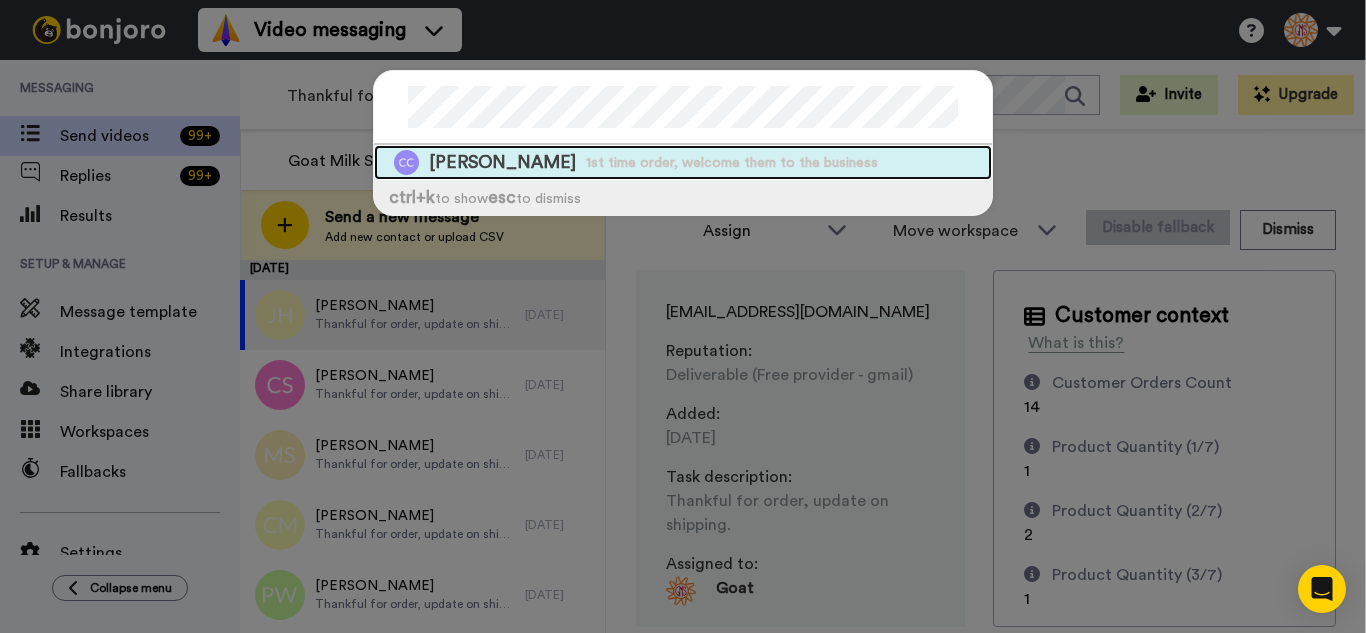 click on "Cristian Curry 1st time order, welcome them to the business" at bounding box center [683, 162] 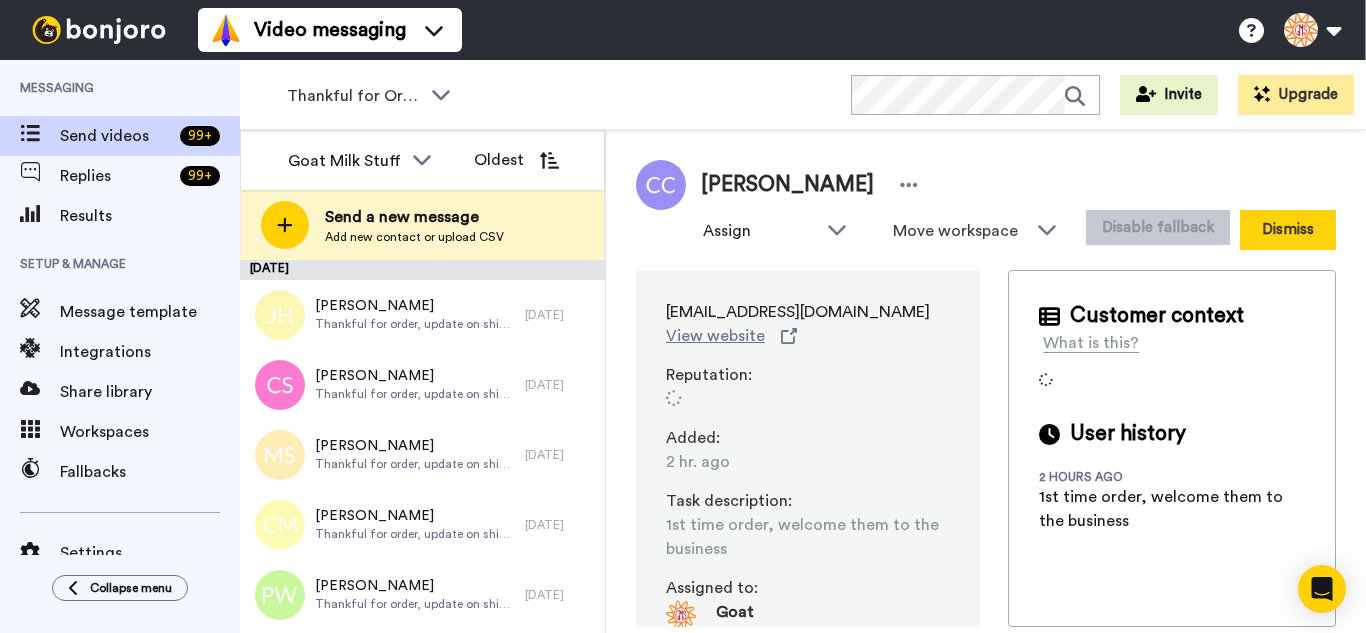 click on "Dismiss" at bounding box center [1288, 230] 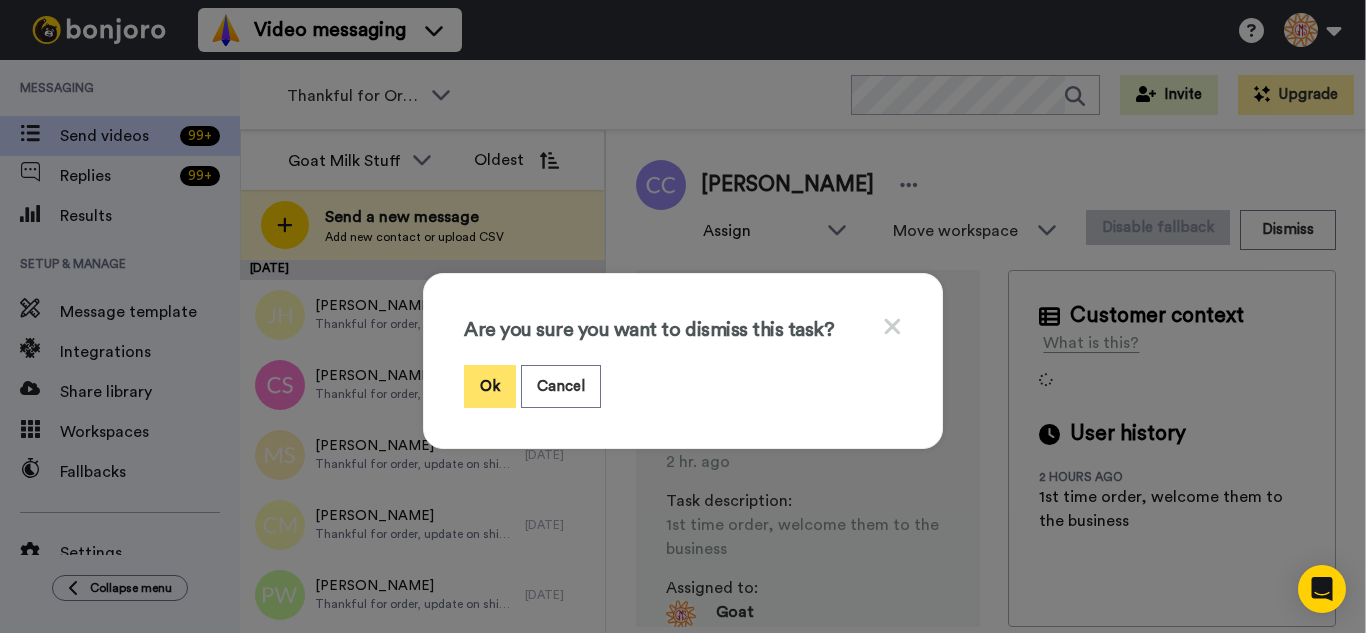 click on "Ok" at bounding box center (490, 386) 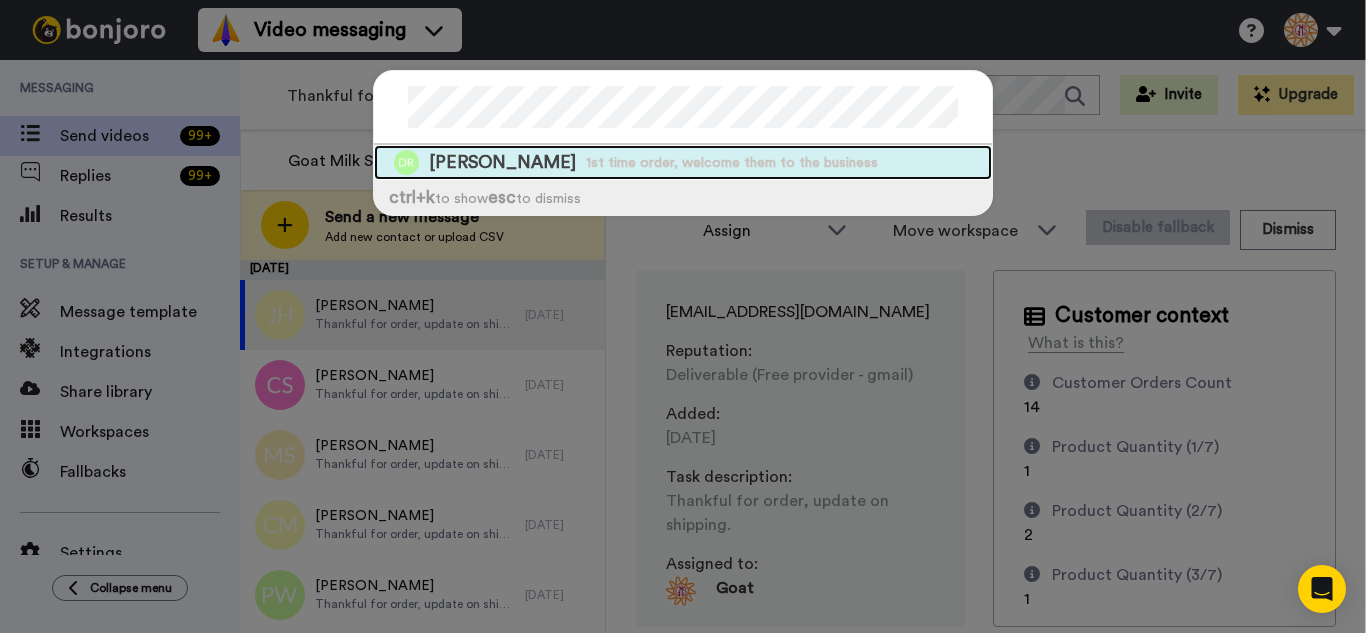 click on "1st time order, welcome them to the business" at bounding box center (732, 163) 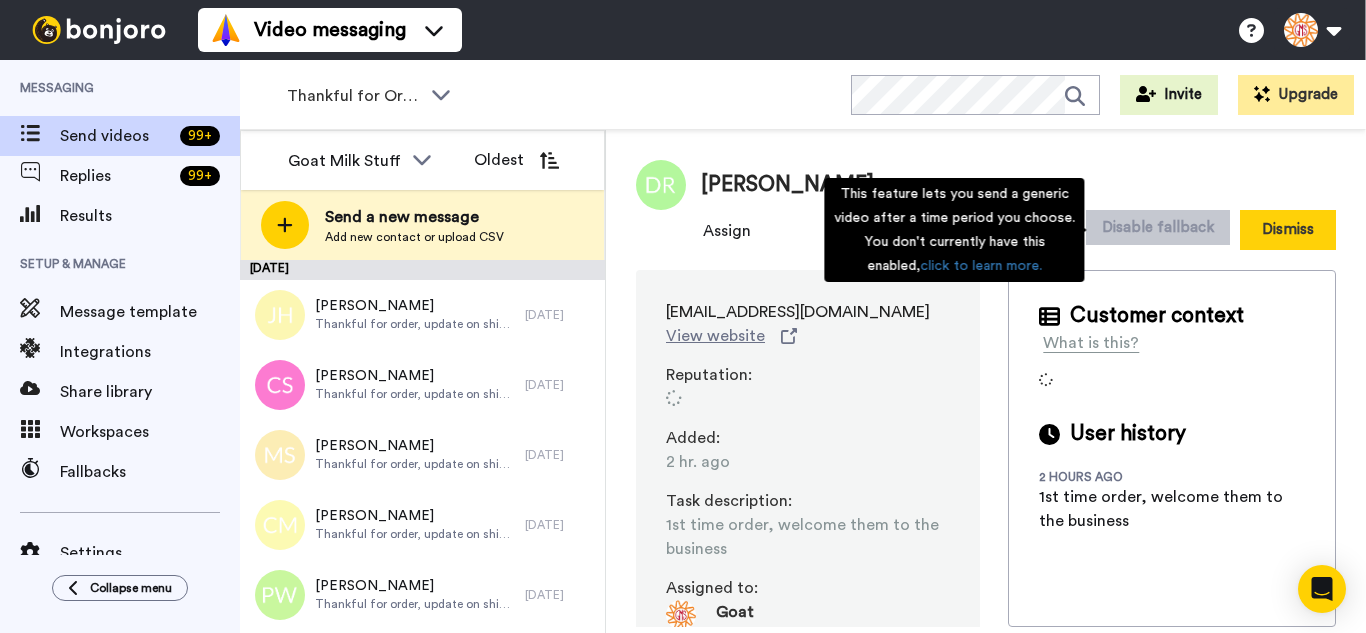 click on "Dismiss" at bounding box center (1288, 230) 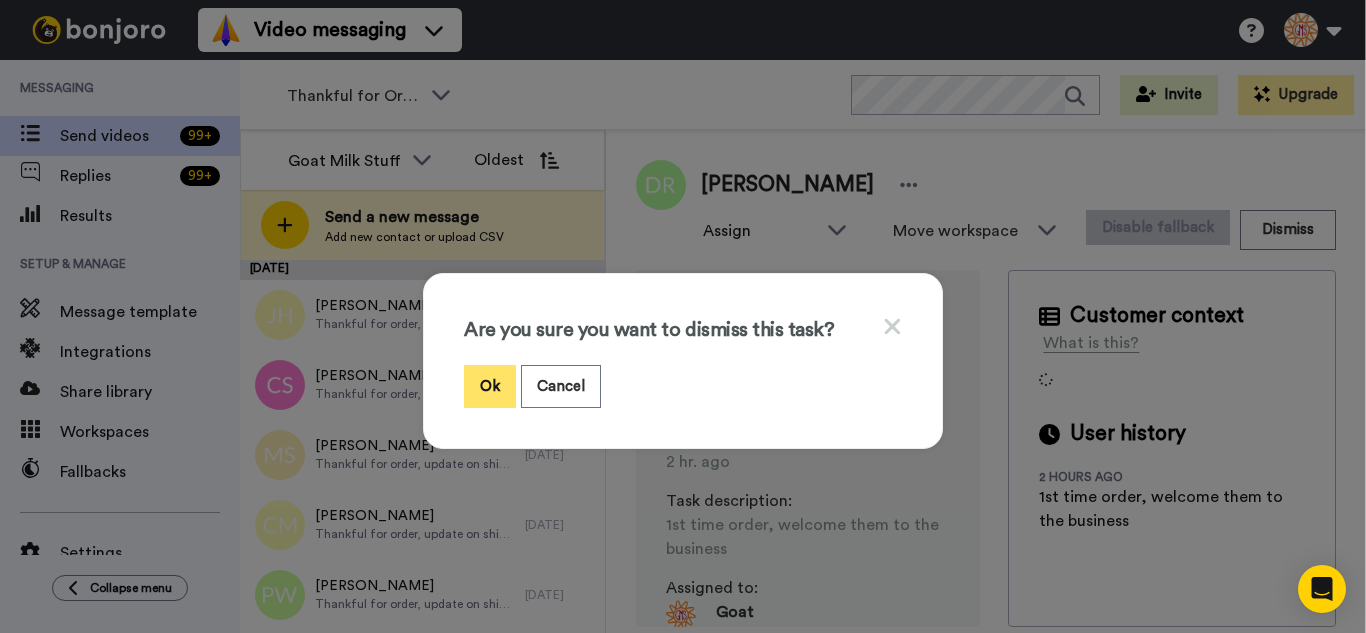 click on "Ok" at bounding box center (490, 386) 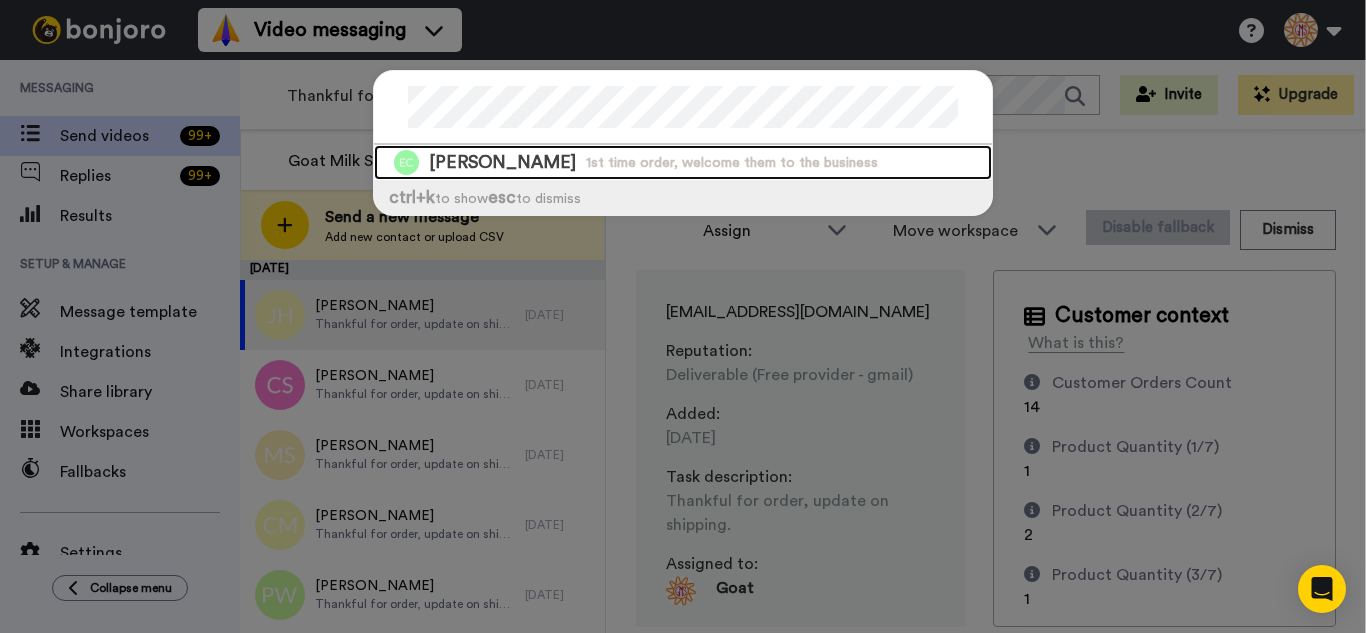 click on "1st time order, welcome them to the business" at bounding box center [732, 163] 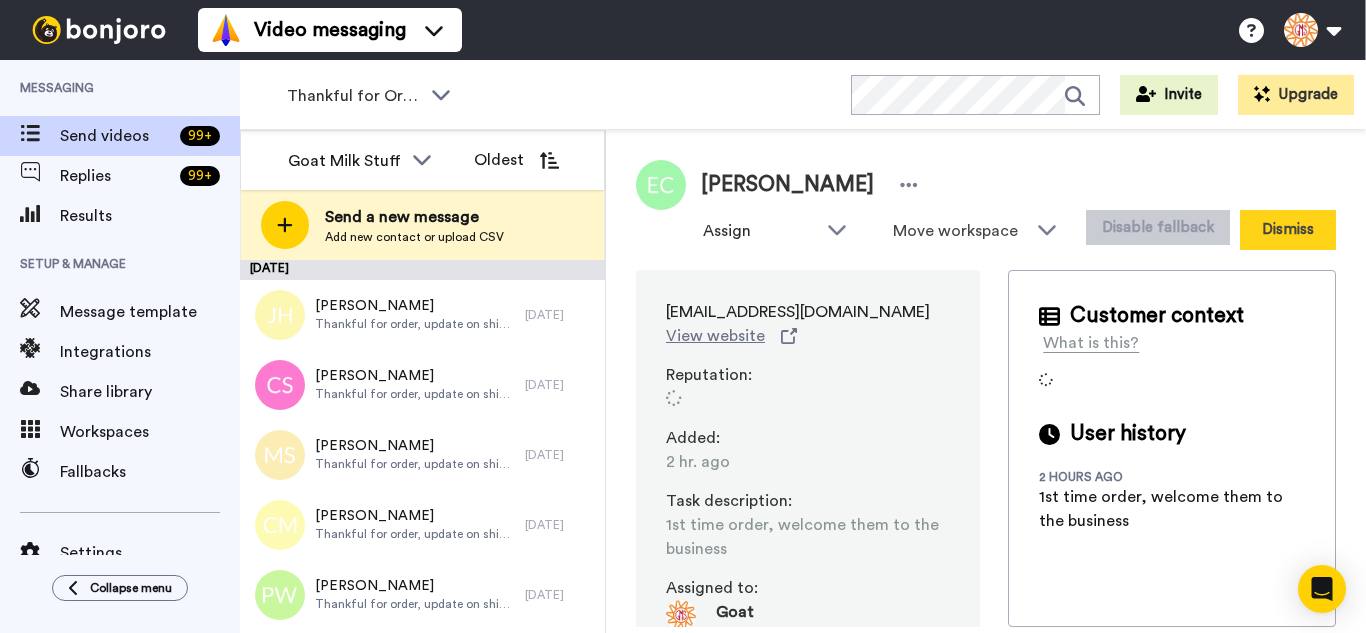 click on "Dismiss" at bounding box center [1288, 230] 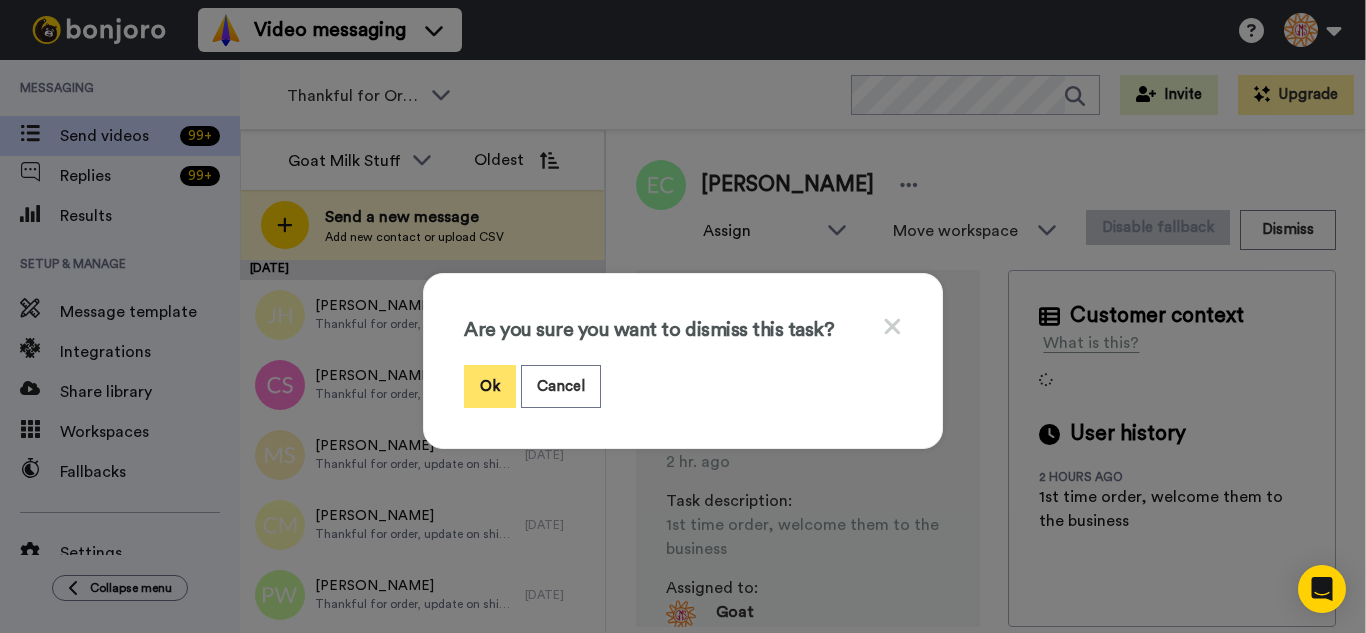 drag, startPoint x: 489, startPoint y: 385, endPoint x: 459, endPoint y: 363, distance: 37.202152 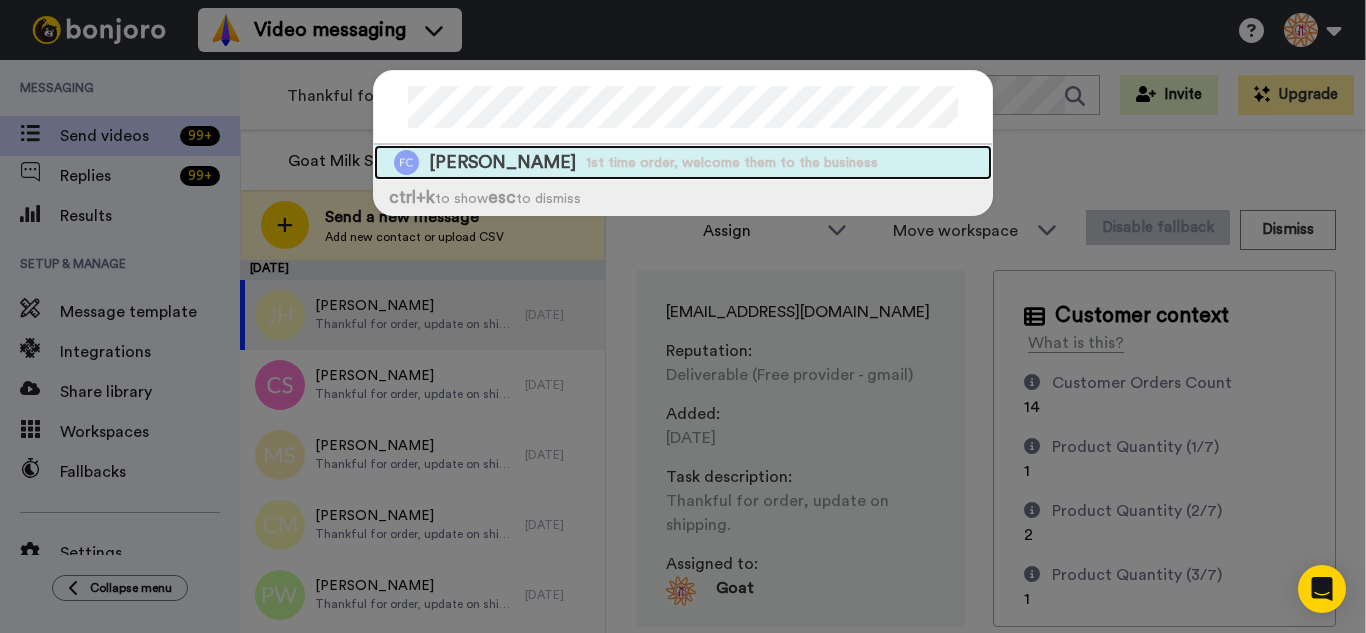 click on "1st time order, welcome them to the business" at bounding box center (732, 163) 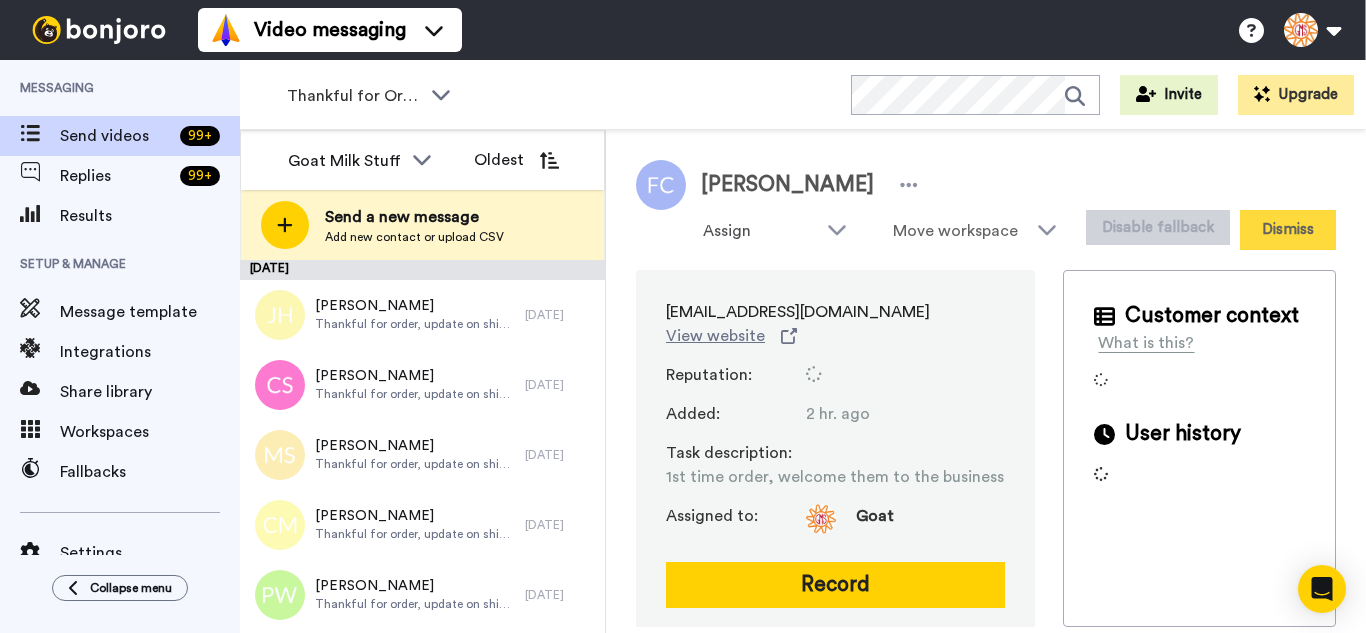 click on "Dismiss" at bounding box center (1288, 230) 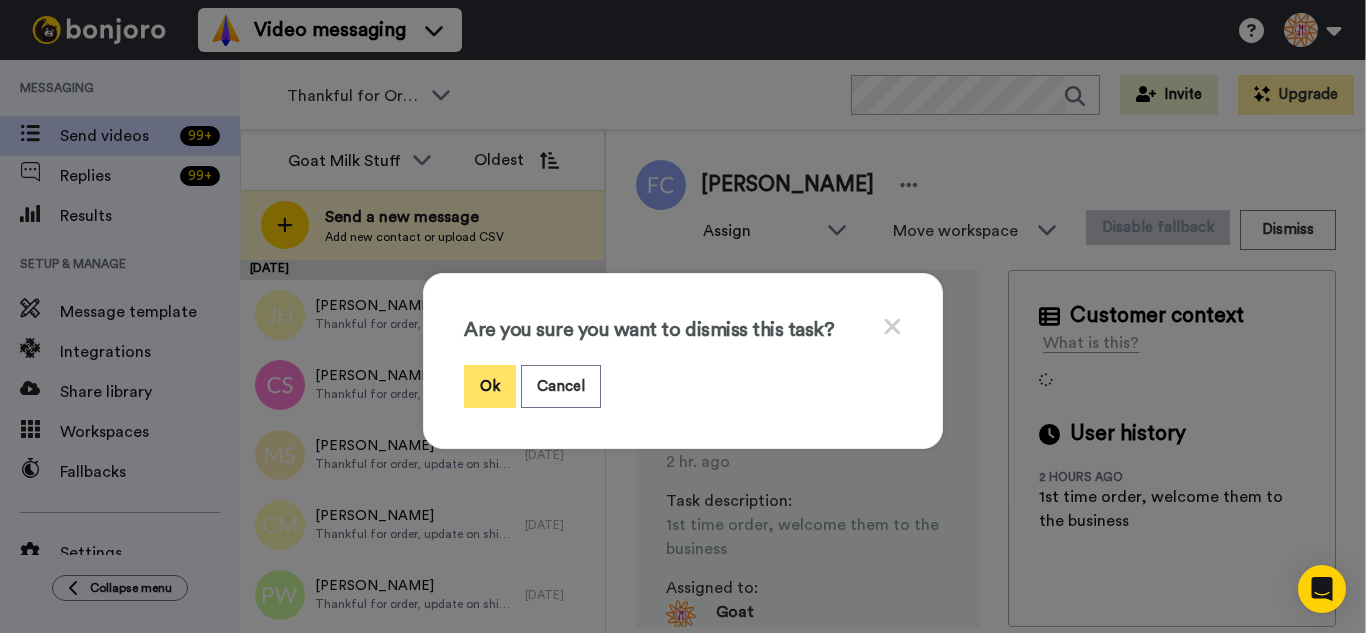 click on "Ok" at bounding box center (490, 386) 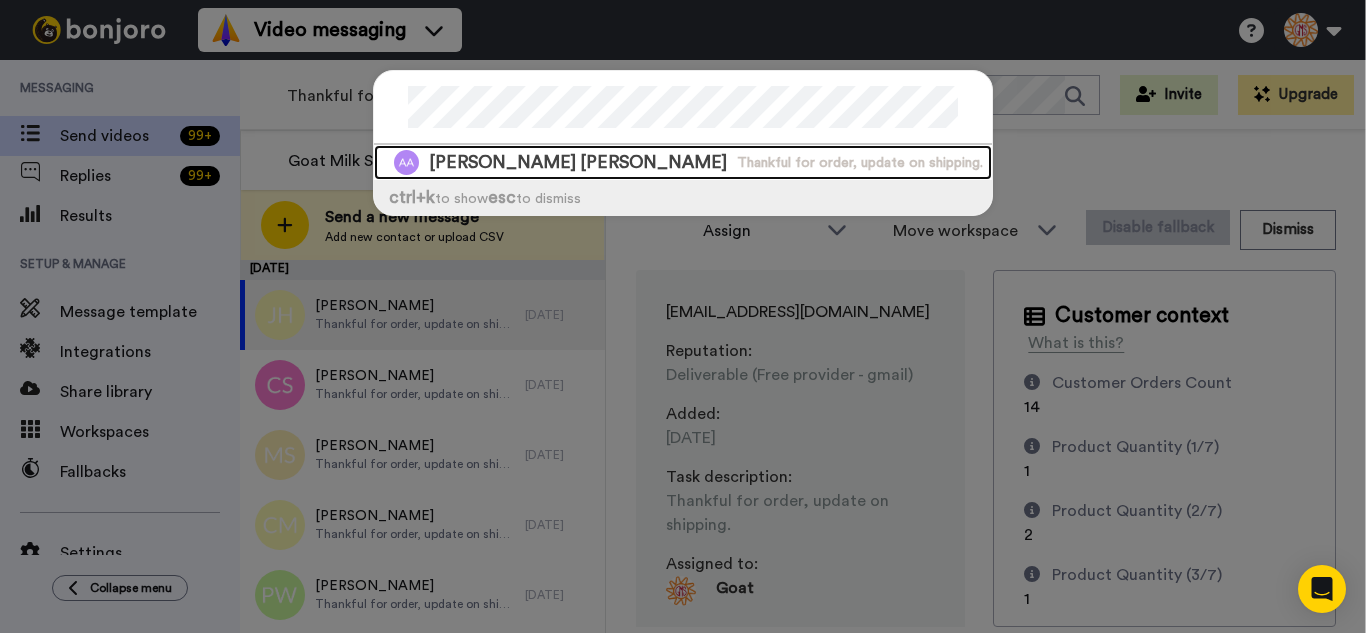 click on "Ashlynn Williams Ashlynn Williams" at bounding box center (578, 162) 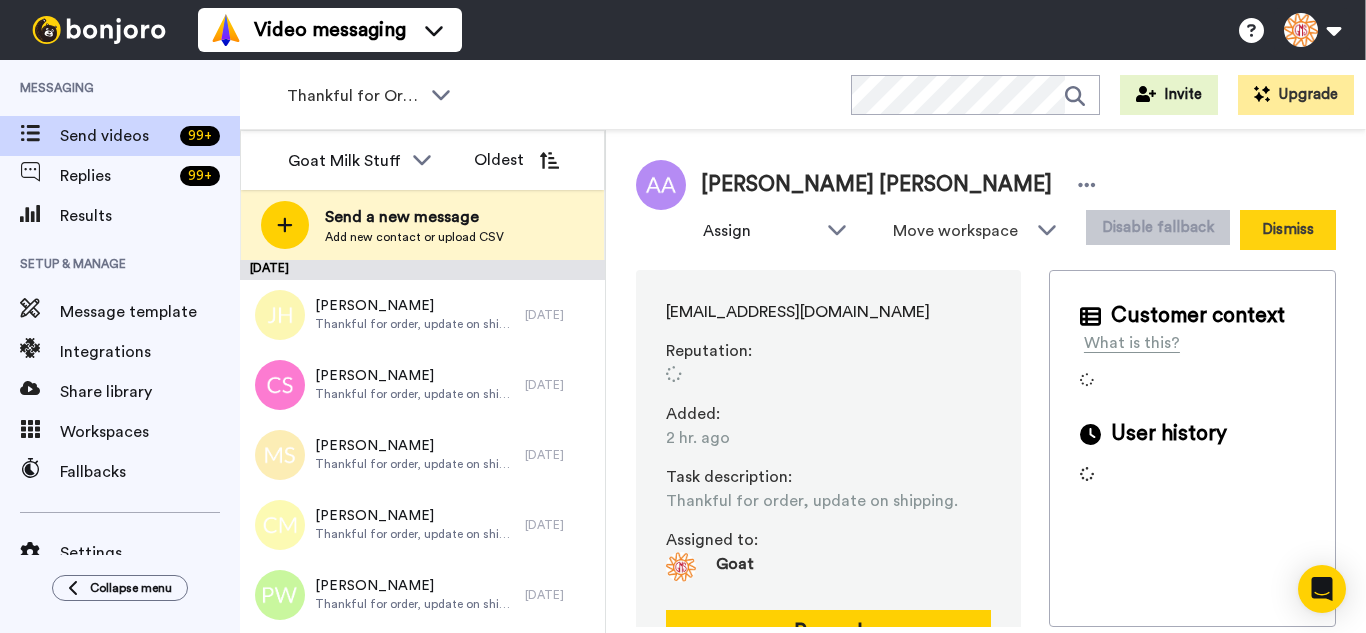 click on "Dismiss" at bounding box center (1288, 230) 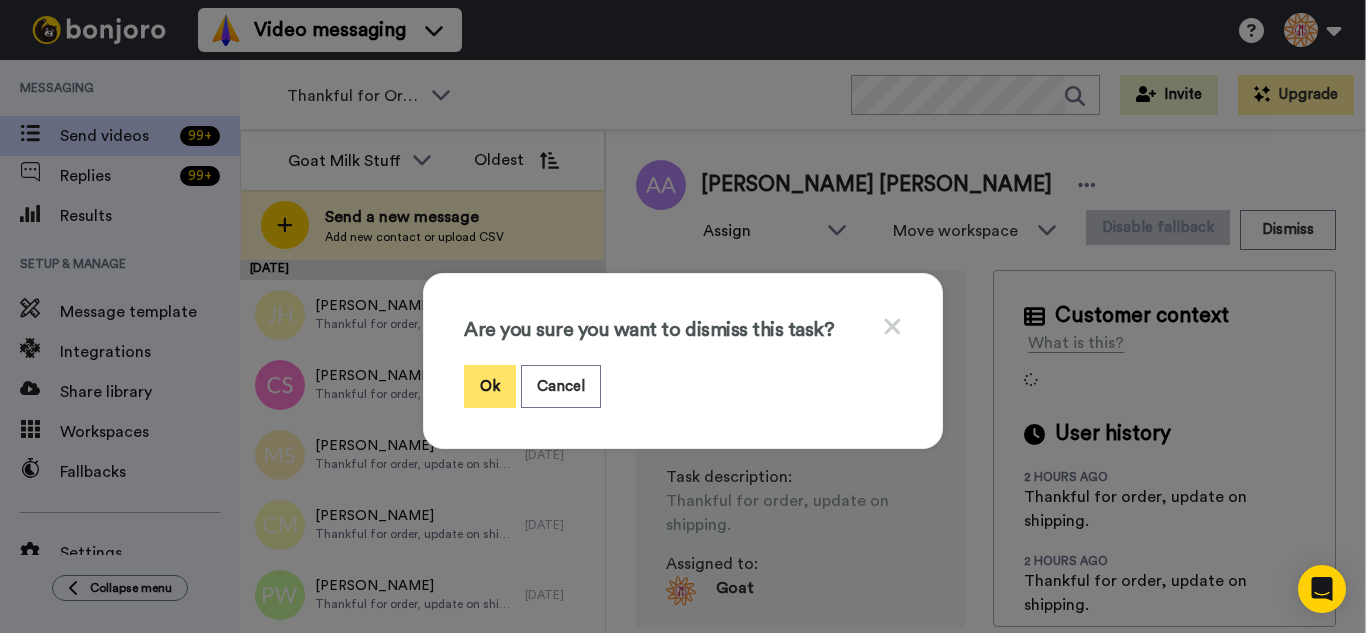 click on "Ok" at bounding box center [490, 386] 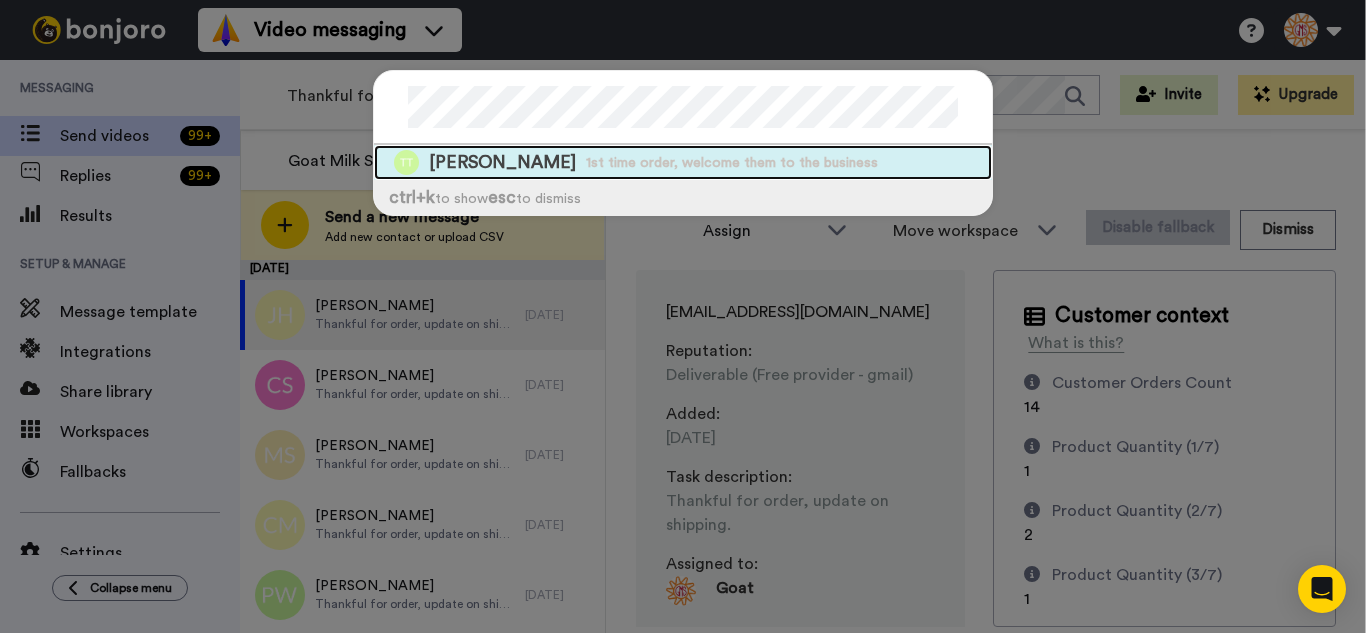 click on "1st time order, welcome them to the business" at bounding box center [732, 163] 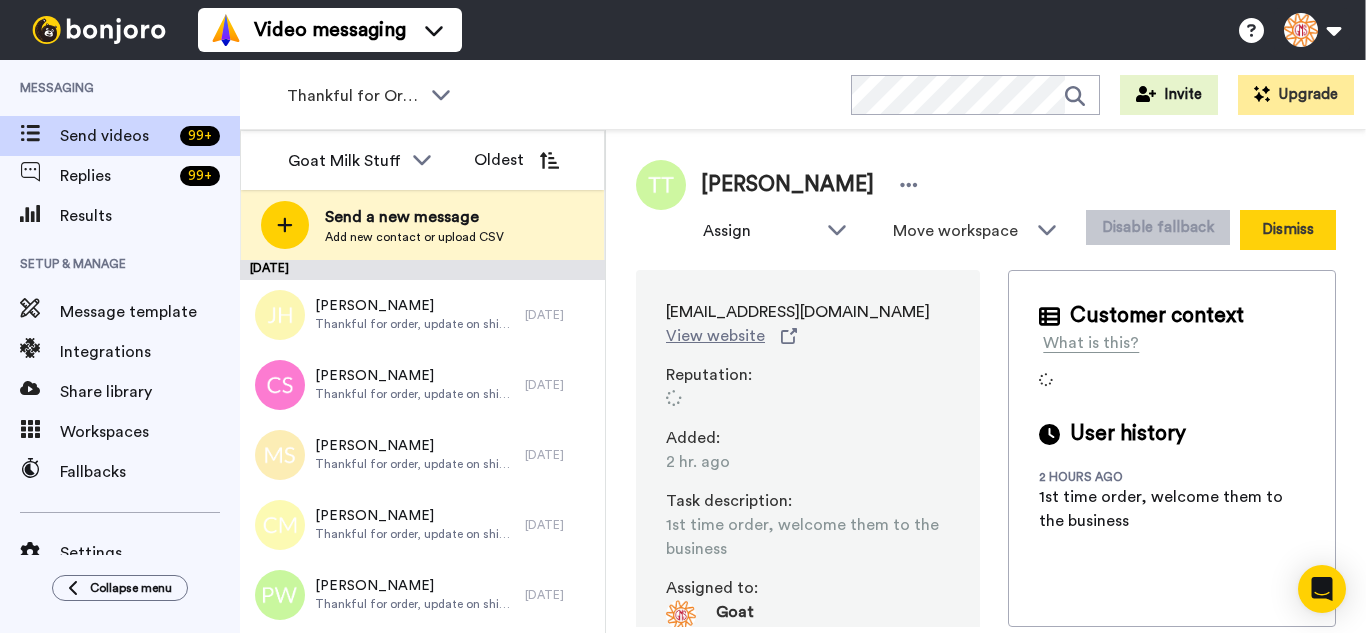 click on "Dismiss" at bounding box center [1288, 230] 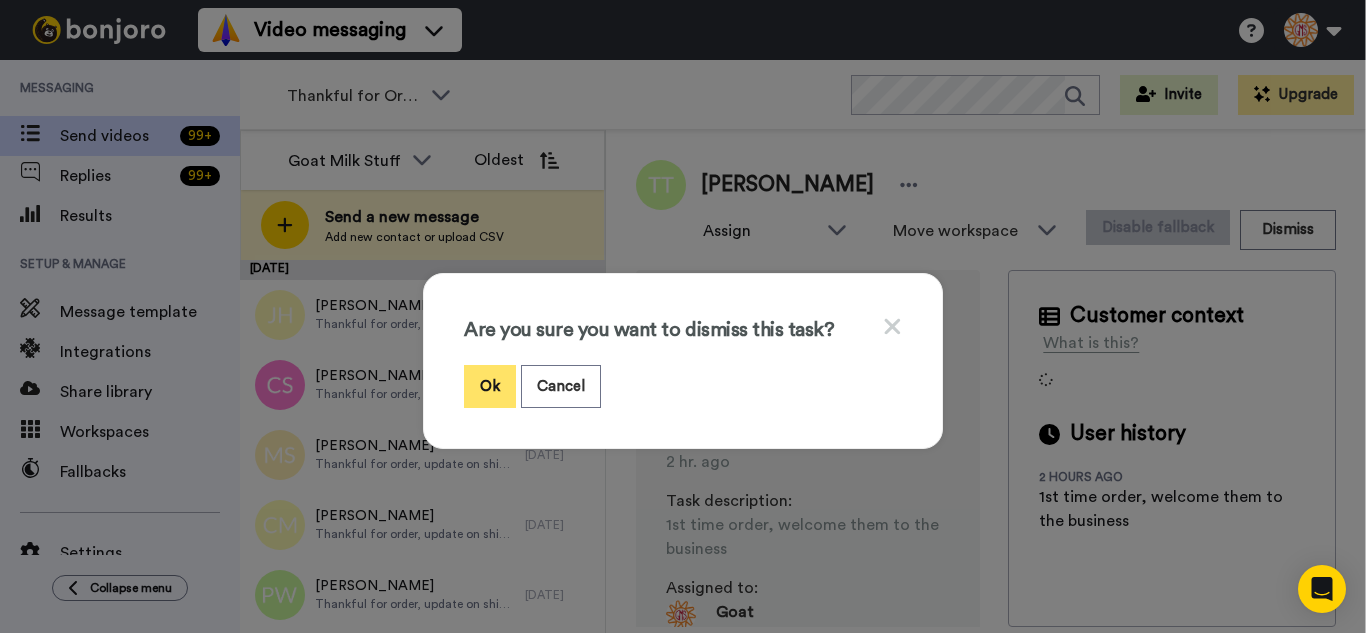 click on "Ok" at bounding box center (490, 386) 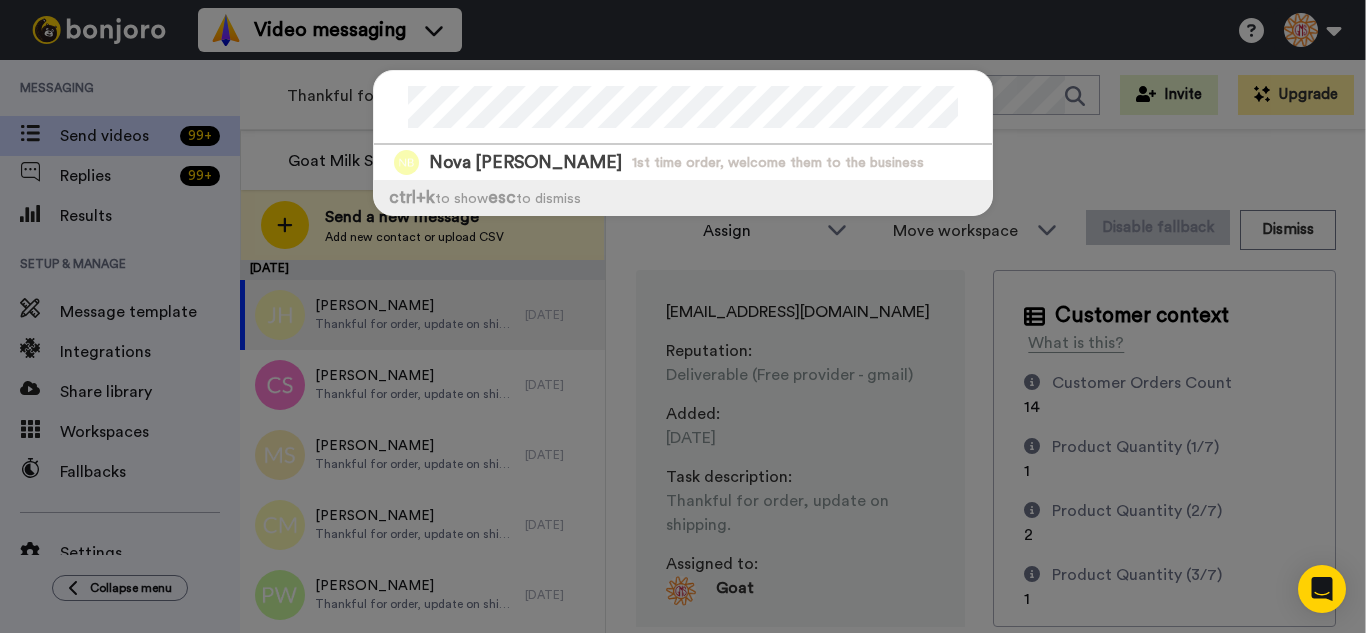 click on "Nova Blanchard 1st time order, welcome them to the business" at bounding box center (683, 162) 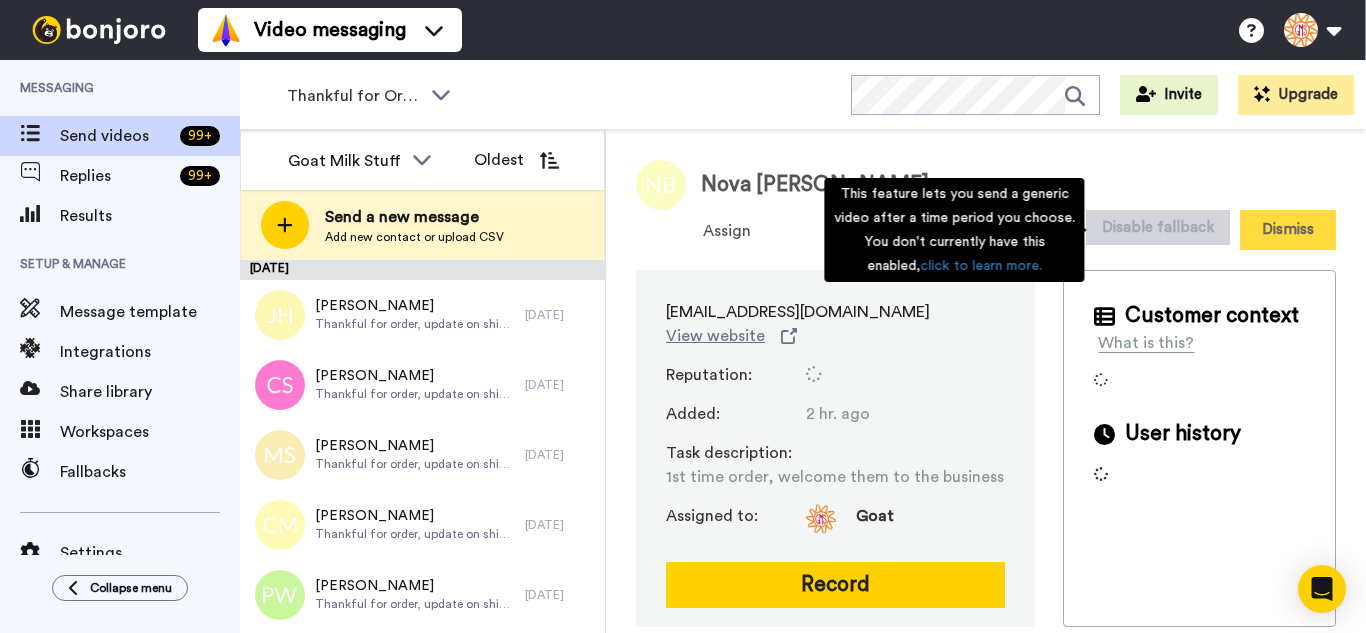 click on "Dismiss" at bounding box center (1288, 230) 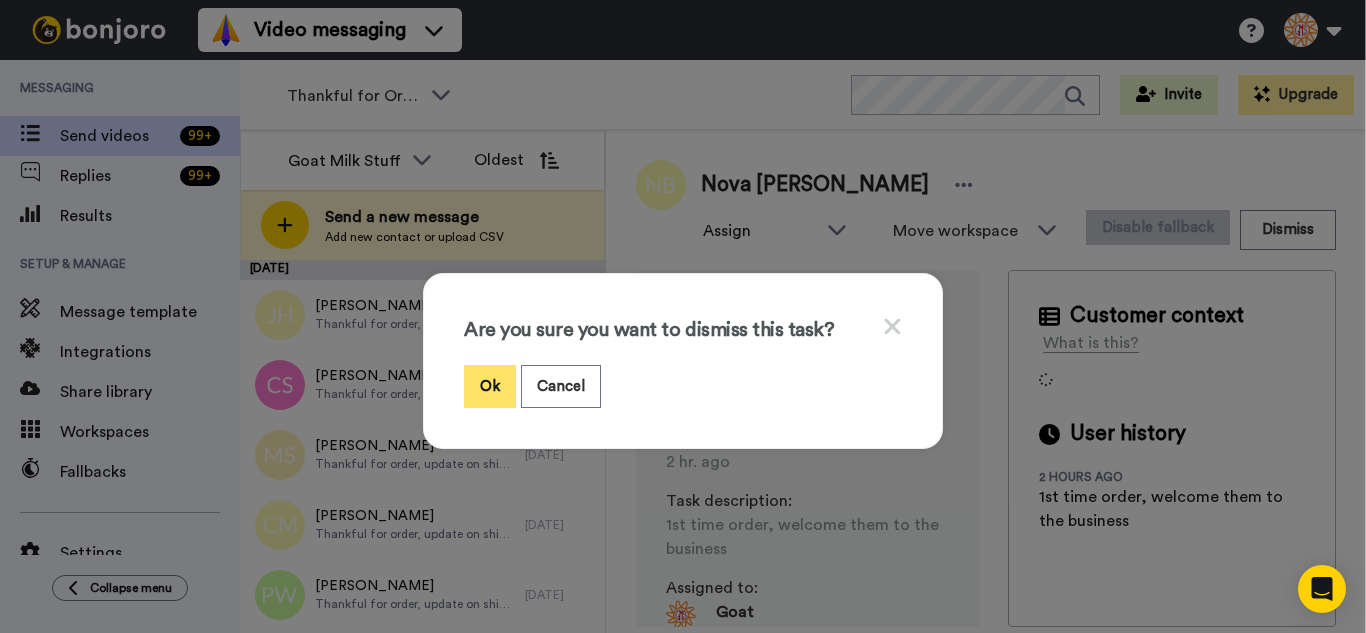 drag, startPoint x: 484, startPoint y: 379, endPoint x: 477, endPoint y: 363, distance: 17.464249 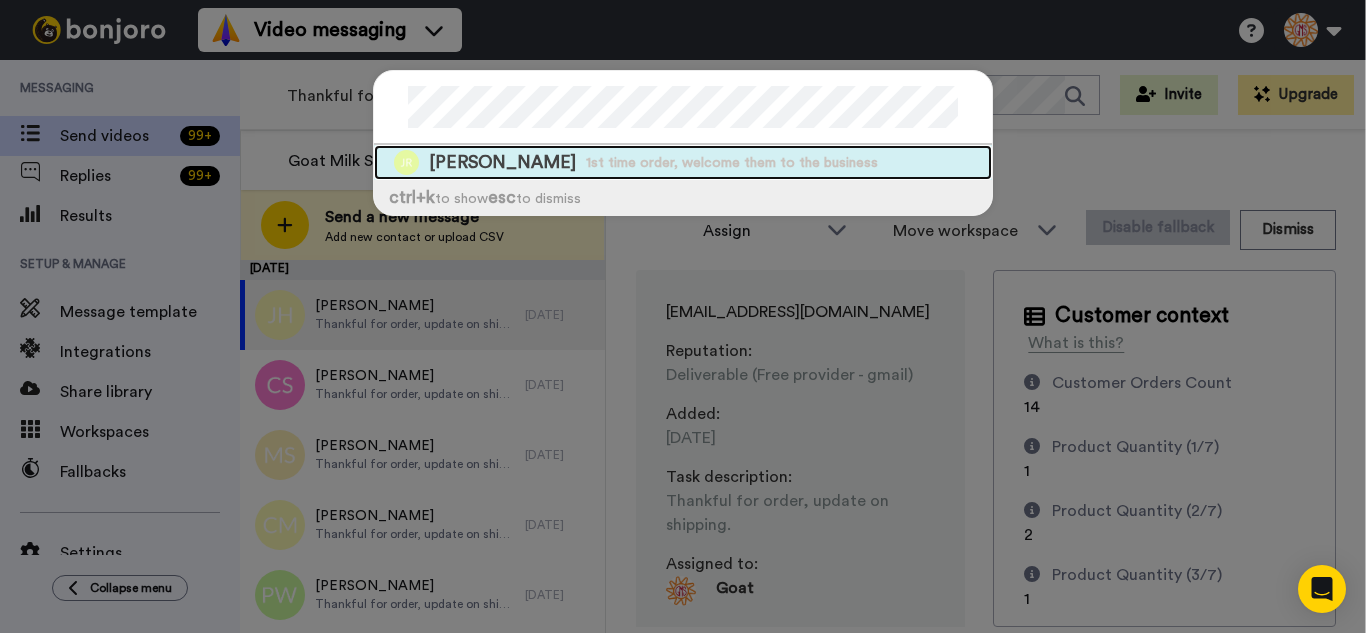 click on "Jarrett Ritchie 1st time order, welcome them to the business" at bounding box center [683, 162] 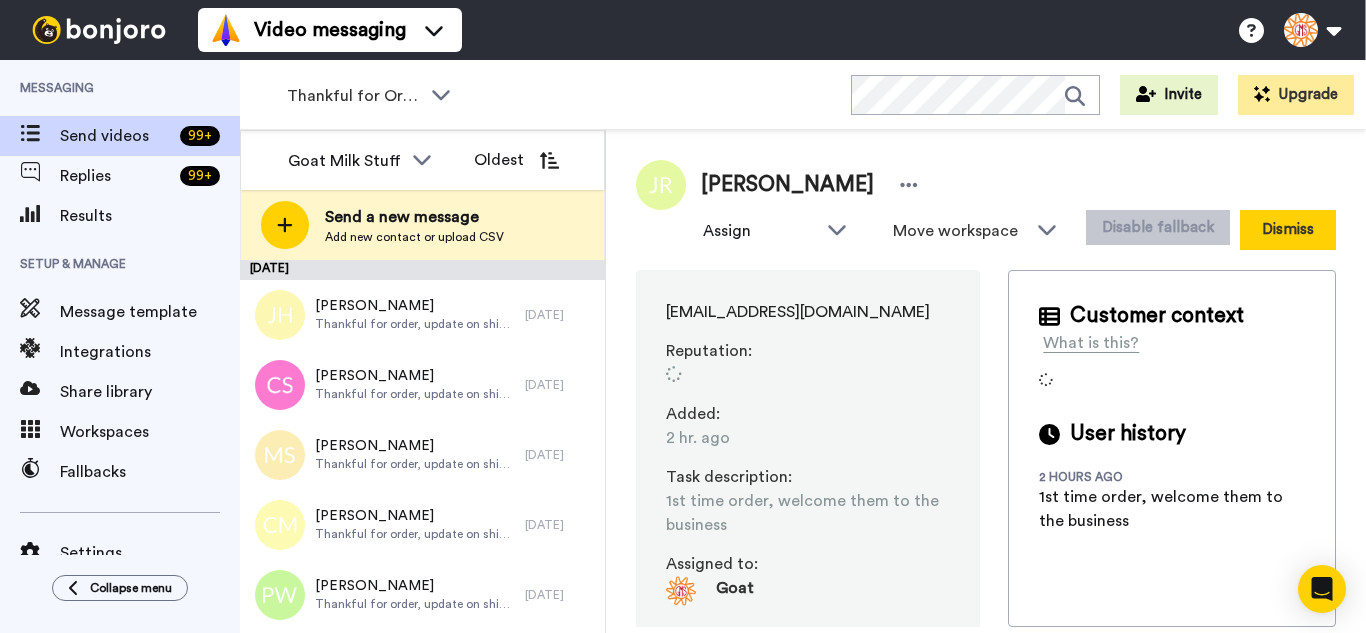 click on "Dismiss" at bounding box center [1288, 230] 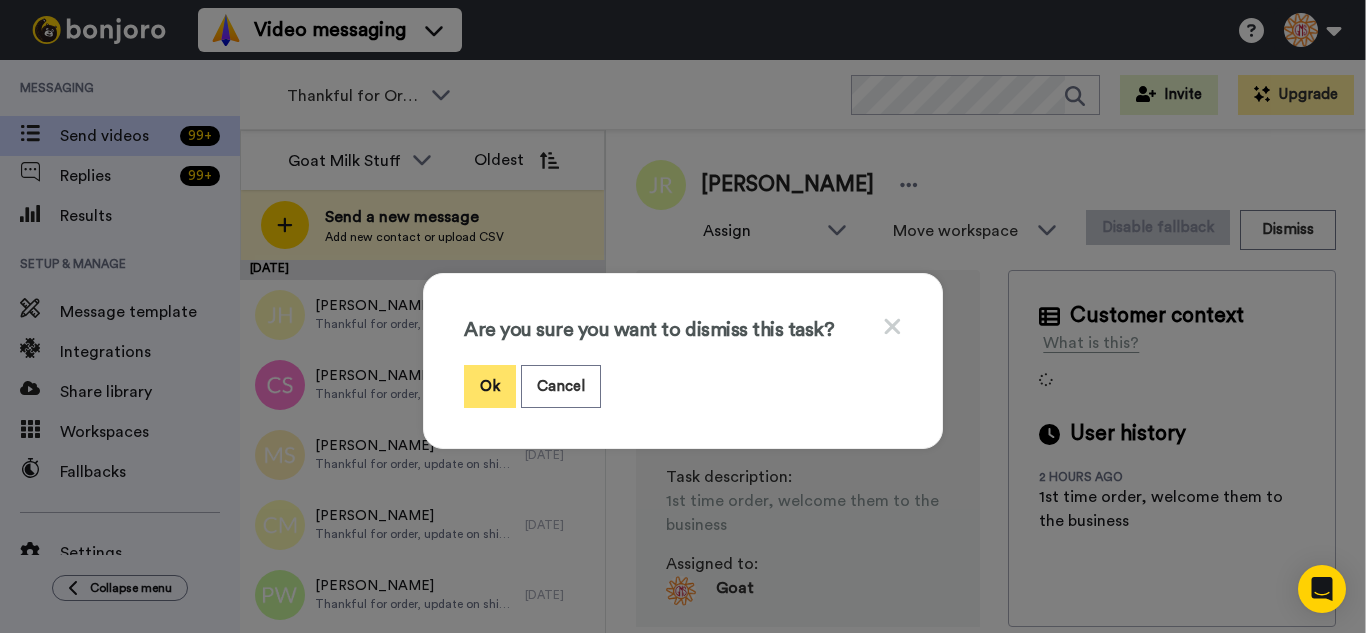 click on "Ok" at bounding box center [490, 386] 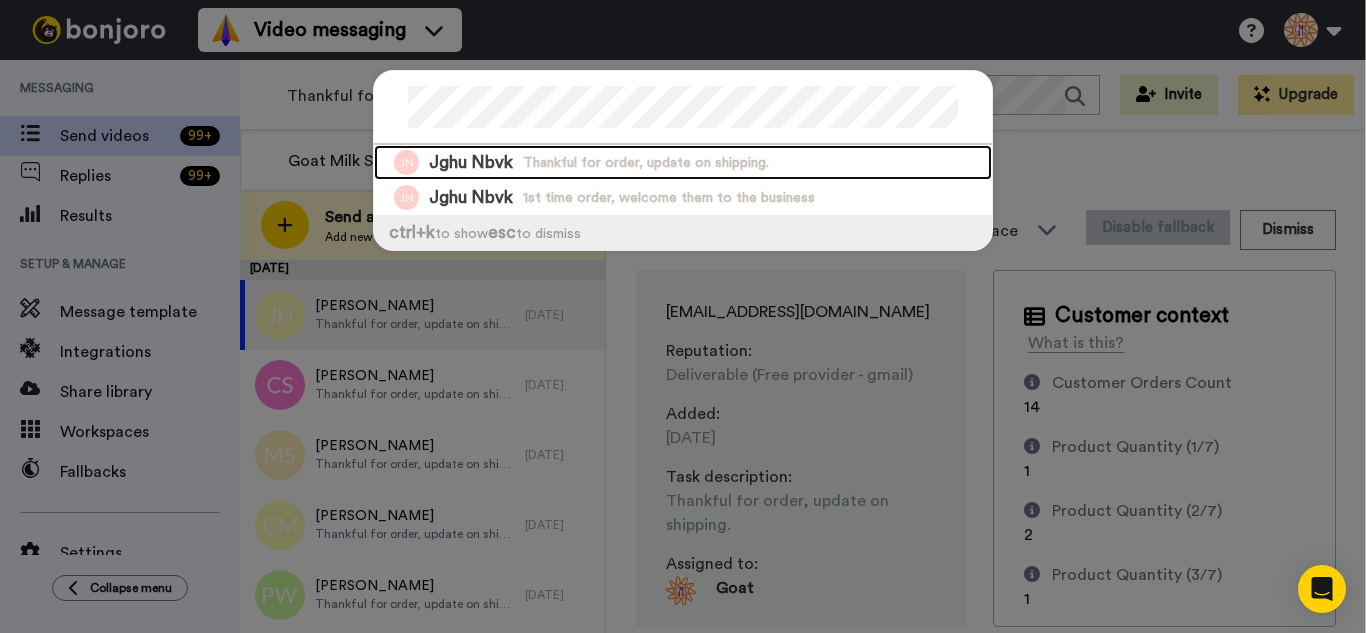 drag, startPoint x: 566, startPoint y: 151, endPoint x: 629, endPoint y: 157, distance: 63.28507 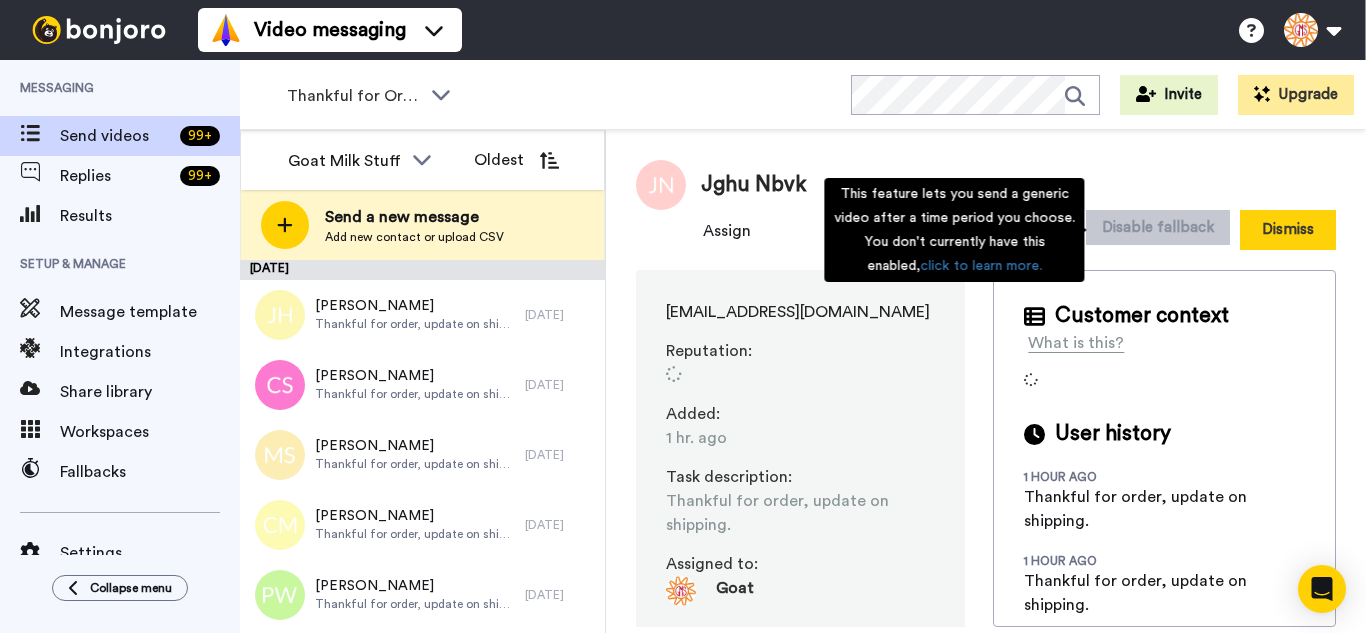 click on "Dismiss" at bounding box center [1288, 230] 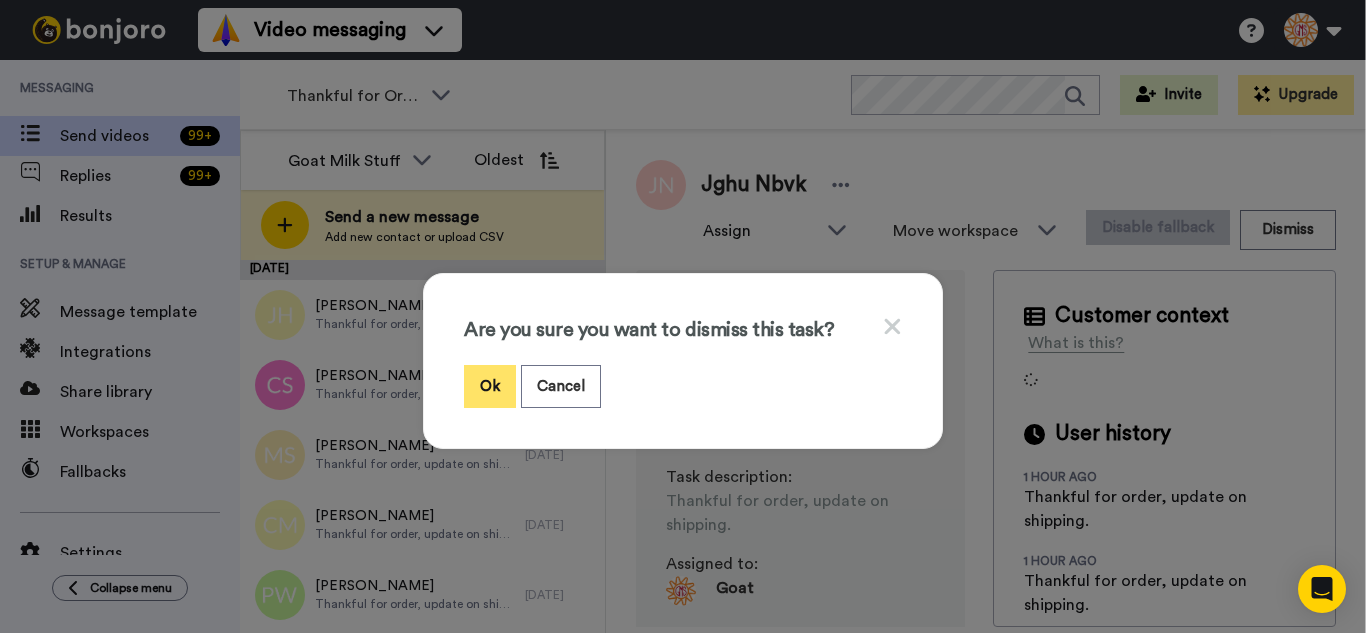 click on "Ok" at bounding box center [490, 386] 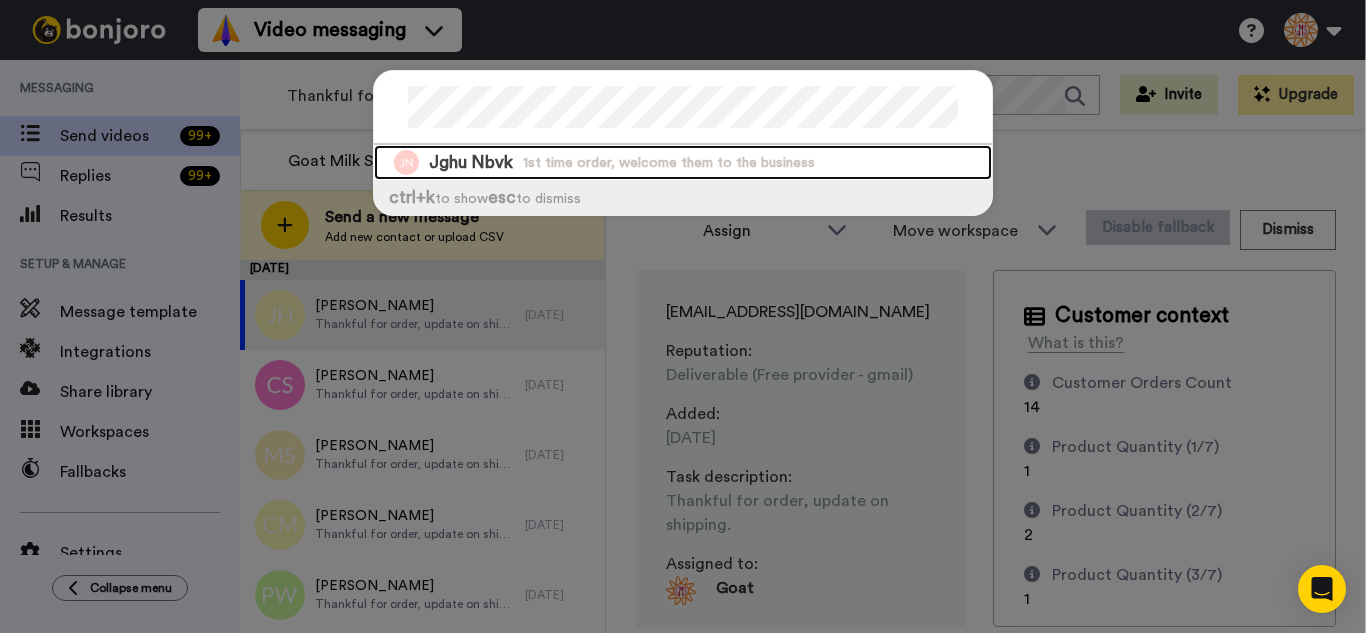 click on "1st time order, welcome them to the business" at bounding box center (669, 163) 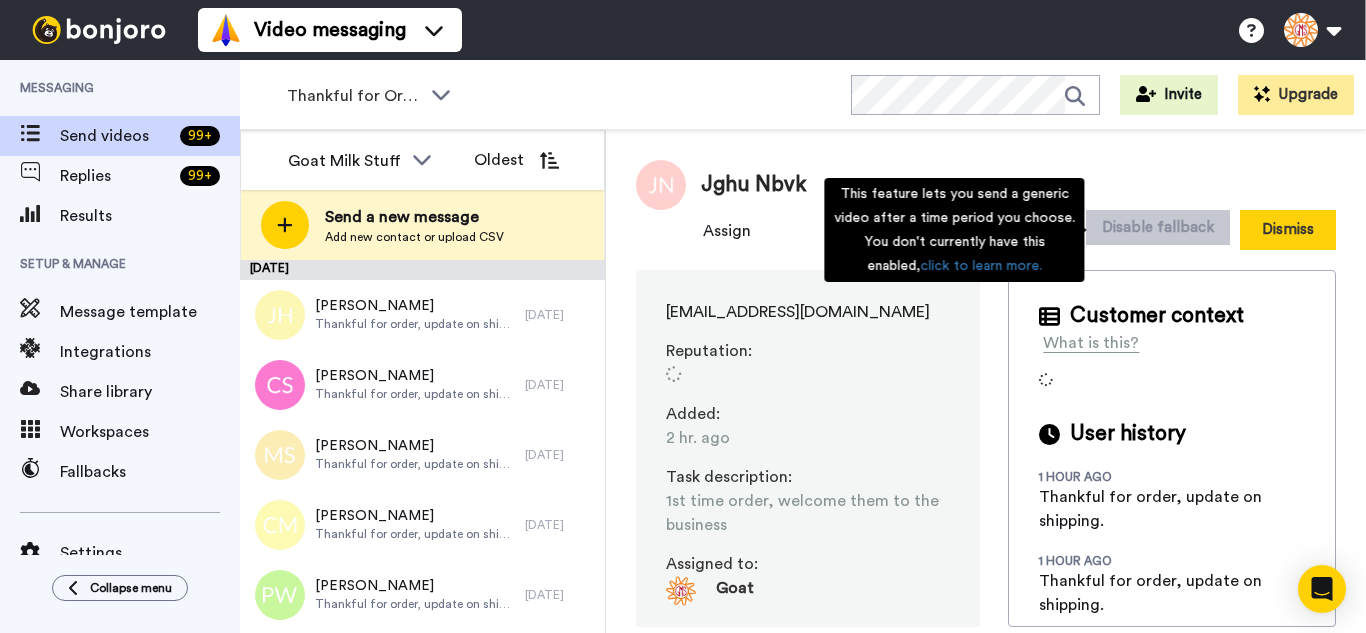 click on "Dismiss" at bounding box center [1288, 230] 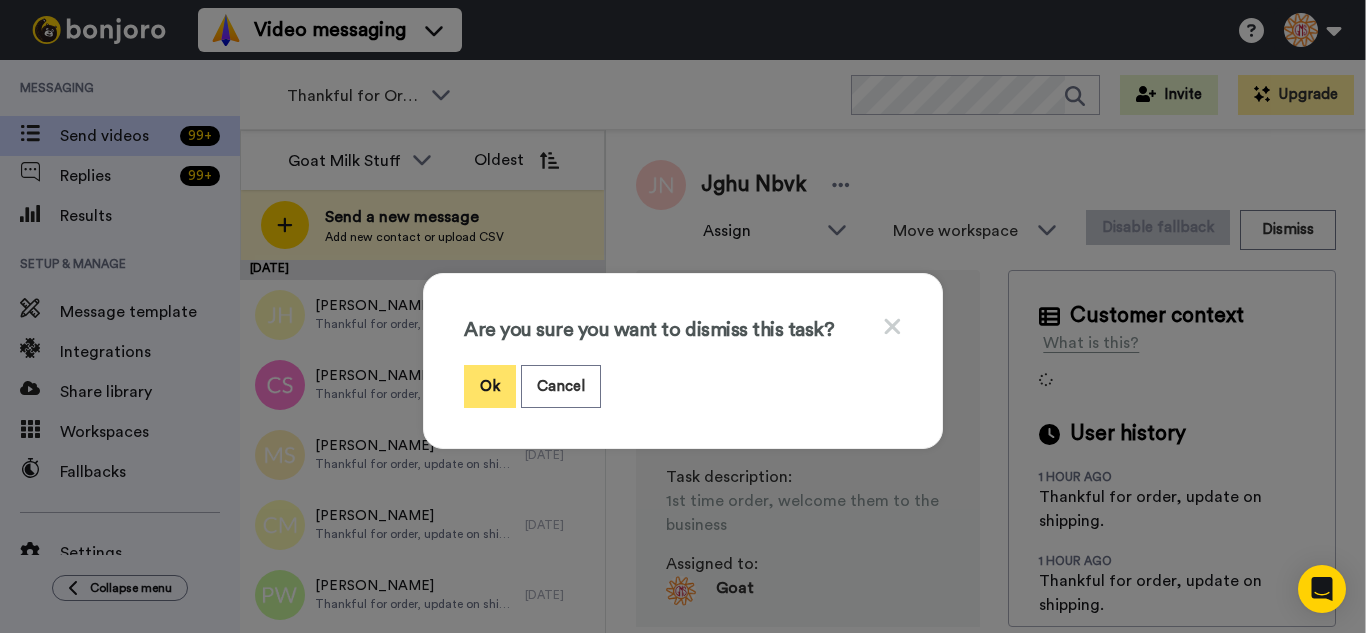 click on "Ok" at bounding box center (490, 386) 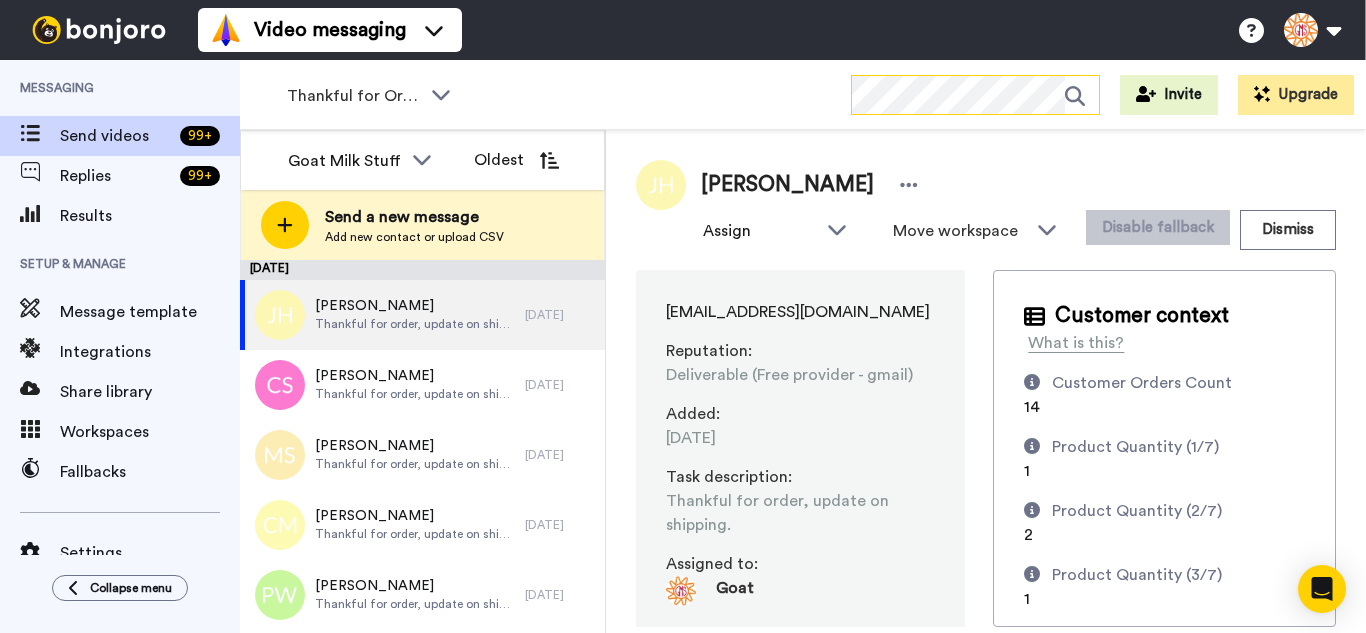 click at bounding box center [975, 95] 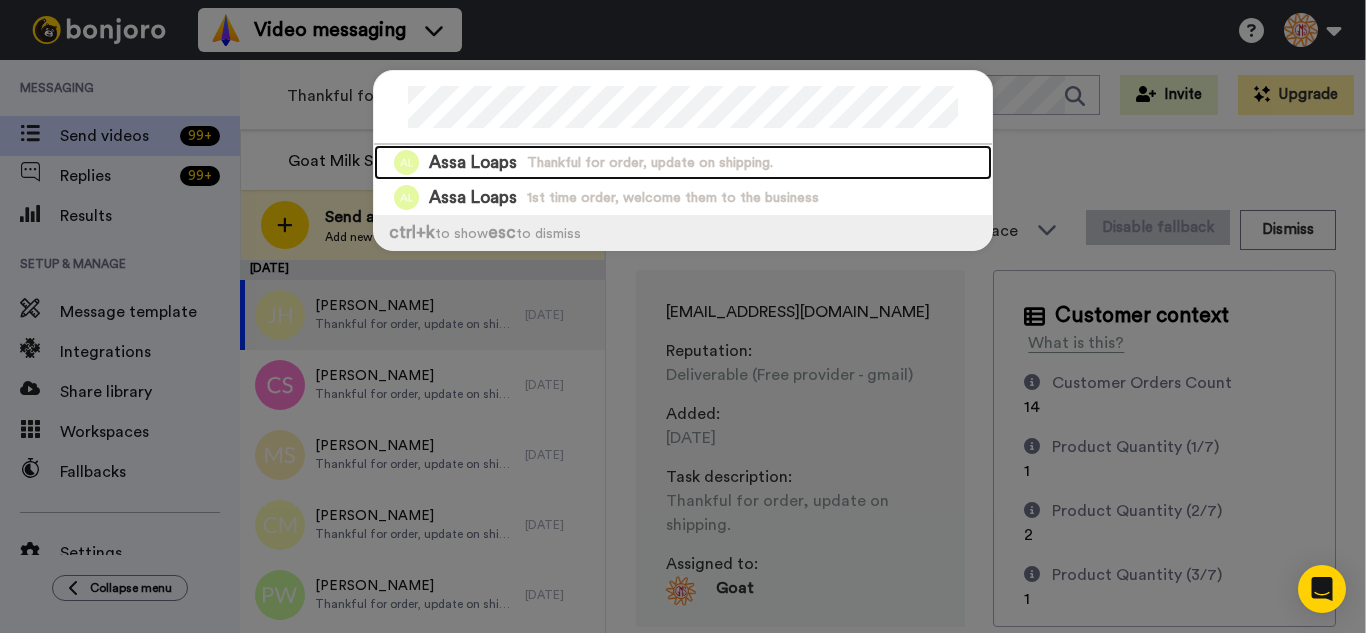 drag, startPoint x: 503, startPoint y: 158, endPoint x: 621, endPoint y: 180, distance: 120.033325 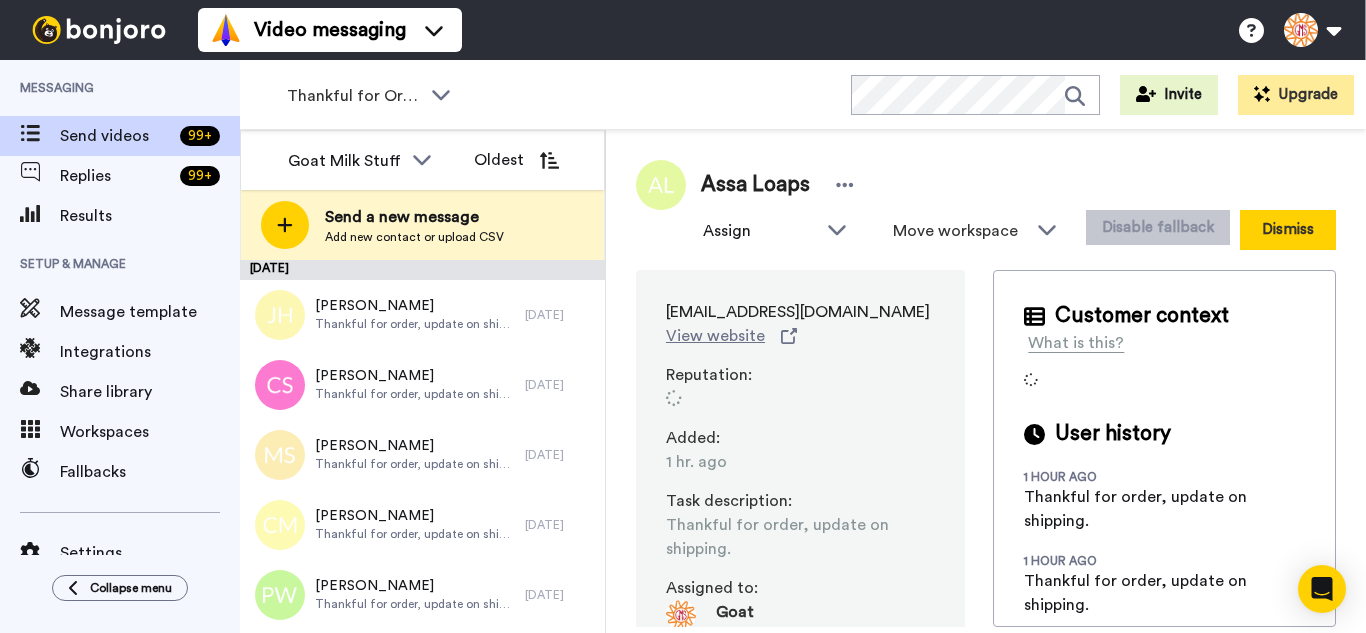 click on "Dismiss" at bounding box center [1288, 230] 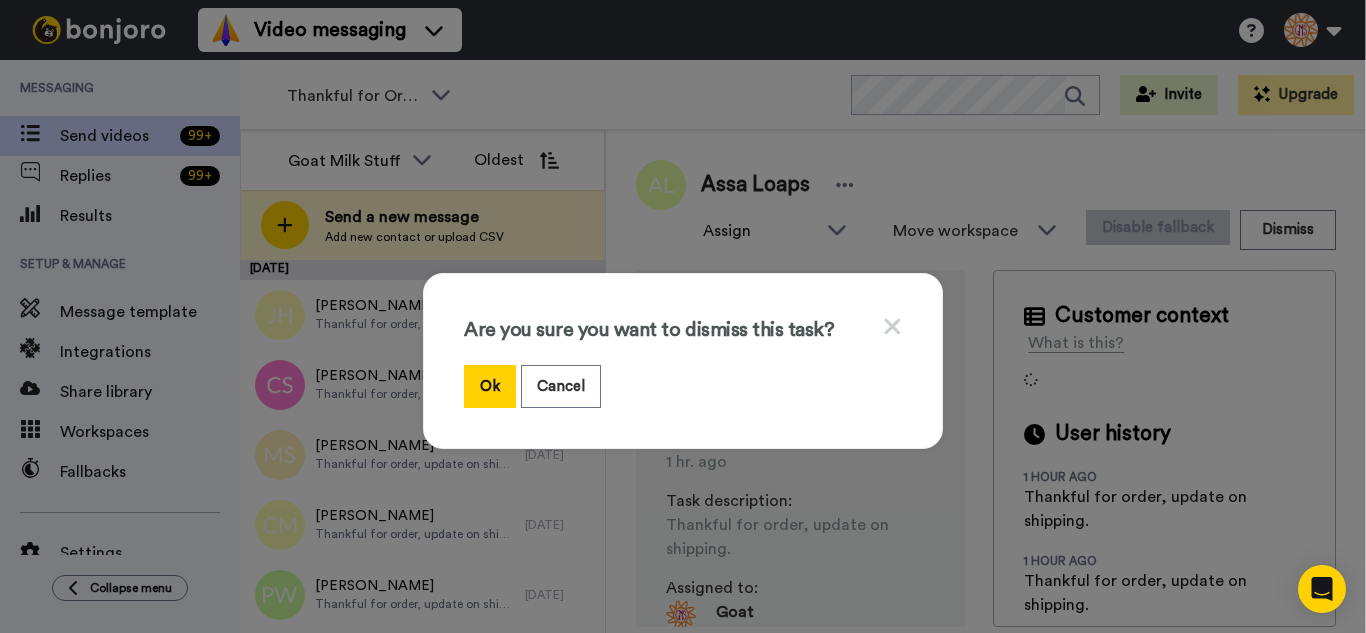drag, startPoint x: 498, startPoint y: 383, endPoint x: 648, endPoint y: 342, distance: 155.50241 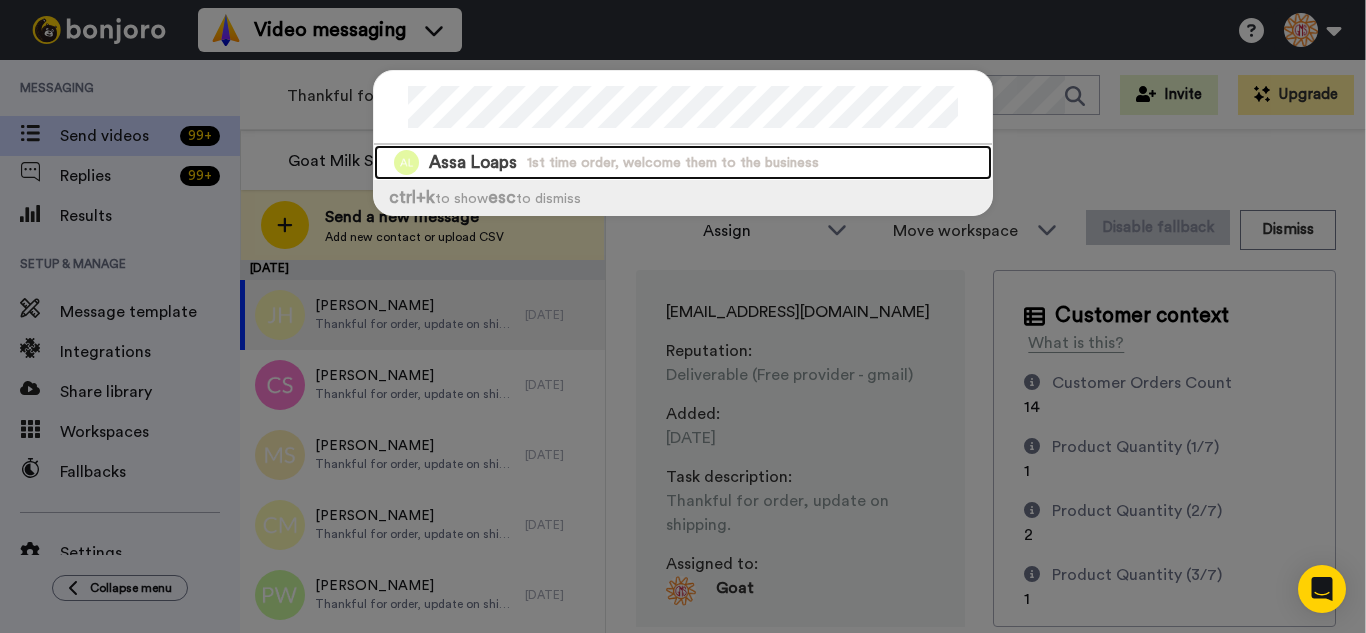 click on "1st time order, welcome them to the business" at bounding box center (673, 163) 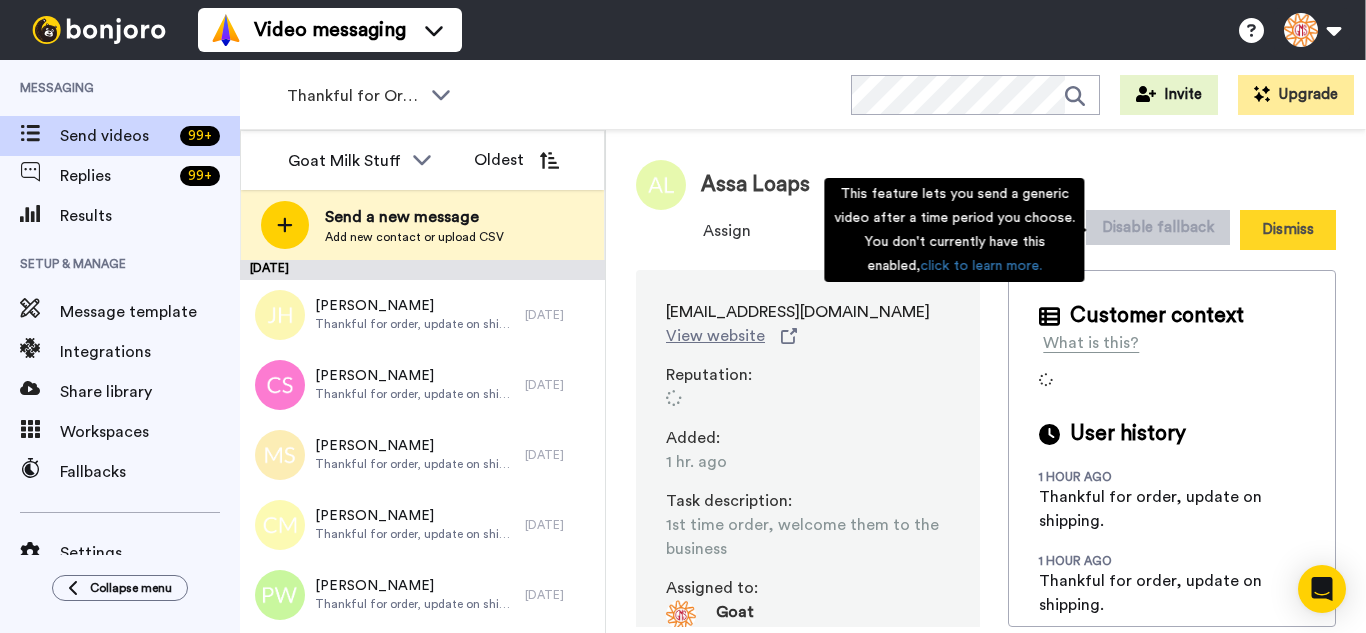 click on "Dismiss" at bounding box center (1288, 230) 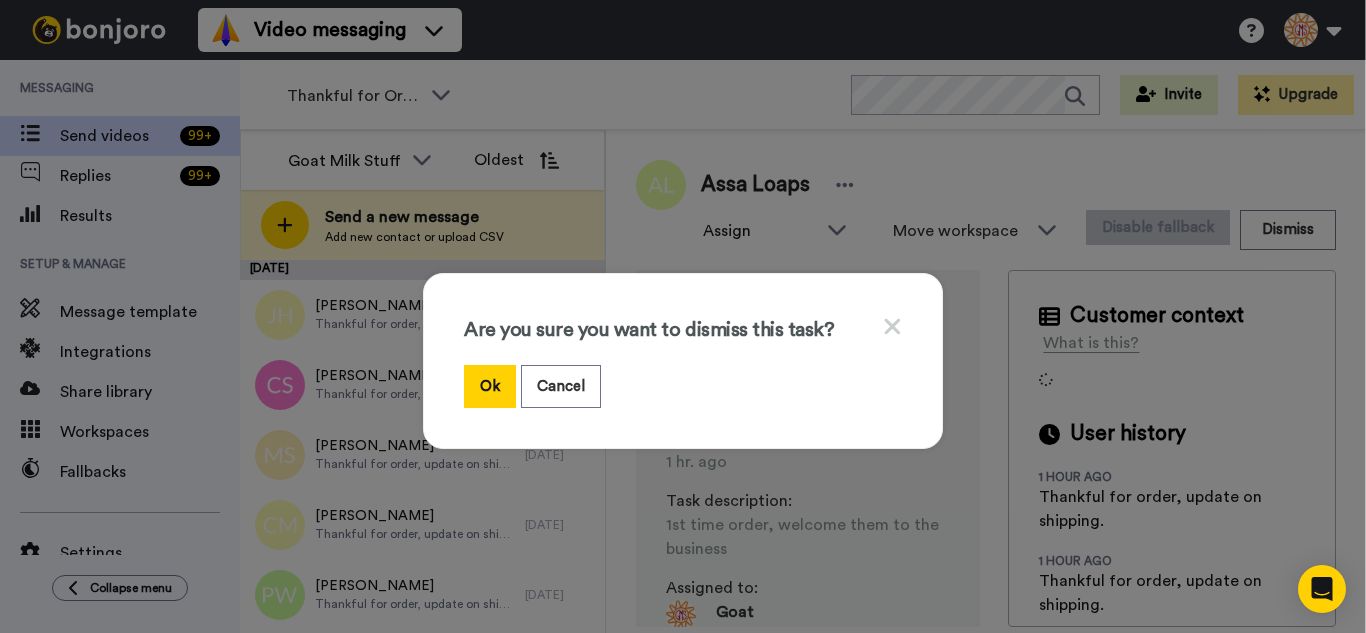 drag, startPoint x: 476, startPoint y: 379, endPoint x: 363, endPoint y: 17, distance: 379.22684 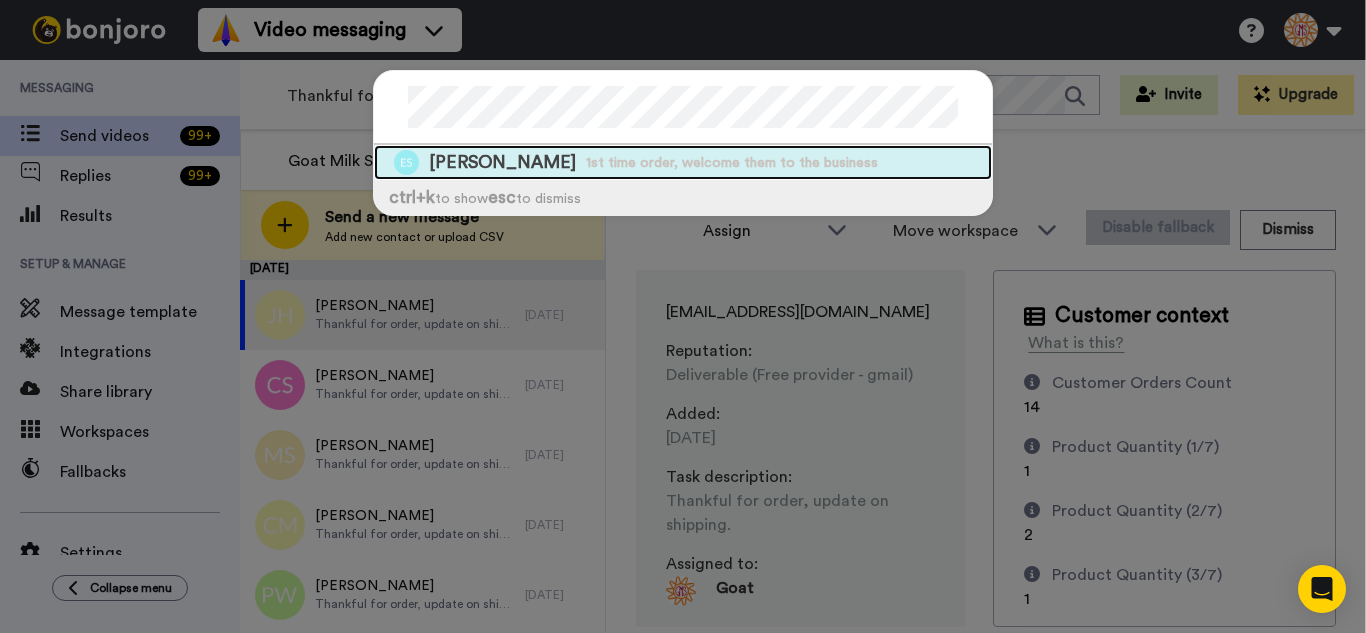 click on "1st time order, welcome them to the business" at bounding box center (732, 163) 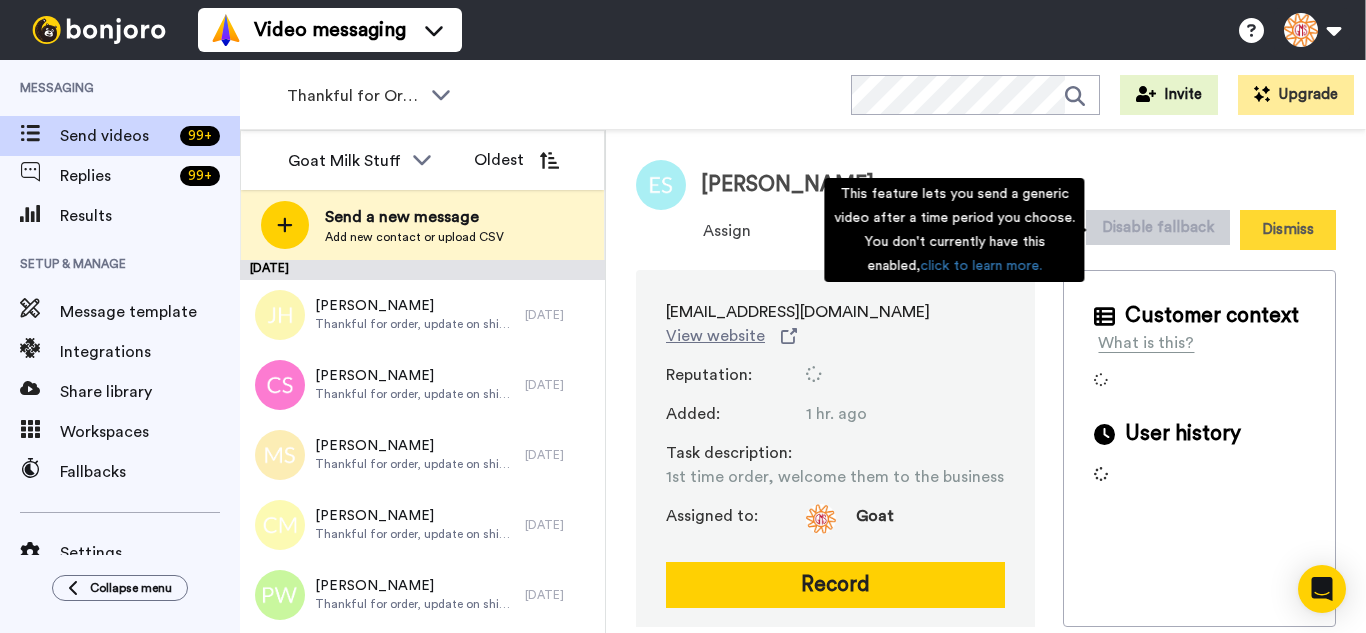 click on "Dismiss" at bounding box center (1288, 230) 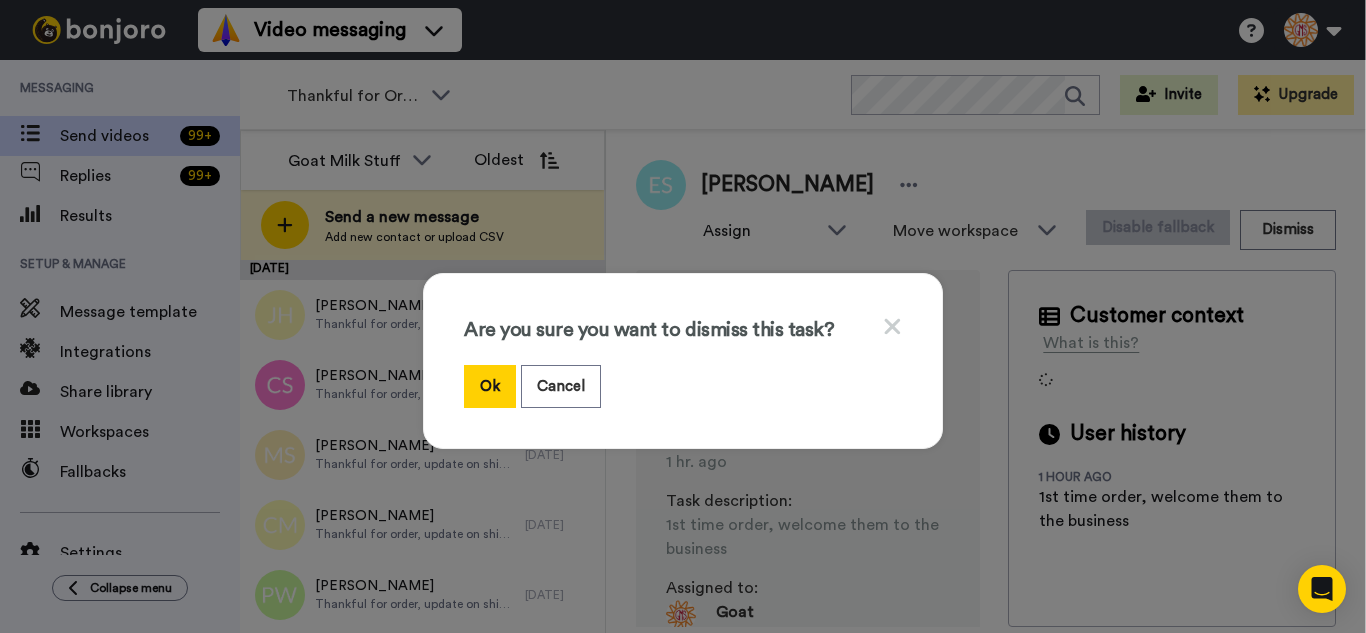 drag, startPoint x: 495, startPoint y: 397, endPoint x: 388, endPoint y: 184, distance: 238.36526 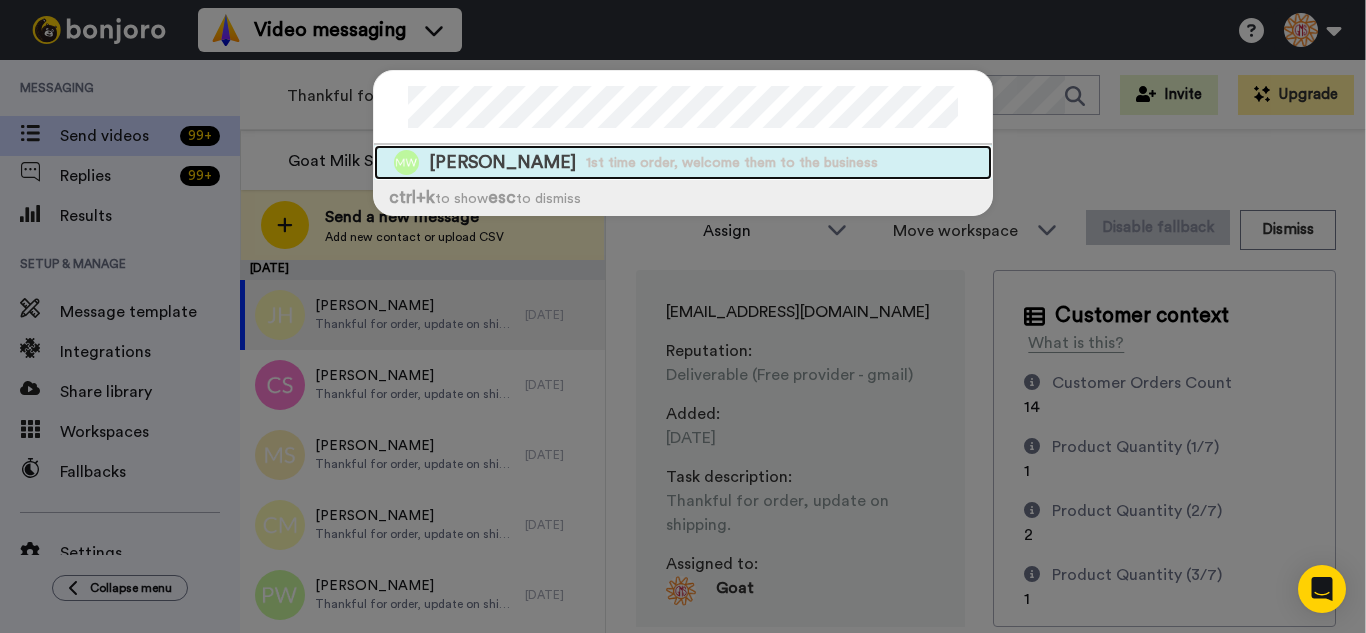 click on "1st time order, welcome them to the business" at bounding box center (732, 163) 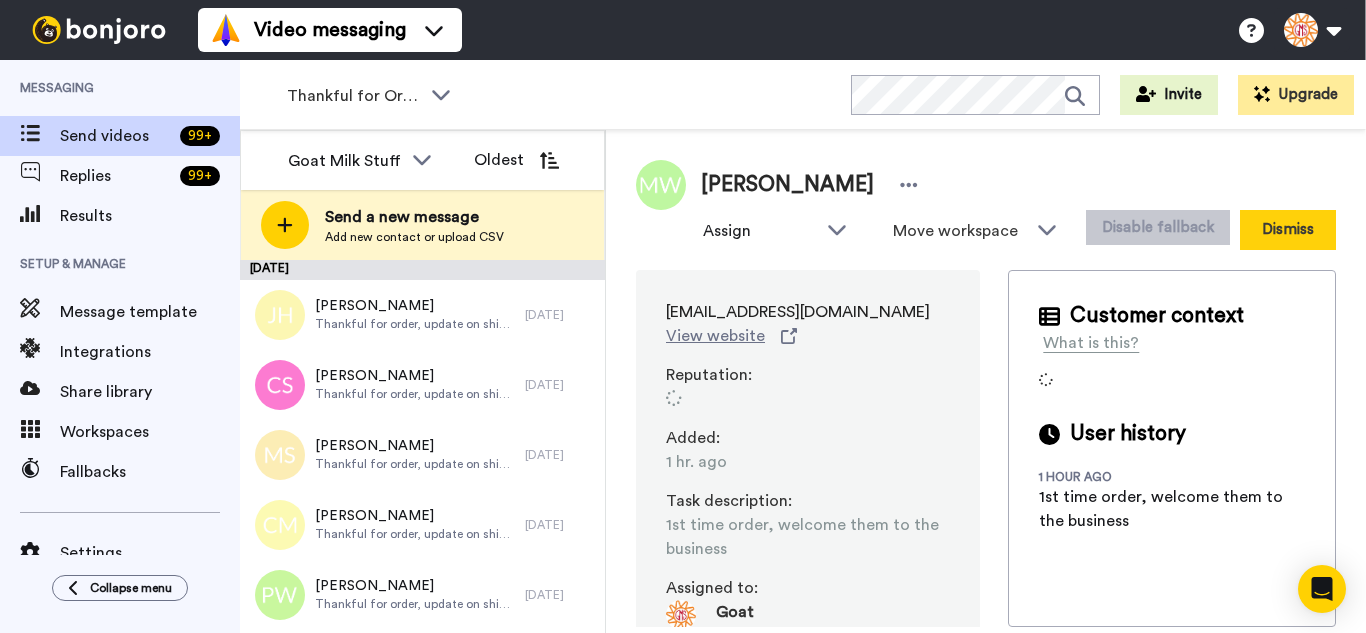 click on "Dismiss" at bounding box center [1288, 230] 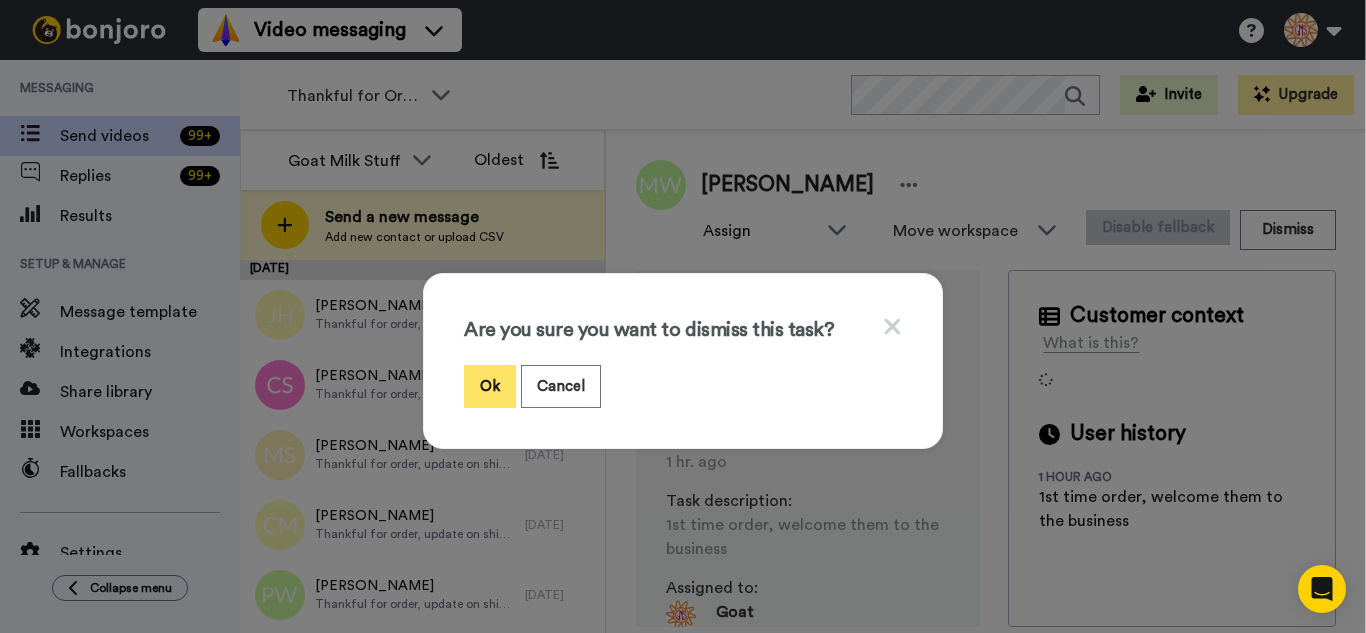 click on "Ok" at bounding box center [490, 386] 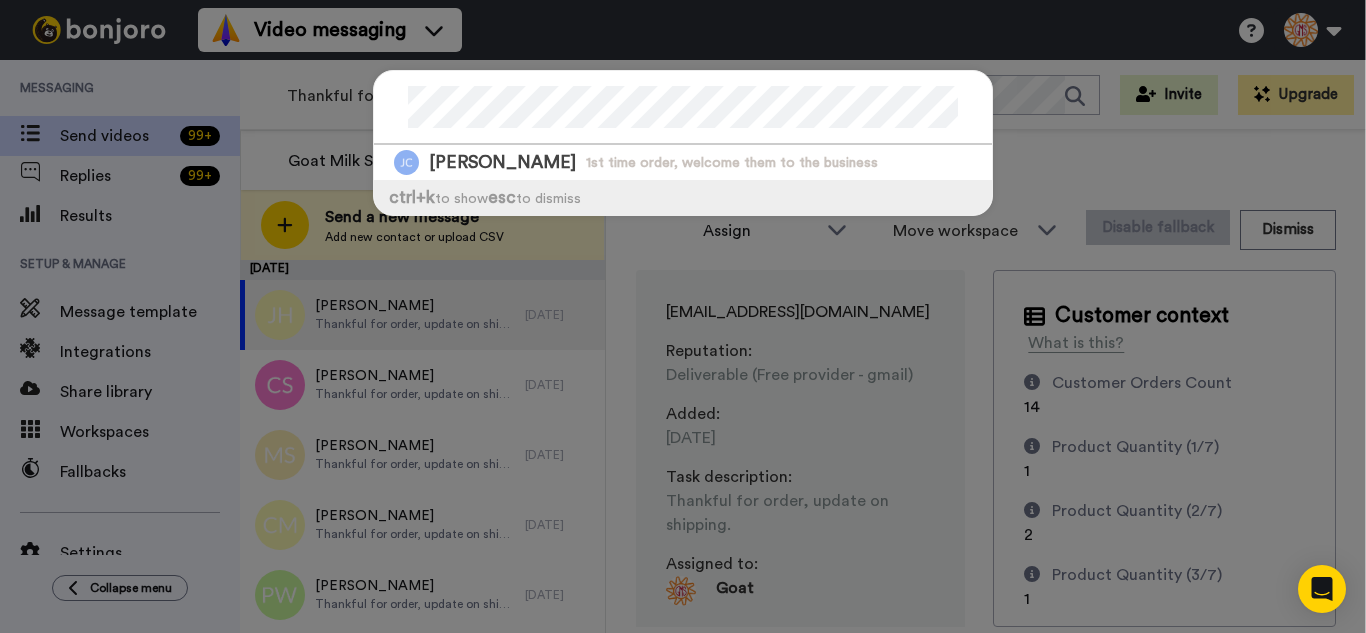 click on "1st time order, welcome them to the business" at bounding box center (732, 163) 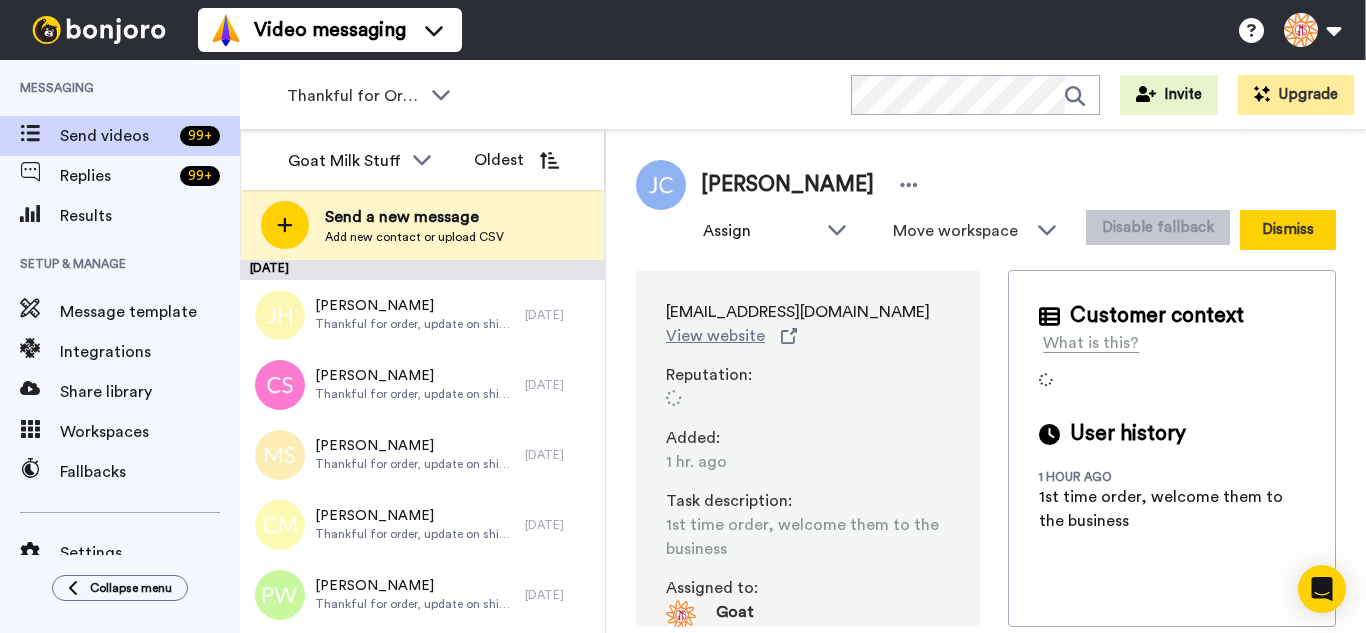 click on "Dismiss" at bounding box center [1288, 230] 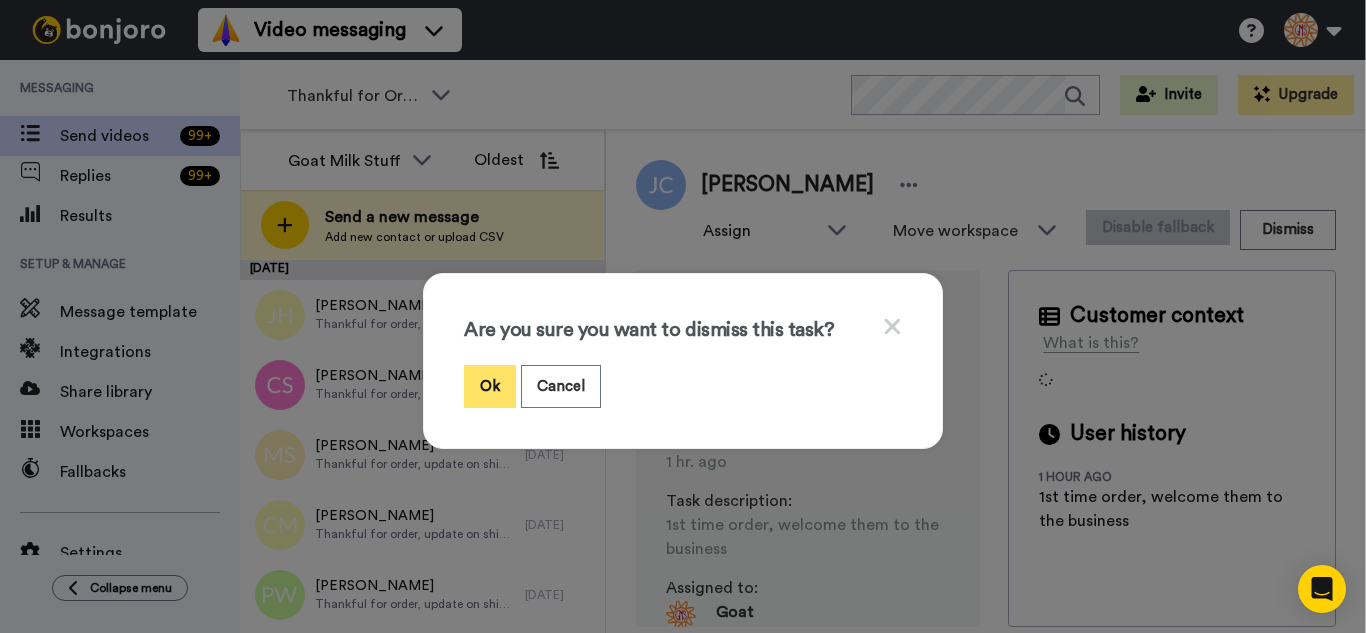 click on "Ok" at bounding box center (490, 386) 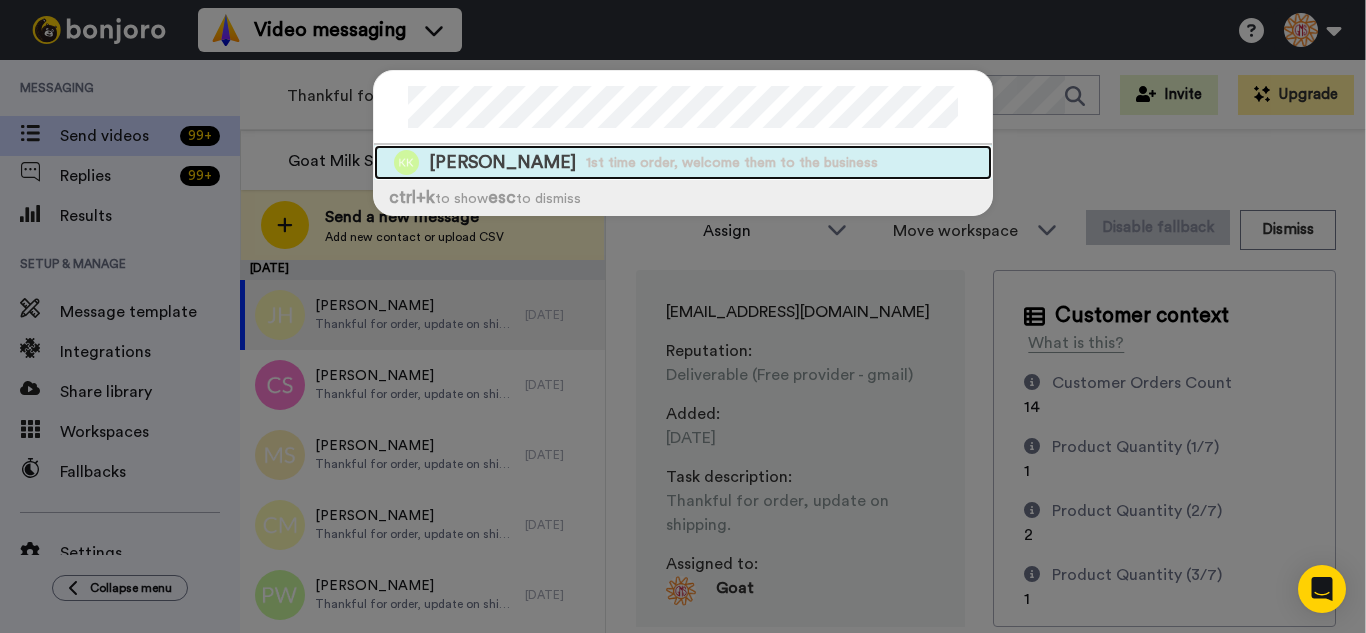 click on "1st time order, welcome them to the business" at bounding box center (732, 163) 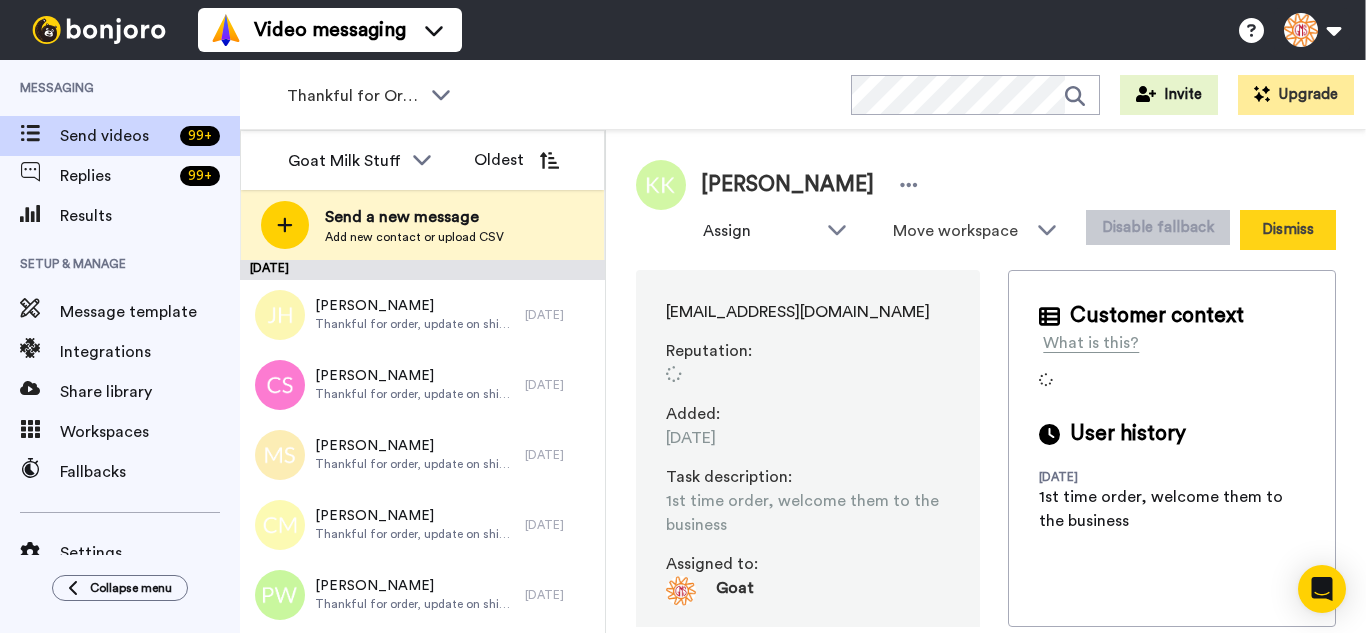 click on "Dismiss" at bounding box center [1288, 230] 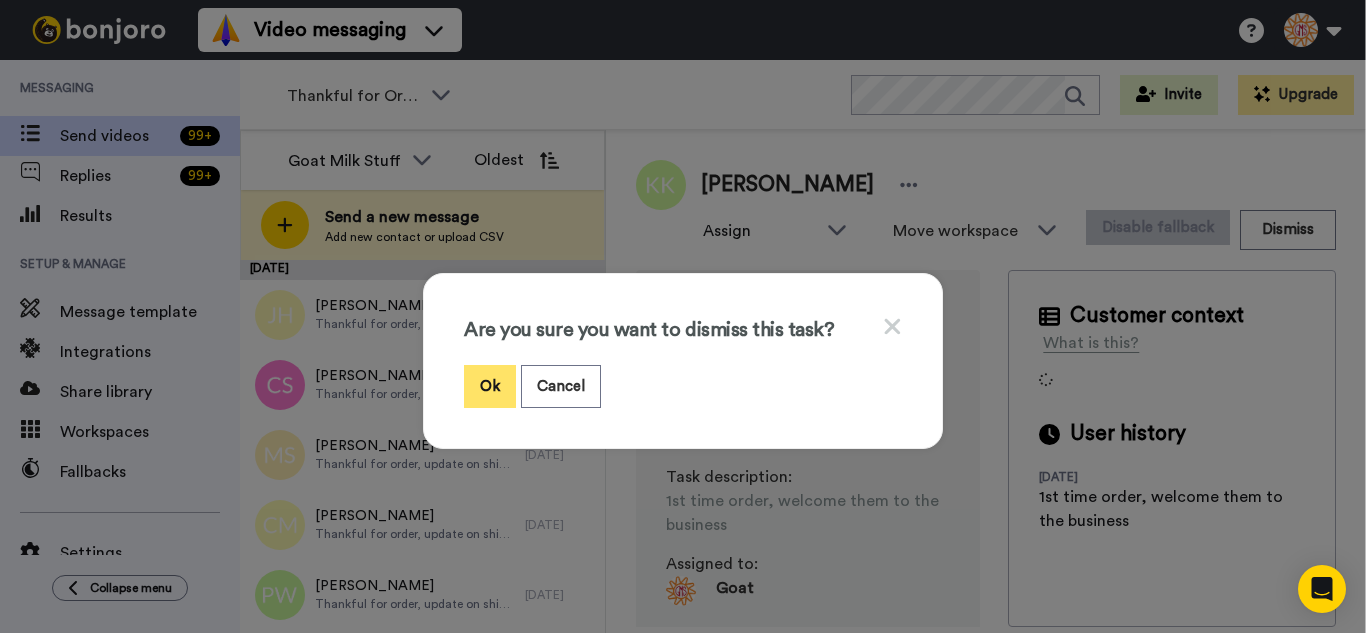 click on "Ok" at bounding box center [490, 386] 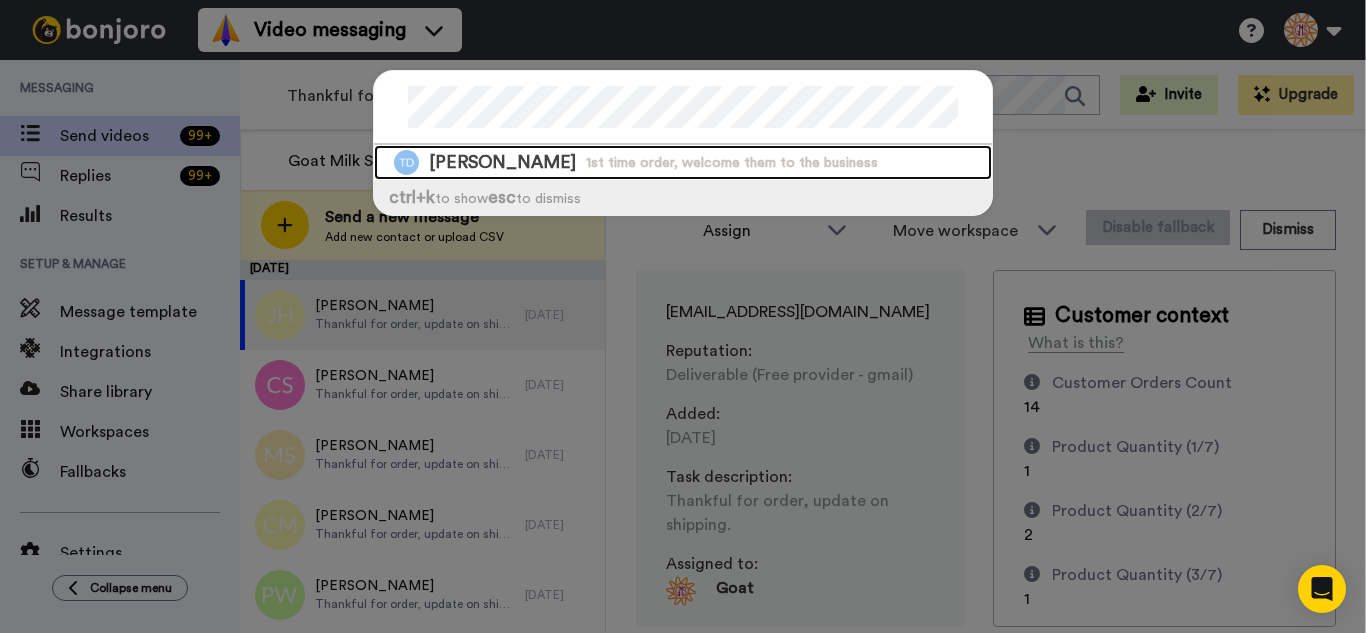 click on "1st time order, welcome them to the business" at bounding box center (732, 163) 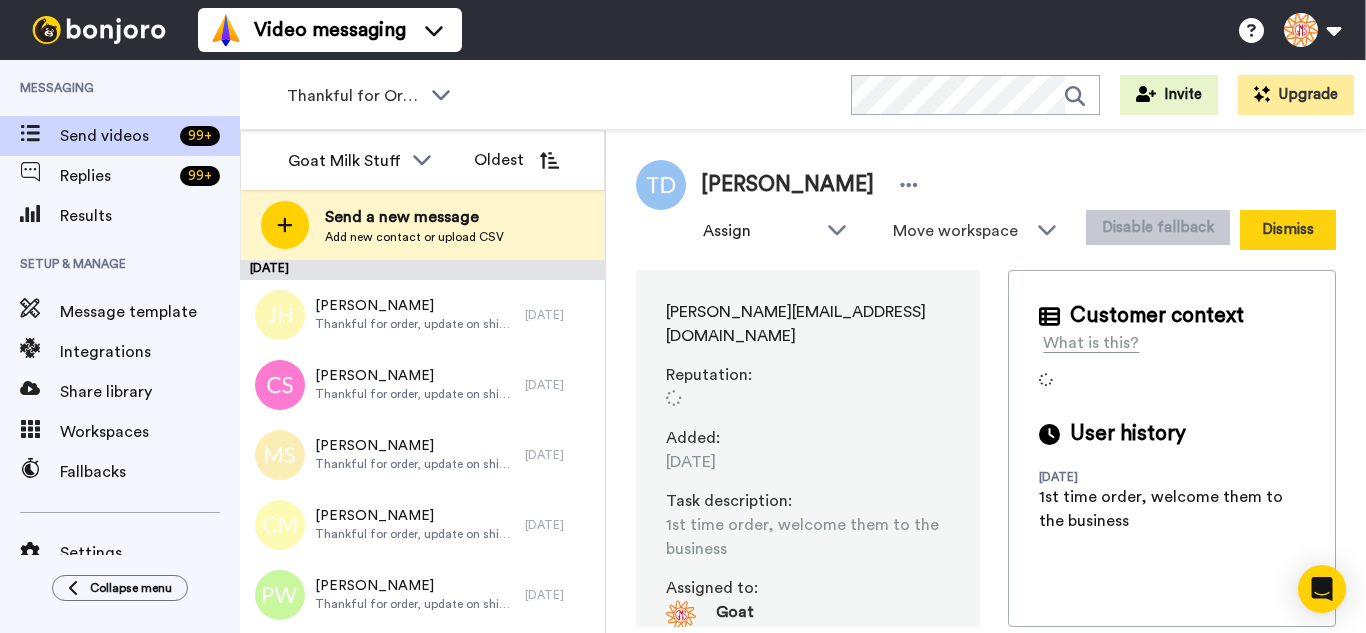 click on "Dismiss" at bounding box center [1288, 230] 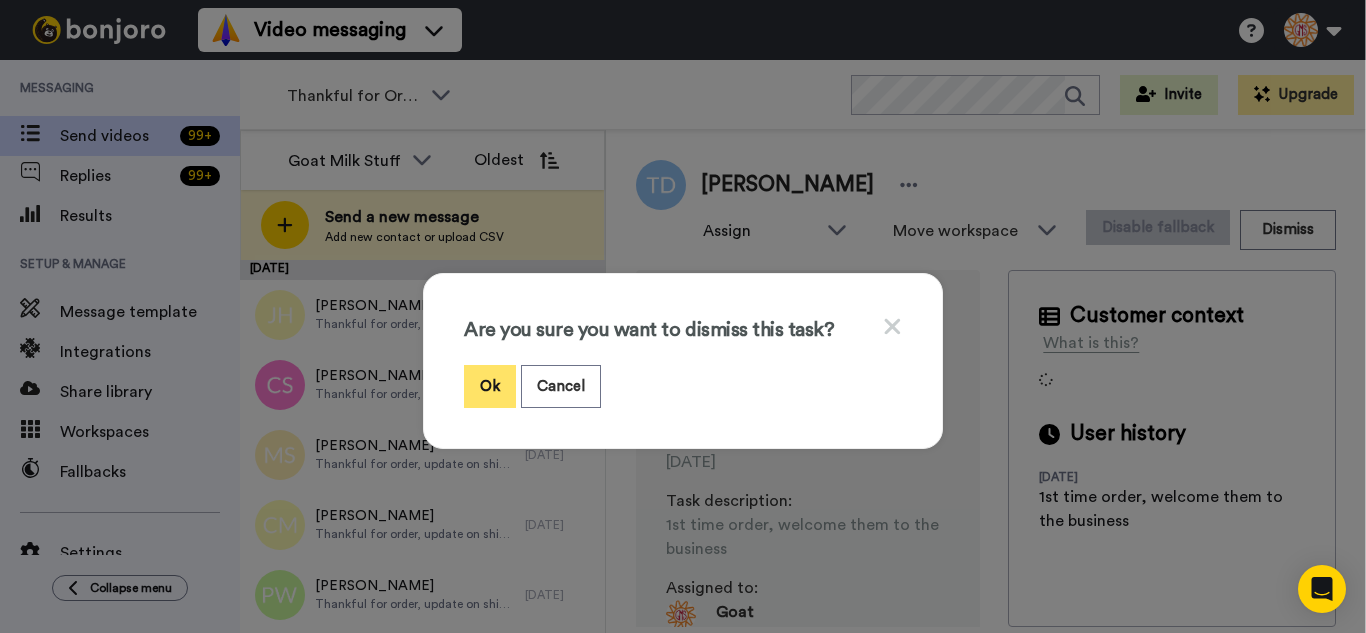 click on "Ok" at bounding box center (490, 386) 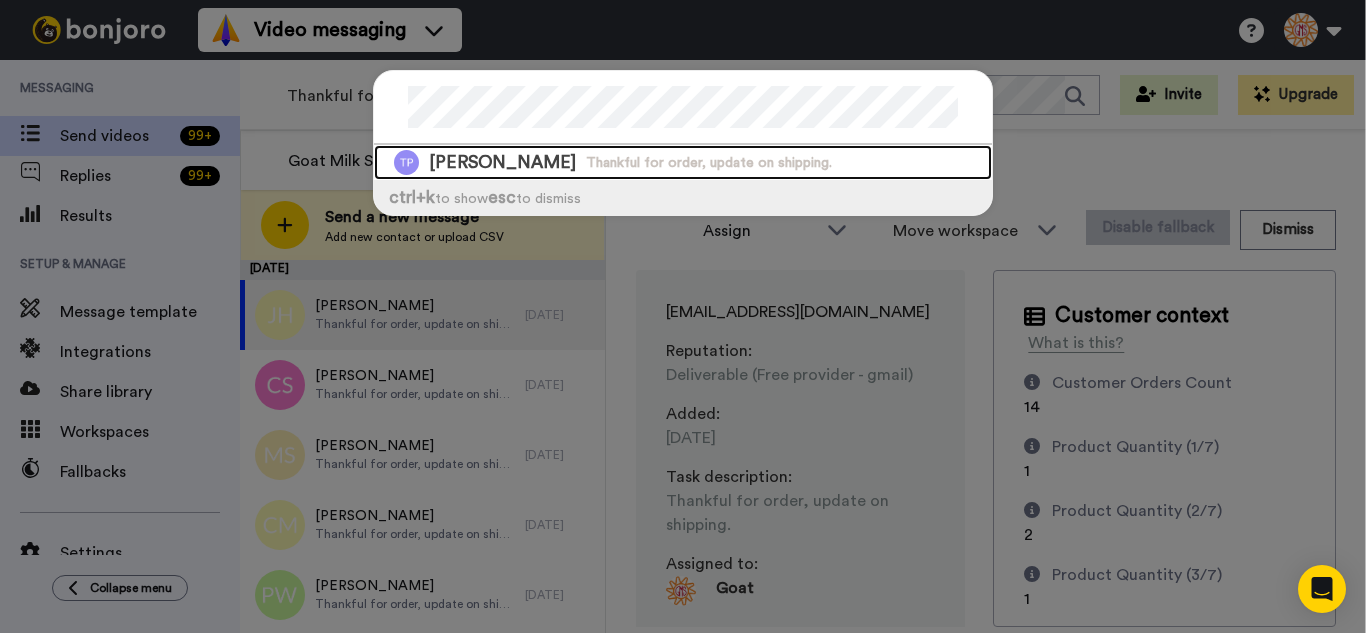 drag, startPoint x: 724, startPoint y: 139, endPoint x: 956, endPoint y: 205, distance: 241.2053 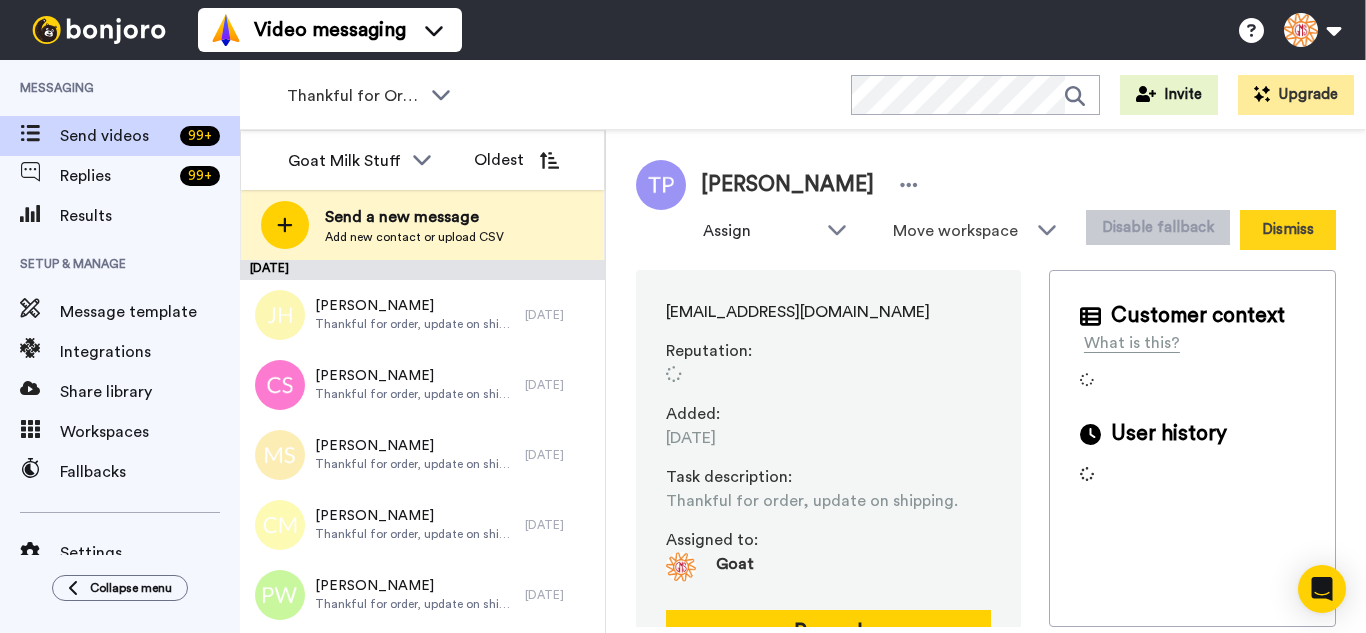 click on "Dismiss" at bounding box center [1288, 230] 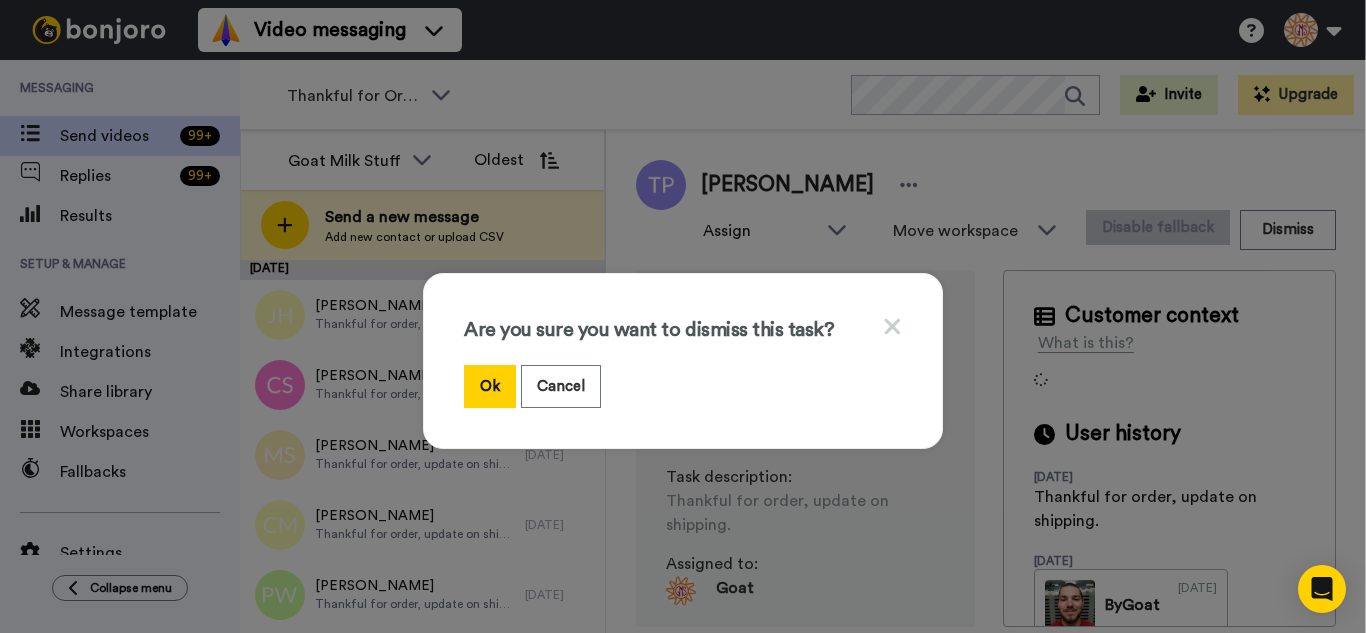 drag, startPoint x: 498, startPoint y: 381, endPoint x: 458, endPoint y: 311, distance: 80.622574 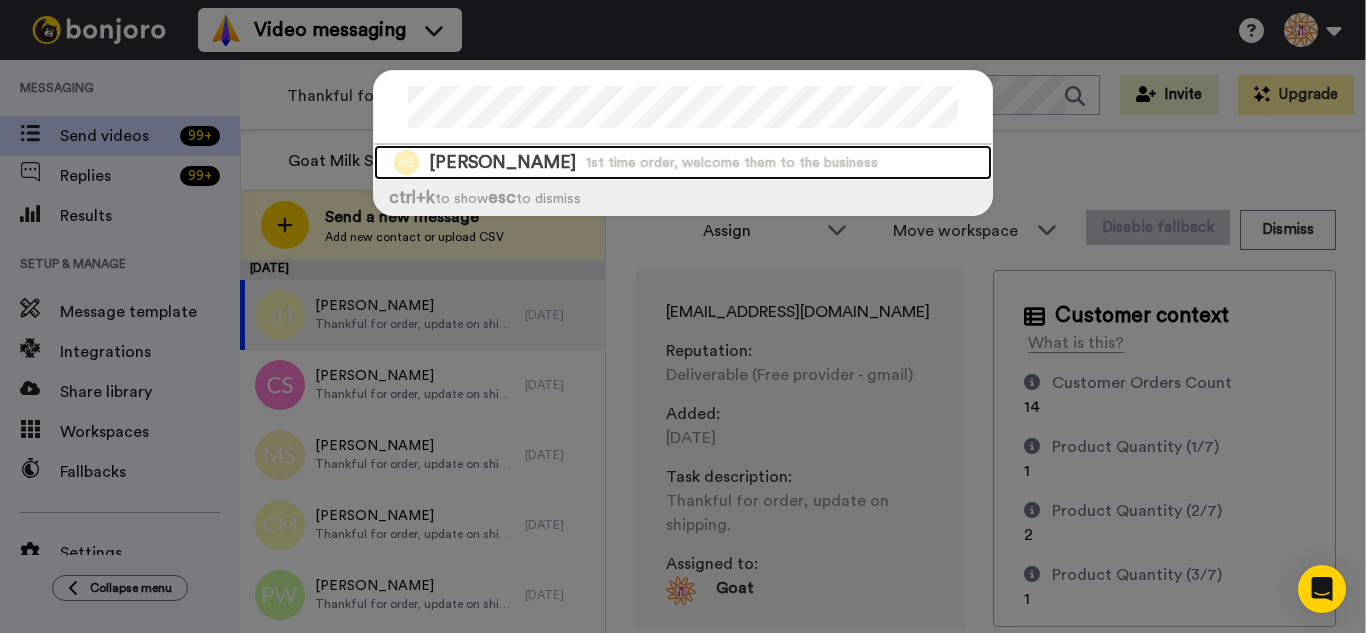 click on "1st time order, welcome them to the business" at bounding box center [732, 163] 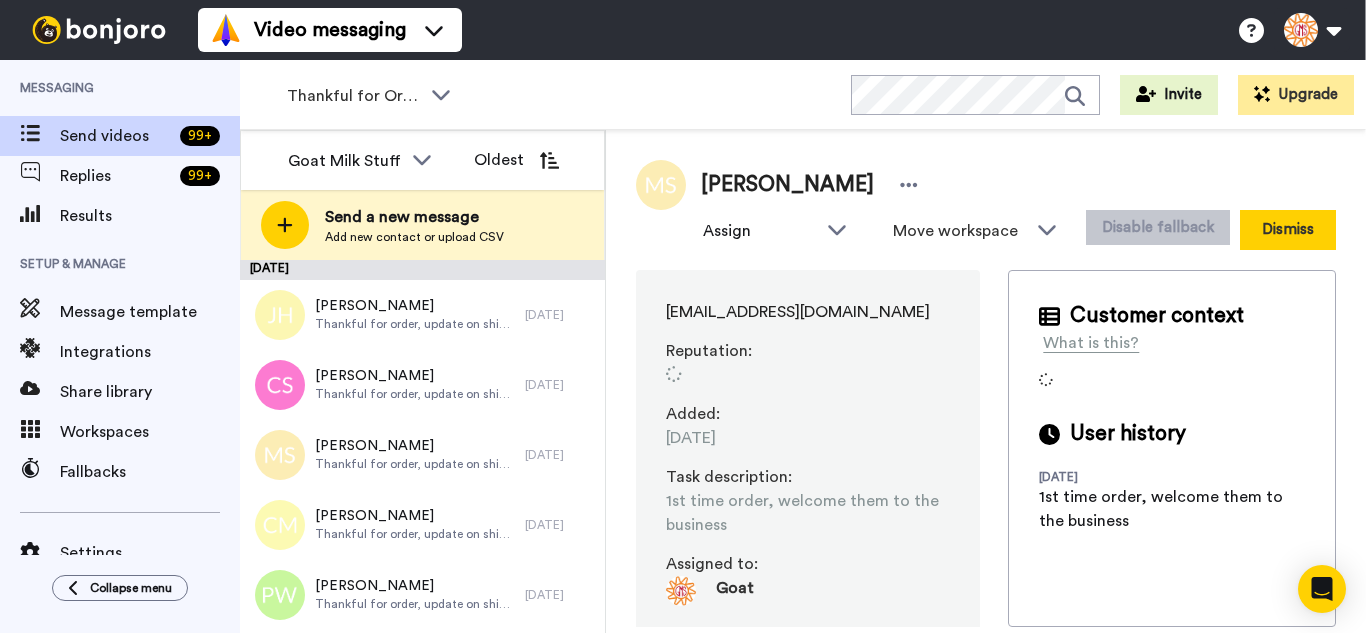 click on "Dismiss" at bounding box center [1288, 230] 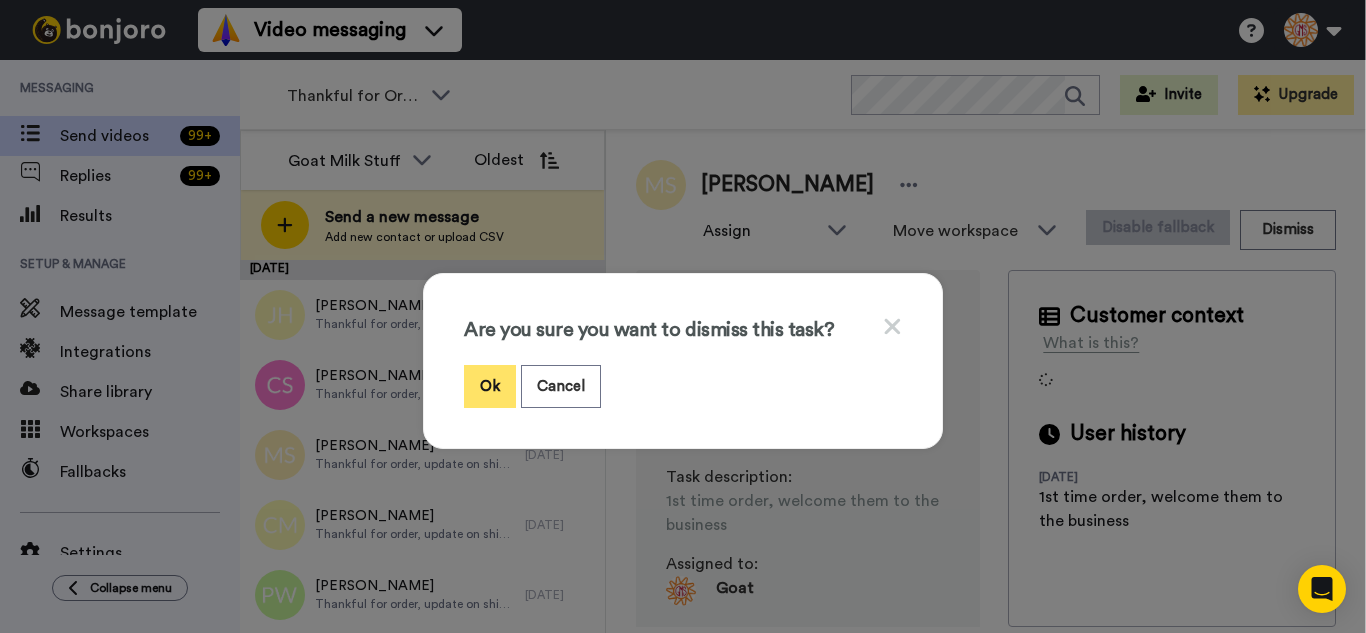 click on "Ok" at bounding box center (490, 386) 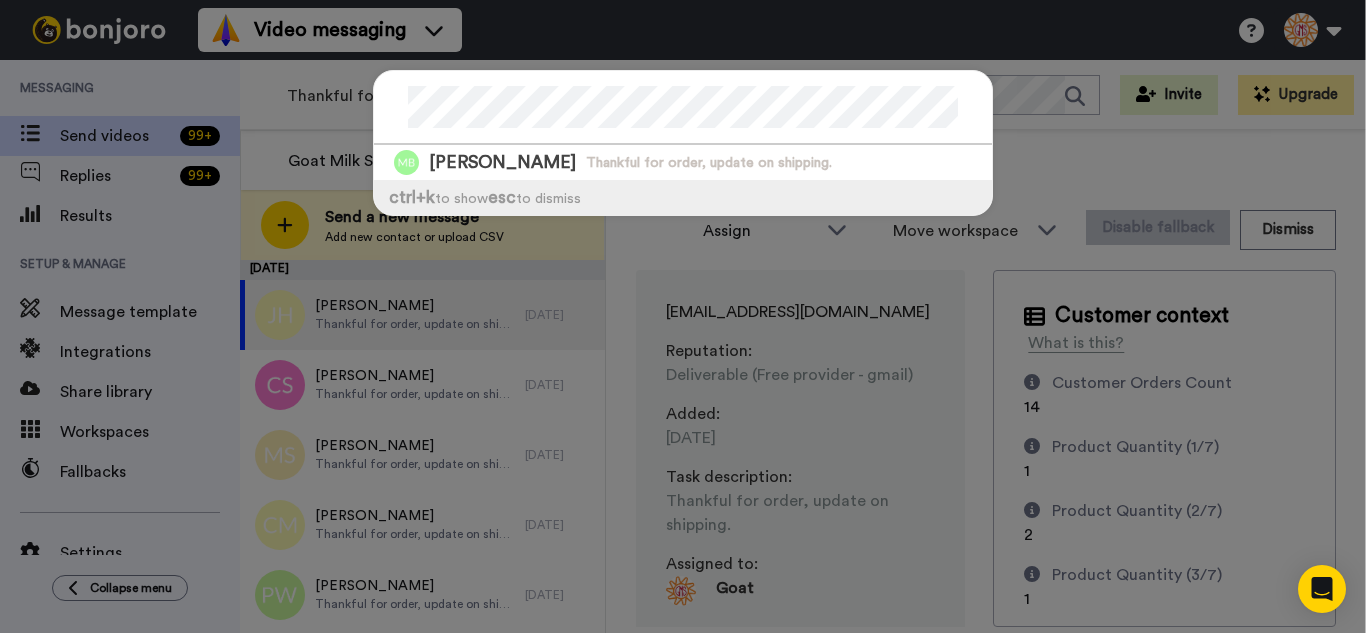 click at bounding box center [683, 108] 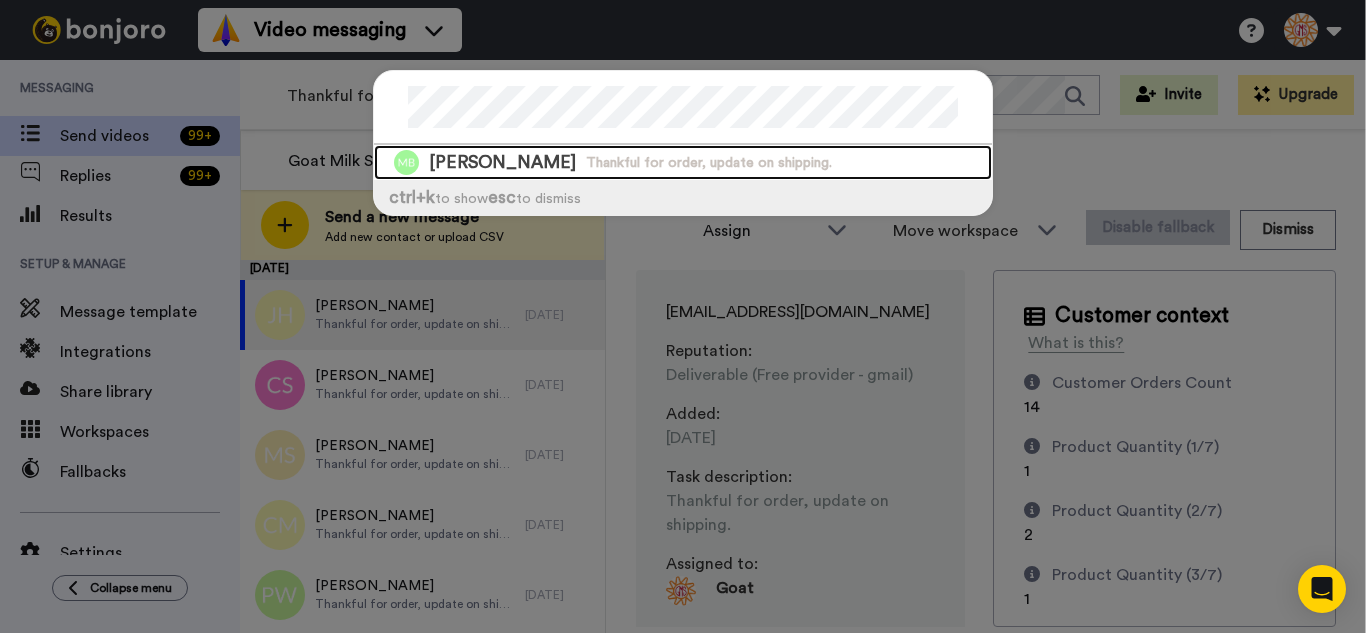 click on "Marian Brinker Thankful for order, update on shipping." at bounding box center (683, 162) 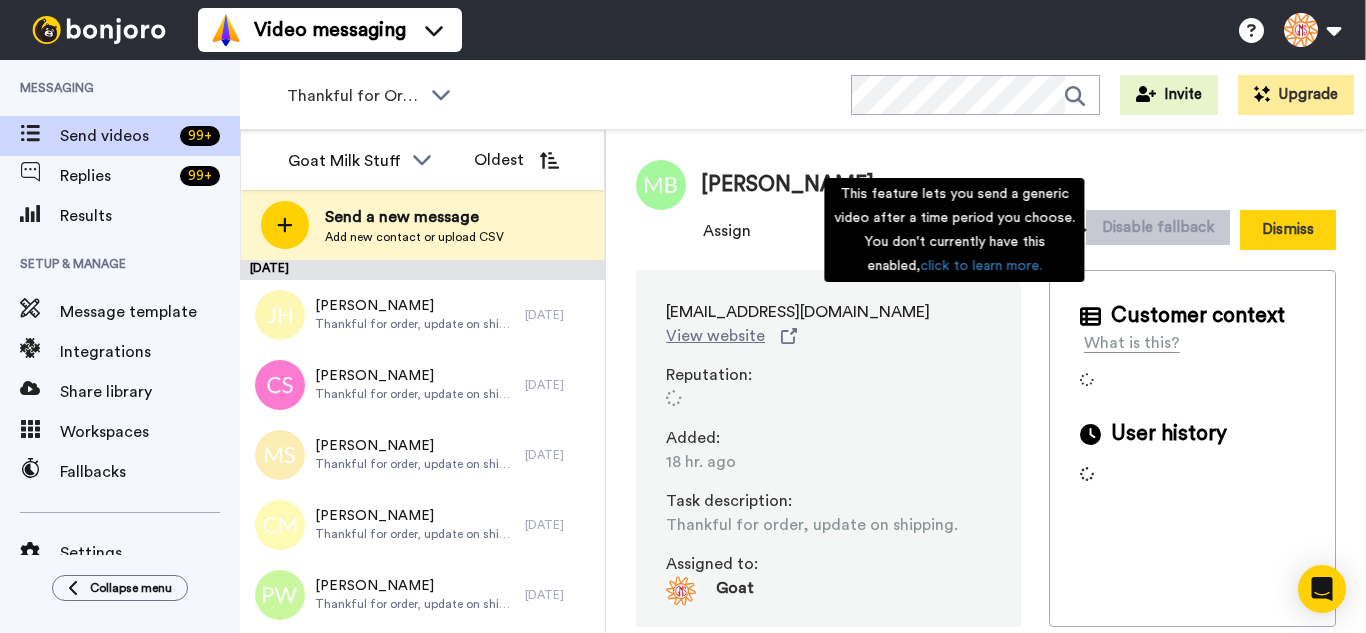 click on "Dismiss" at bounding box center (1288, 230) 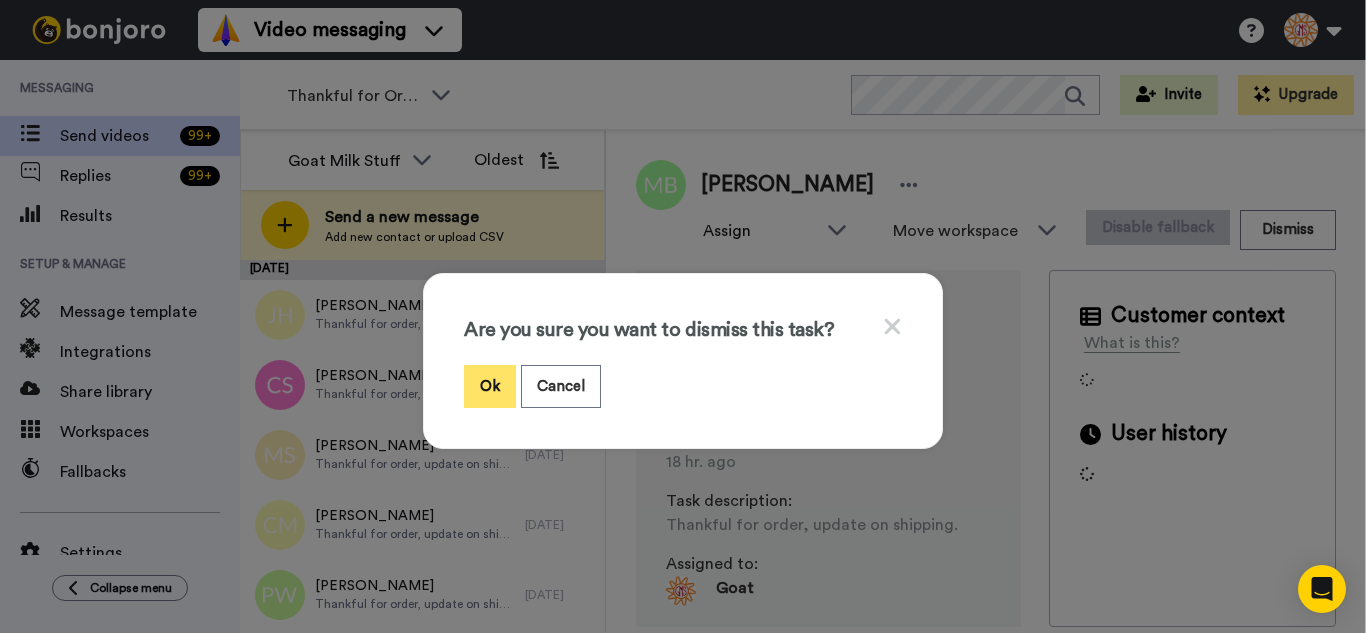 click on "Ok" at bounding box center (490, 386) 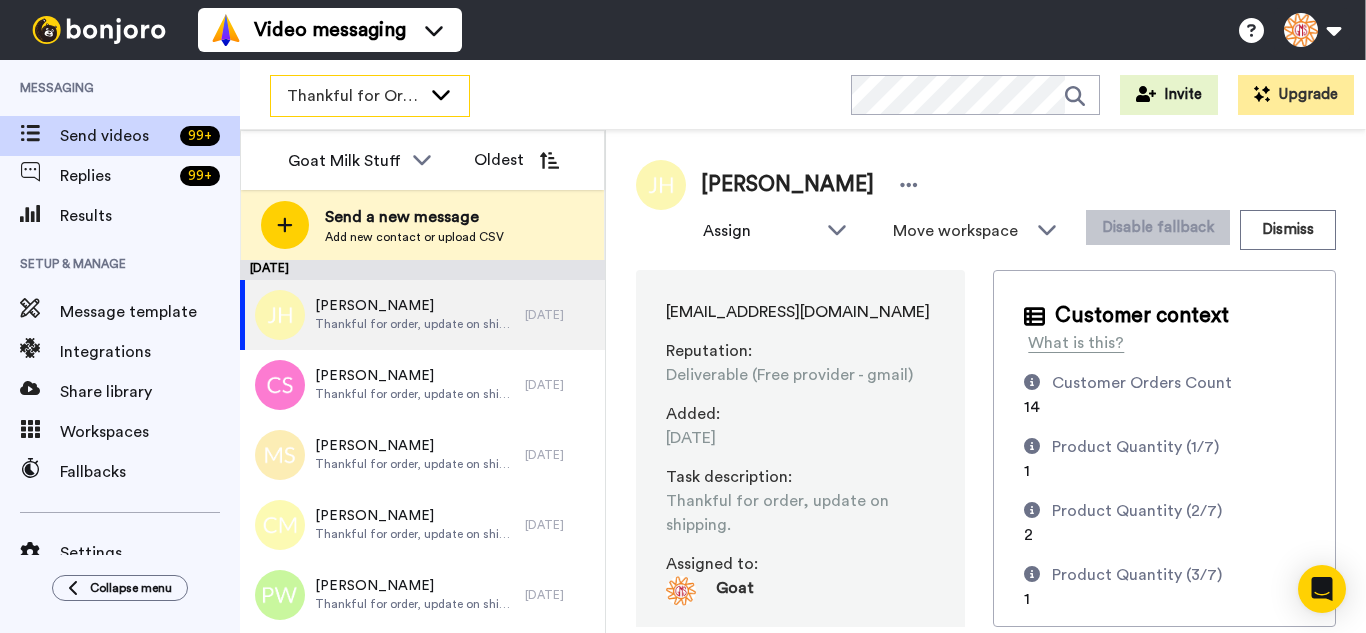 click on "Thankful for Orders" at bounding box center (354, 96) 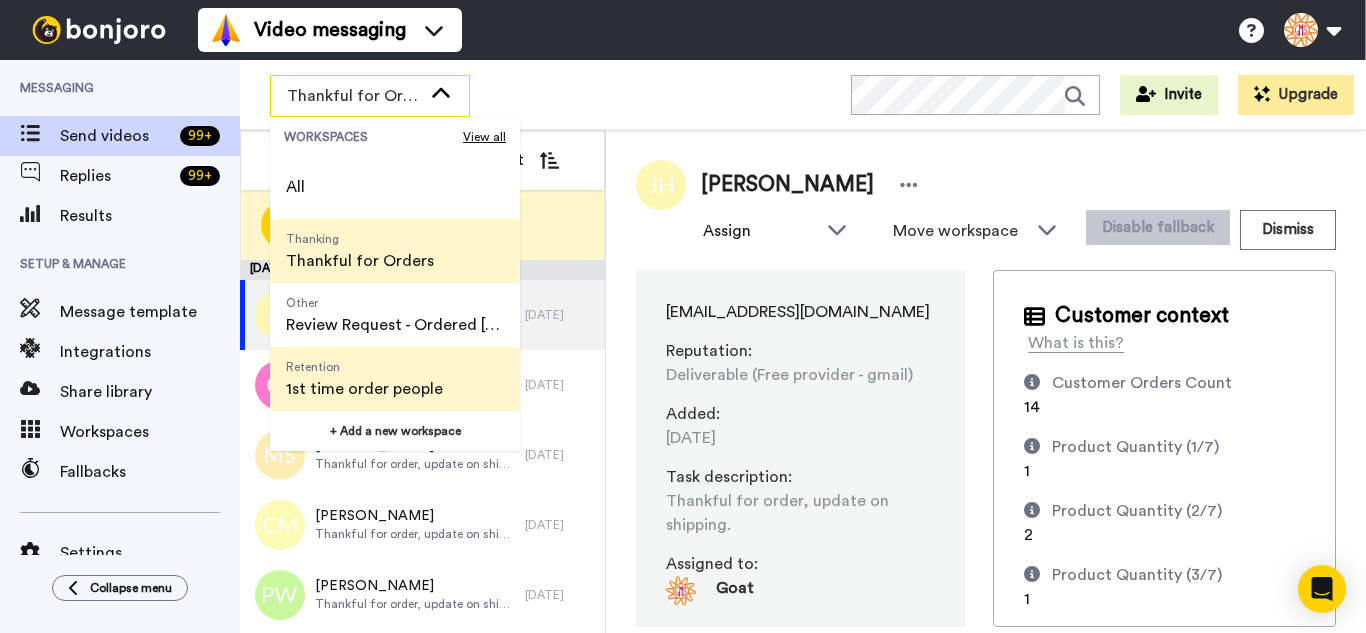 click on "1st time order people" at bounding box center (364, 389) 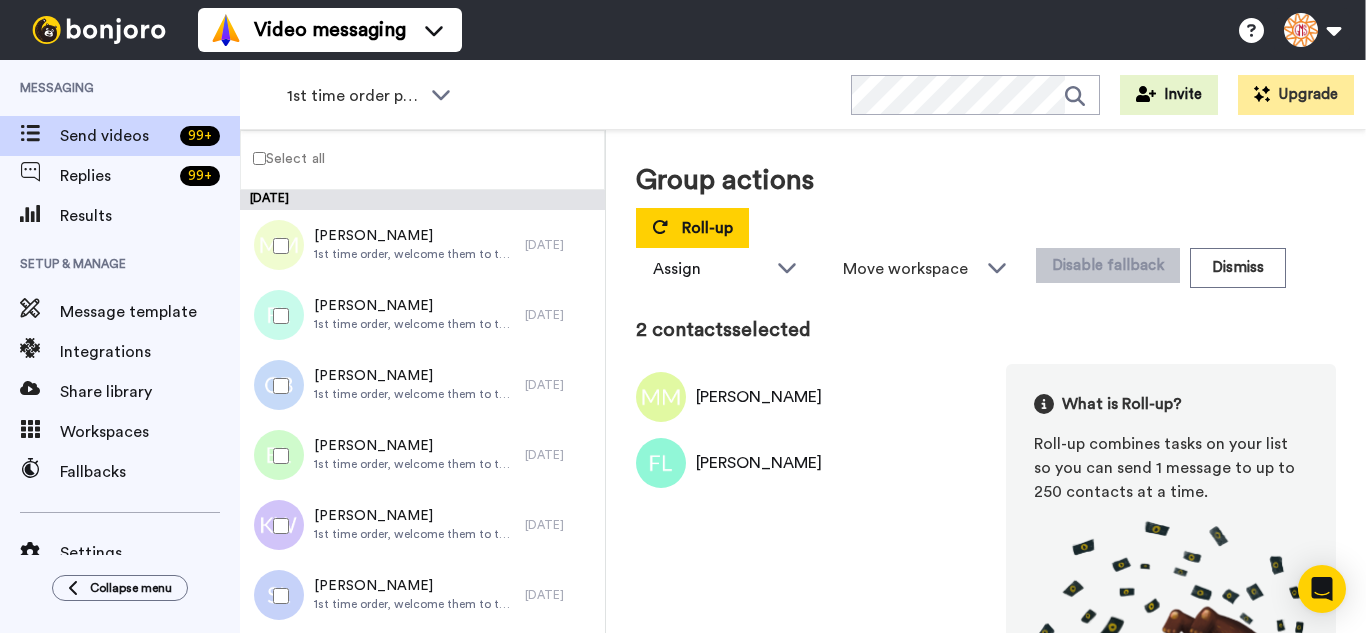 click at bounding box center [277, 456] 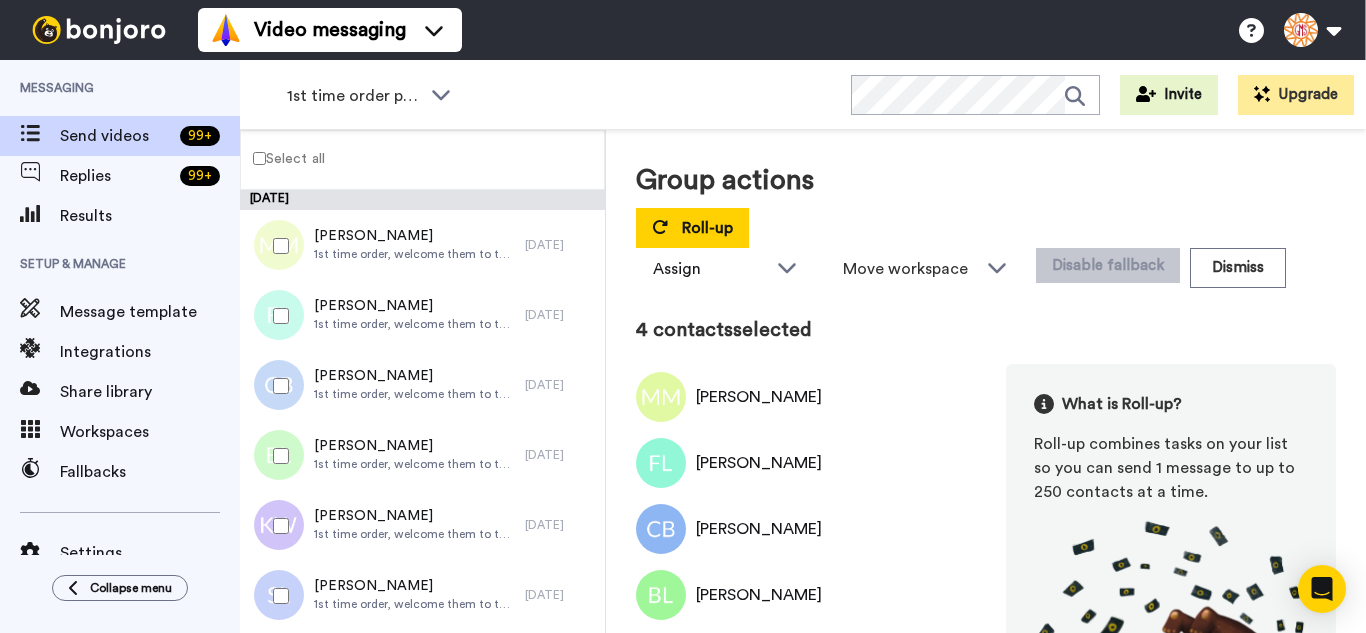 click at bounding box center (277, 526) 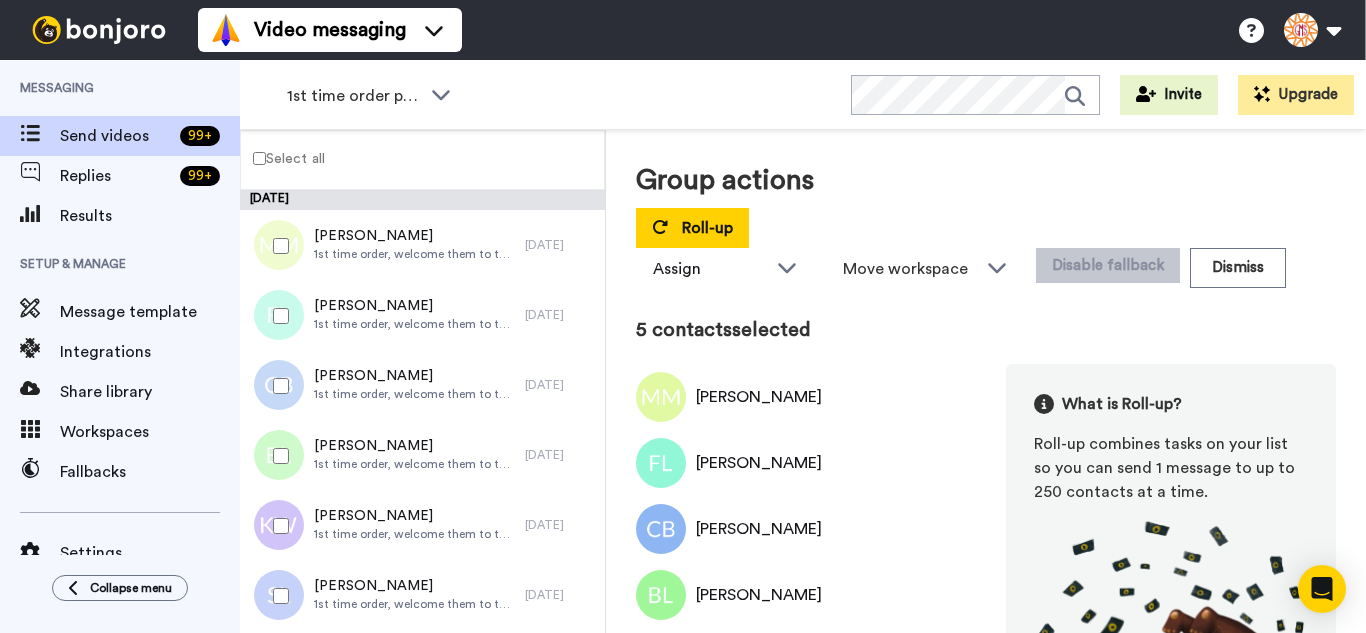 click at bounding box center (277, 596) 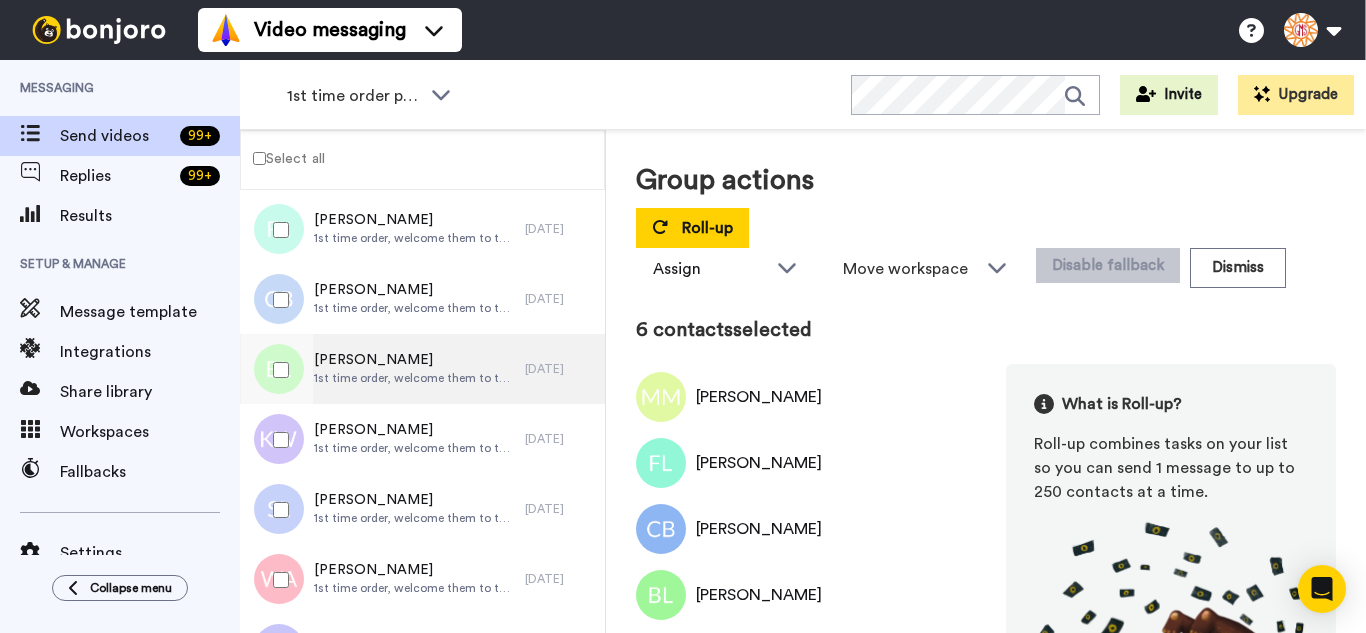 scroll, scrollTop: 300, scrollLeft: 0, axis: vertical 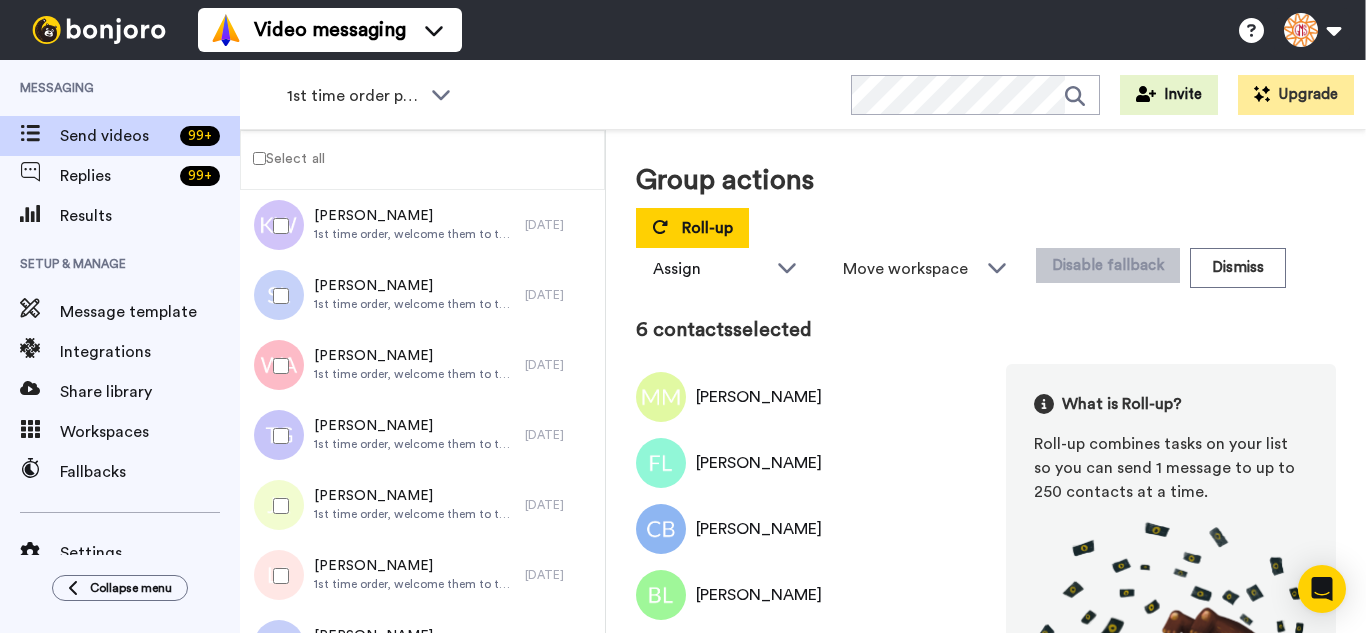 click at bounding box center [277, 366] 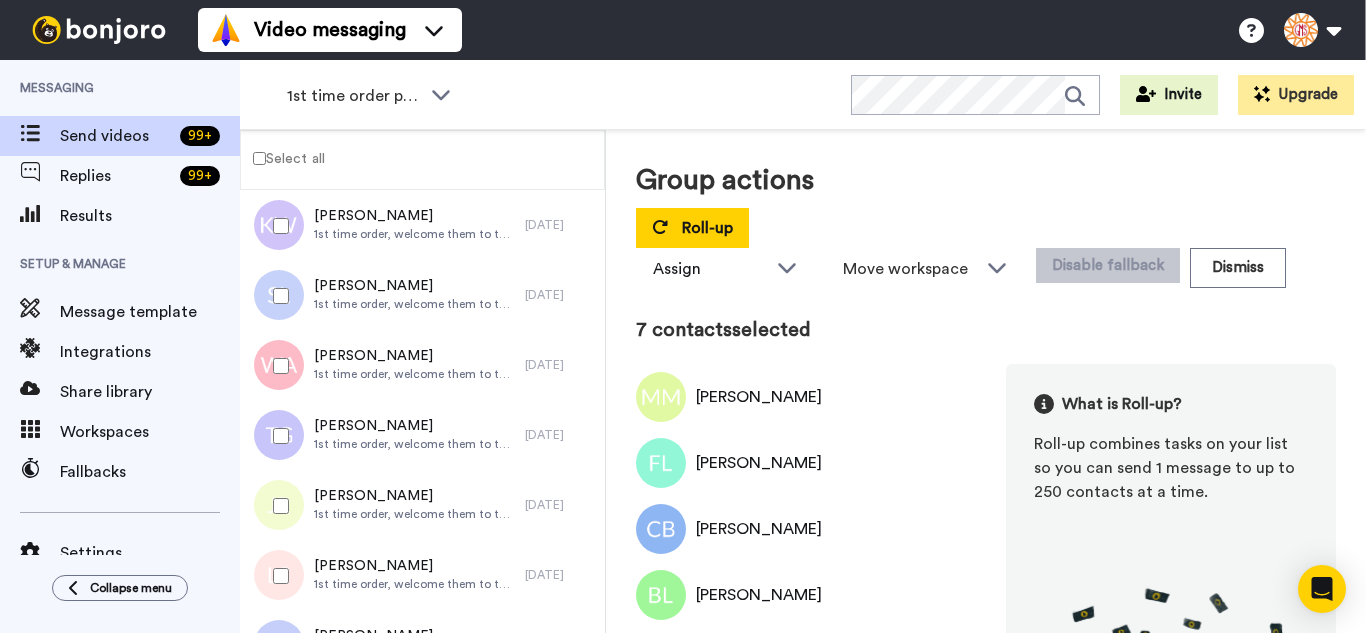 click at bounding box center (277, 506) 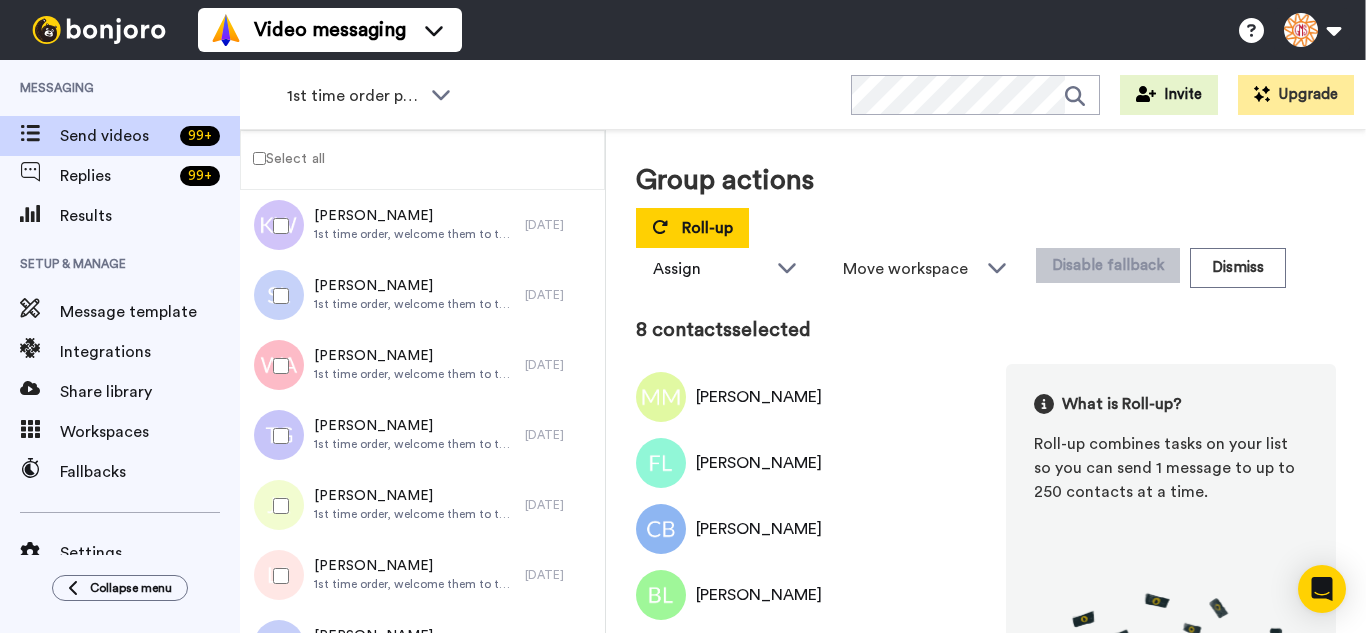 drag, startPoint x: 278, startPoint y: 556, endPoint x: 279, endPoint y: 589, distance: 33.01515 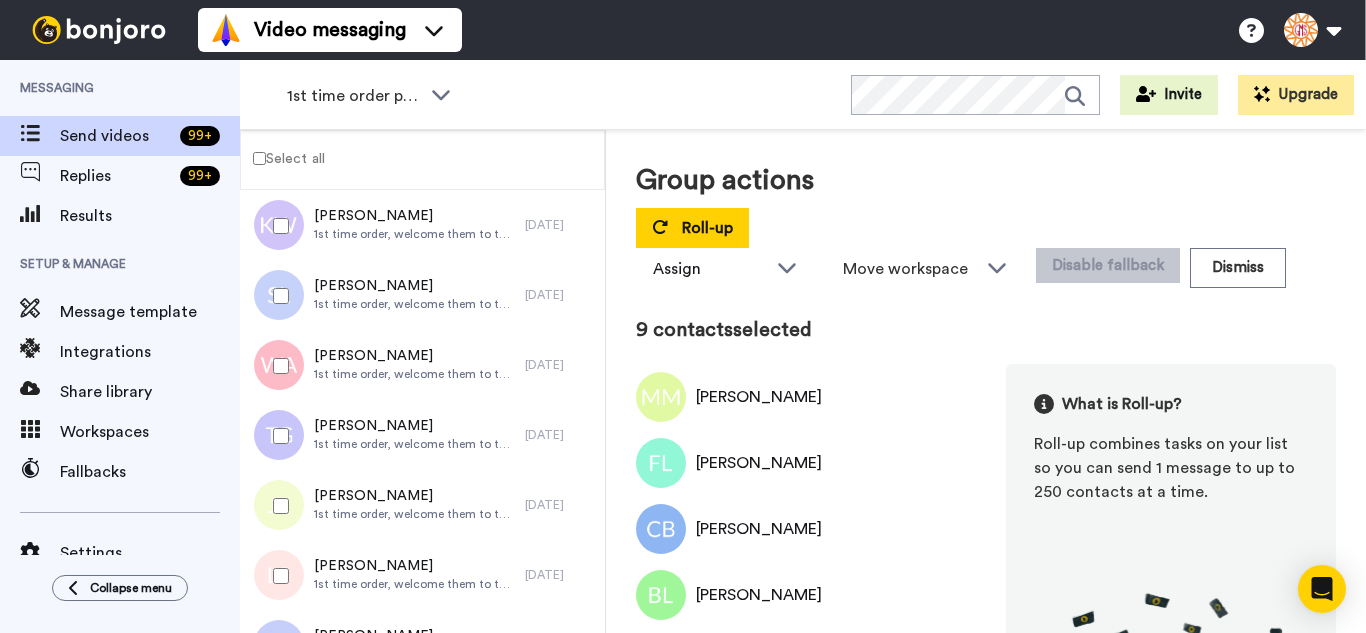 click at bounding box center [277, 646] 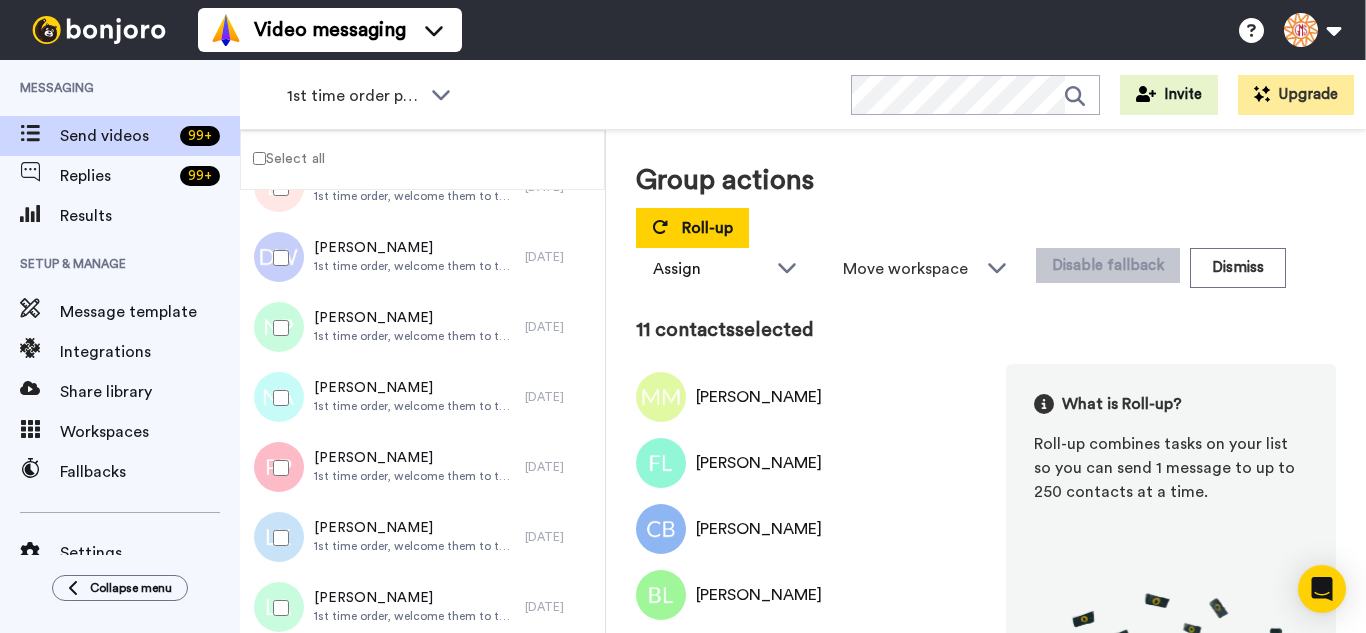 scroll, scrollTop: 700, scrollLeft: 0, axis: vertical 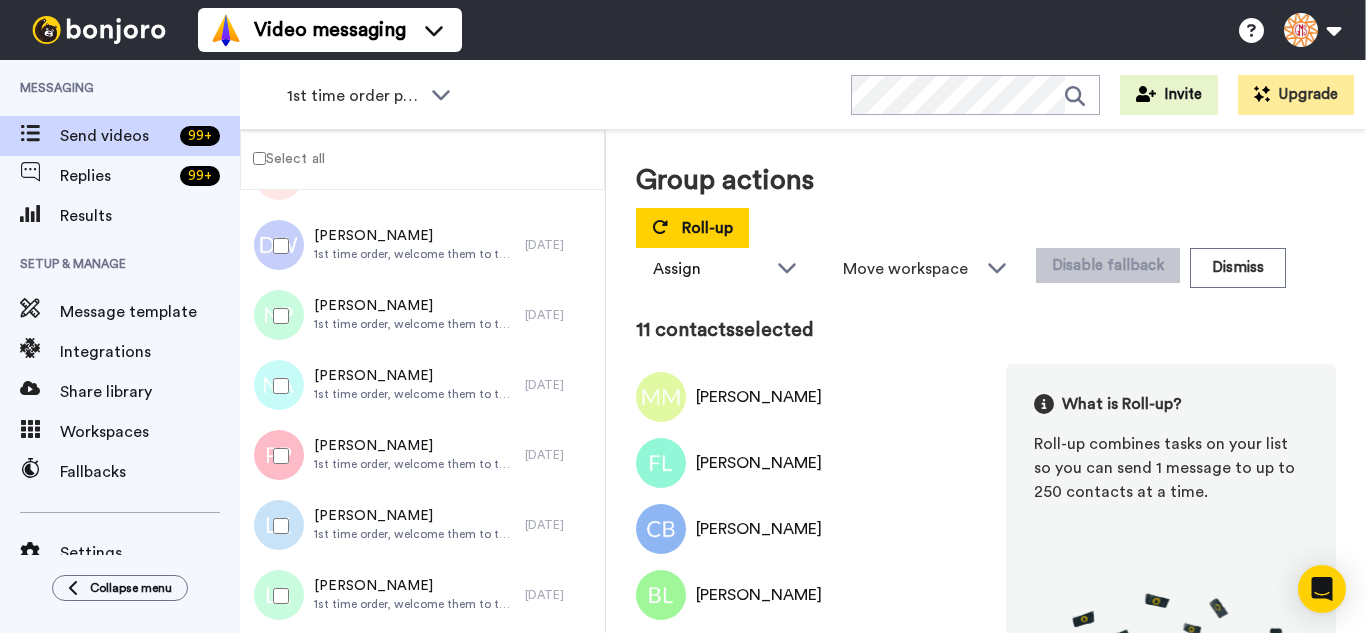 drag, startPoint x: 274, startPoint y: 298, endPoint x: 276, endPoint y: 394, distance: 96.02083 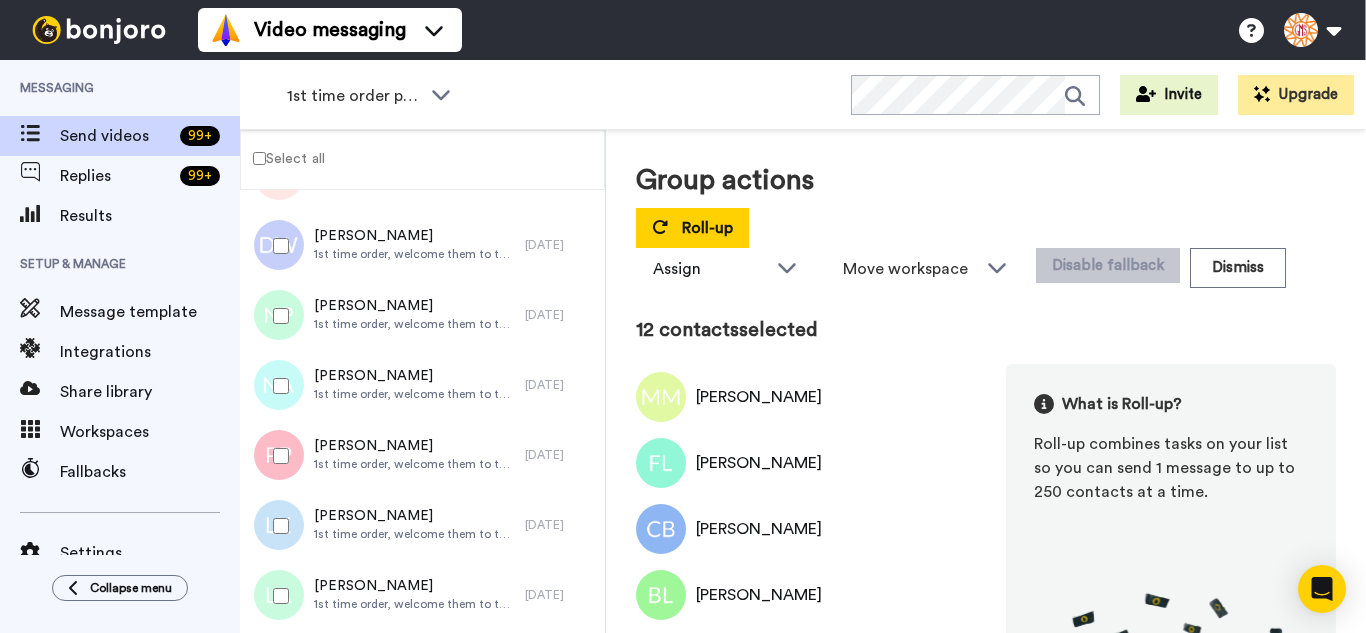 click at bounding box center (277, 386) 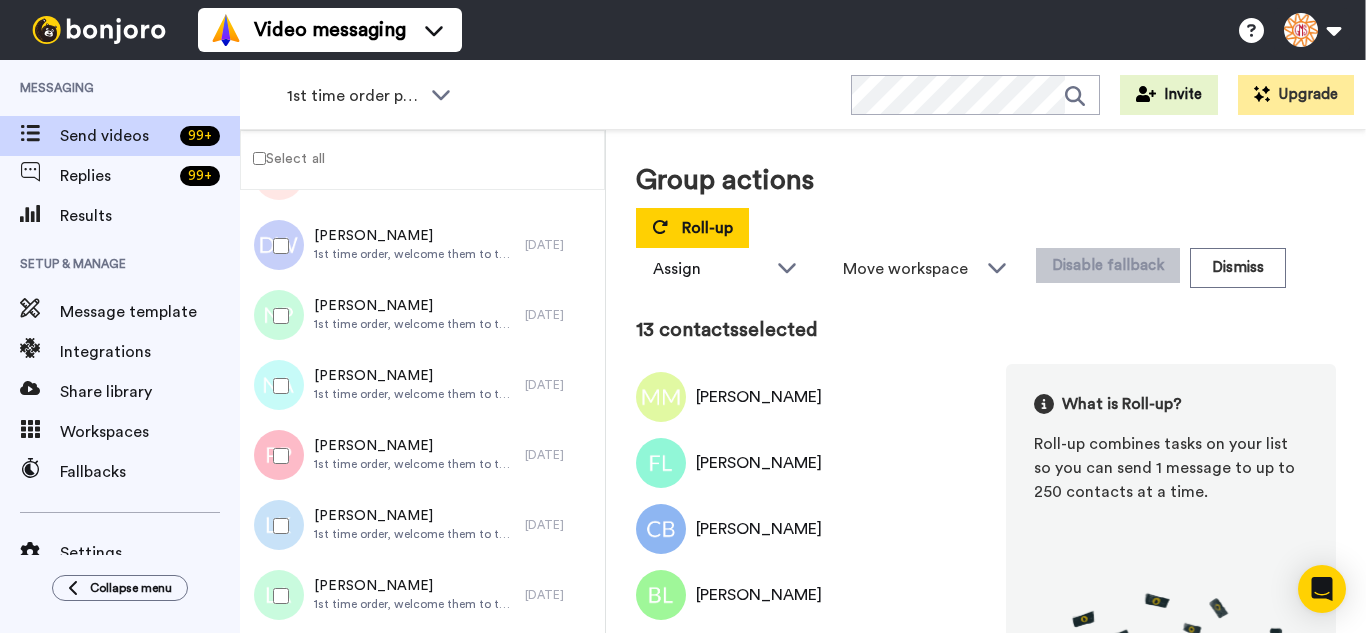 drag, startPoint x: 292, startPoint y: 520, endPoint x: 295, endPoint y: 559, distance: 39.115215 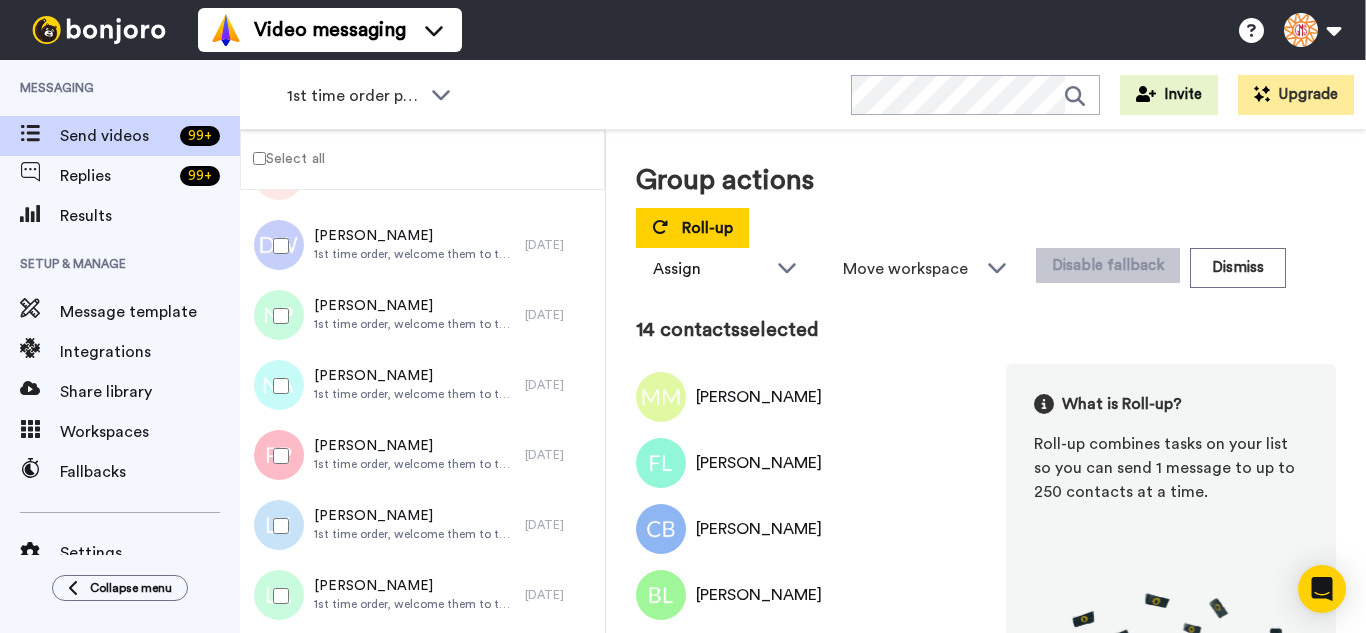 click at bounding box center [277, 596] 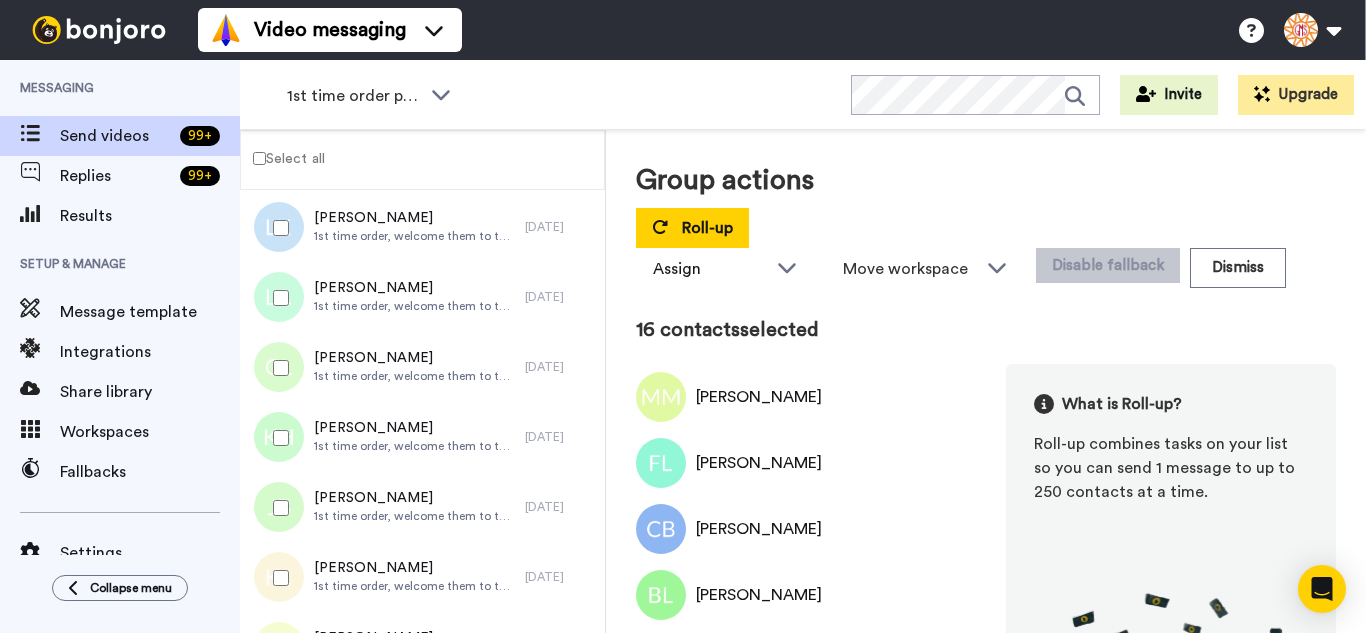 scroll, scrollTop: 1100, scrollLeft: 0, axis: vertical 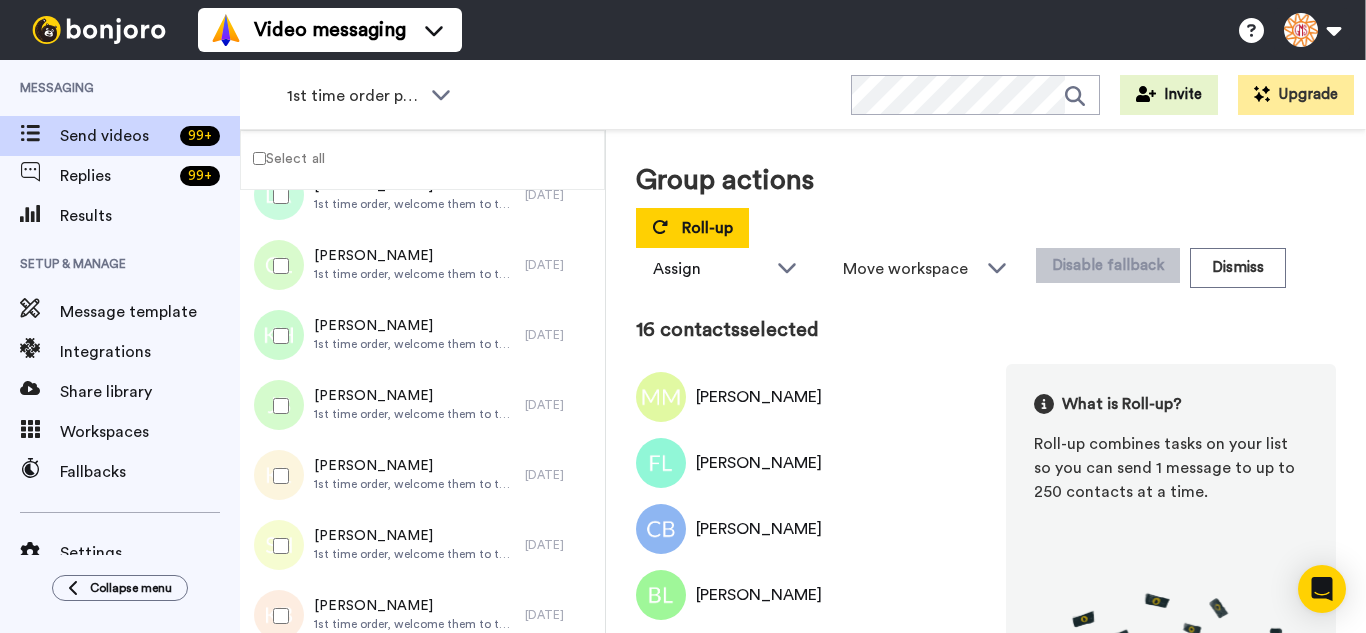 drag, startPoint x: 289, startPoint y: 276, endPoint x: 285, endPoint y: 319, distance: 43.185646 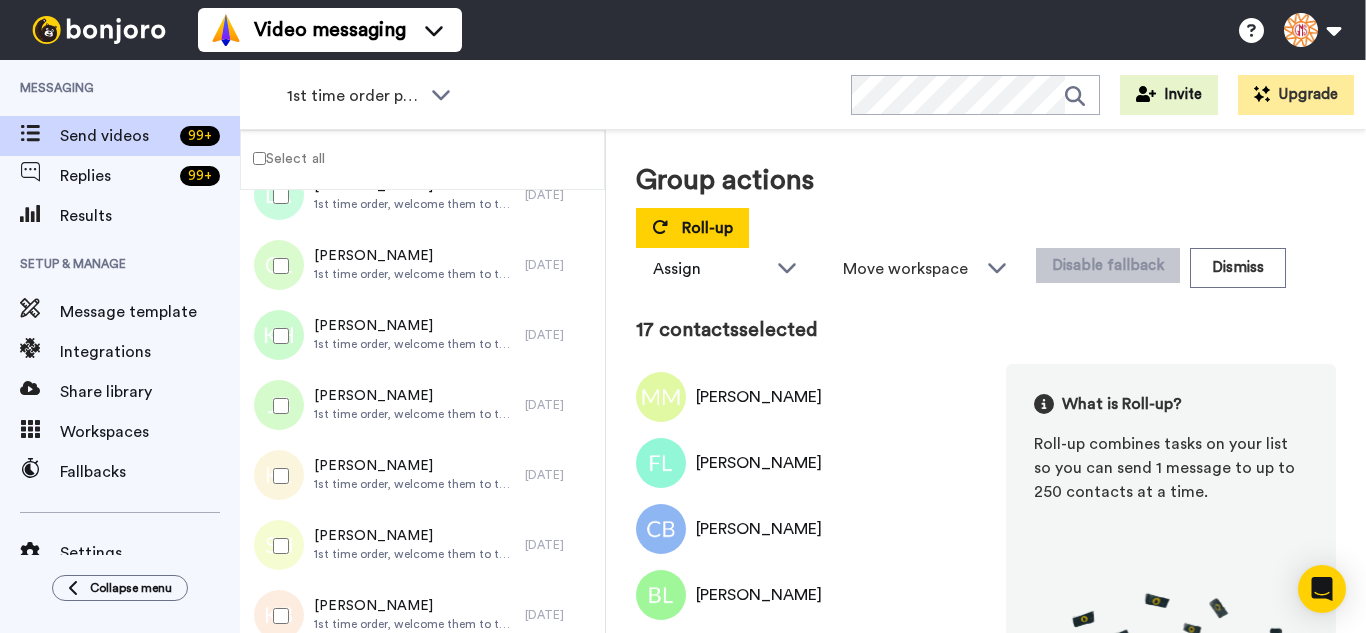 drag, startPoint x: 291, startPoint y: 393, endPoint x: 287, endPoint y: 426, distance: 33.24154 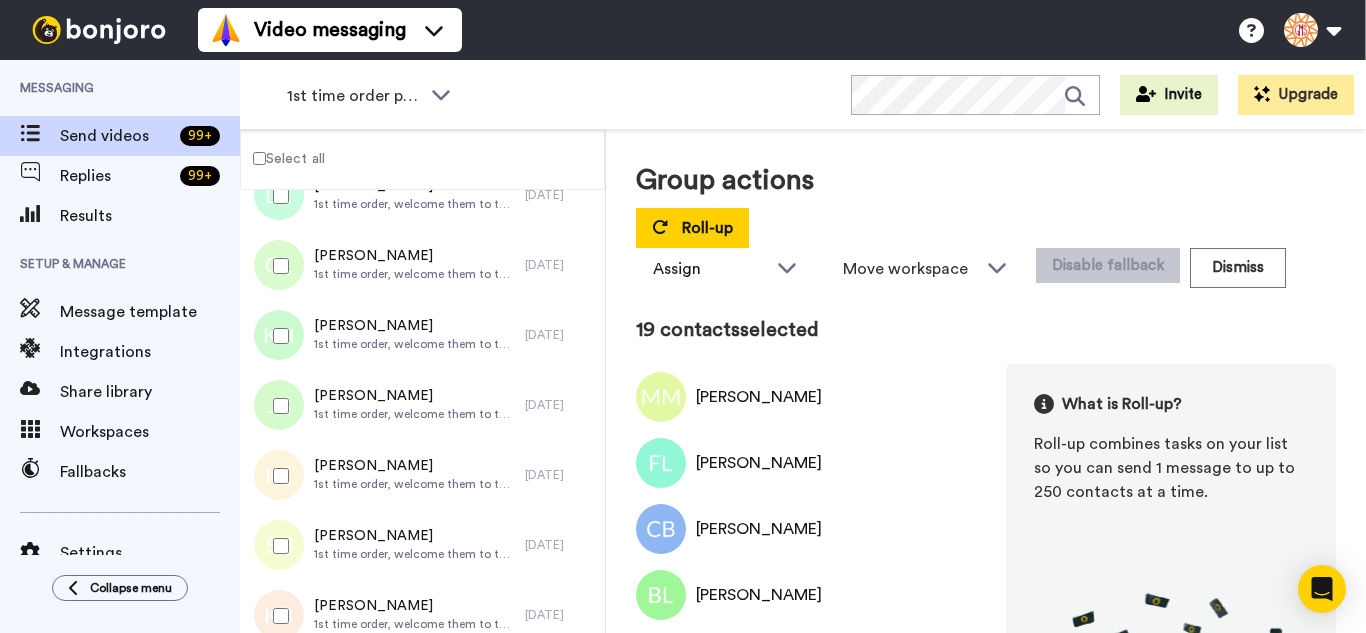 drag, startPoint x: 283, startPoint y: 525, endPoint x: 288, endPoint y: 565, distance: 40.311287 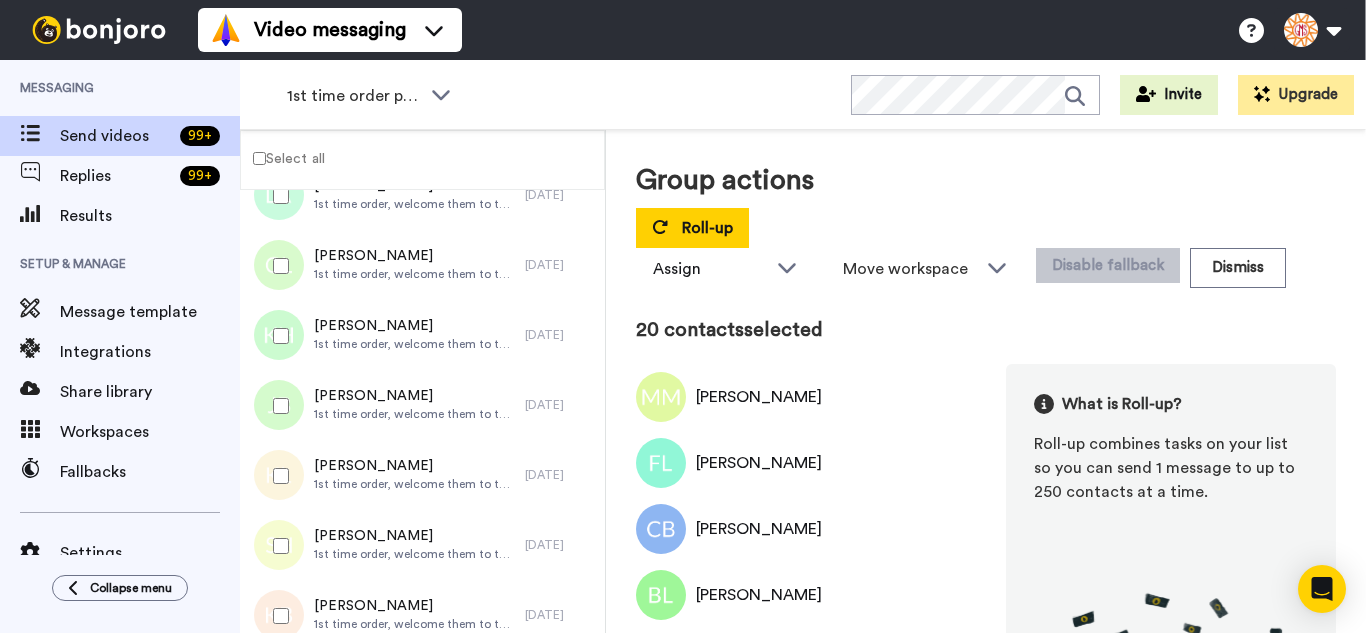 click at bounding box center (277, 616) 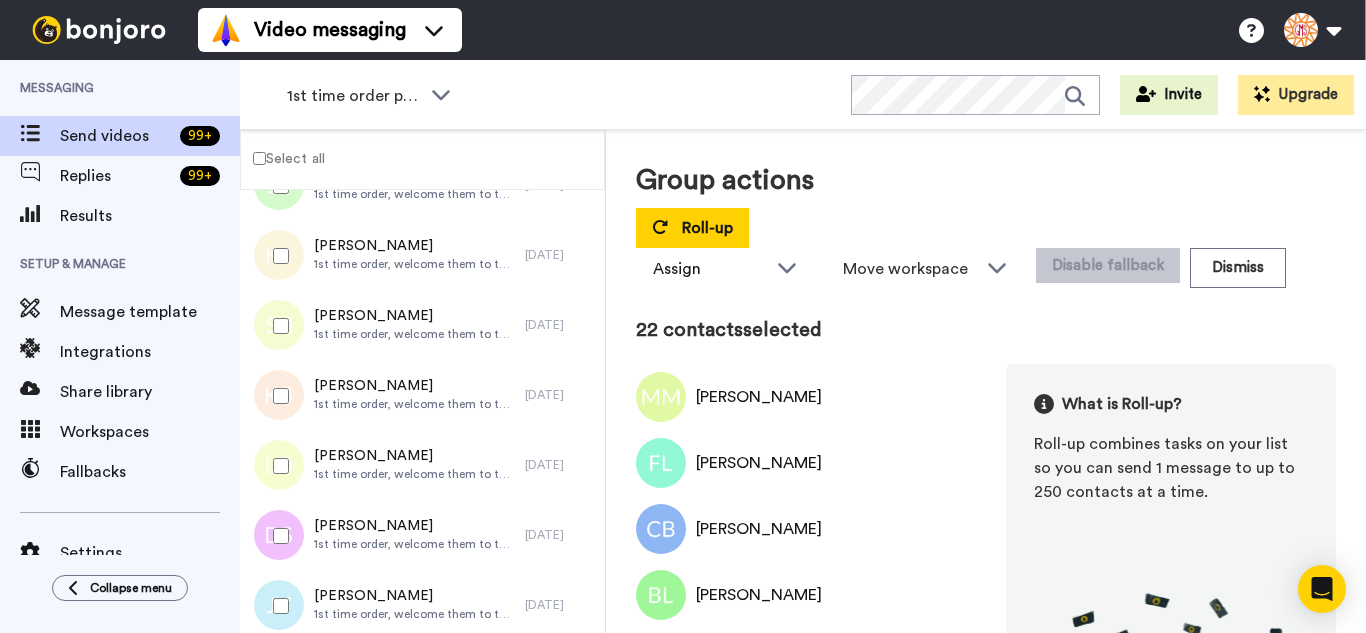 scroll, scrollTop: 1500, scrollLeft: 0, axis: vertical 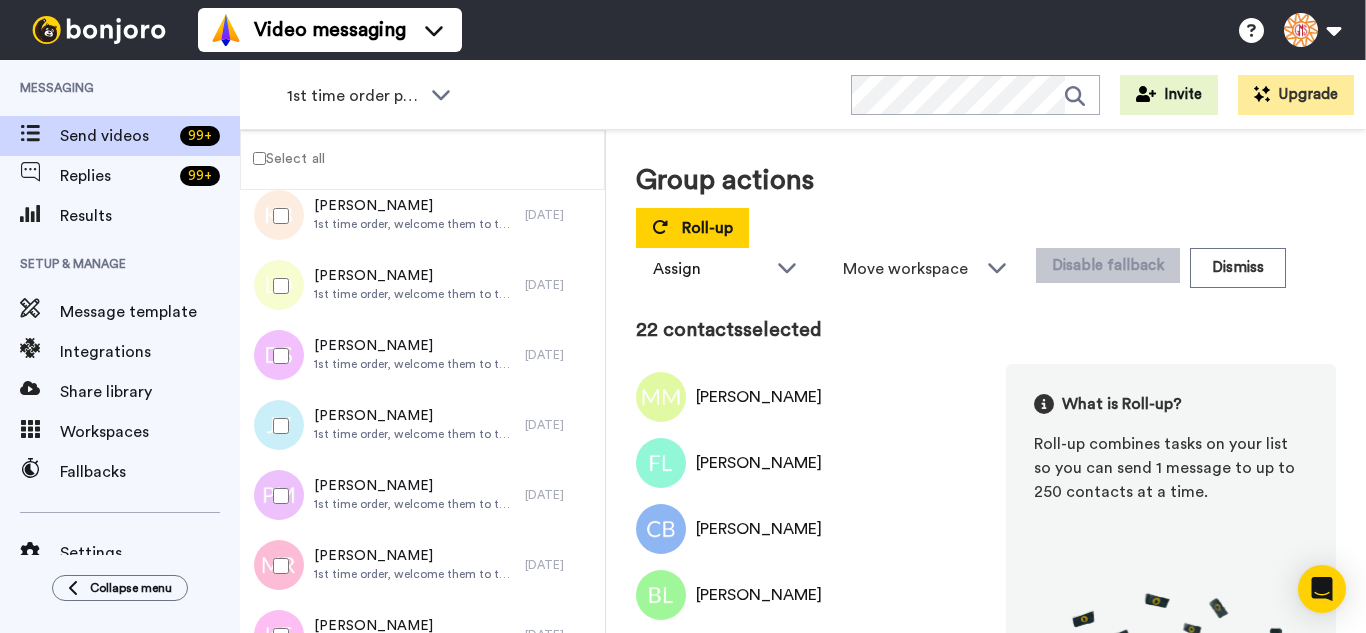 click at bounding box center [277, 286] 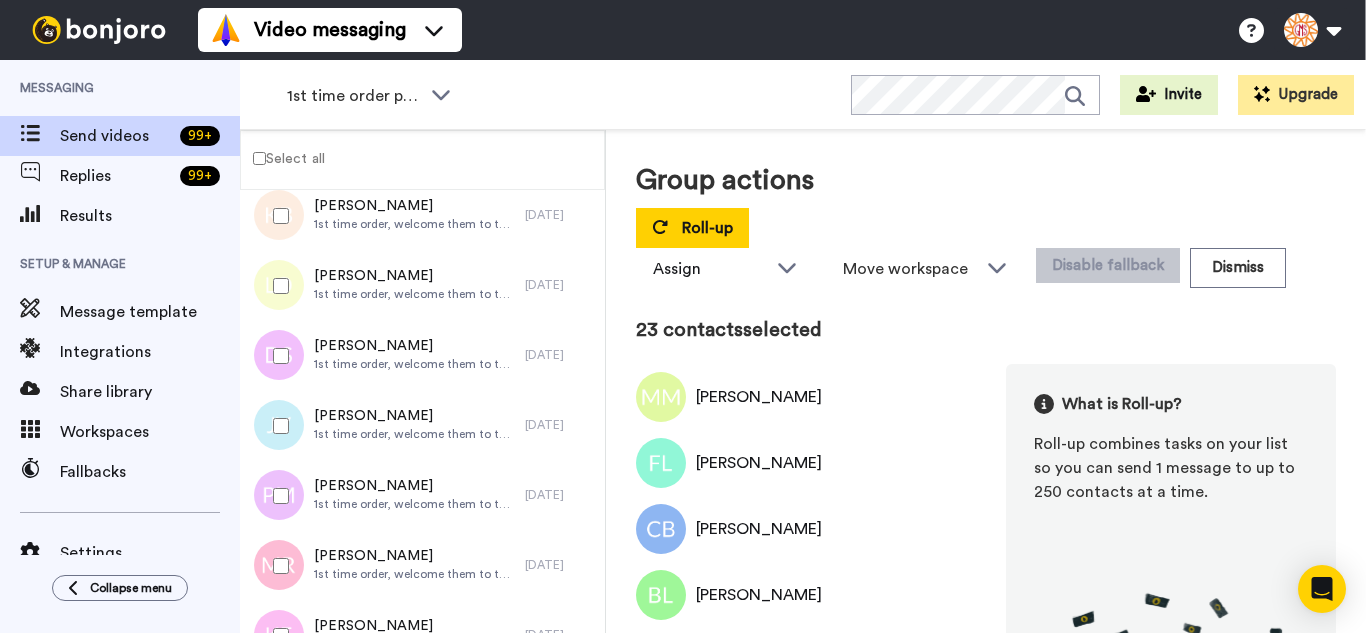 drag, startPoint x: 281, startPoint y: 417, endPoint x: 280, endPoint y: 439, distance: 22.022715 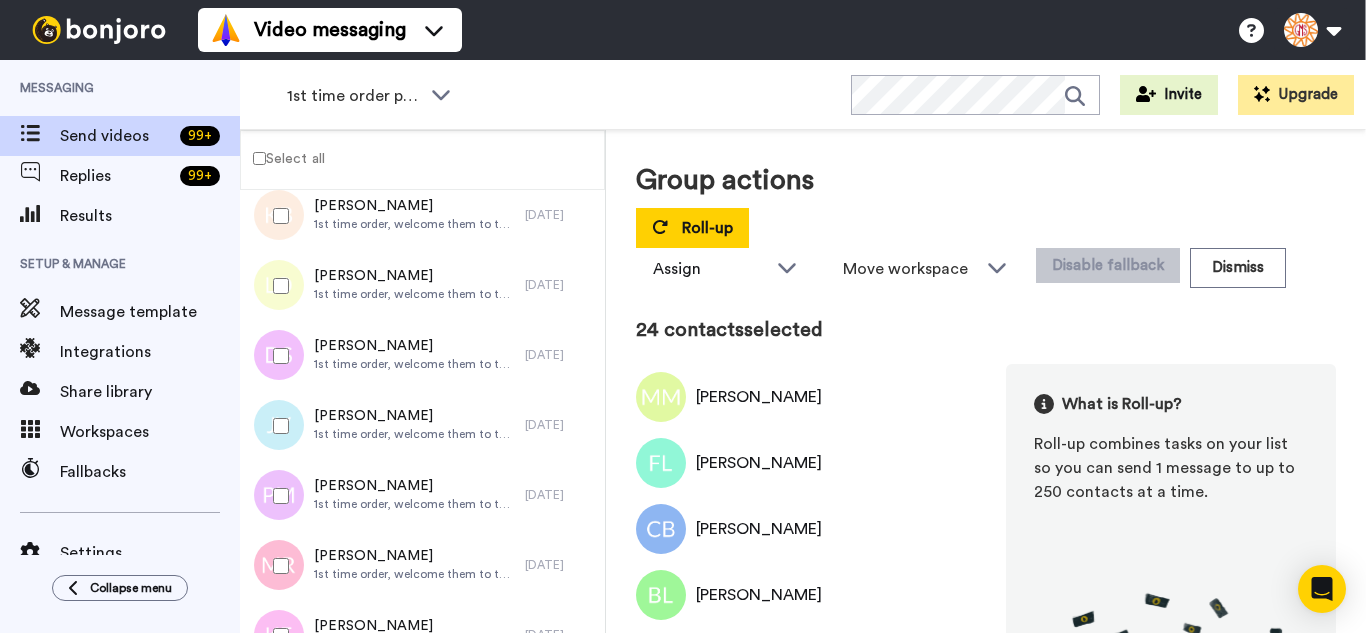 drag, startPoint x: 283, startPoint y: 505, endPoint x: 286, endPoint y: 549, distance: 44.102154 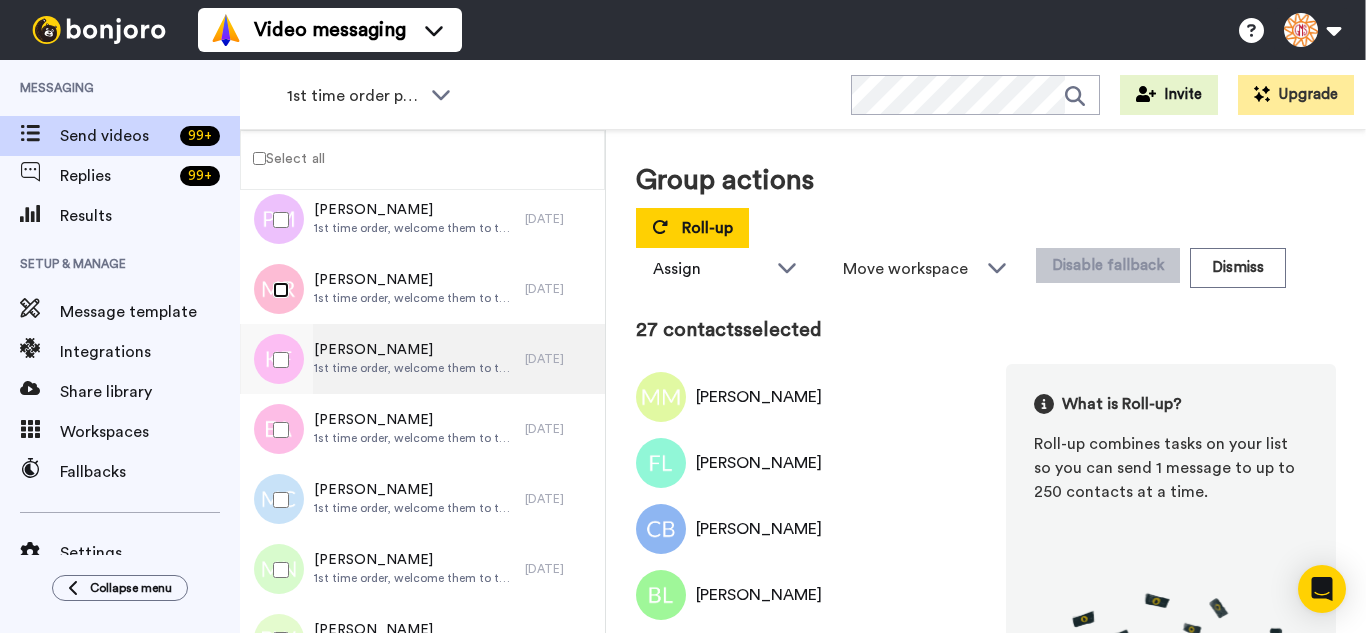 scroll, scrollTop: 1800, scrollLeft: 0, axis: vertical 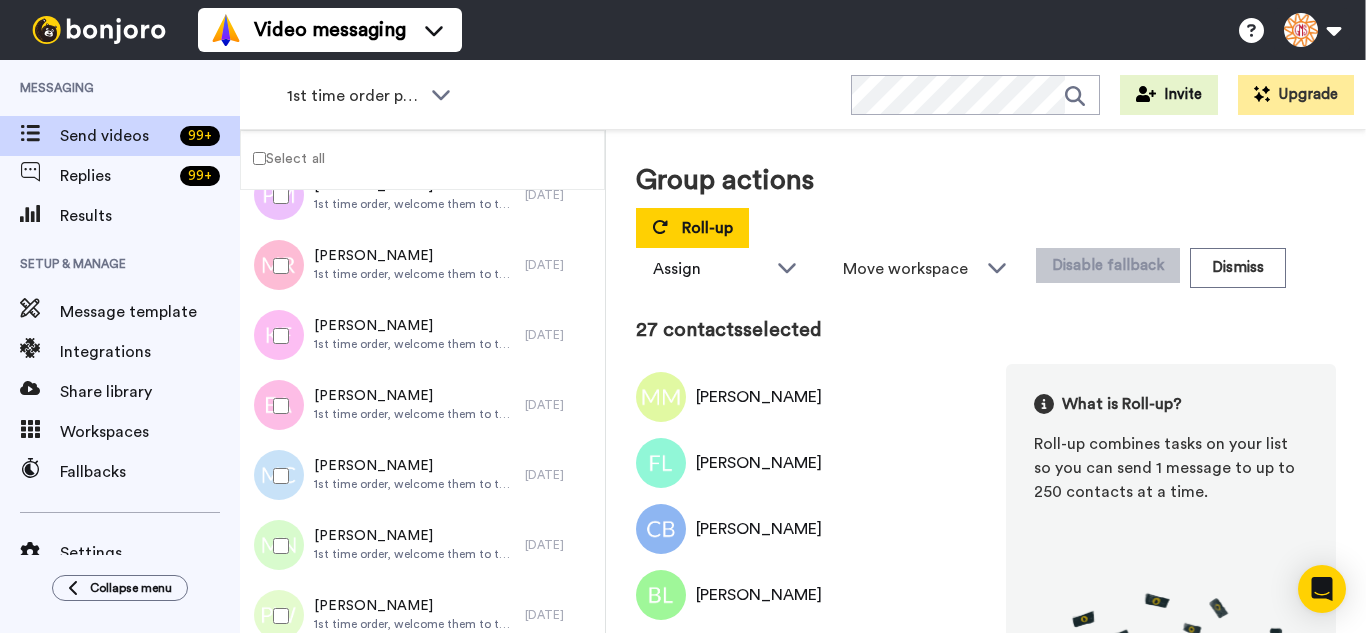 drag, startPoint x: 292, startPoint y: 324, endPoint x: 290, endPoint y: 411, distance: 87.02299 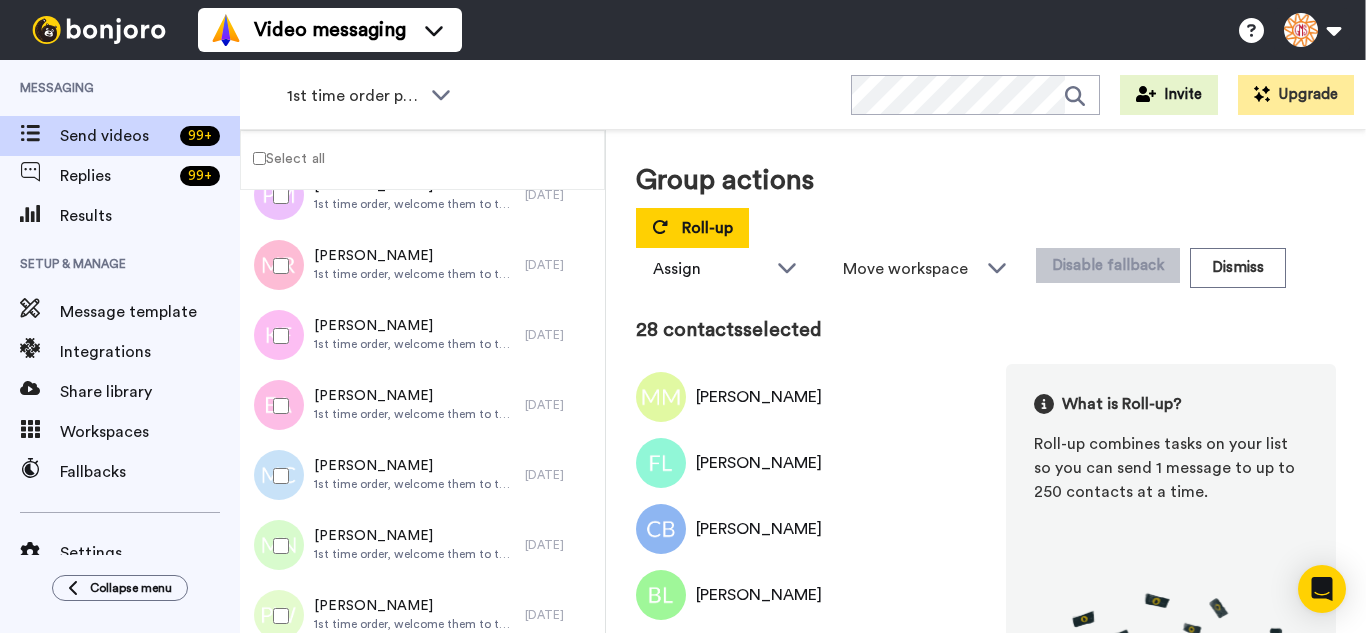 click at bounding box center (277, 476) 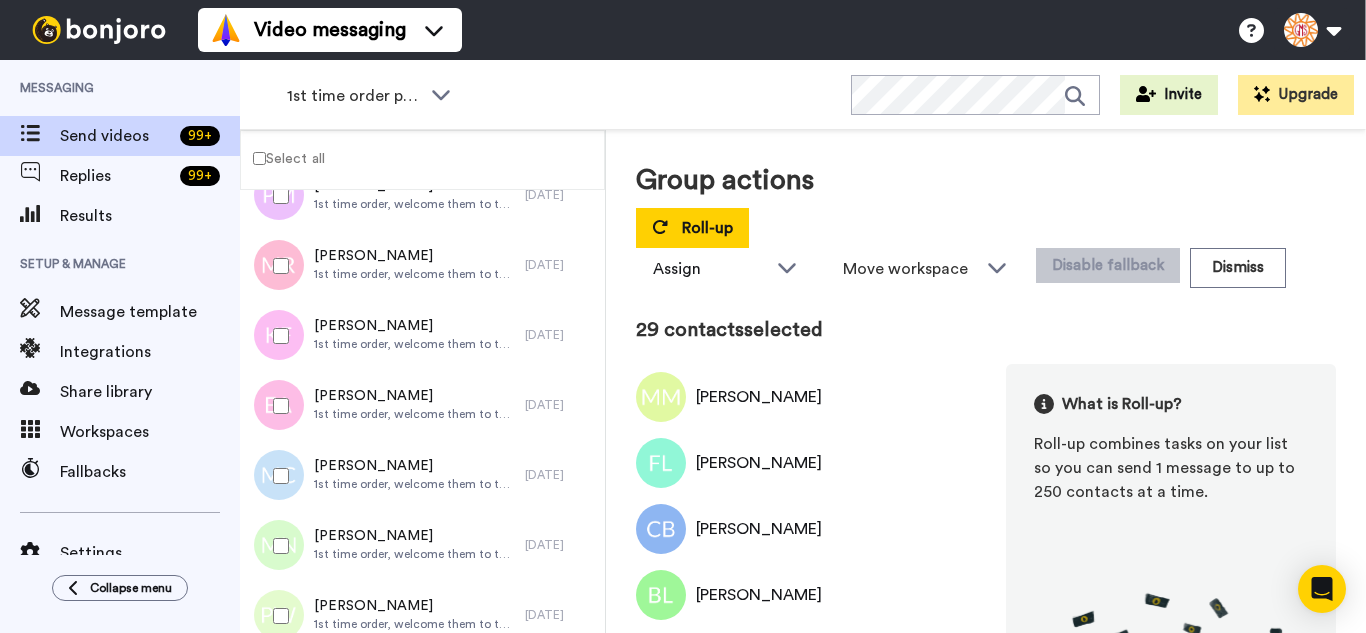 click at bounding box center [277, 546] 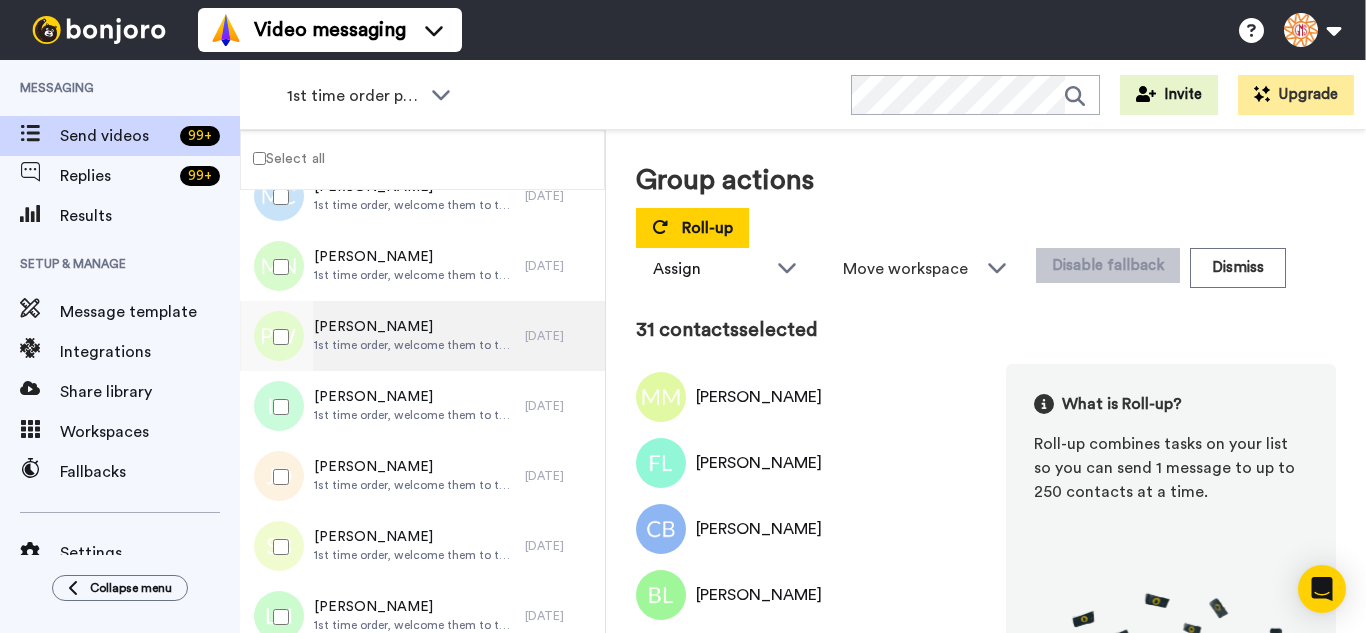 scroll, scrollTop: 2100, scrollLeft: 0, axis: vertical 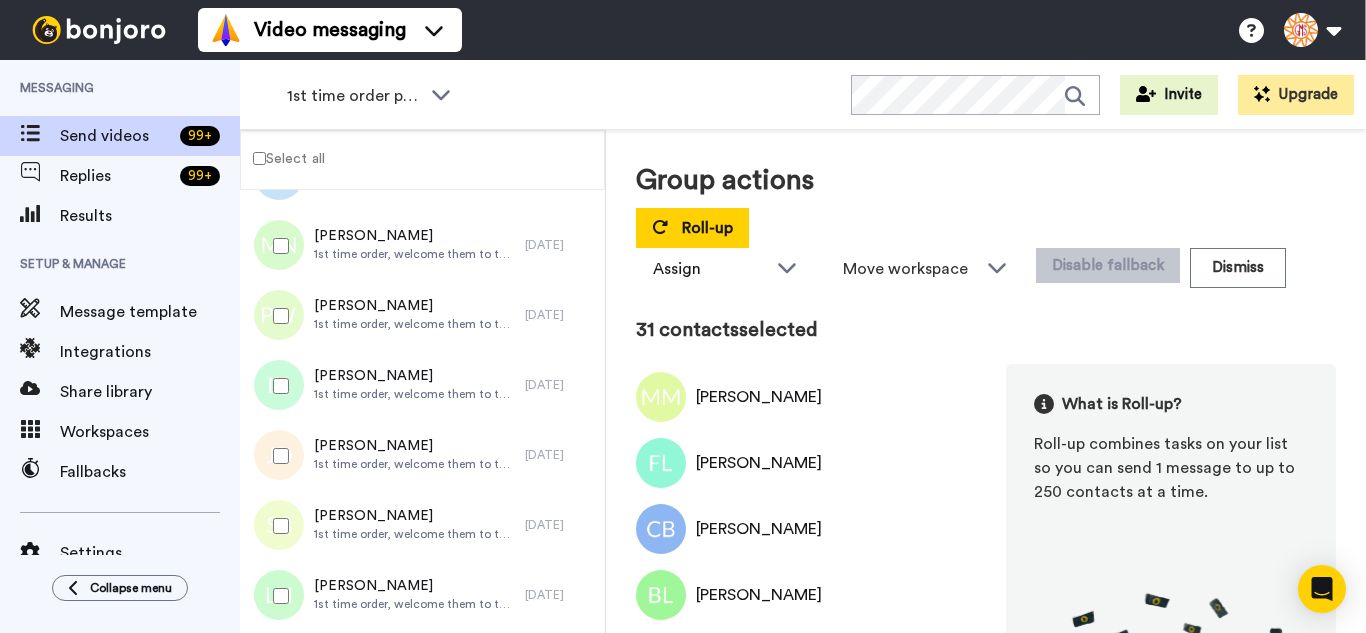 click at bounding box center (277, 316) 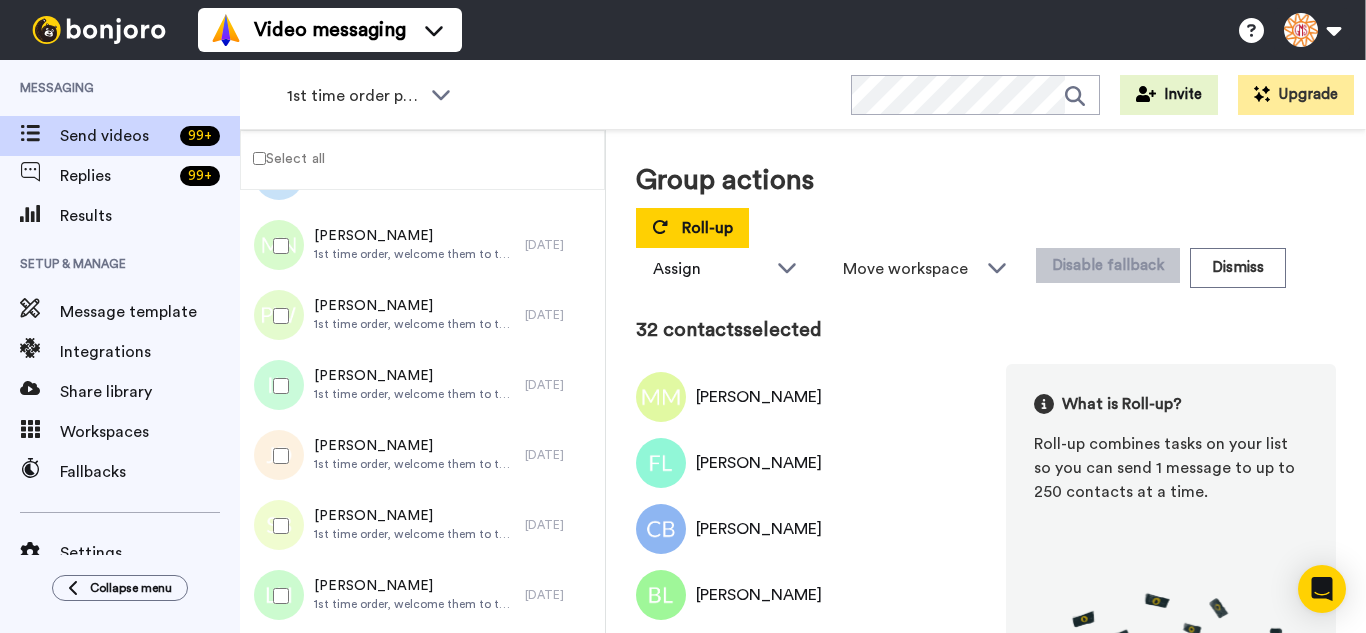 drag, startPoint x: 294, startPoint y: 396, endPoint x: 293, endPoint y: 421, distance: 25.019993 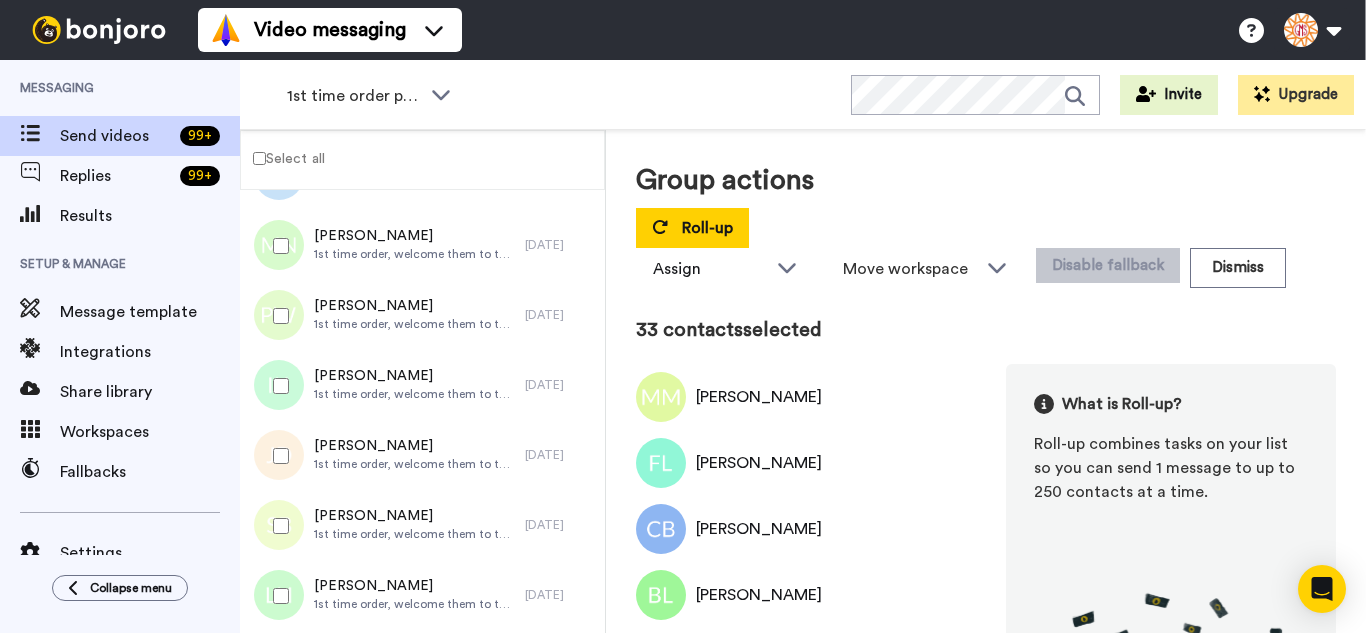 drag, startPoint x: 293, startPoint y: 444, endPoint x: 286, endPoint y: 515, distance: 71.34424 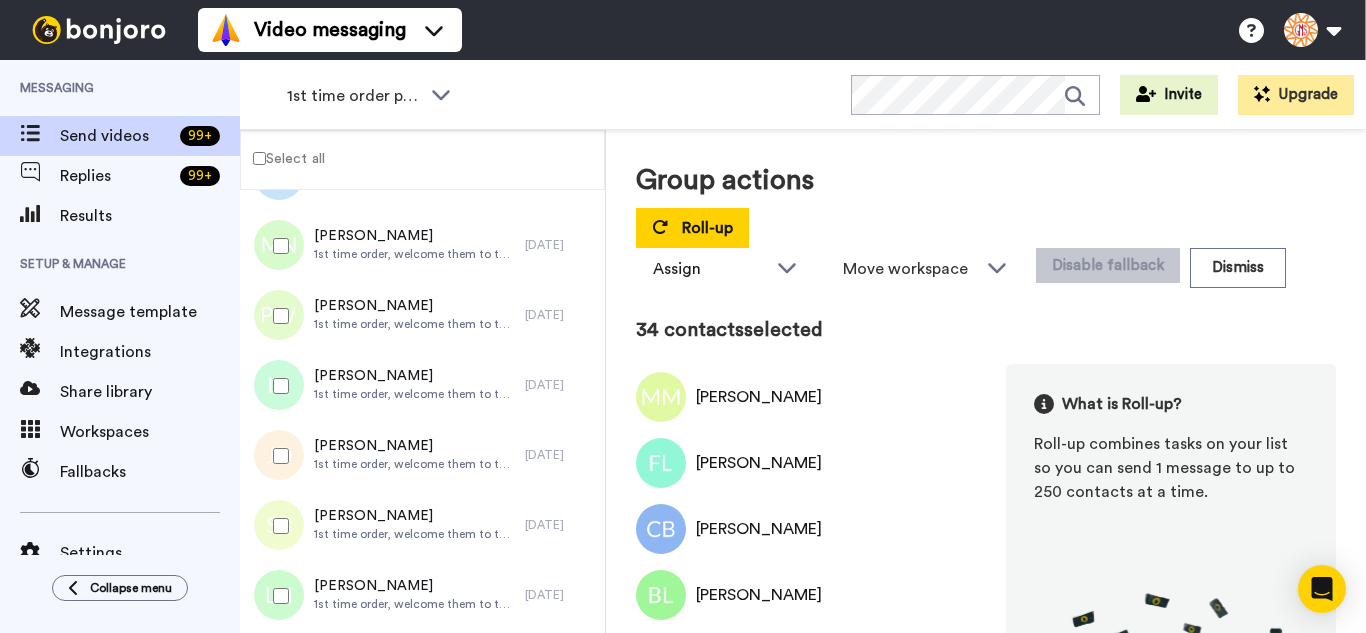 click at bounding box center (277, 596) 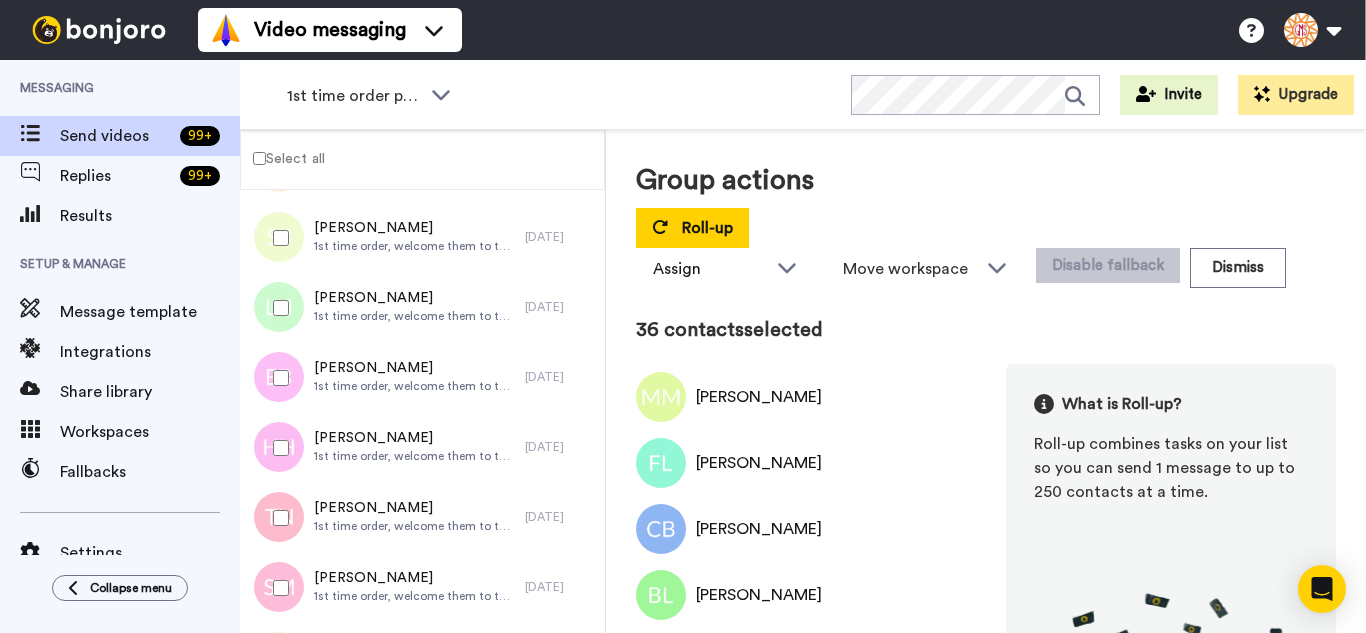 scroll, scrollTop: 2400, scrollLeft: 0, axis: vertical 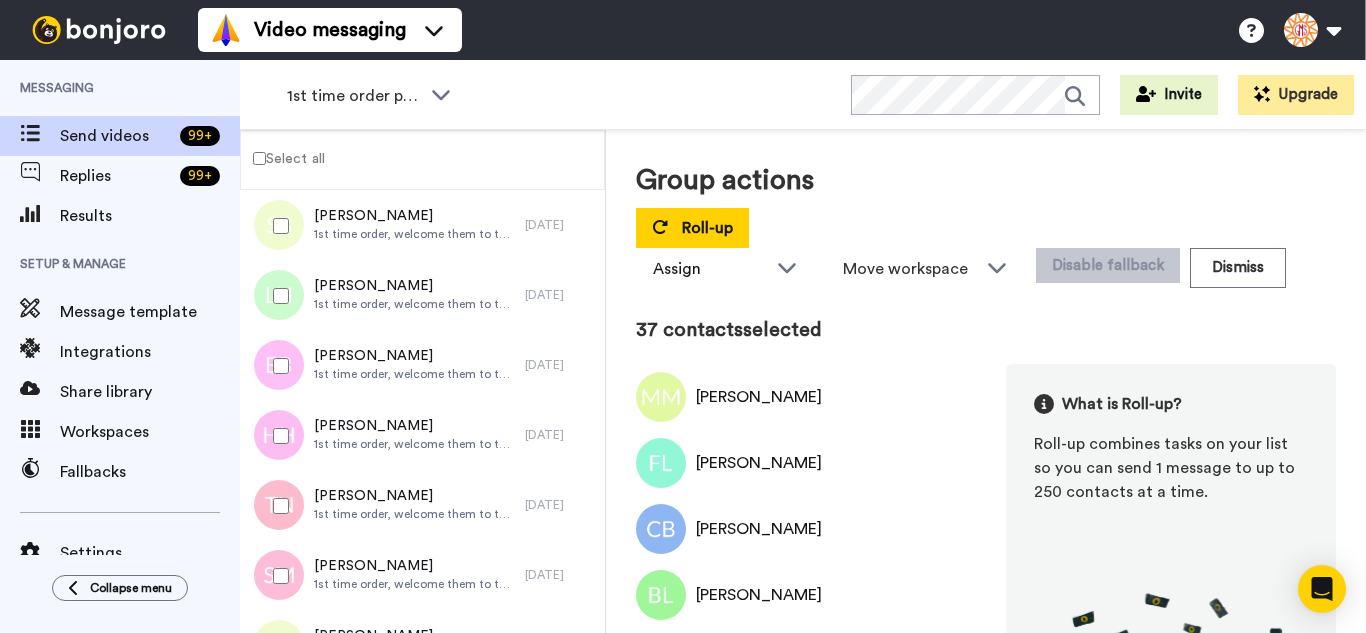 drag, startPoint x: 290, startPoint y: 438, endPoint x: 285, endPoint y: 497, distance: 59.211487 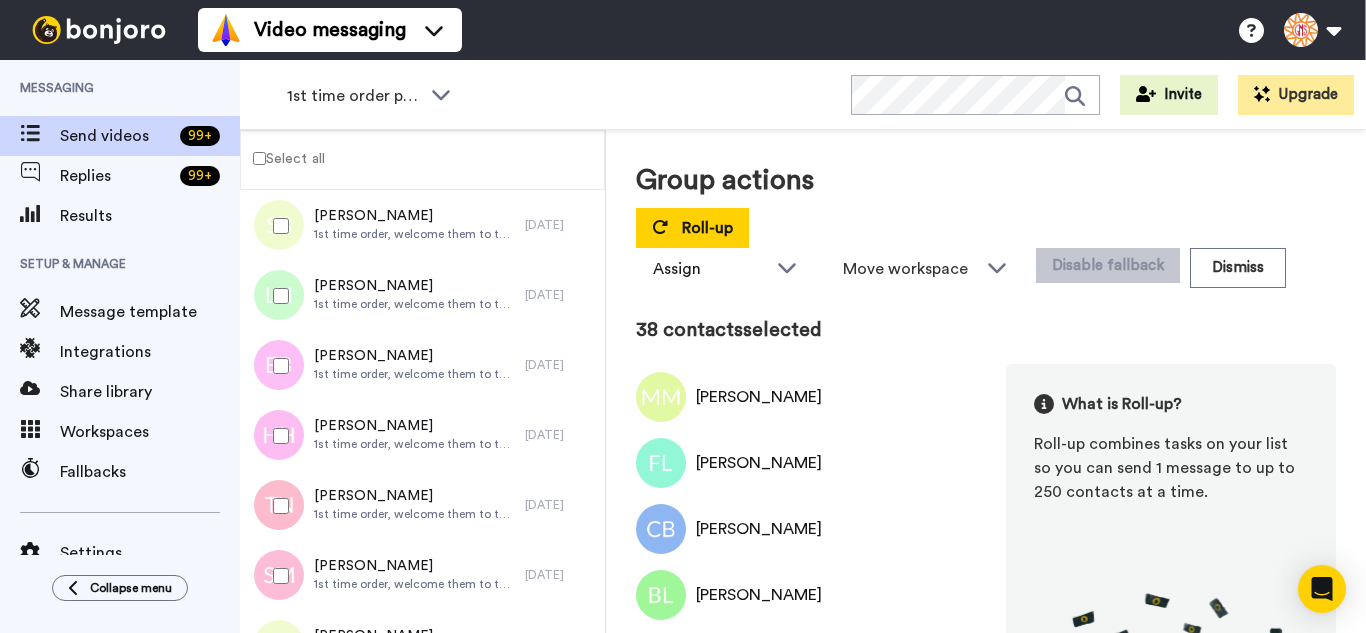drag, startPoint x: 285, startPoint y: 497, endPoint x: 275, endPoint y: 567, distance: 70.71068 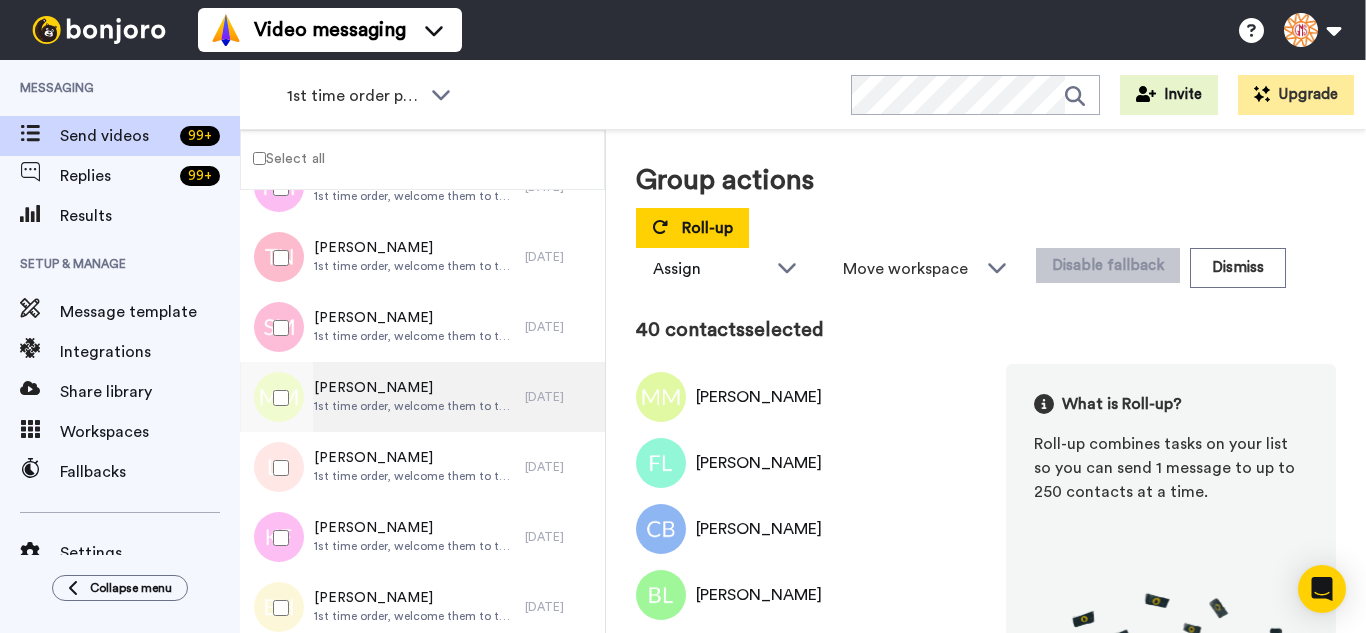 scroll, scrollTop: 2700, scrollLeft: 0, axis: vertical 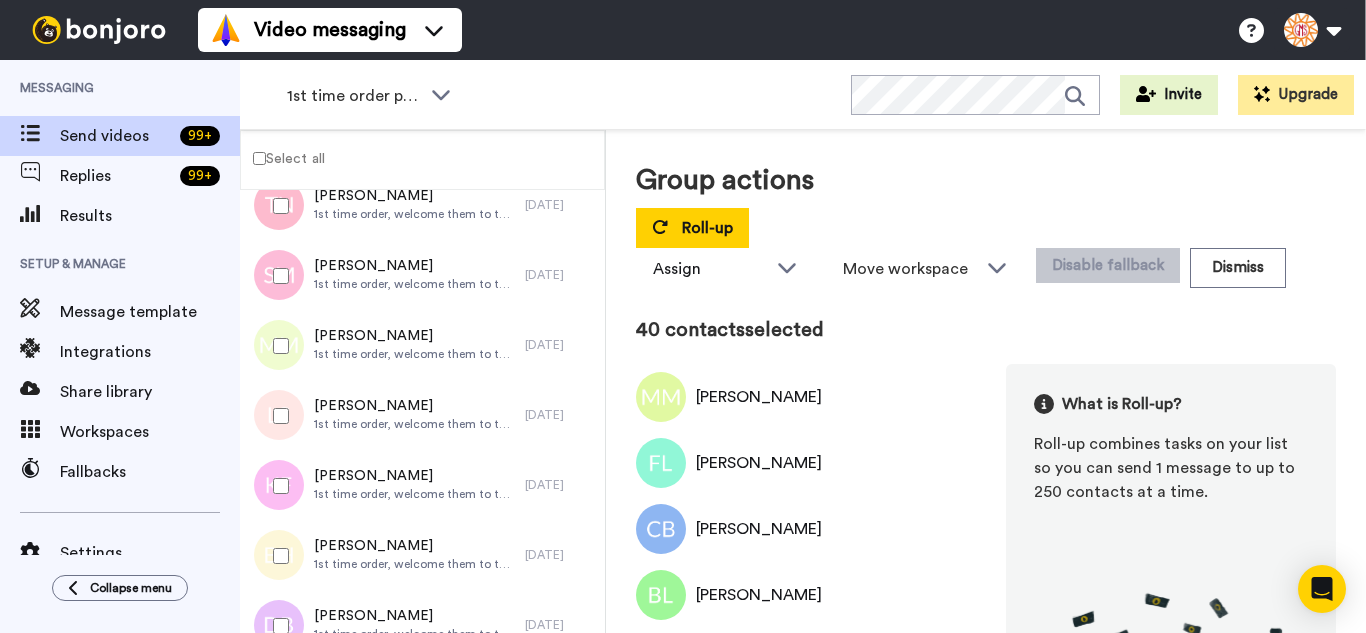 drag, startPoint x: 290, startPoint y: 347, endPoint x: 290, endPoint y: 429, distance: 82 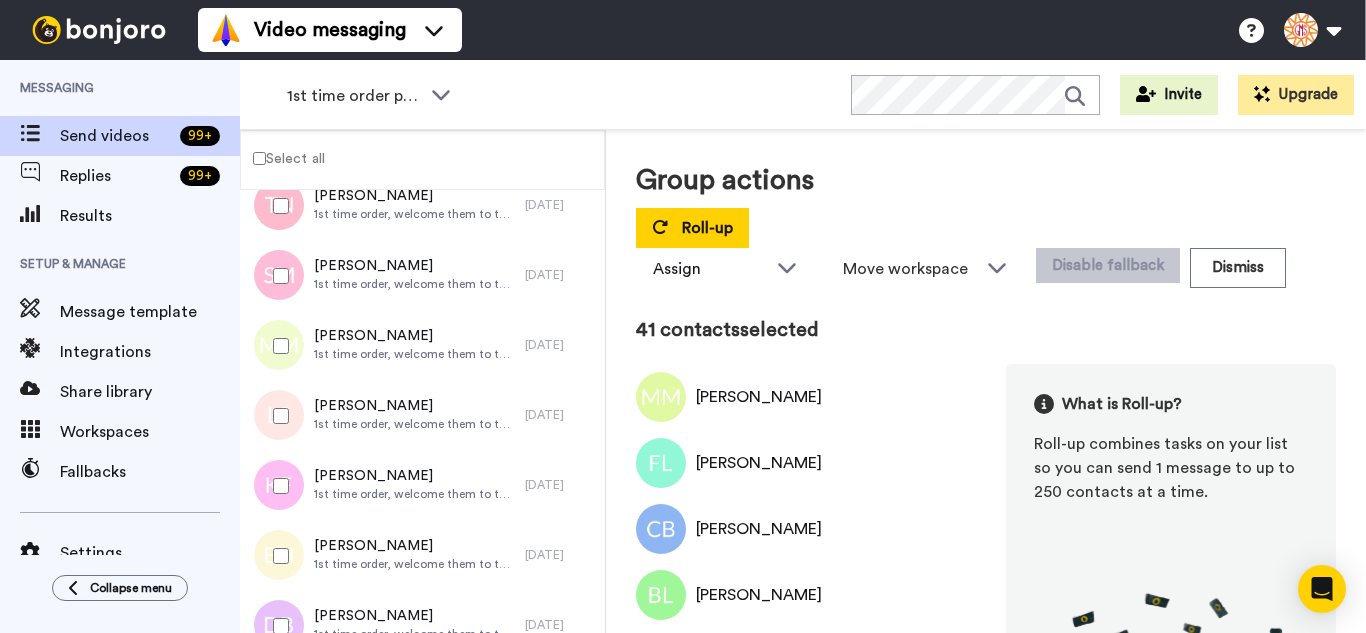 drag, startPoint x: 290, startPoint y: 429, endPoint x: 289, endPoint y: 455, distance: 26.019224 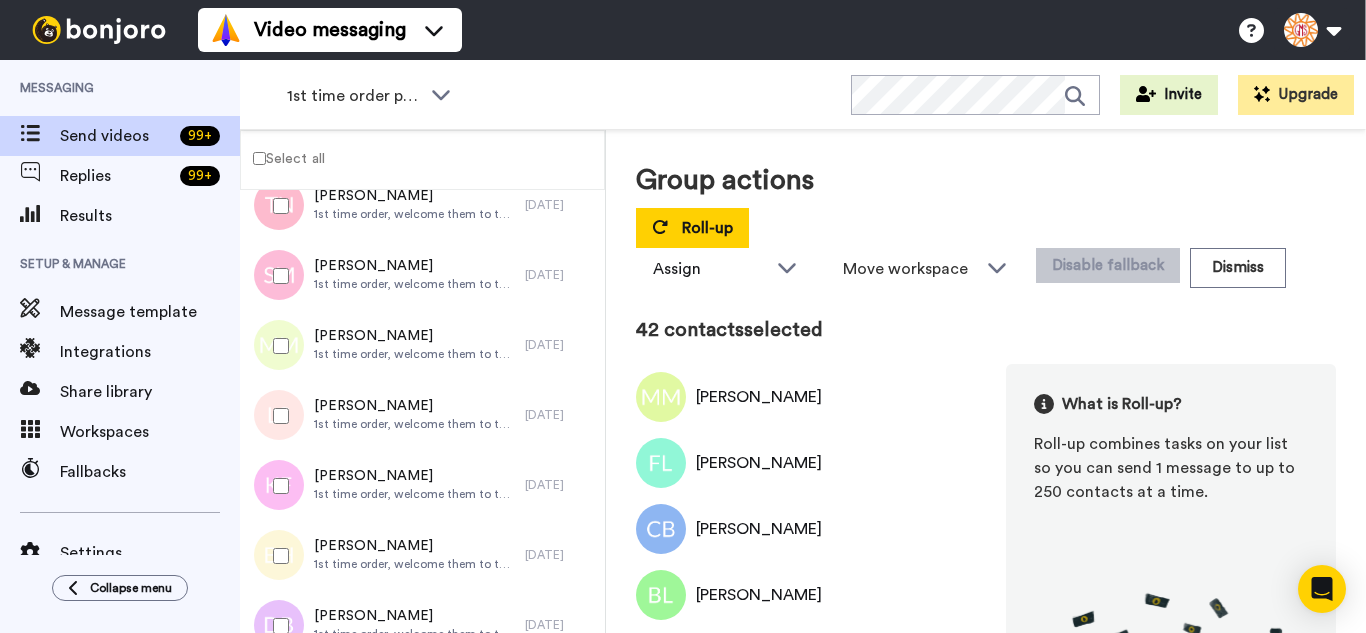 click at bounding box center [277, 556] 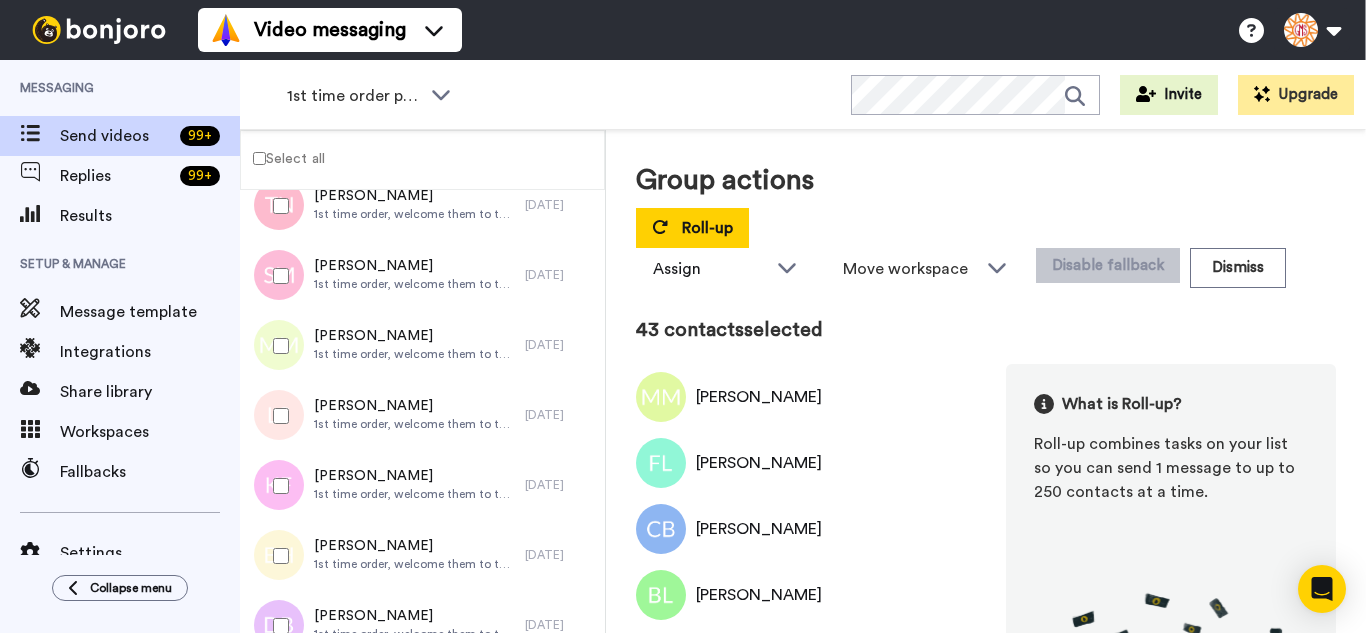 click at bounding box center [277, 626] 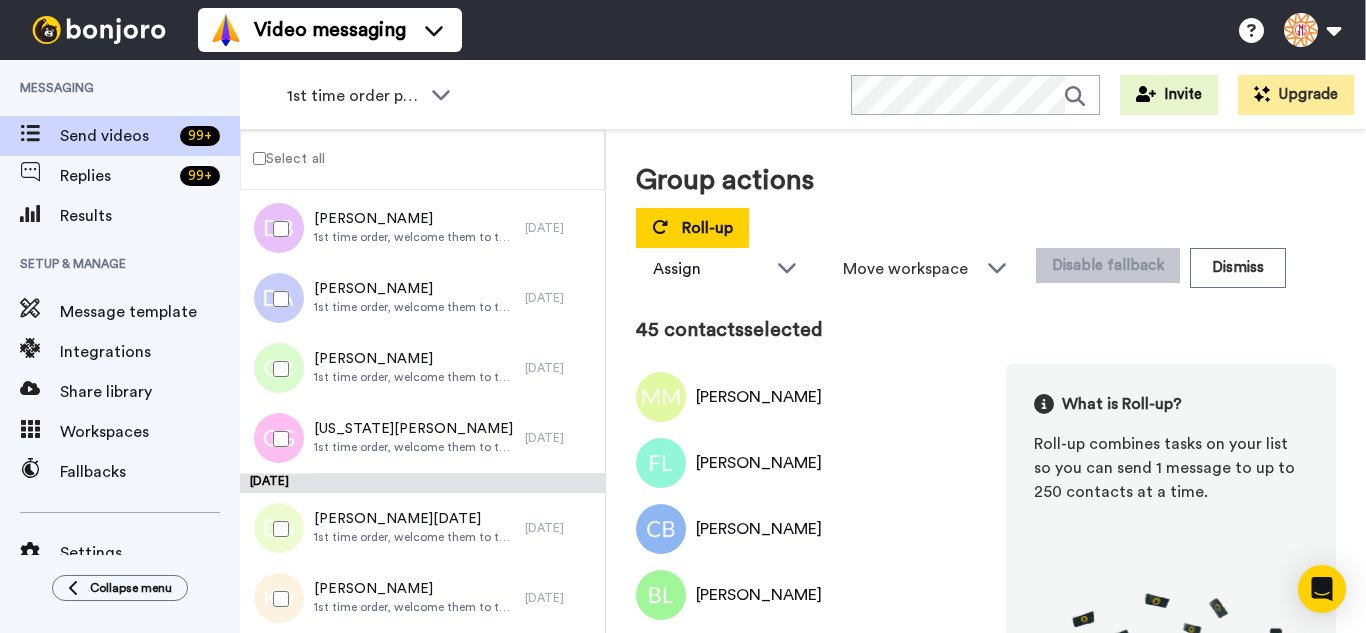 scroll, scrollTop: 3098, scrollLeft: 0, axis: vertical 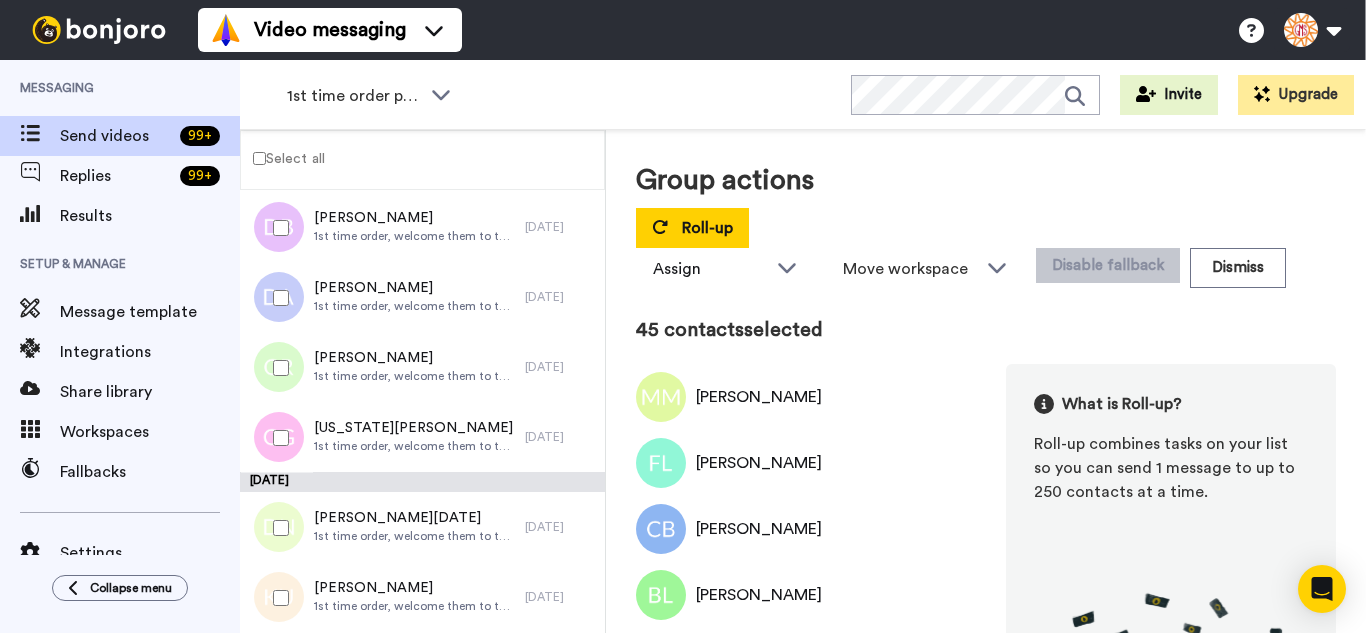 drag, startPoint x: 289, startPoint y: 300, endPoint x: 288, endPoint y: 378, distance: 78.00641 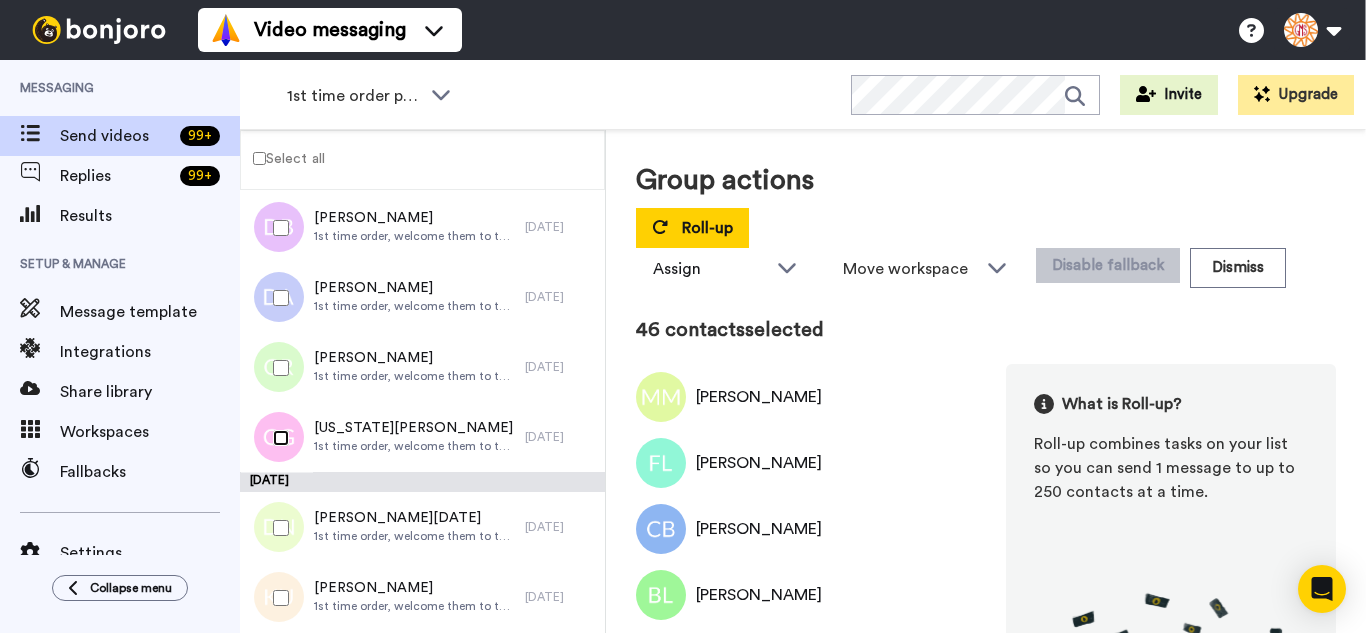 click at bounding box center (277, 438) 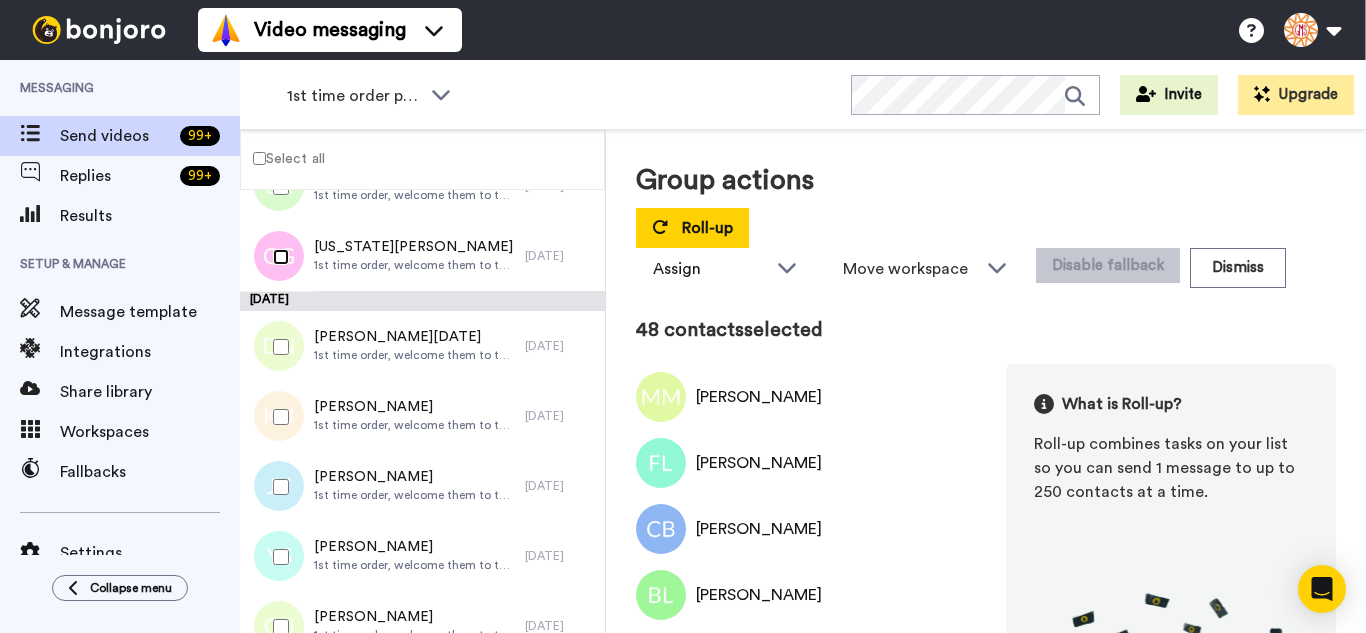 scroll, scrollTop: 3298, scrollLeft: 0, axis: vertical 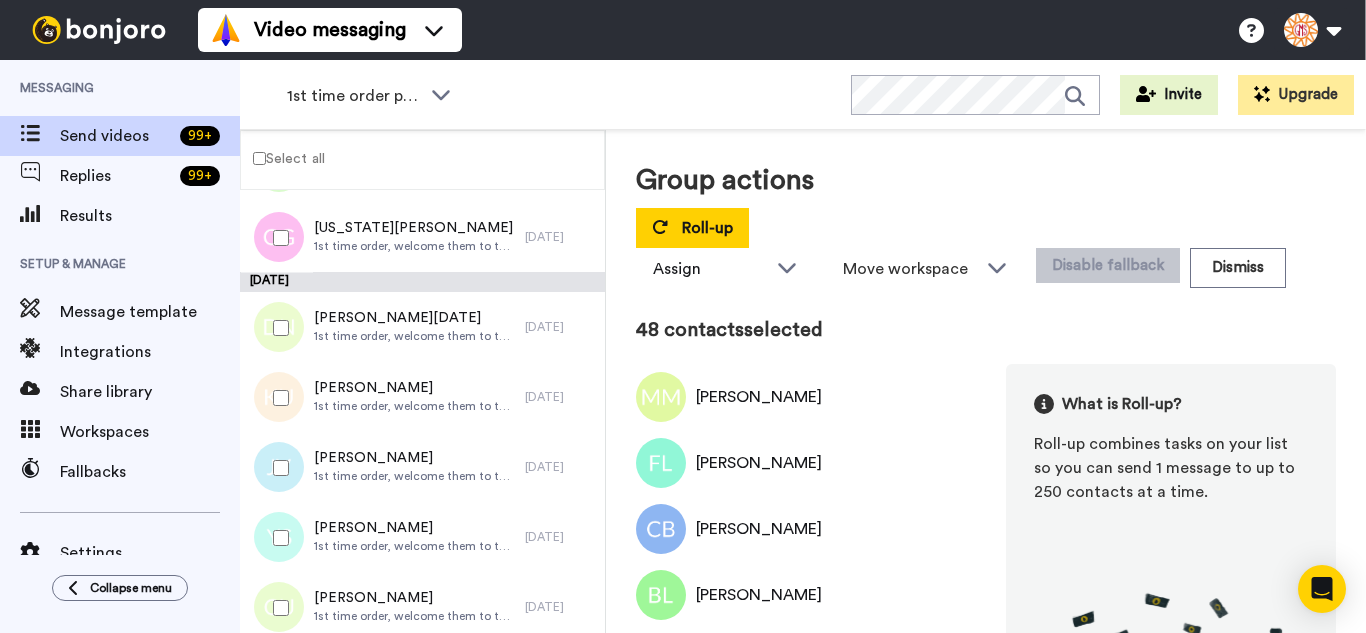 click at bounding box center [277, 328] 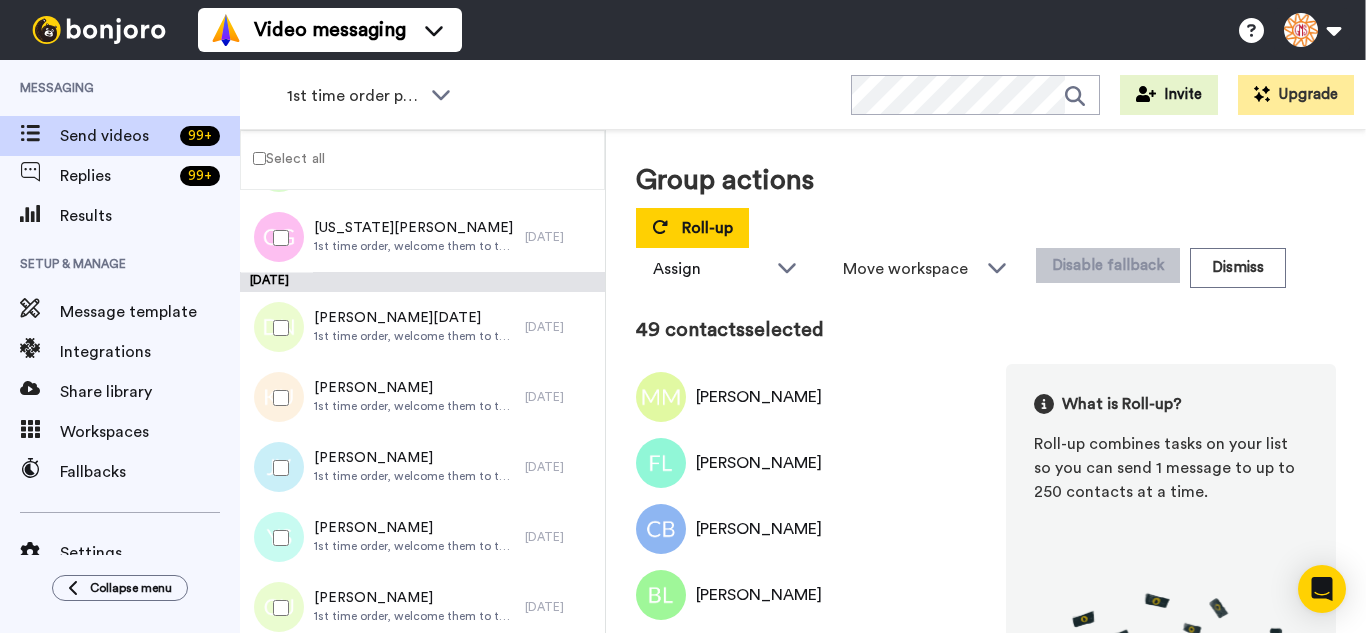 drag, startPoint x: 290, startPoint y: 400, endPoint x: 297, endPoint y: 438, distance: 38.63936 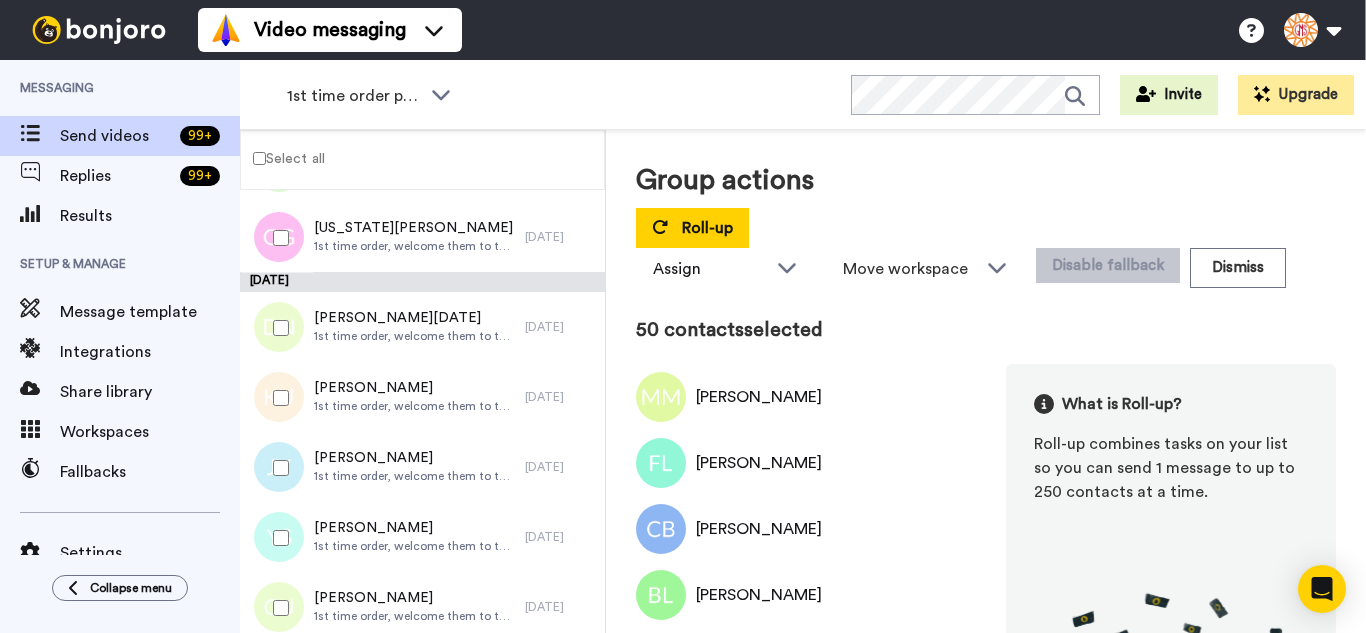 drag, startPoint x: 297, startPoint y: 438, endPoint x: 291, endPoint y: 513, distance: 75.23962 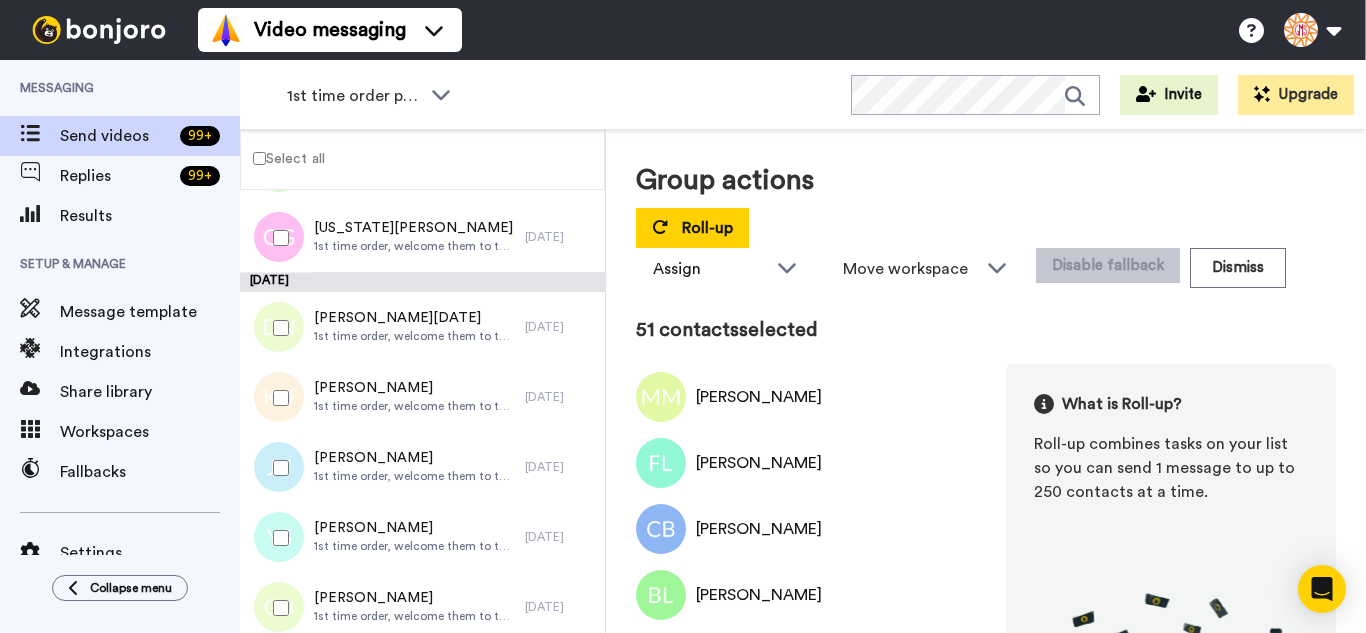 click at bounding box center (277, 538) 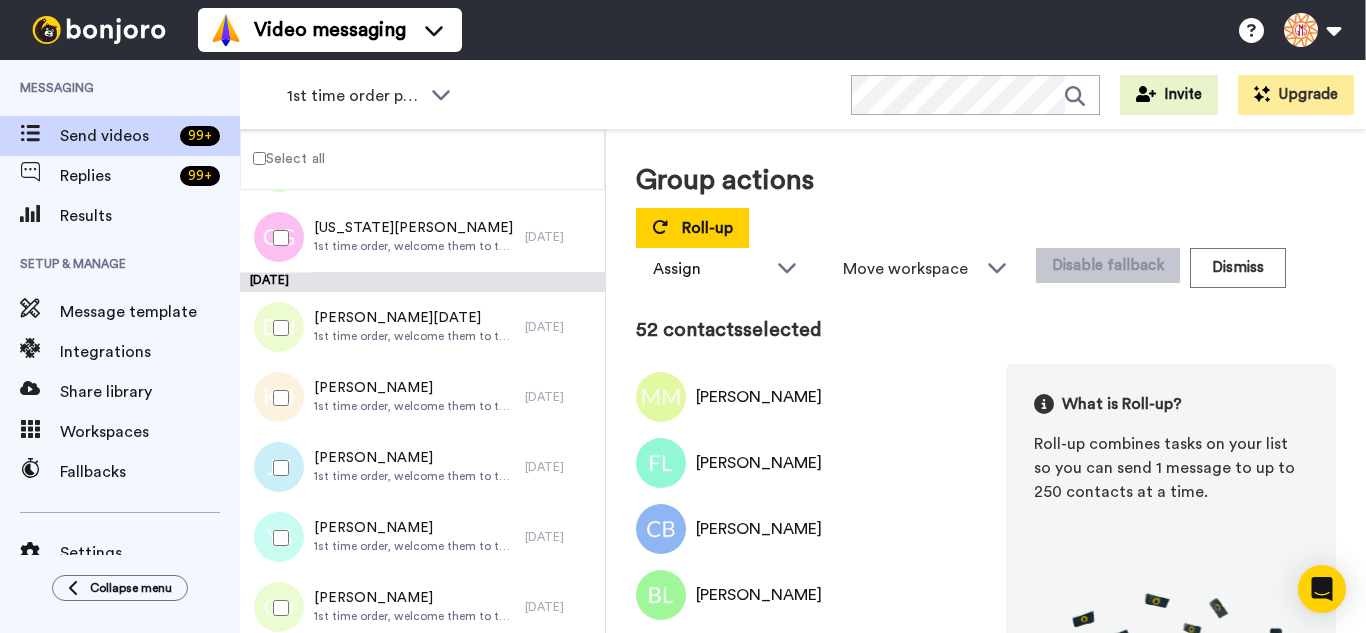 click at bounding box center (277, 608) 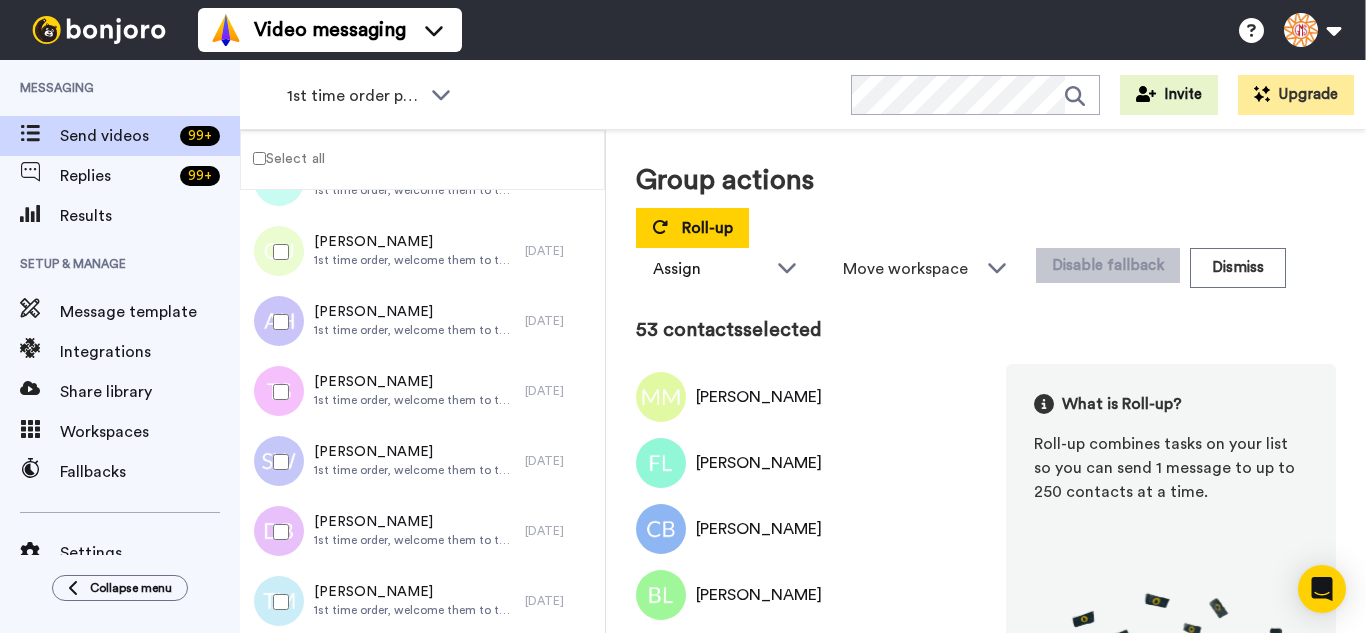 scroll, scrollTop: 3698, scrollLeft: 0, axis: vertical 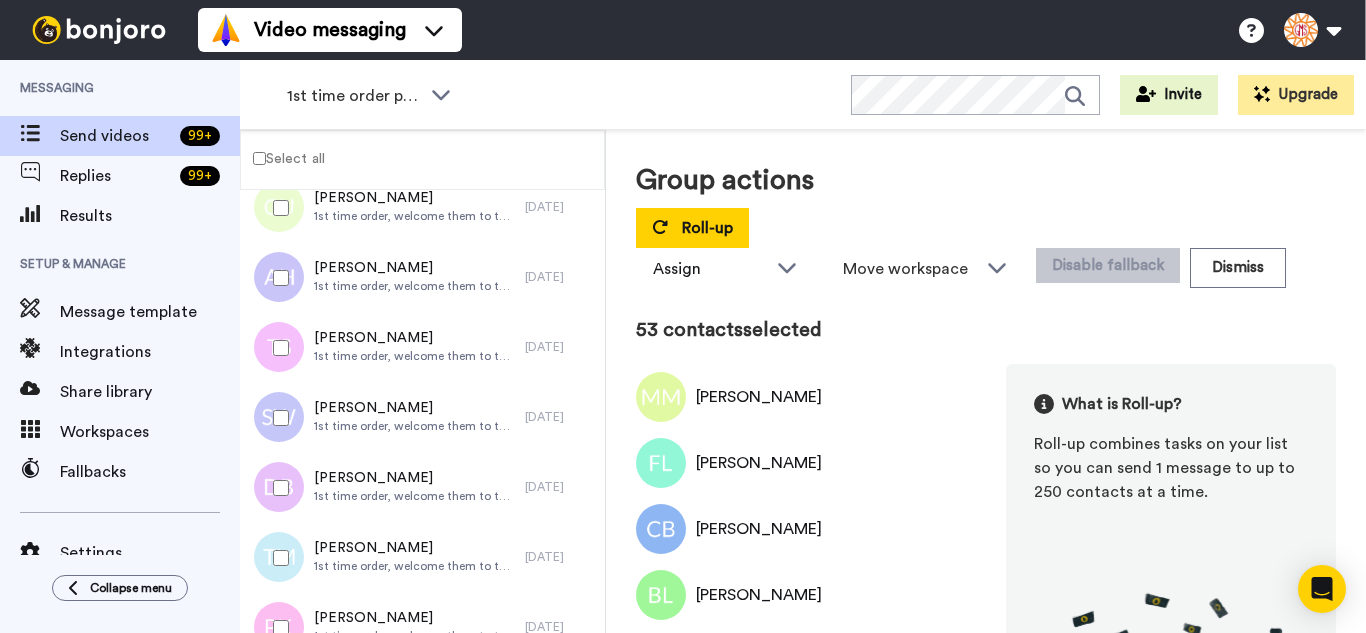 click at bounding box center (277, 278) 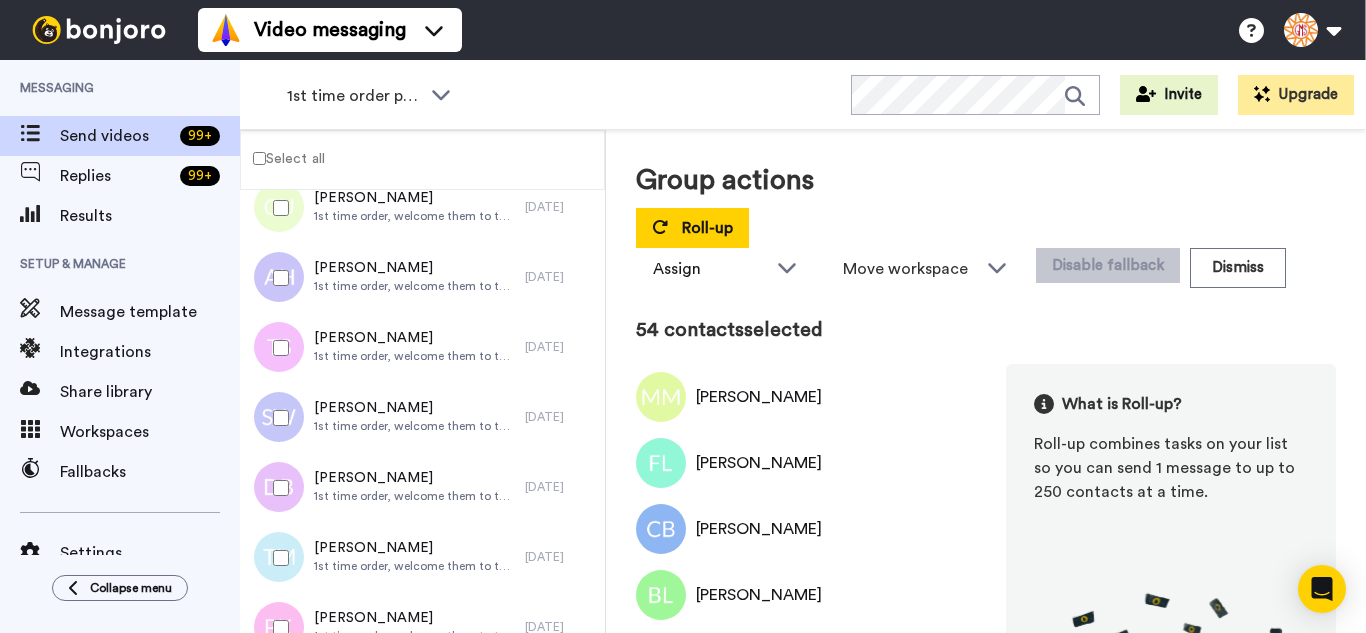 click at bounding box center [277, 348] 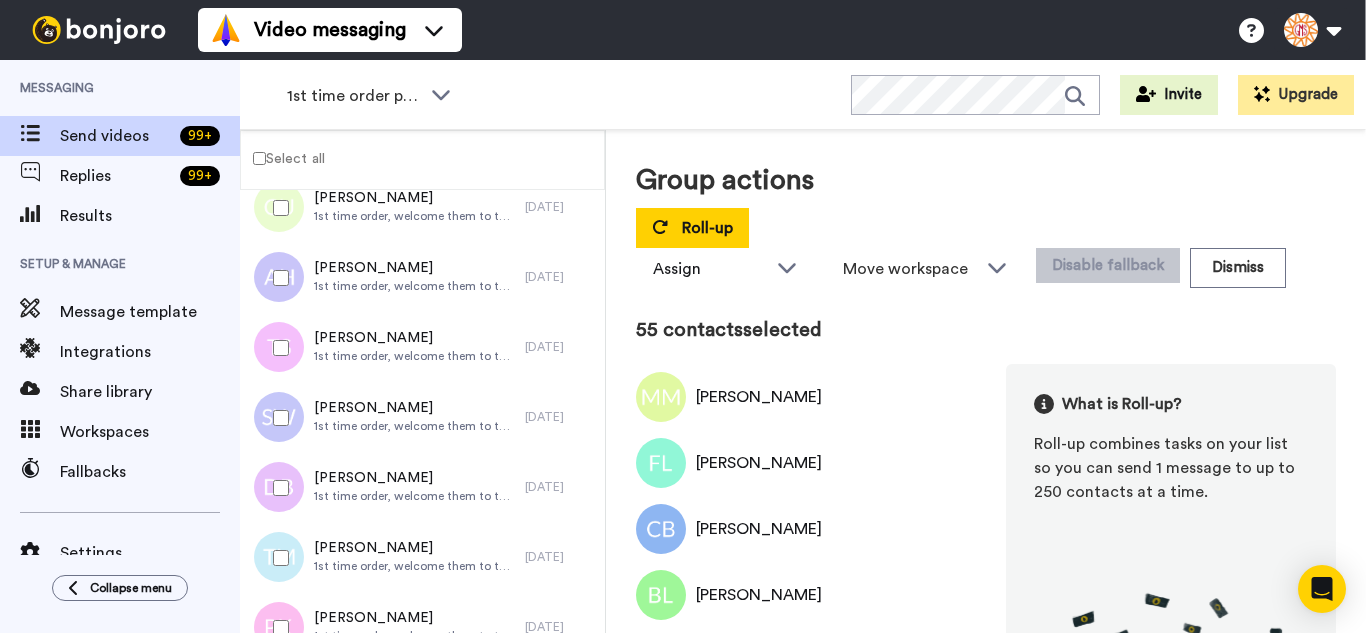 drag, startPoint x: 278, startPoint y: 434, endPoint x: 276, endPoint y: 496, distance: 62.03225 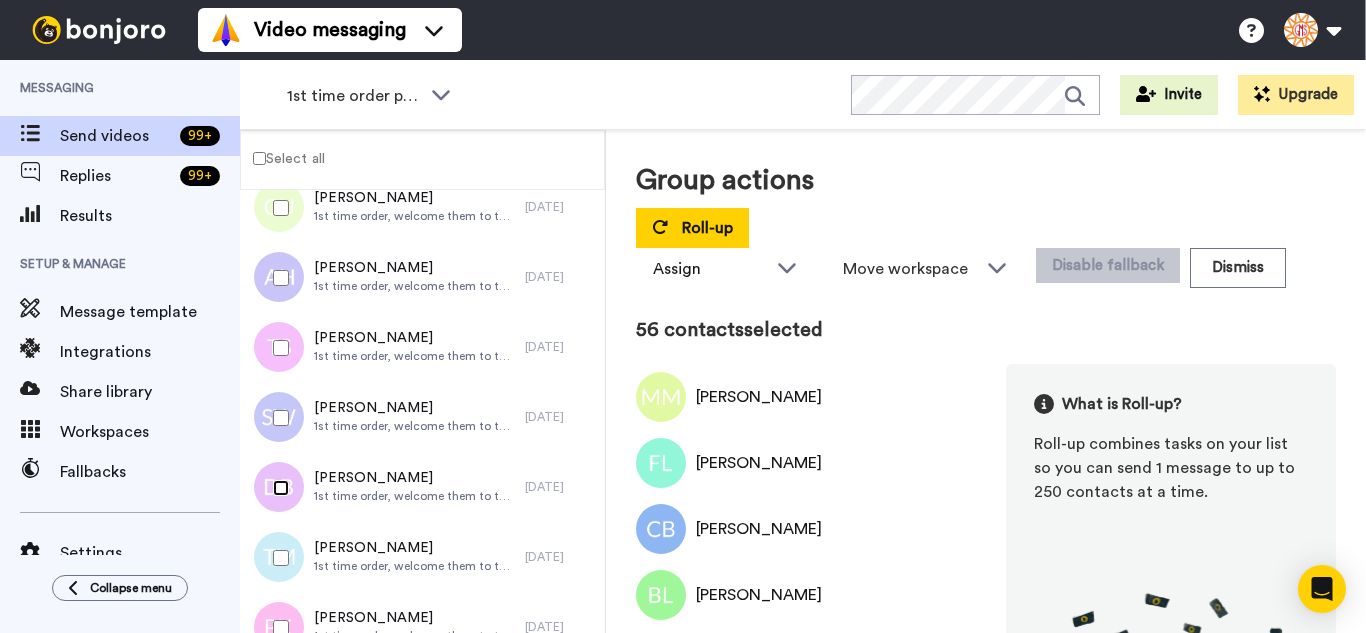 click at bounding box center [277, 488] 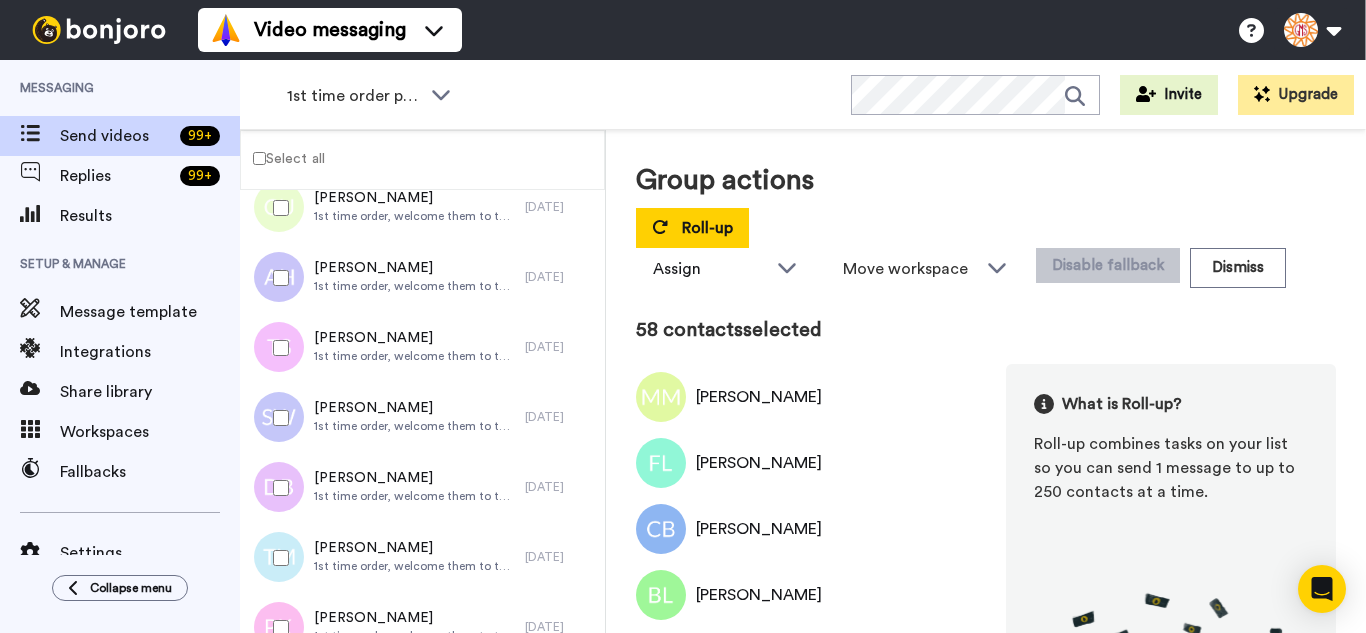 click at bounding box center [277, 628] 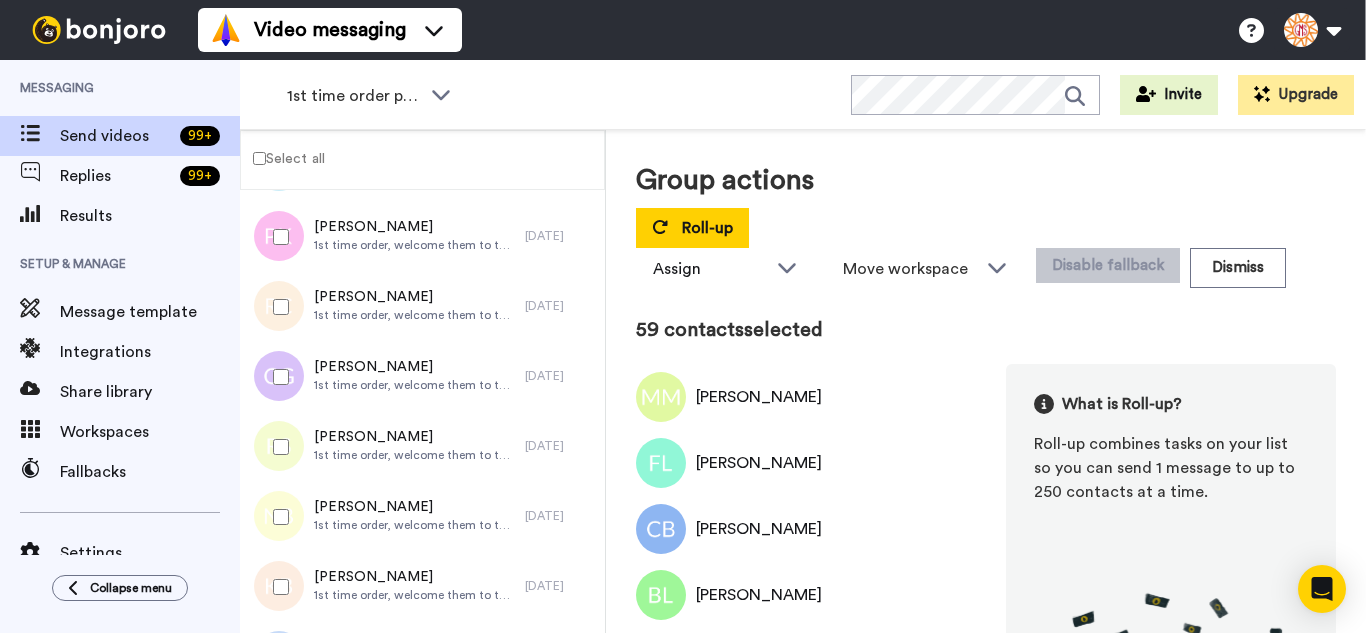 scroll, scrollTop: 4098, scrollLeft: 0, axis: vertical 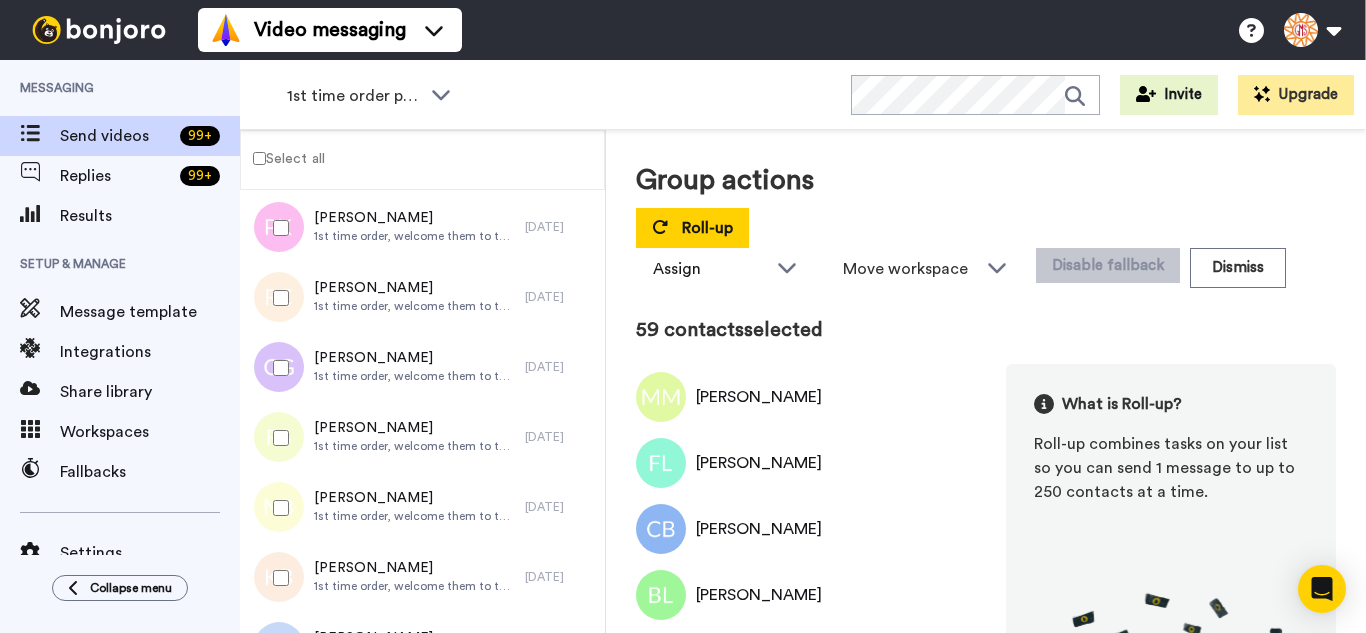 drag, startPoint x: 292, startPoint y: 304, endPoint x: 285, endPoint y: 323, distance: 20.248457 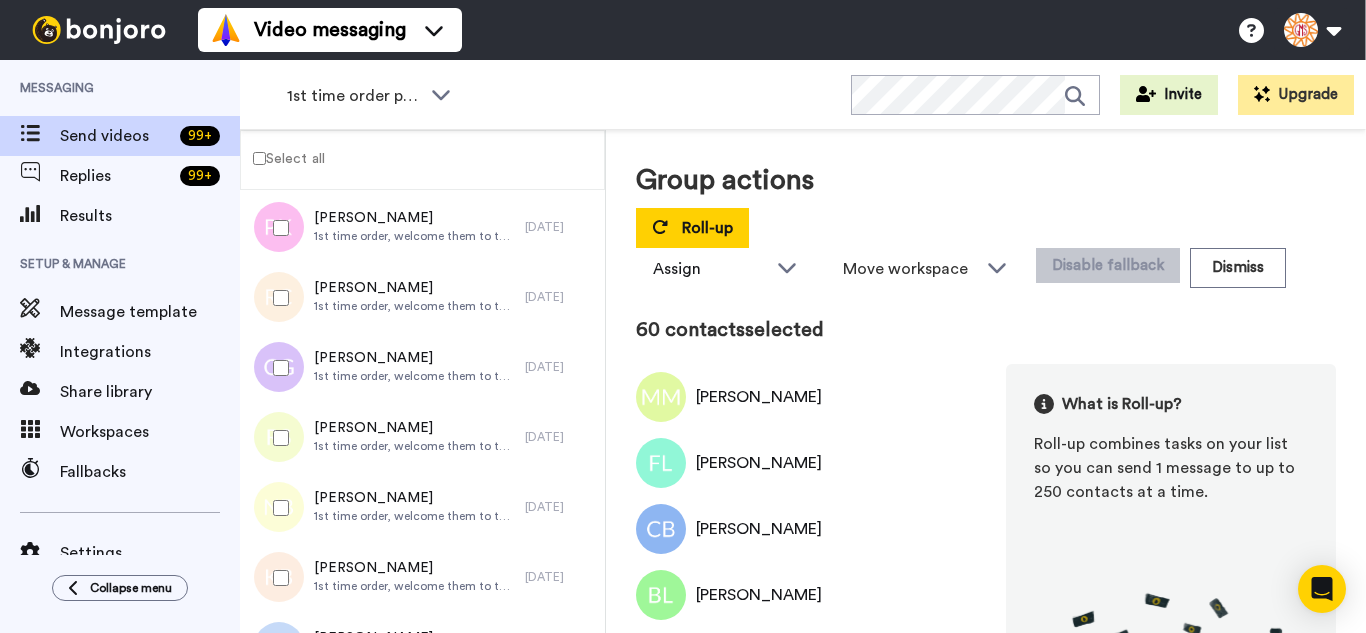 drag, startPoint x: 287, startPoint y: 422, endPoint x: 286, endPoint y: 493, distance: 71.00704 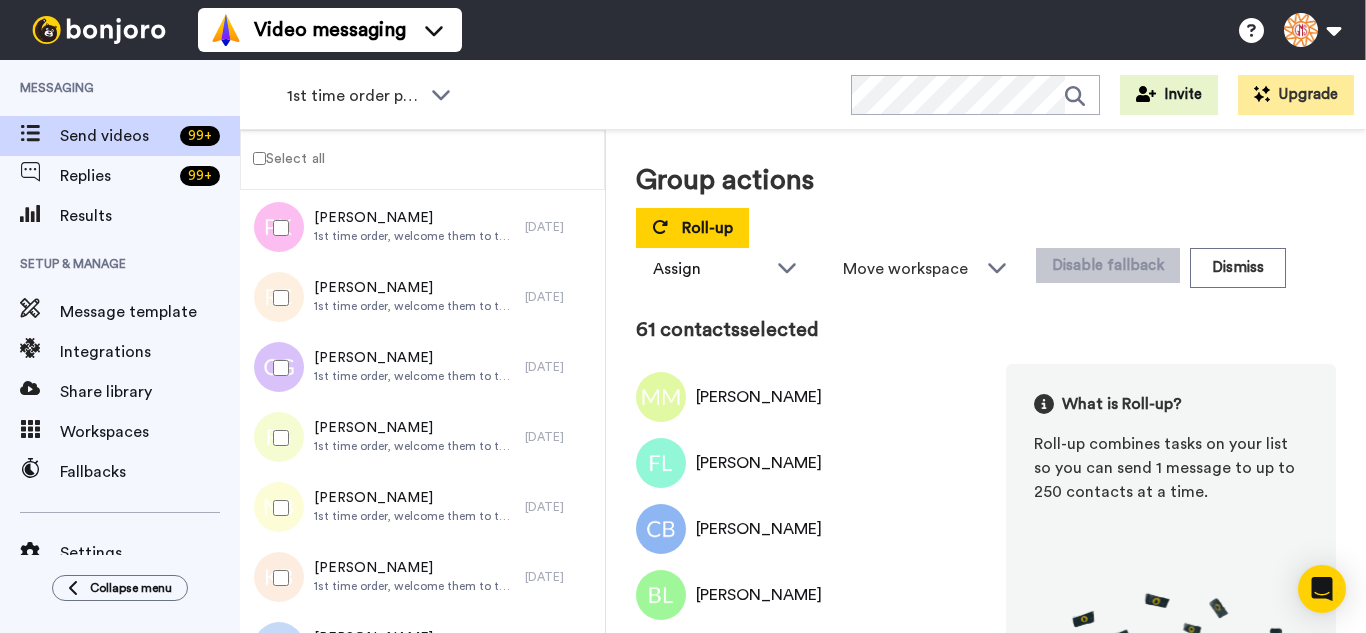 click at bounding box center (277, 508) 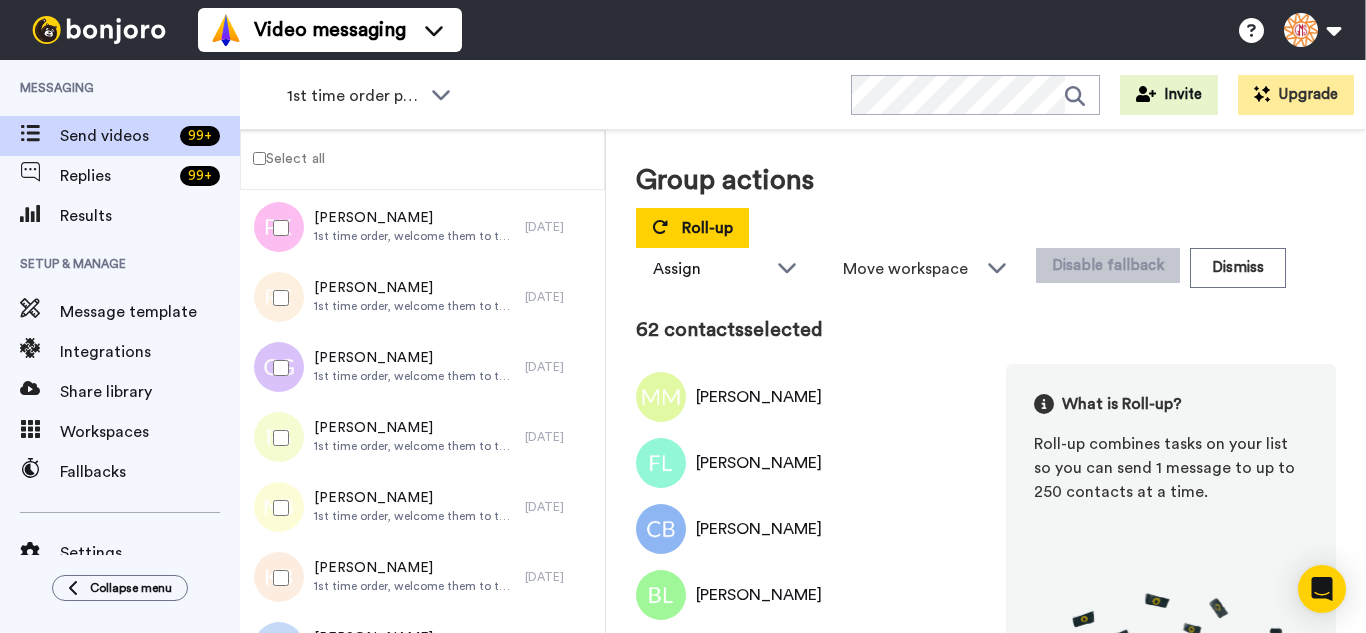 click at bounding box center [277, 578] 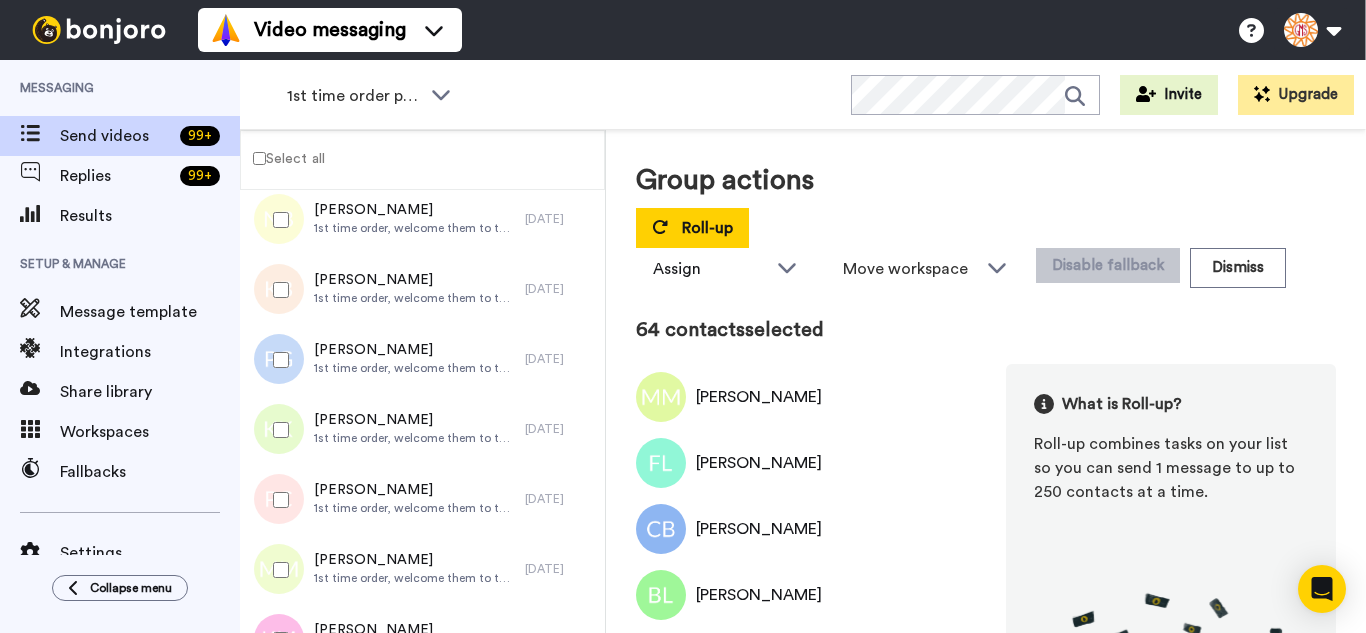 scroll, scrollTop: 4398, scrollLeft: 0, axis: vertical 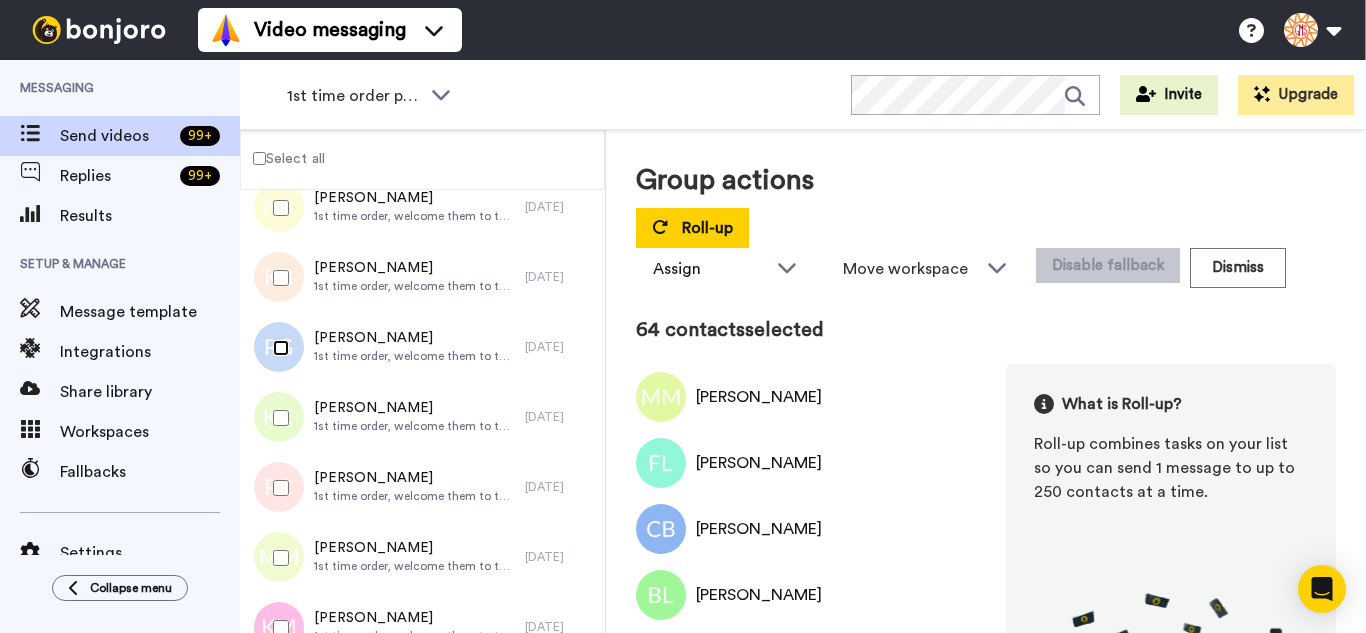 click at bounding box center (277, 348) 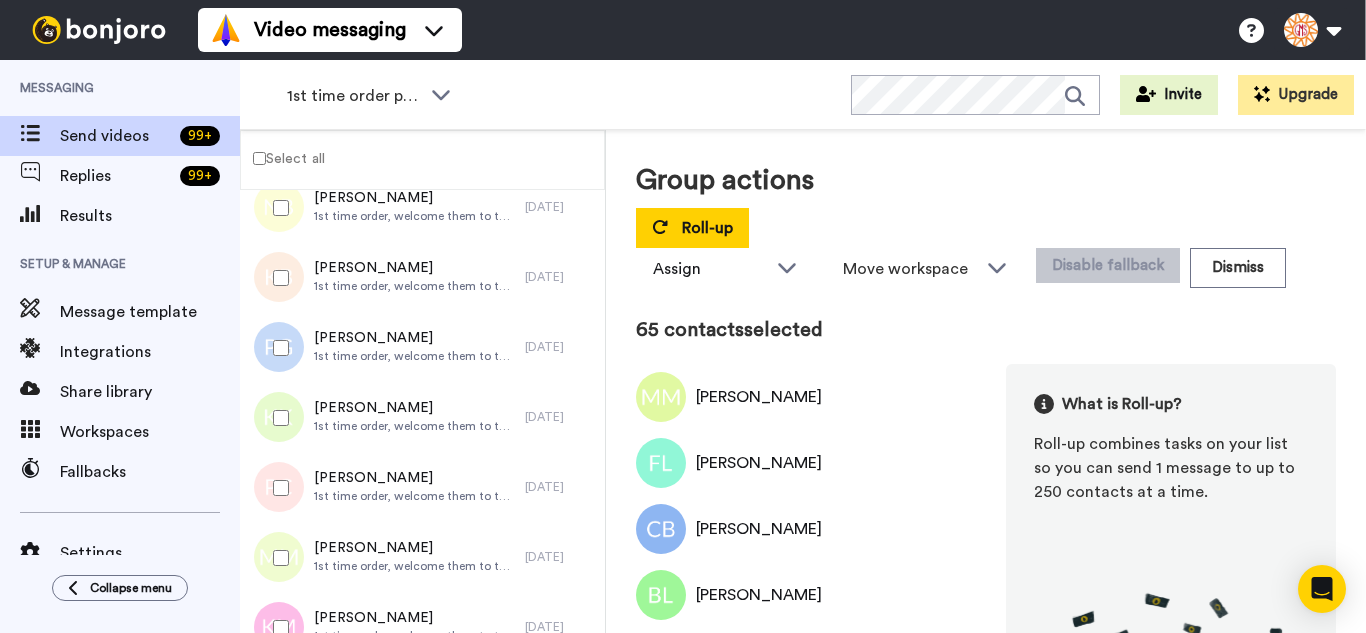 drag, startPoint x: 284, startPoint y: 429, endPoint x: 285, endPoint y: 479, distance: 50.01 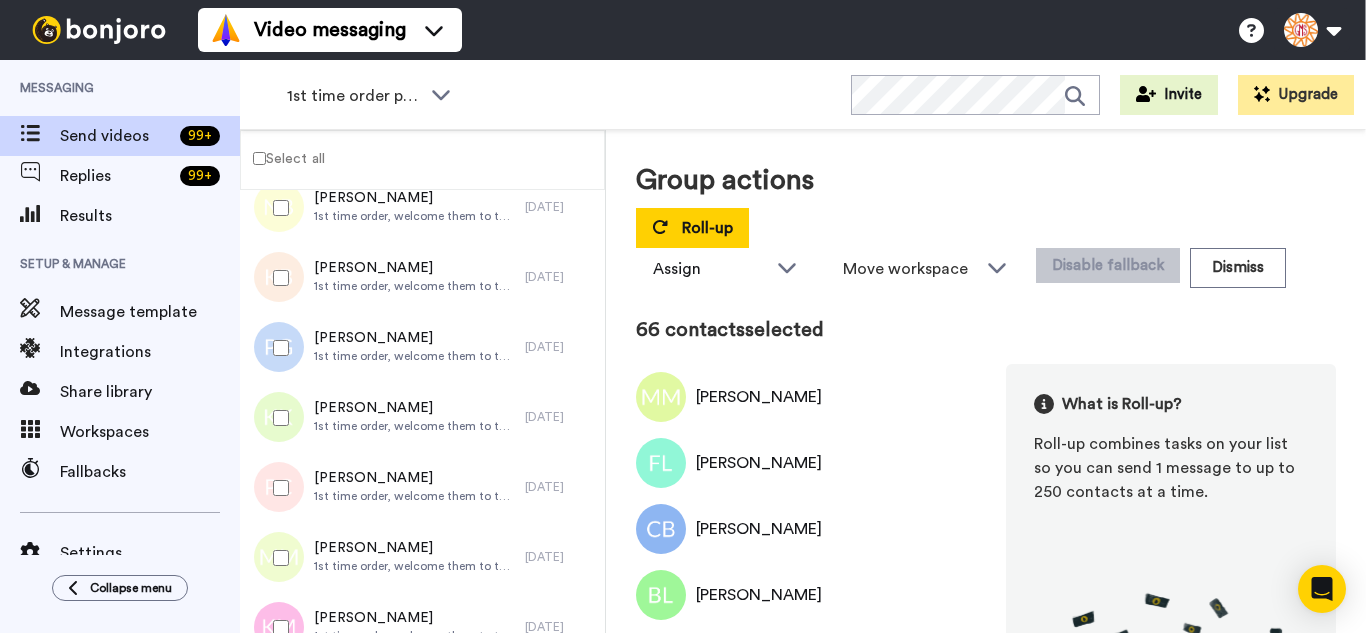drag, startPoint x: 283, startPoint y: 542, endPoint x: 296, endPoint y: 586, distance: 45.88028 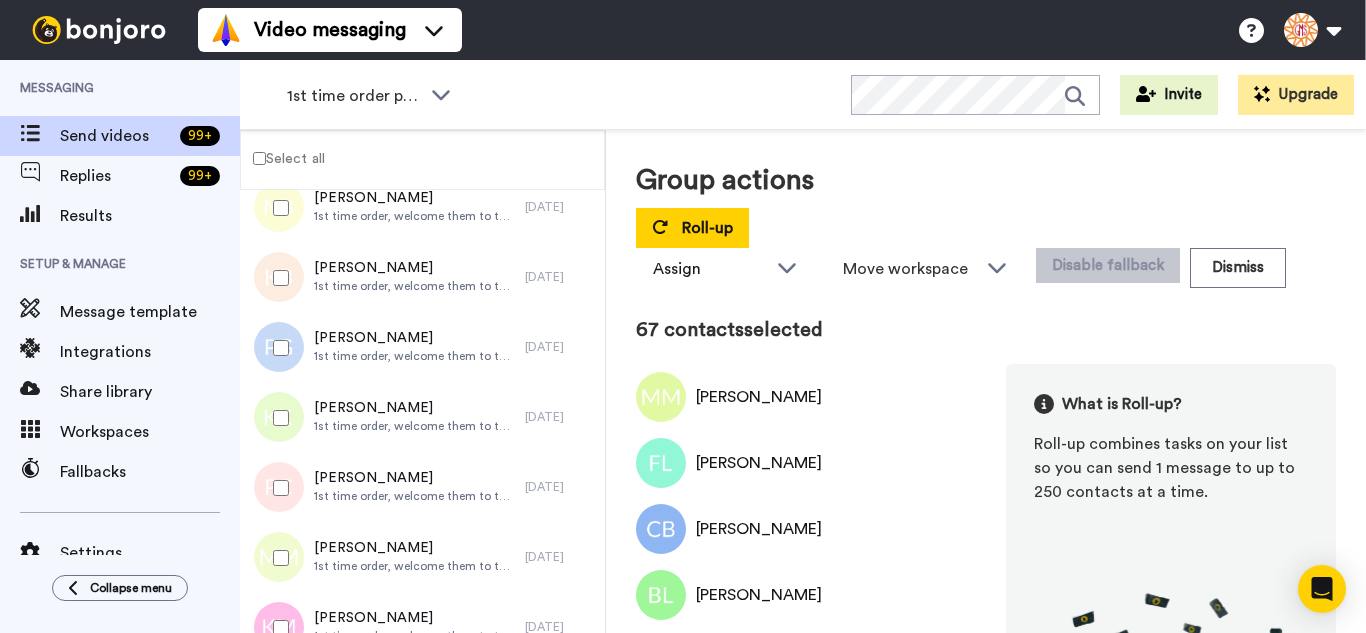 click at bounding box center [277, 628] 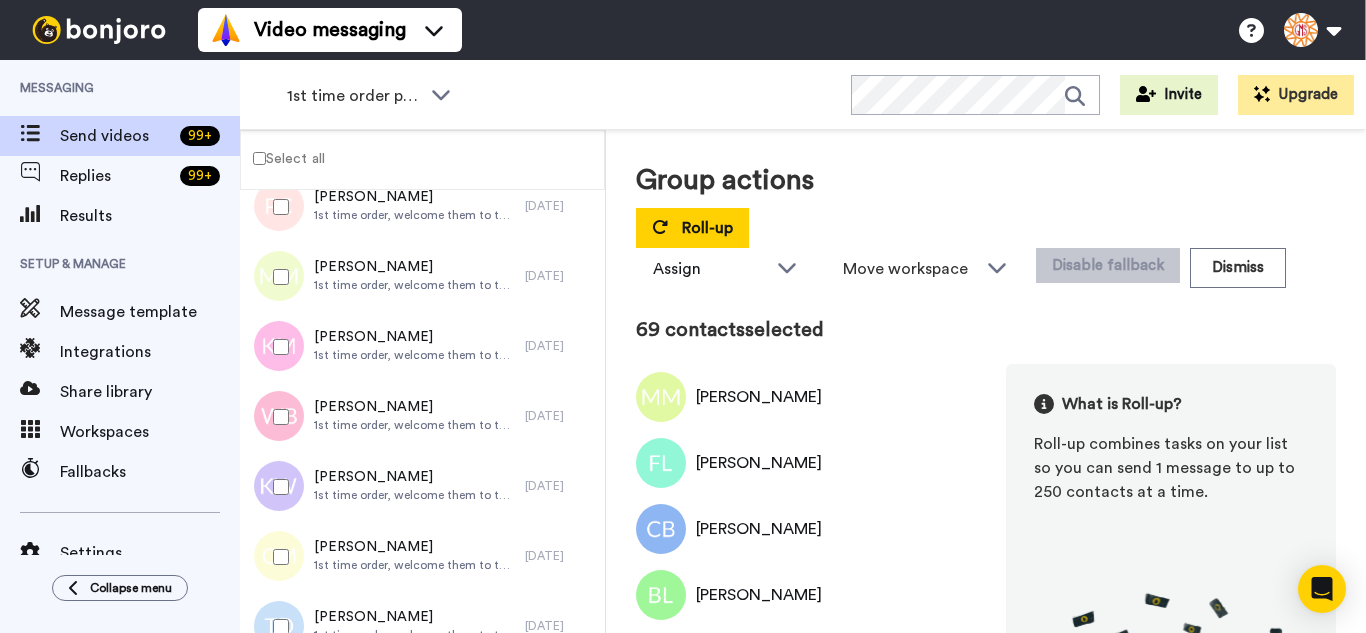 scroll, scrollTop: 4698, scrollLeft: 0, axis: vertical 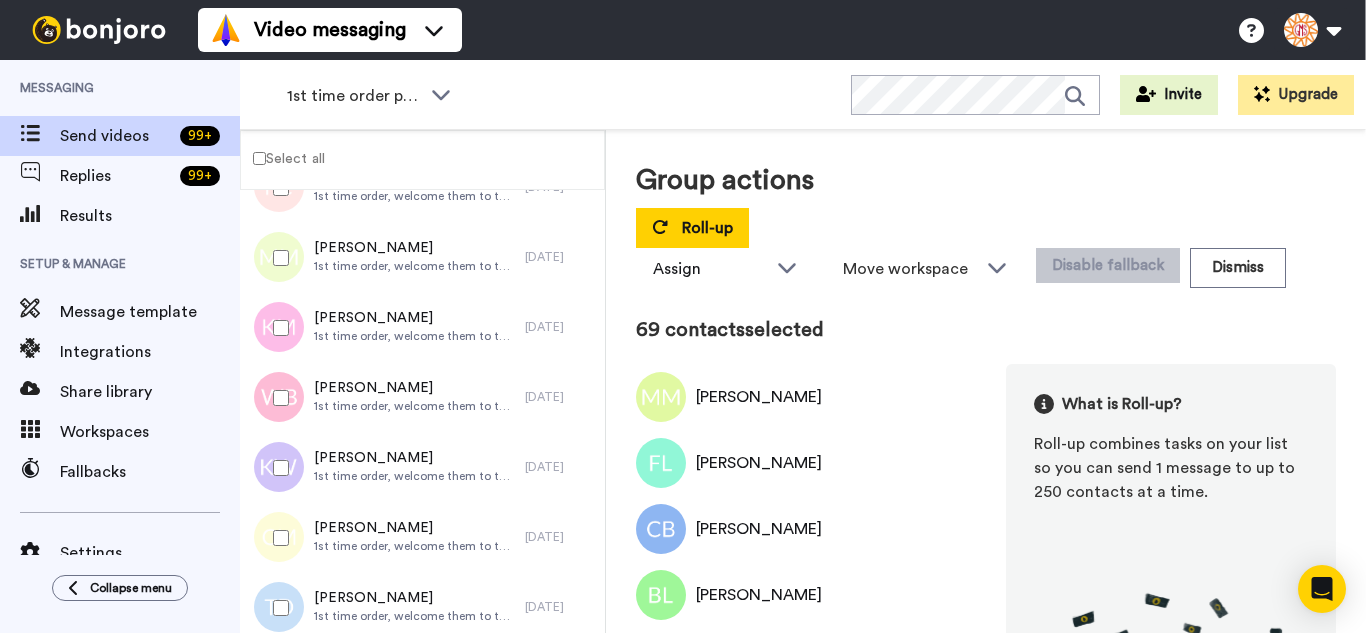 drag, startPoint x: 292, startPoint y: 399, endPoint x: 290, endPoint y: 453, distance: 54.037025 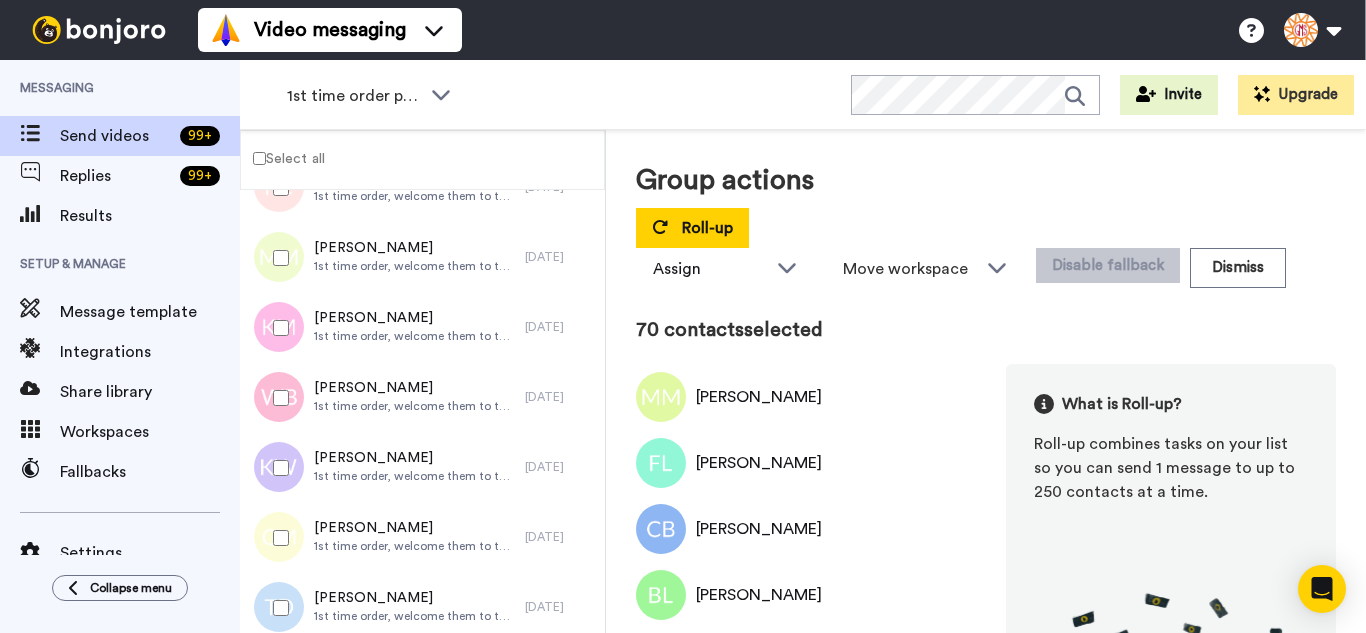 click at bounding box center (277, 538) 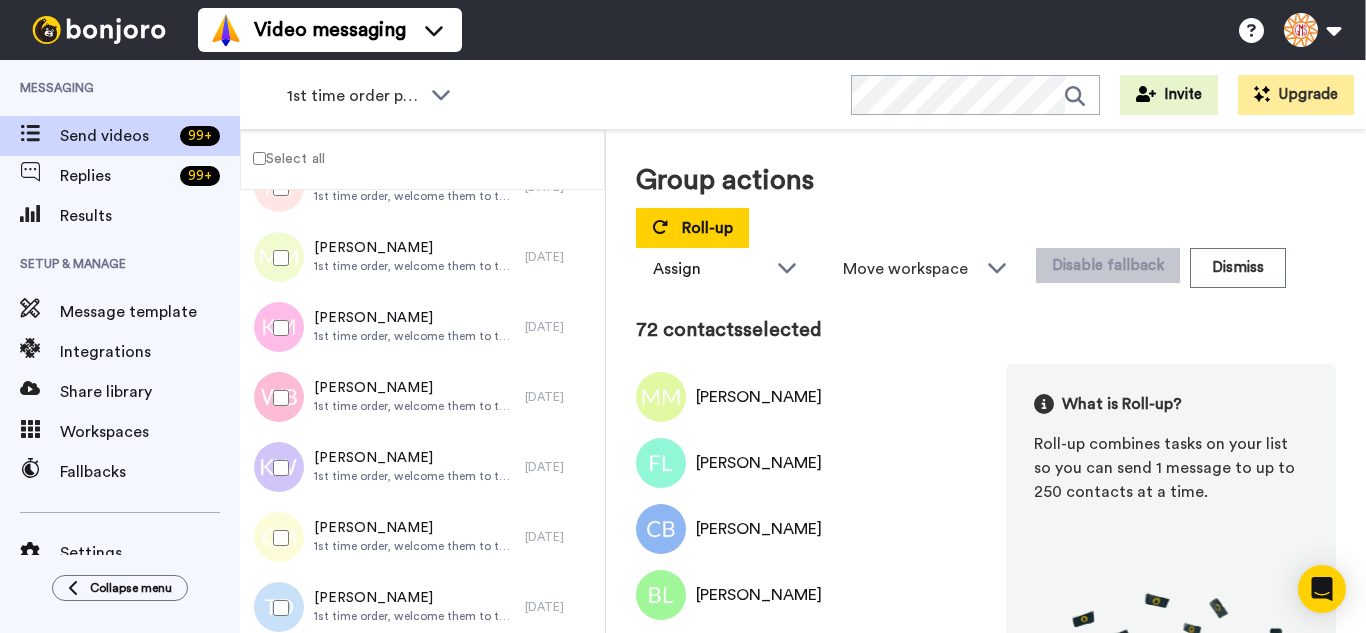 click at bounding box center (277, 608) 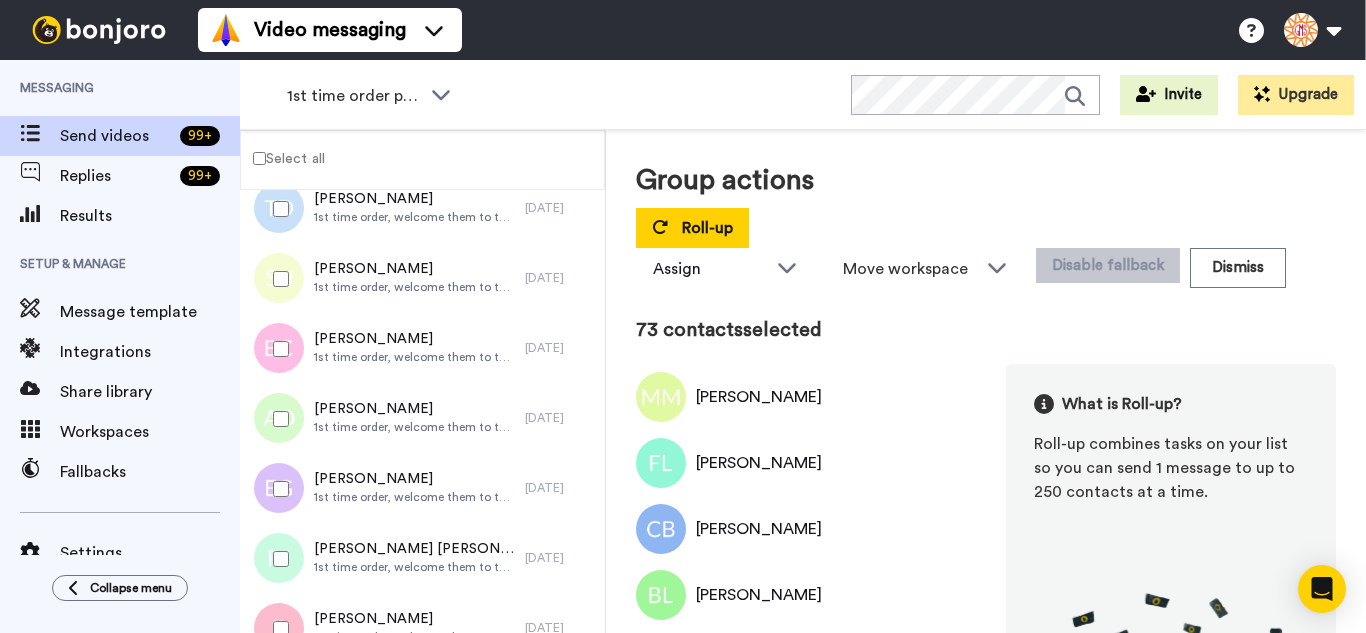 scroll, scrollTop: 5098, scrollLeft: 0, axis: vertical 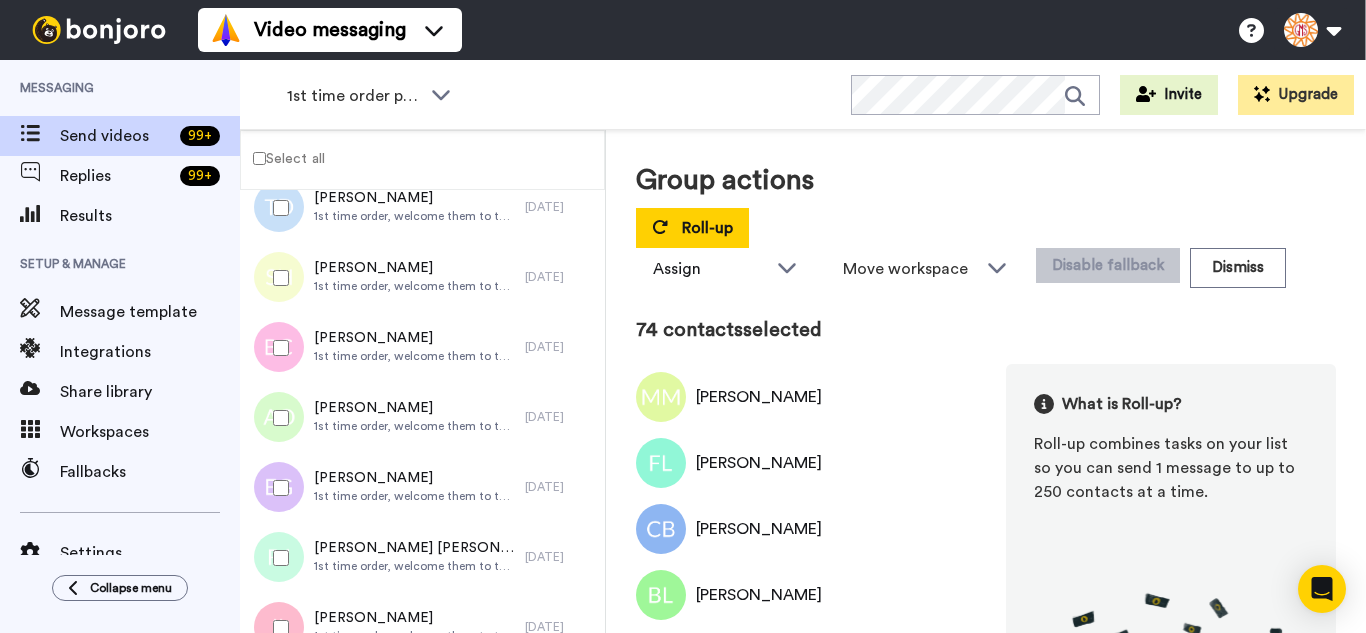click at bounding box center [277, 418] 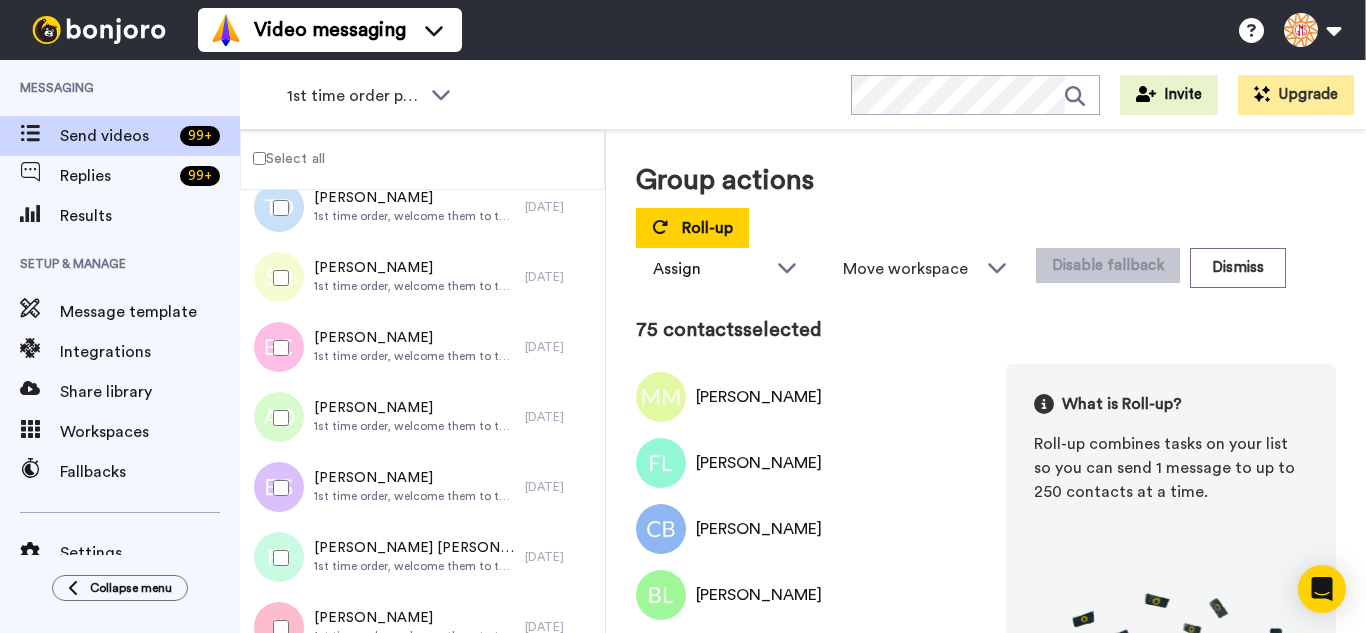 drag, startPoint x: 279, startPoint y: 460, endPoint x: 292, endPoint y: 510, distance: 51.662365 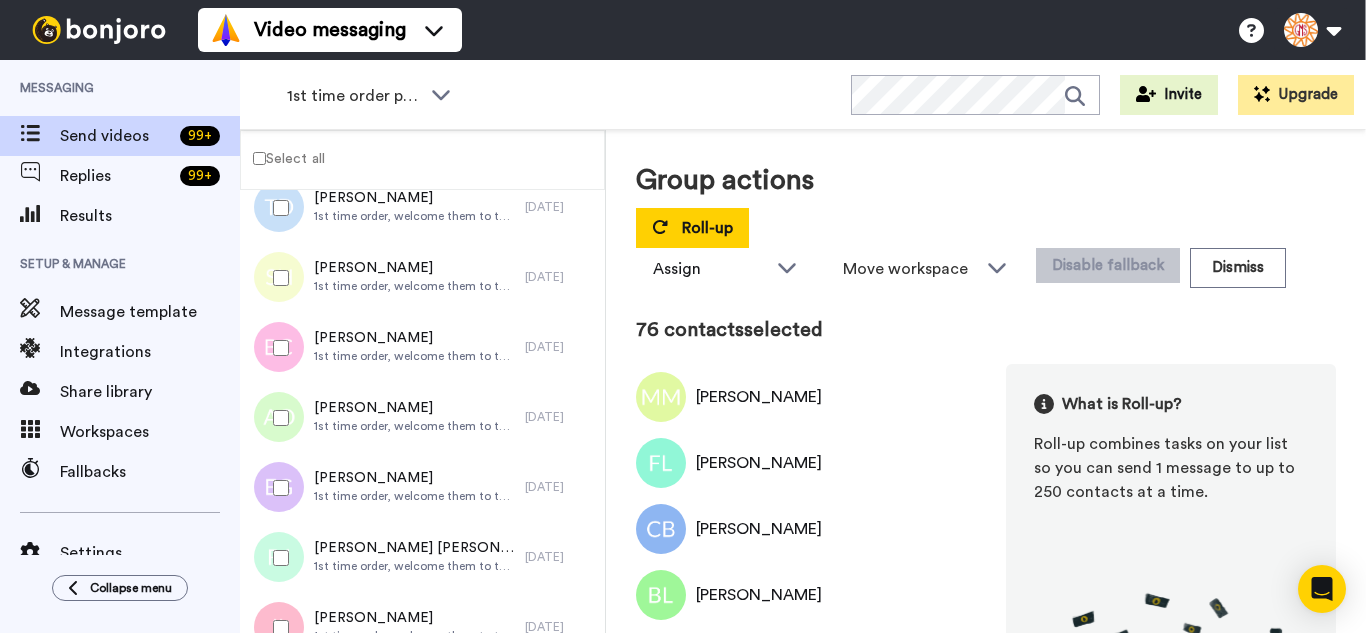 click at bounding box center (277, 558) 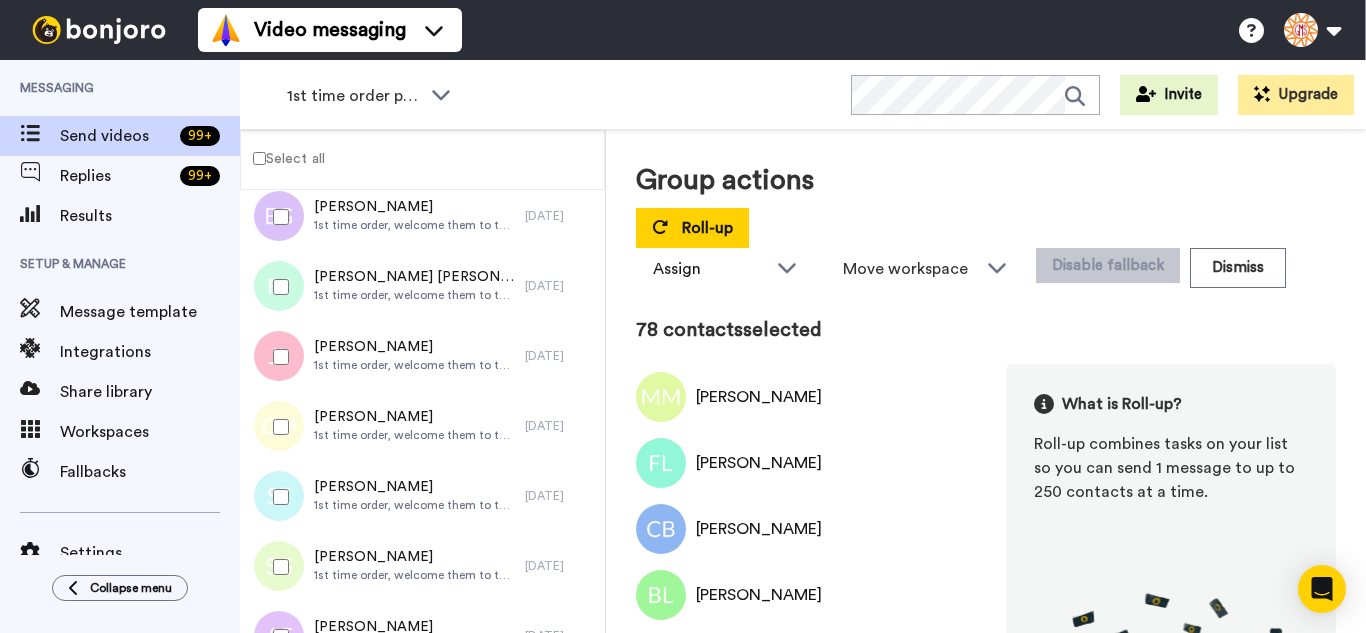 scroll, scrollTop: 5398, scrollLeft: 0, axis: vertical 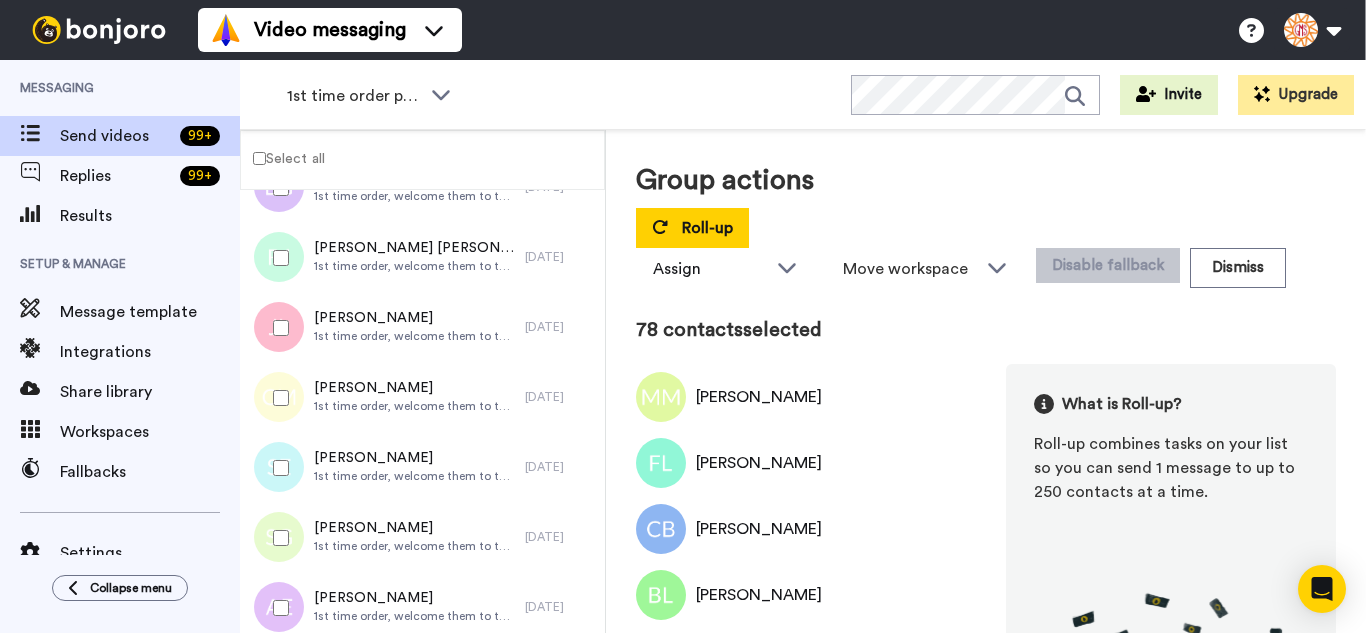 drag, startPoint x: 300, startPoint y: 344, endPoint x: 291, endPoint y: 417, distance: 73.552704 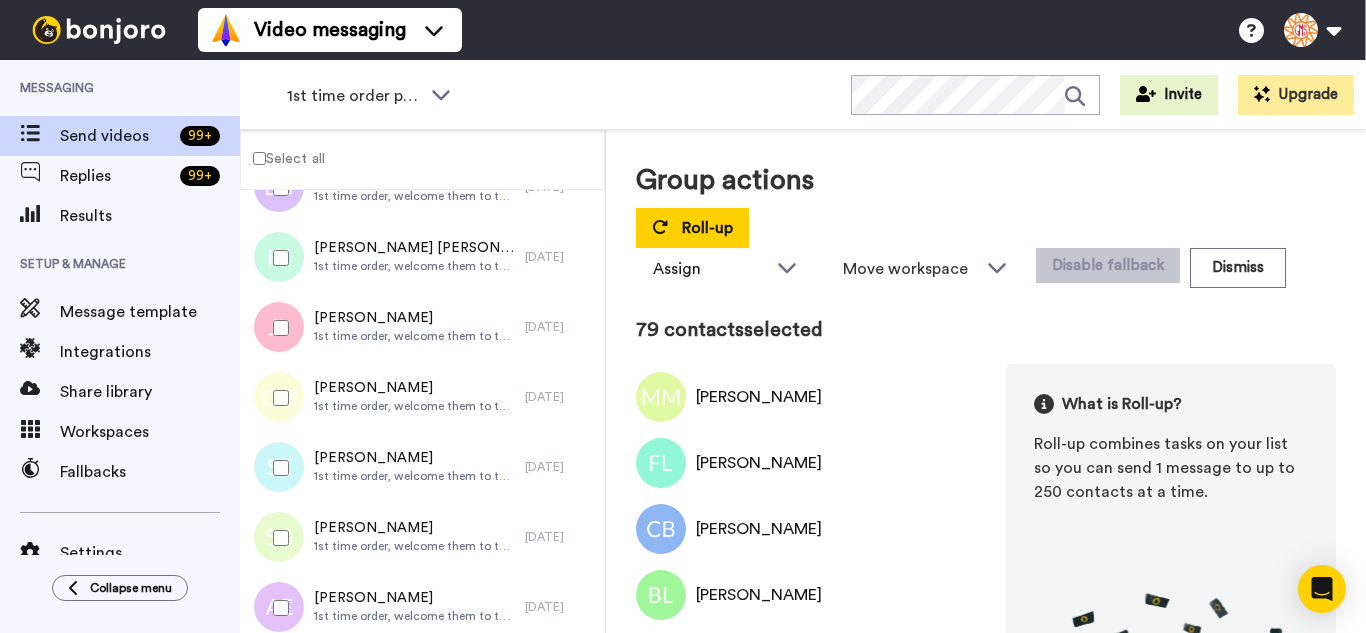 drag 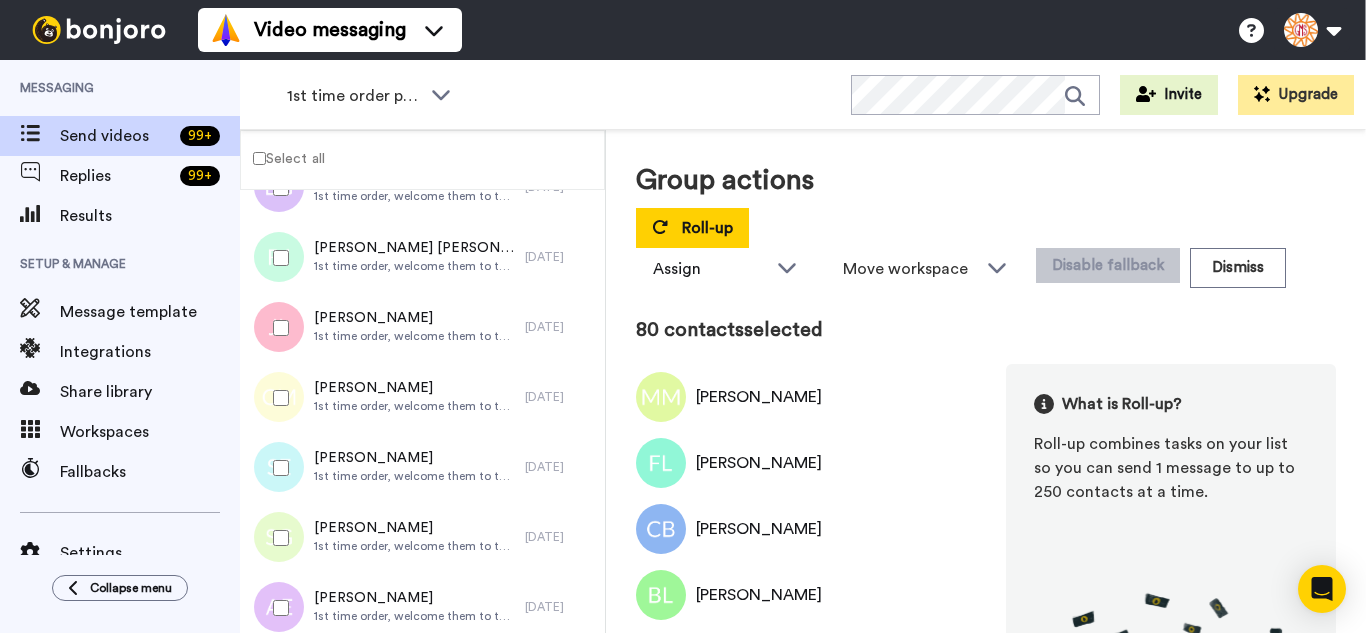 click at bounding box center (277, 468) 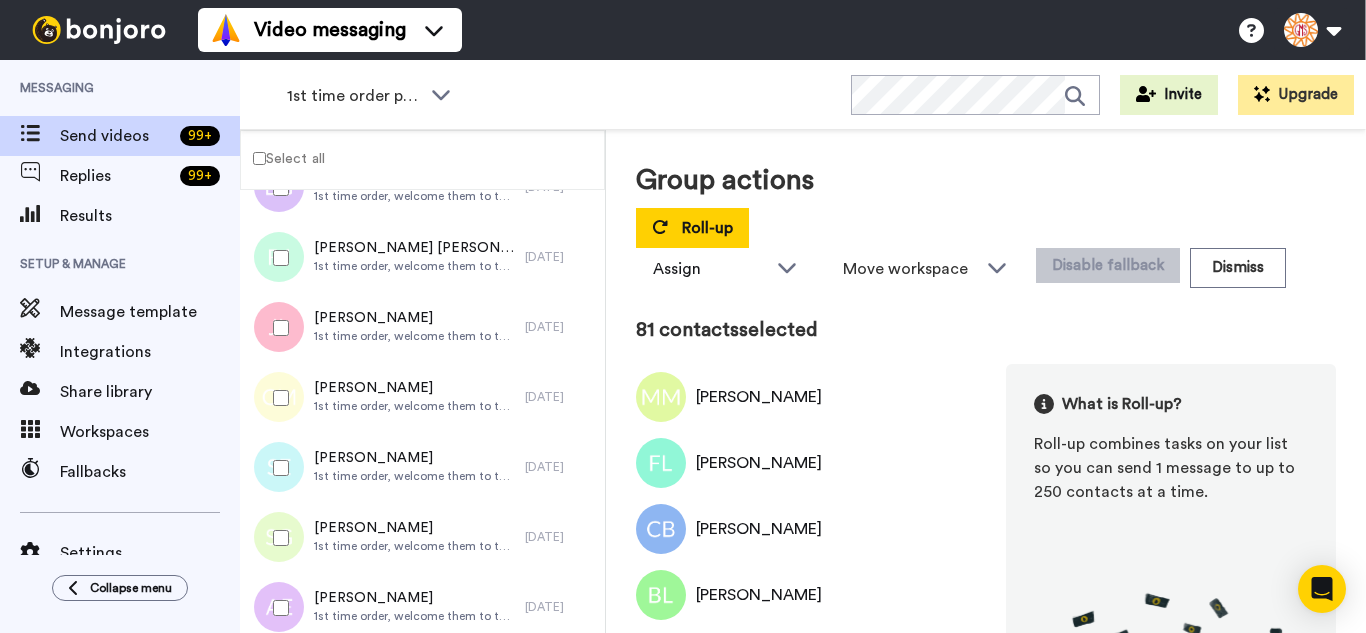 click at bounding box center [277, 538] 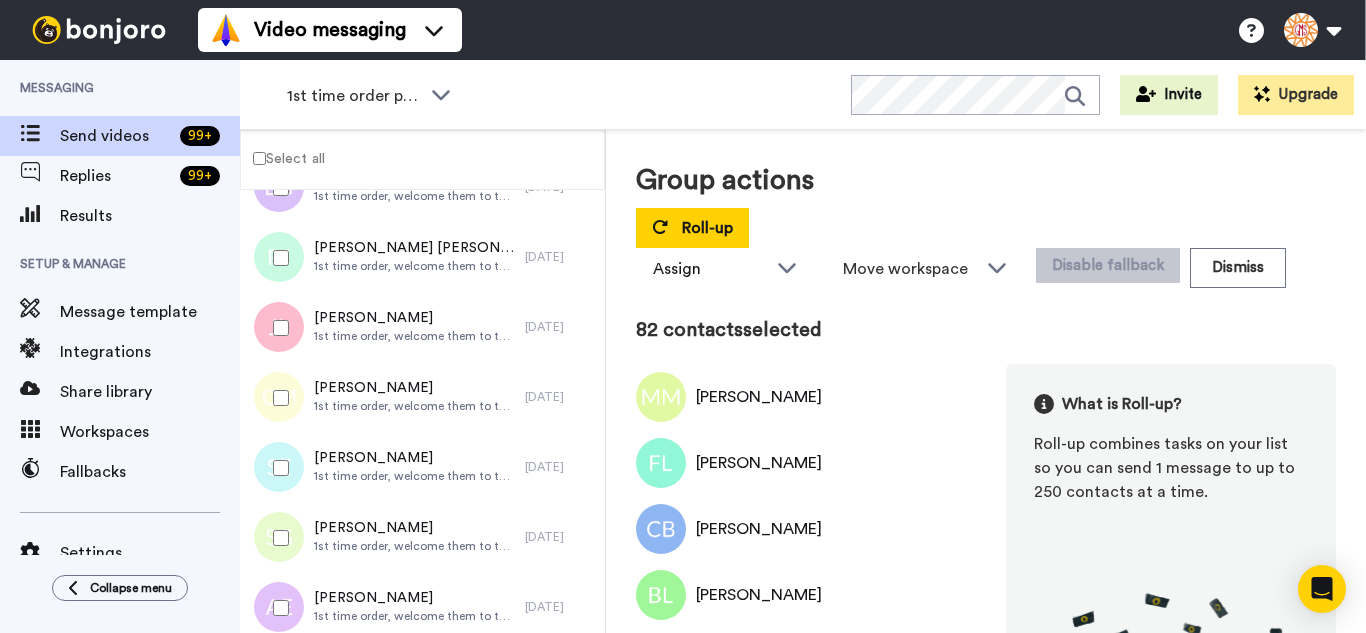 click at bounding box center (277, 608) 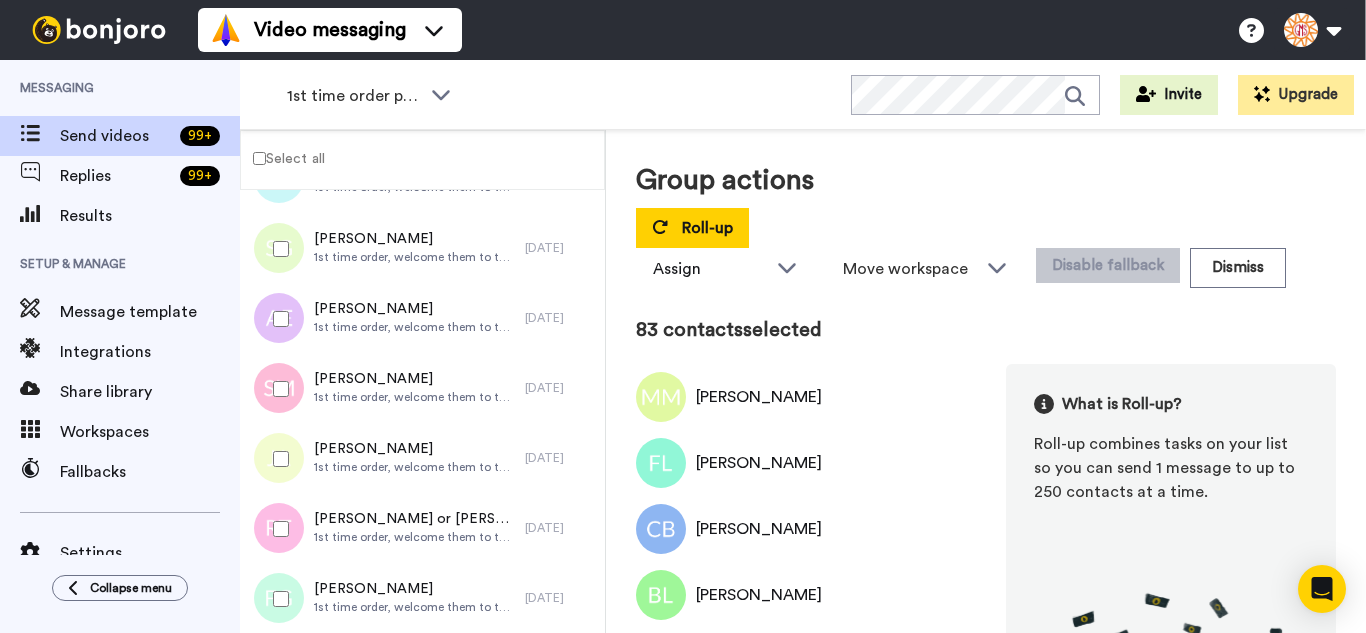 scroll, scrollTop: 5798, scrollLeft: 0, axis: vertical 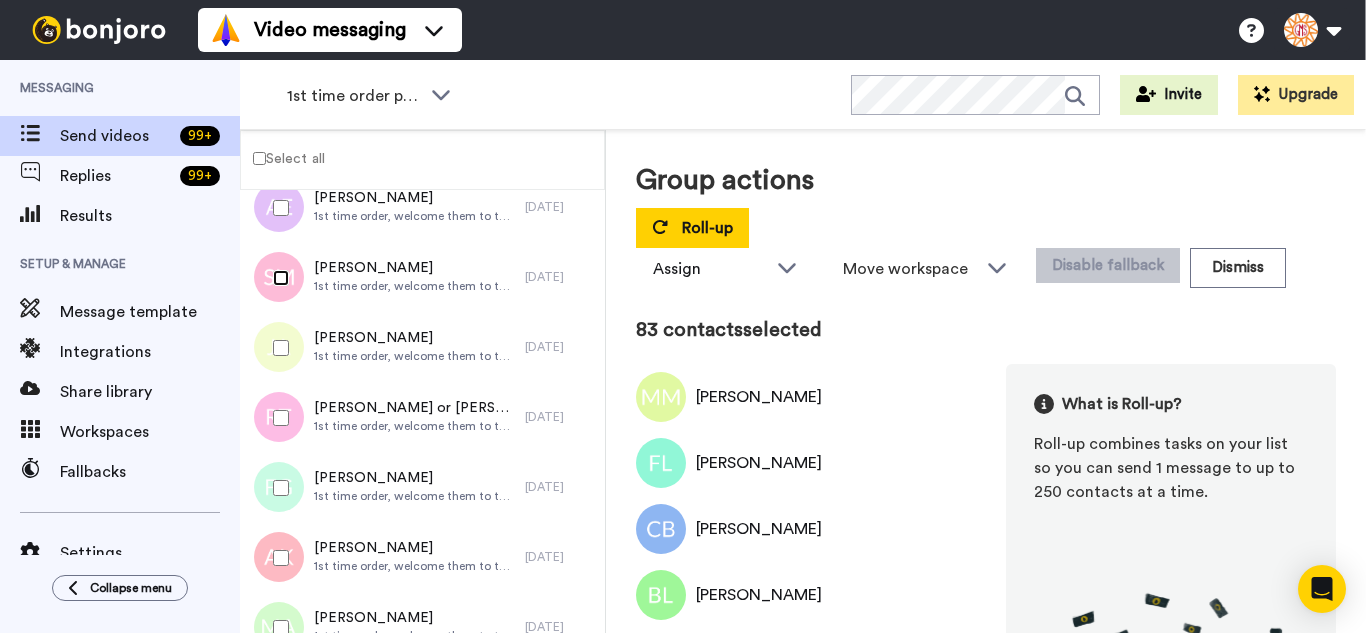 click at bounding box center [277, 278] 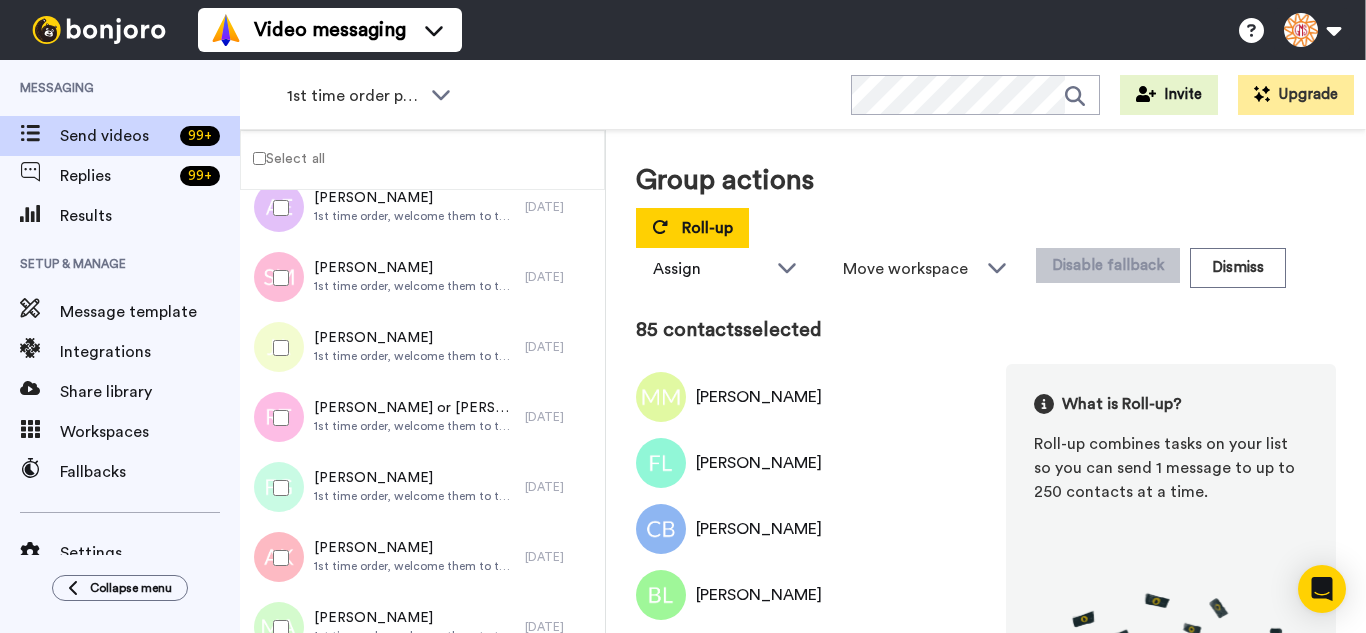 click at bounding box center (277, 418) 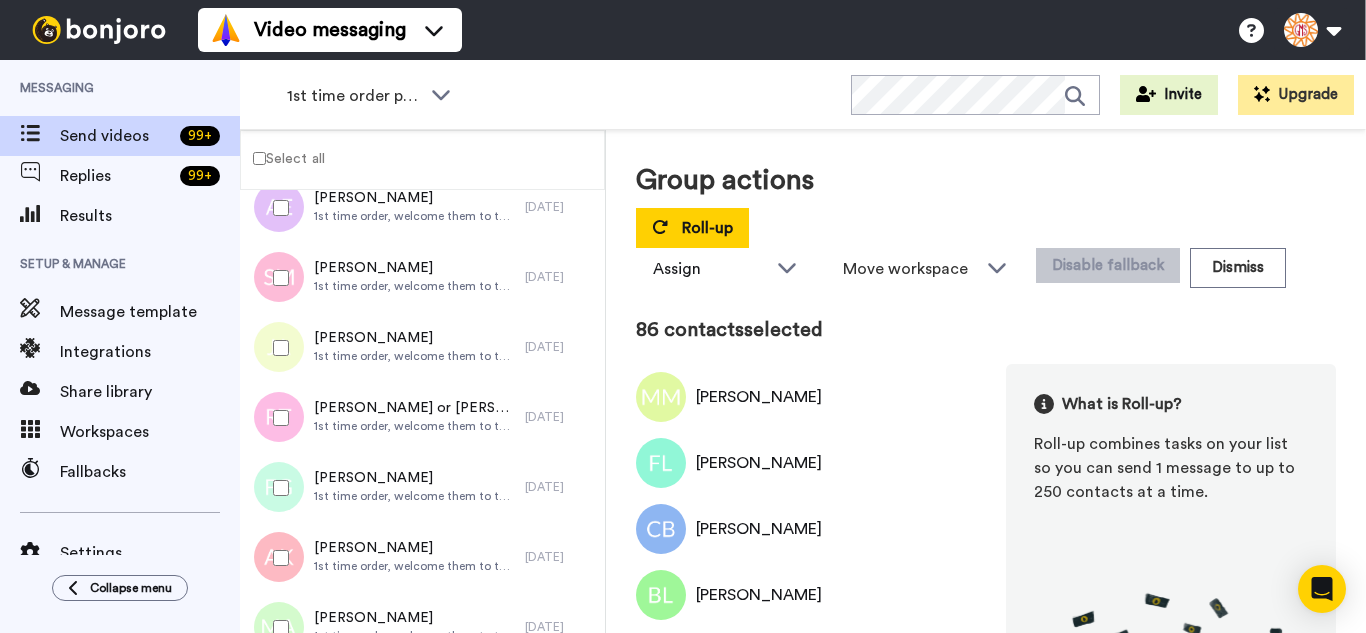 click at bounding box center (277, 488) 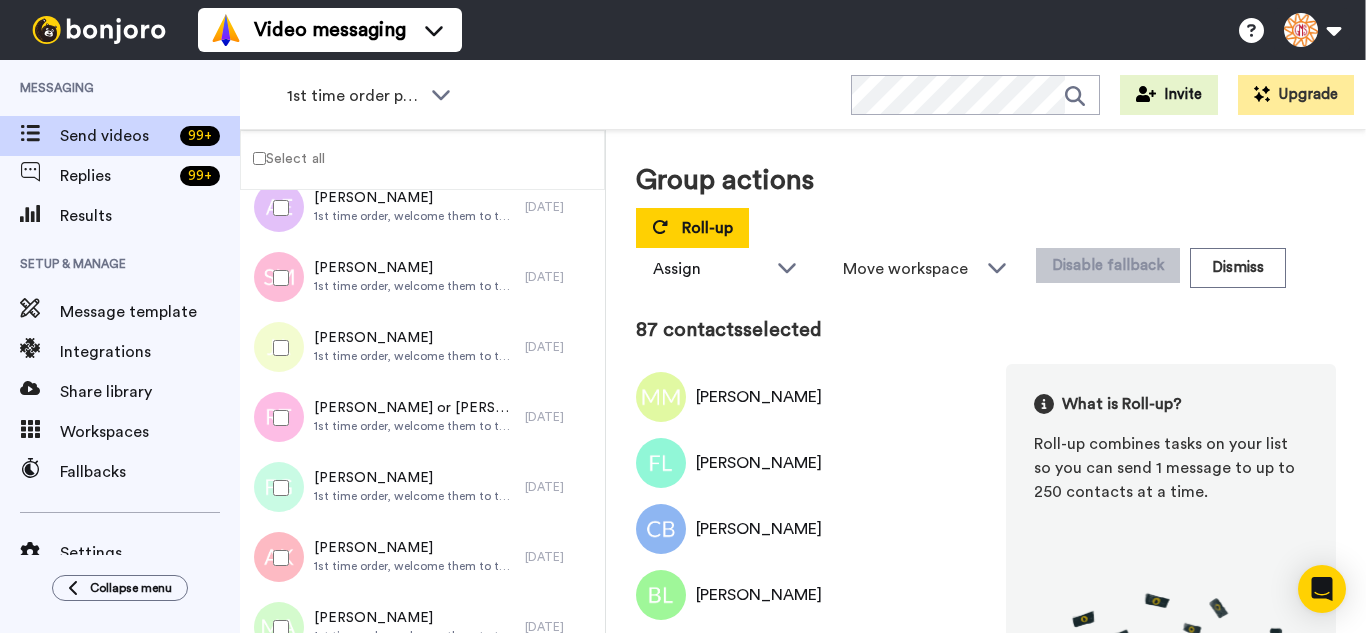 click at bounding box center (277, 558) 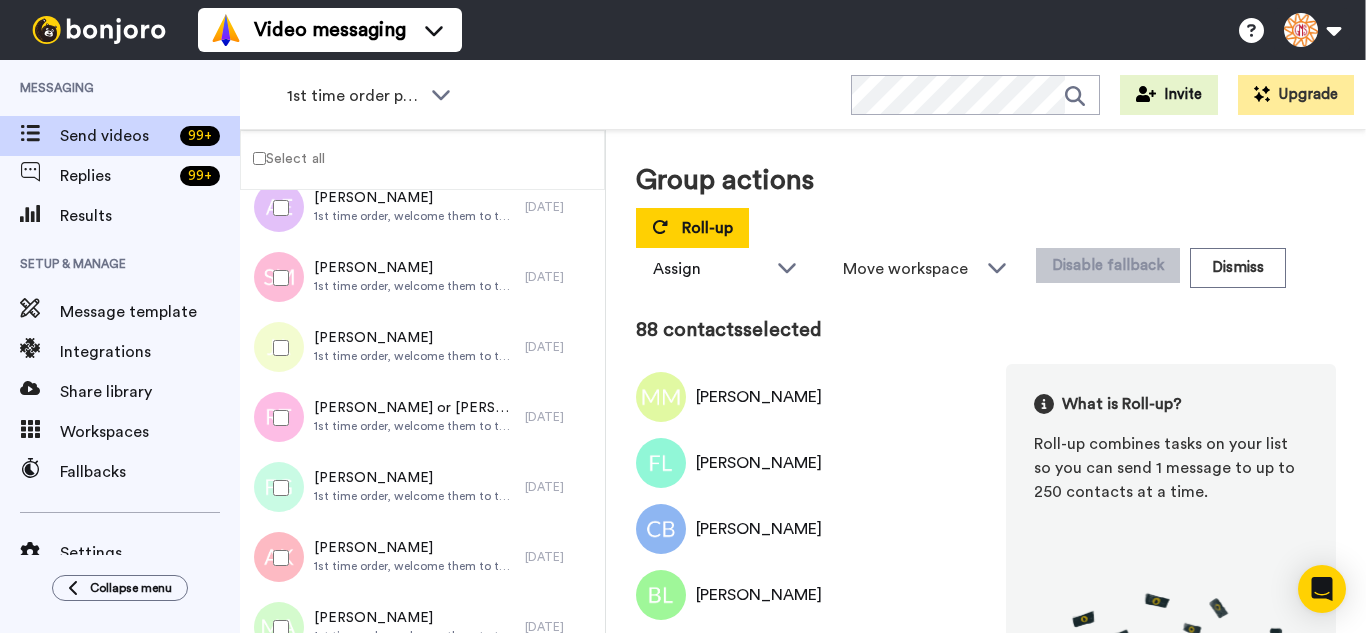 click at bounding box center [277, 628] 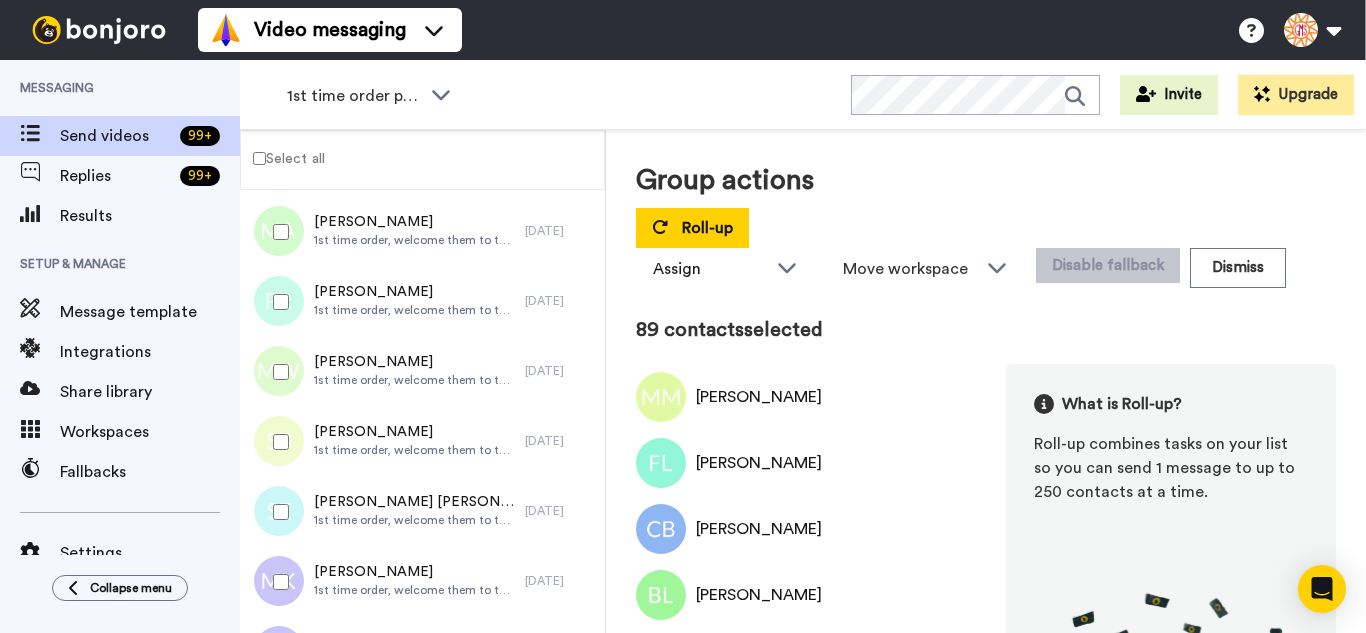scroll, scrollTop: 6198, scrollLeft: 0, axis: vertical 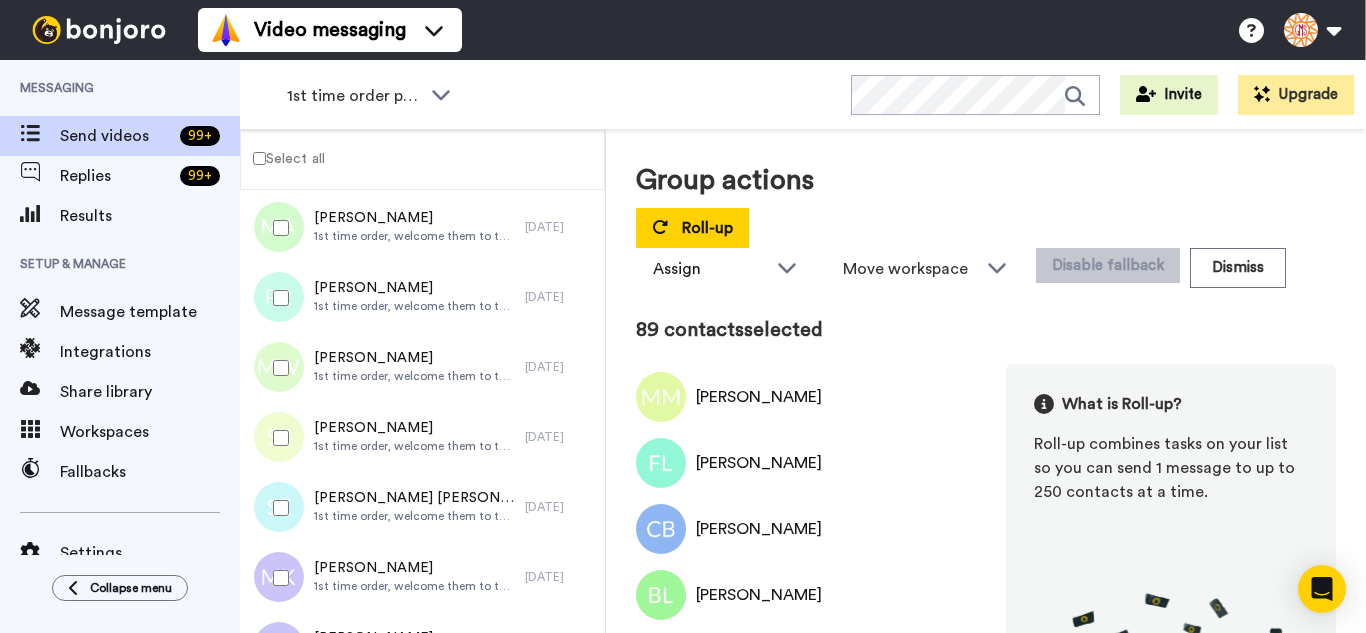 click at bounding box center [277, 298] 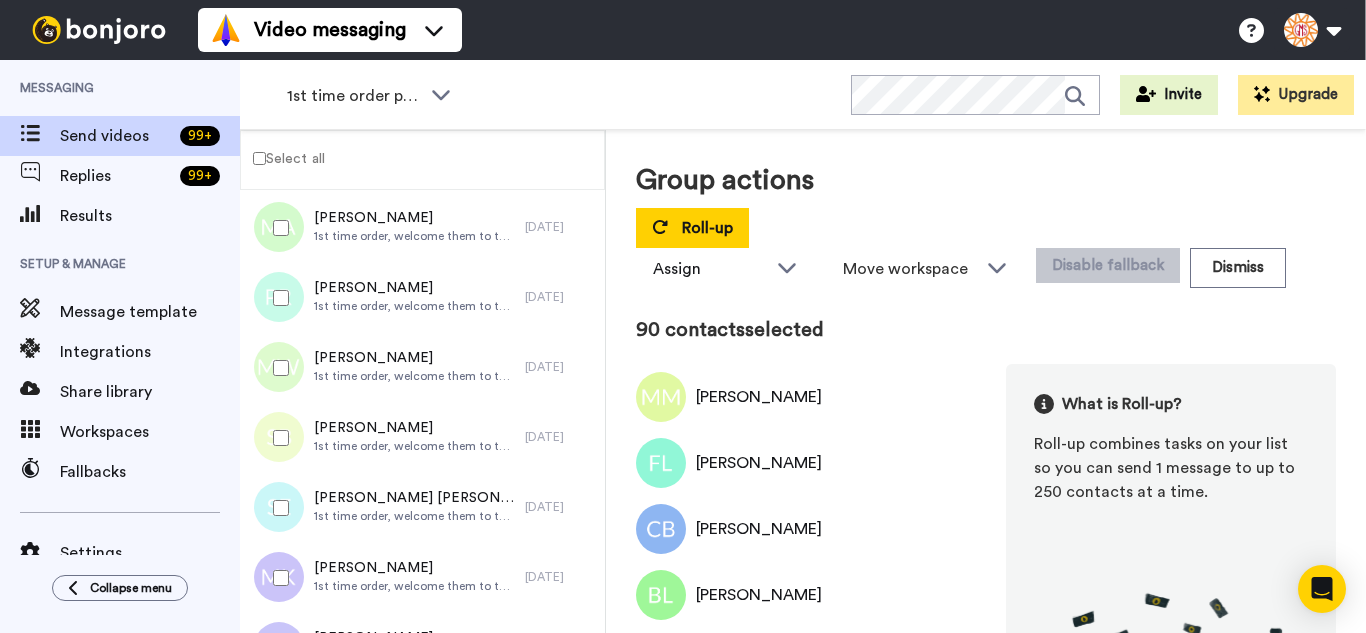 click at bounding box center (277, 368) 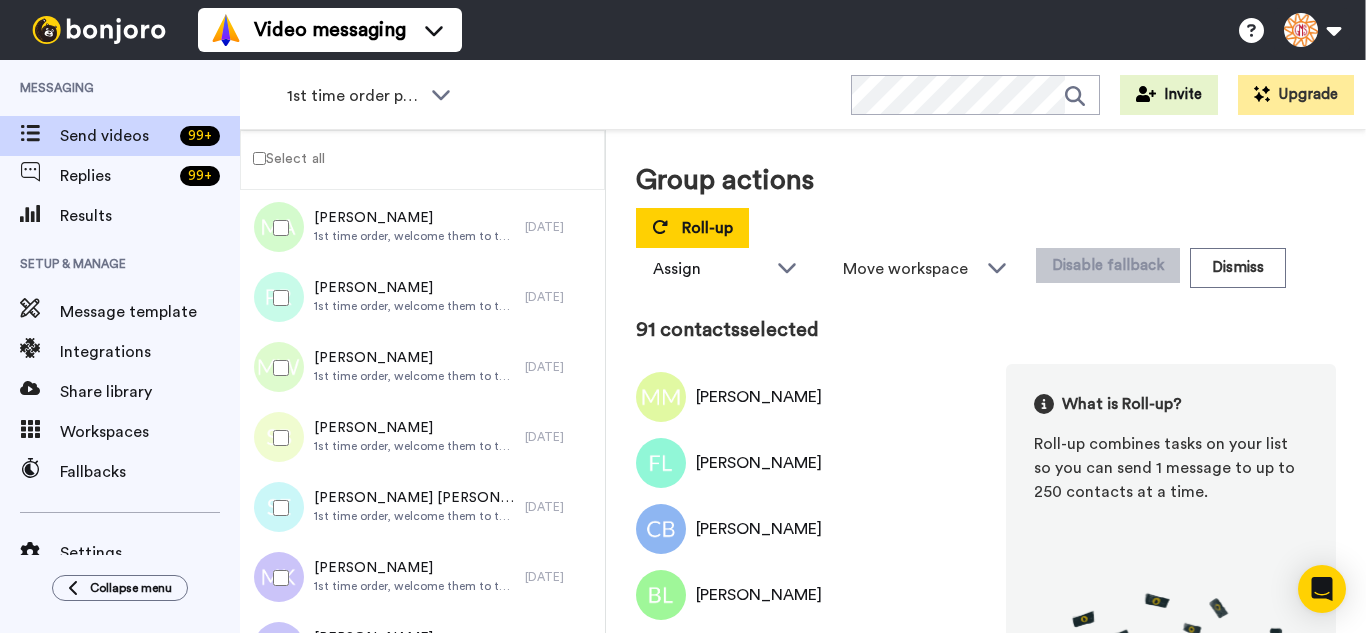 click at bounding box center [277, 438] 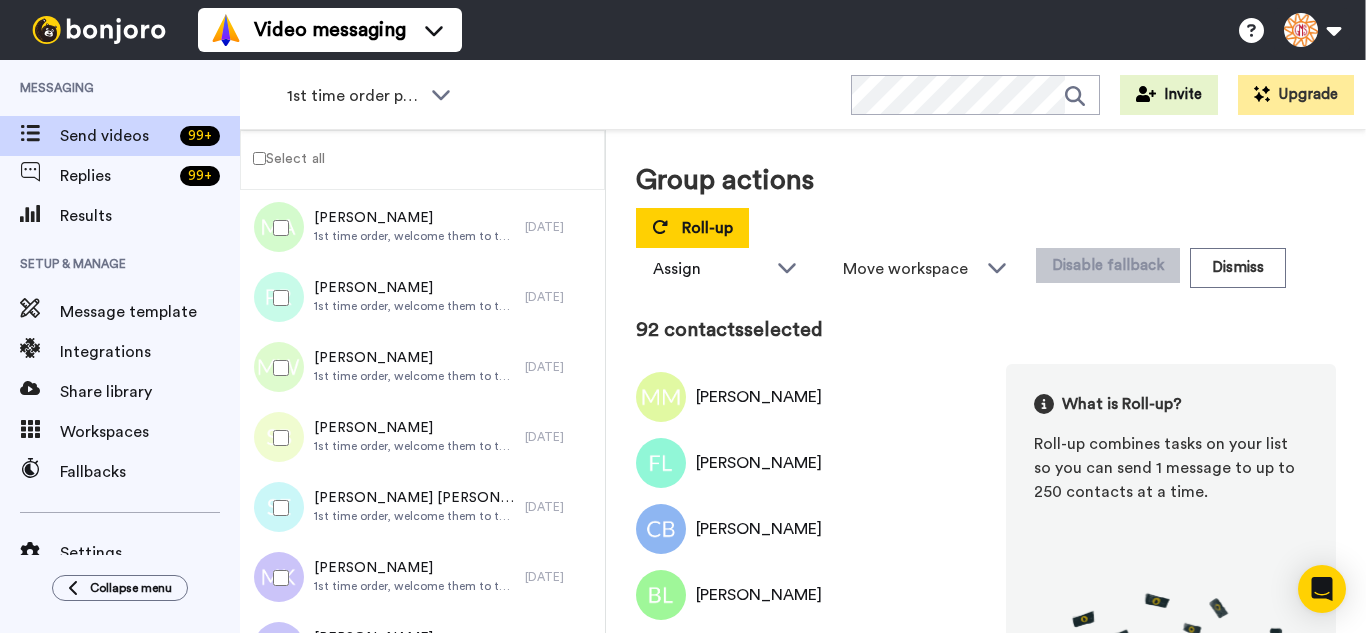 click at bounding box center (277, 508) 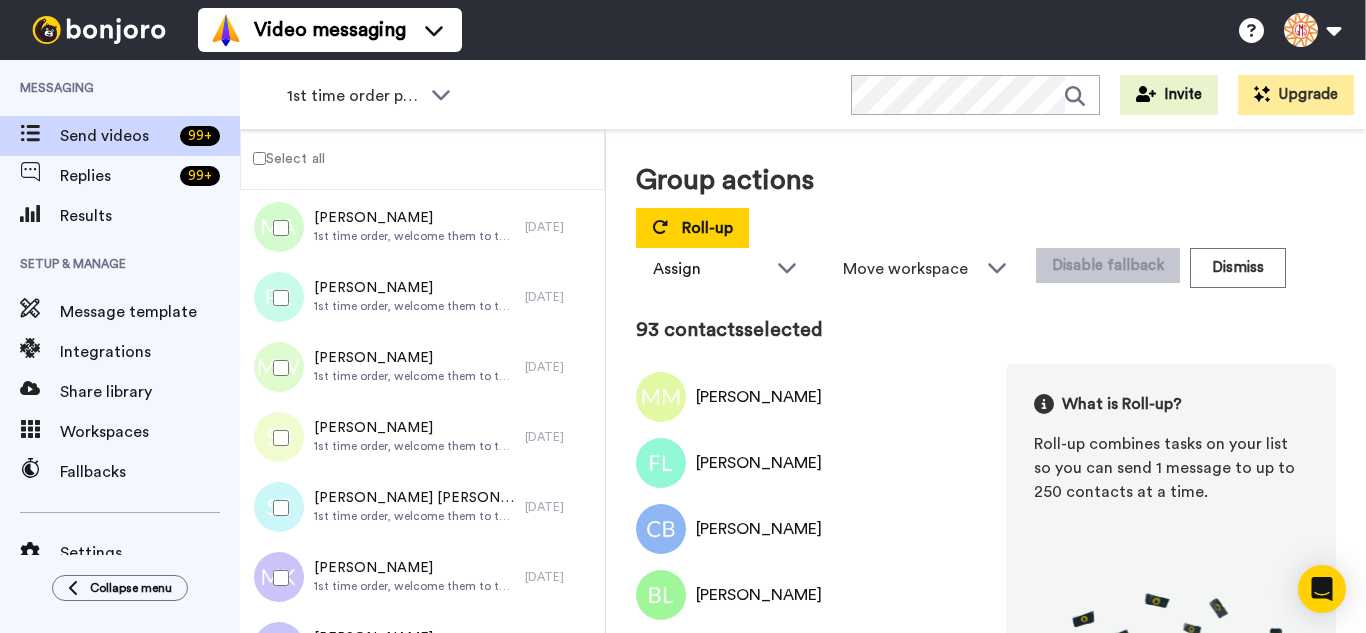 click at bounding box center (277, 578) 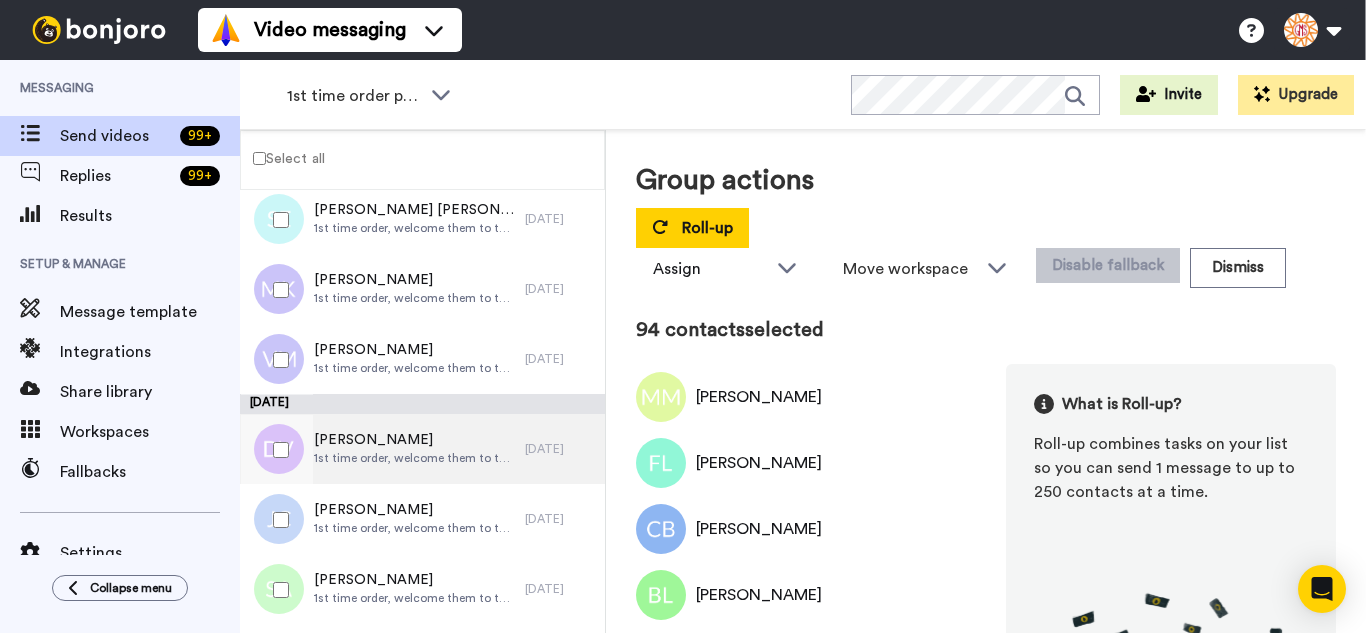 scroll, scrollTop: 6498, scrollLeft: 0, axis: vertical 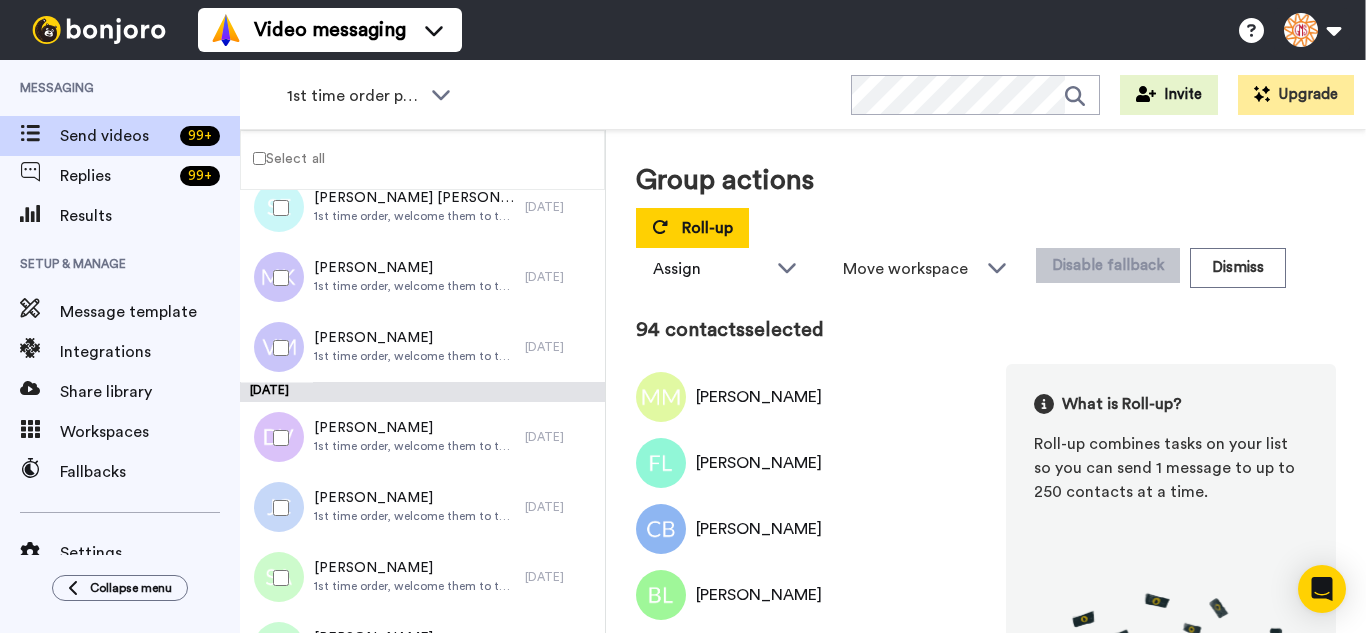 click at bounding box center [277, 348] 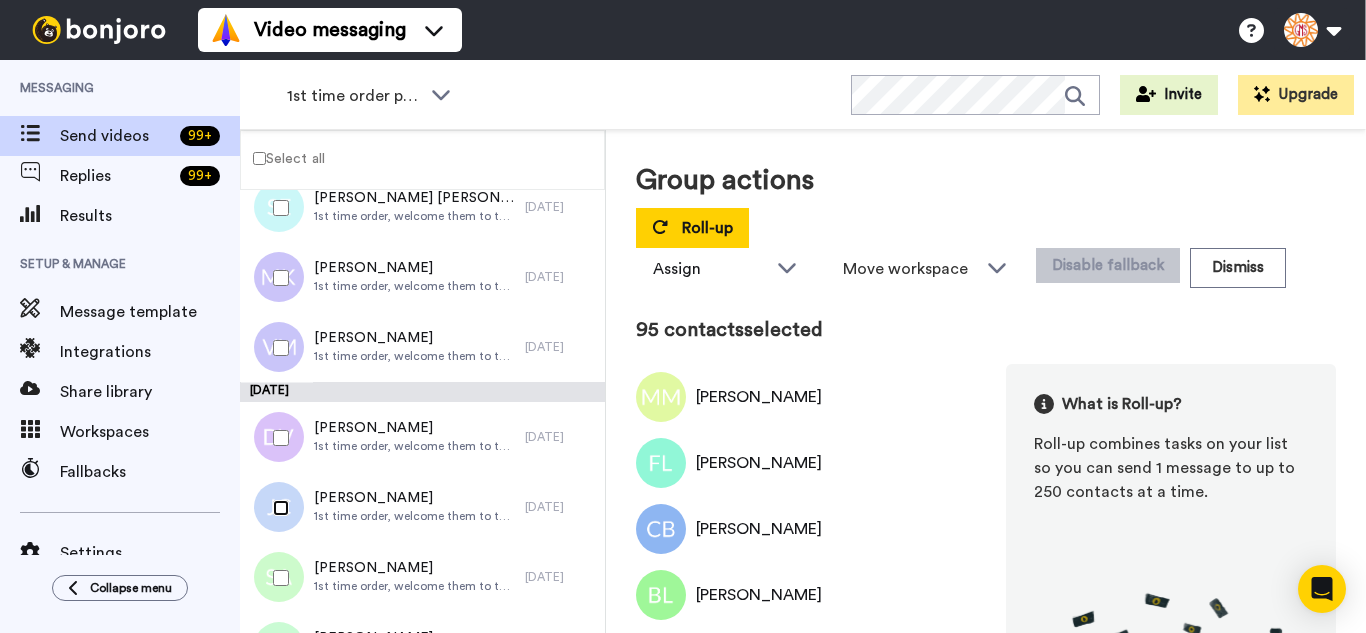 click at bounding box center (277, 508) 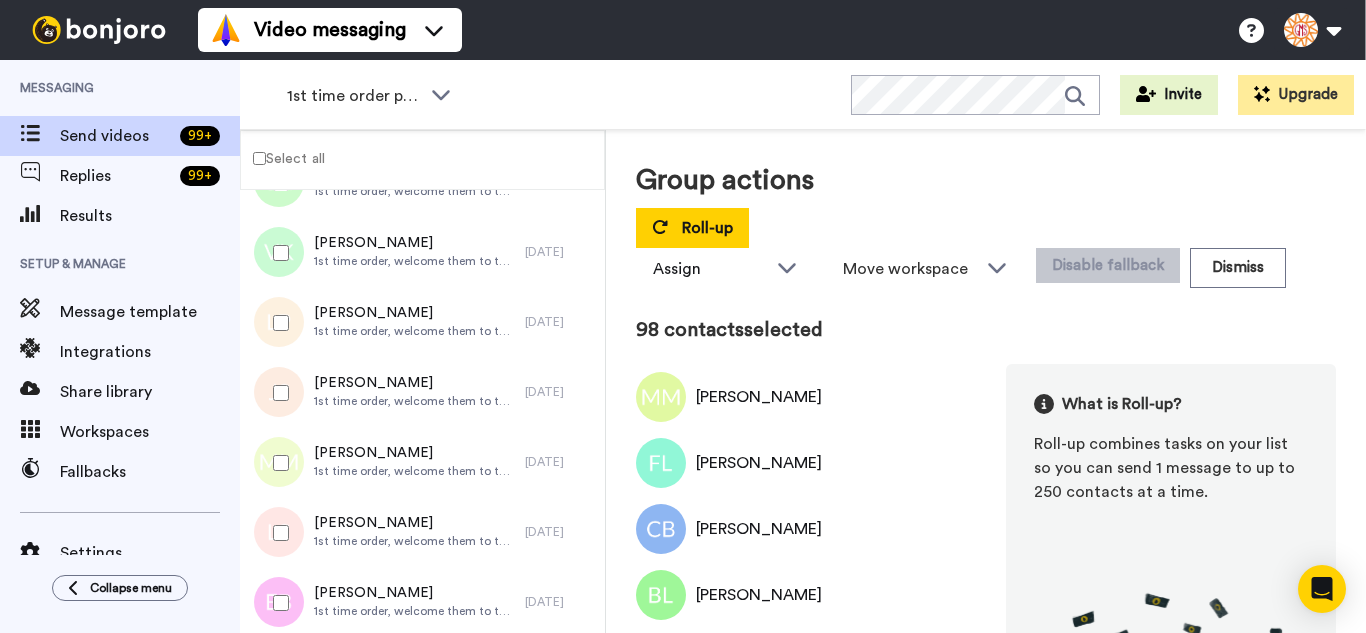 scroll, scrollTop: 6898, scrollLeft: 0, axis: vertical 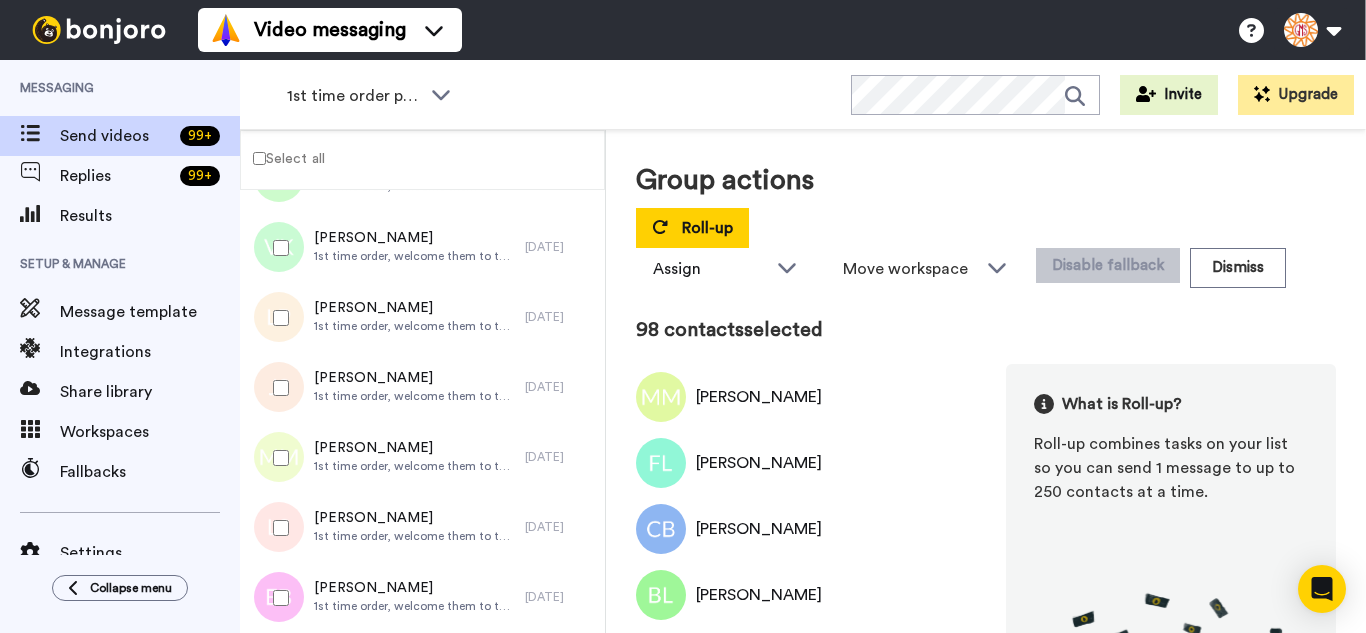 click at bounding box center (277, 248) 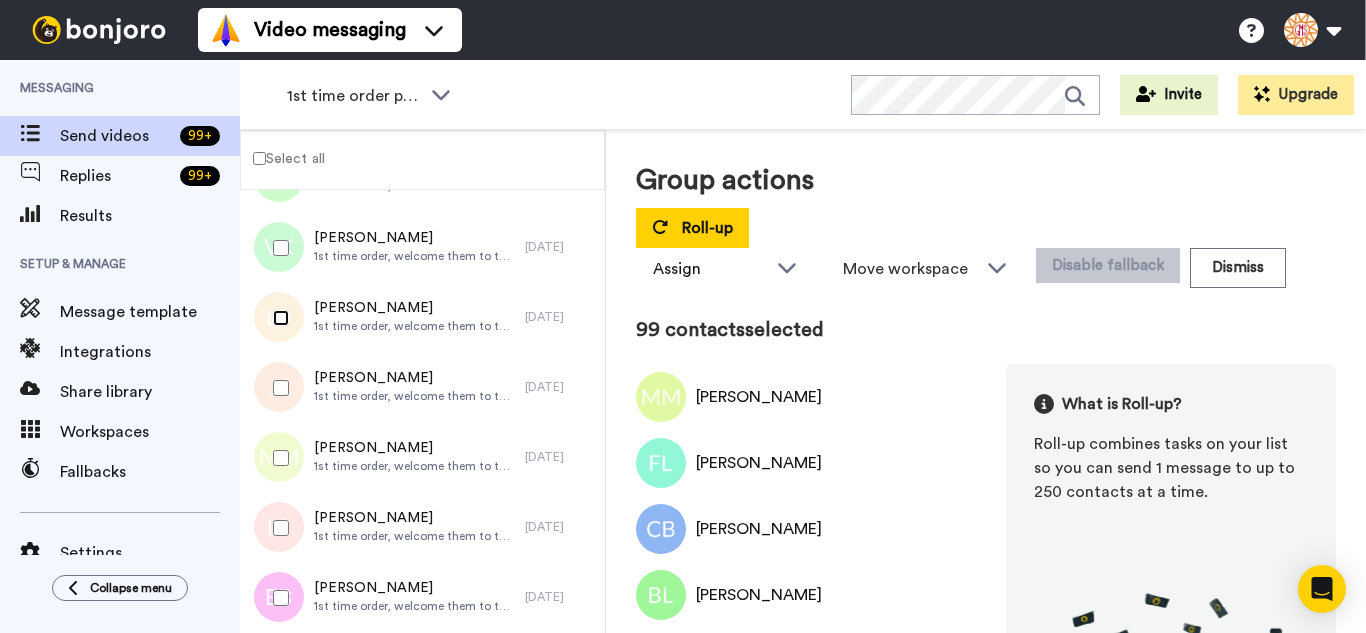 click at bounding box center (277, 318) 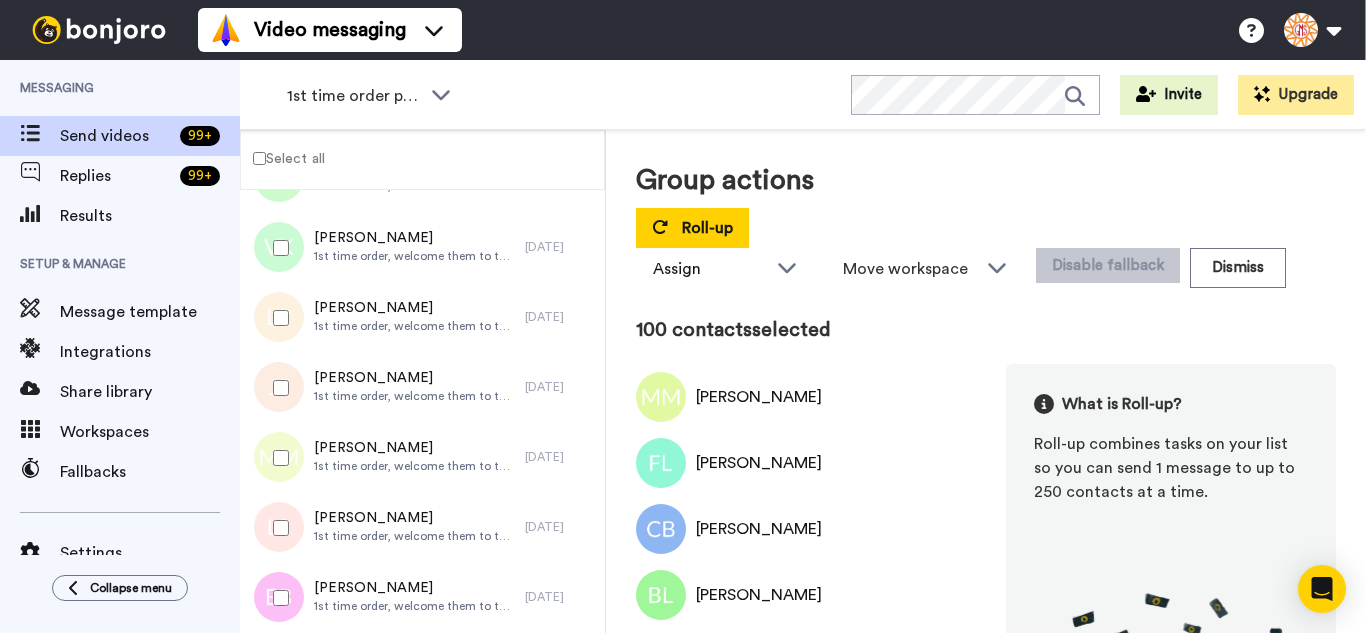 click at bounding box center (277, 388) 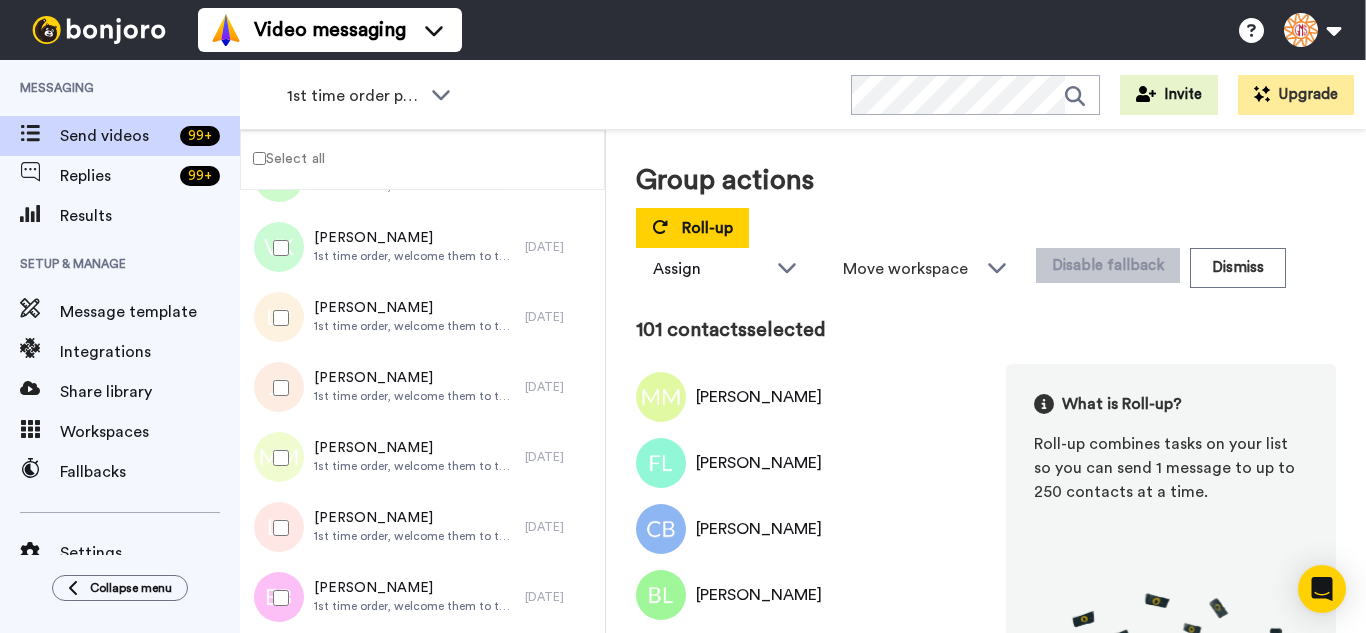 click at bounding box center [277, 458] 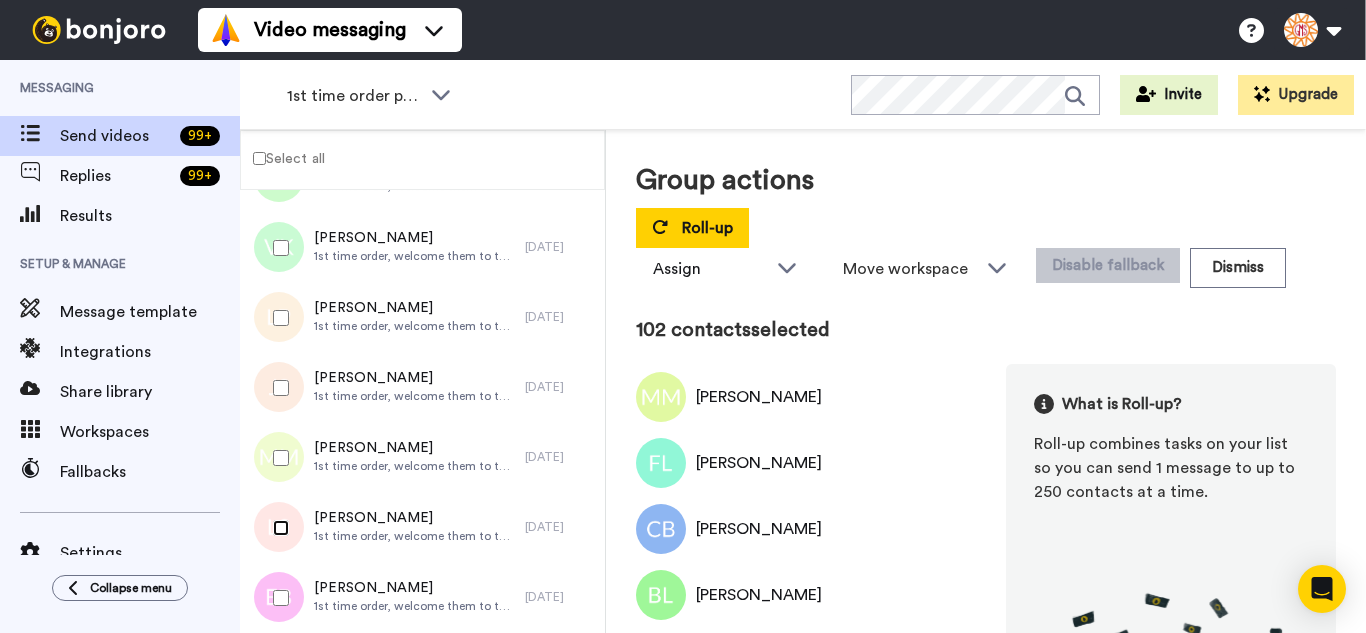 click at bounding box center [277, 528] 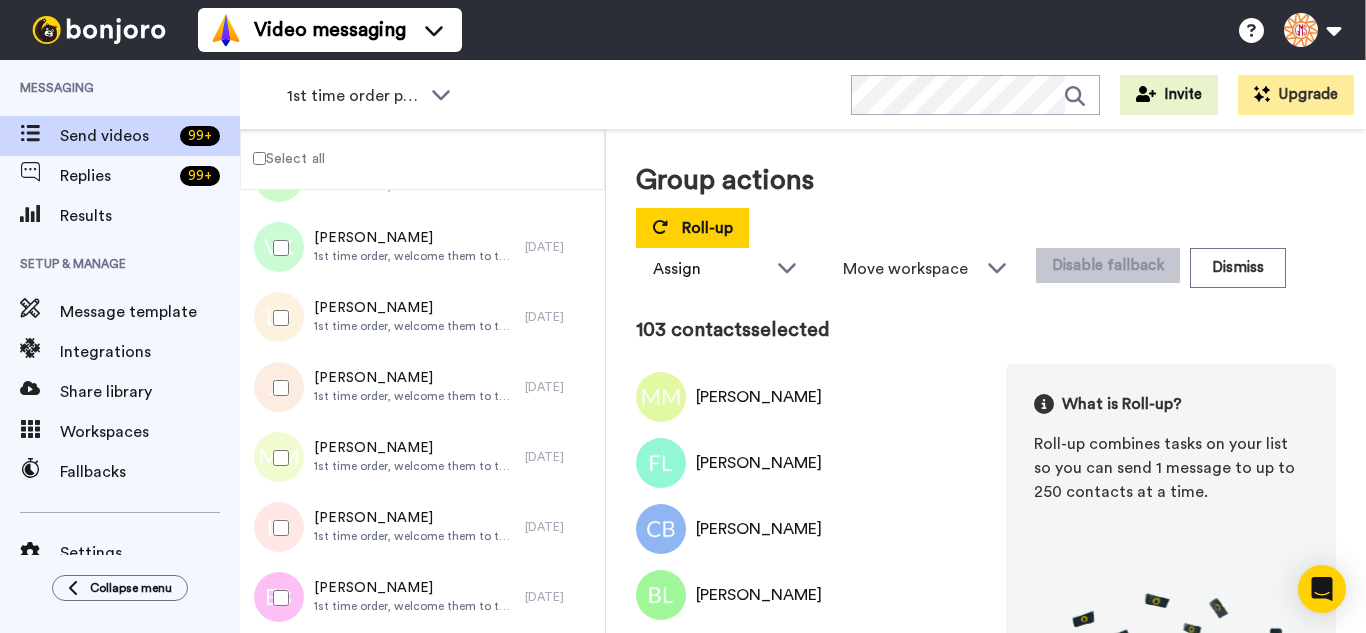 click at bounding box center (277, 598) 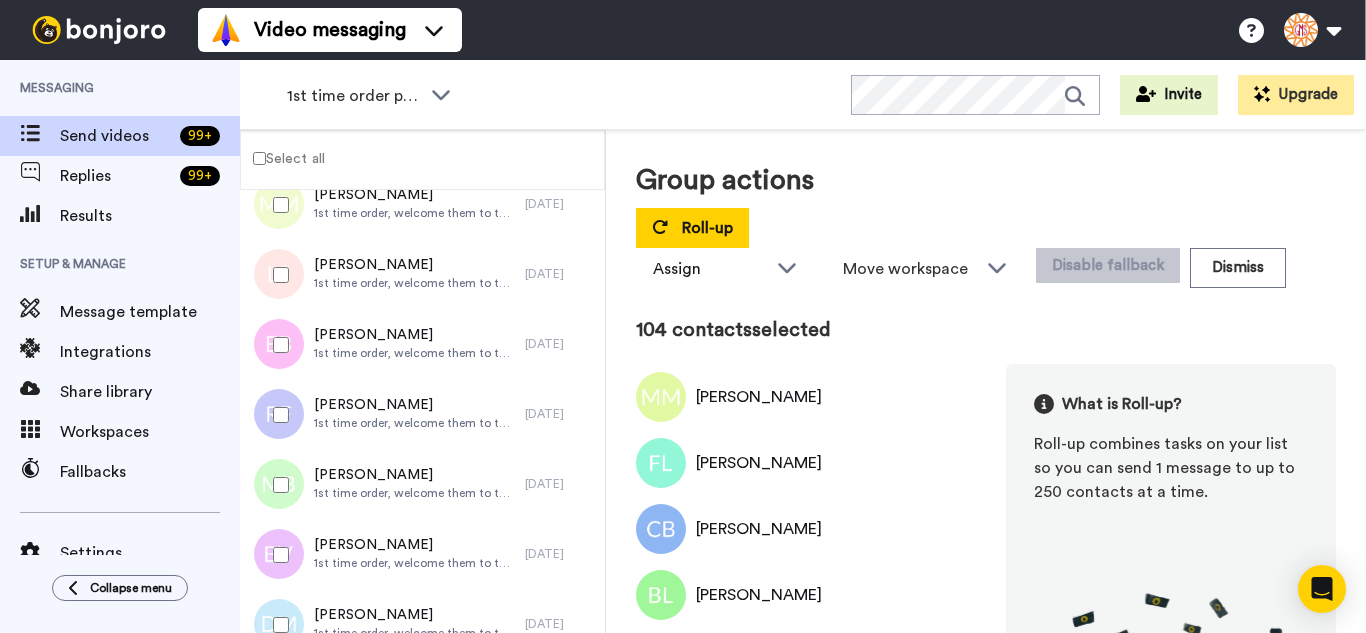 scroll, scrollTop: 7198, scrollLeft: 0, axis: vertical 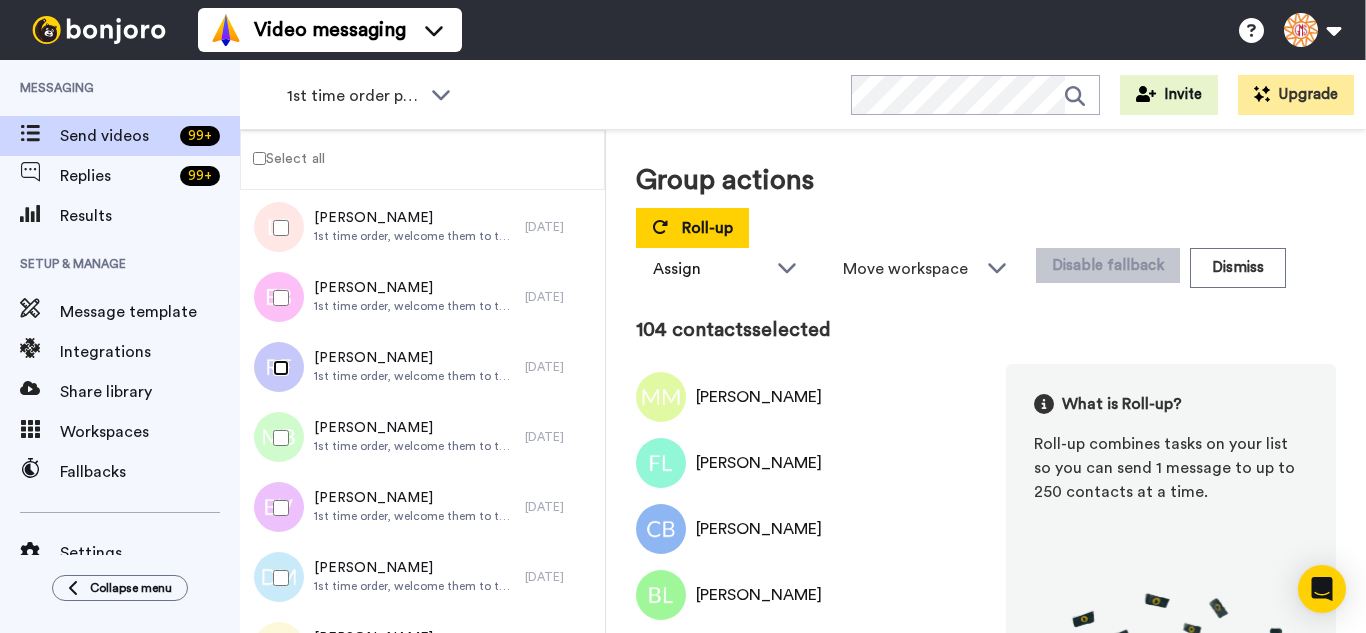 click at bounding box center (277, 368) 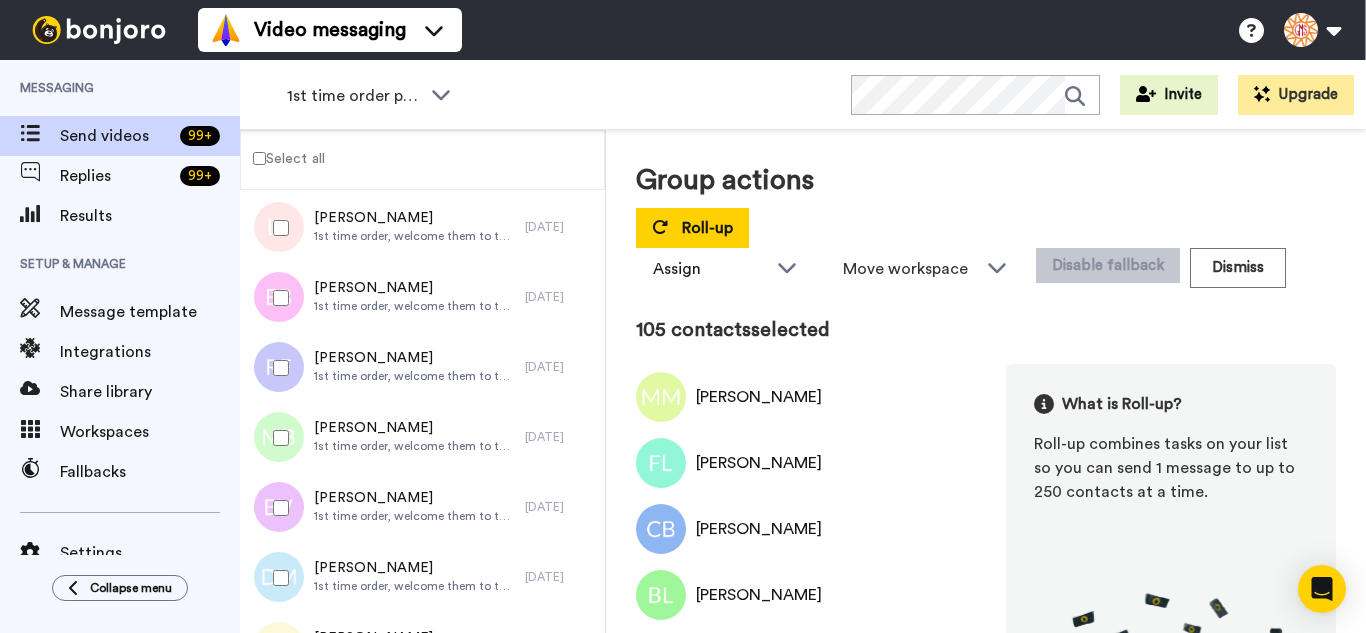 click at bounding box center [277, 438] 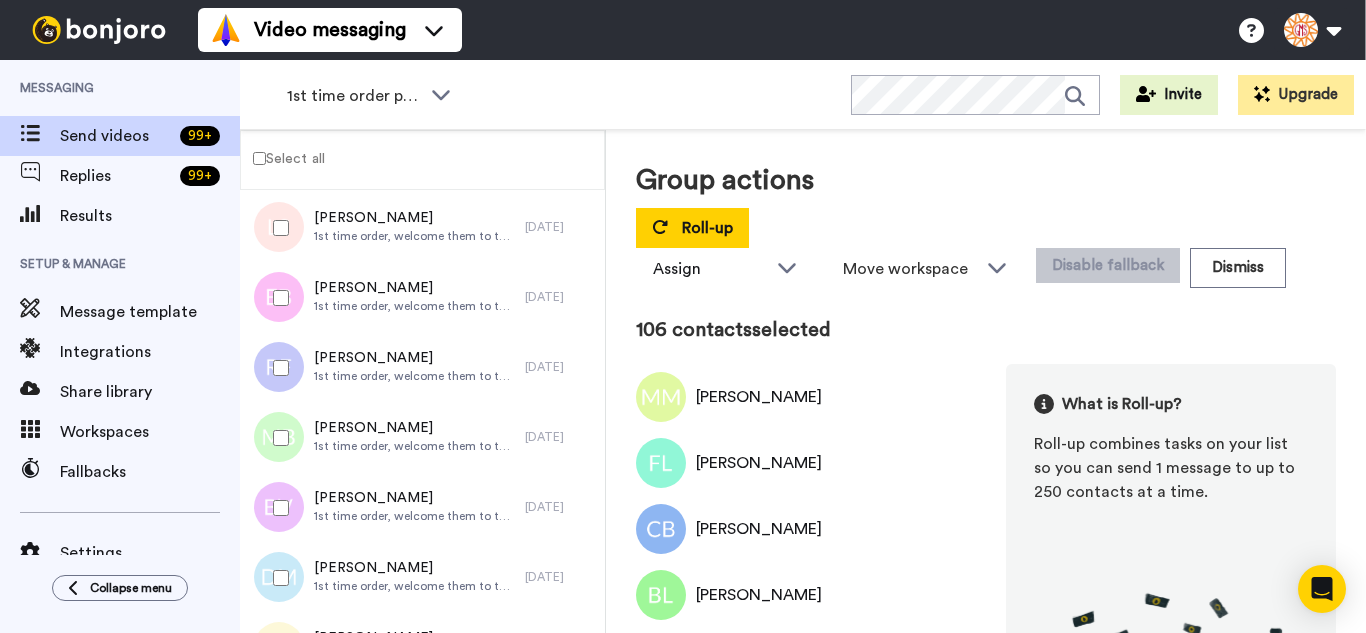 click at bounding box center [277, 508] 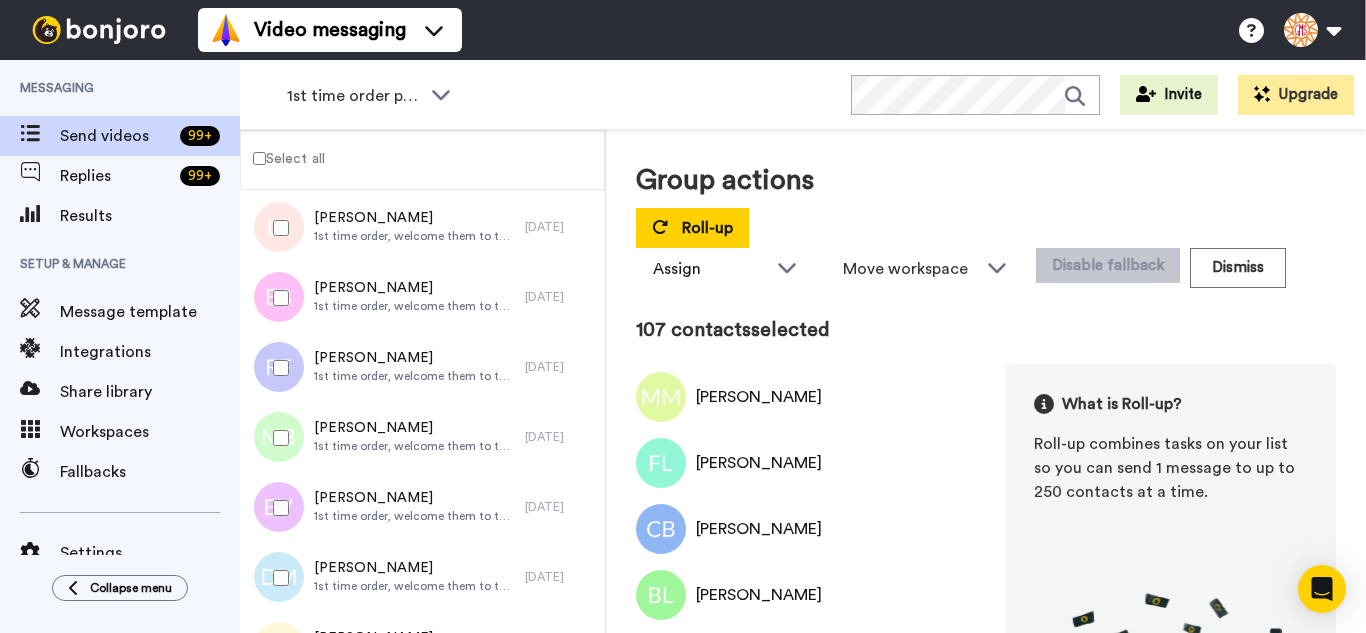 click at bounding box center [277, 578] 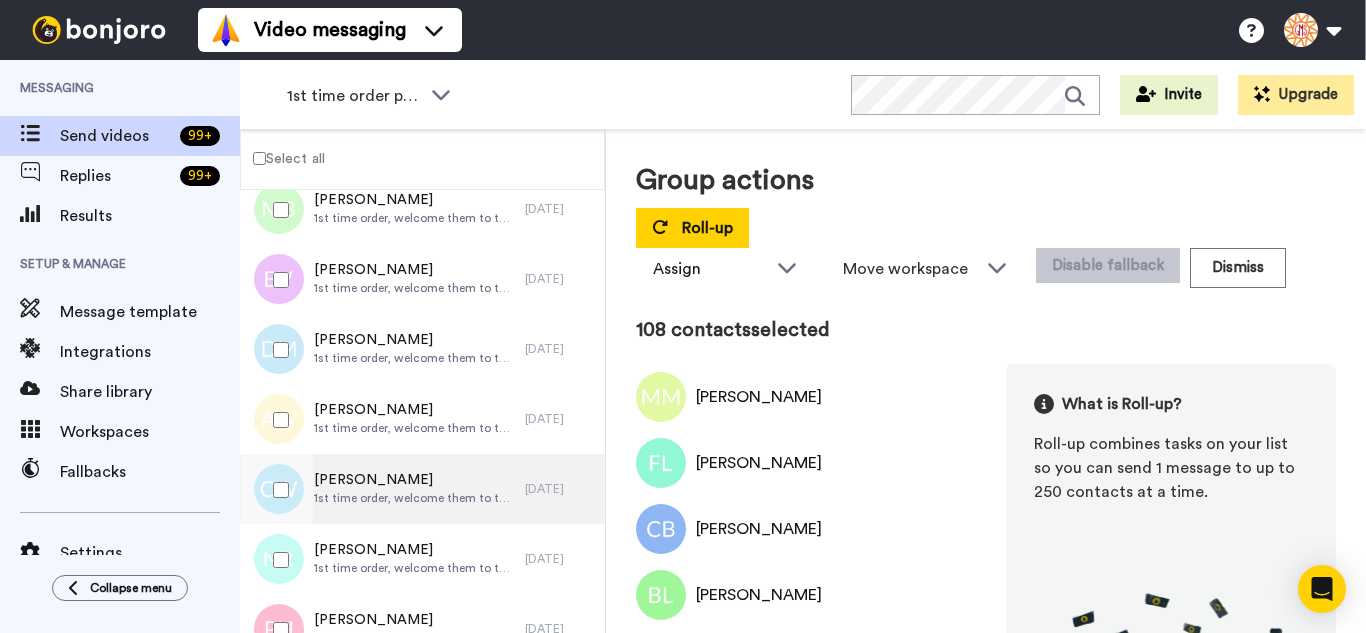 scroll, scrollTop: 7498, scrollLeft: 0, axis: vertical 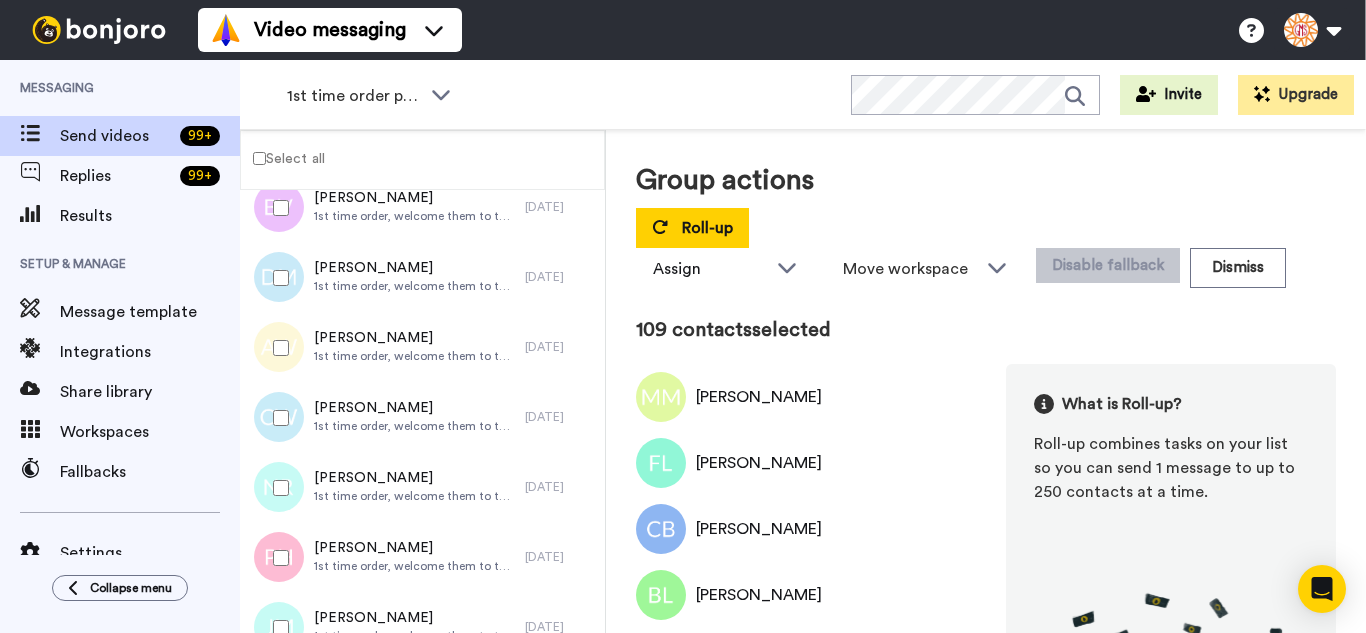 click at bounding box center (277, 488) 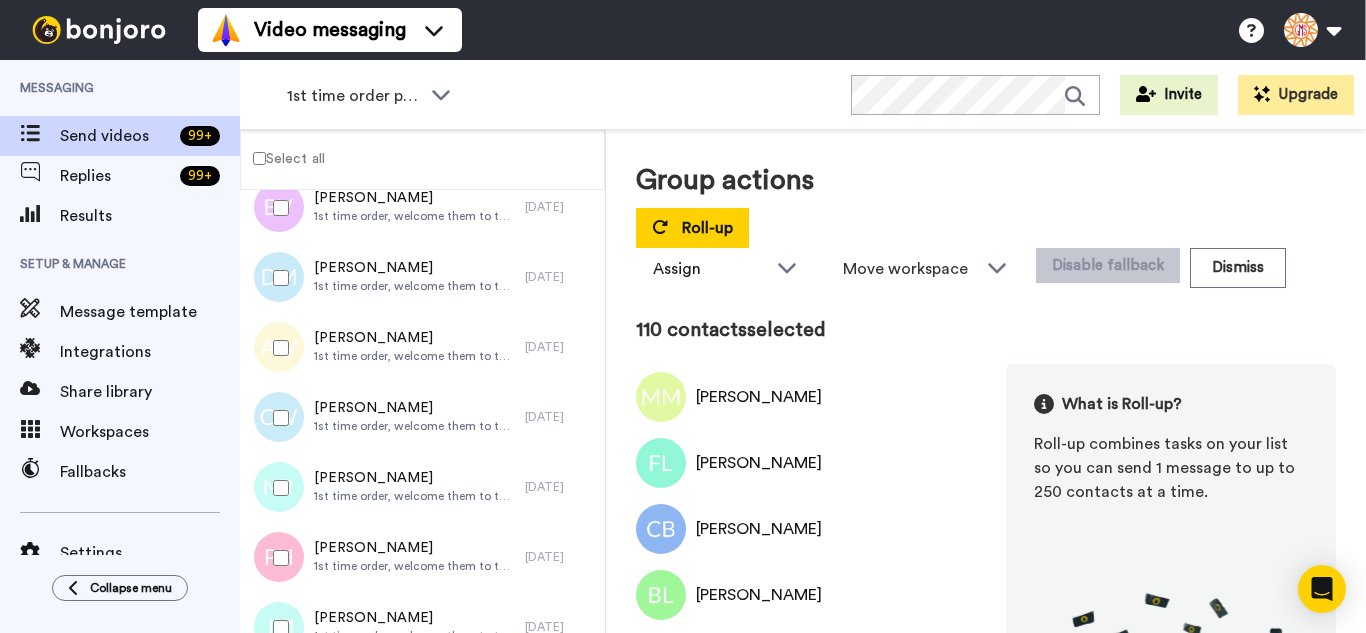 click at bounding box center [277, 558] 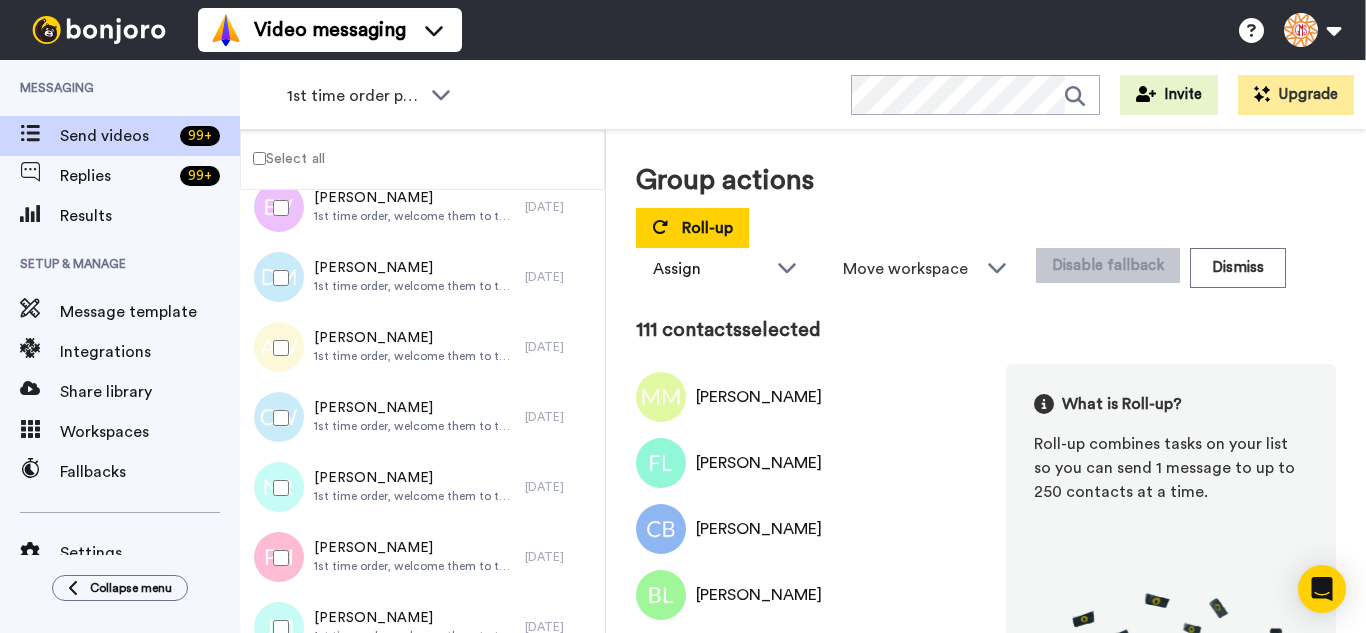 click at bounding box center (277, 558) 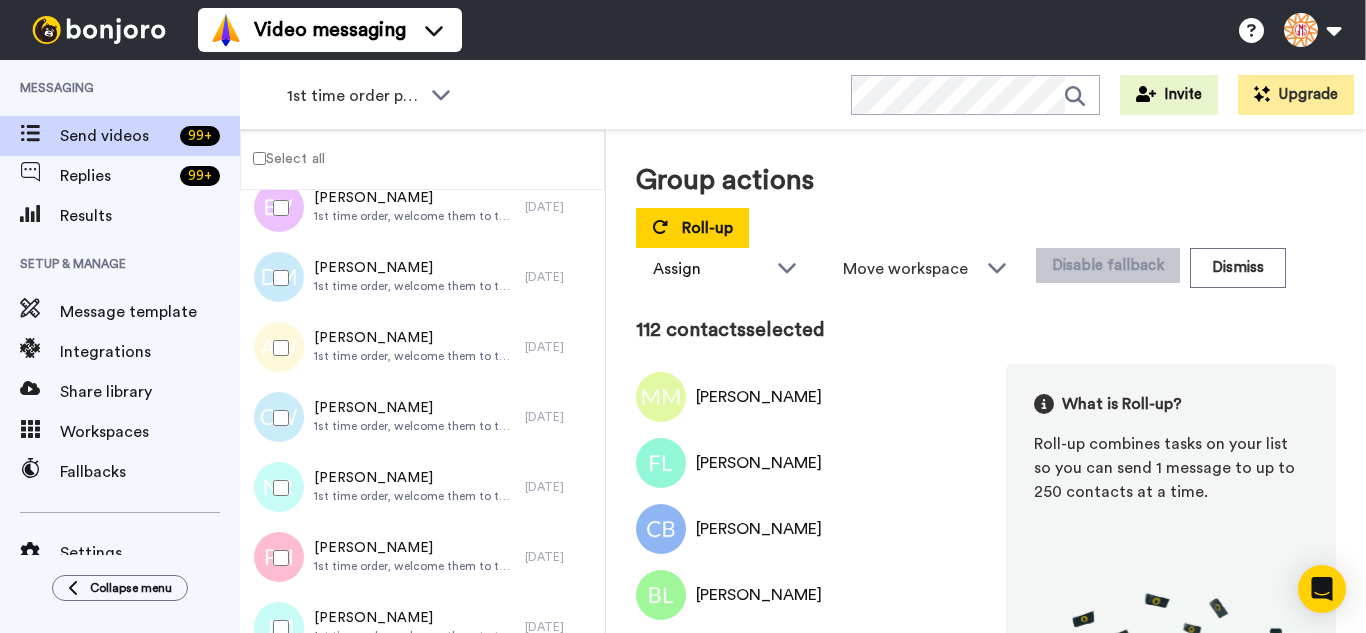 click at bounding box center [277, 628] 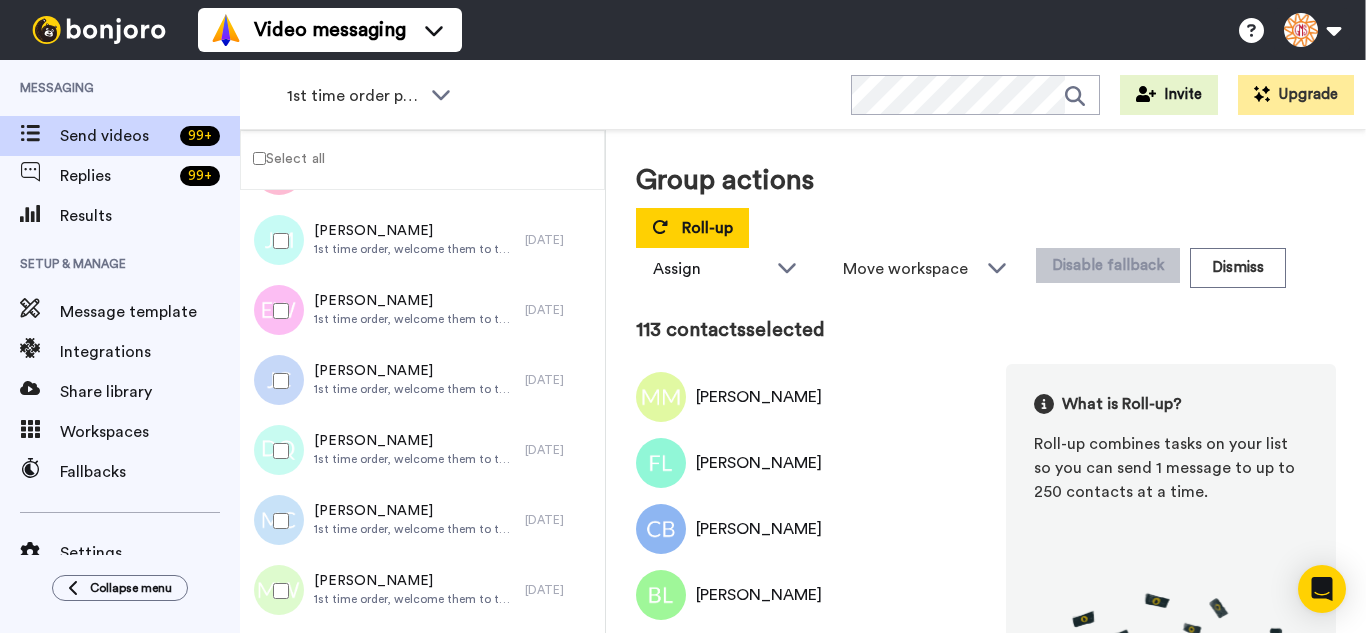 scroll, scrollTop: 7898, scrollLeft: 0, axis: vertical 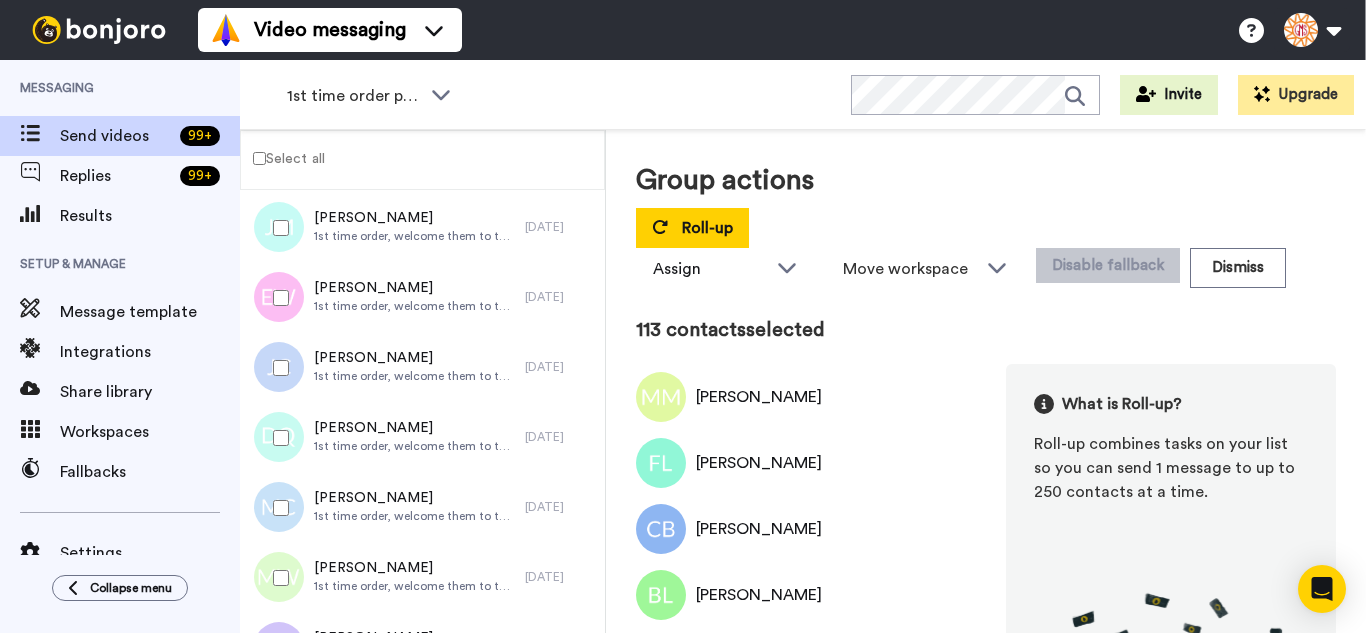 click at bounding box center (277, 298) 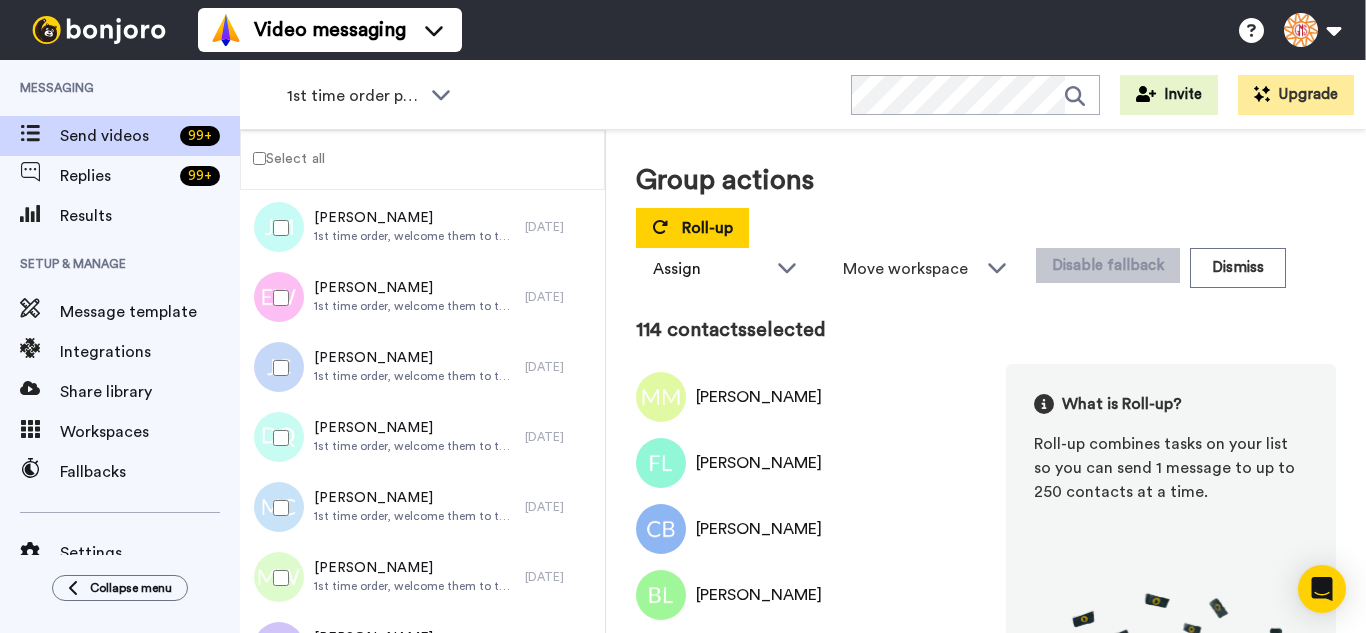 click at bounding box center [277, 368] 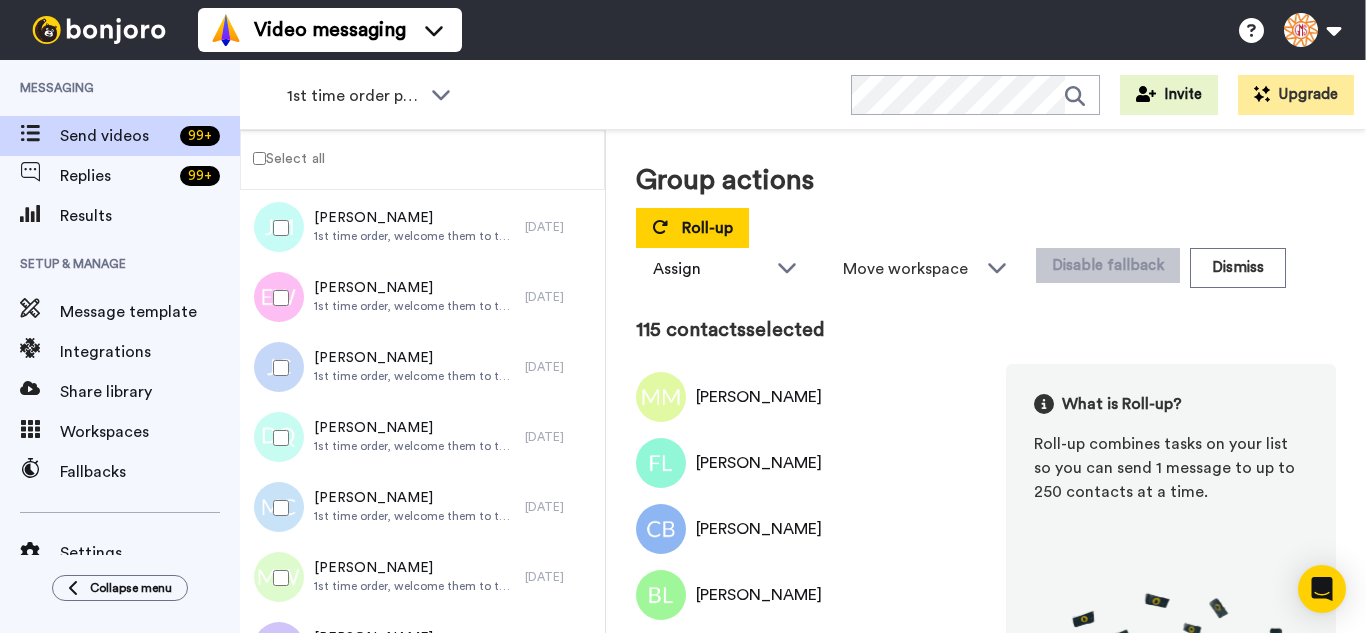 click at bounding box center [277, 508] 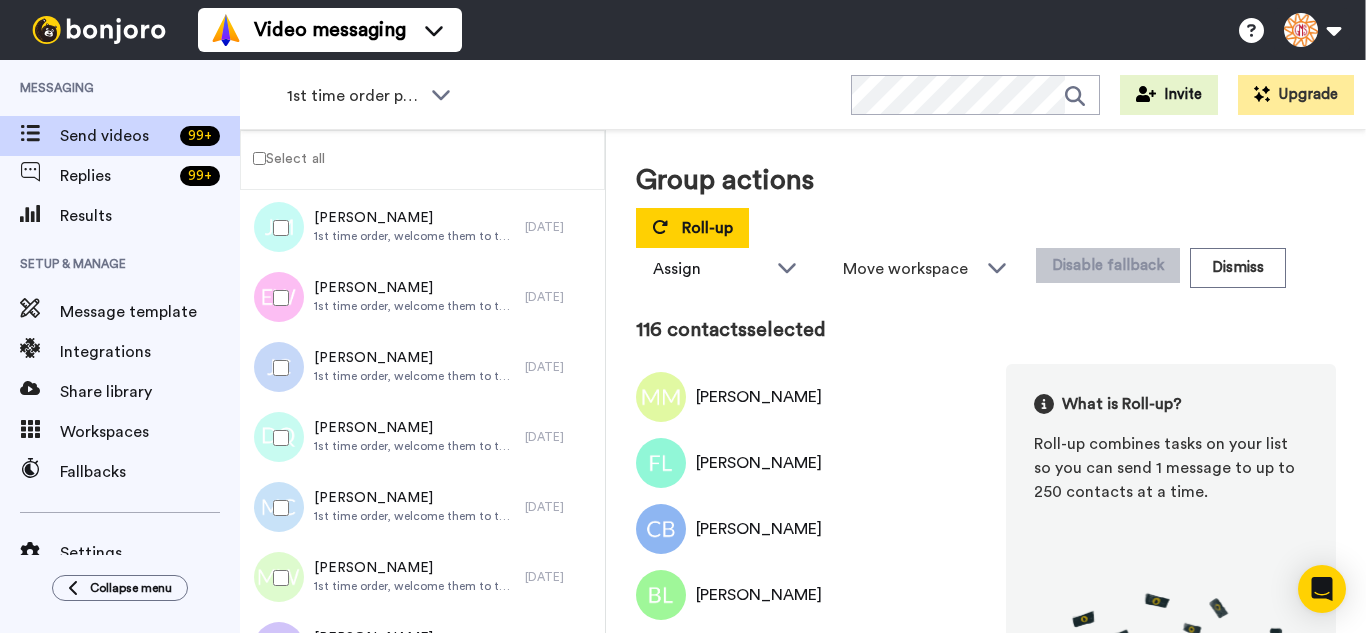 click at bounding box center (277, 578) 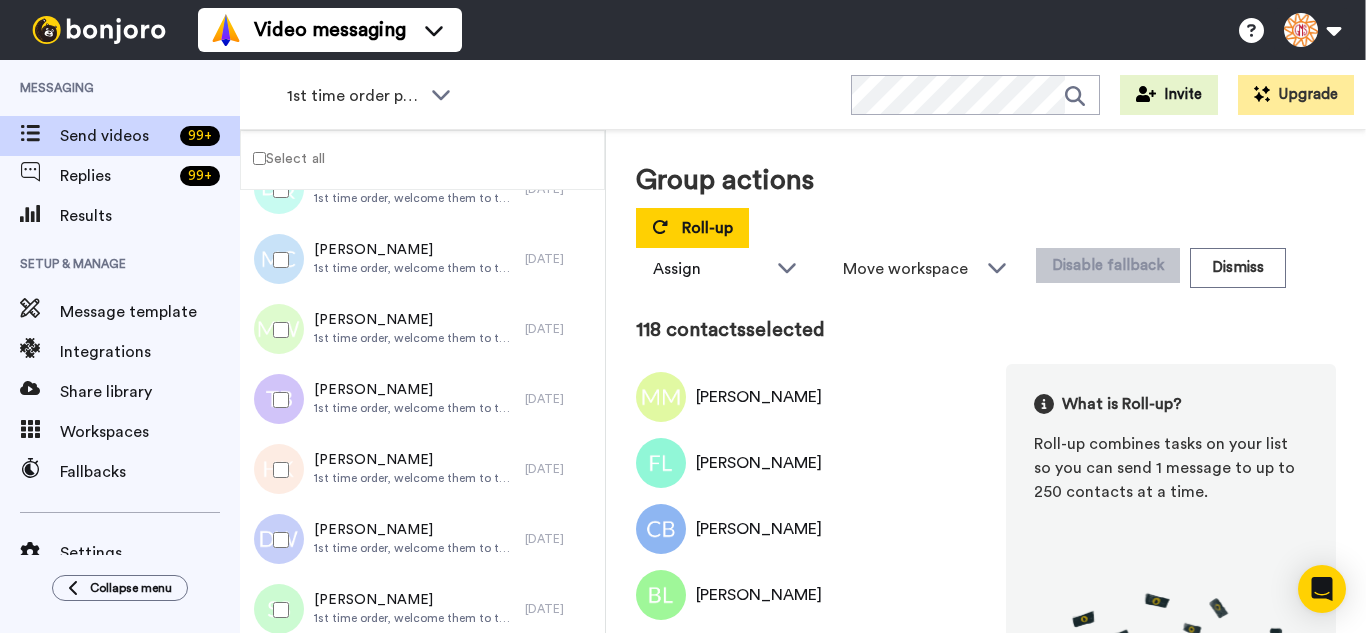 scroll, scrollTop: 8198, scrollLeft: 0, axis: vertical 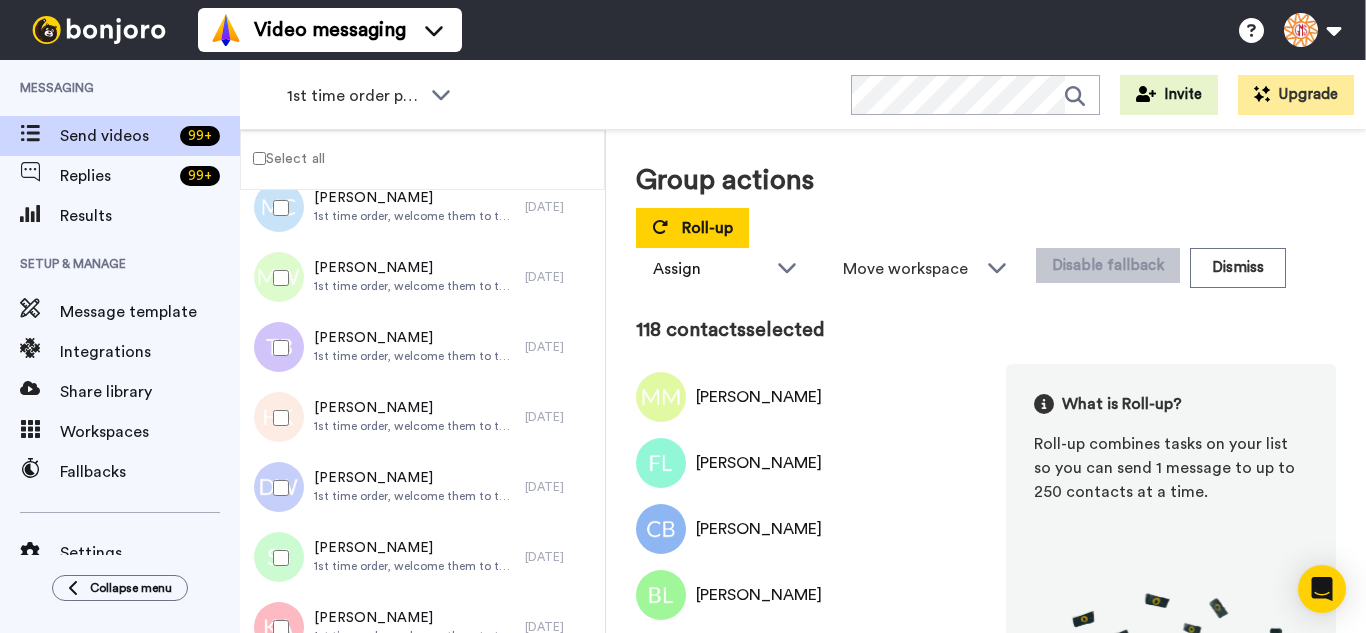 click at bounding box center [277, 348] 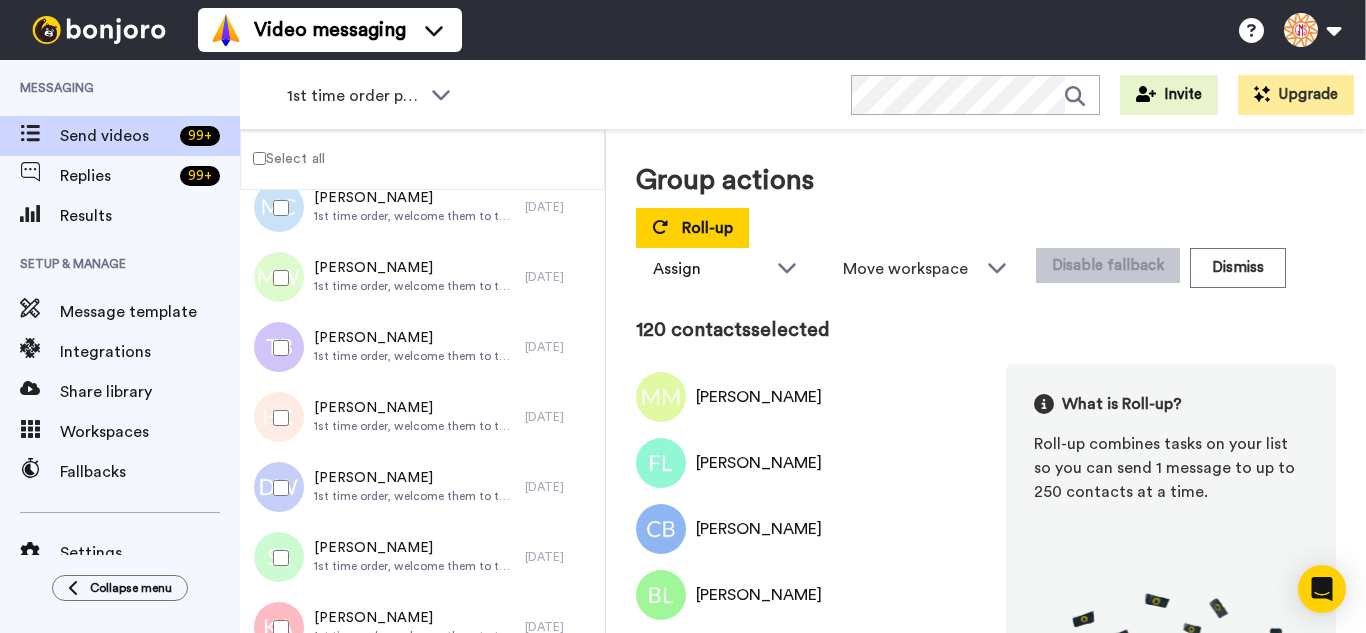 click at bounding box center [277, 488] 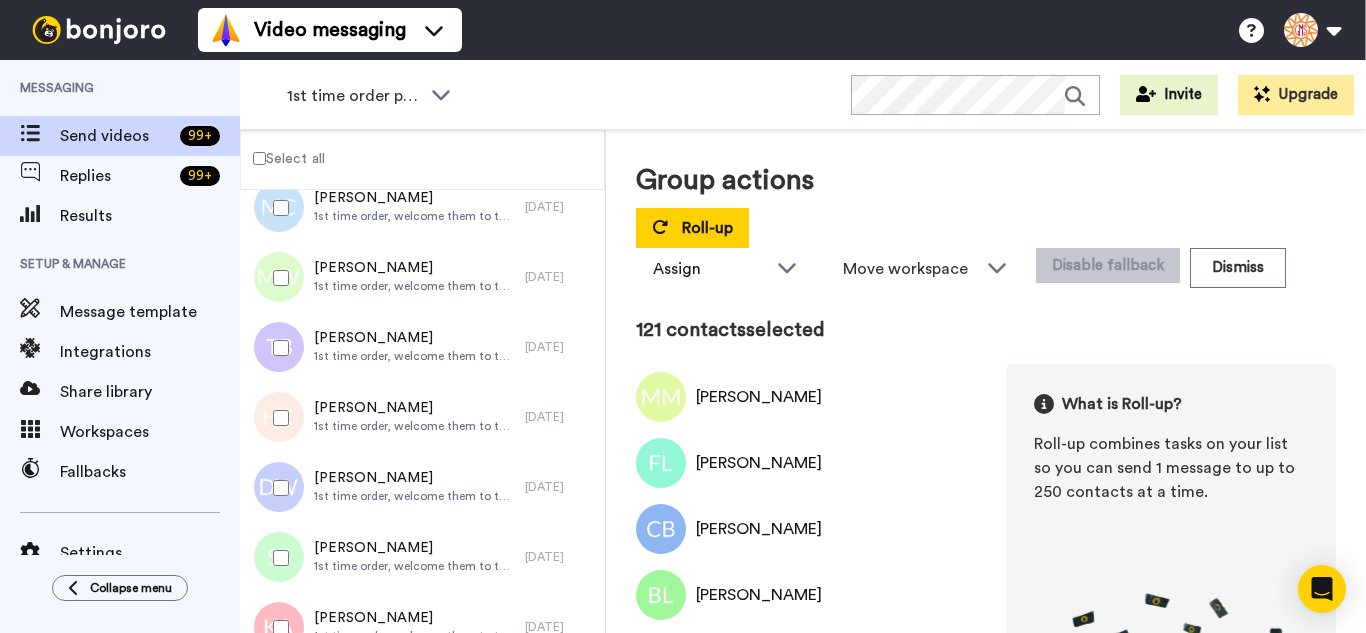 click at bounding box center [277, 558] 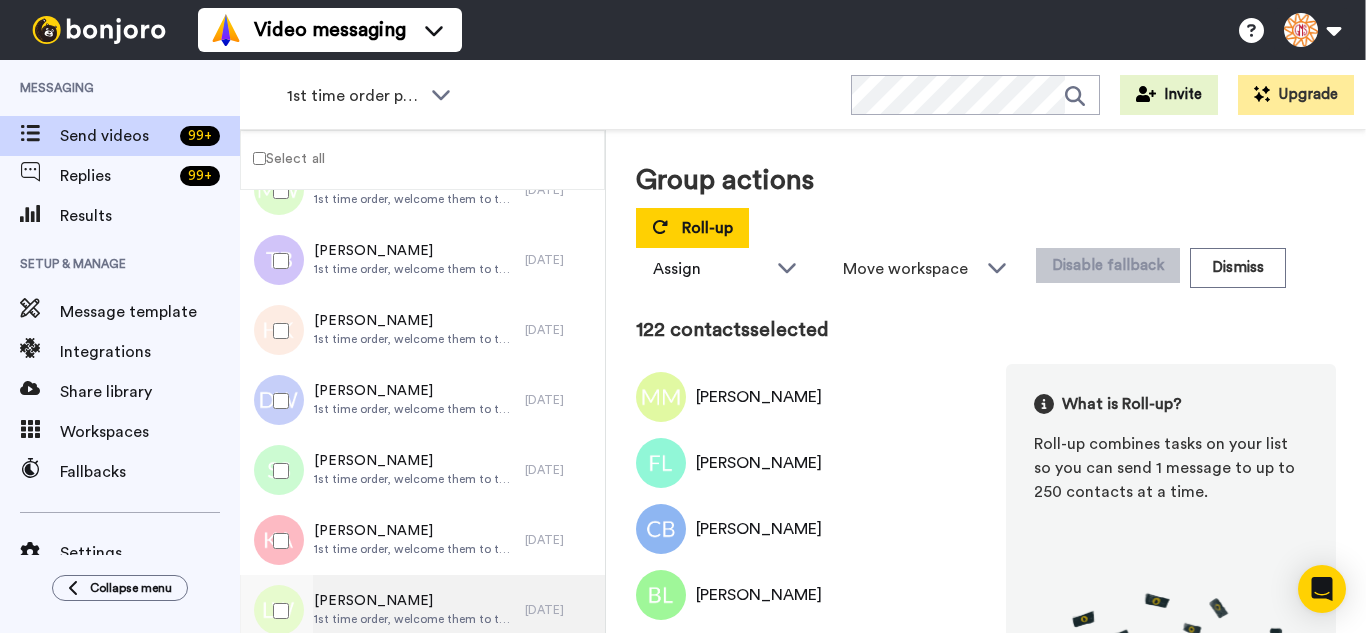 scroll, scrollTop: 8498, scrollLeft: 0, axis: vertical 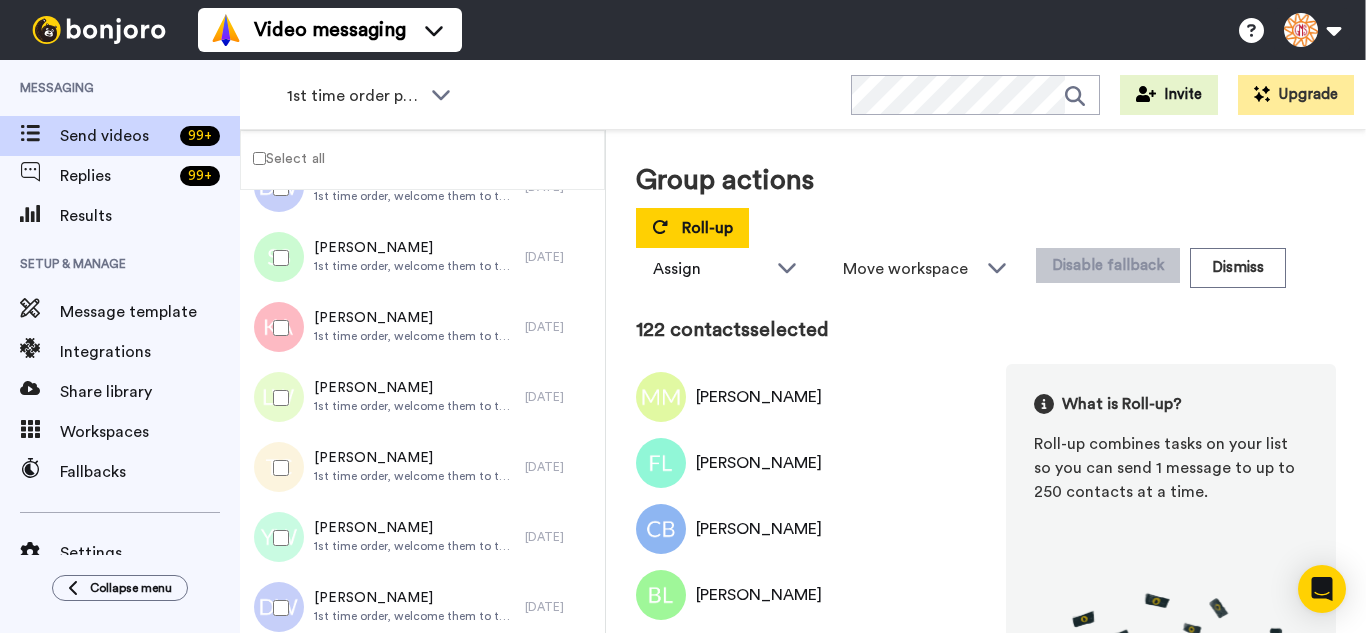 click at bounding box center [277, 328] 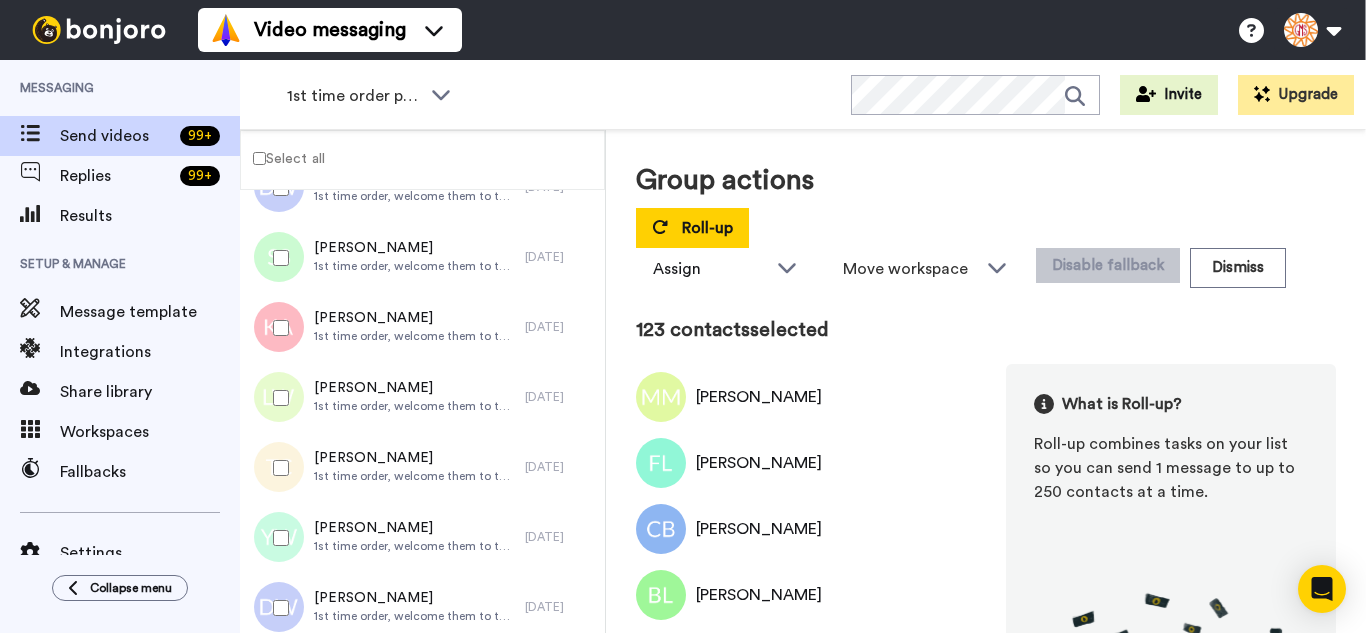 click at bounding box center [277, 468] 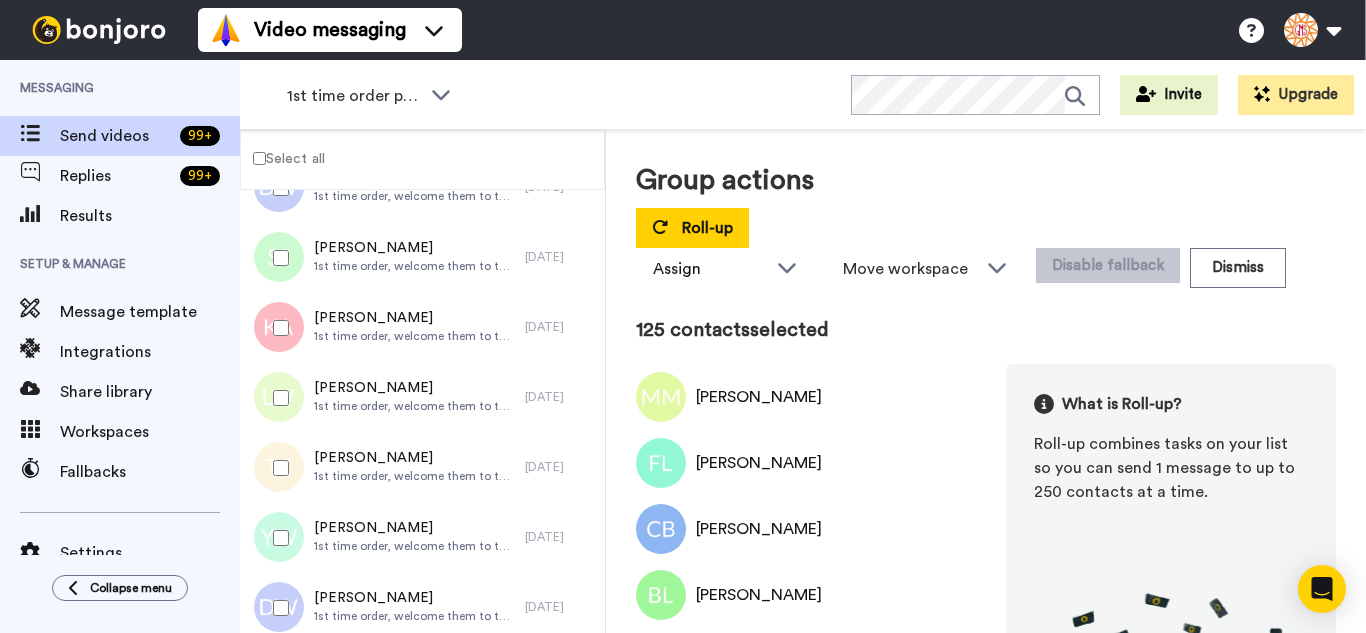 click at bounding box center [277, 538] 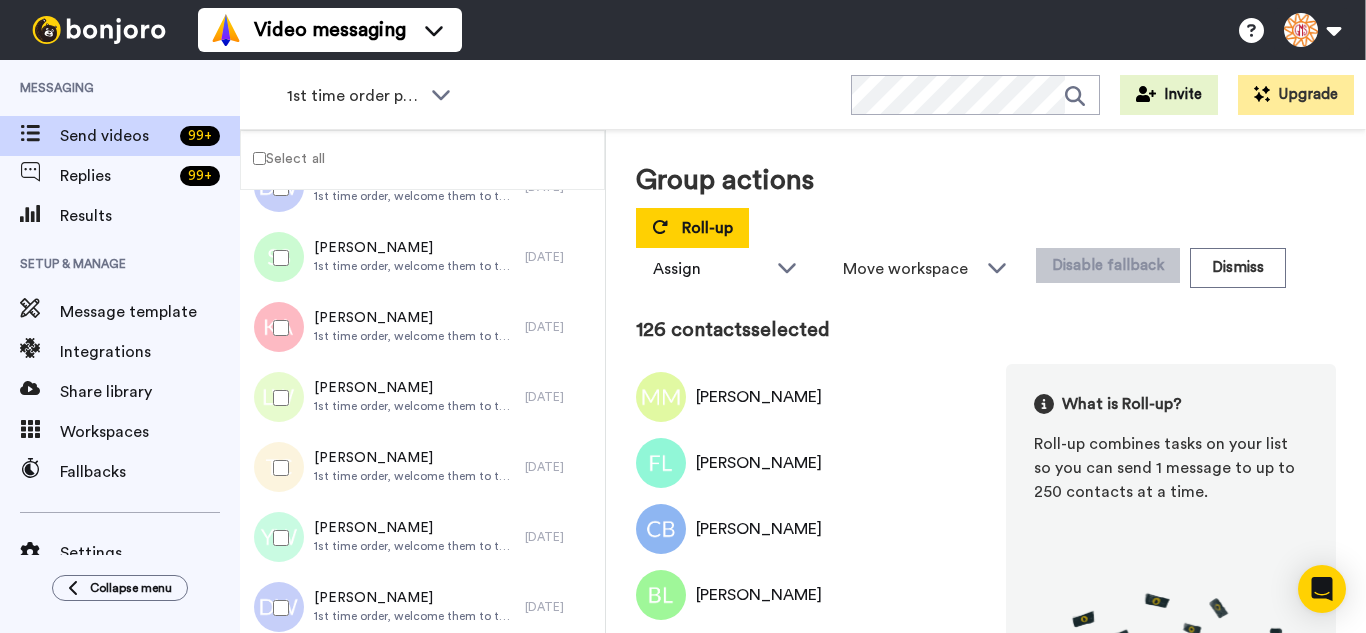 click at bounding box center [277, 608] 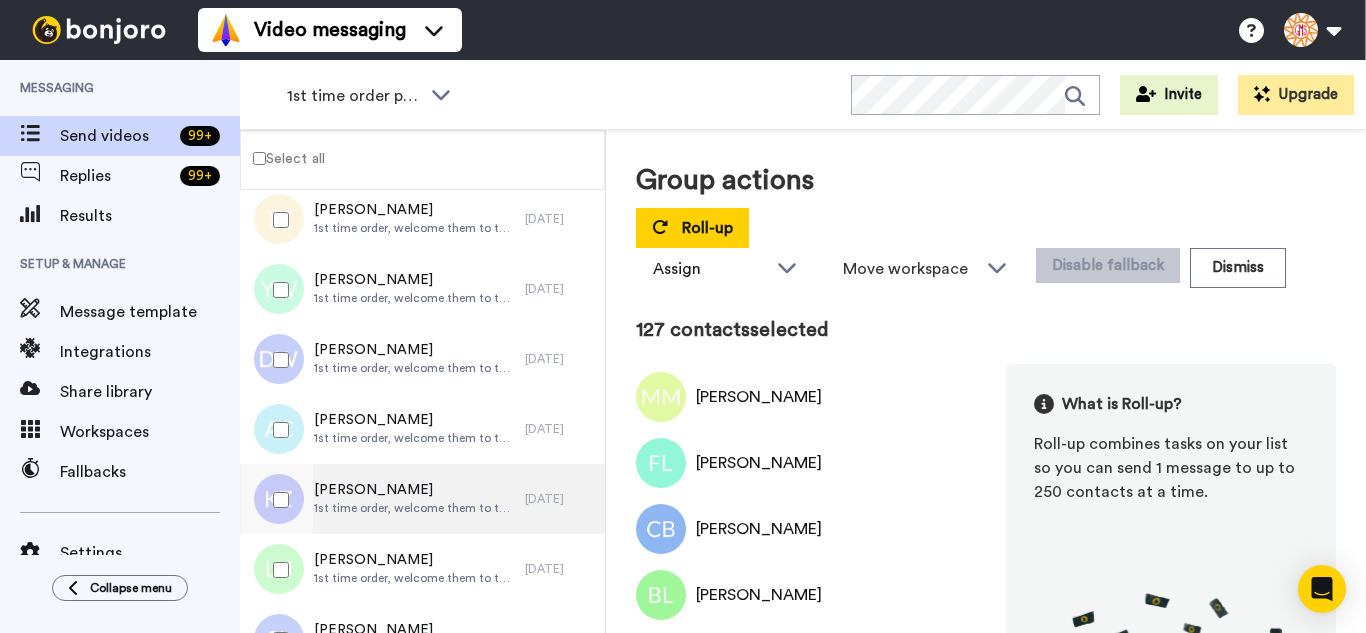 scroll, scrollTop: 8798, scrollLeft: 0, axis: vertical 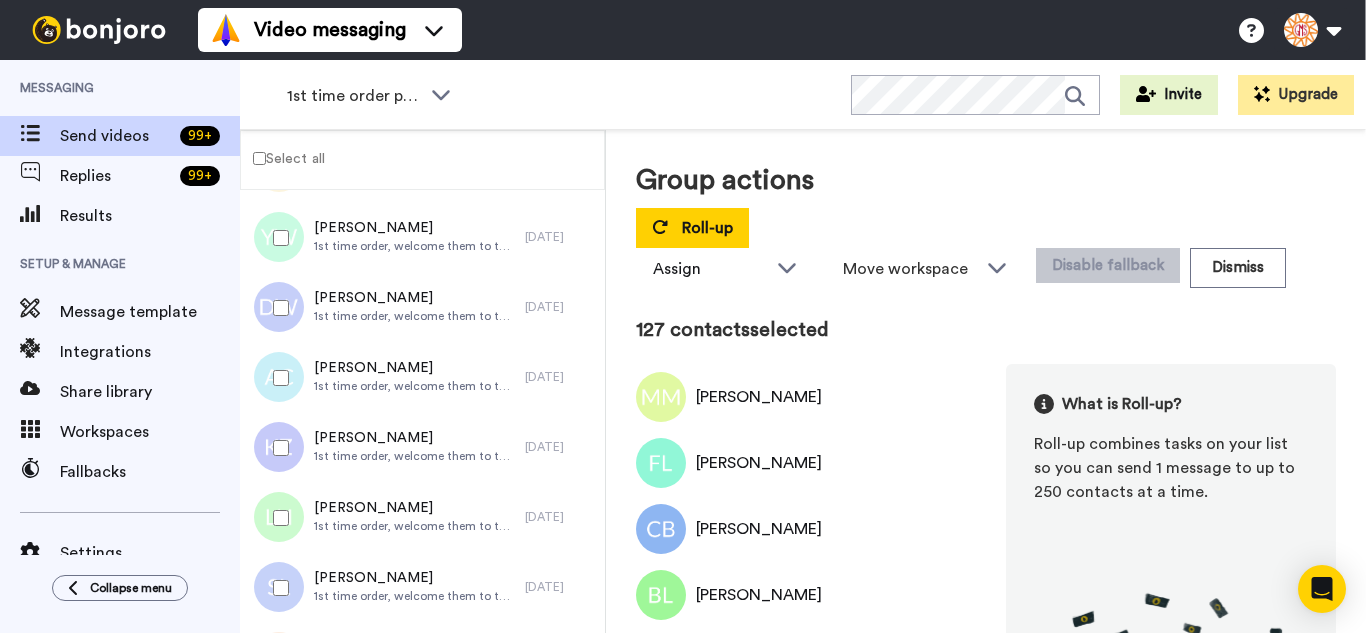 click at bounding box center (277, 378) 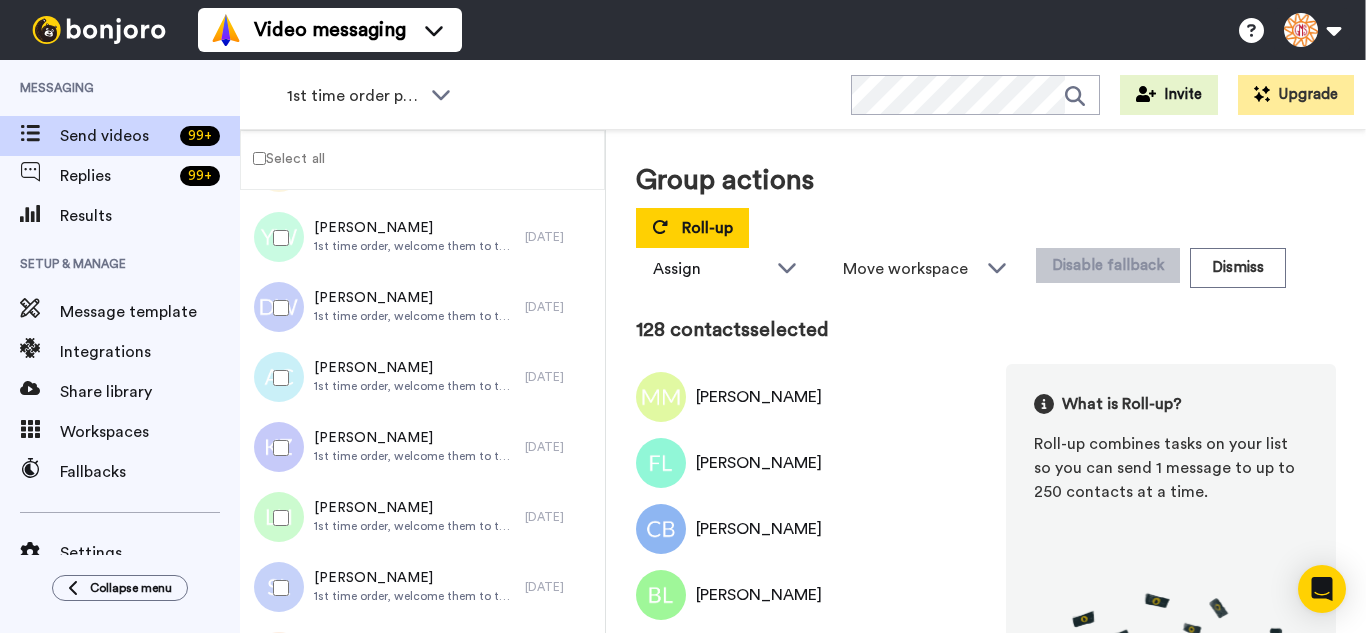 click at bounding box center (277, 448) 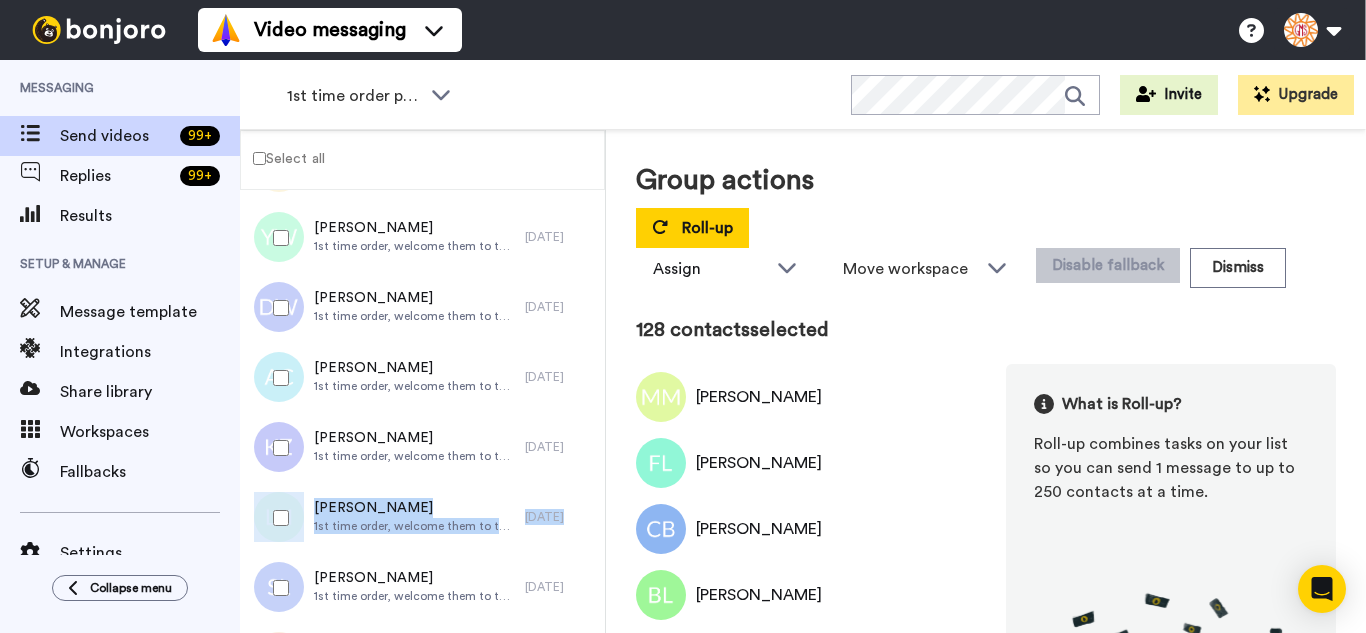 click on "July 11 Michele Melnick 1st time order, welcome them to the business 3 days ago Frances Lorenzini 1st time order, welcome them to the business 3 days ago Connie Brown 1st time order, welcome them to the business 3 days ago Barbara Lucas 1st time order, welcome them to the business 3 days ago Kimberly Wells 1st time order, welcome them to the business 3 days ago Sue Lee 1st time order, welcome them to the business 3 days ago Wanda Almony 1st time order, welcome them to the business 3 days ago Tamara Greene 1st time order, welcome them to the business 3 days ago Juan Ramirez 1st time order, welcome them to the business 3 days ago Linda Shubel 1st time order, welcome them to the business 3 days ago Dean Wohnhas 1st time order, welcome them to the business 3 days ago Natalie Pasho 1st time order, welcome them to the business 3 days ago Nikki Alphonse 1st time order, welcome them to the business 3 days ago Paola Palazzolo 1st time order, welcome them to the business 3 days ago Loretta Kennedy 3 days ago 3 days ago" at bounding box center (422, -3328) 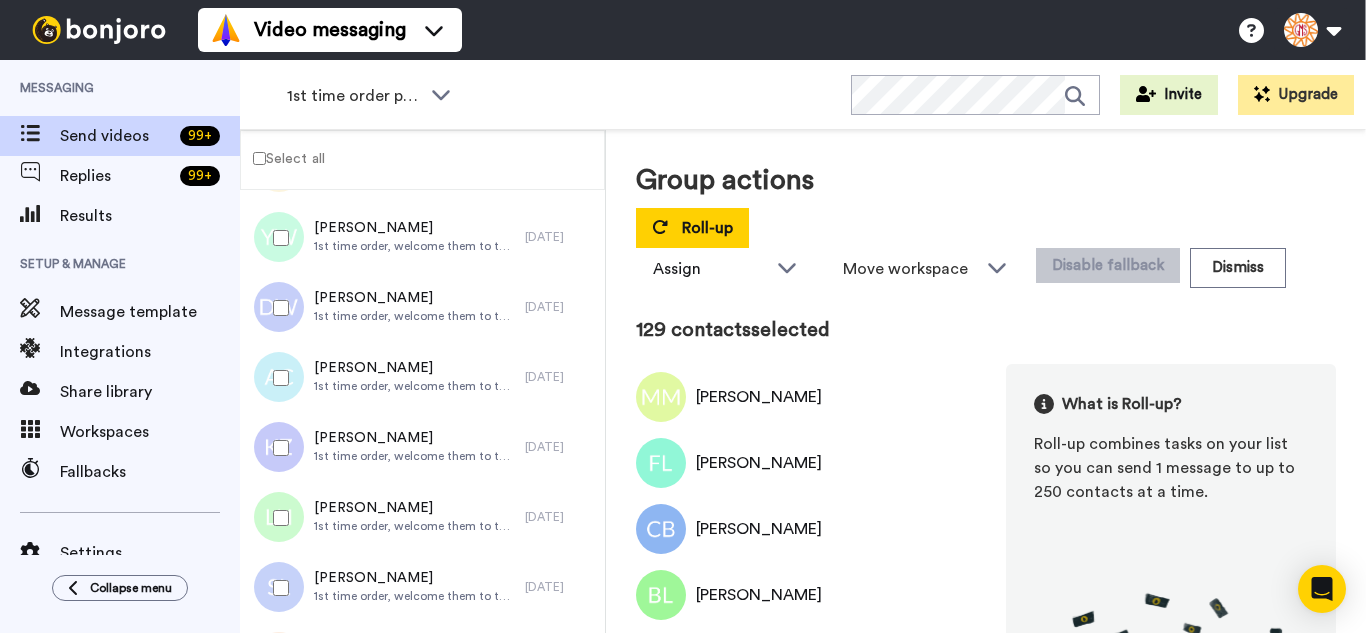 click at bounding box center [277, 588] 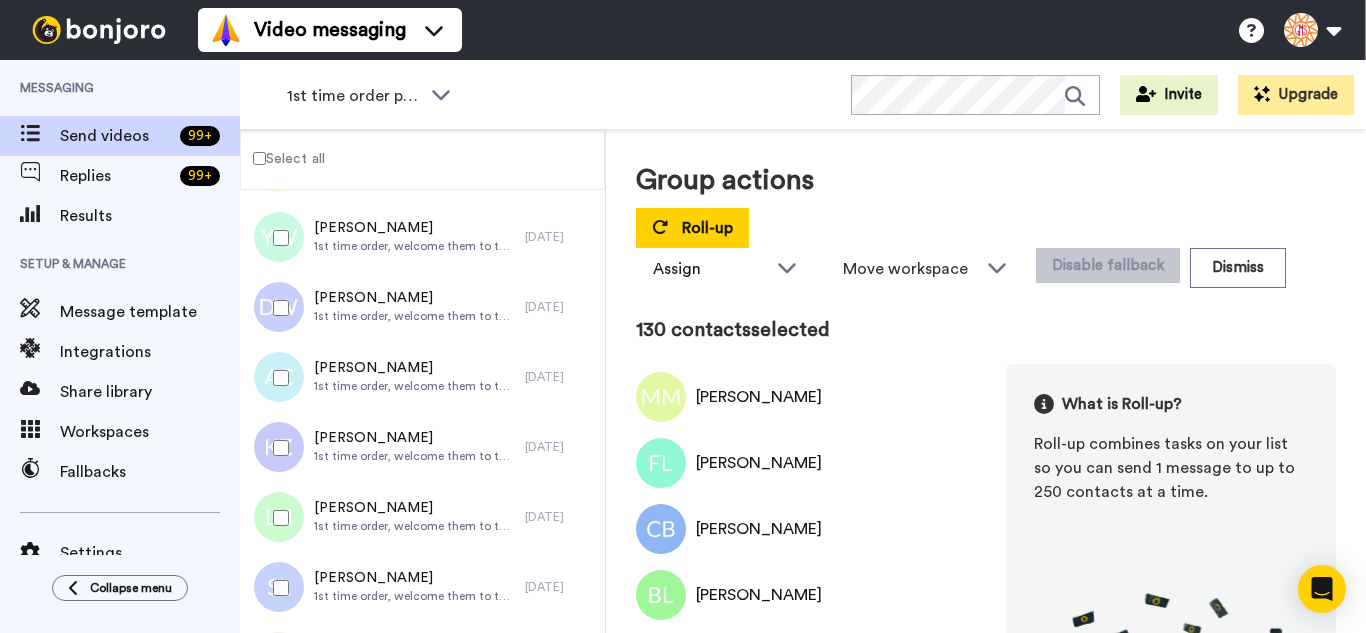 click at bounding box center [277, 518] 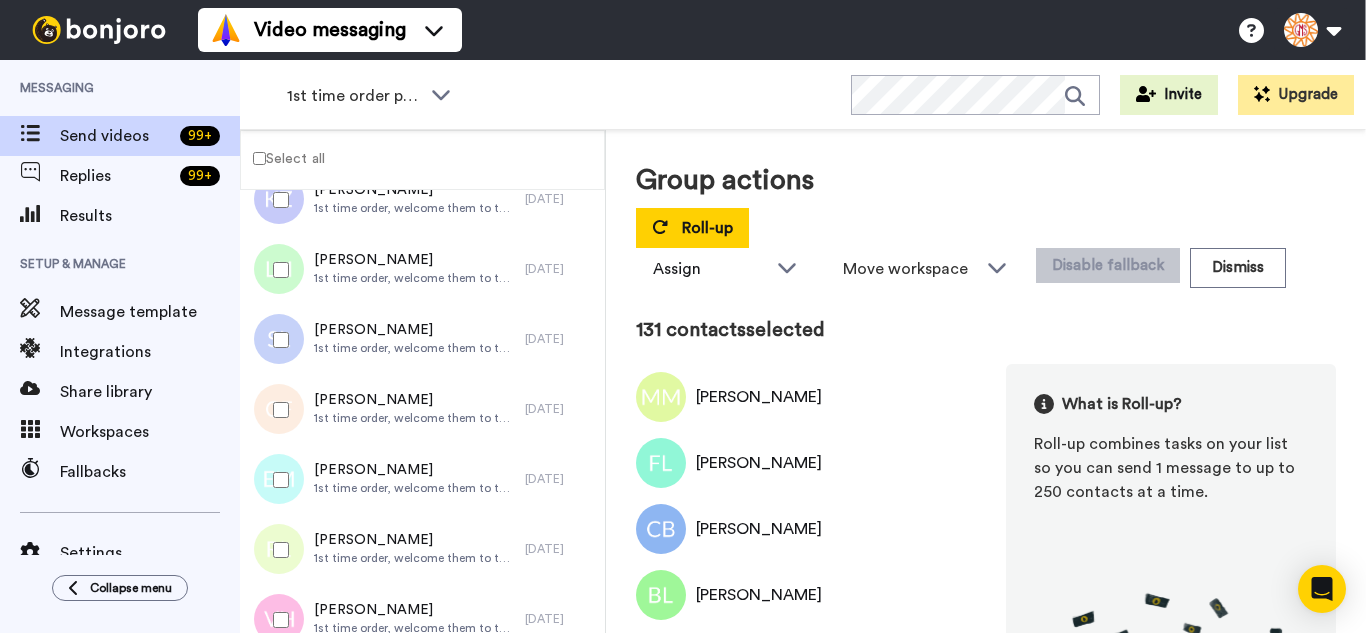 scroll, scrollTop: 9098, scrollLeft: 0, axis: vertical 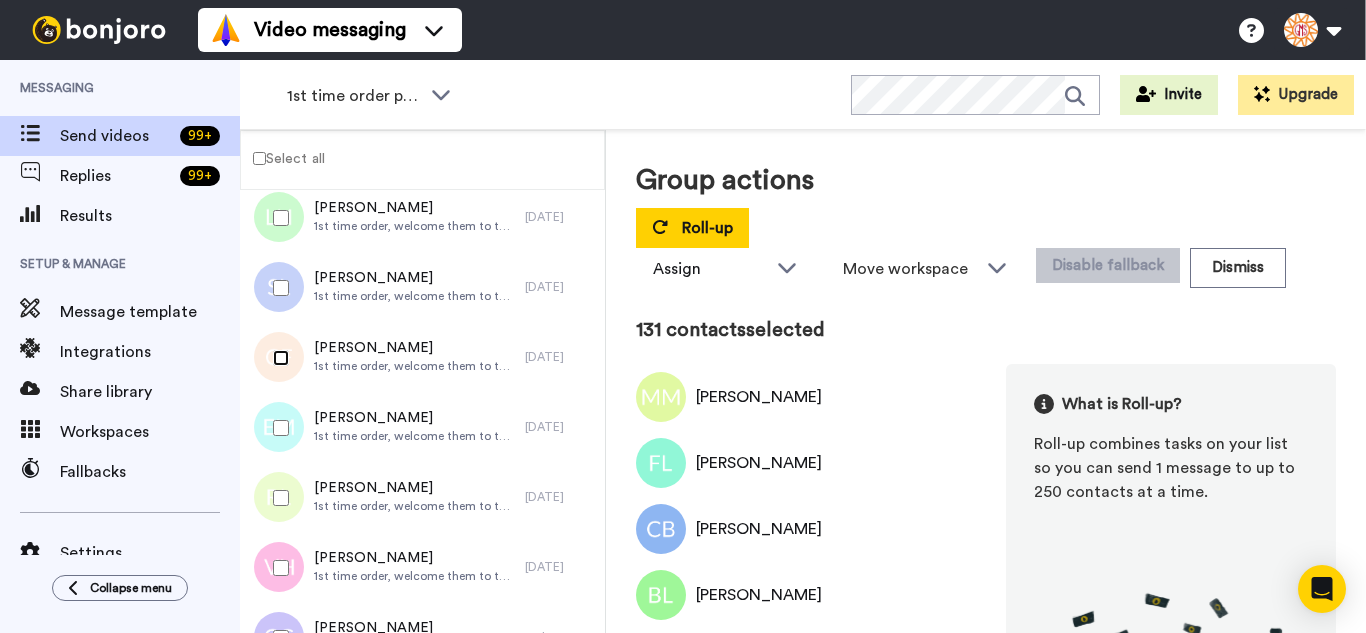 click at bounding box center (277, 358) 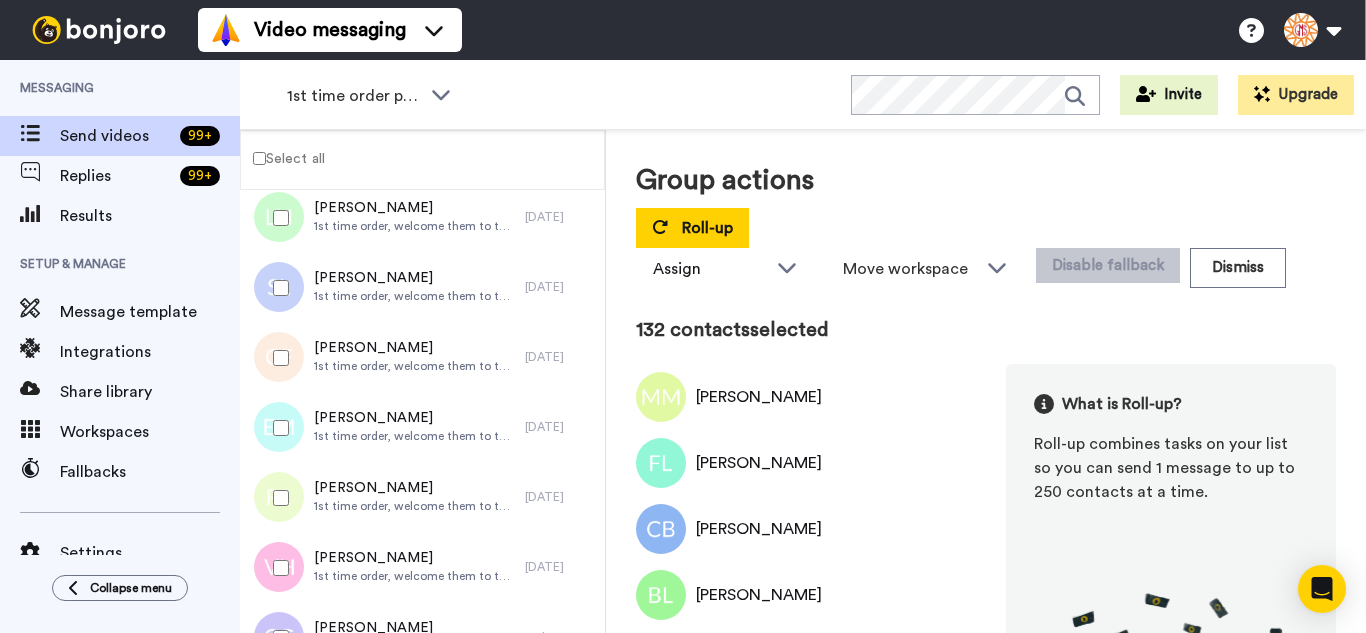 click at bounding box center [277, 428] 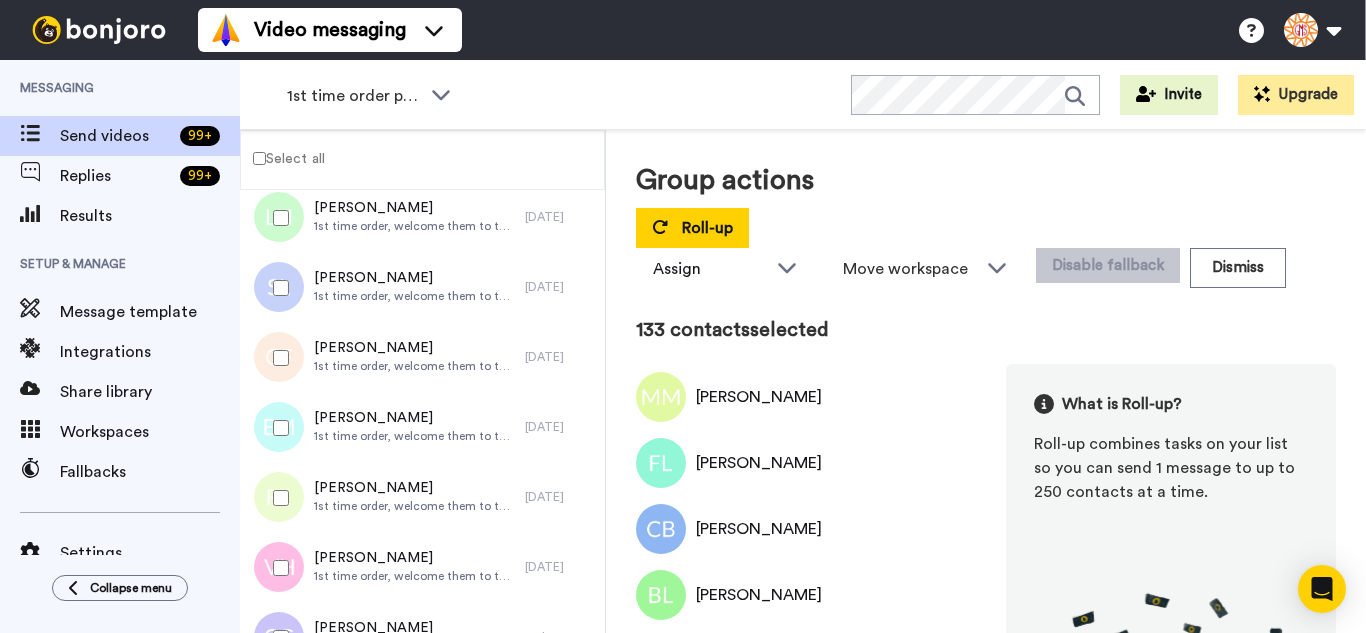 click at bounding box center [277, 568] 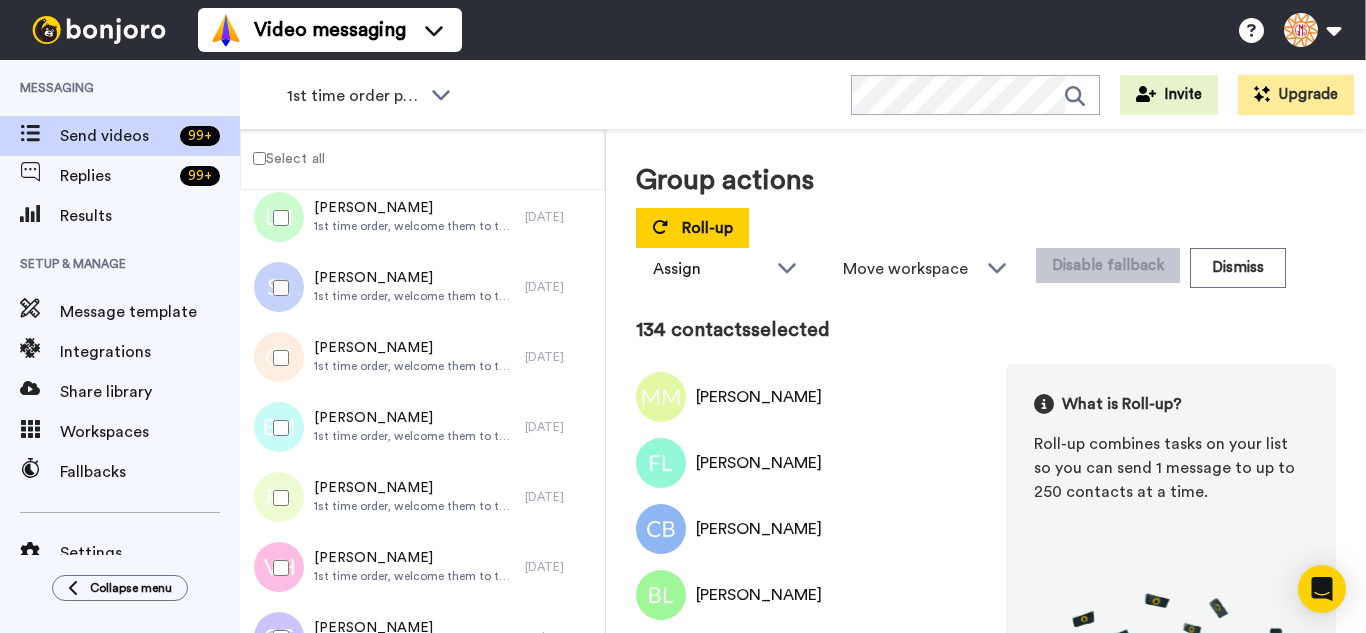 click at bounding box center [277, 568] 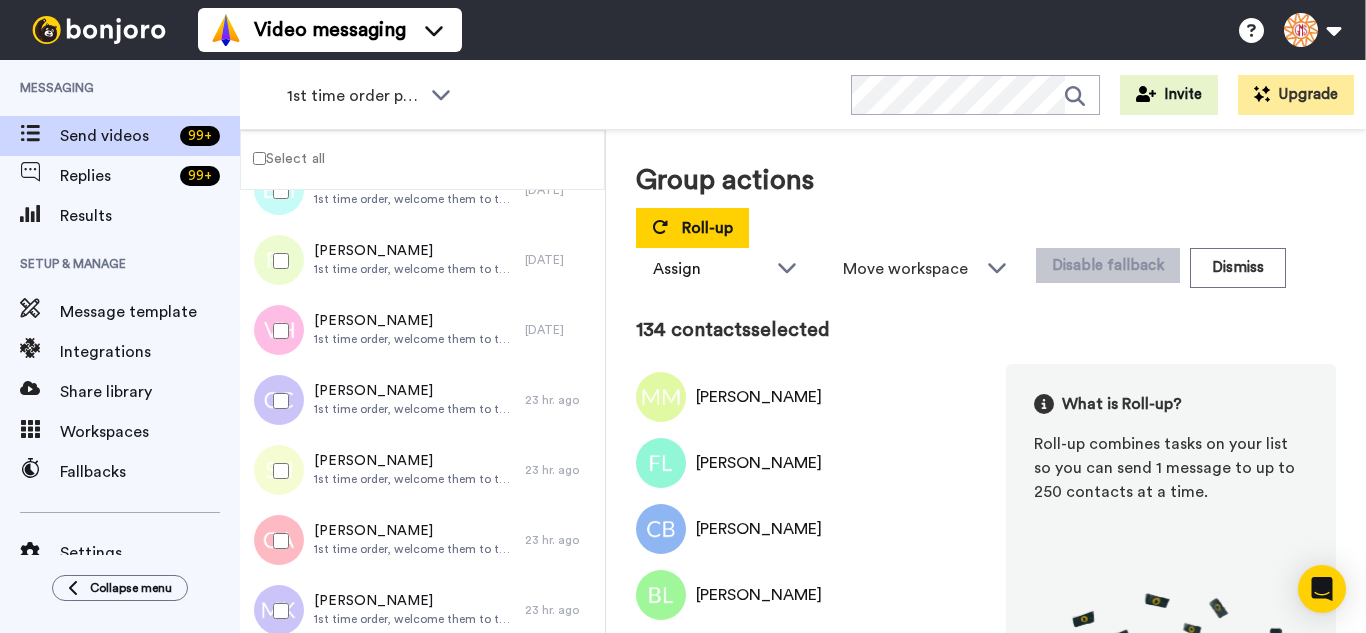 scroll, scrollTop: 9398, scrollLeft: 0, axis: vertical 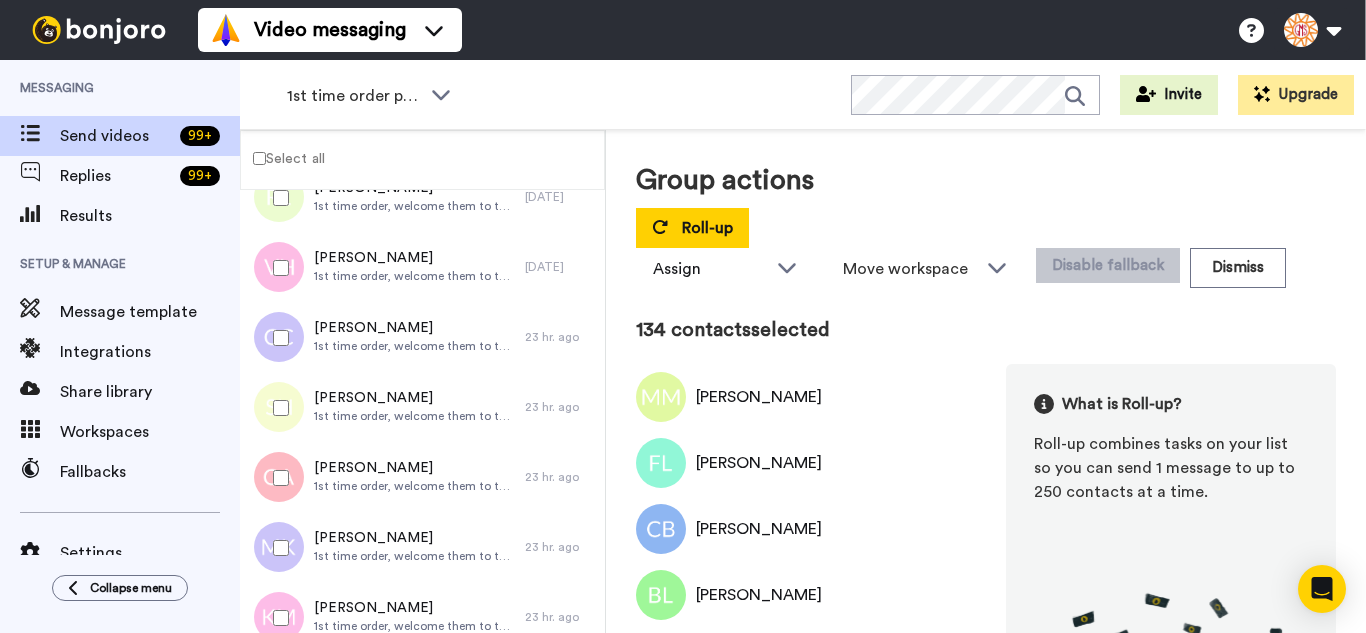 click at bounding box center (277, 338) 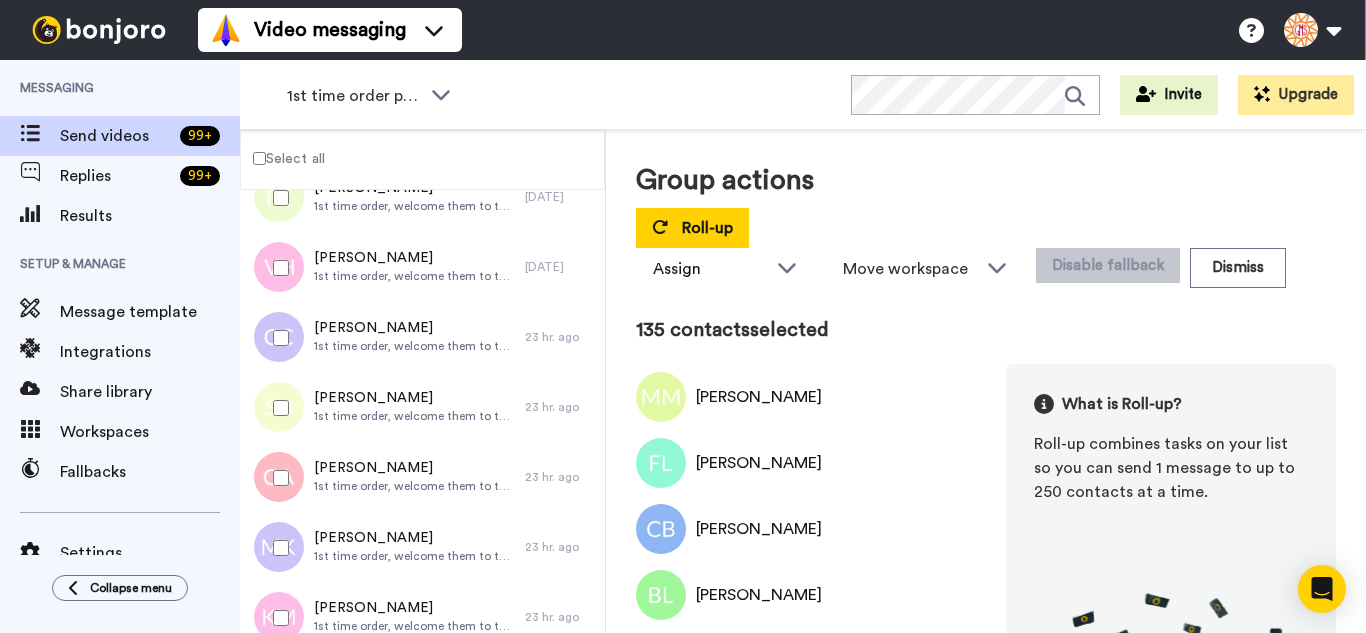click at bounding box center (277, 408) 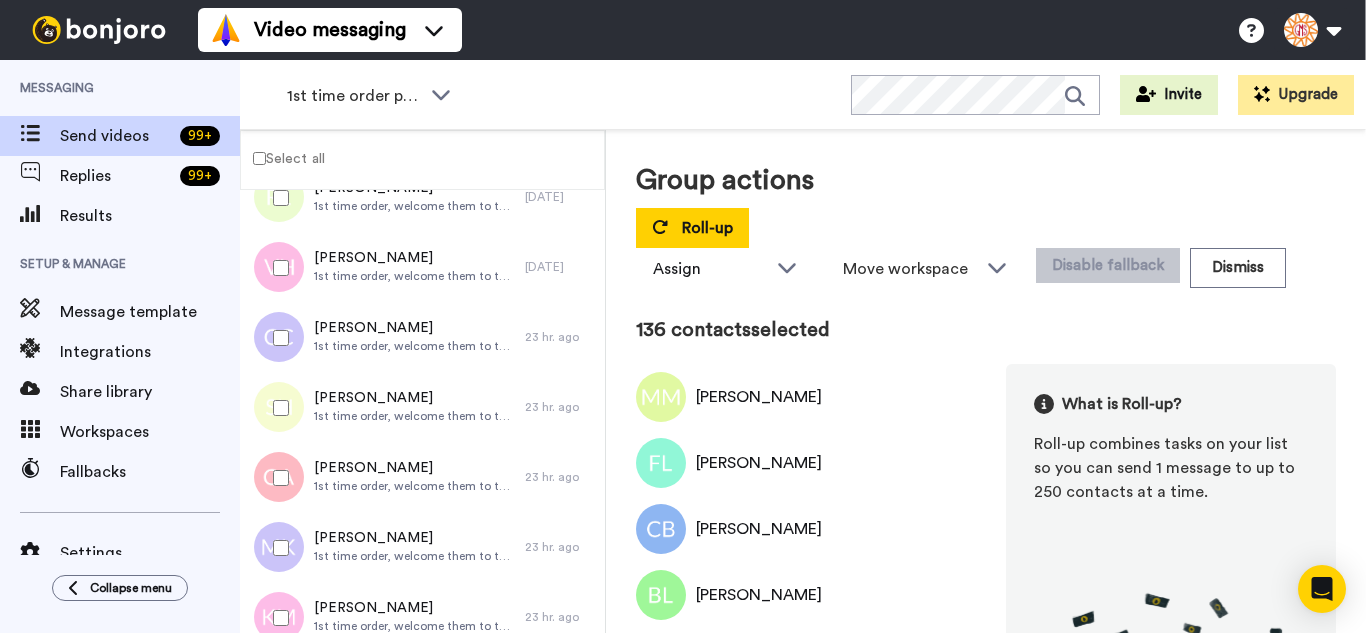 click at bounding box center [277, 478] 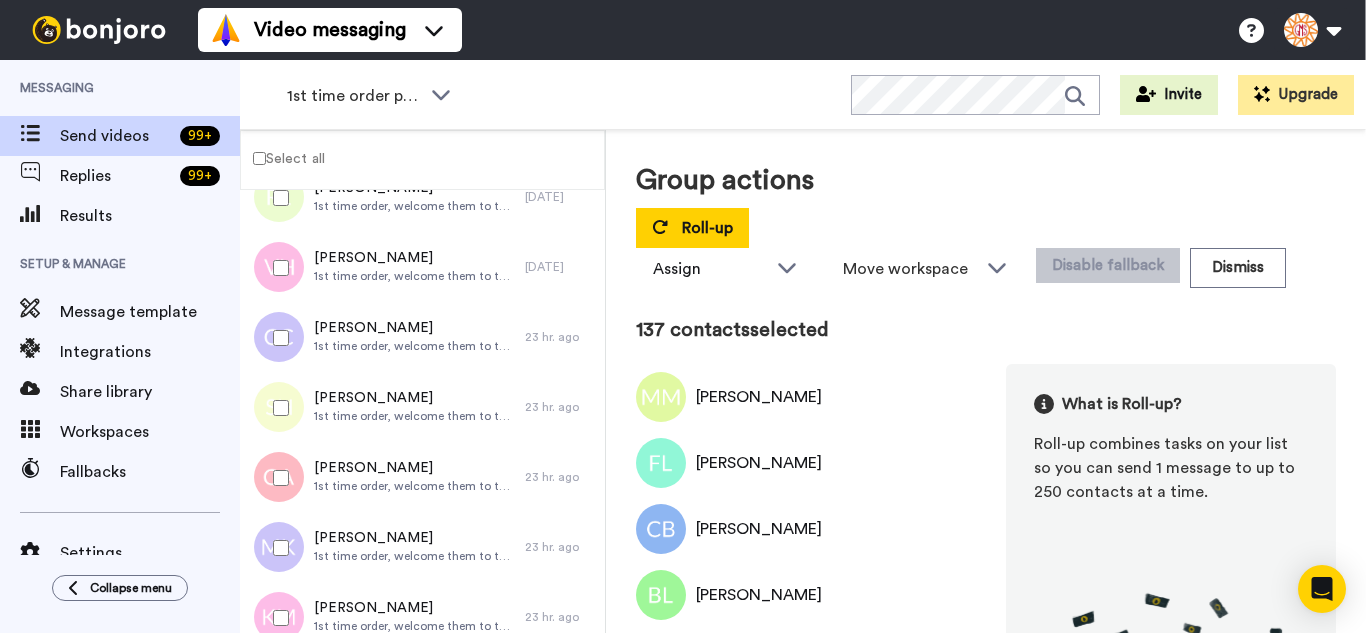 click at bounding box center [277, 548] 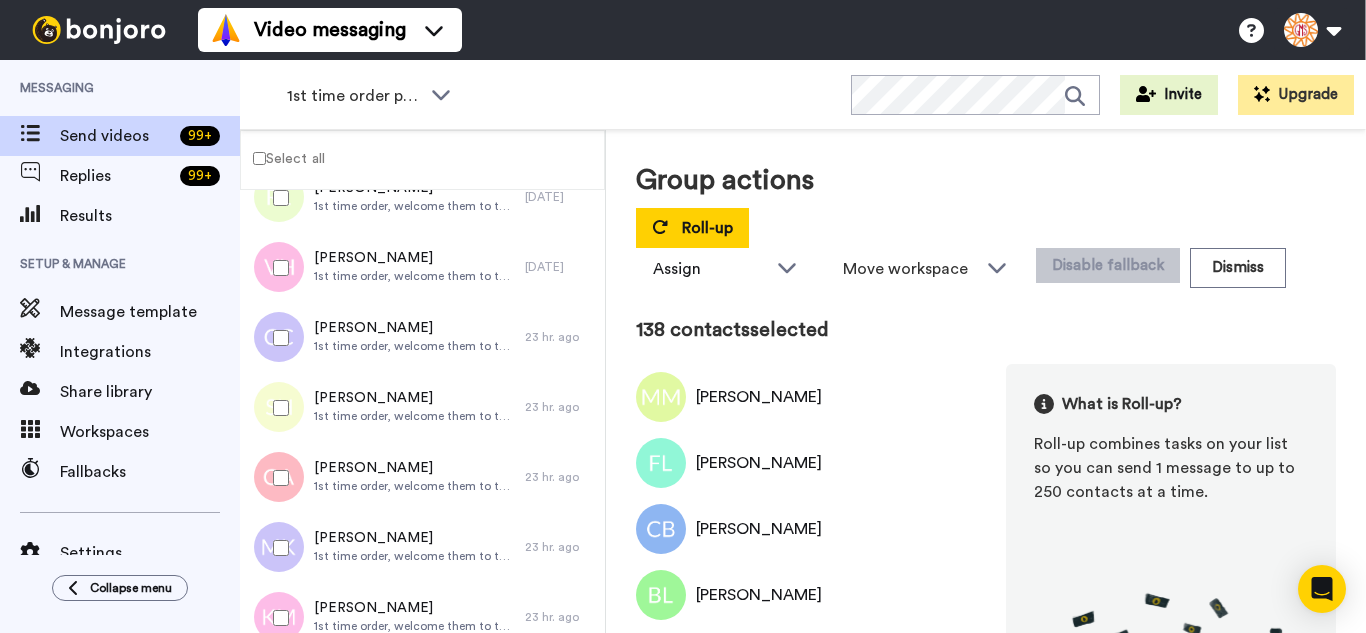 click at bounding box center [277, 618] 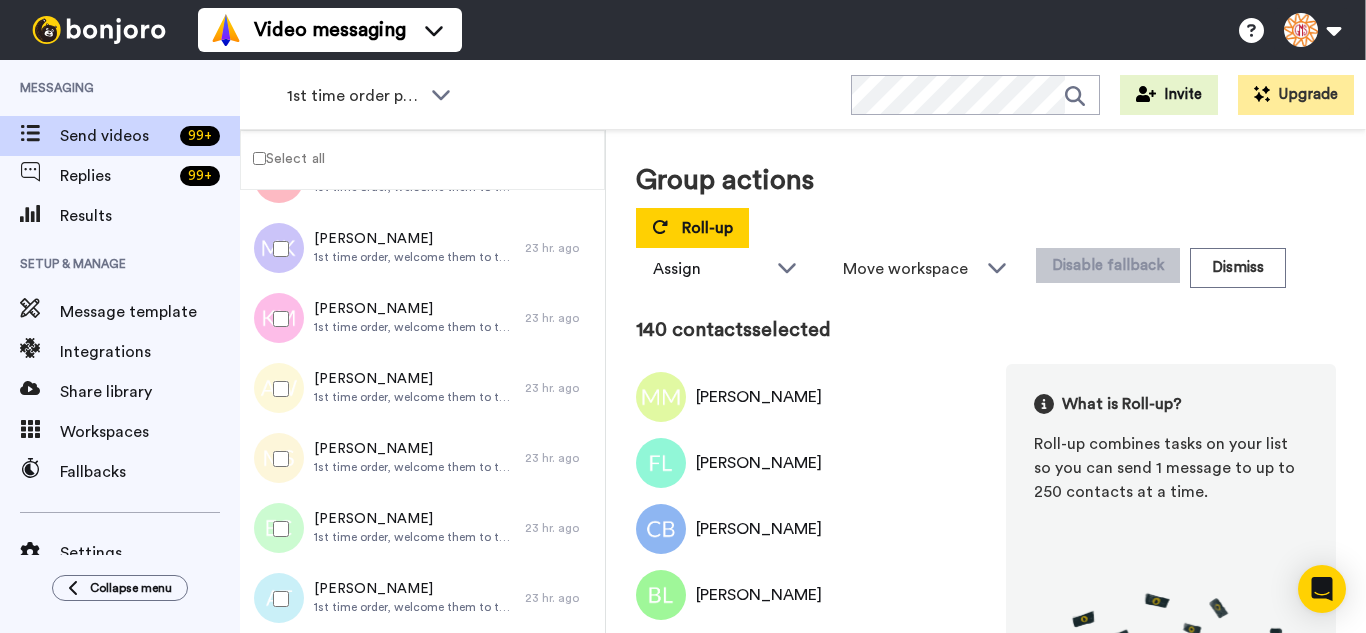 scroll, scrollTop: 9698, scrollLeft: 0, axis: vertical 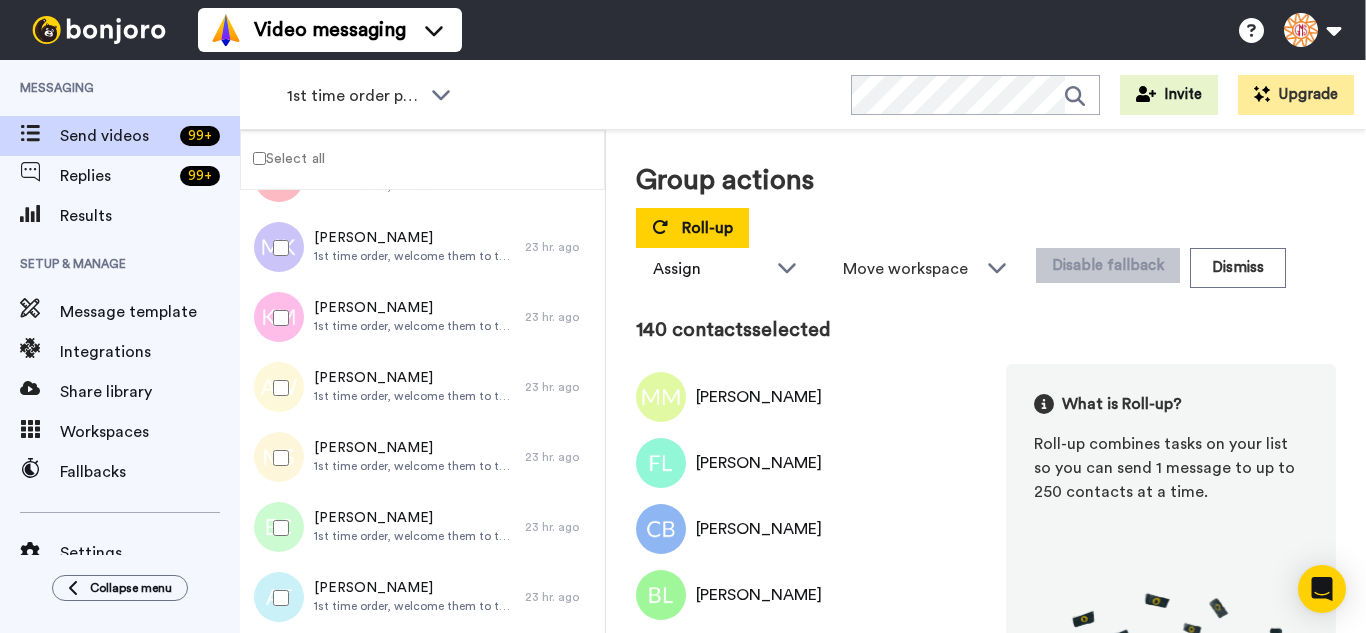 click at bounding box center (277, 388) 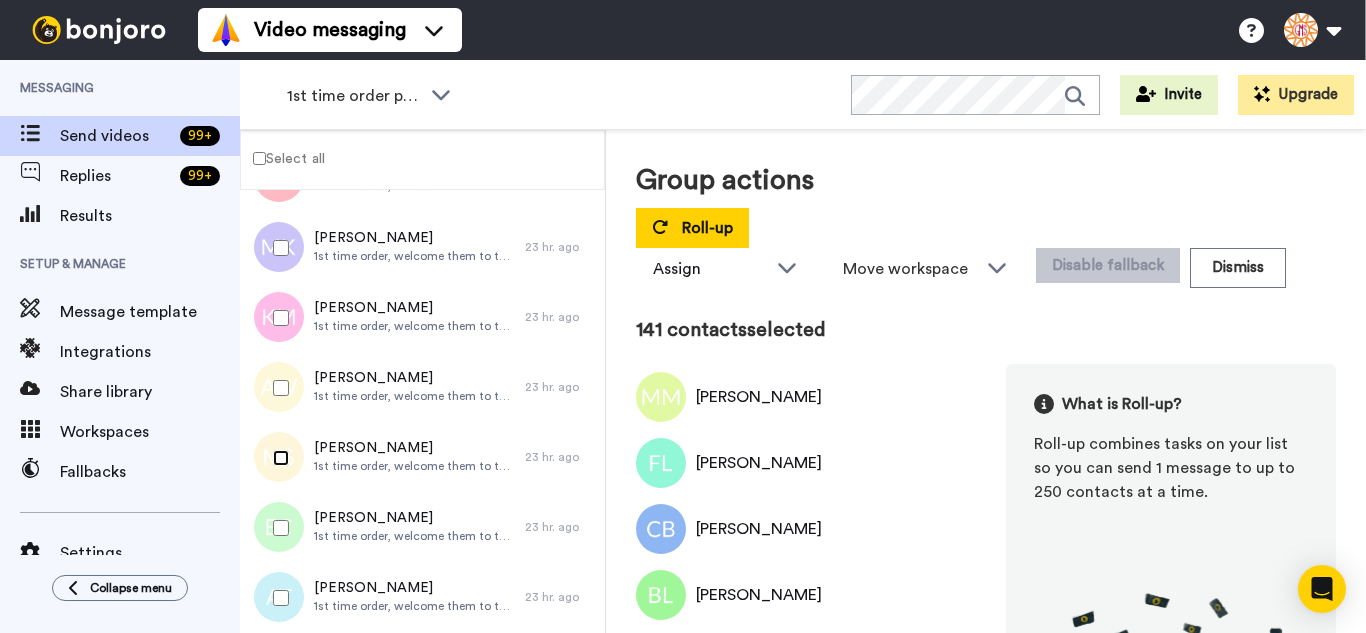 click at bounding box center (277, 458) 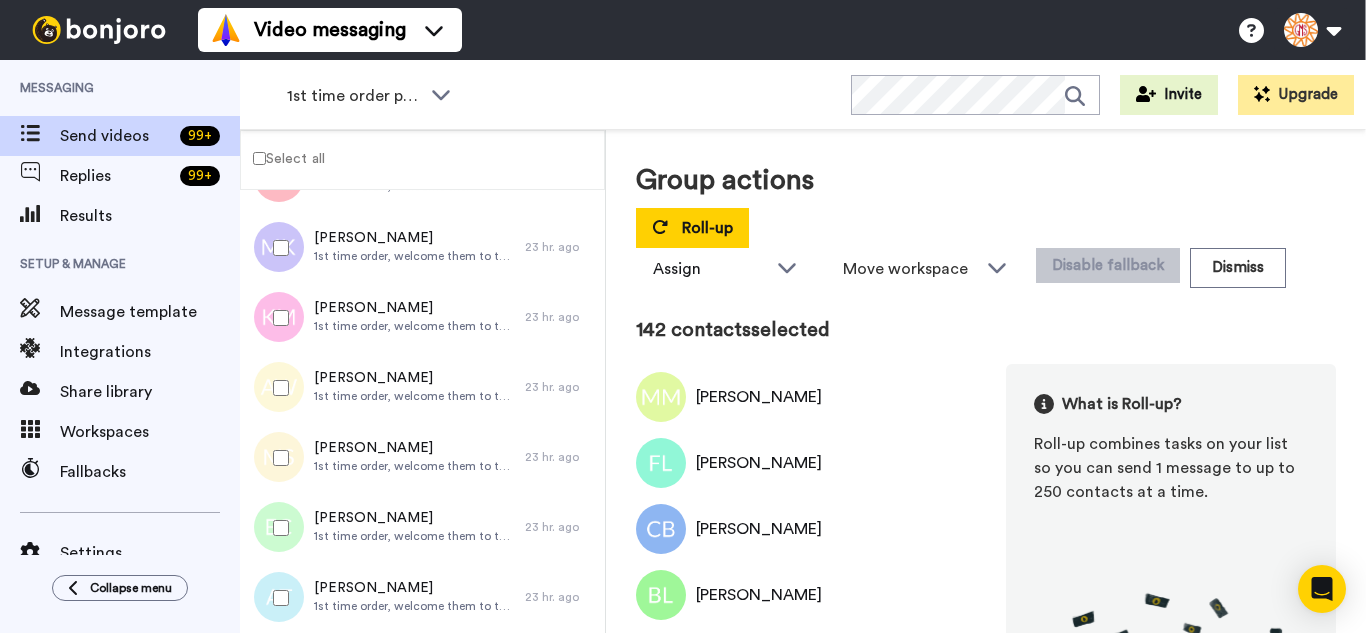 click at bounding box center (277, 528) 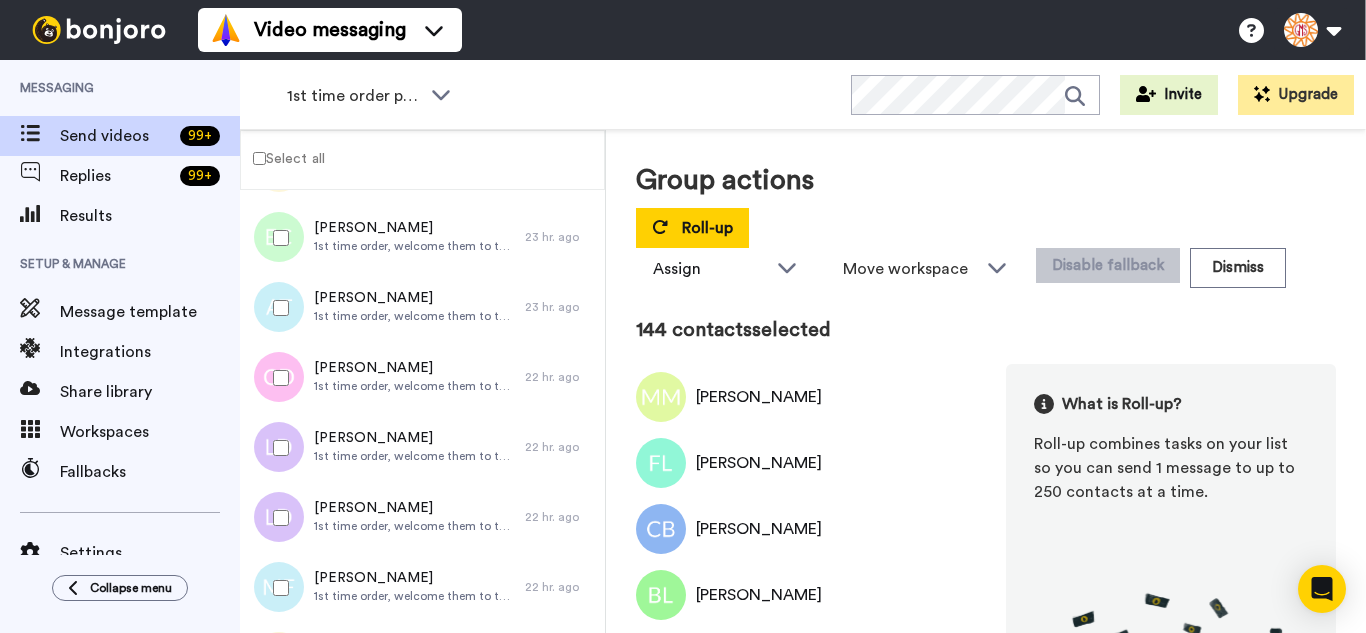 scroll, scrollTop: 9998, scrollLeft: 0, axis: vertical 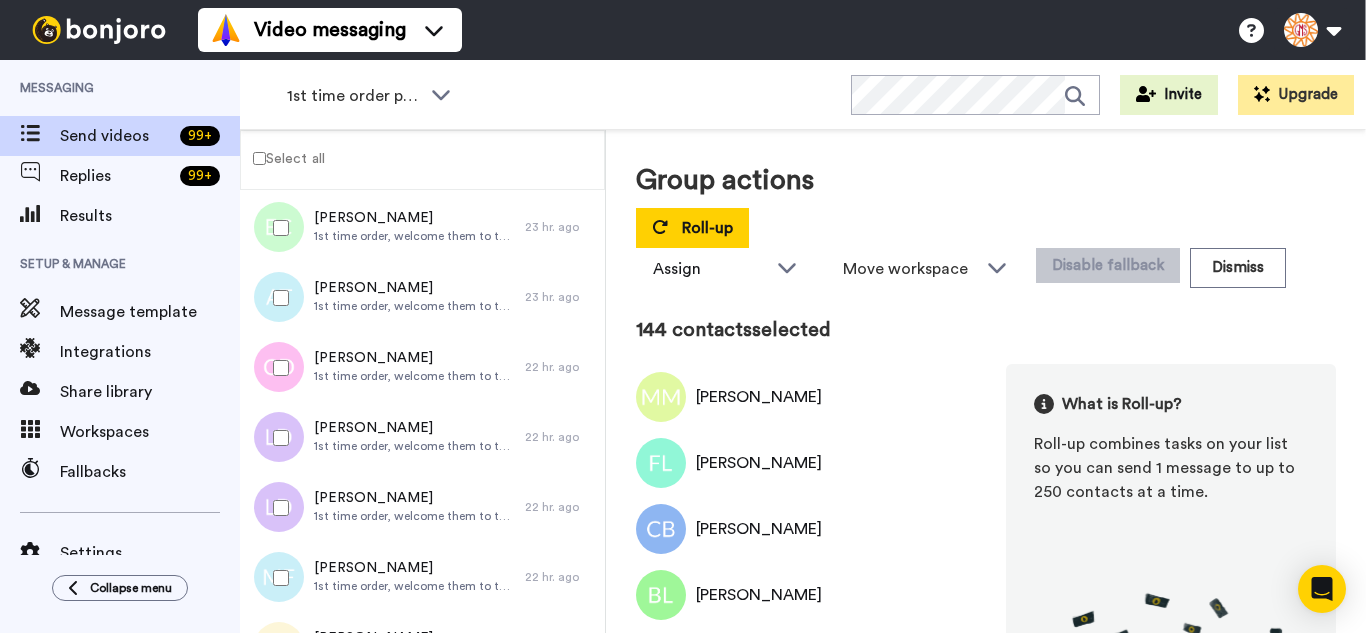 click at bounding box center [277, 368] 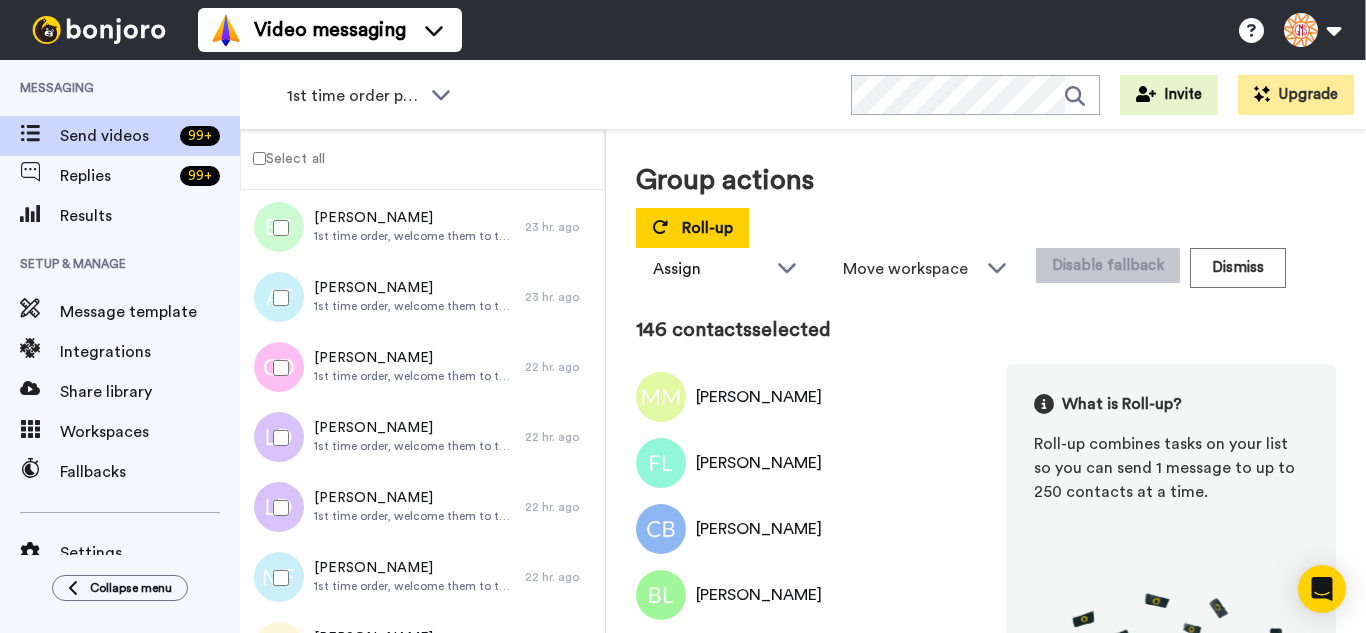 click at bounding box center [277, 508] 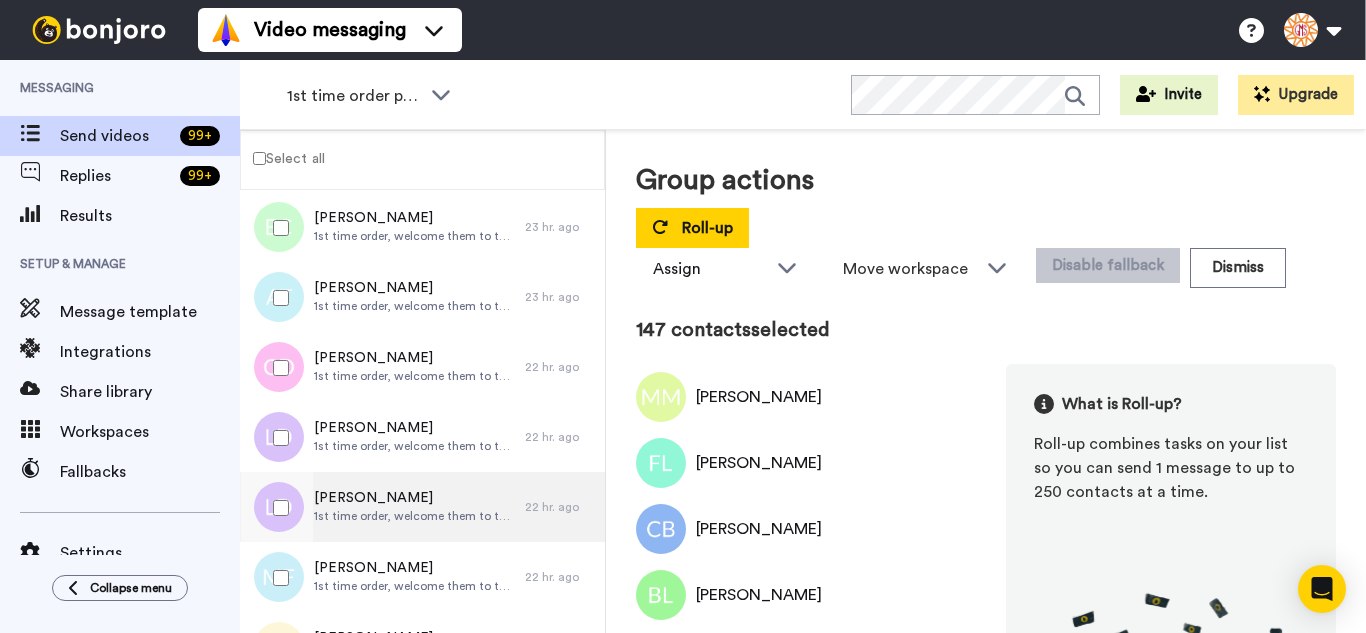 click at bounding box center [277, 578] 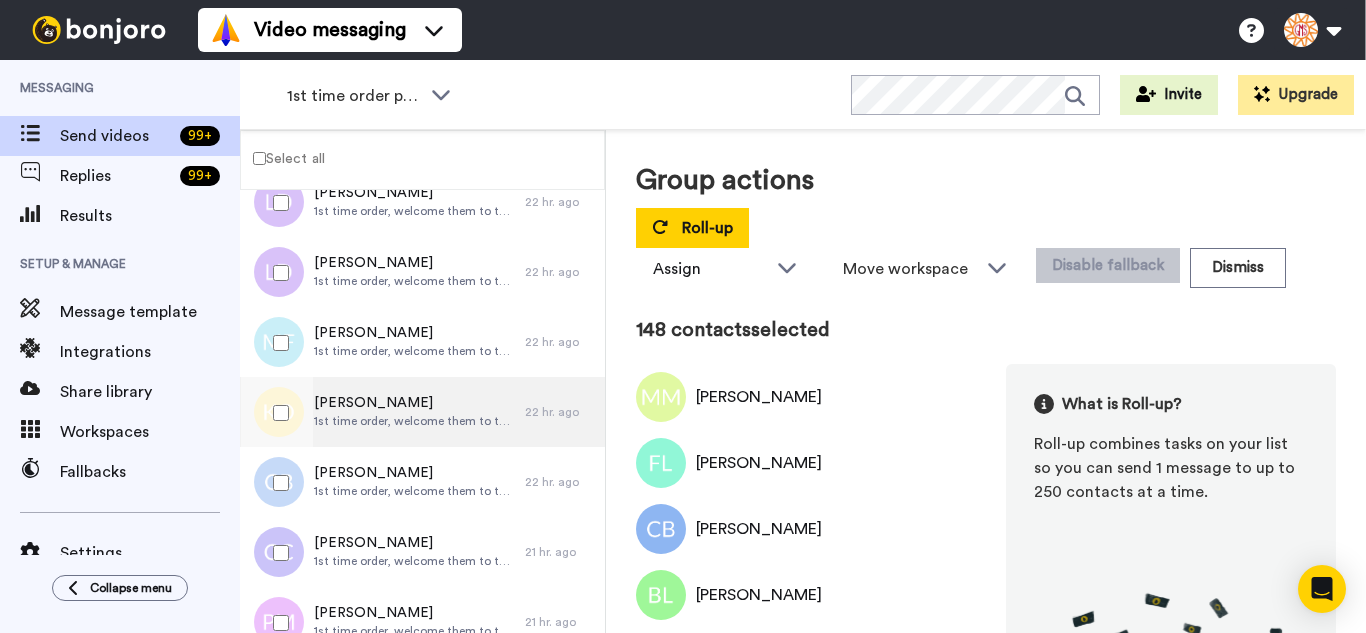scroll 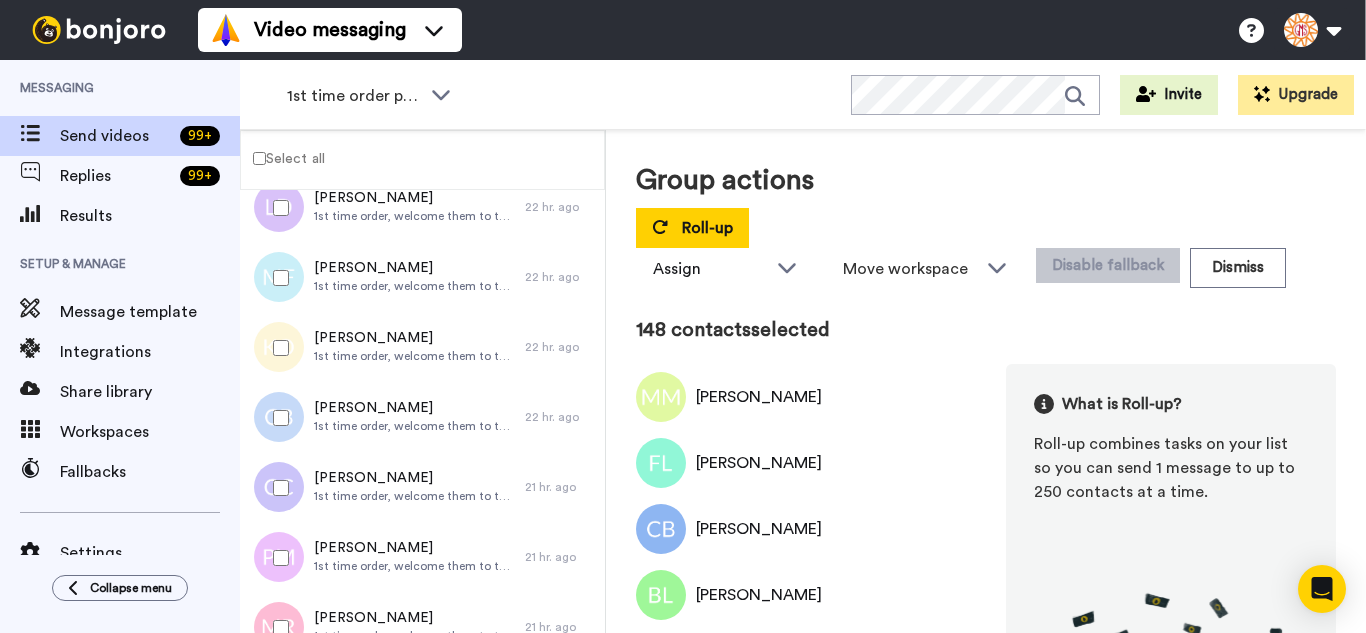 click at bounding box center (277, 348) 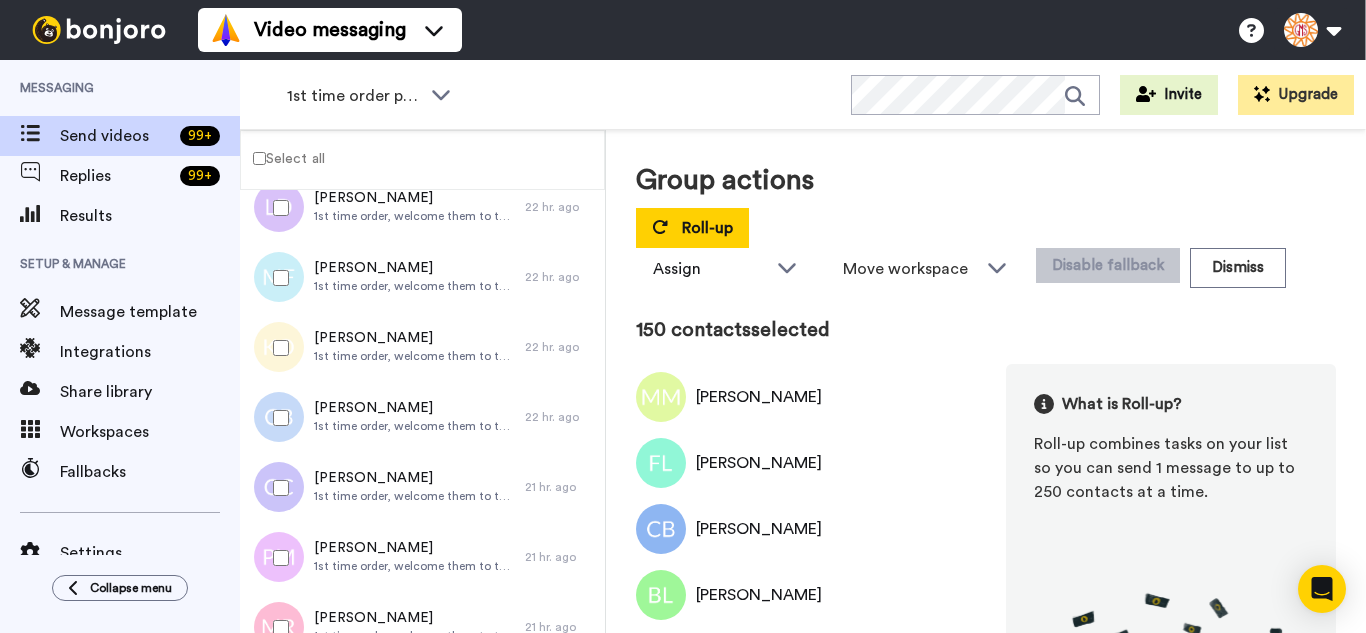 click at bounding box center (277, 488) 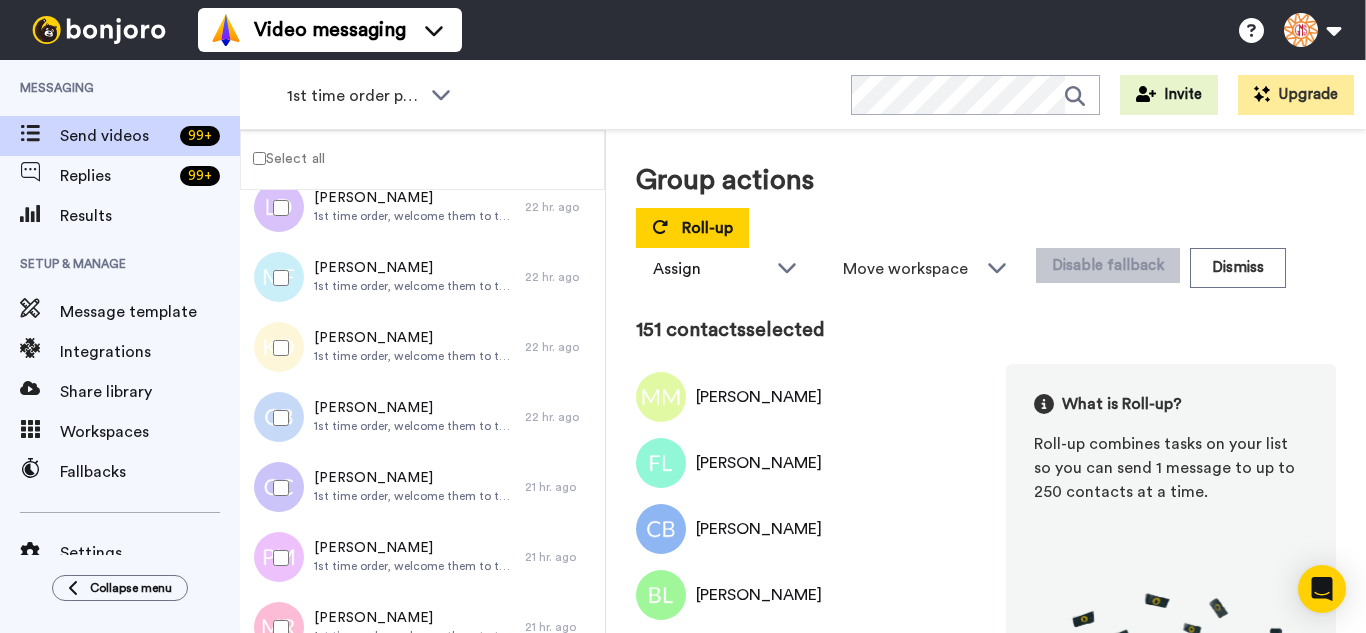 click at bounding box center [277, 558] 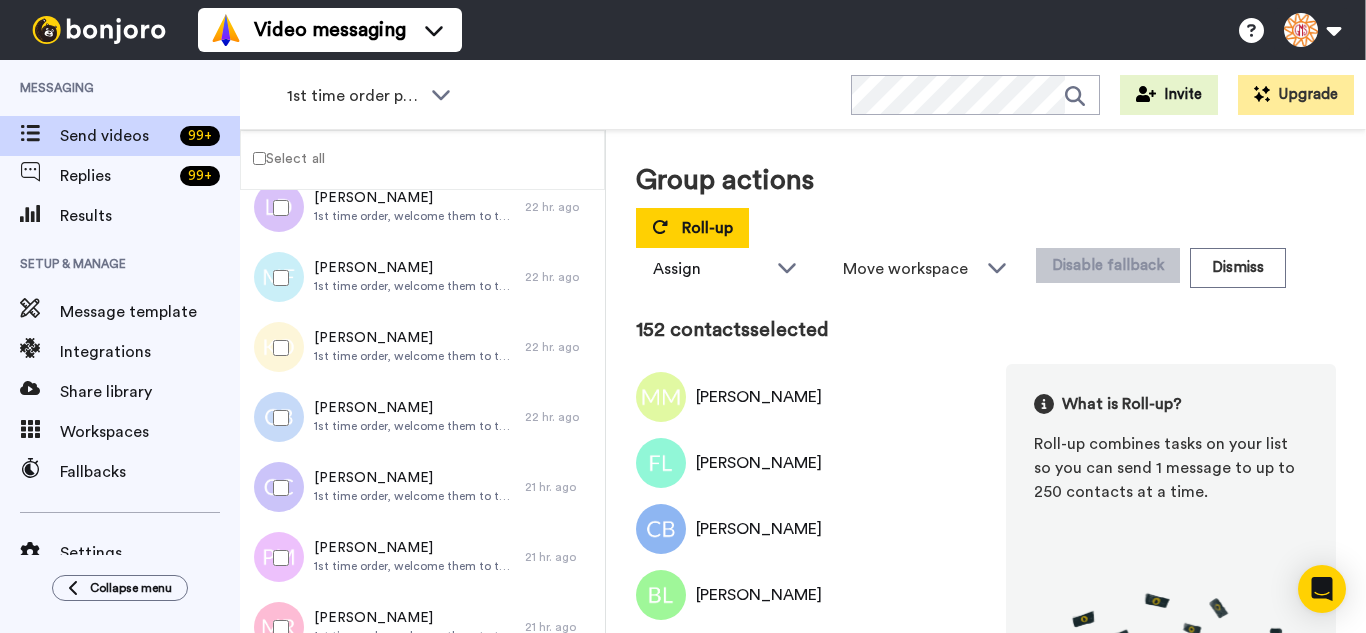 click at bounding box center (277, 628) 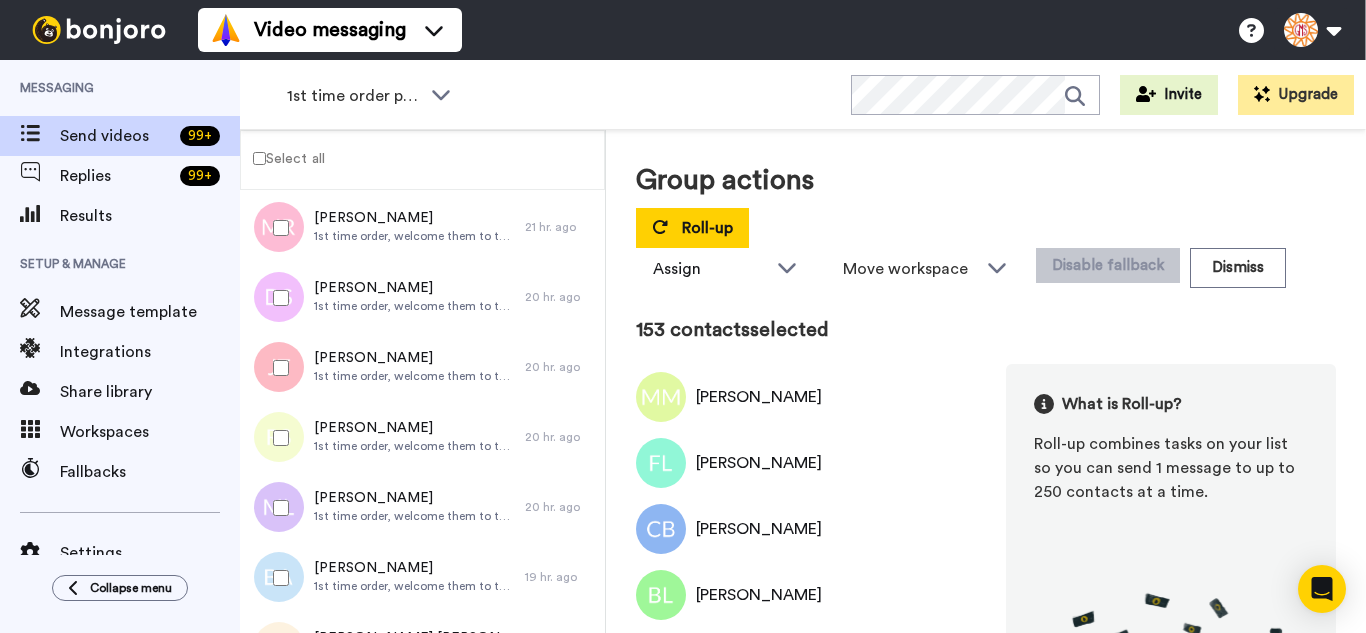 click at bounding box center [277, 368] 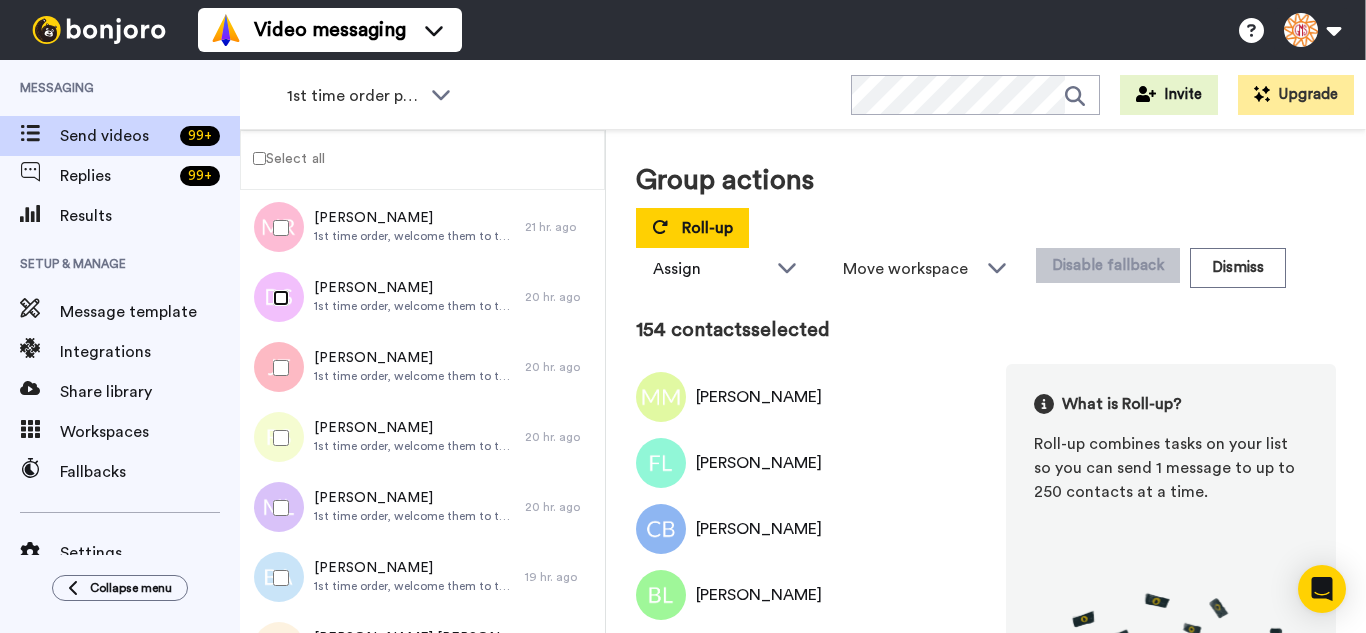 click at bounding box center (277, 298) 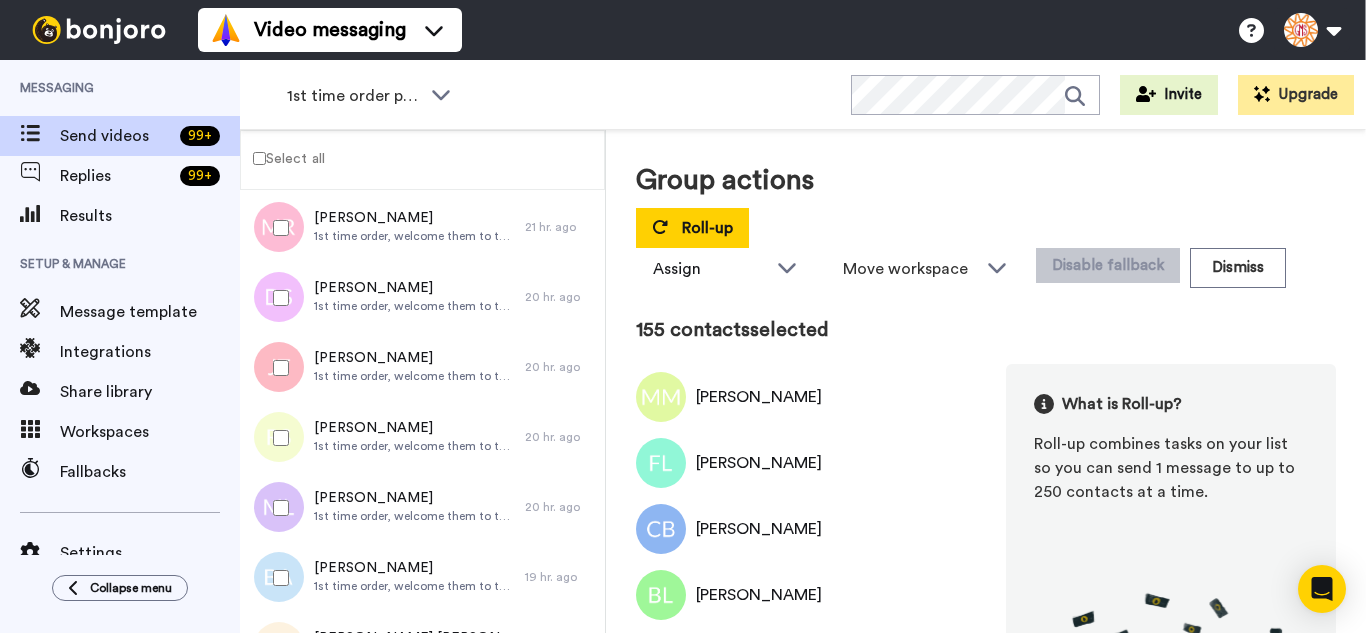click at bounding box center (277, 438) 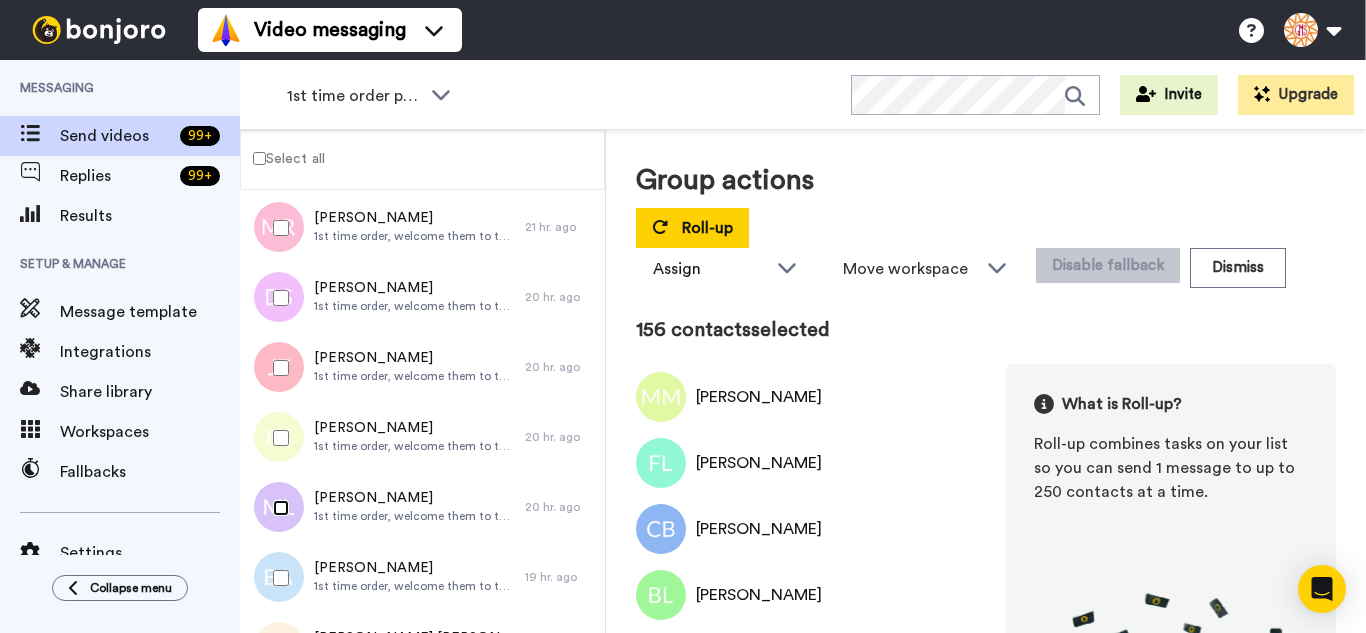 click at bounding box center [277, 508] 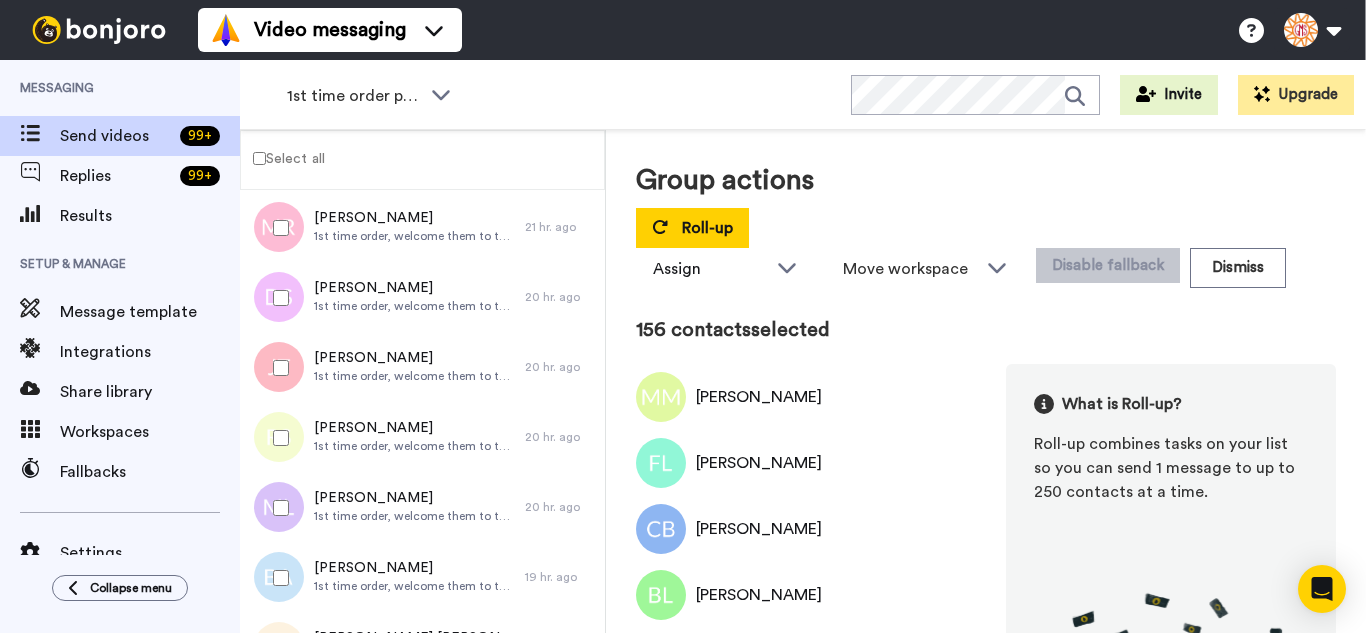 click at bounding box center [277, 578] 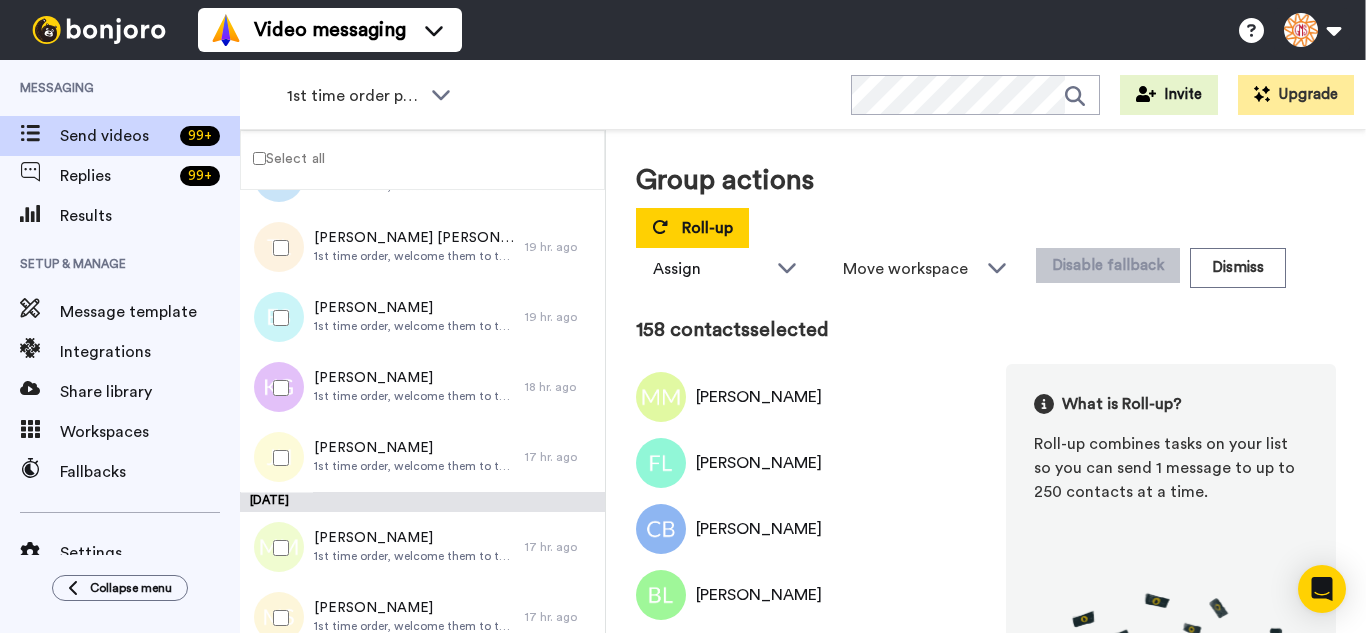 click at bounding box center (277, 248) 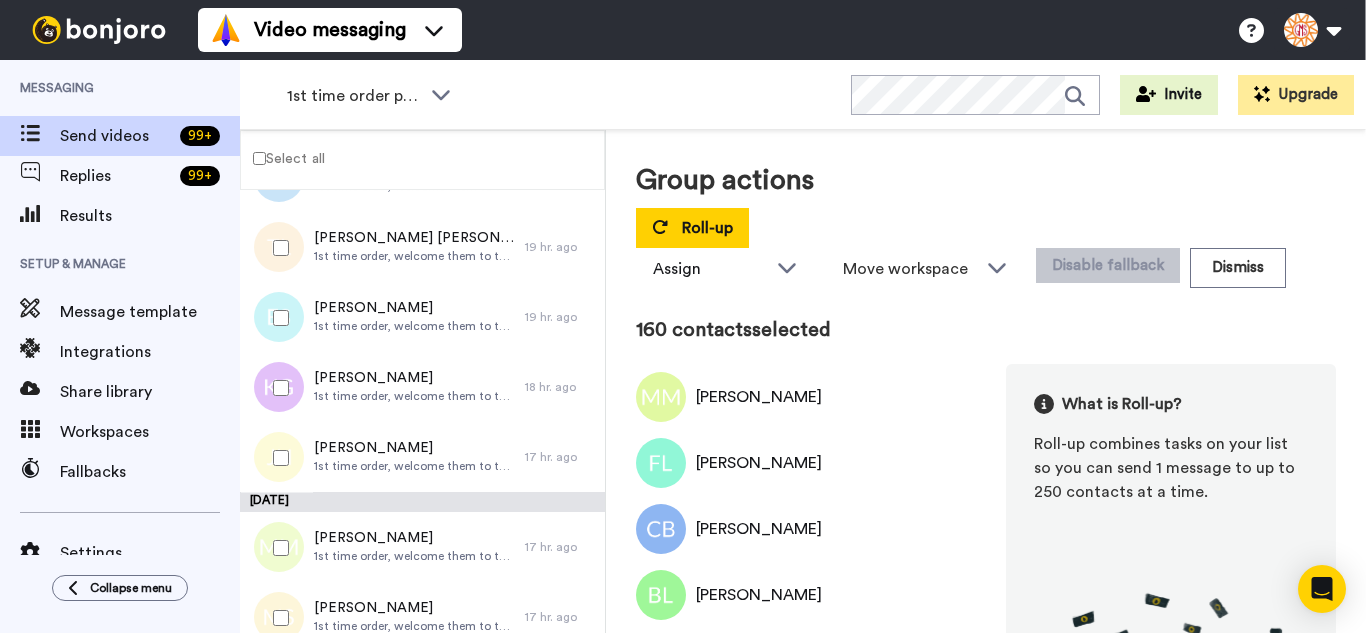 click on "July 11 Michele Melnick 1st time order, welcome them to the business 3 days ago Frances Lorenzini 1st time order, welcome them to the business 3 days ago Connie Brown 1st time order, welcome them to the business 3 days ago Barbara Lucas 1st time order, welcome them to the business 3 days ago Kimberly Wells 1st time order, welcome them to the business 3 days ago Sue Lee 1st time order, welcome them to the business 3 days ago Wanda Almony 1st time order, welcome them to the business 3 days ago Tamara Greene 1st time order, welcome them to the business 3 days ago Juan Ramirez 1st time order, welcome them to the business 3 days ago Linda Shubel 1st time order, welcome them to the business 3 days ago Dean Wohnhas 1st time order, welcome them to the business 3 days ago Natalie Pasho 1st time order, welcome them to the business 3 days ago Nikki Alphonse 1st time order, welcome them to the business 3 days ago Paola Palazzolo 1st time order, welcome them to the business 3 days ago Loretta Kennedy 3 days ago 3 days ago" at bounding box center (422, -4743) 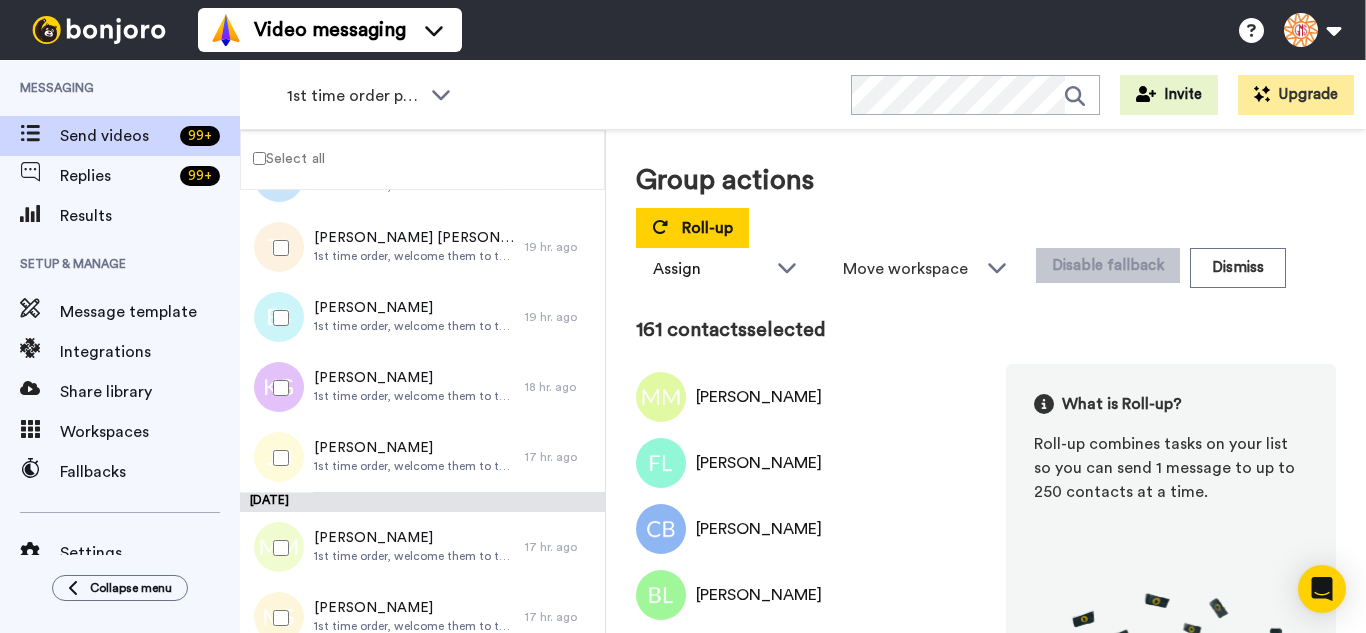 click at bounding box center (277, 388) 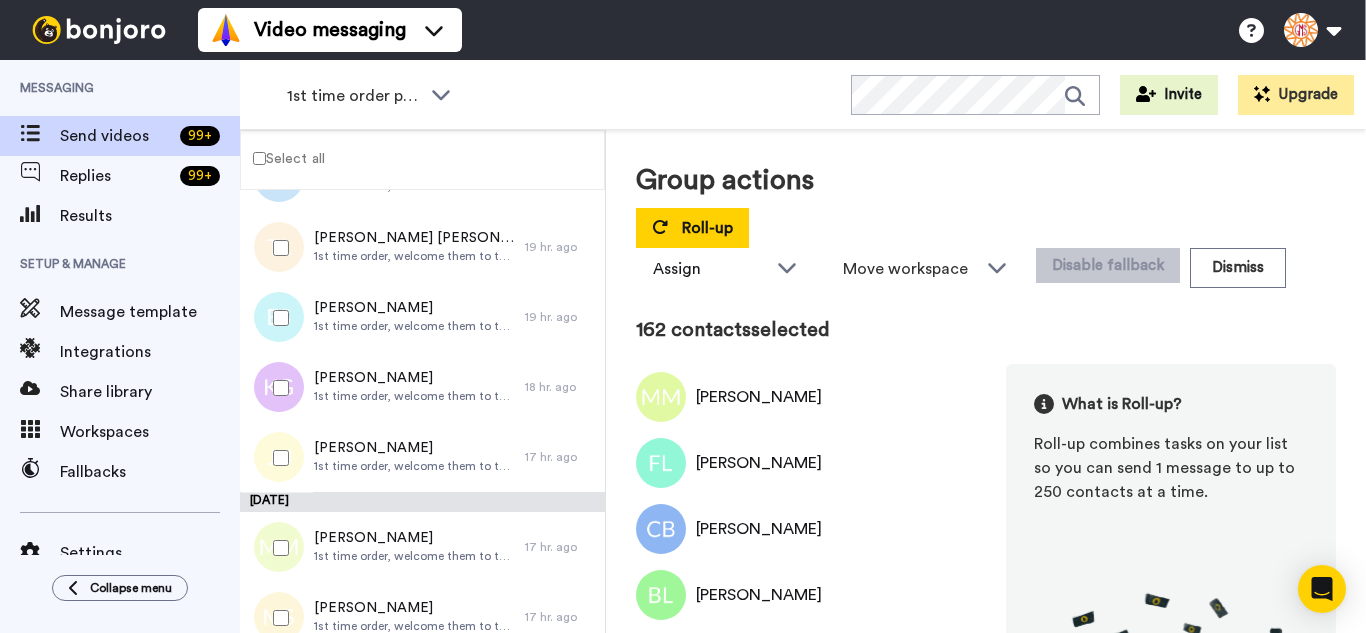click at bounding box center [277, 548] 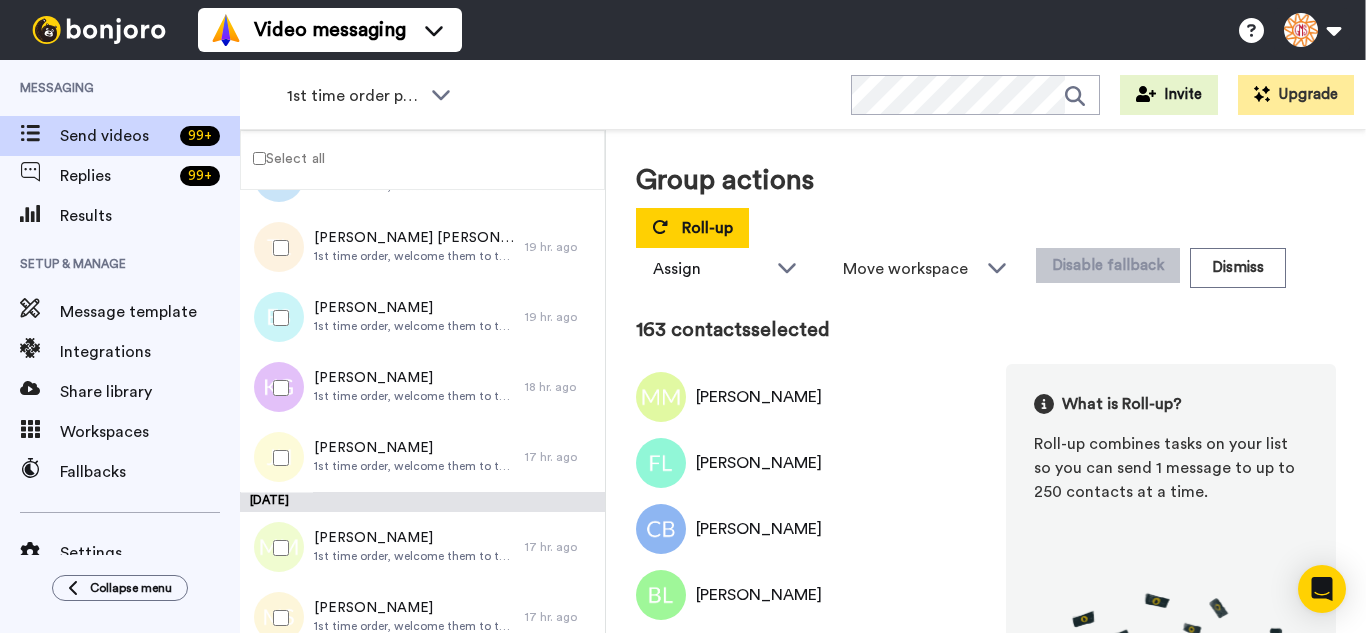 click at bounding box center (277, 618) 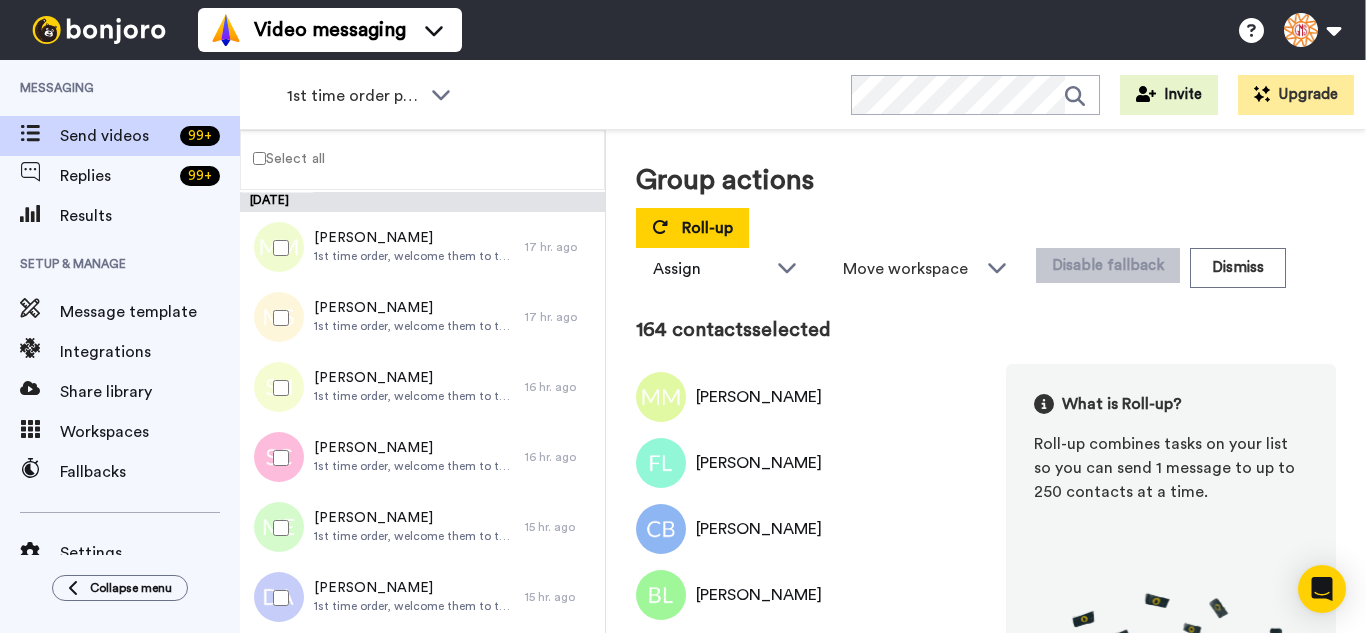 click at bounding box center (277, 388) 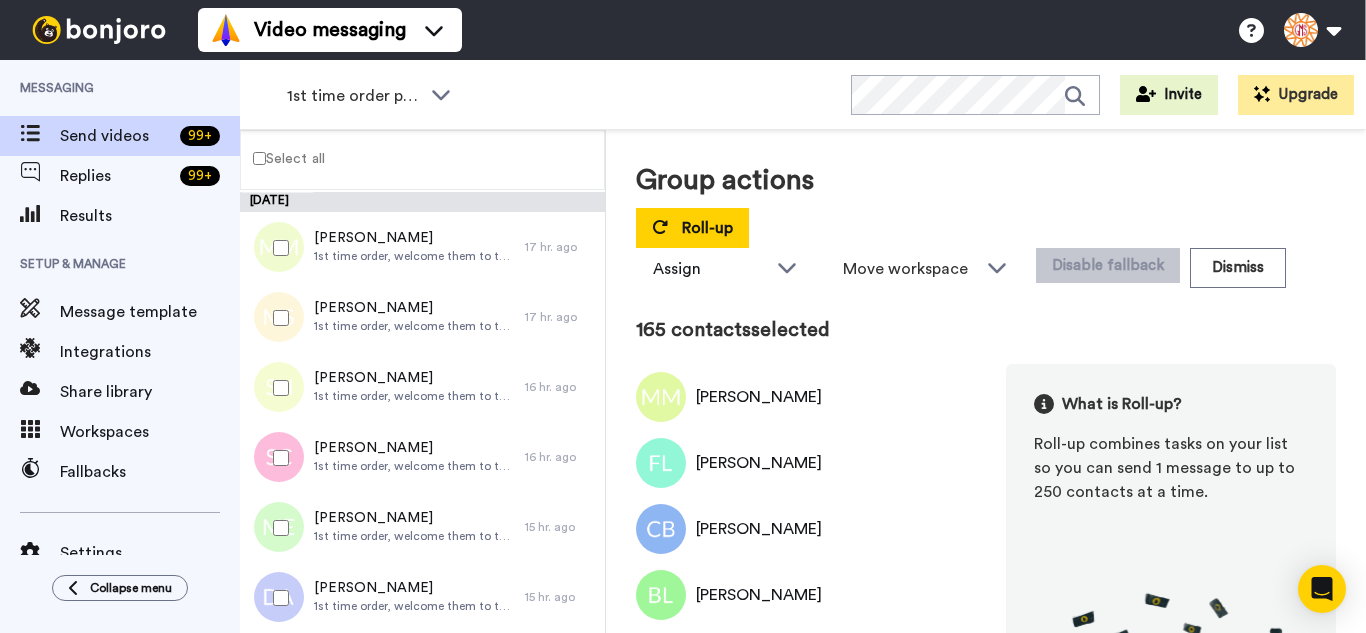 click at bounding box center (277, 458) 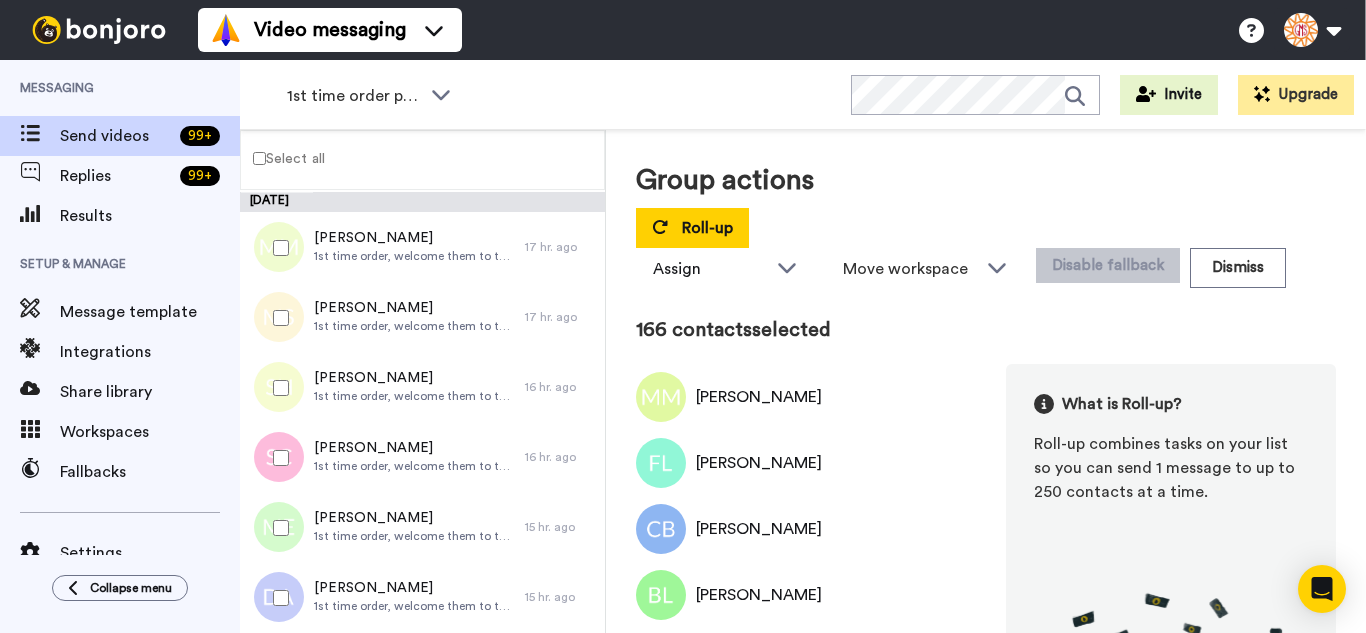 click at bounding box center (277, 528) 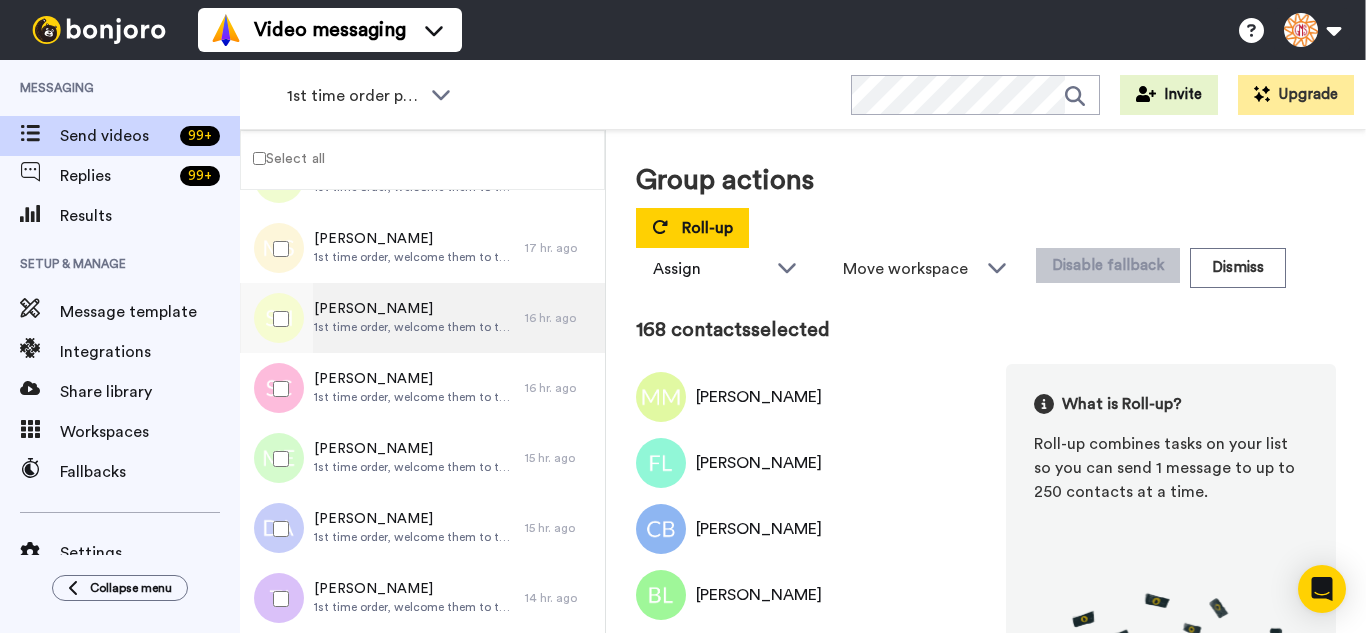 scroll, scrollTop: 11698, scrollLeft: 0, axis: vertical 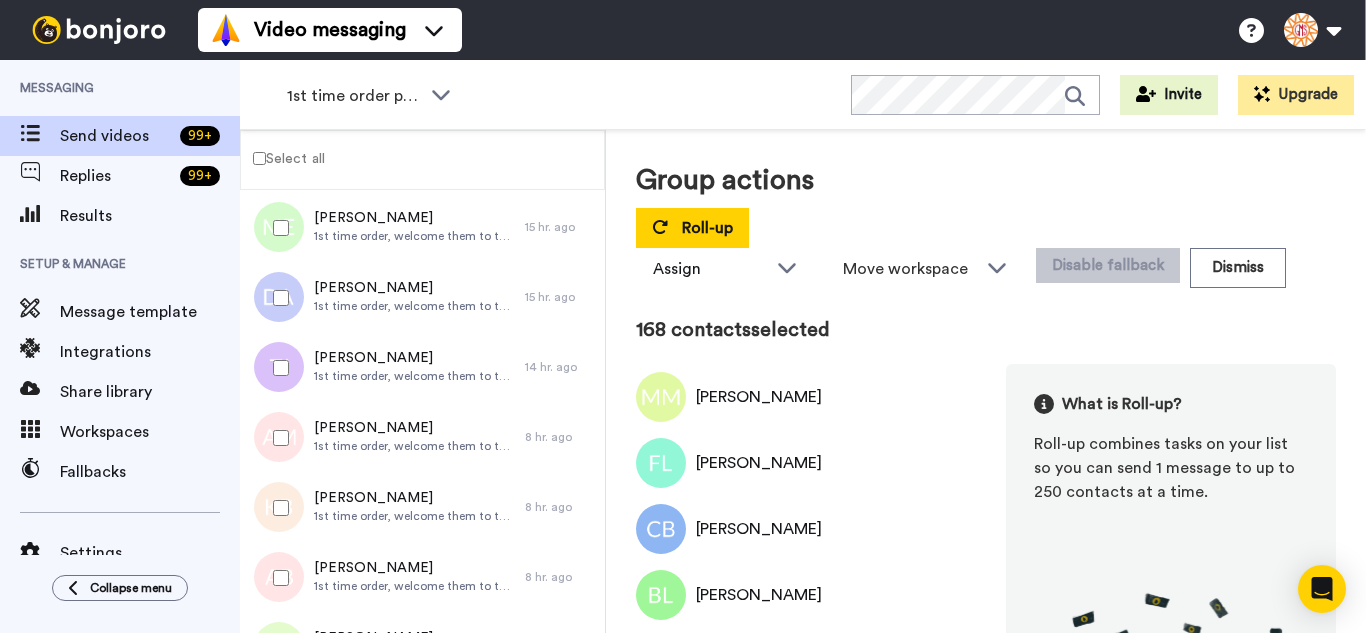 click at bounding box center [277, 368] 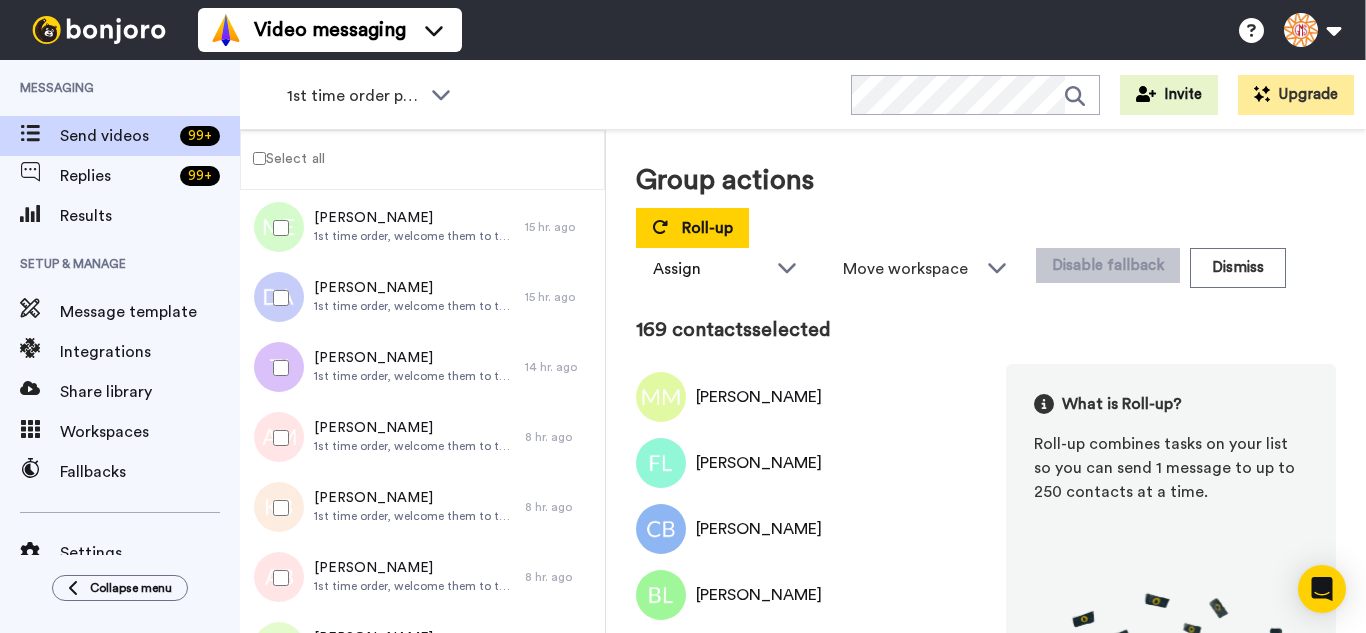 click on "July 11 Michele Melnick 1st time order, welcome them to the business 3 days ago Frances Lorenzini 1st time order, welcome them to the business 3 days ago Connie Brown 1st time order, welcome them to the business 3 days ago Barbara Lucas 1st time order, welcome them to the business 3 days ago Kimberly Wells 1st time order, welcome them to the business 3 days ago Sue Lee 1st time order, welcome them to the business 3 days ago Wanda Almony 1st time order, welcome them to the business 3 days ago Tamara Greene 1st time order, welcome them to the business 3 days ago Juan Ramirez 1st time order, welcome them to the business 3 days ago Linda Shubel 1st time order, welcome them to the business 3 days ago Dean Wohnhas 1st time order, welcome them to the business 3 days ago Natalie Pasho 1st time order, welcome them to the business 3 days ago Nikki Alphonse 1st time order, welcome them to the business 3 days ago Paola Palazzolo 1st time order, welcome them to the business 3 days ago Loretta Kennedy 3 days ago 3 days ago" at bounding box center (422, -4468) 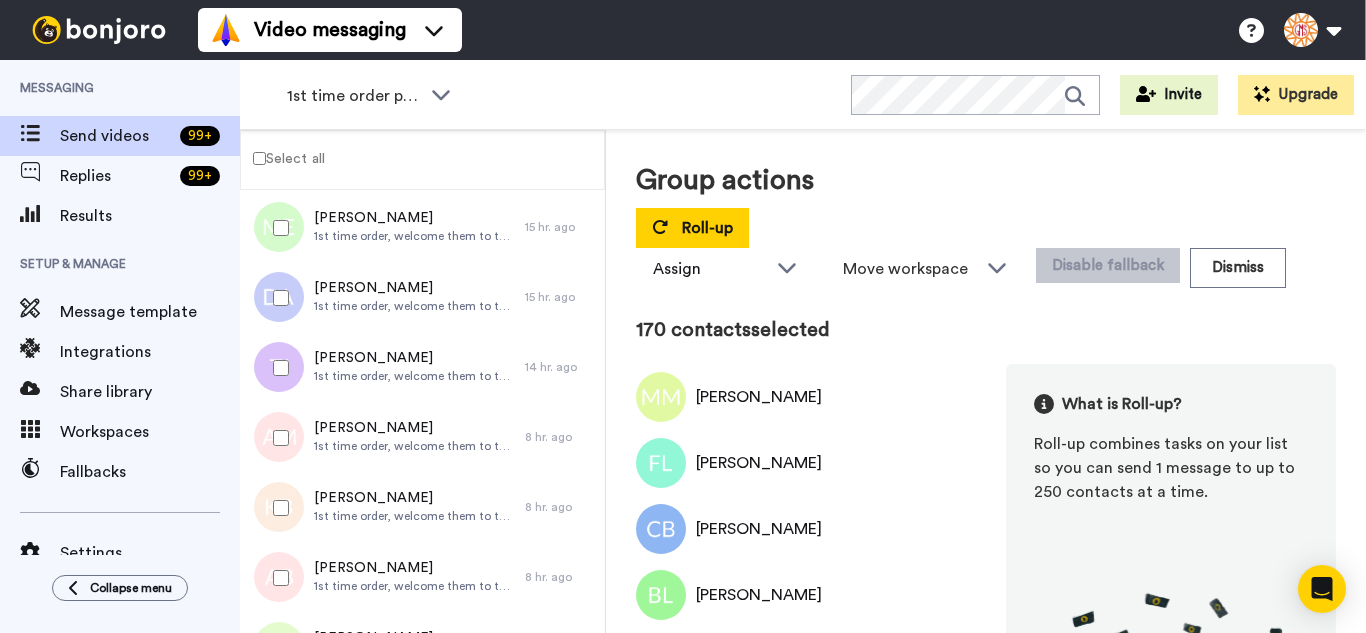click at bounding box center (277, 578) 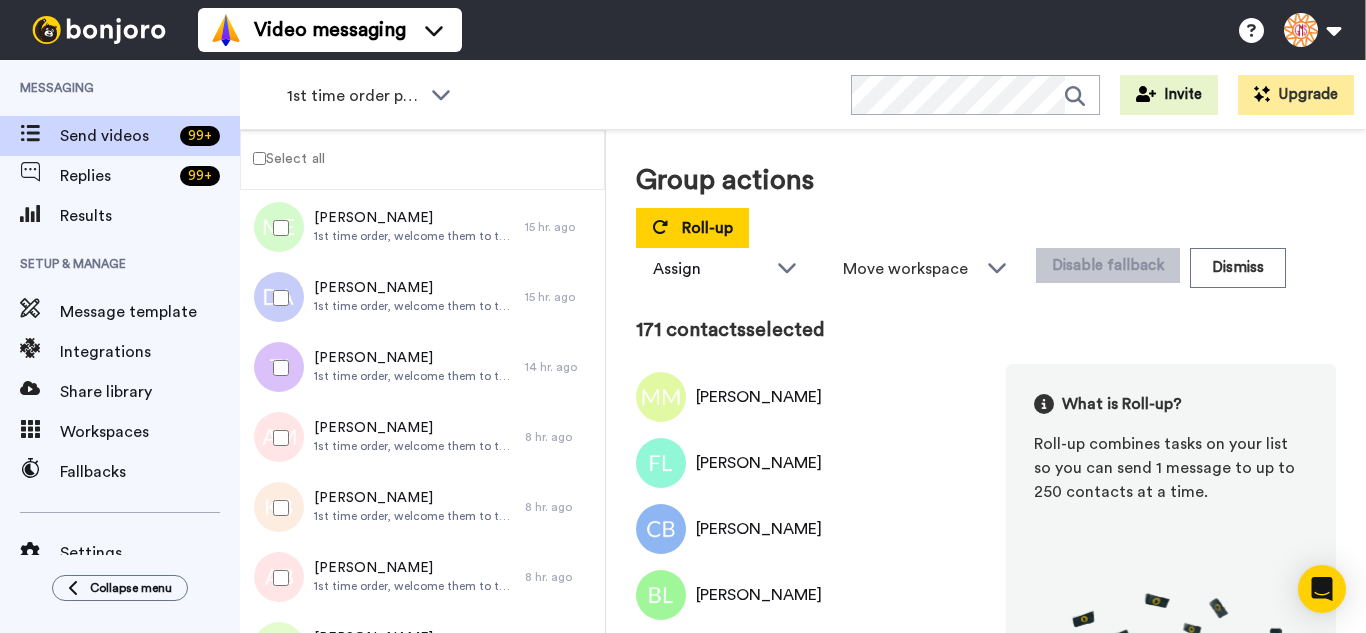 click at bounding box center (277, 508) 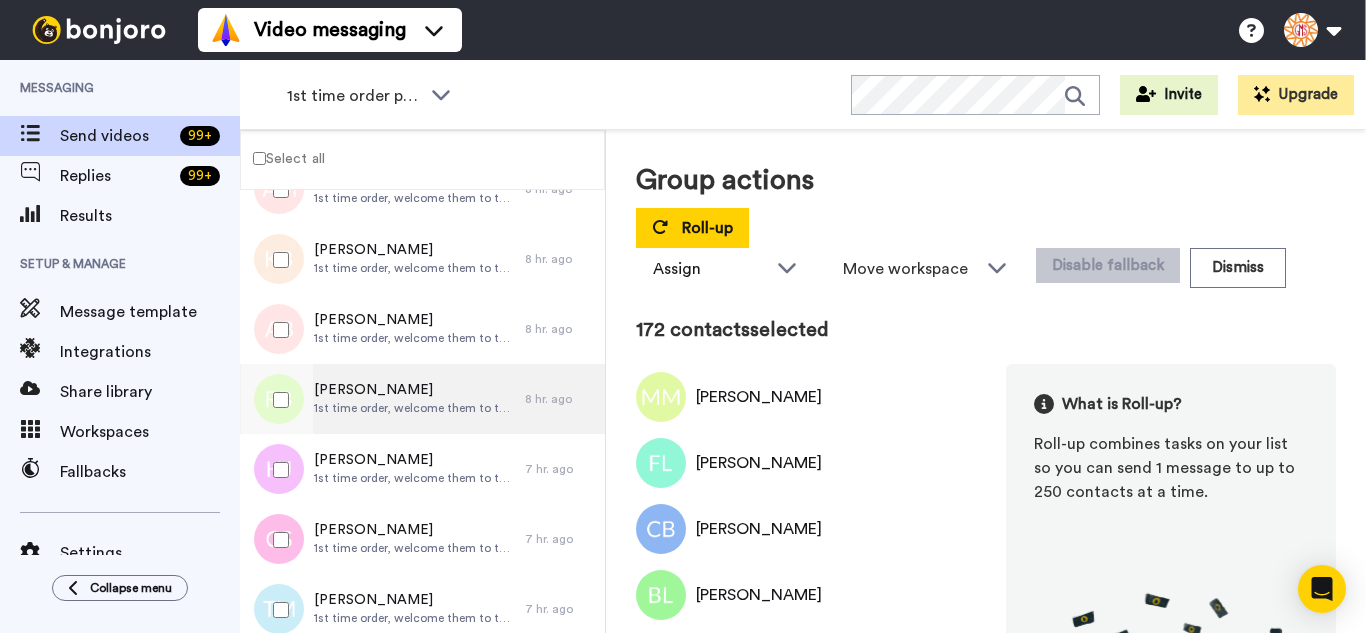 scroll, scrollTop: 11998, scrollLeft: 0, axis: vertical 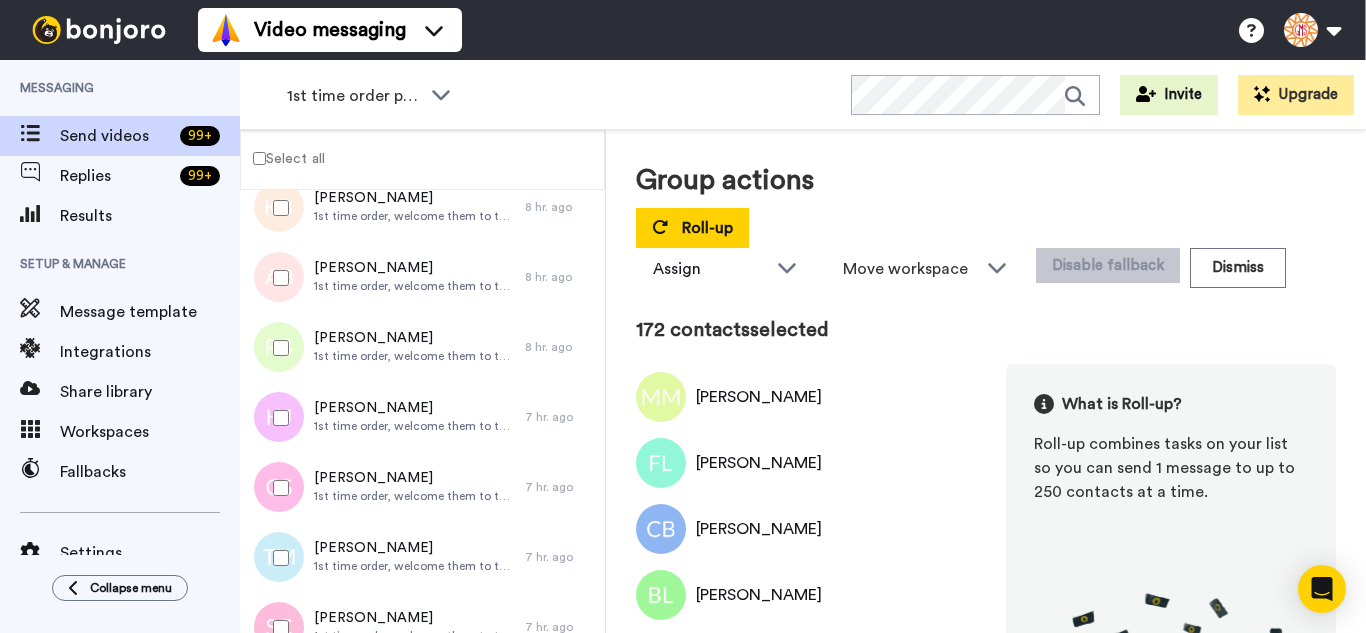 click at bounding box center [277, 348] 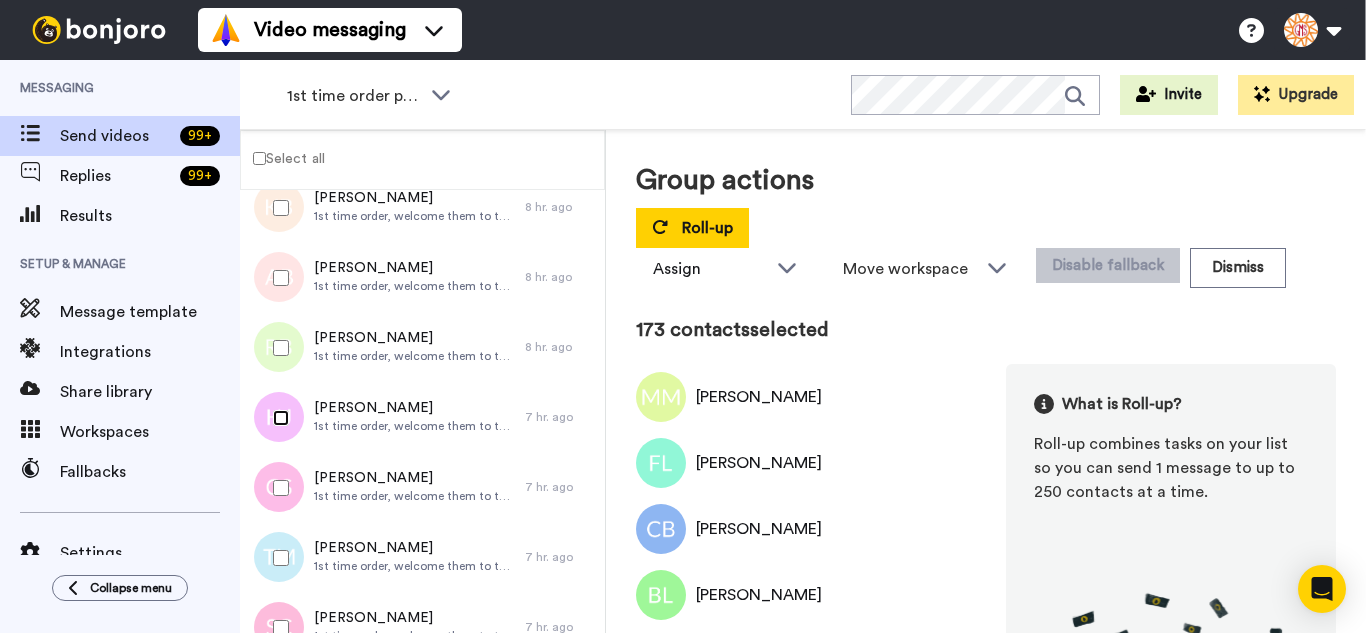 click at bounding box center (277, 418) 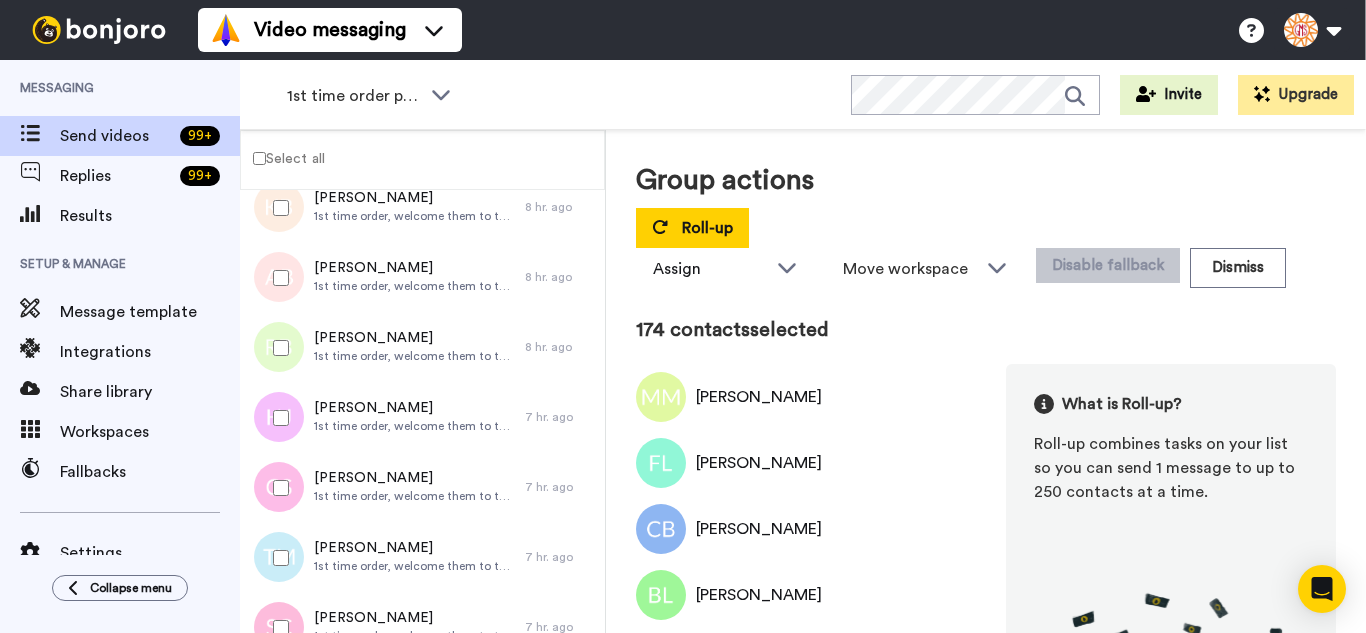 click at bounding box center (277, 488) 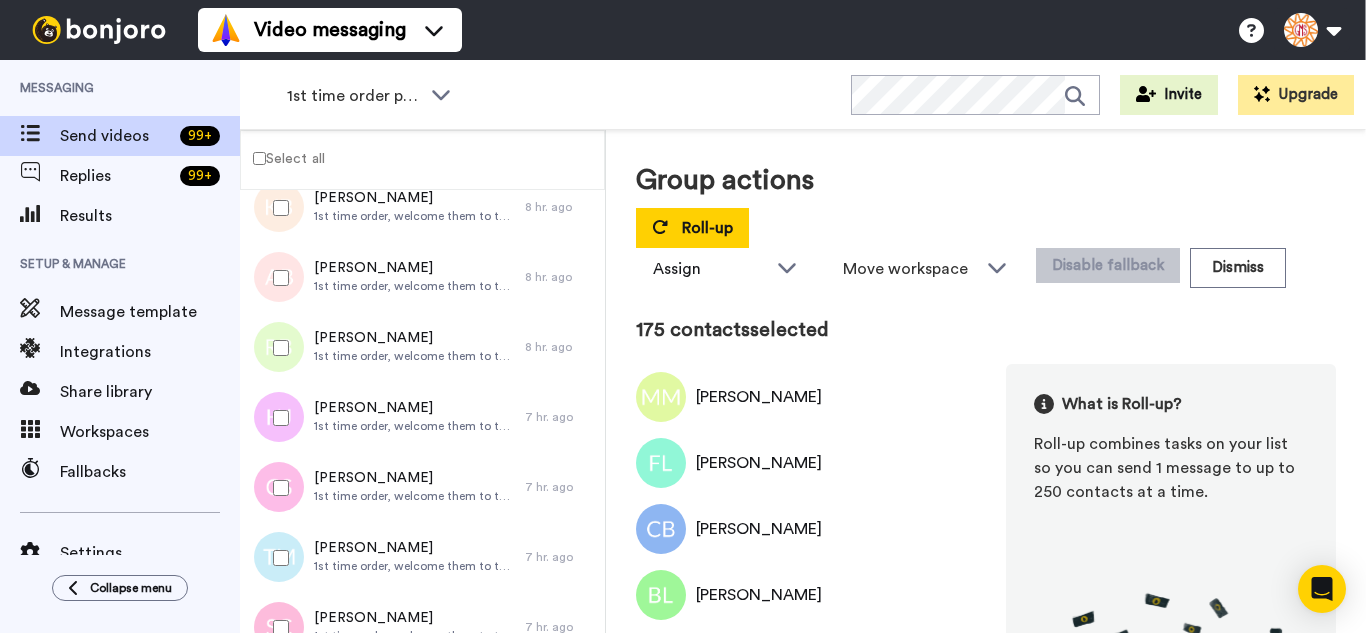 click at bounding box center (277, 558) 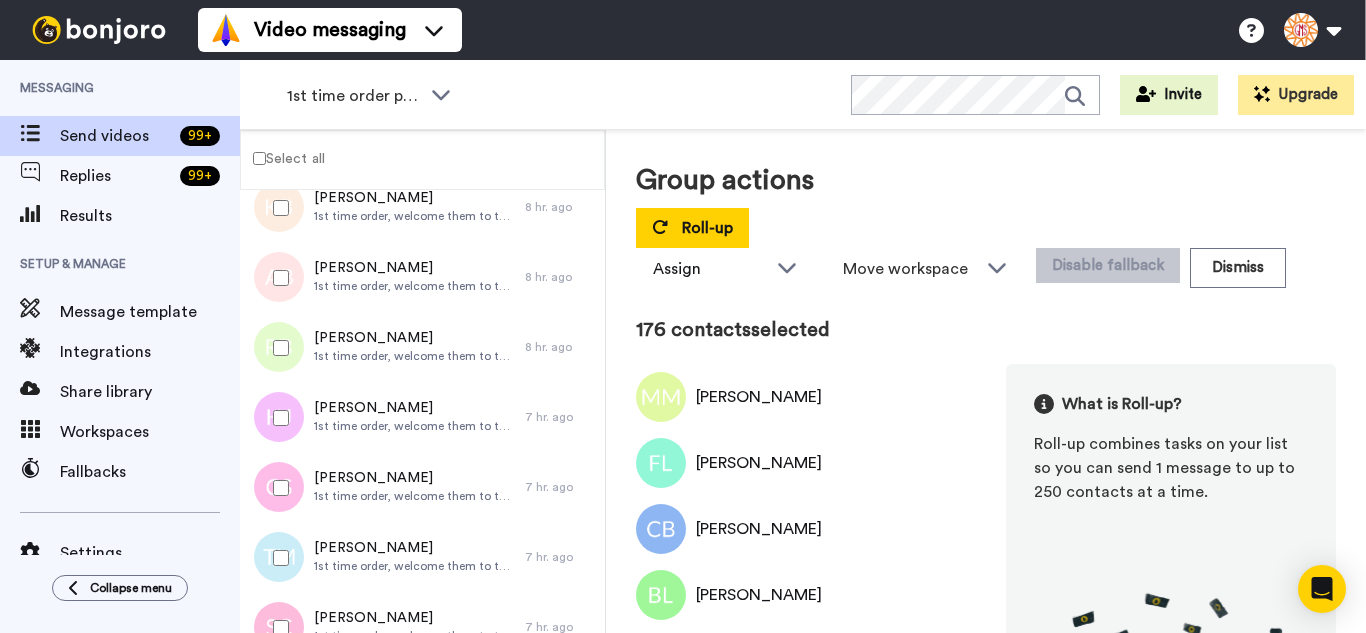 click at bounding box center [277, 628] 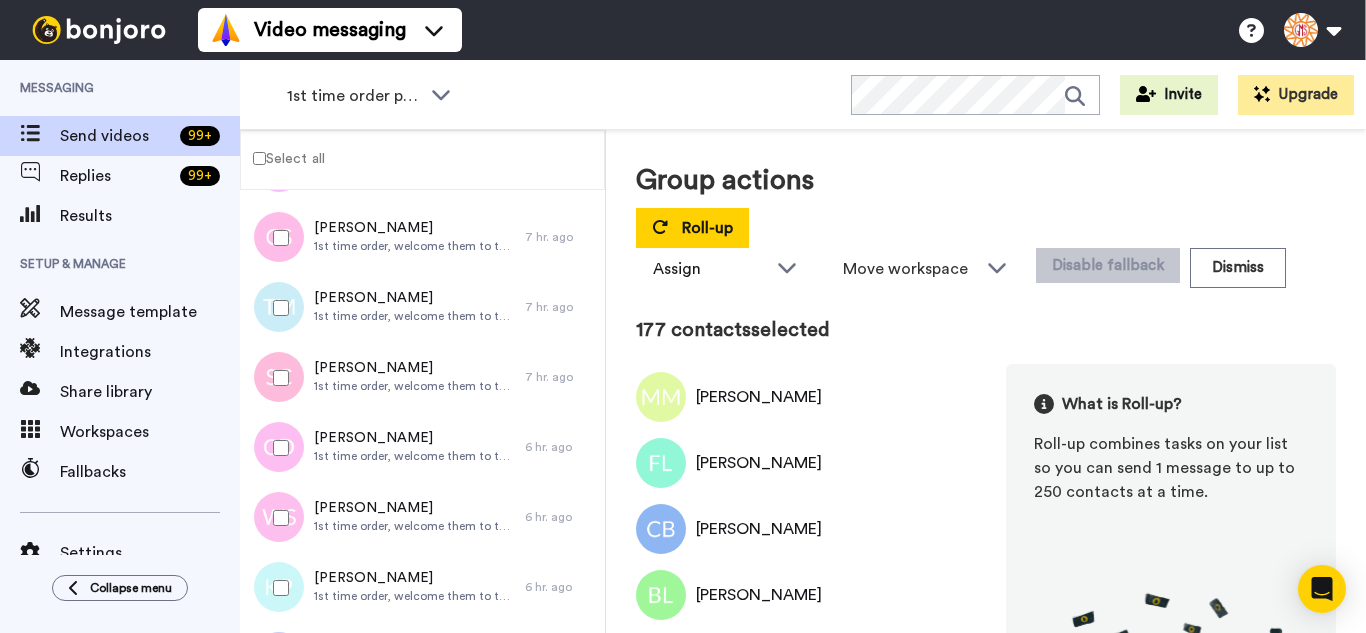 scroll, scrollTop: 12298, scrollLeft: 0, axis: vertical 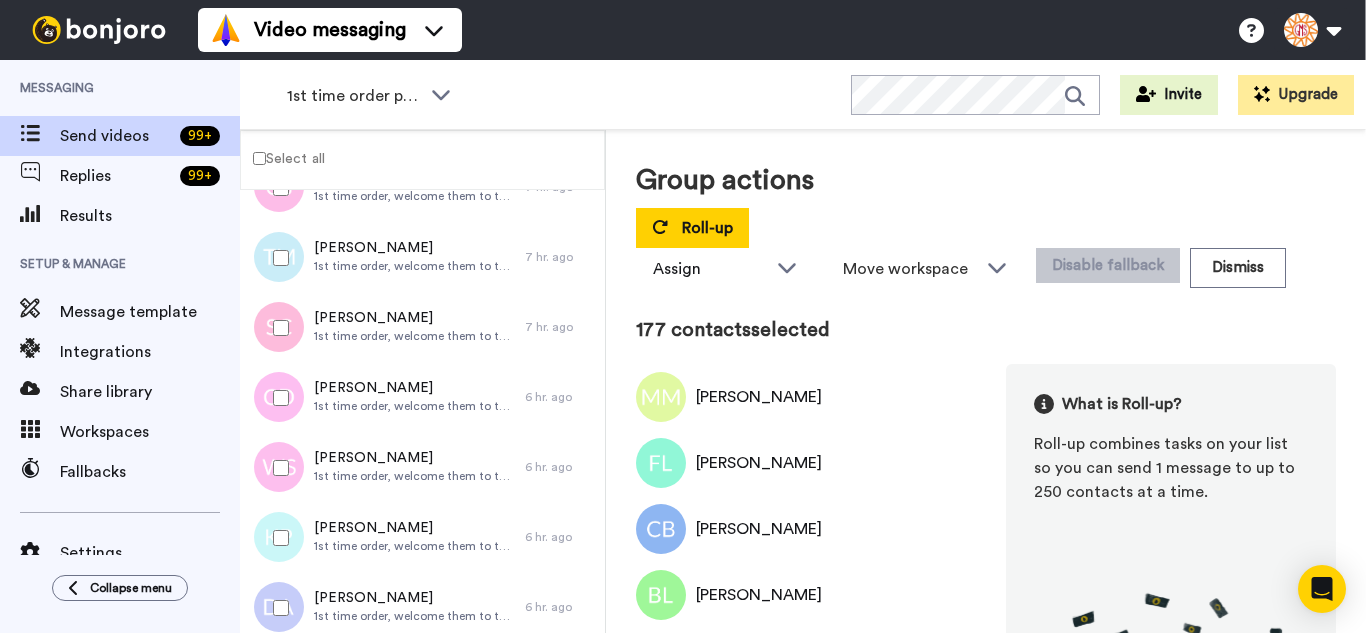 click at bounding box center [277, 398] 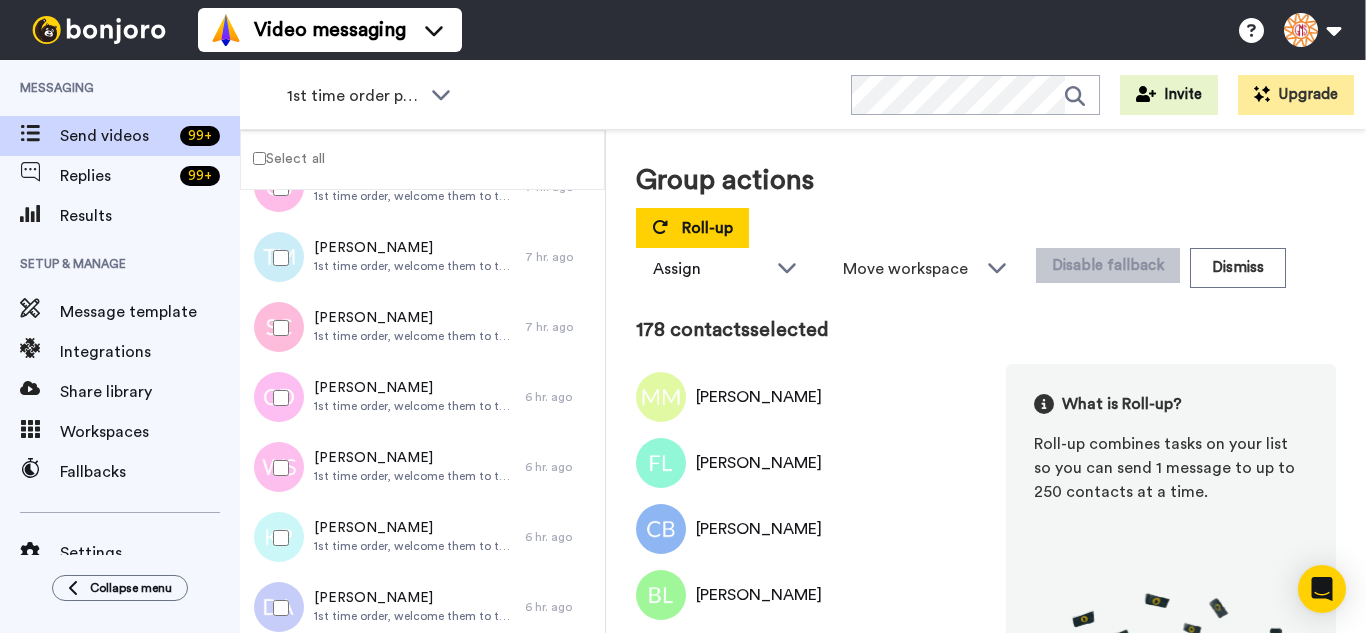click at bounding box center [277, 468] 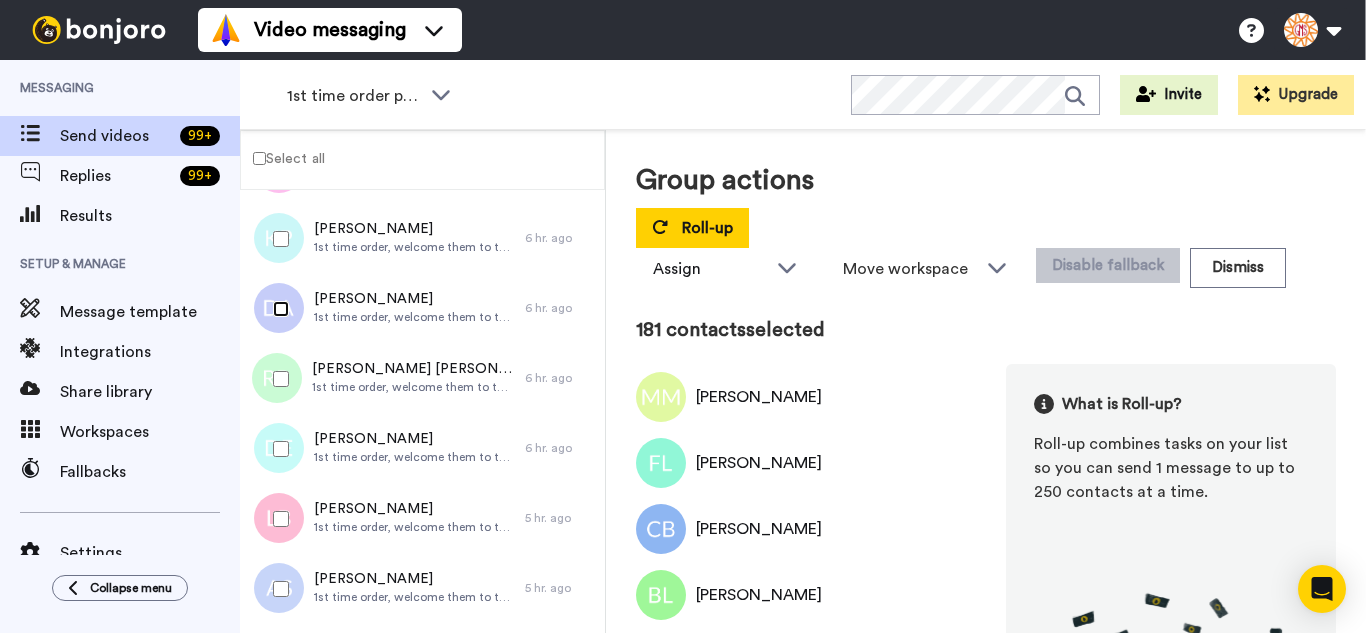 scroll, scrollTop: 12598, scrollLeft: 0, axis: vertical 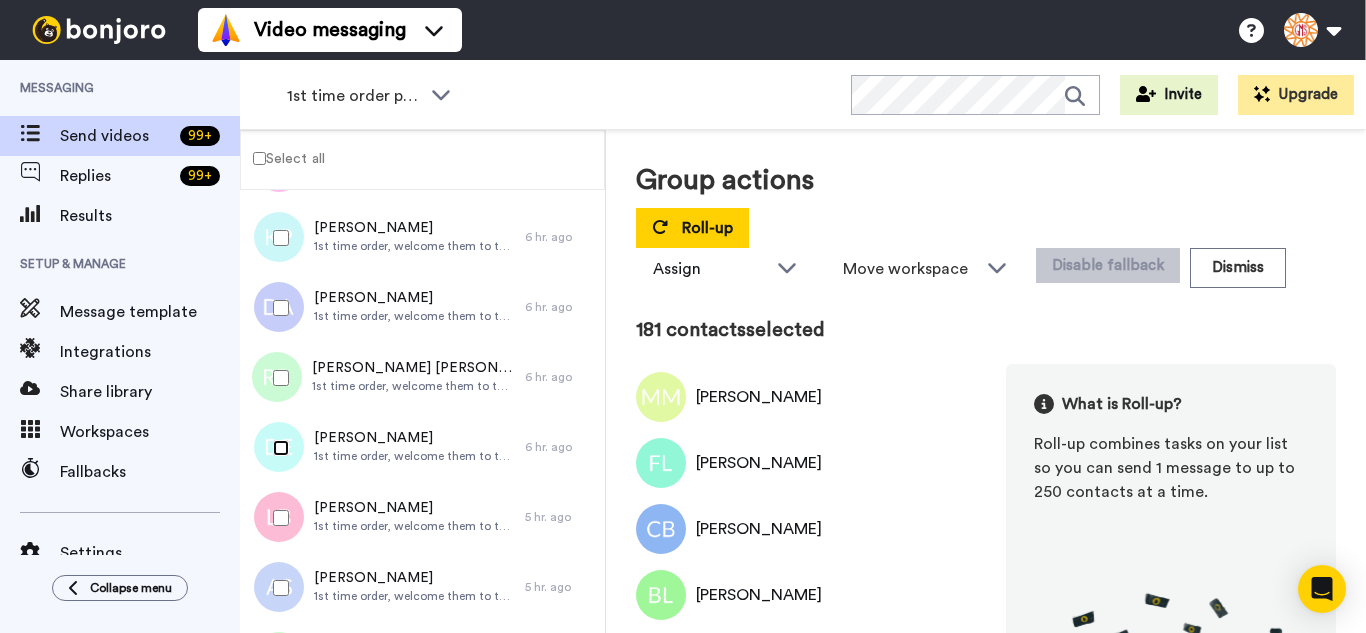 click at bounding box center [277, 448] 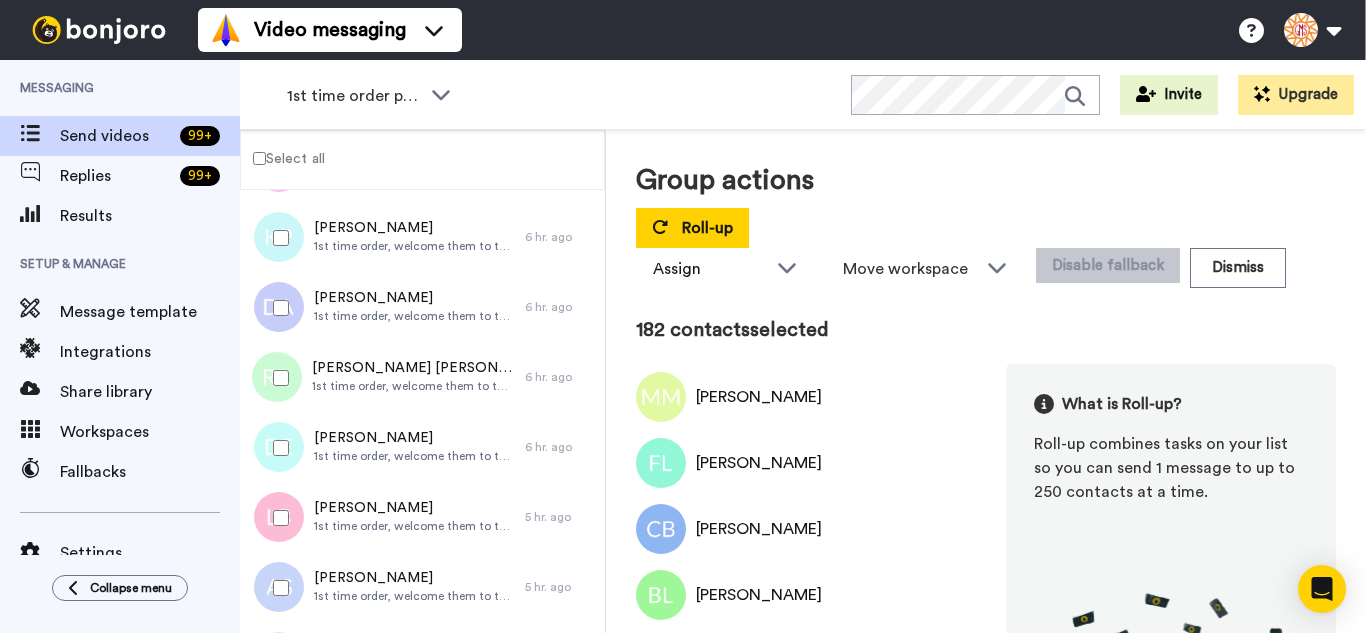 click at bounding box center (277, 518) 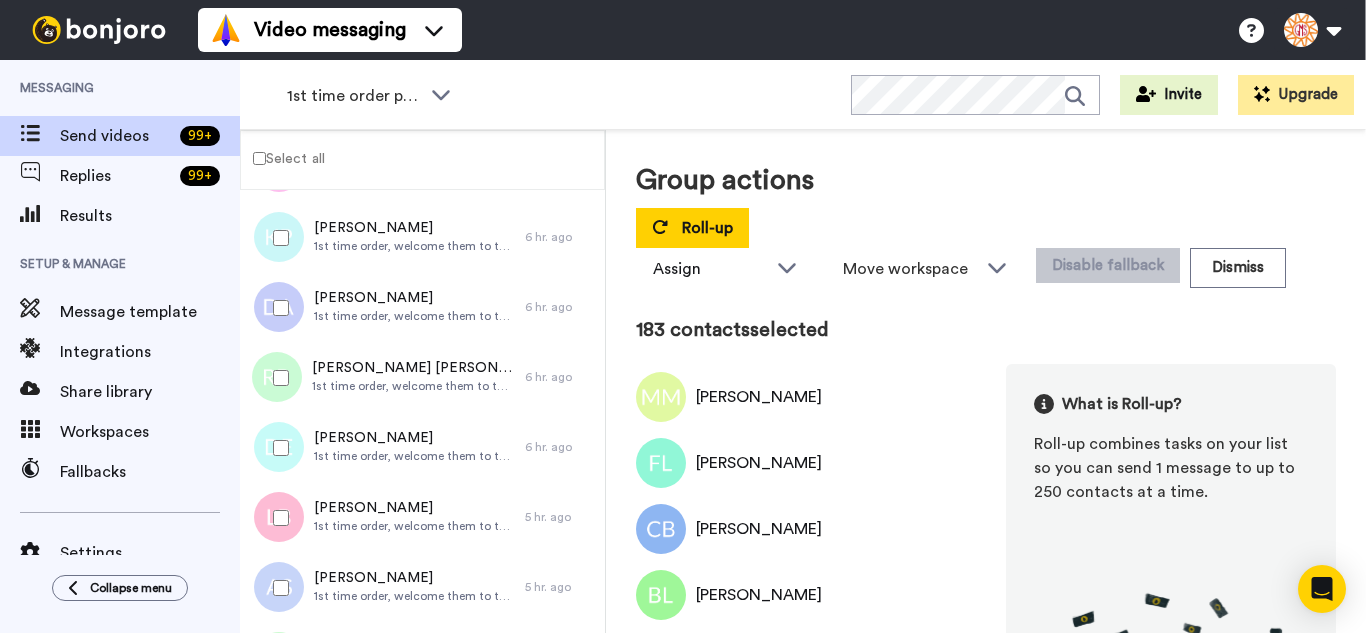click at bounding box center [277, 588] 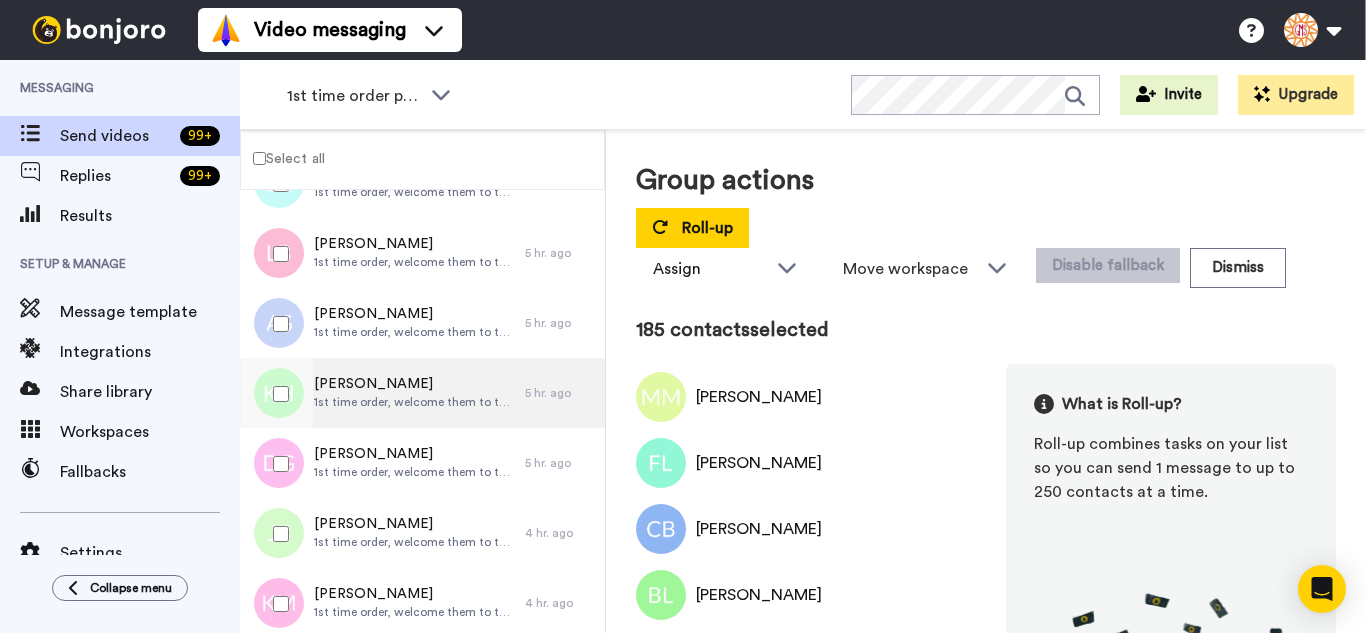 scroll, scrollTop: 12898, scrollLeft: 0, axis: vertical 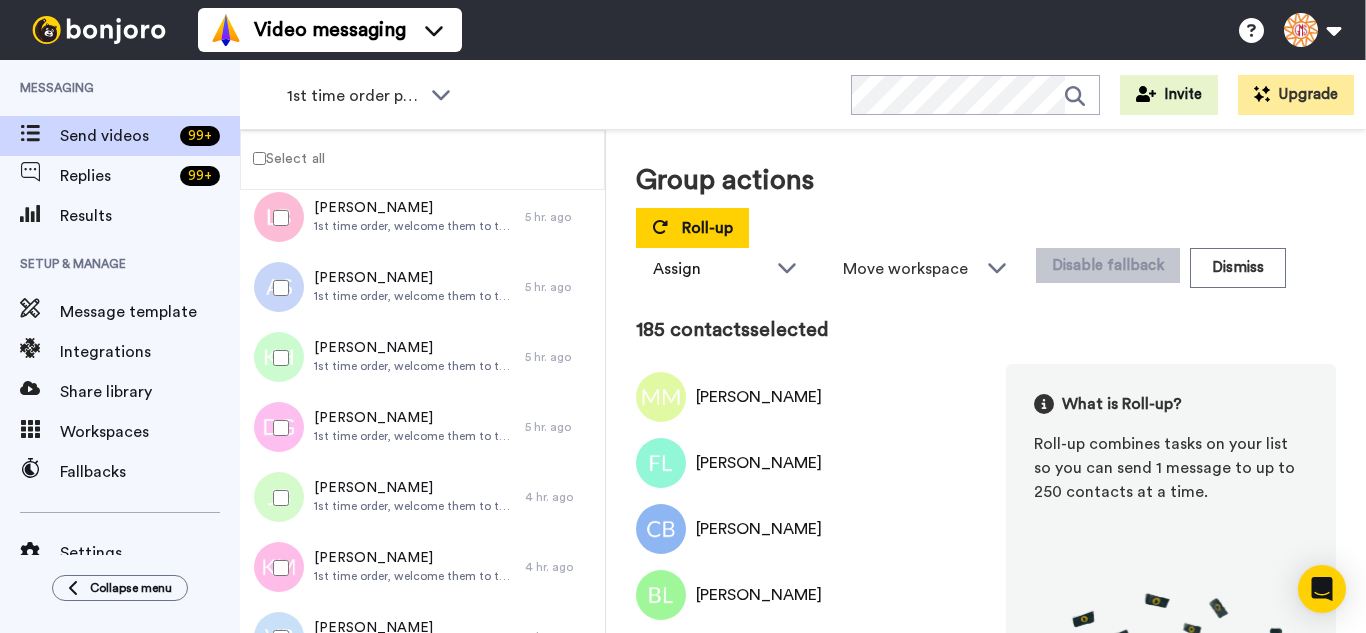 click at bounding box center (277, 358) 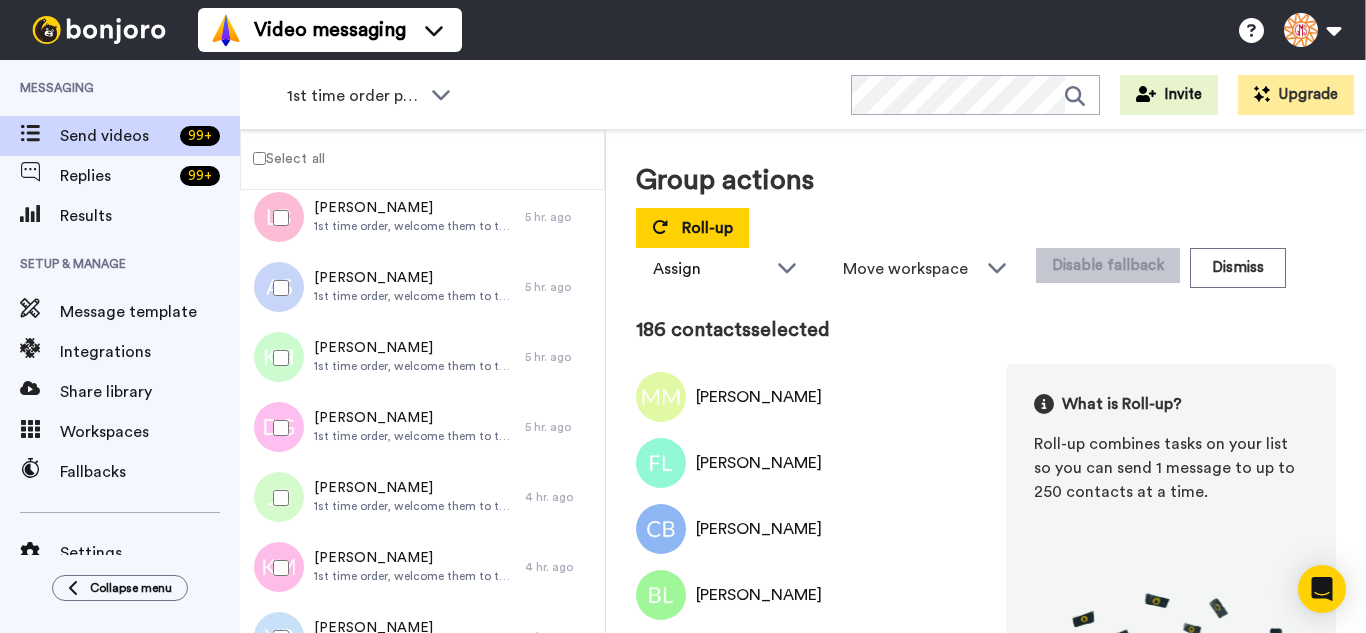 click at bounding box center [277, 428] 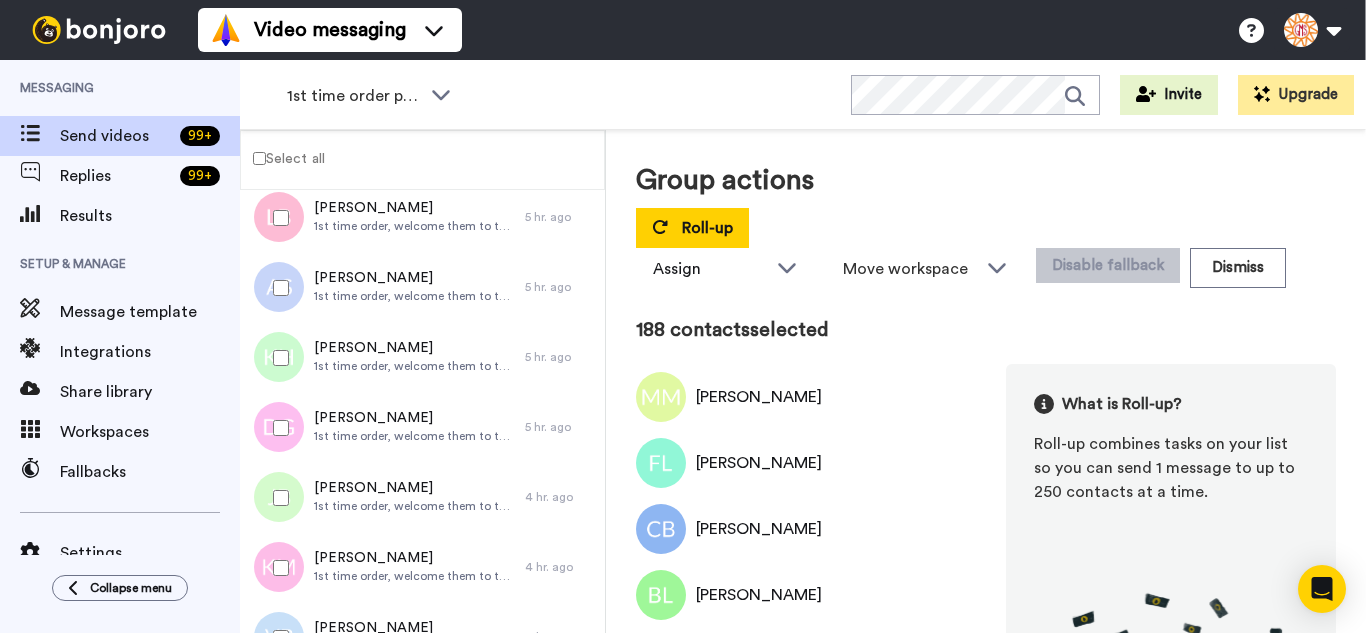 click at bounding box center (277, 568) 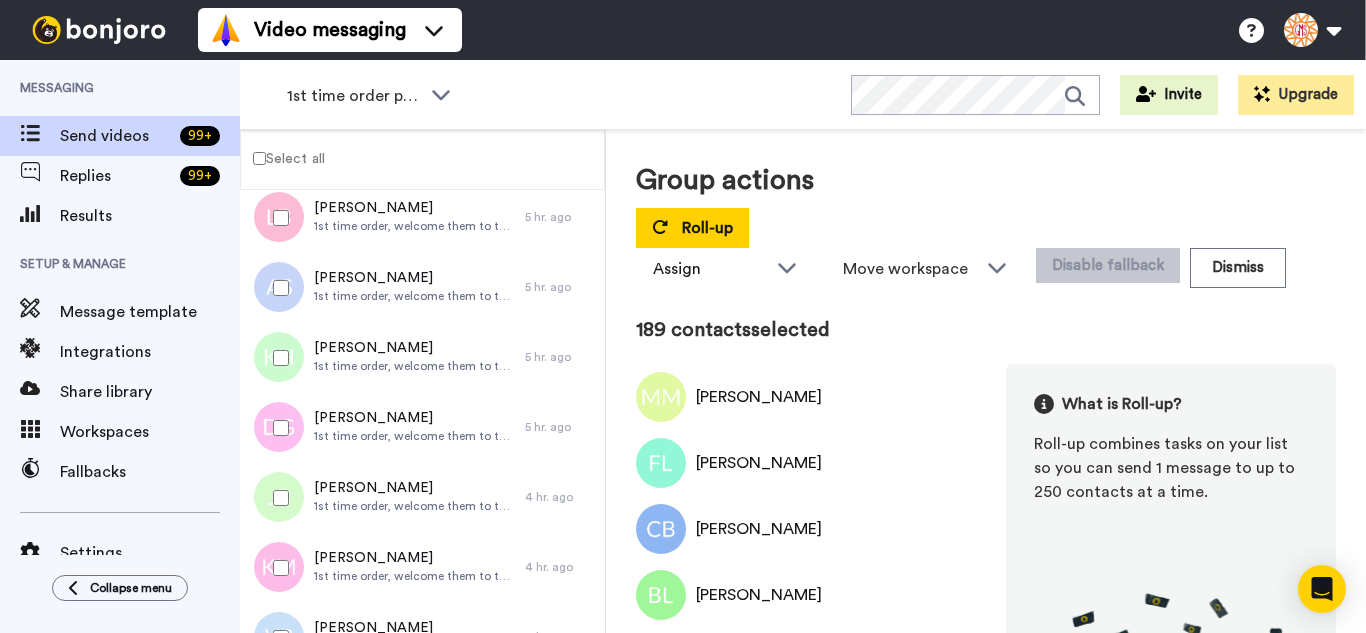 click at bounding box center [277, 498] 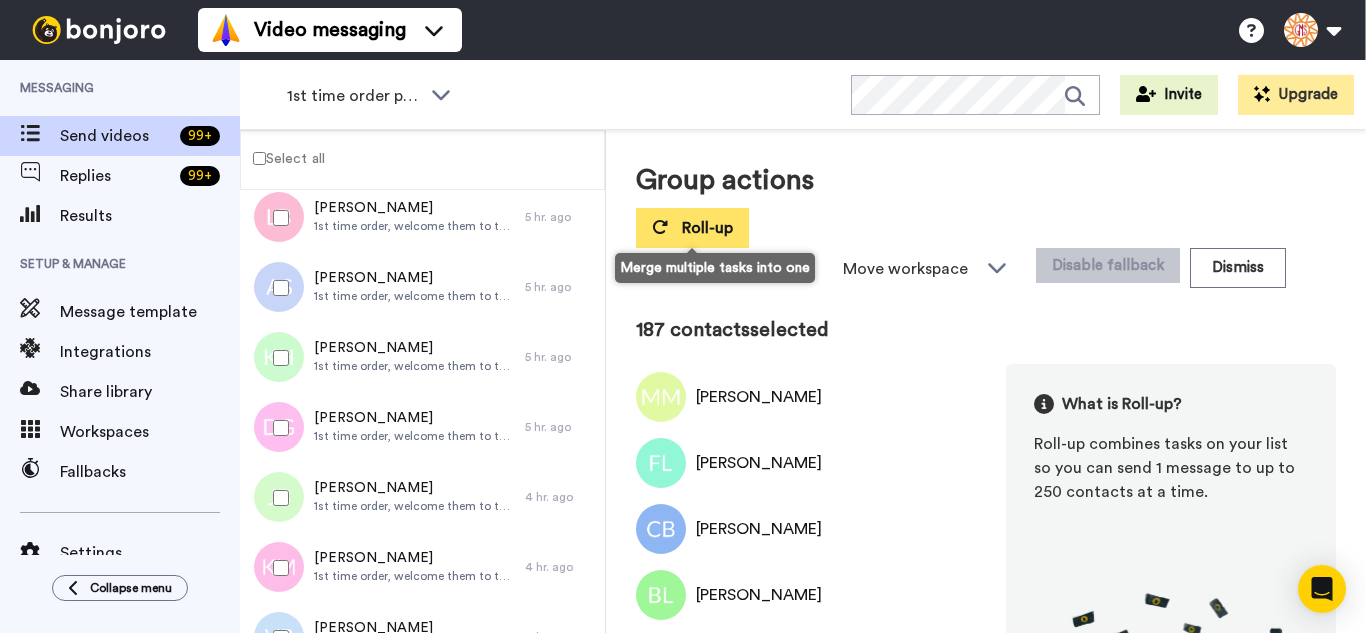 click 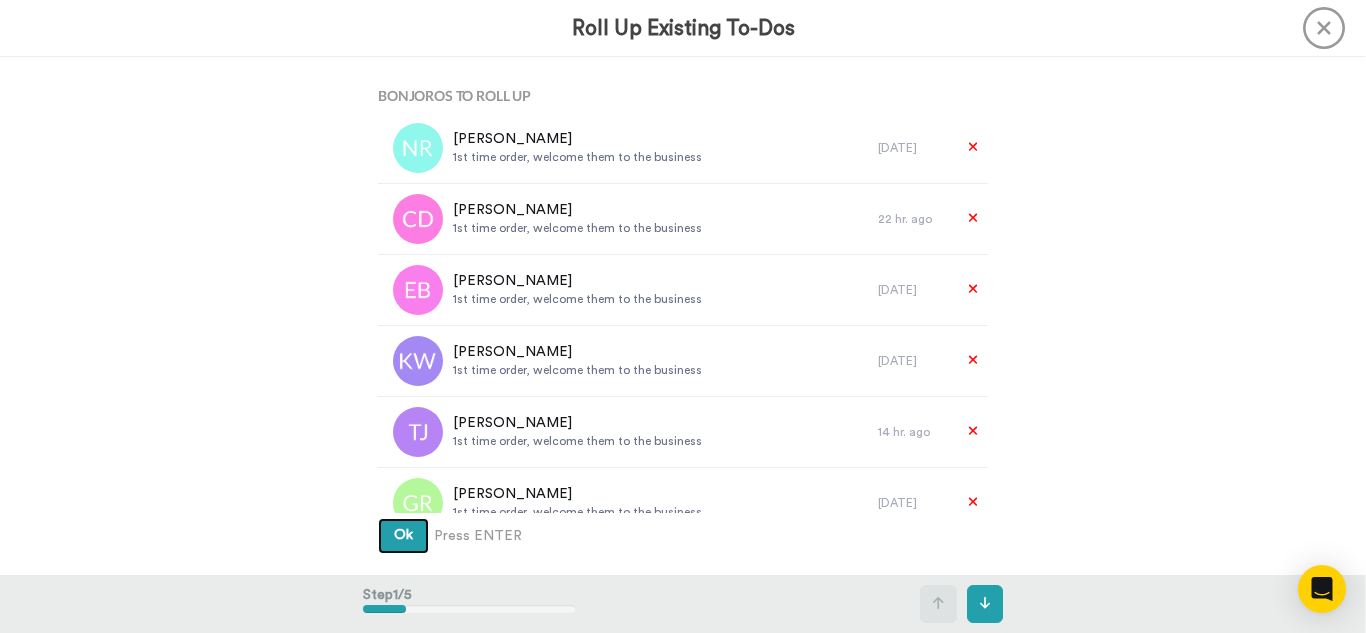 type 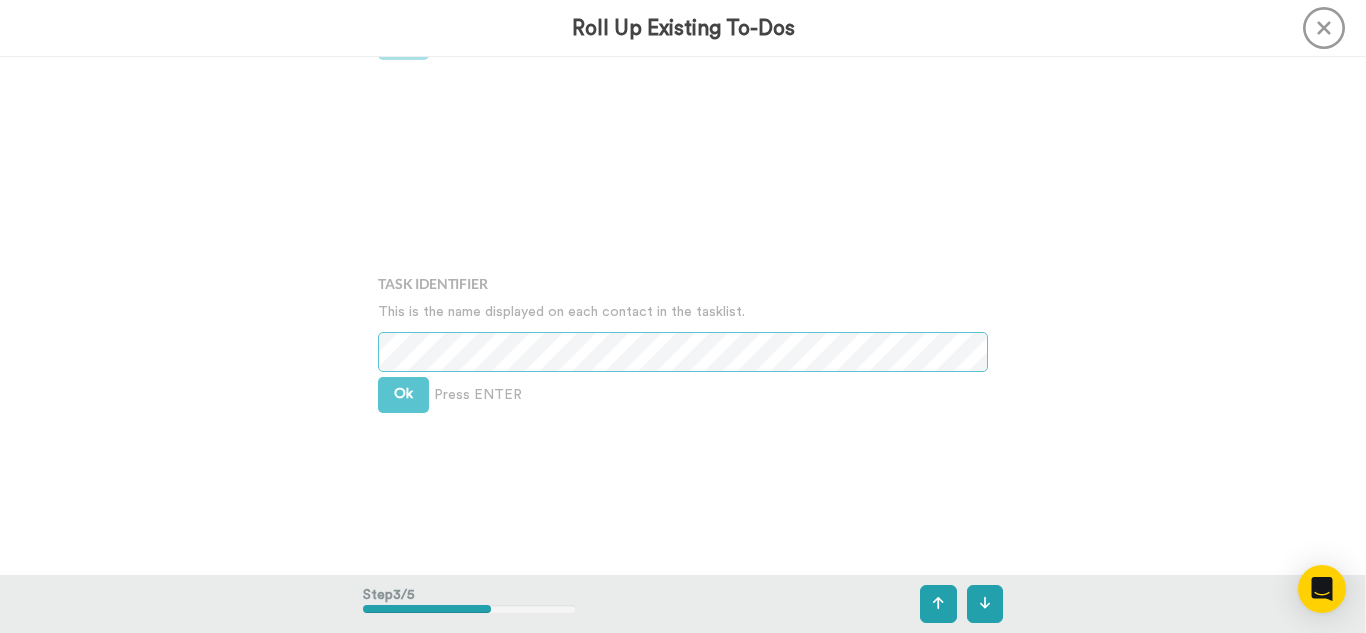 scroll, scrollTop: 1036, scrollLeft: 0, axis: vertical 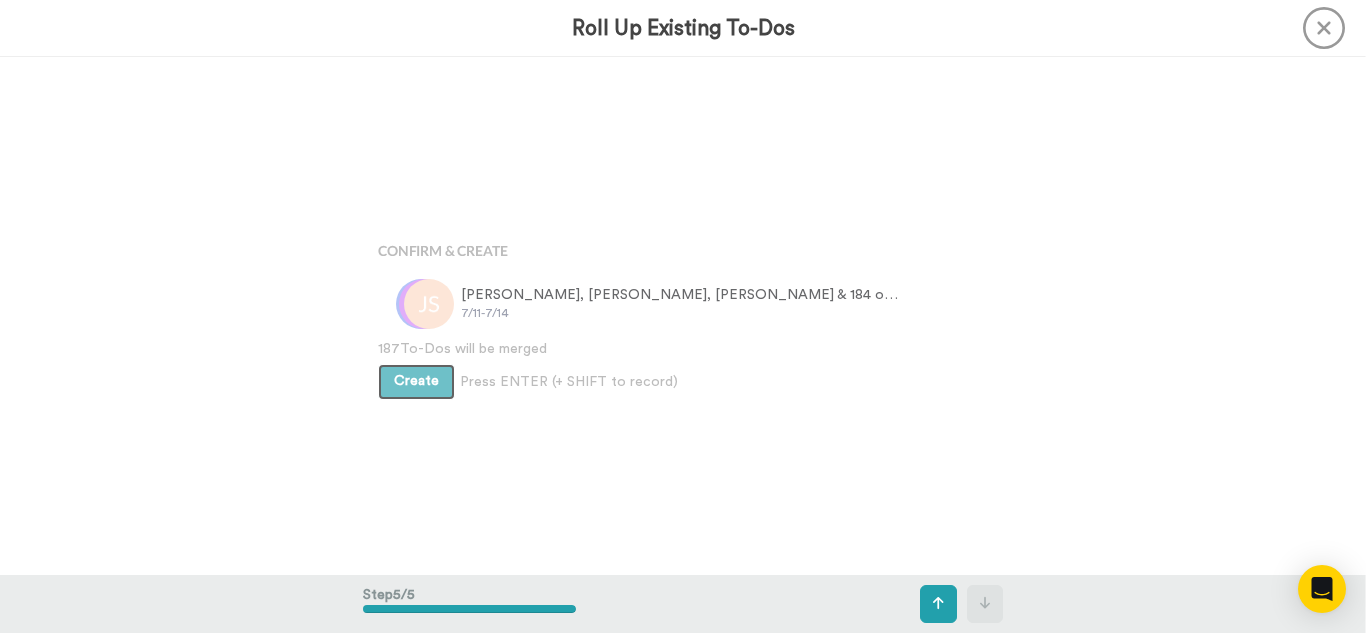 type 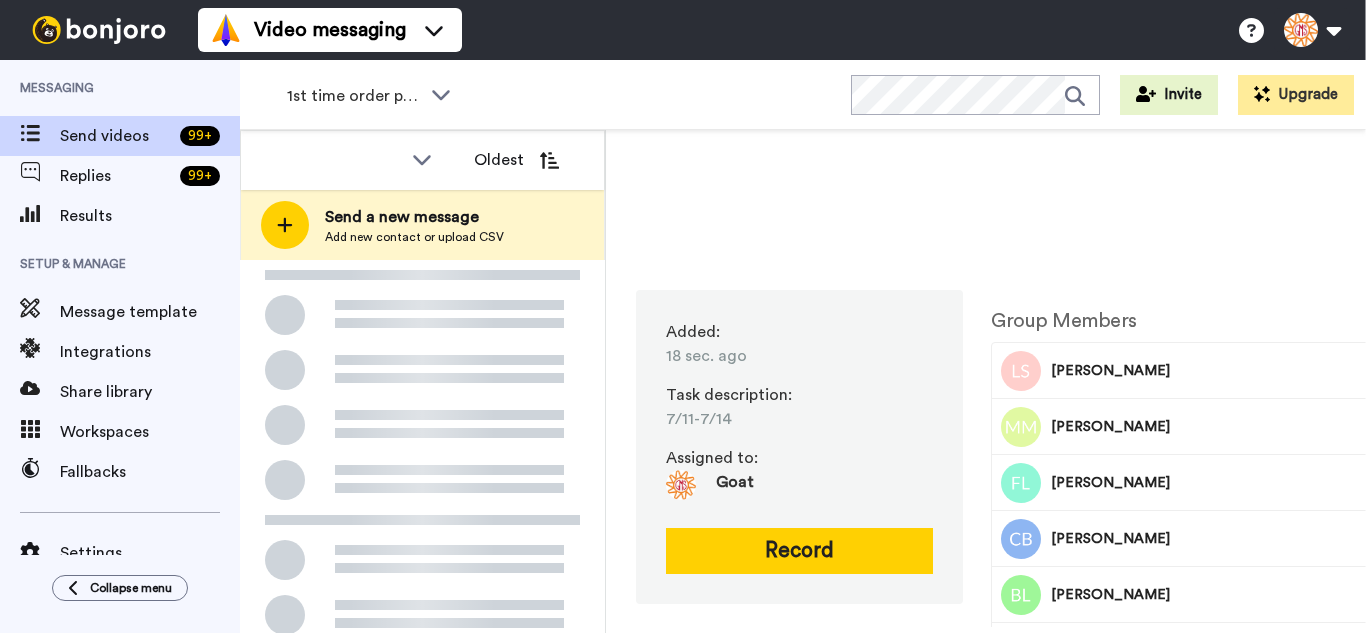 scroll, scrollTop: 0, scrollLeft: 0, axis: both 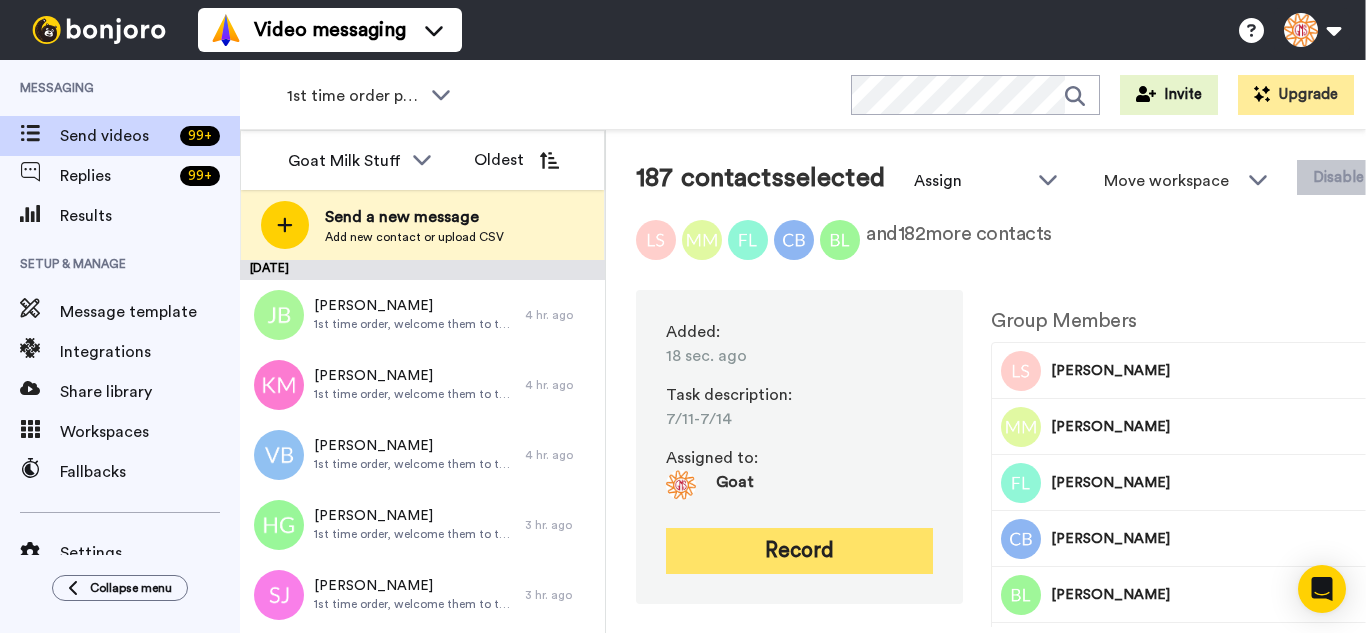 click on "Record" at bounding box center [799, 551] 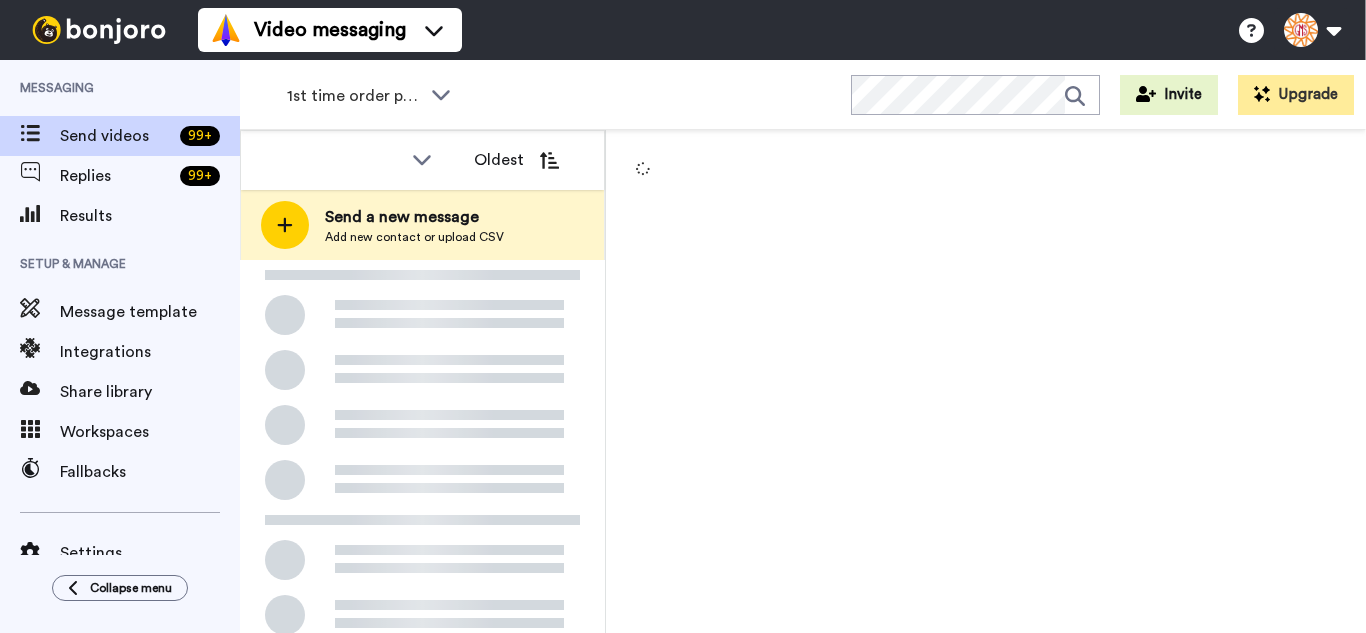 scroll, scrollTop: 0, scrollLeft: 0, axis: both 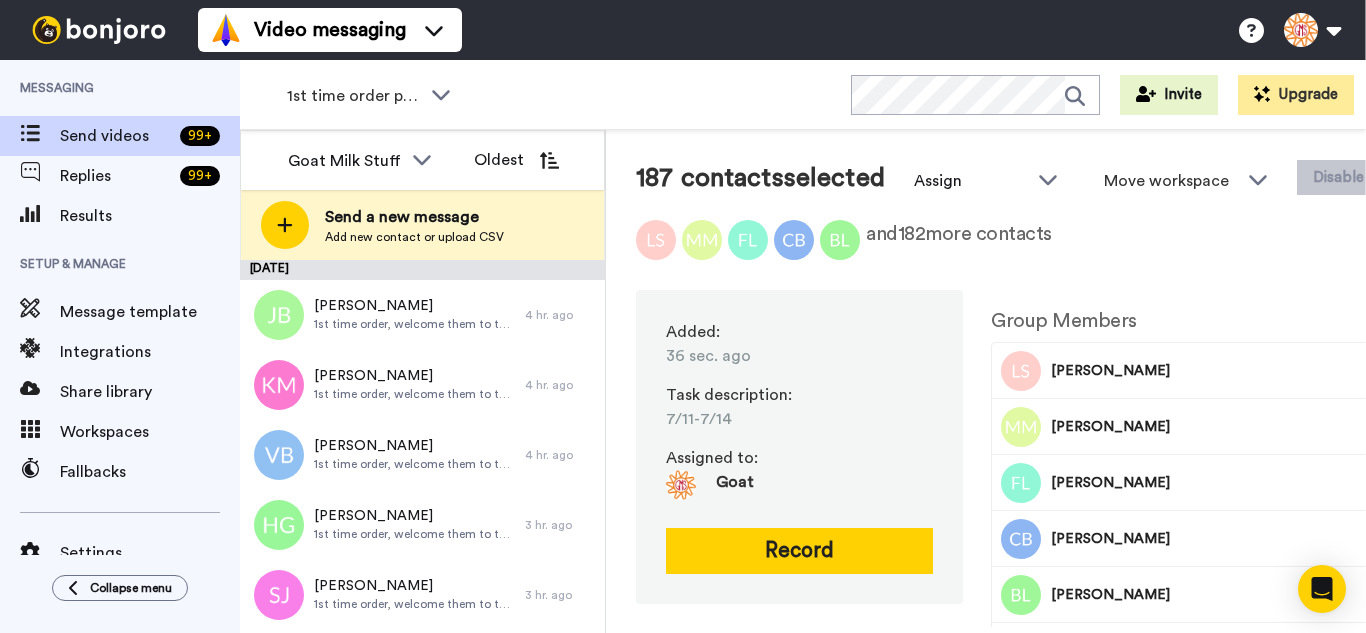 drag, startPoint x: 879, startPoint y: 573, endPoint x: 753, endPoint y: 435, distance: 186.86894 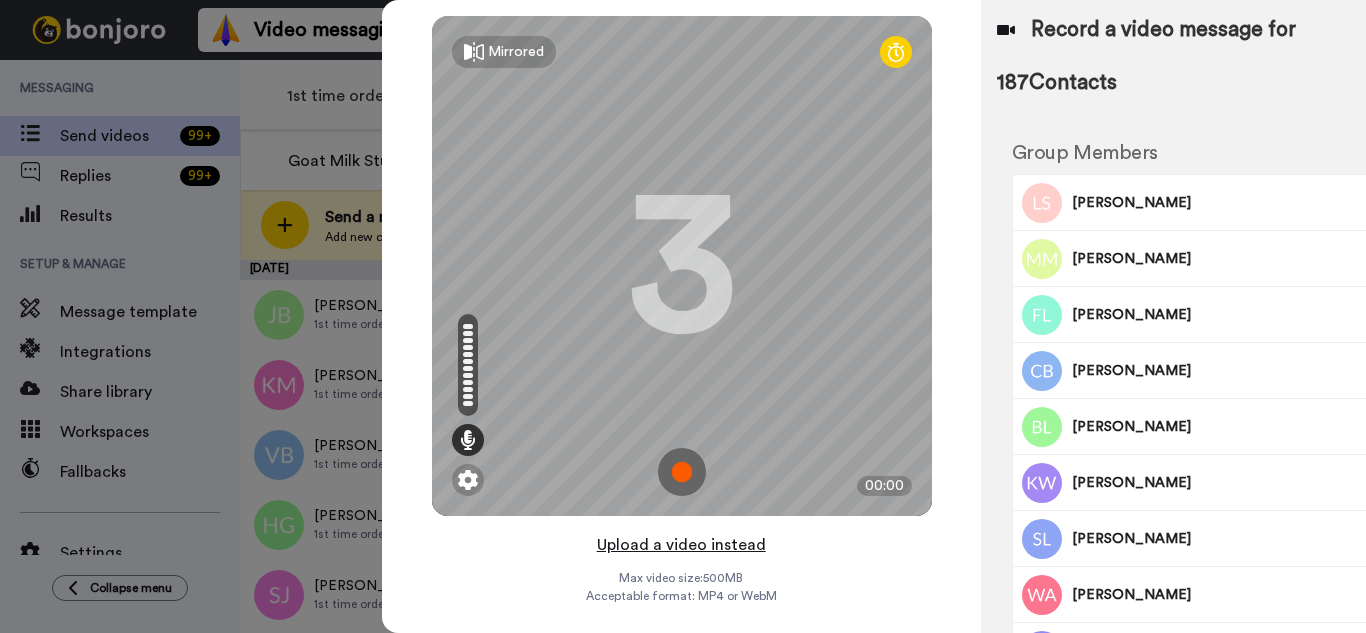 click on "Upload a video instead" at bounding box center (681, 545) 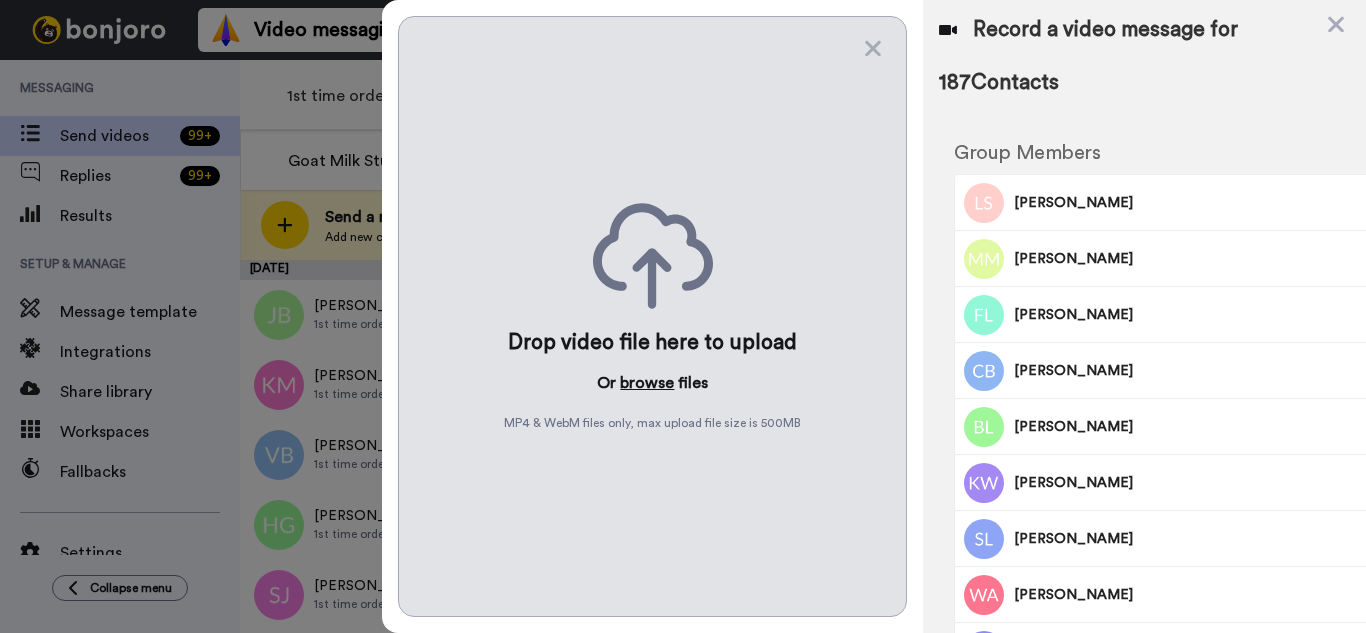 click on "browse" at bounding box center (647, 383) 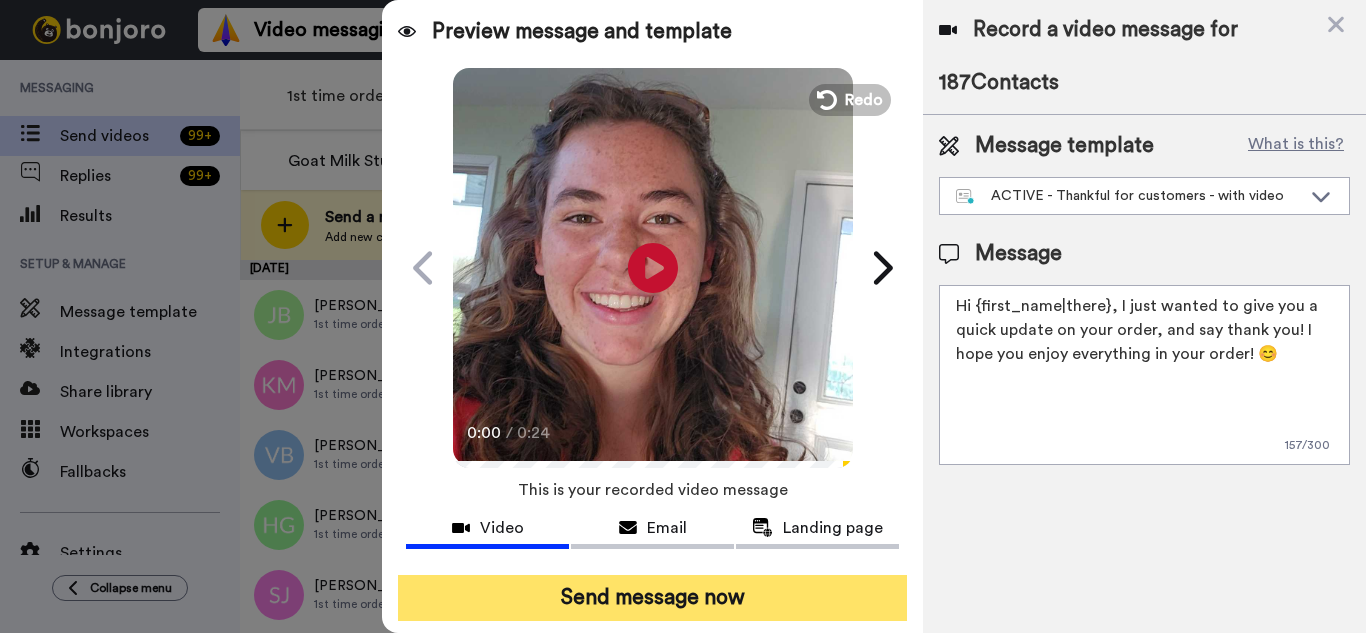 click on "Send message now" at bounding box center (652, 598) 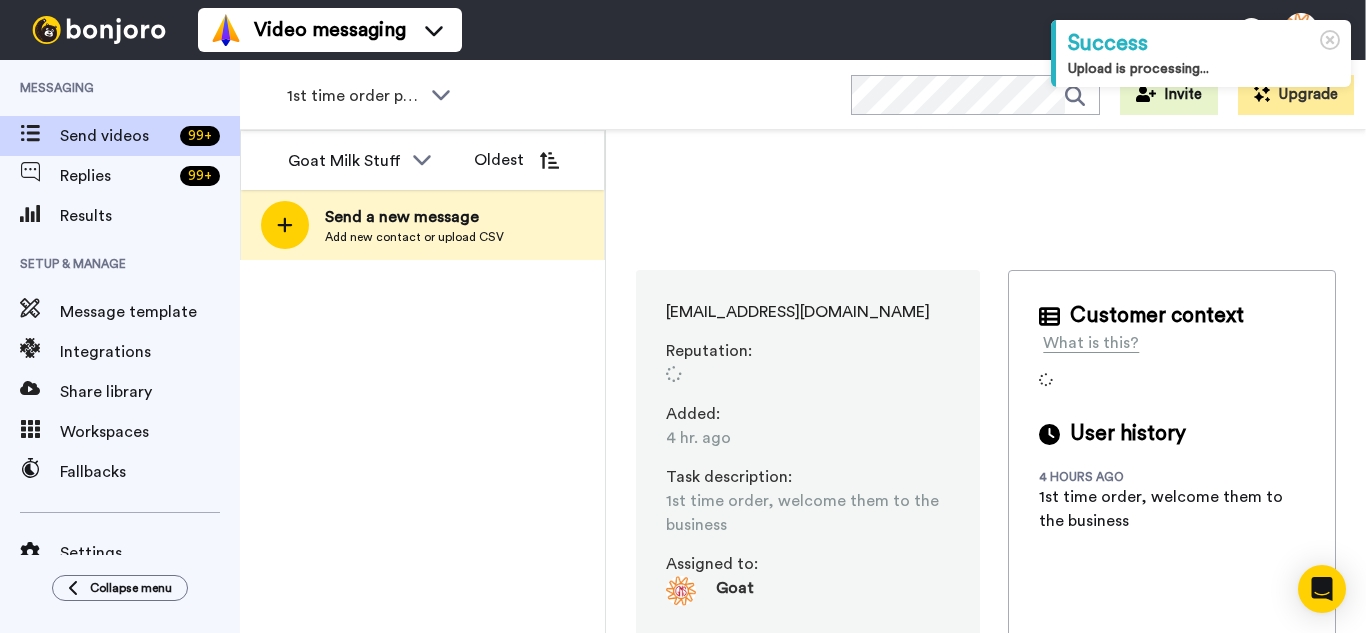scroll, scrollTop: 0, scrollLeft: 0, axis: both 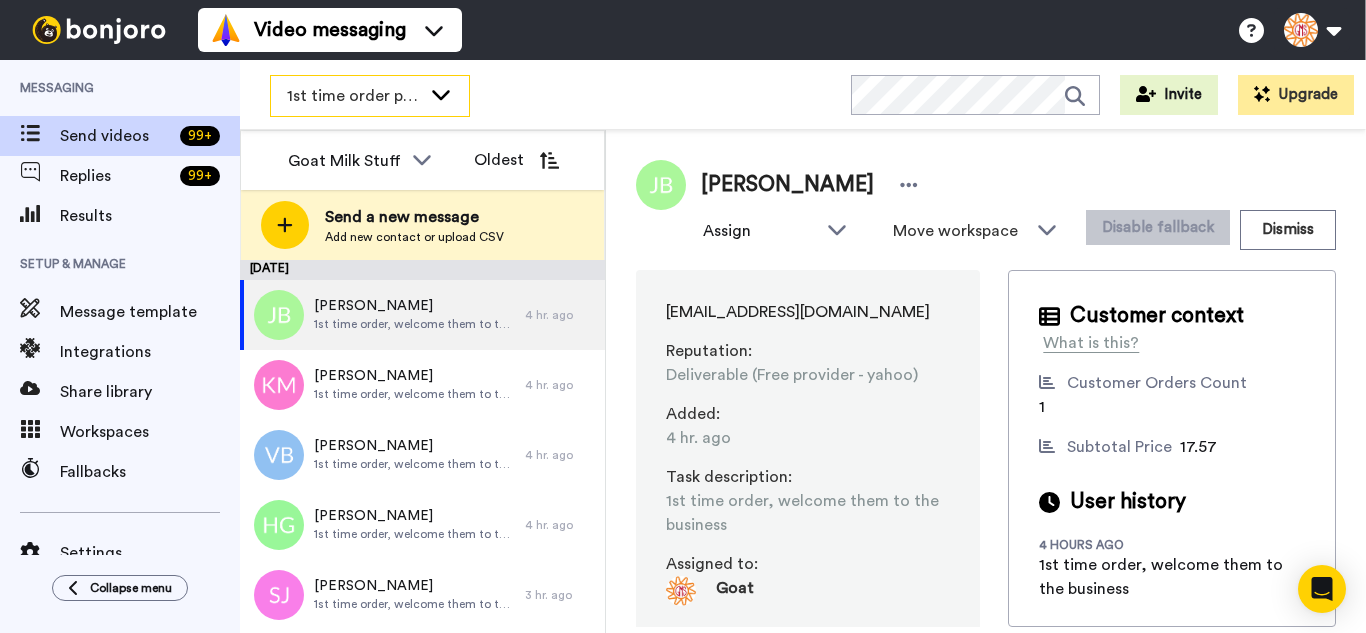 click on "1st time order people" at bounding box center [354, 96] 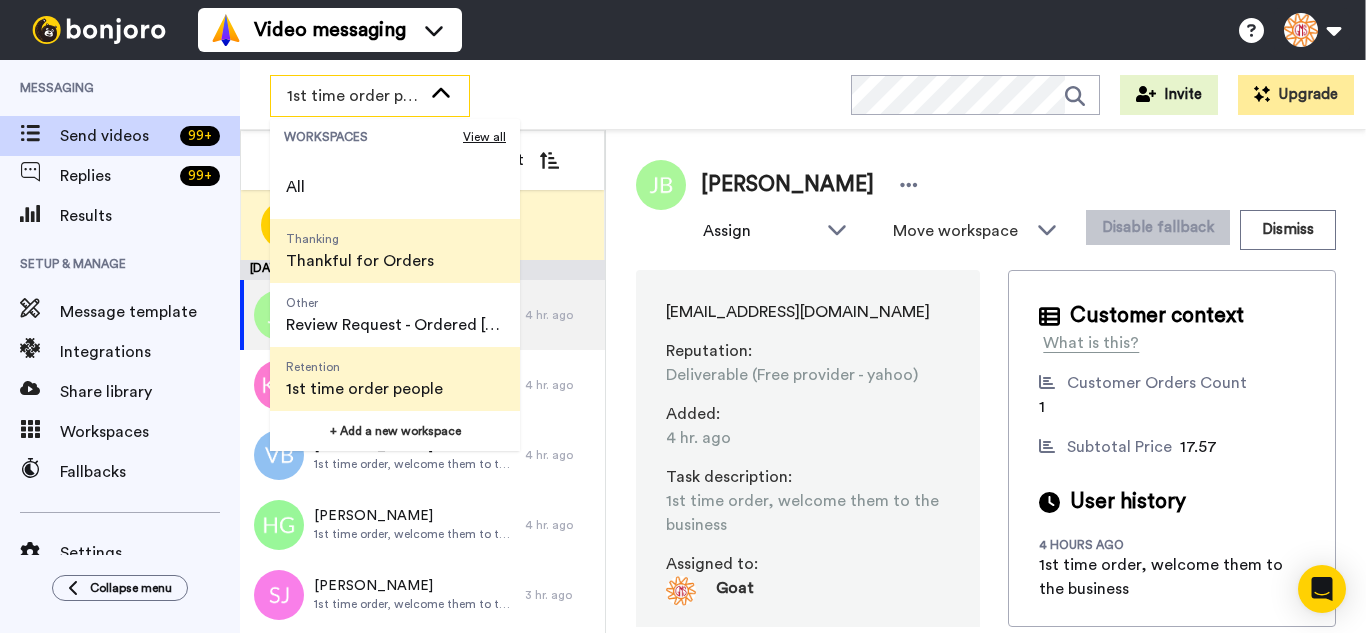 click on "Thanking" at bounding box center [360, 239] 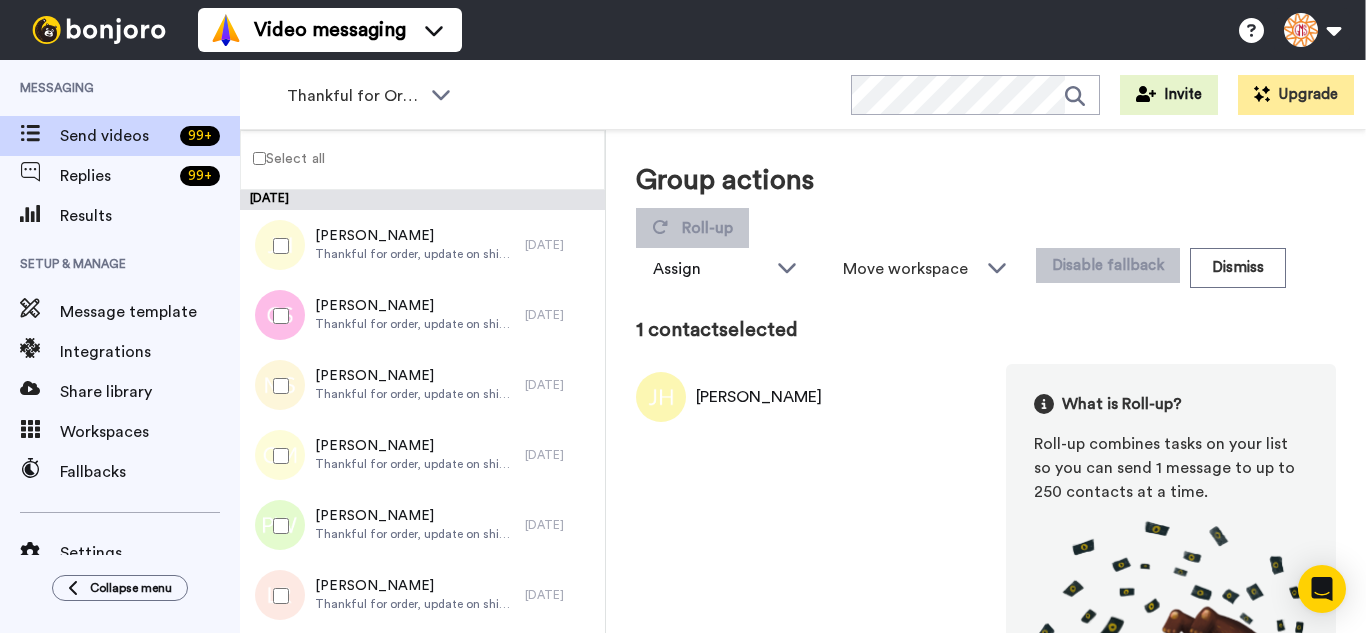 click at bounding box center [277, 386] 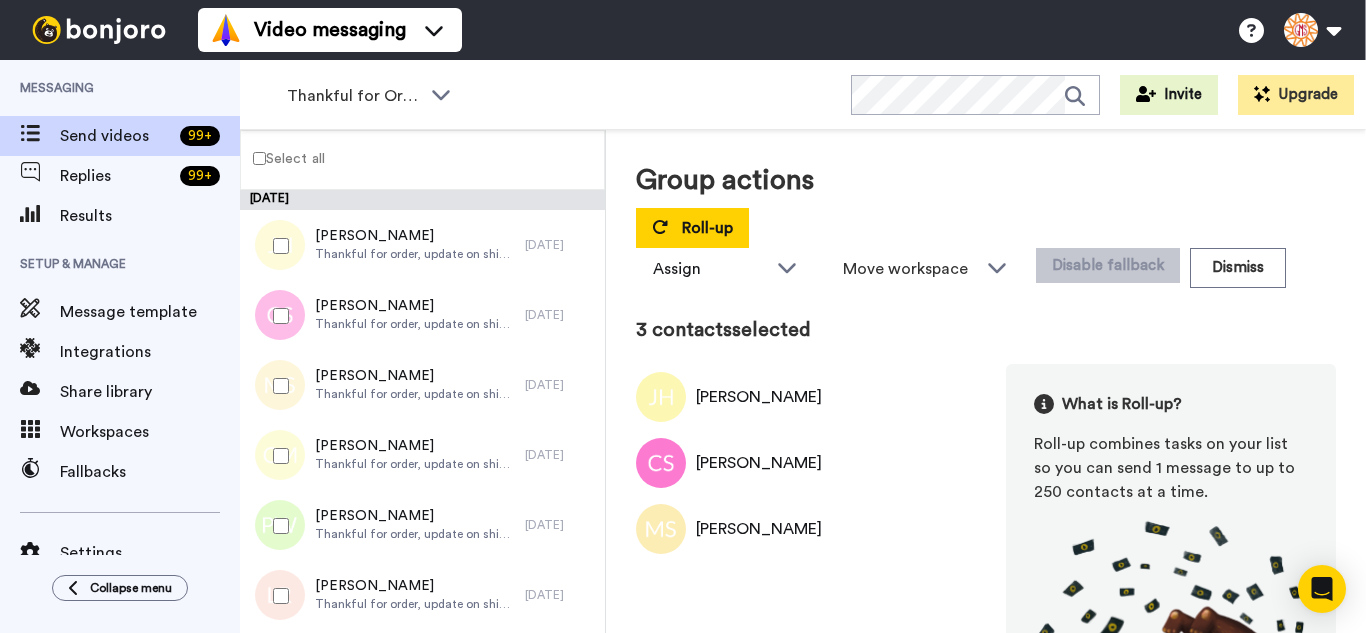 click at bounding box center [277, 456] 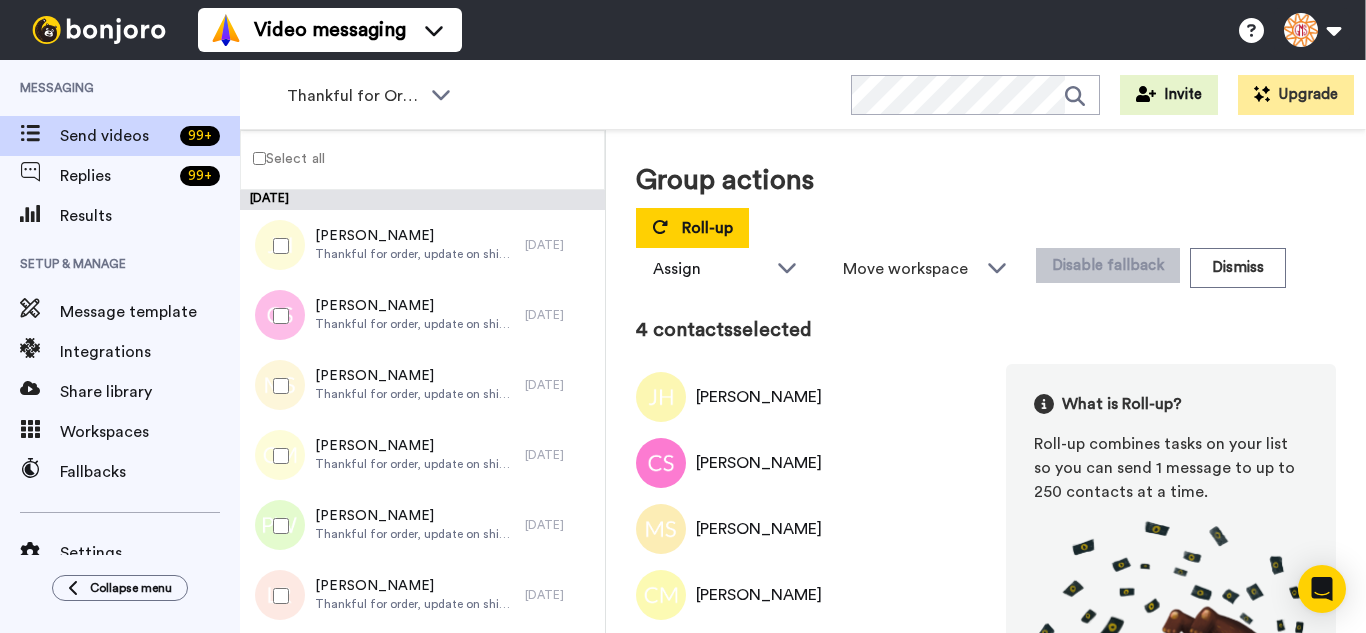 drag, startPoint x: 273, startPoint y: 538, endPoint x: 271, endPoint y: 584, distance: 46.043457 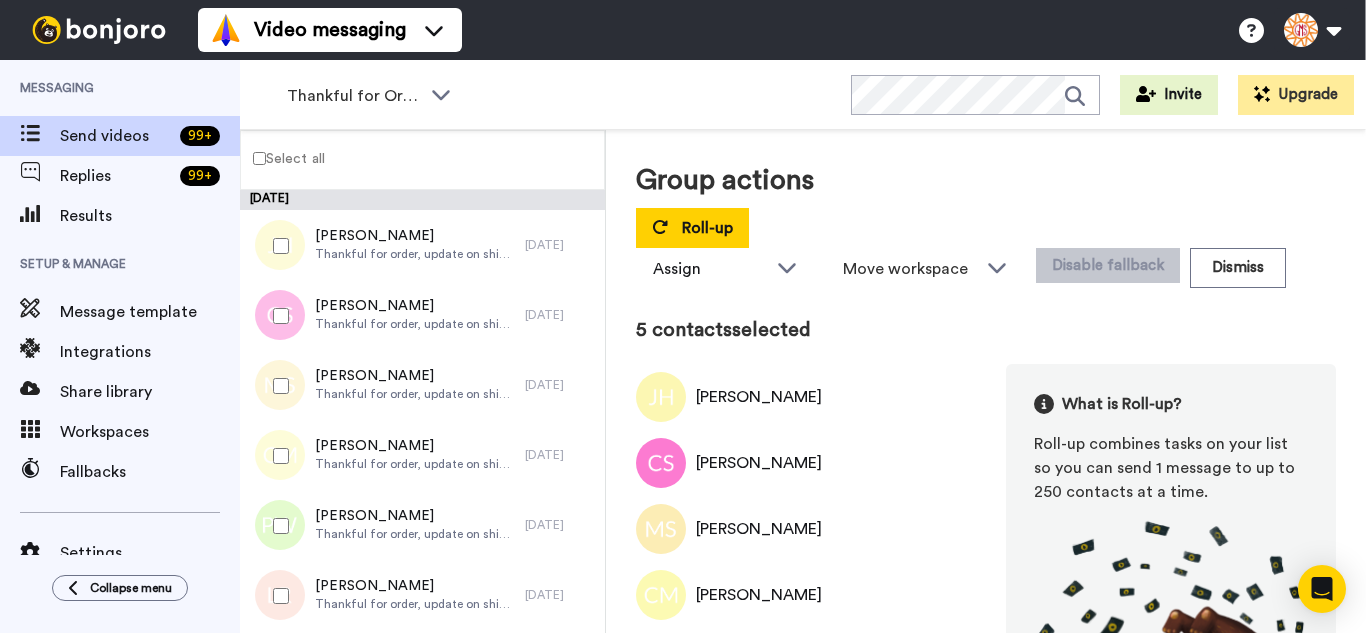 click at bounding box center [277, 596] 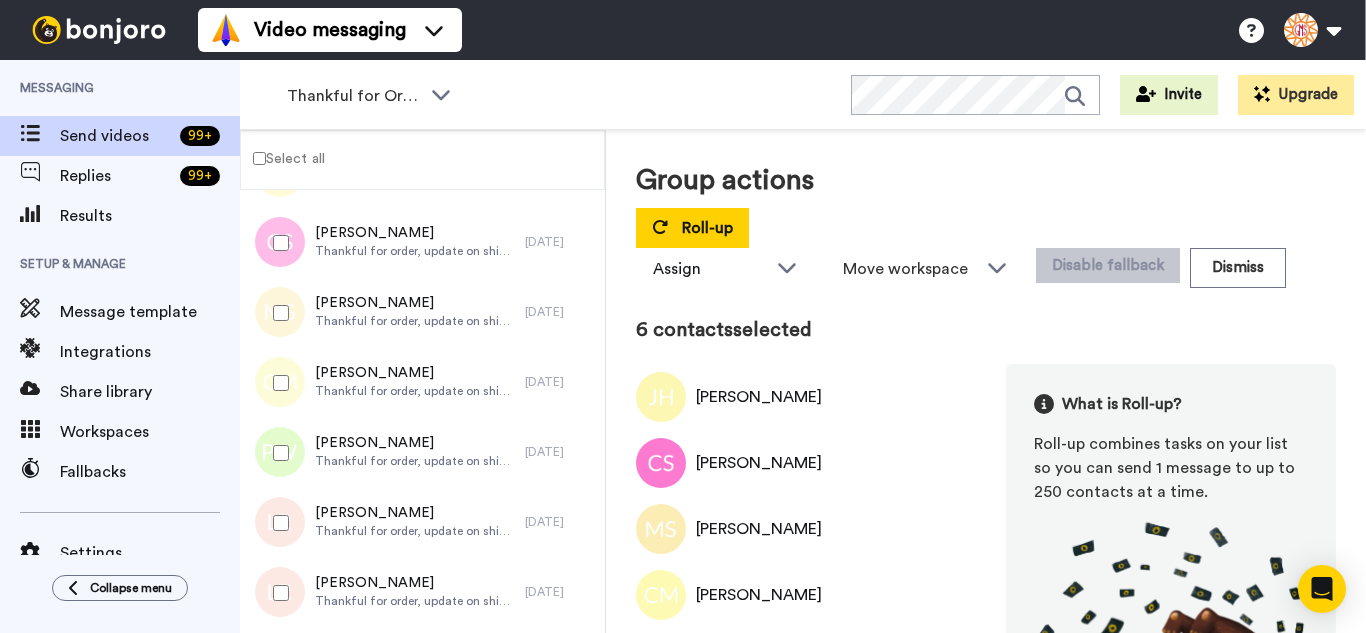 scroll, scrollTop: 400, scrollLeft: 0, axis: vertical 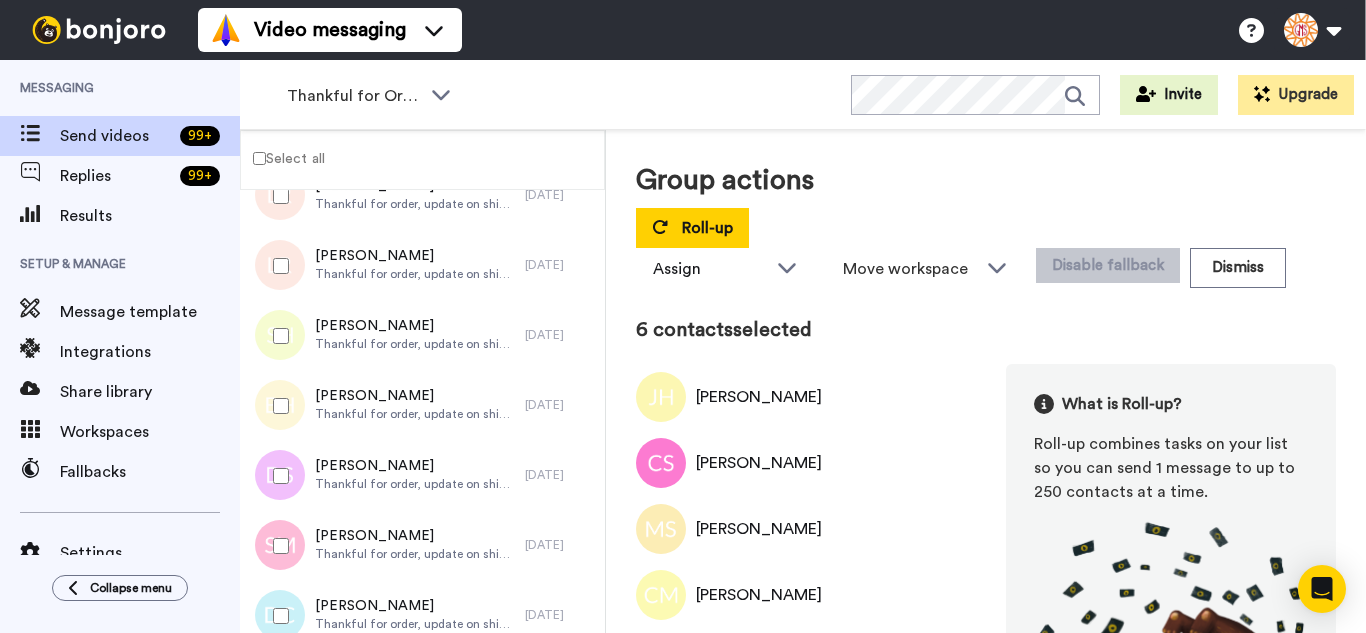 click at bounding box center [277, 266] 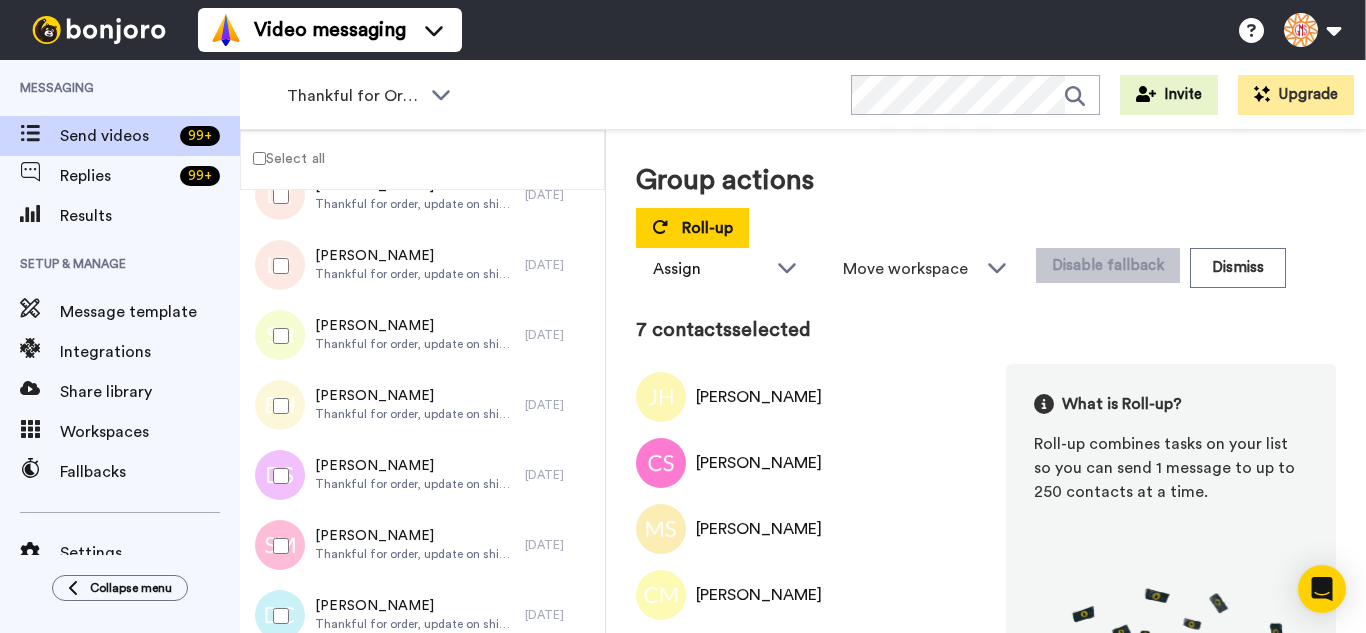 drag, startPoint x: 282, startPoint y: 392, endPoint x: 281, endPoint y: 464, distance: 72.00694 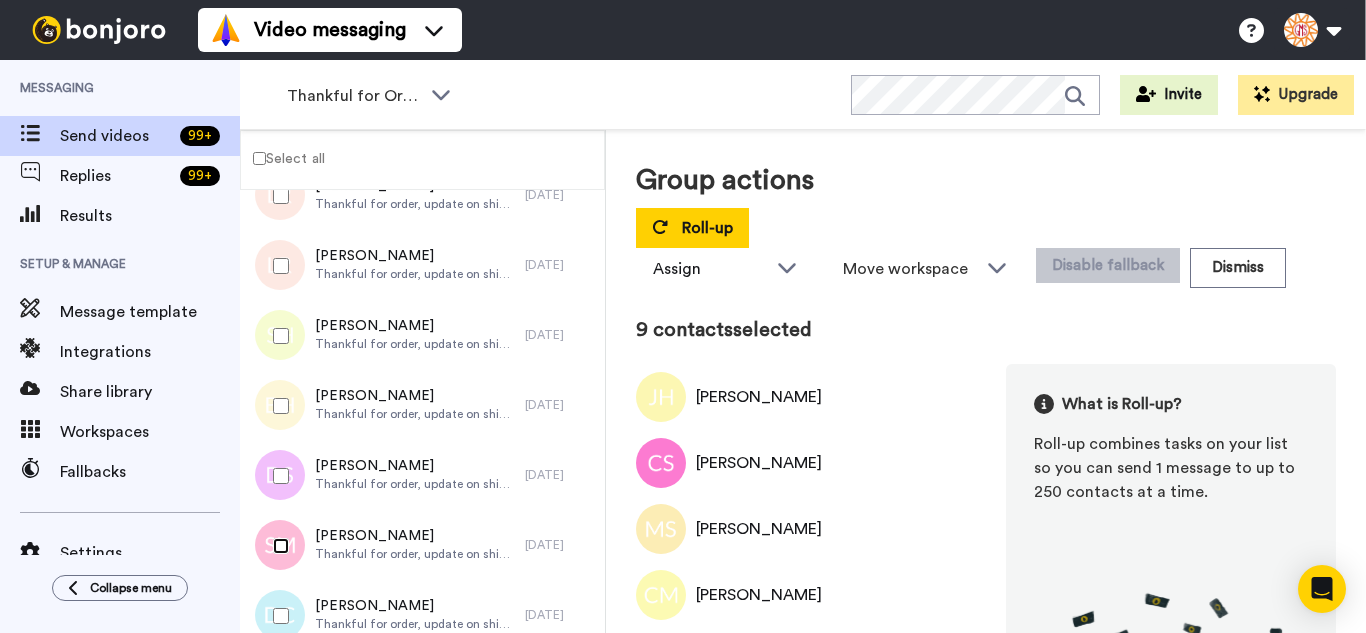 click at bounding box center [277, 546] 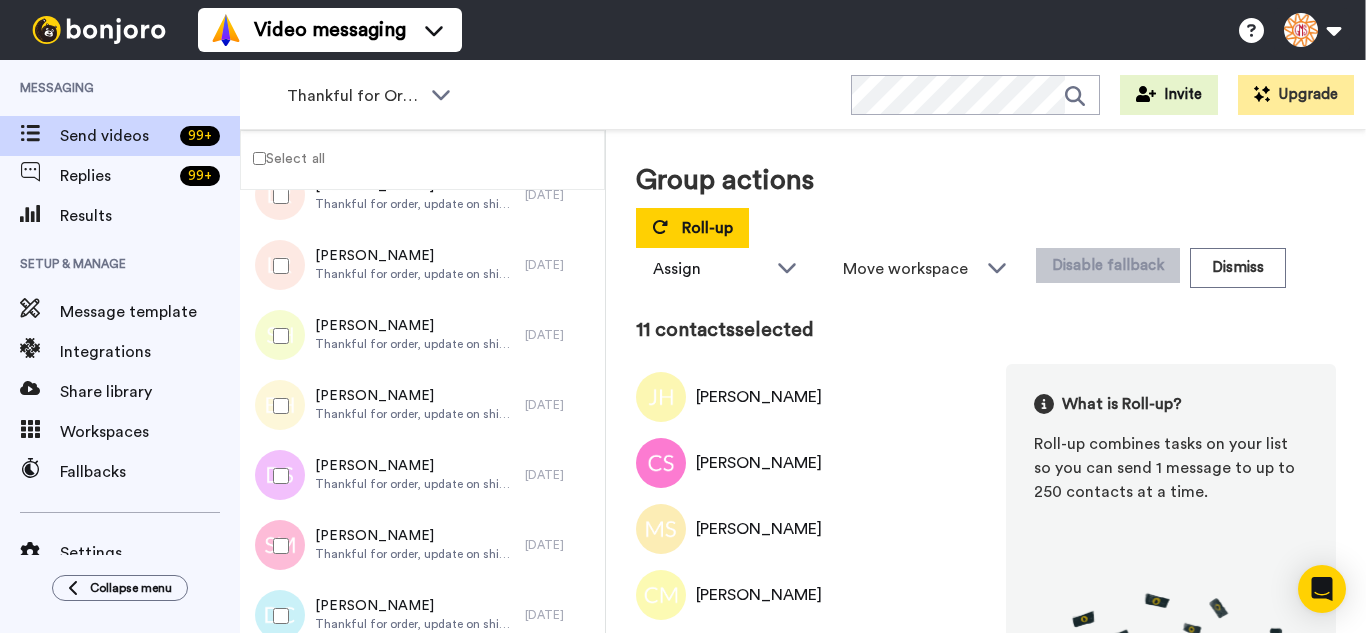 click at bounding box center [277, 616] 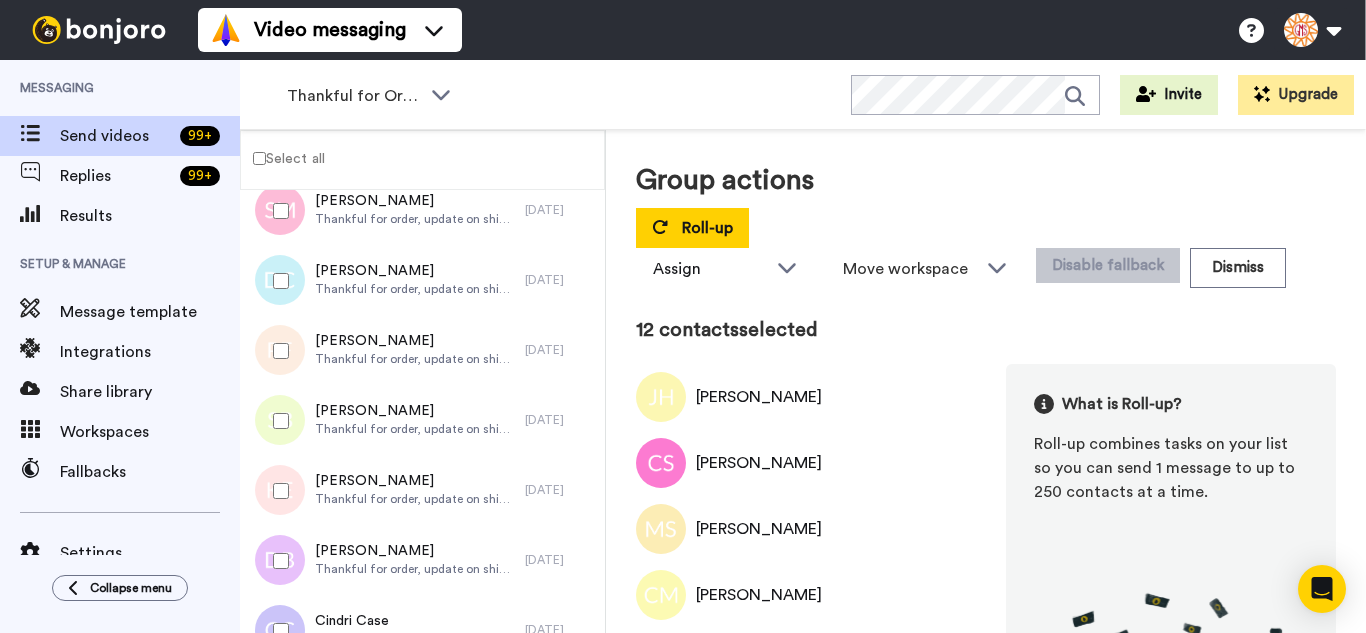 scroll, scrollTop: 800, scrollLeft: 0, axis: vertical 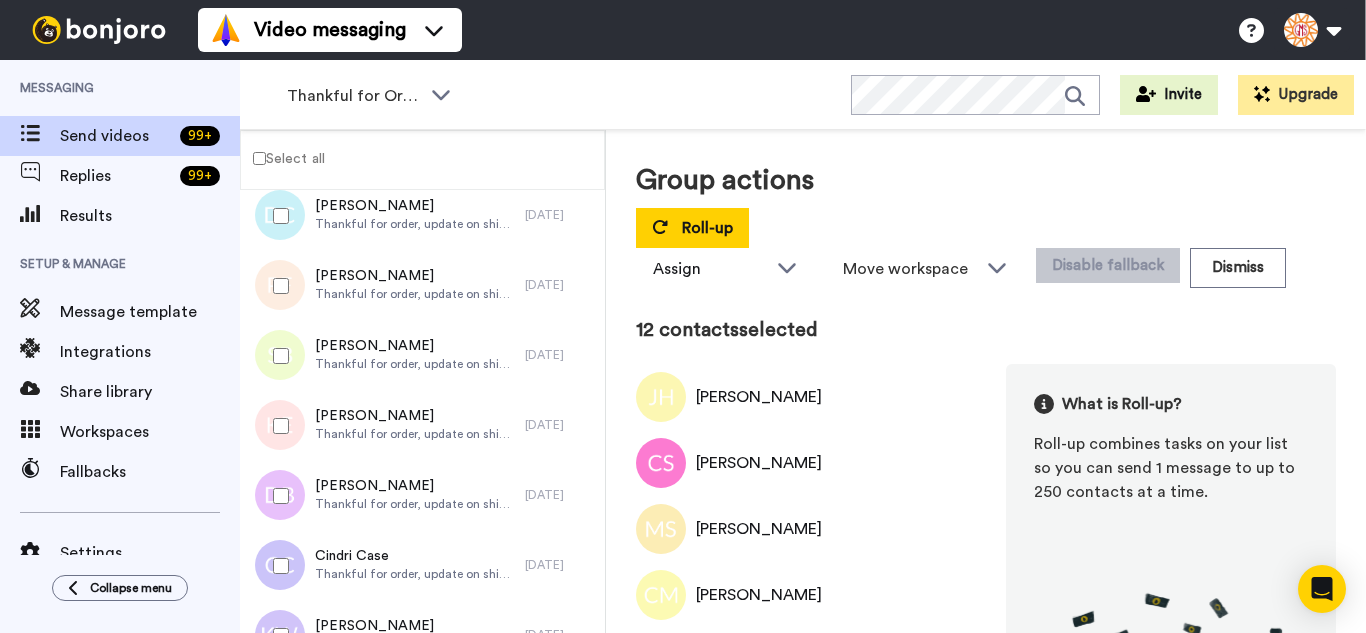 click at bounding box center (277, 286) 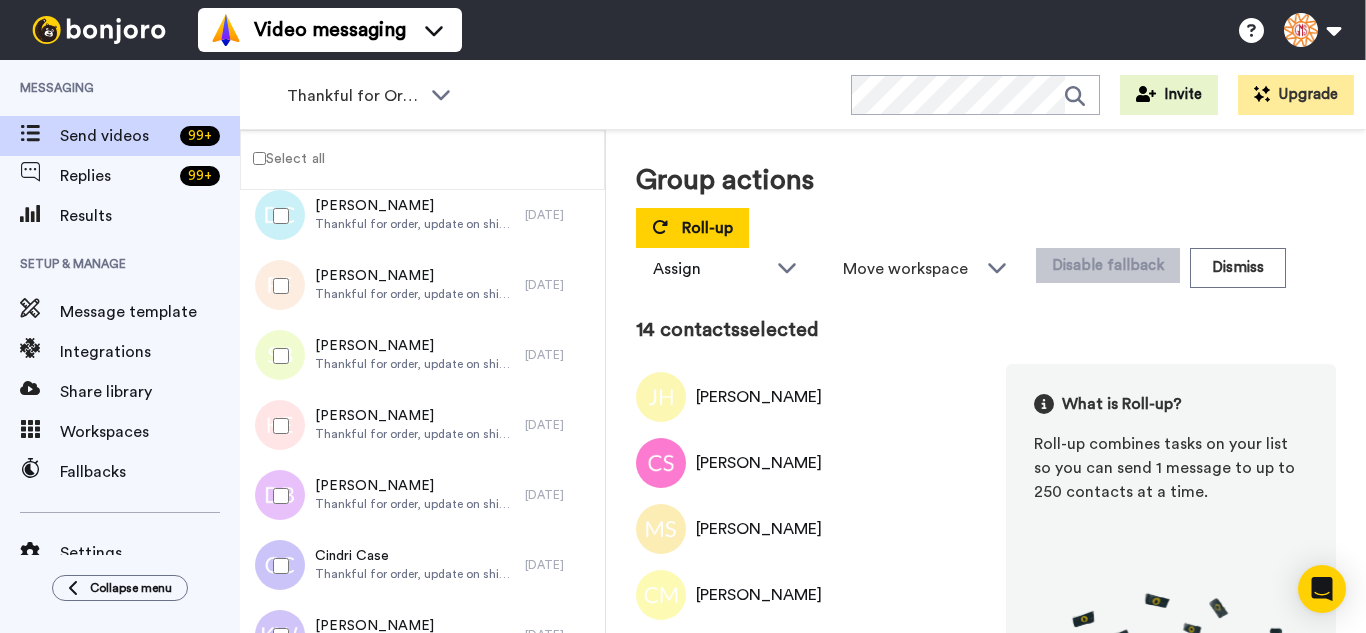click at bounding box center (277, 426) 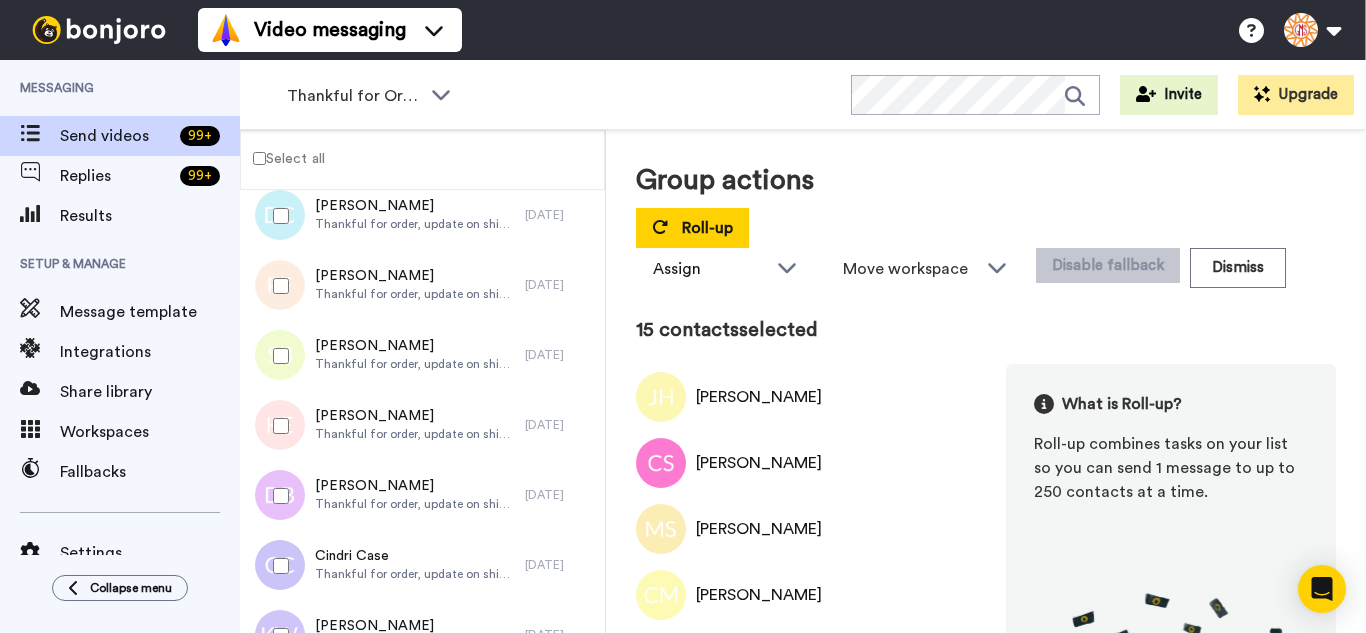drag, startPoint x: 296, startPoint y: 497, endPoint x: 299, endPoint y: 556, distance: 59.07622 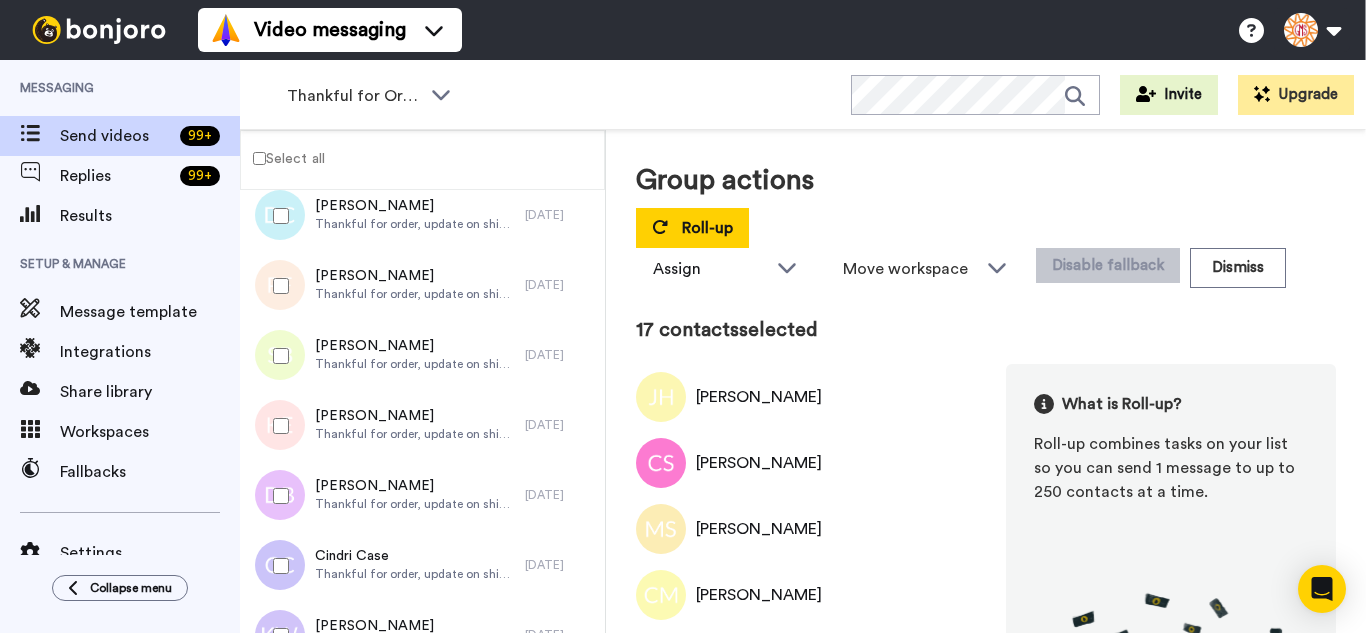 click at bounding box center [277, 636] 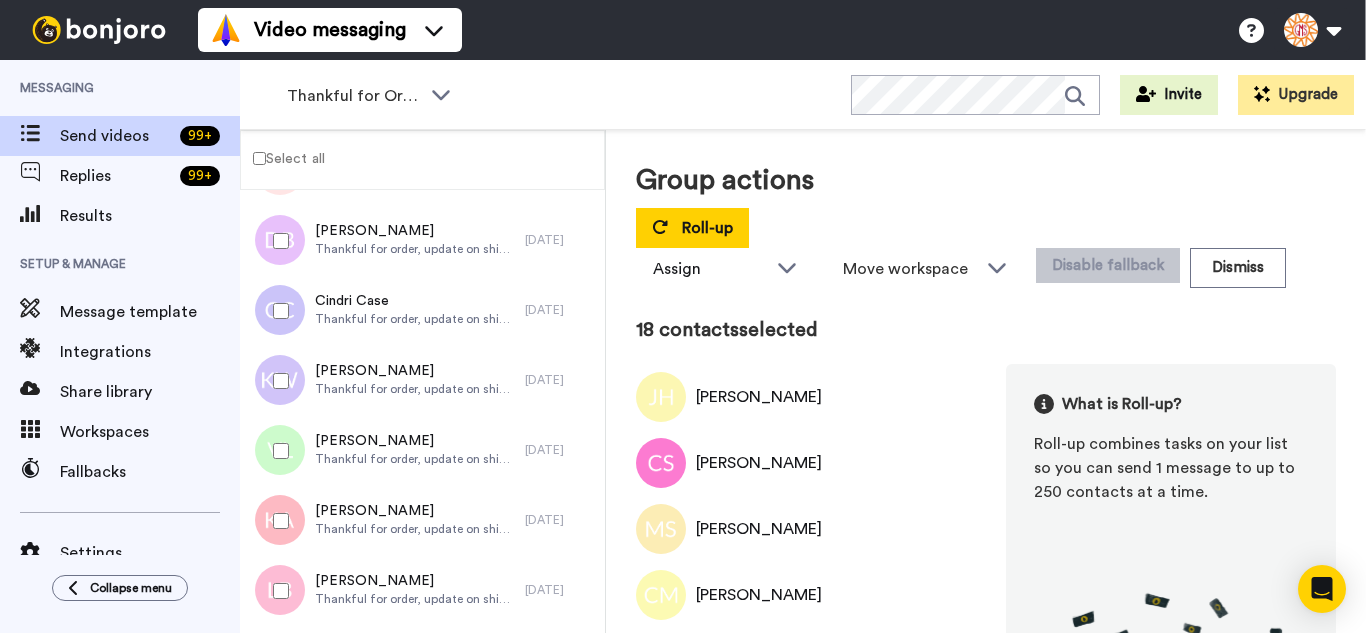 scroll, scrollTop: 1100, scrollLeft: 0, axis: vertical 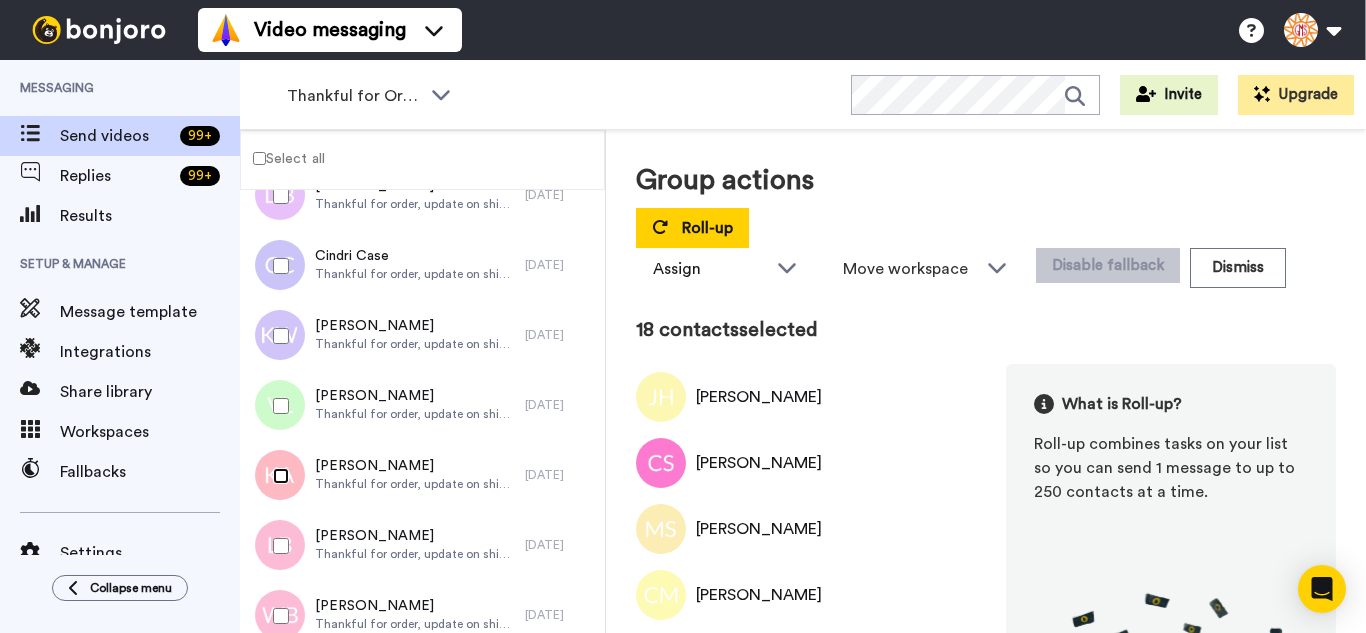 click at bounding box center (277, 476) 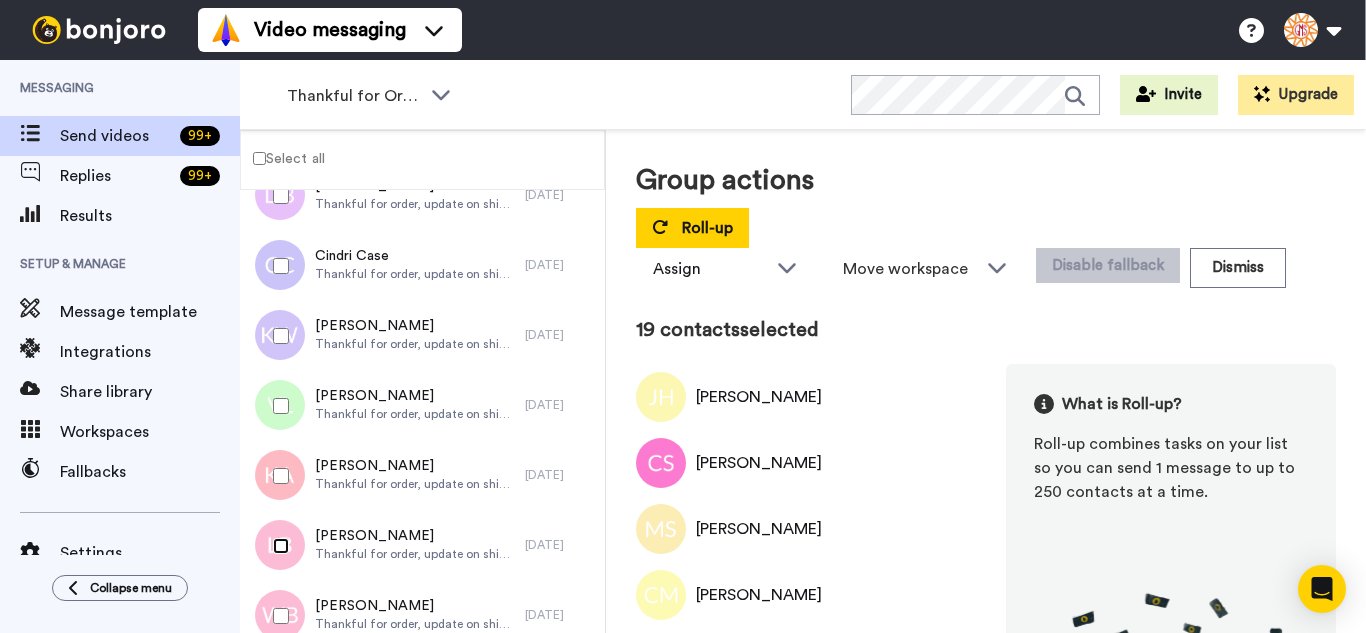 click at bounding box center (277, 546) 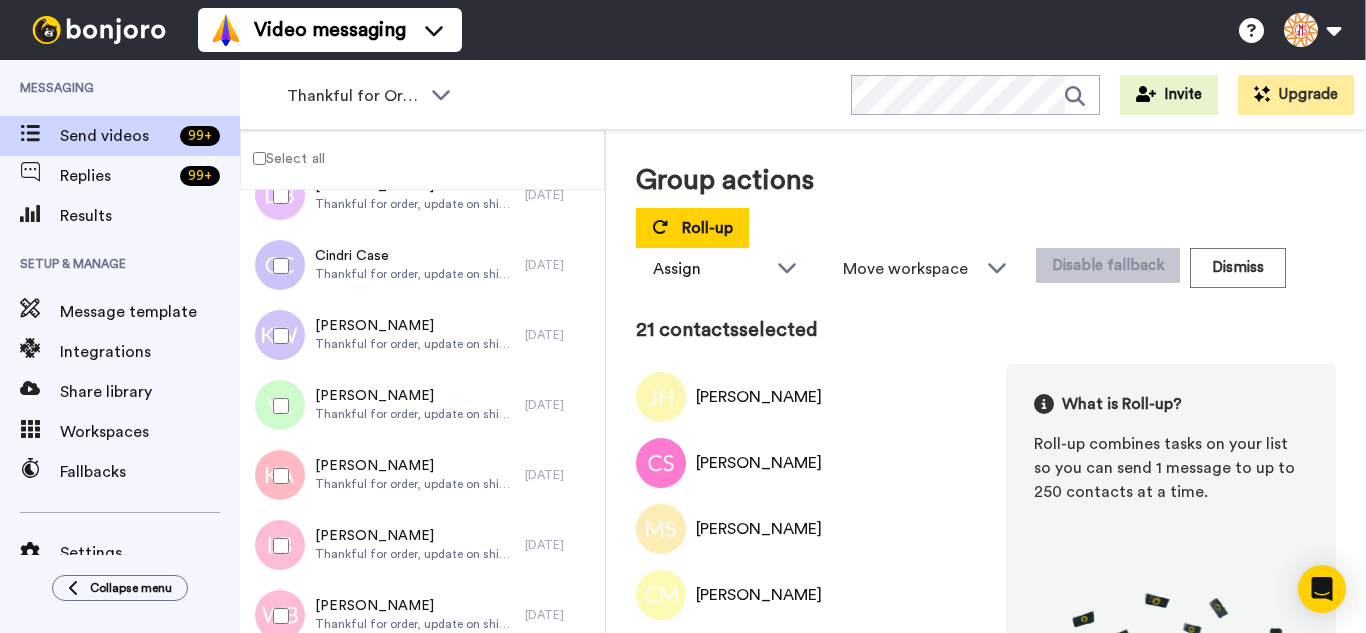click at bounding box center (277, 616) 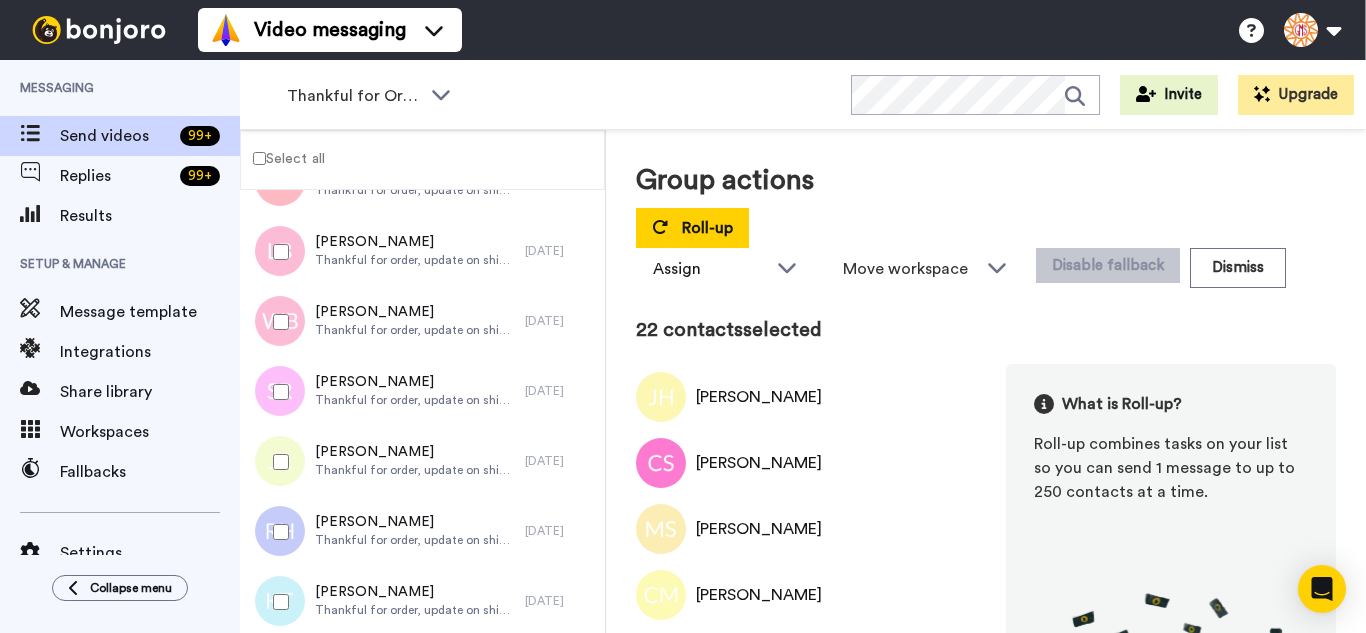 scroll, scrollTop: 1400, scrollLeft: 0, axis: vertical 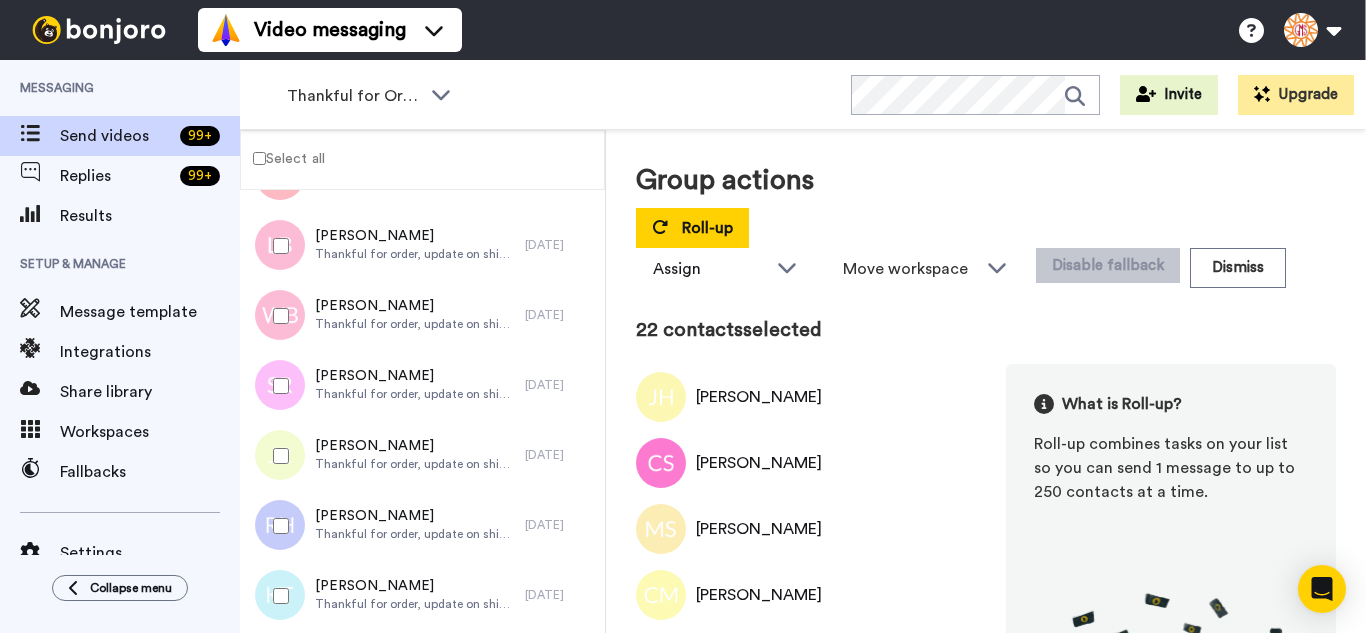 drag, startPoint x: 290, startPoint y: 370, endPoint x: 298, endPoint y: 453, distance: 83.38465 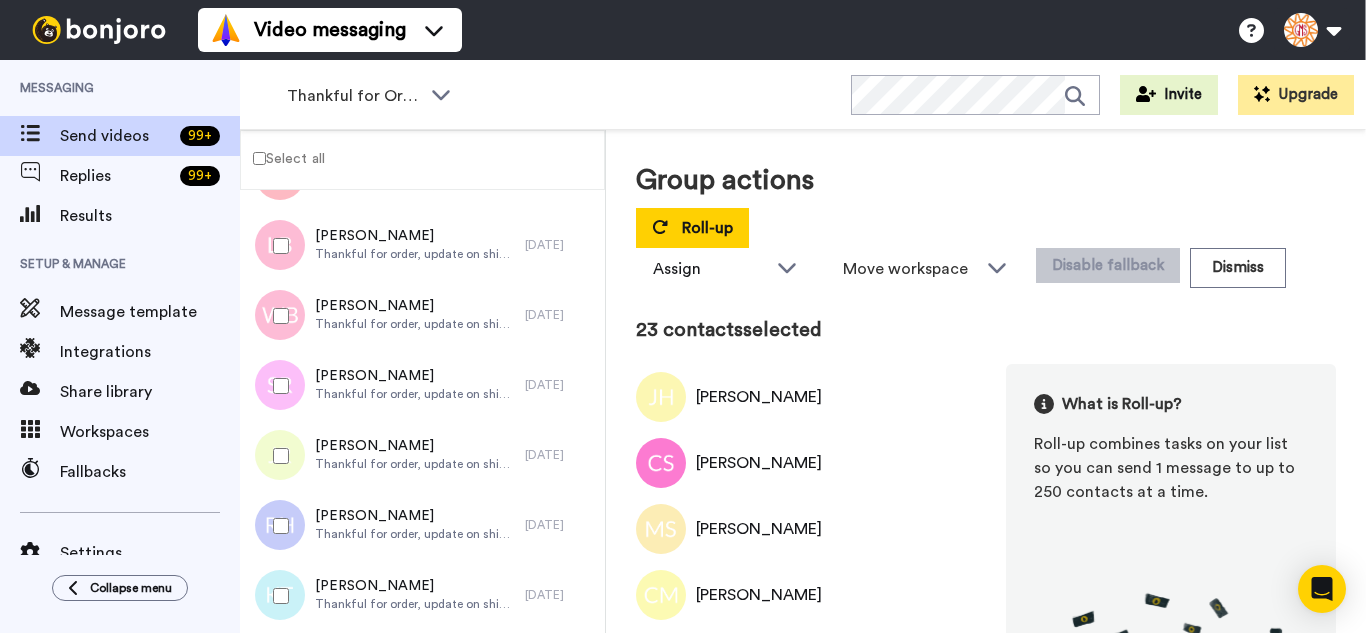 click at bounding box center [277, 526] 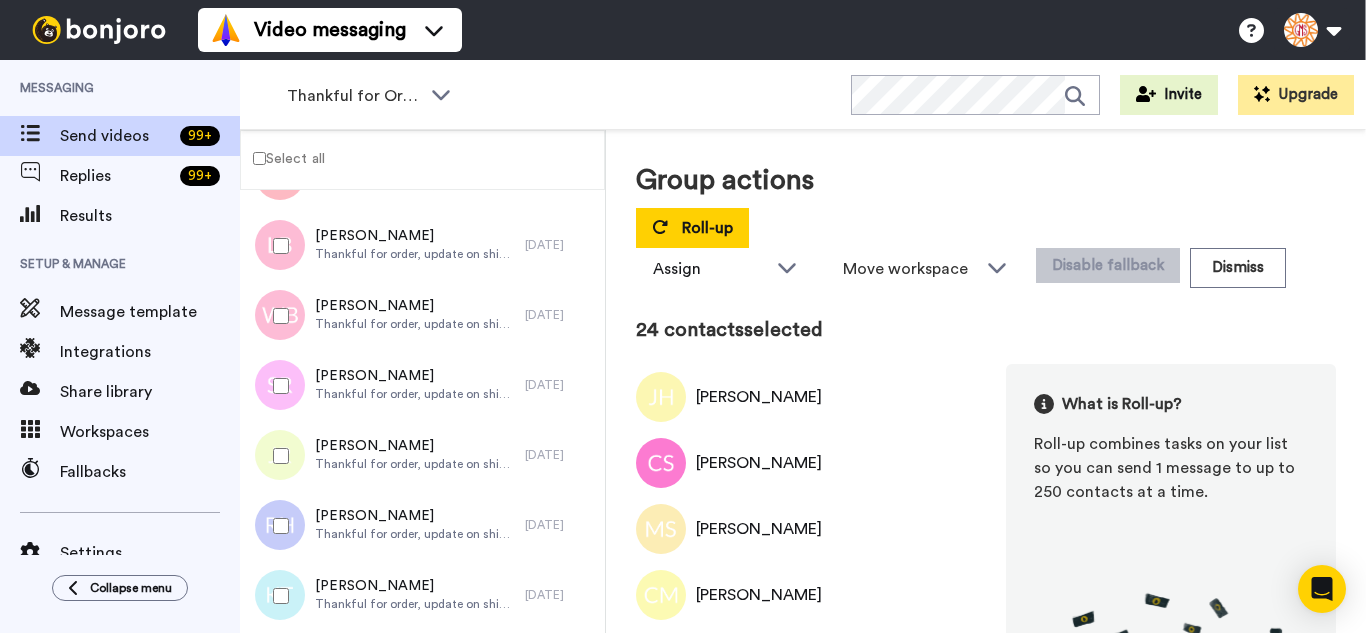 click at bounding box center [277, 596] 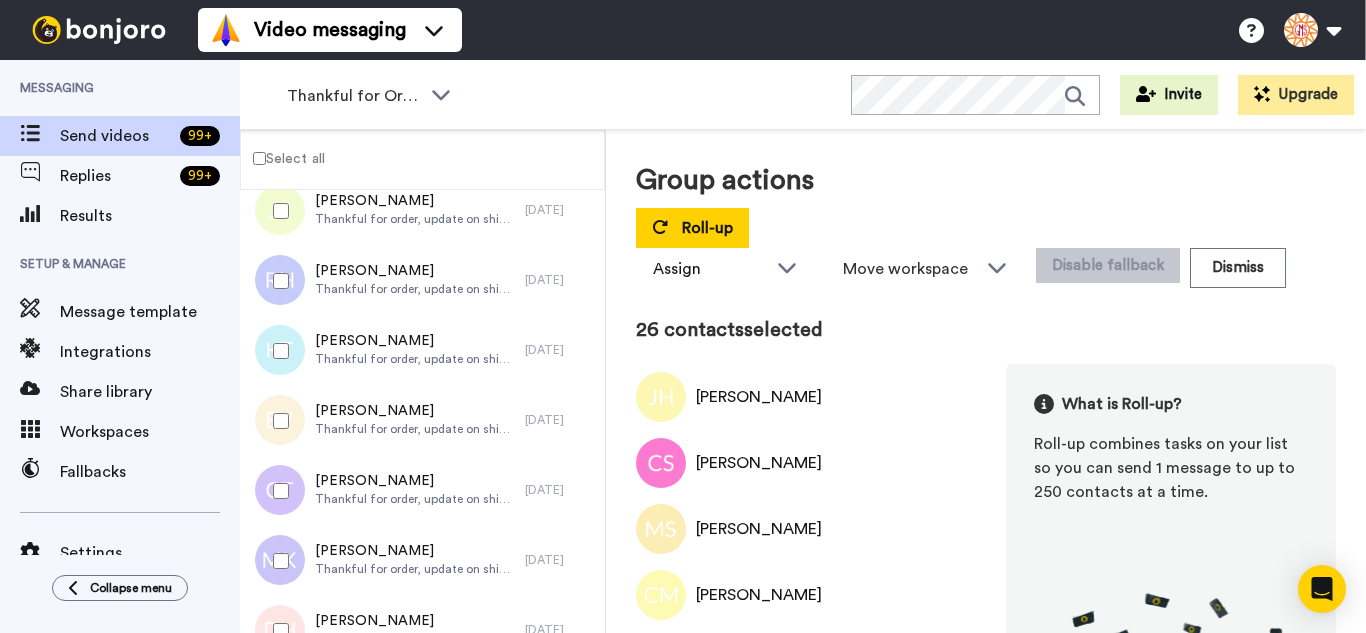 scroll, scrollTop: 1700, scrollLeft: 0, axis: vertical 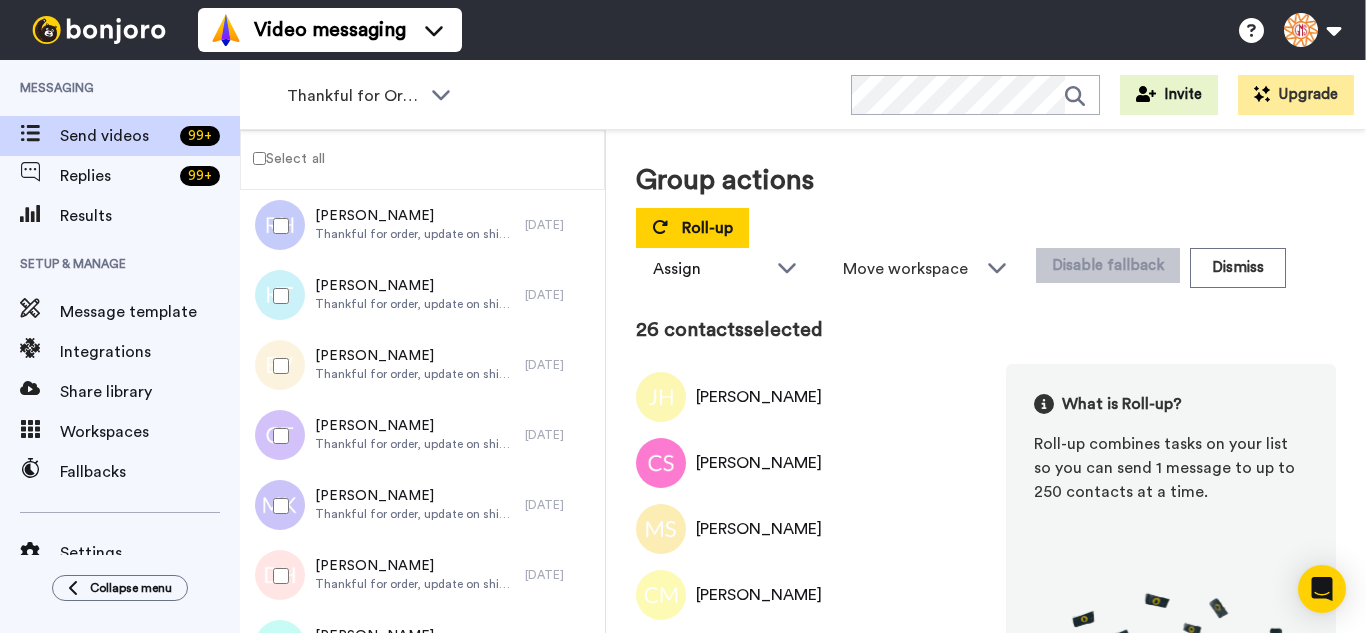 drag, startPoint x: 276, startPoint y: 347, endPoint x: 288, endPoint y: 448, distance: 101.71037 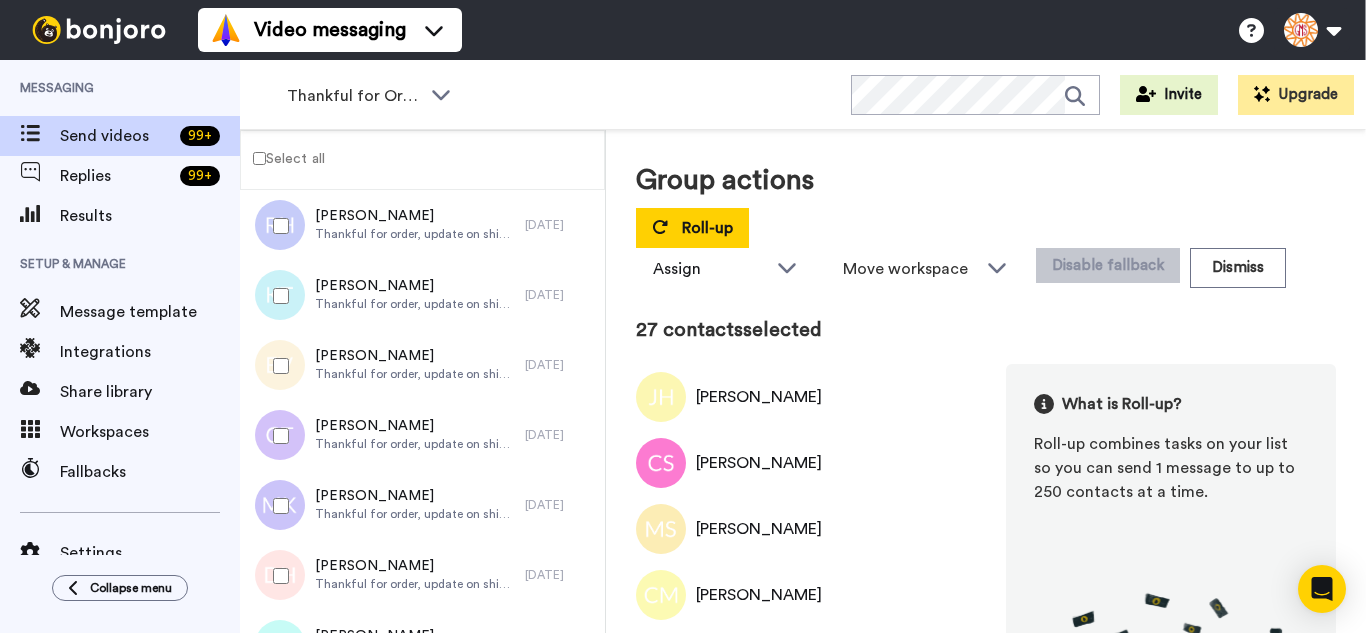 drag, startPoint x: 289, startPoint y: 479, endPoint x: 291, endPoint y: 552, distance: 73.02739 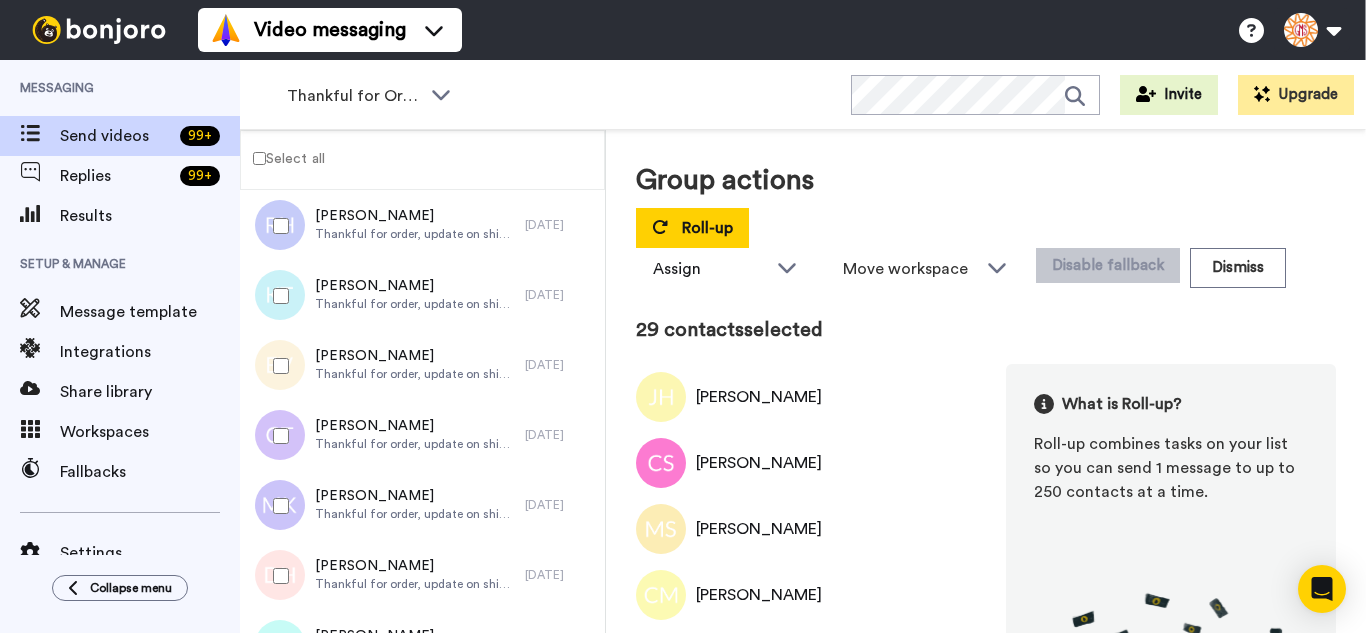 drag, startPoint x: 261, startPoint y: 412, endPoint x: 281, endPoint y: 535, distance: 124.61541 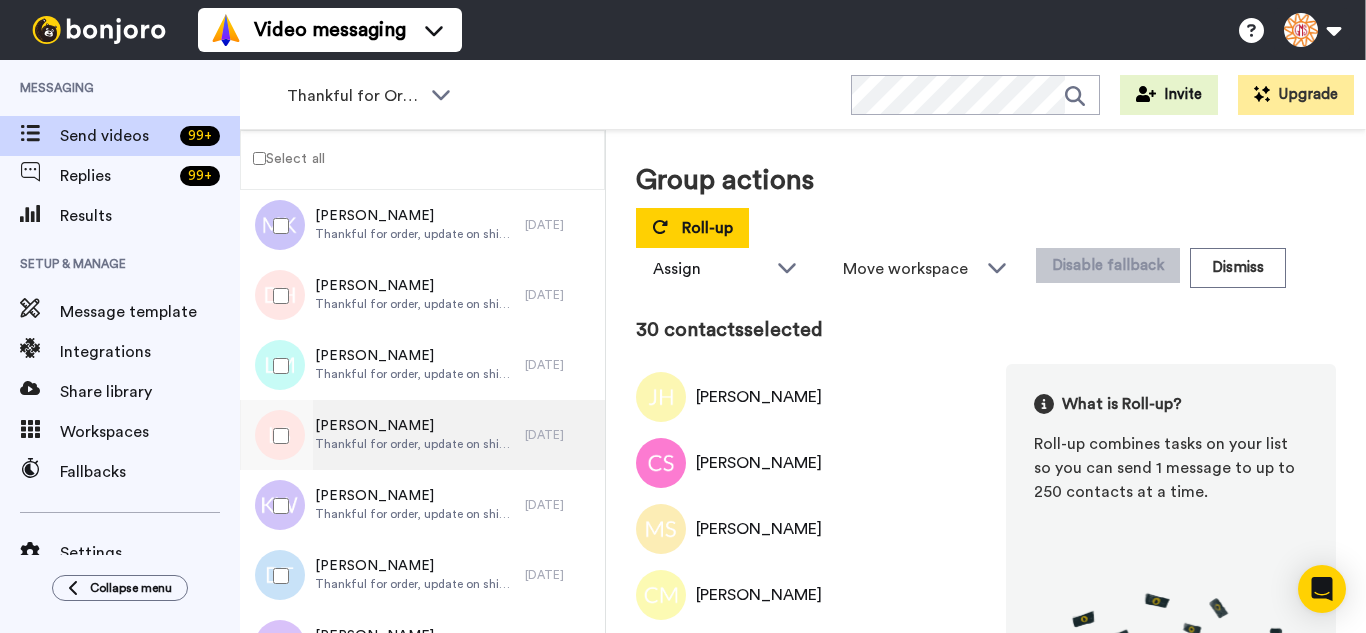 scroll, scrollTop: 2000, scrollLeft: 0, axis: vertical 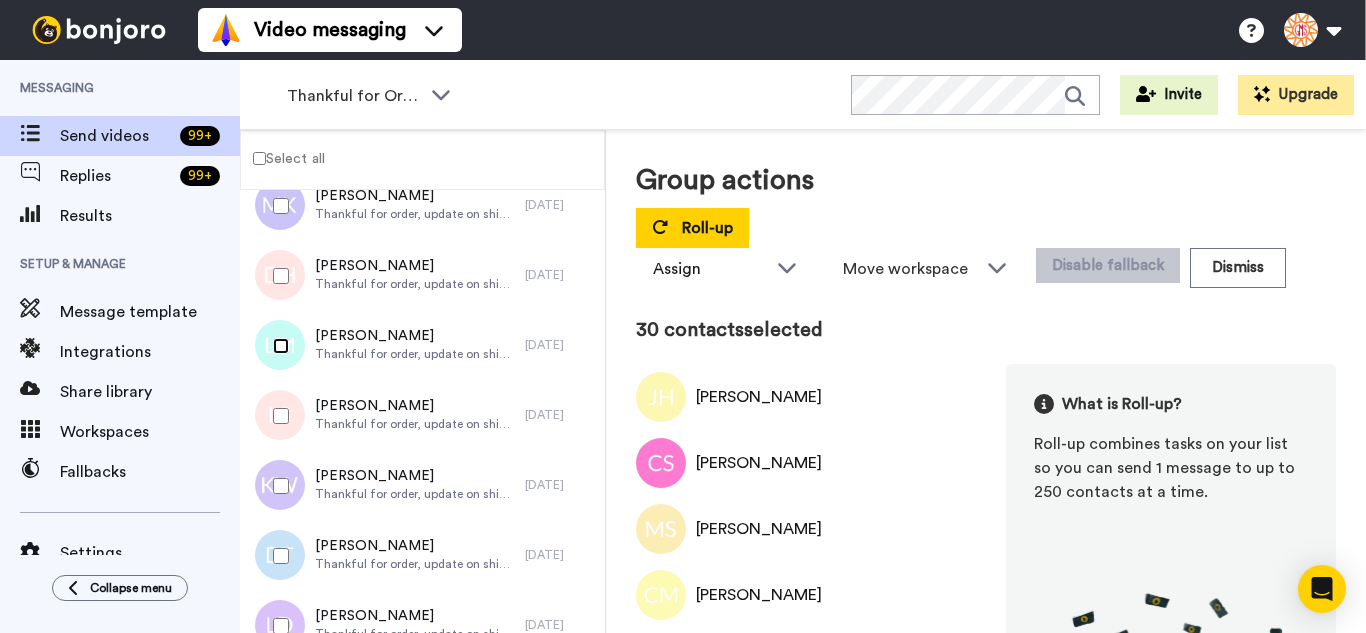 click at bounding box center (277, 346) 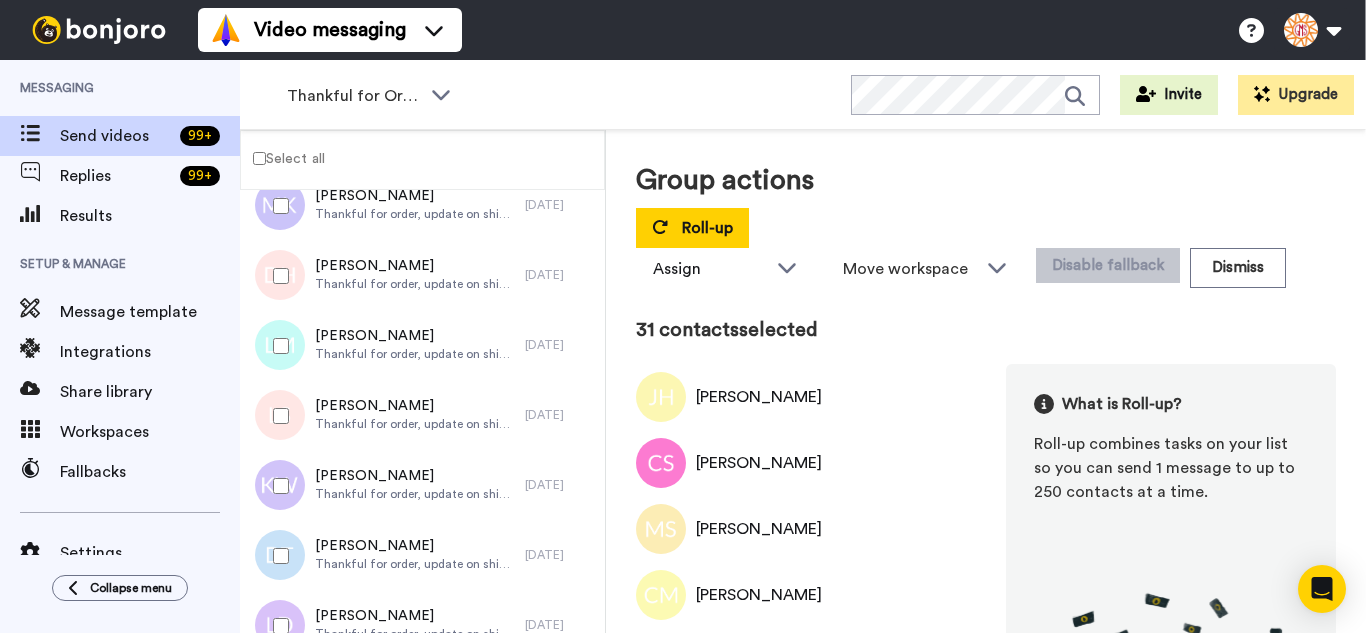 drag, startPoint x: 290, startPoint y: 434, endPoint x: 287, endPoint y: 473, distance: 39.115215 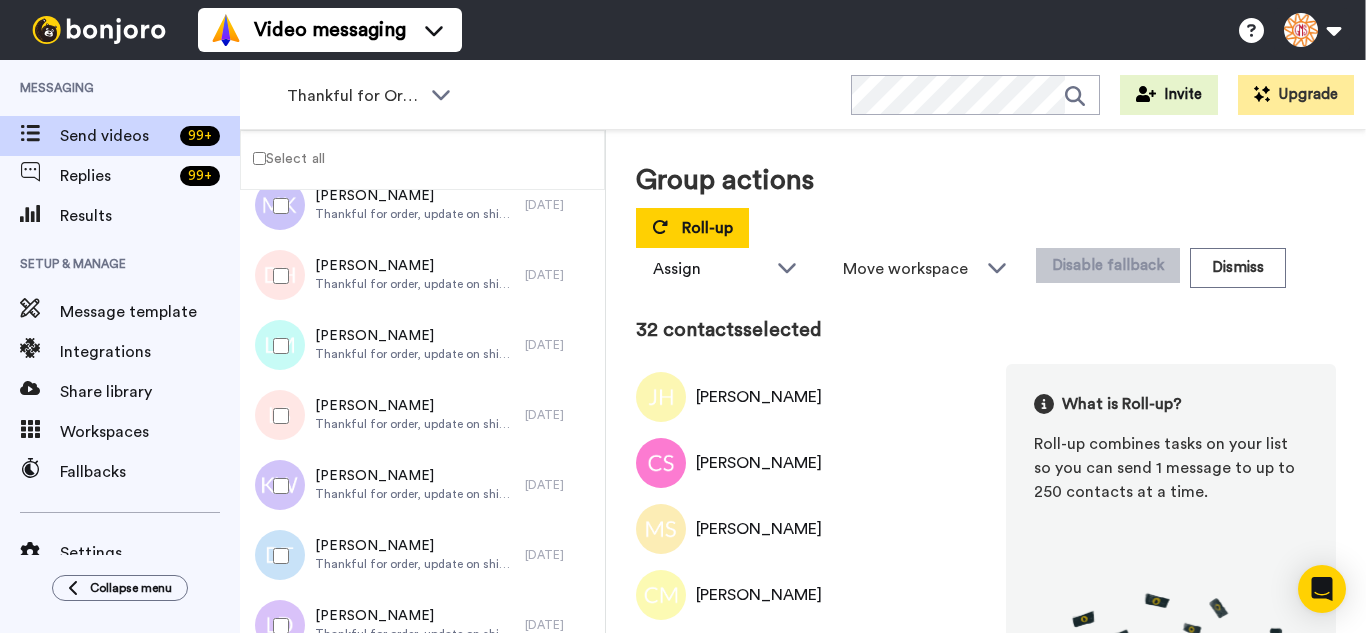 click at bounding box center [277, 486] 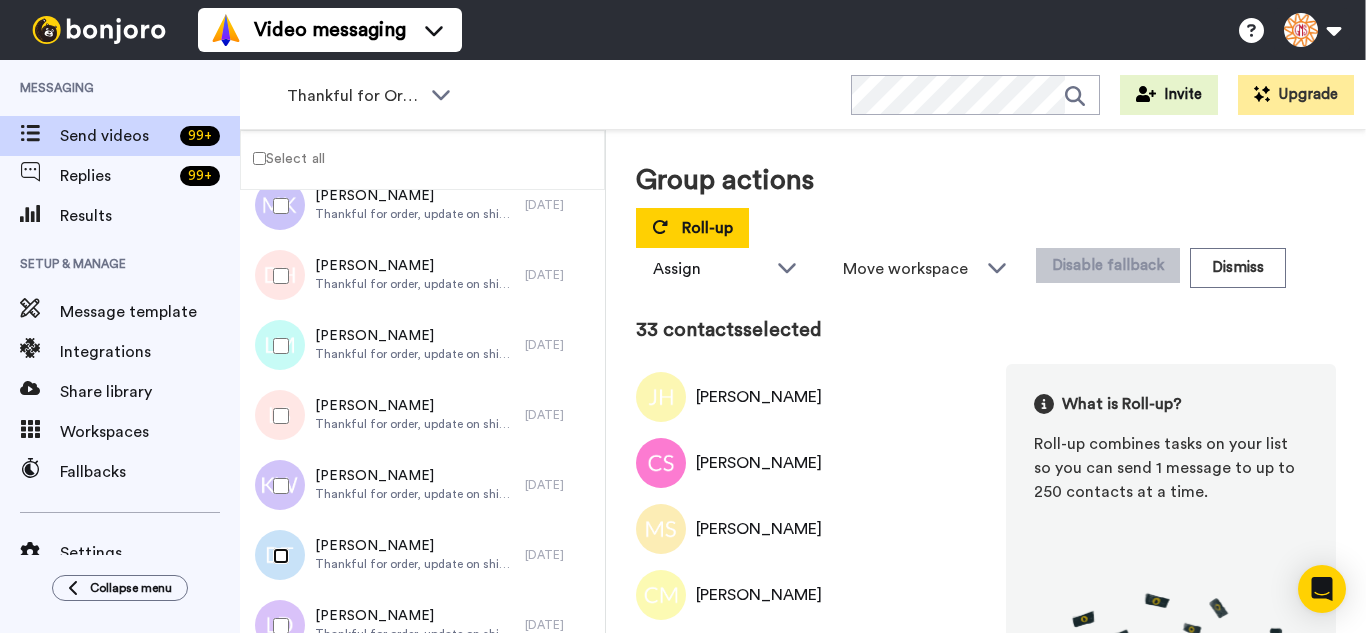 click at bounding box center (277, 556) 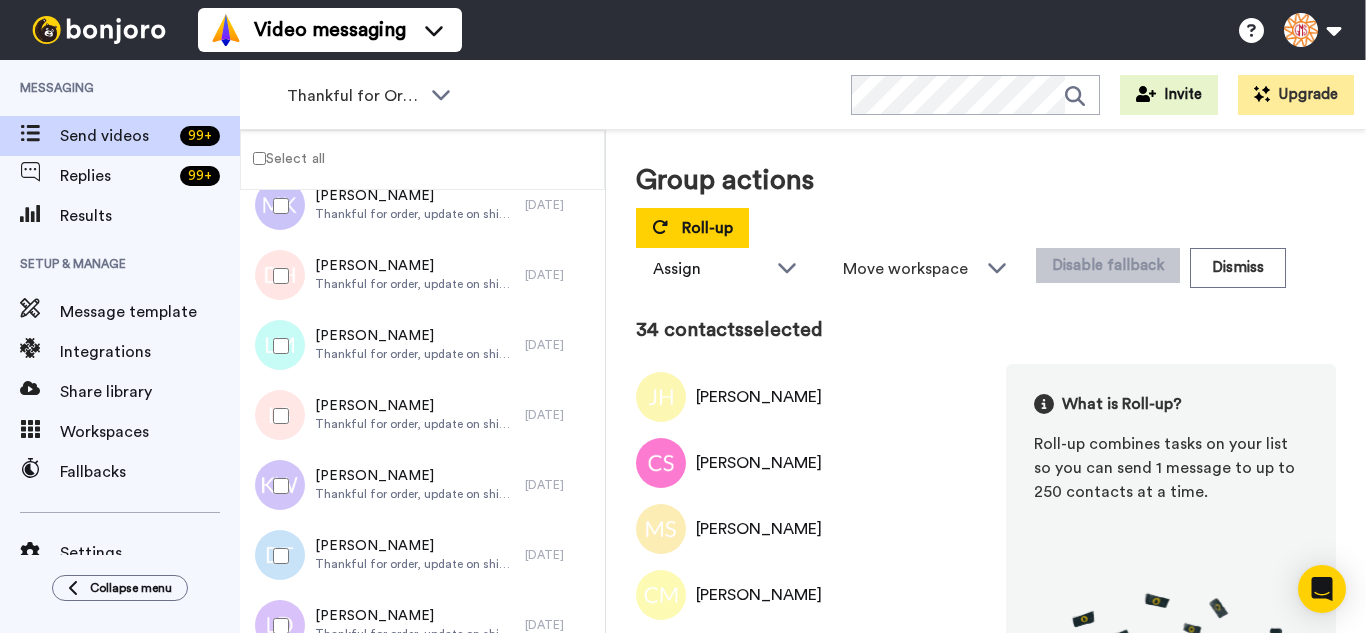 click at bounding box center (277, 626) 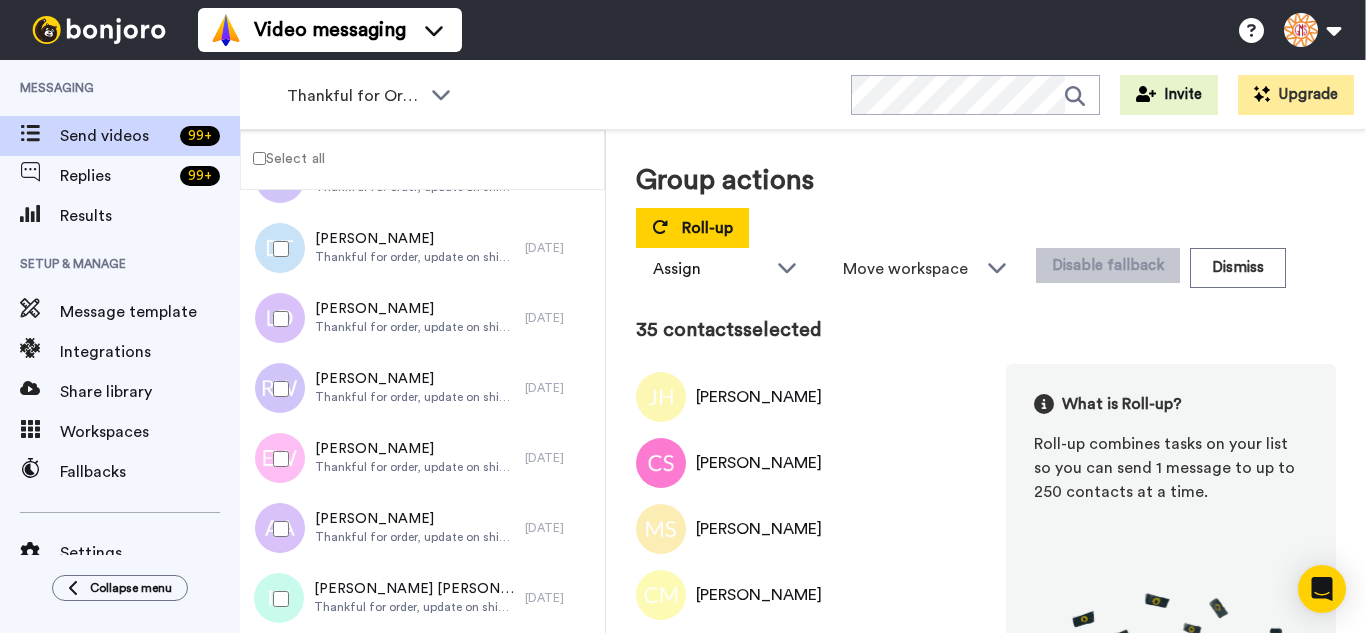scroll, scrollTop: 2400, scrollLeft: 0, axis: vertical 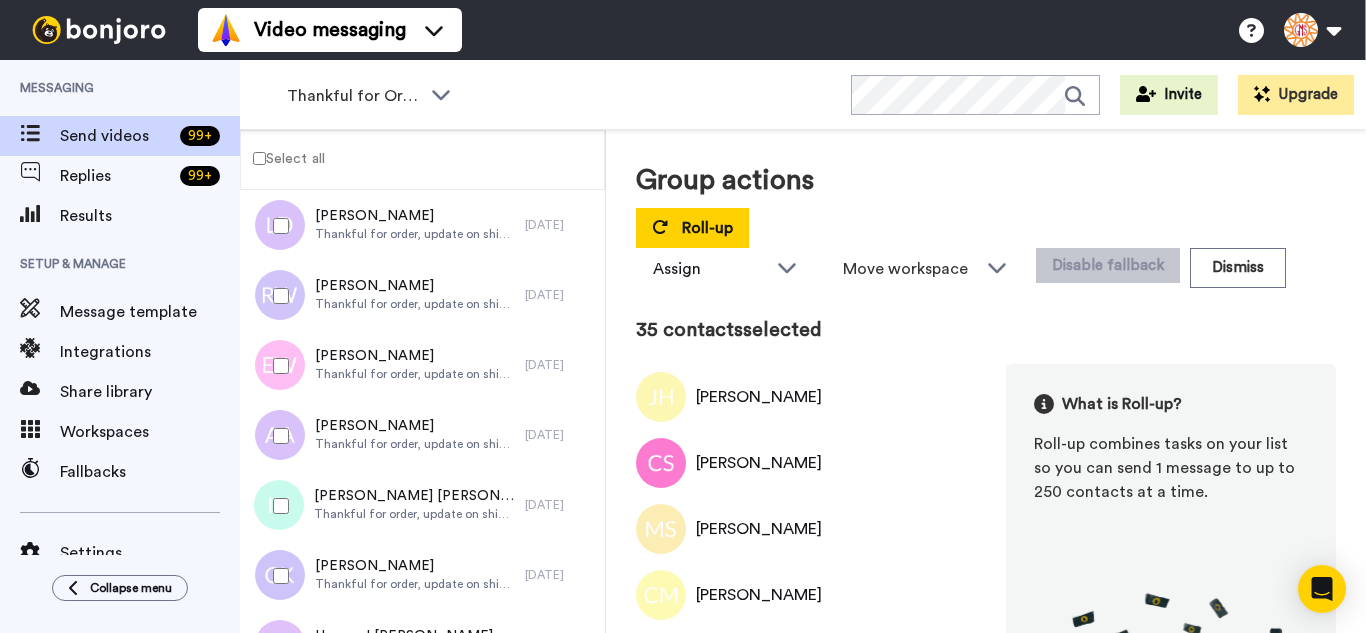 drag, startPoint x: 269, startPoint y: 303, endPoint x: 270, endPoint y: 364, distance: 61.008198 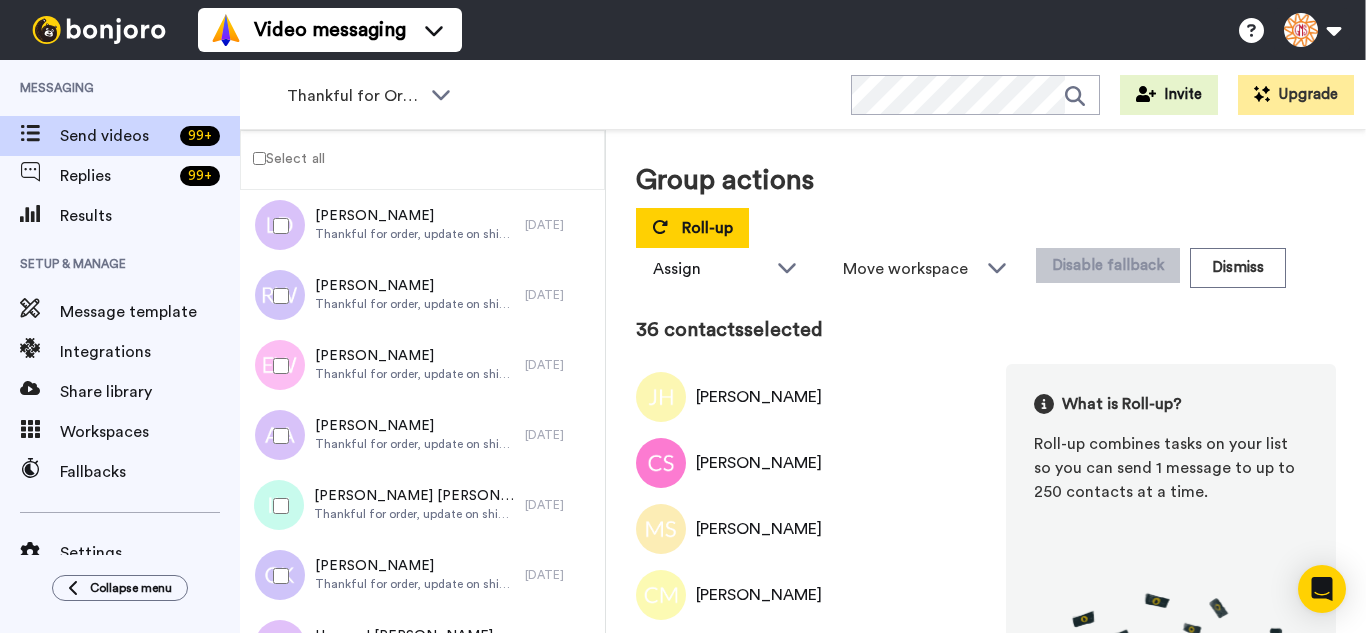click at bounding box center [277, 366] 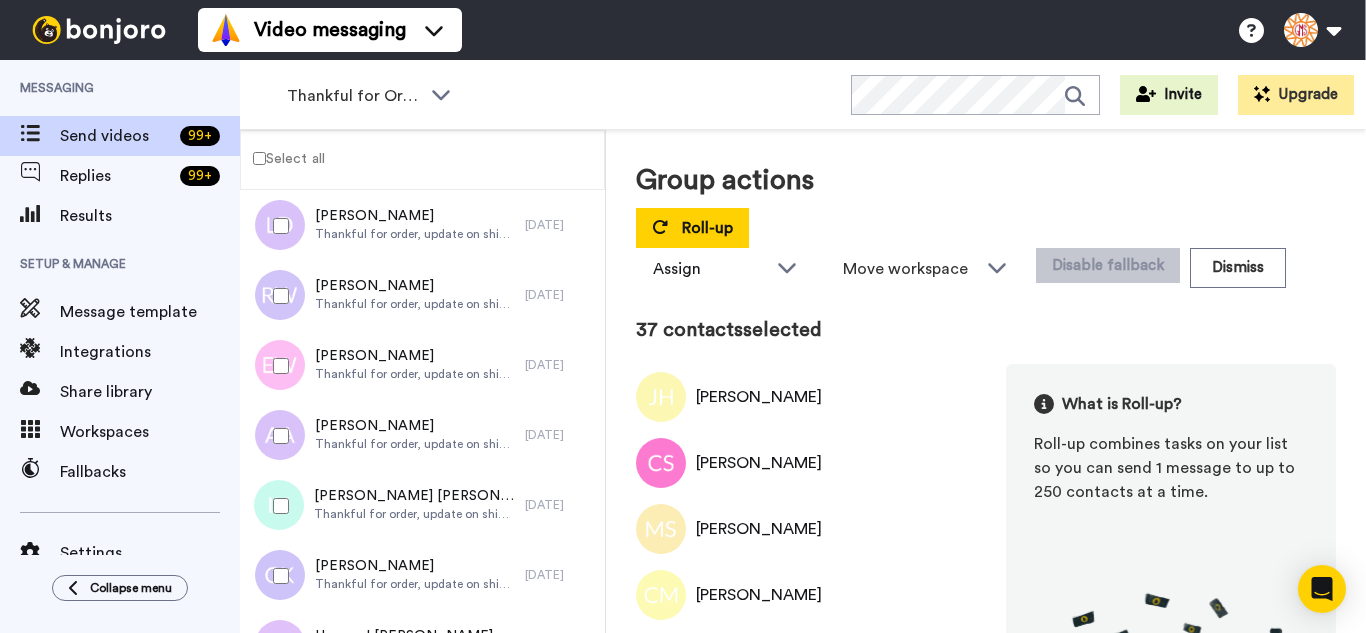 drag, startPoint x: 275, startPoint y: 455, endPoint x: 271, endPoint y: 517, distance: 62.1289 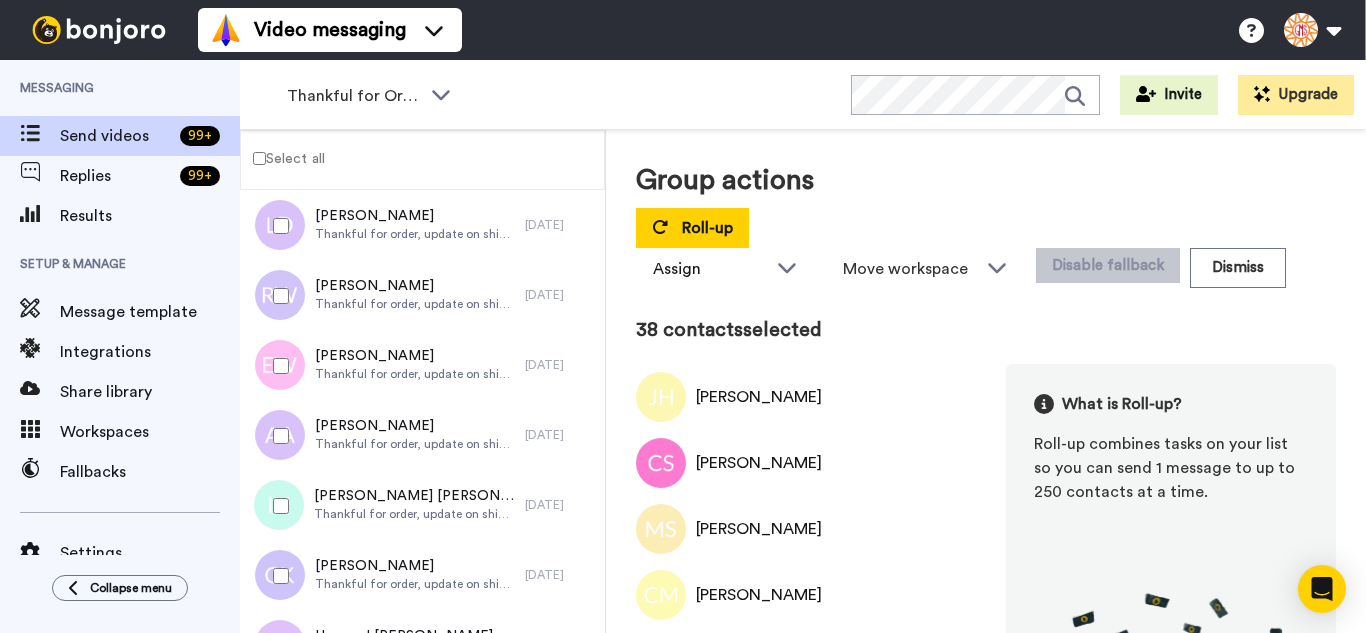 drag, startPoint x: 271, startPoint y: 517, endPoint x: 297, endPoint y: 608, distance: 94.641426 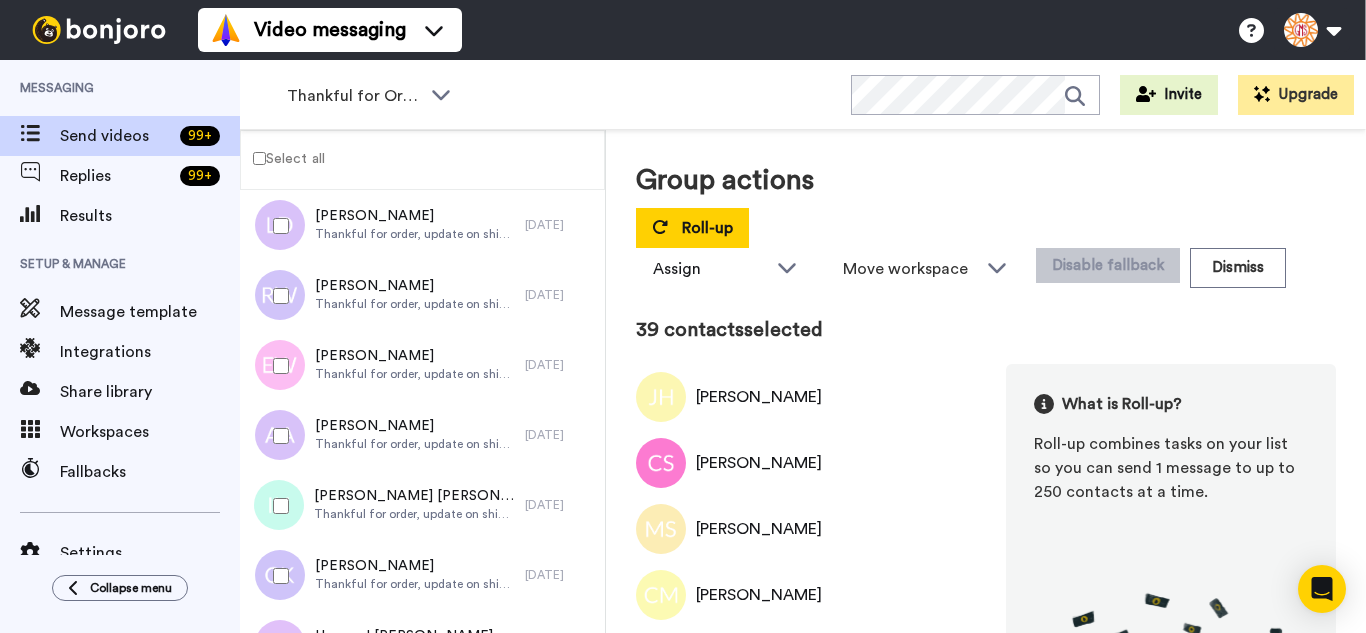 click at bounding box center (277, 576) 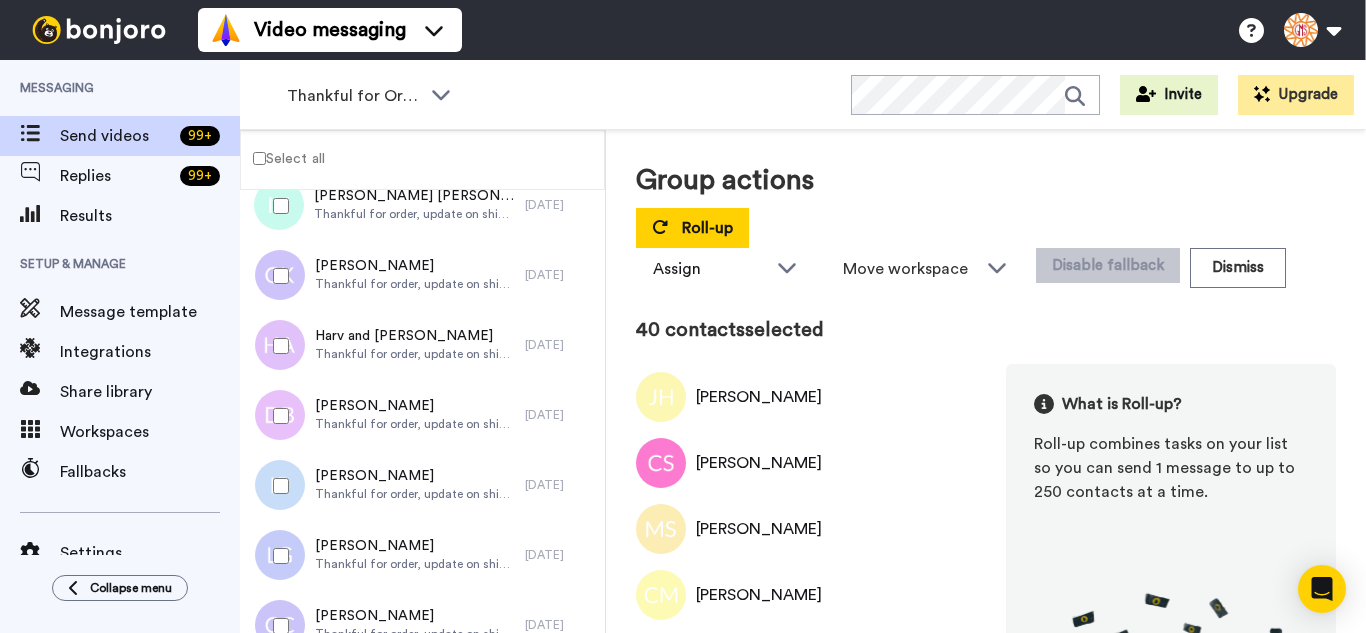 drag, startPoint x: 271, startPoint y: 324, endPoint x: 273, endPoint y: 400, distance: 76.02631 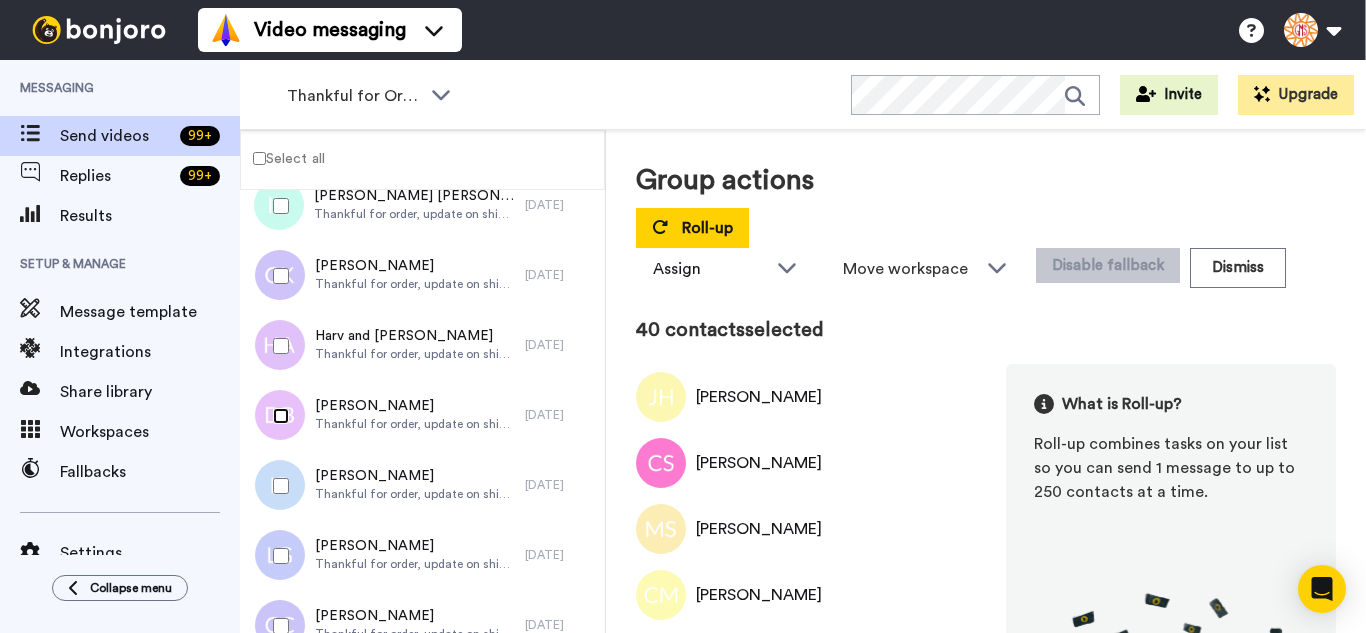 click at bounding box center [277, 416] 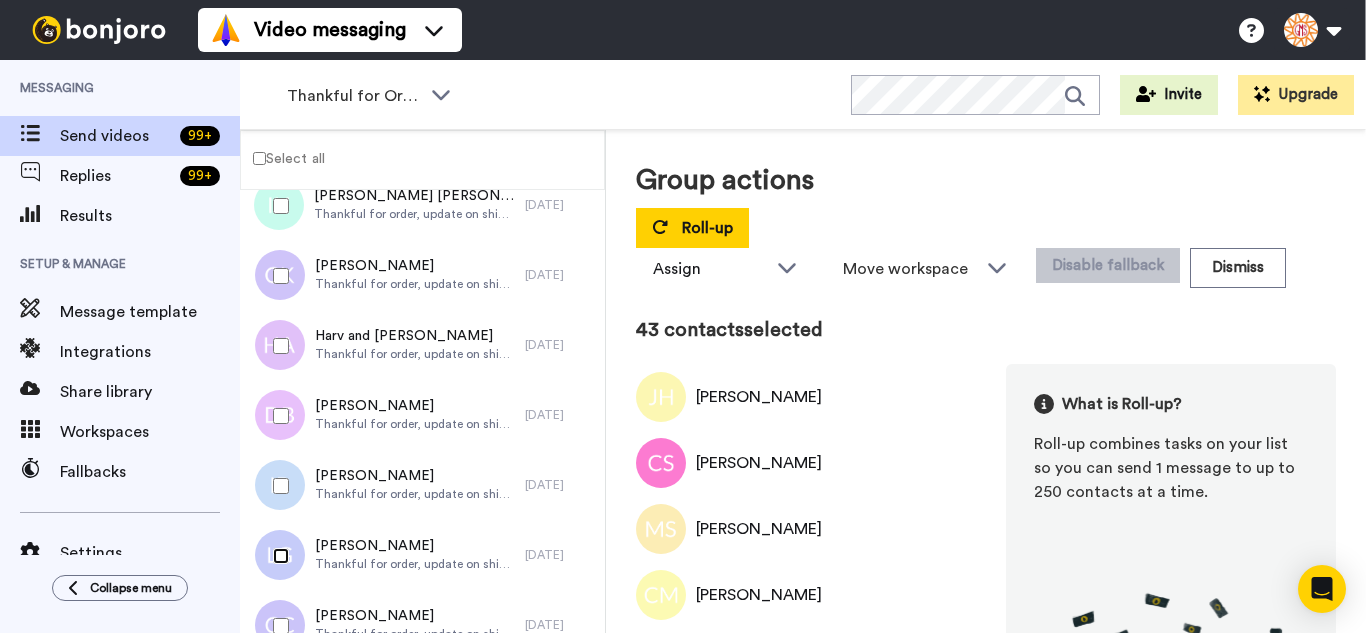 click at bounding box center (277, 556) 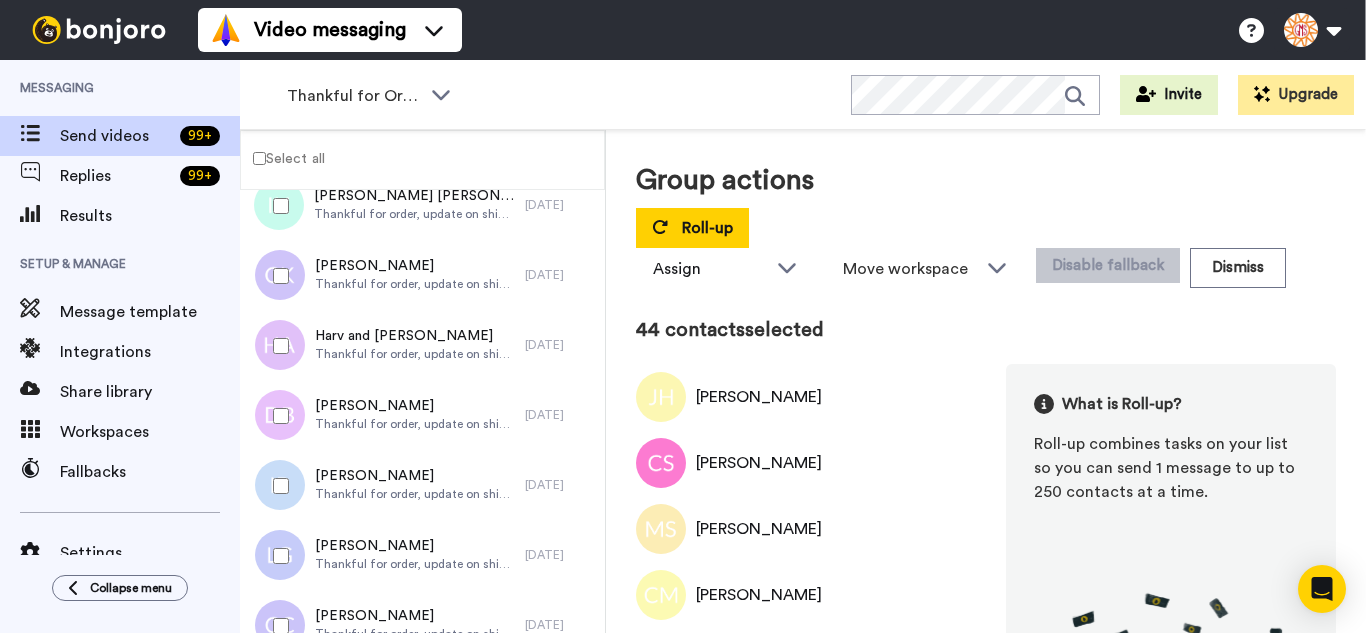 click at bounding box center [277, 626] 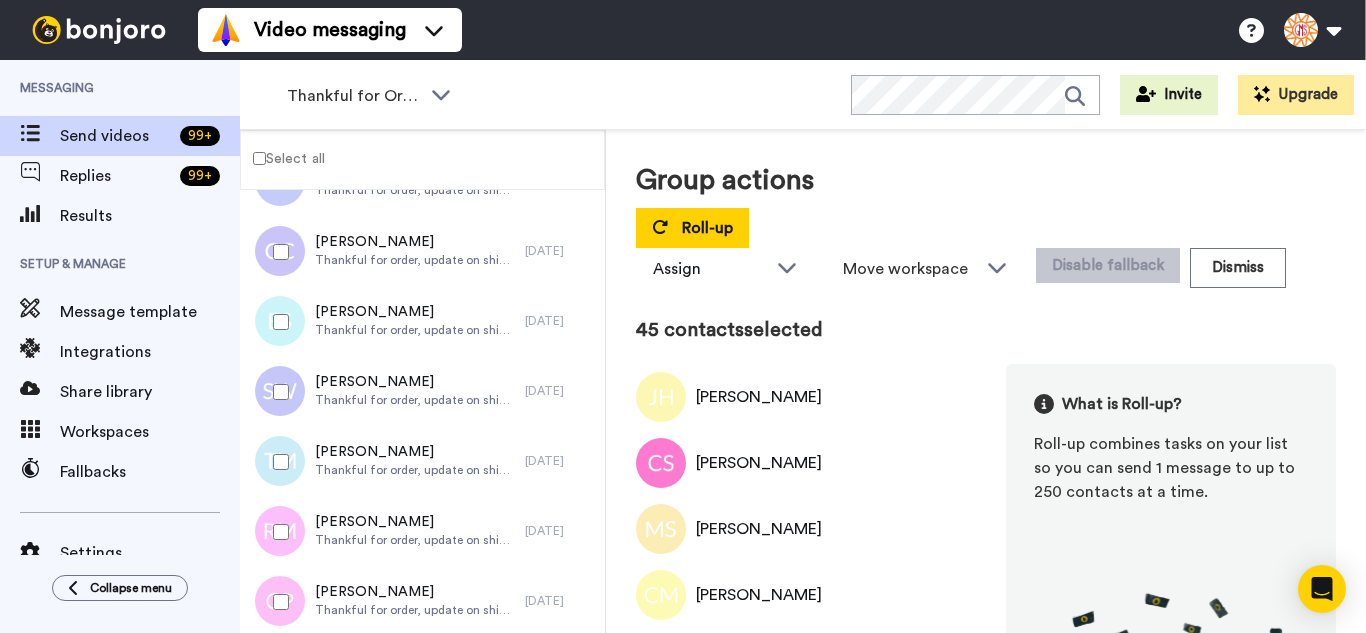 scroll, scrollTop: 3078, scrollLeft: 0, axis: vertical 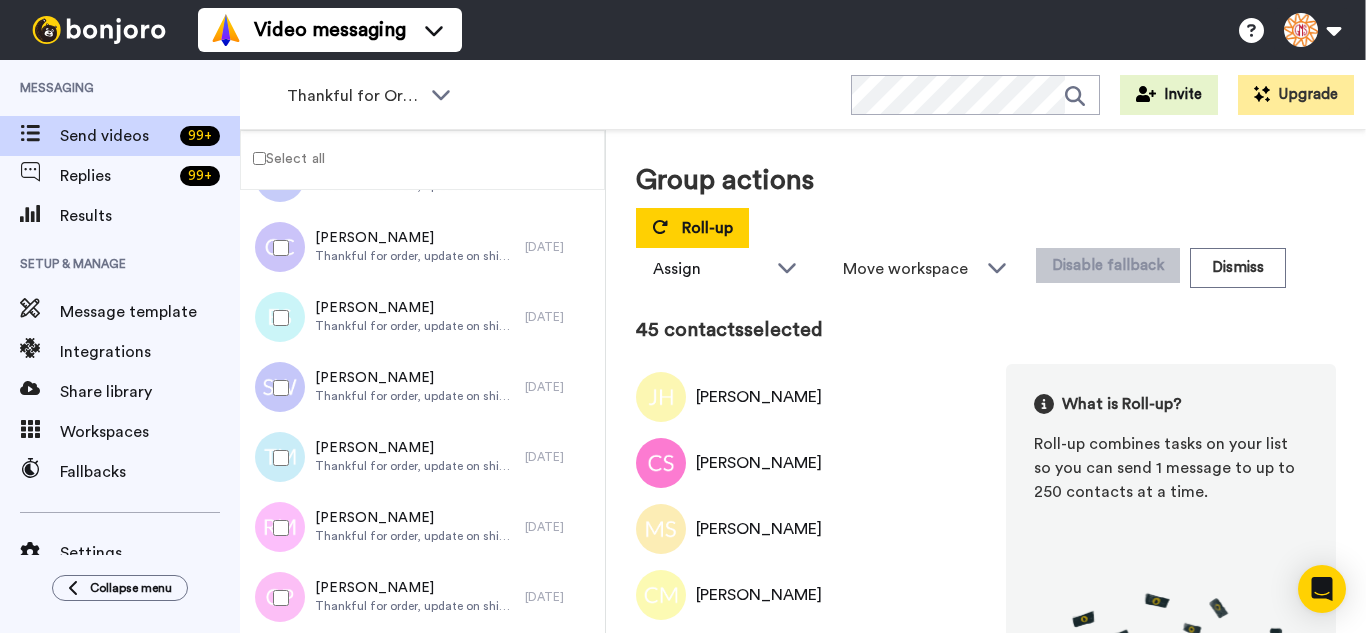 click at bounding box center (277, 318) 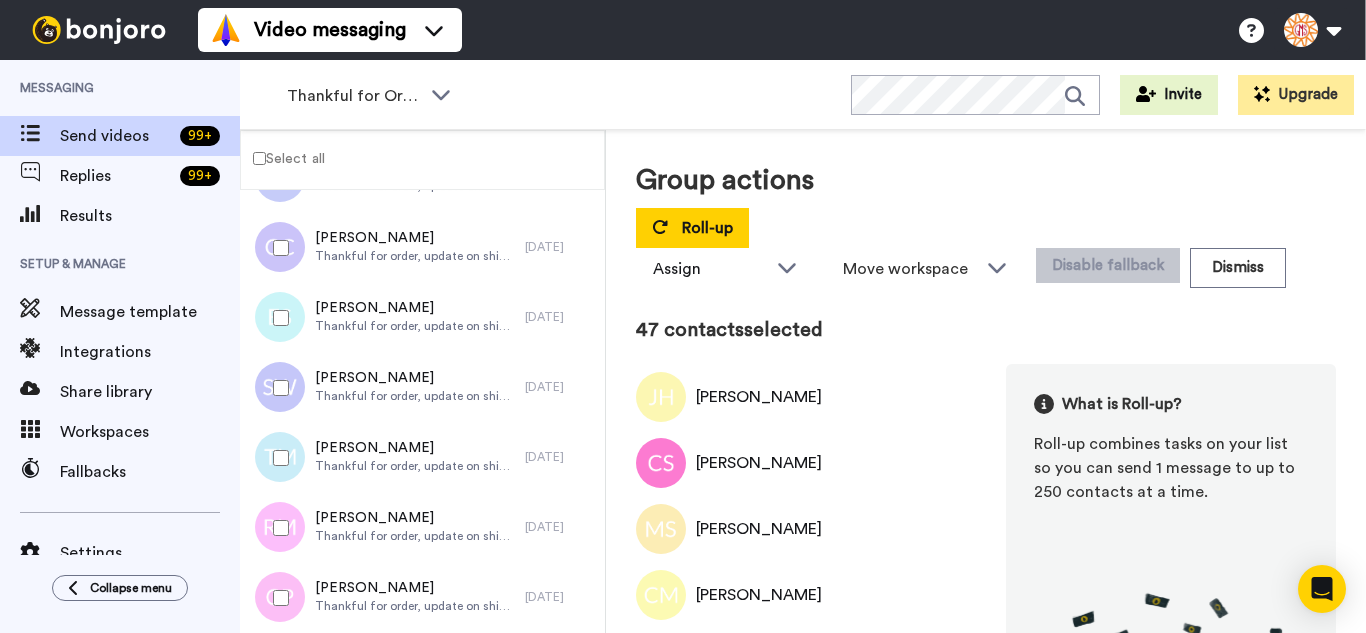 click at bounding box center (277, 458) 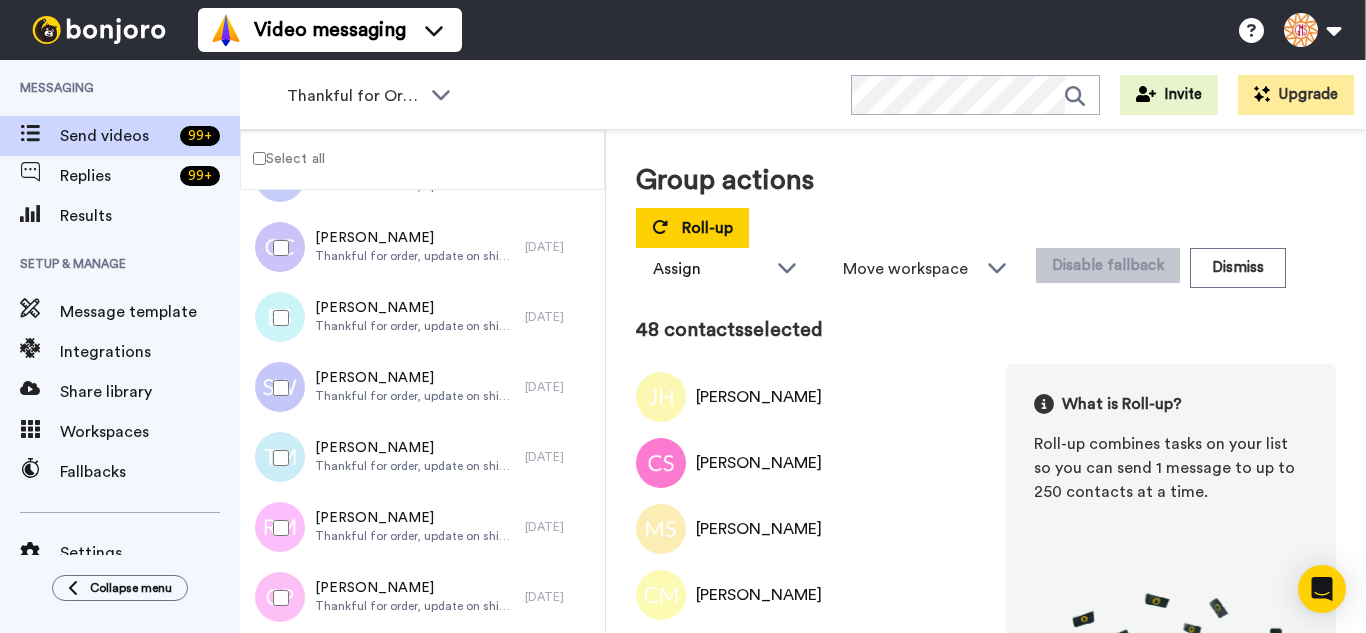 drag, startPoint x: 286, startPoint y: 508, endPoint x: 292, endPoint y: 573, distance: 65.27634 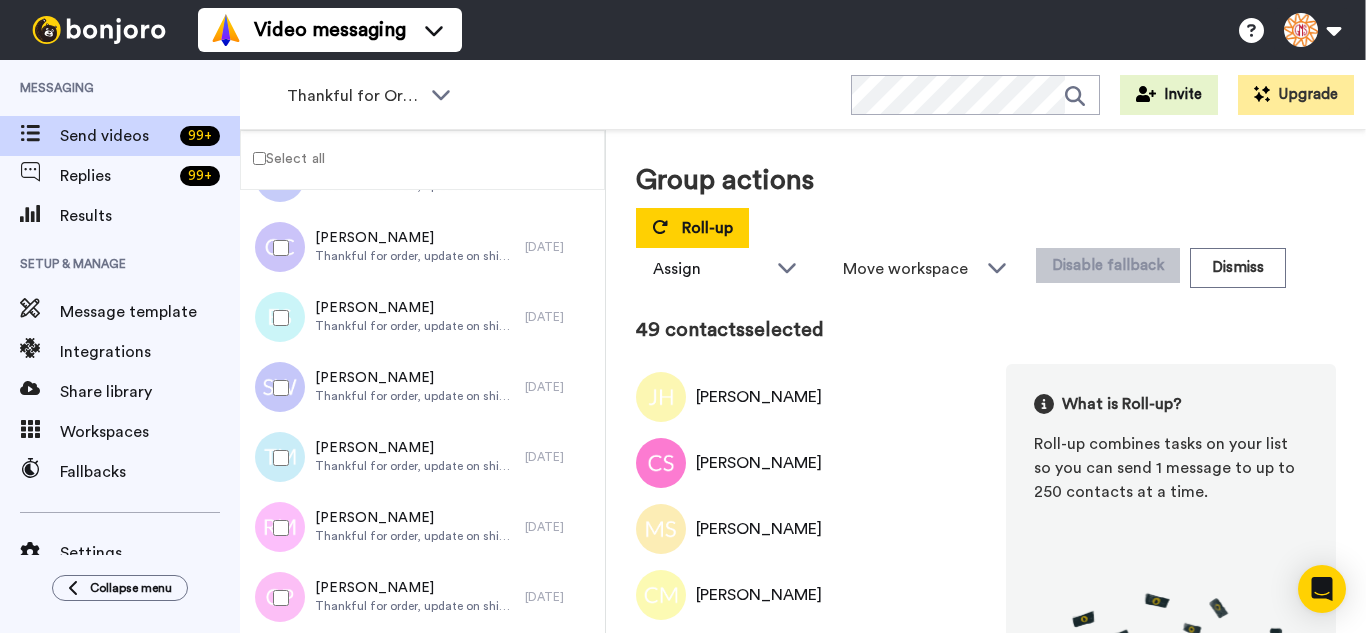 click at bounding box center (277, 598) 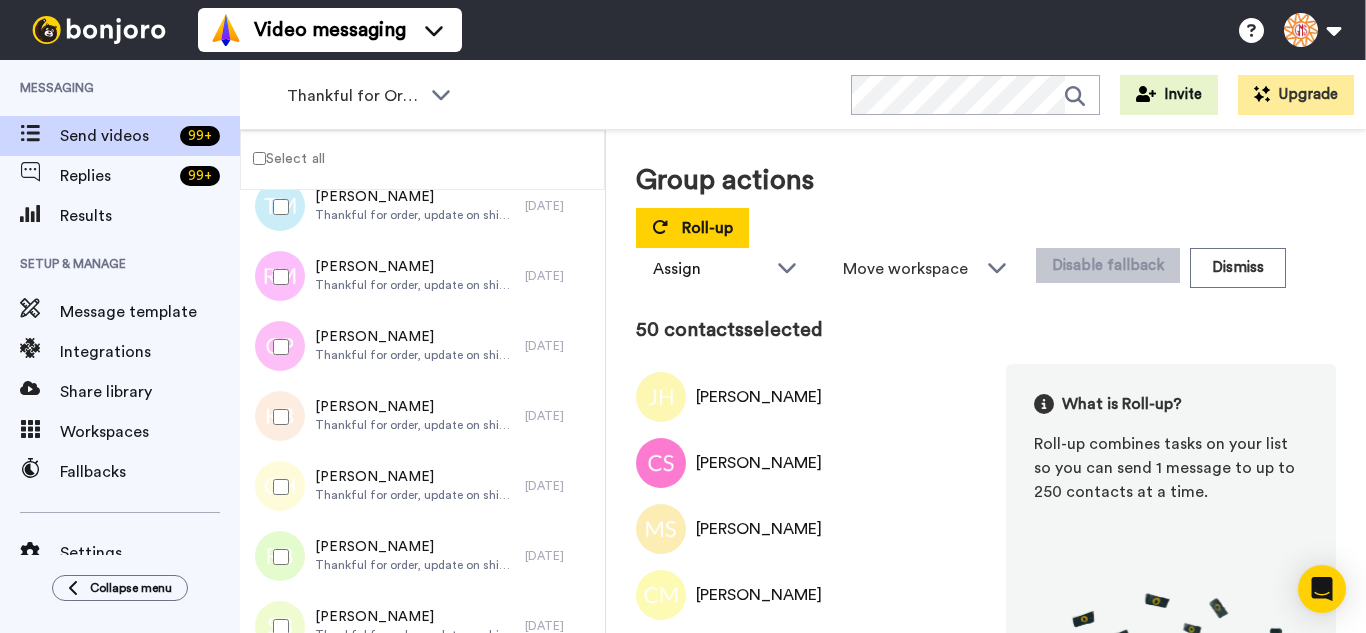 scroll, scrollTop: 3378, scrollLeft: 0, axis: vertical 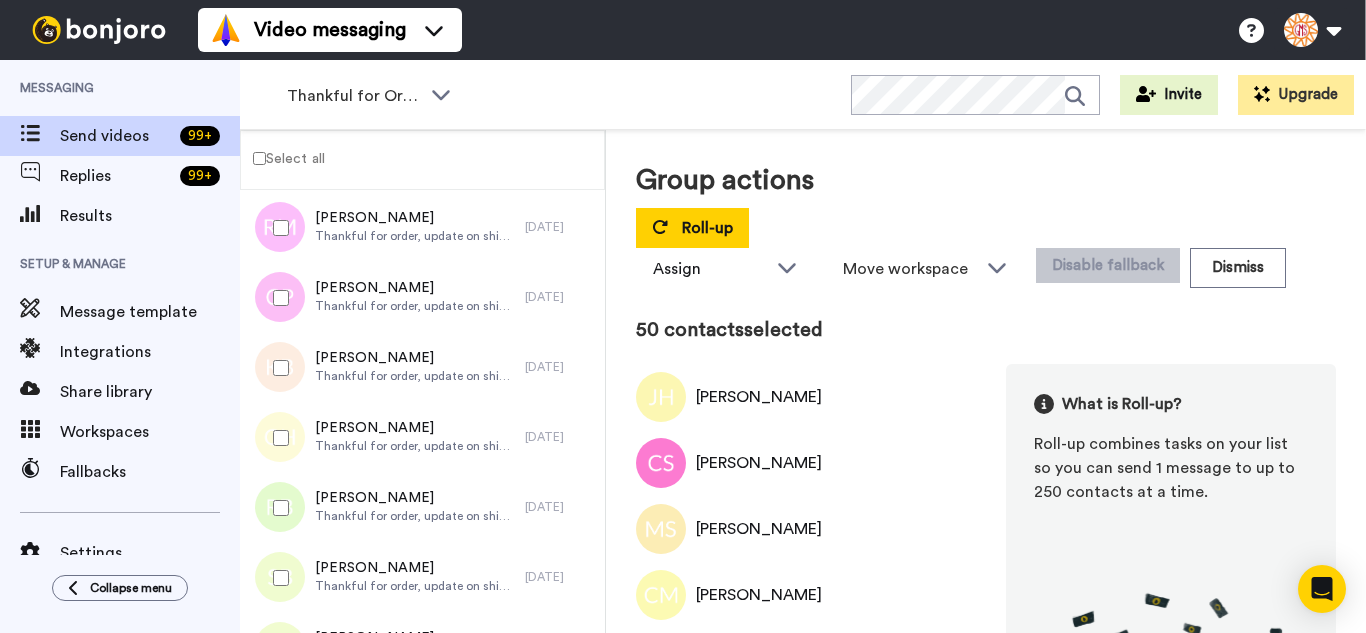 drag, startPoint x: 268, startPoint y: 346, endPoint x: 280, endPoint y: 398, distance: 53.366657 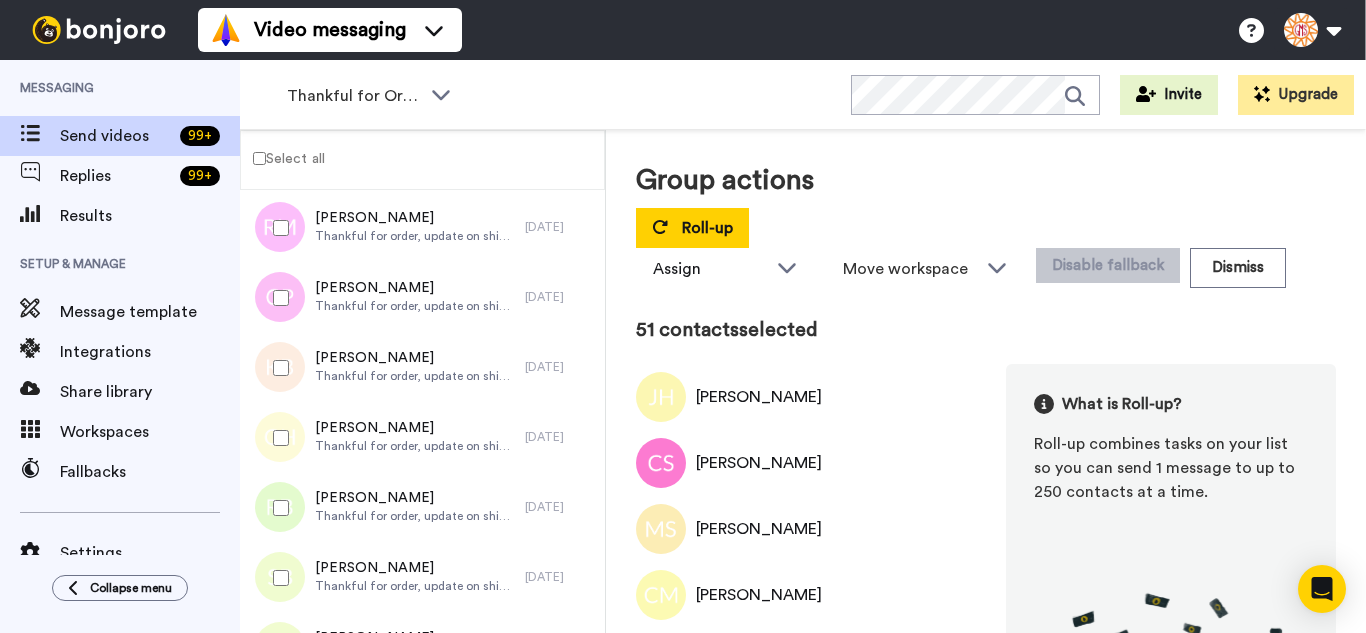 click at bounding box center [277, 508] 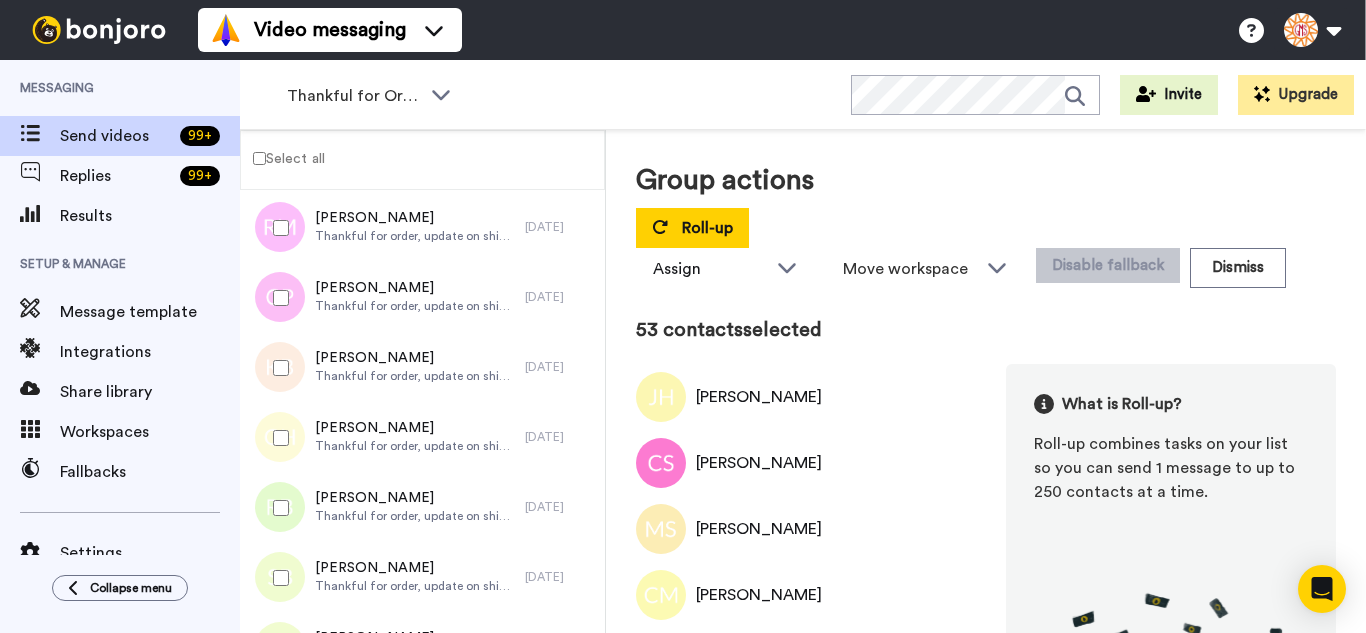 click at bounding box center (277, 578) 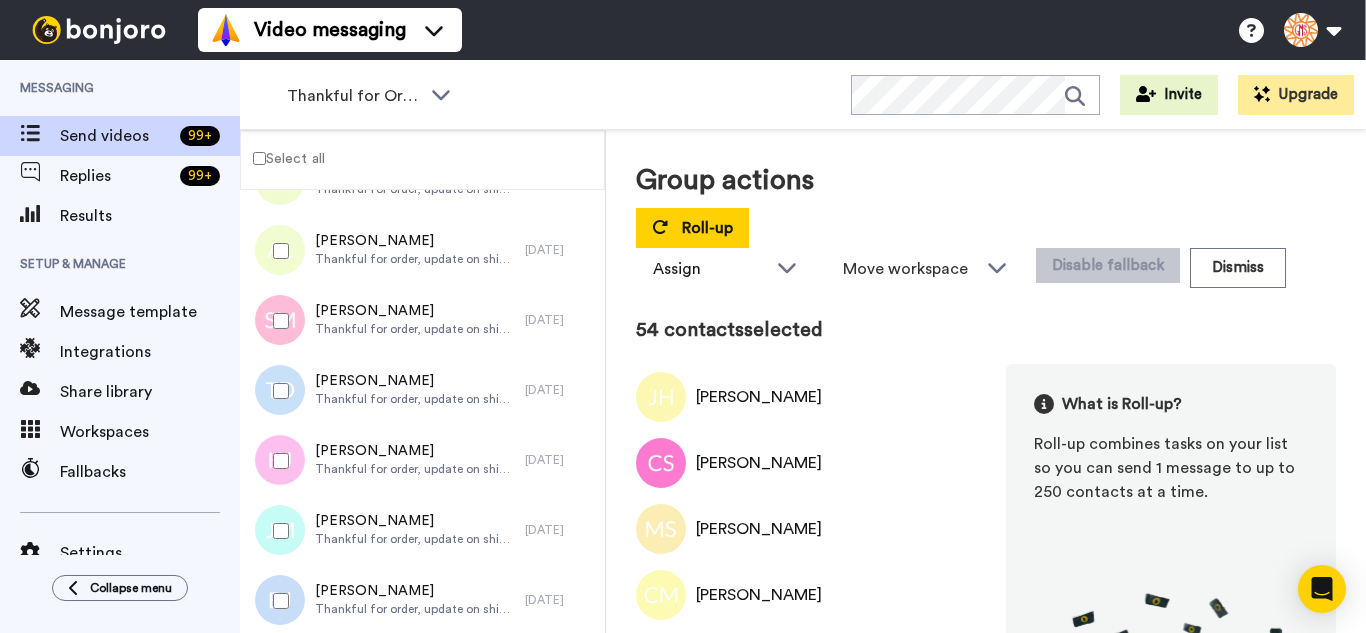 scroll, scrollTop: 3778, scrollLeft: 0, axis: vertical 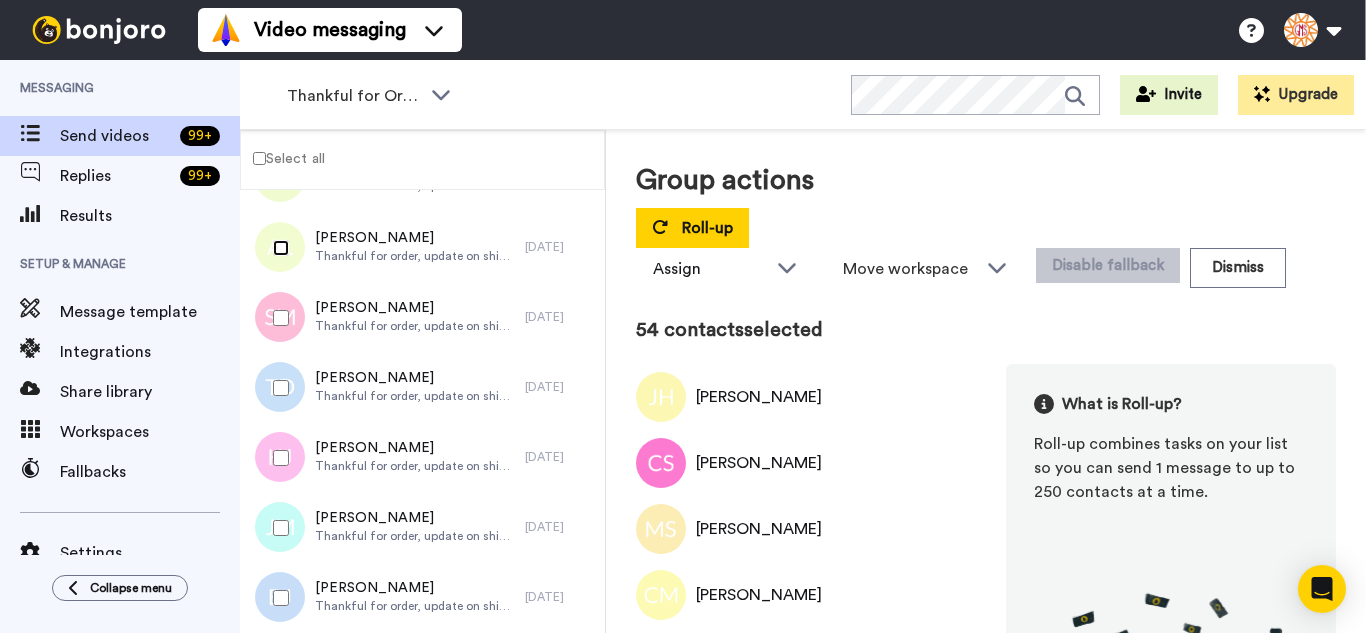 click at bounding box center (277, 248) 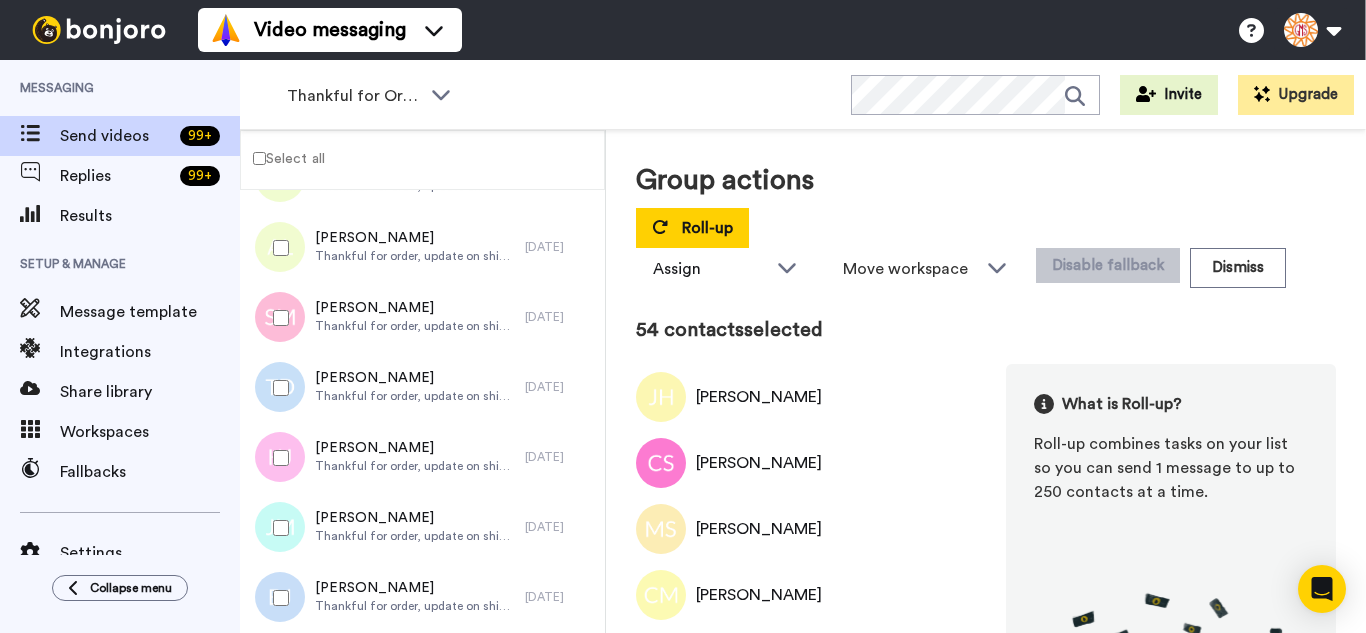 click at bounding box center [277, 318] 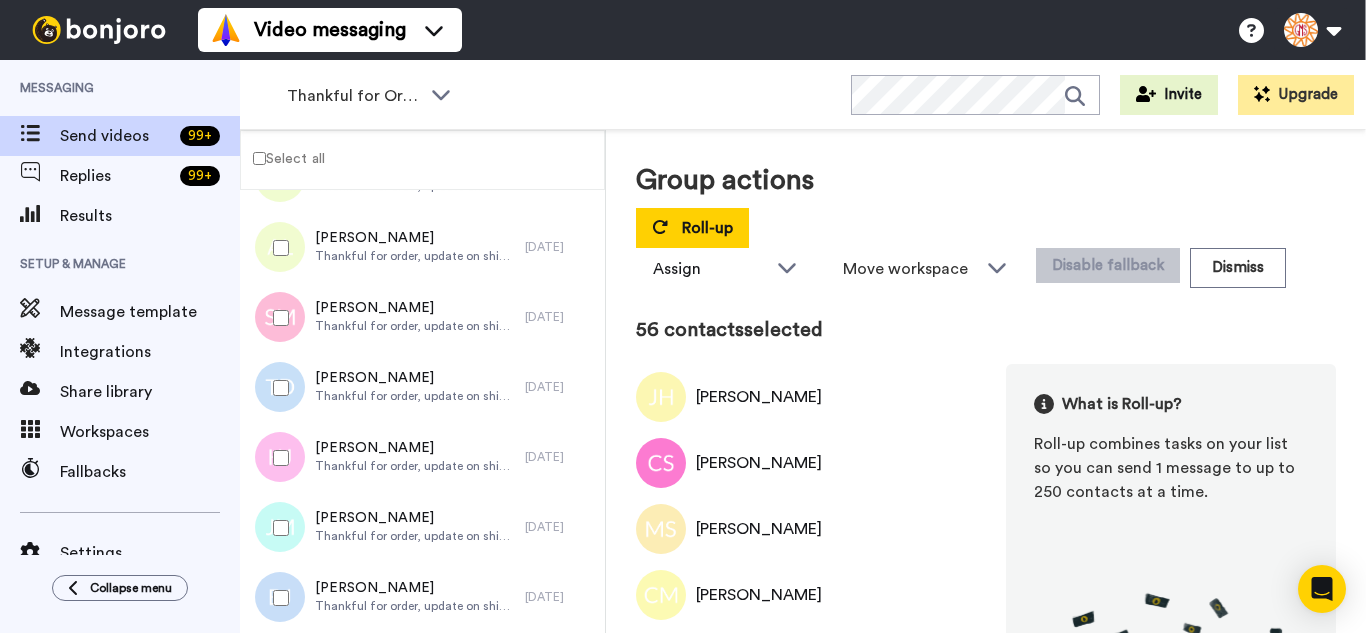 drag, startPoint x: 289, startPoint y: 357, endPoint x: 287, endPoint y: 443, distance: 86.023254 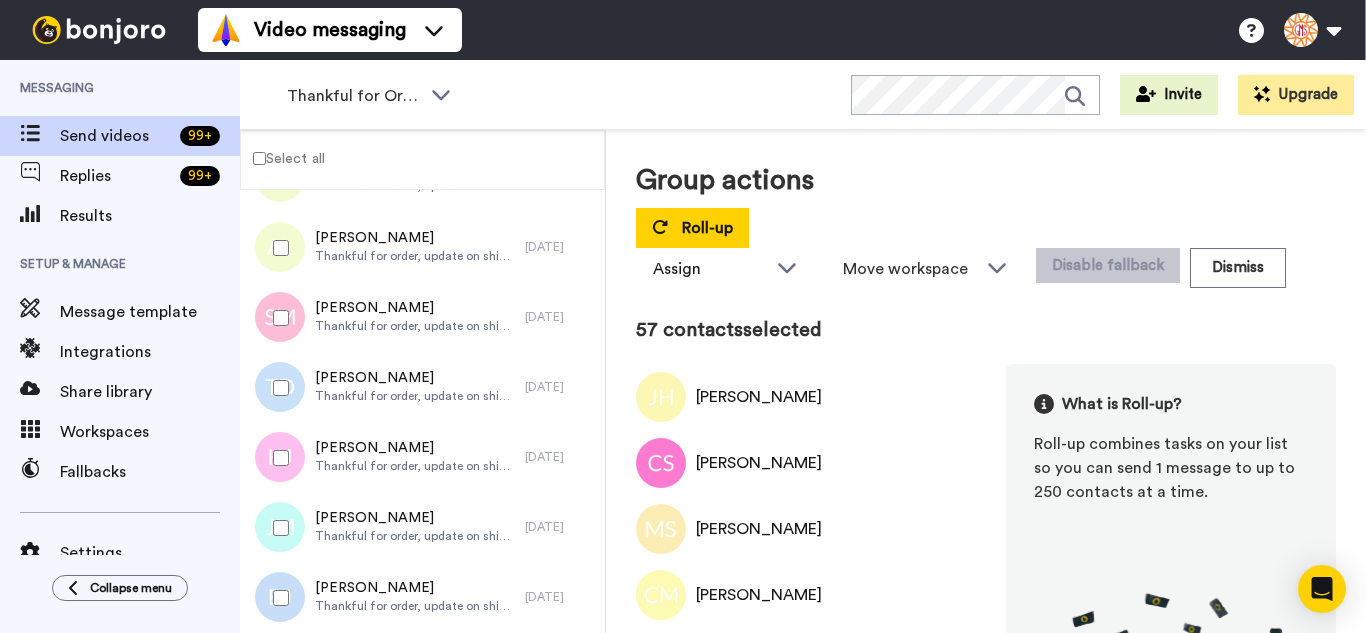 drag, startPoint x: 287, startPoint y: 446, endPoint x: 293, endPoint y: 504, distance: 58.30952 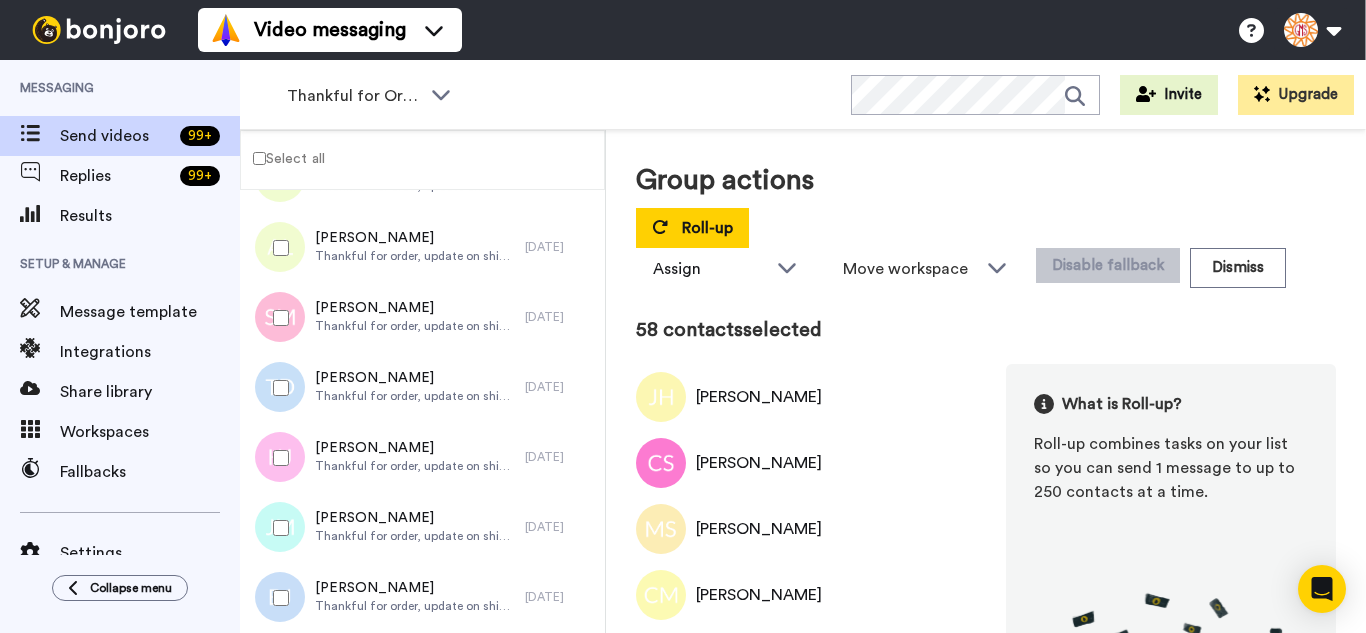 drag, startPoint x: 293, startPoint y: 511, endPoint x: 293, endPoint y: 555, distance: 44 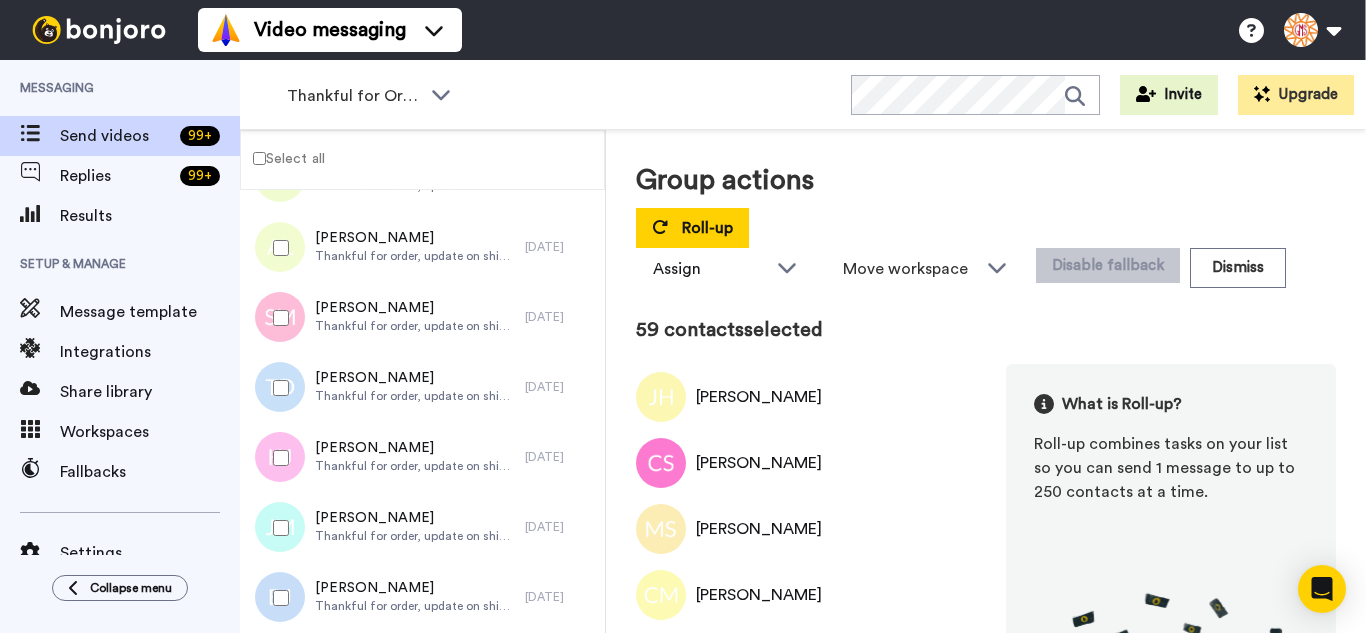 click at bounding box center (277, 598) 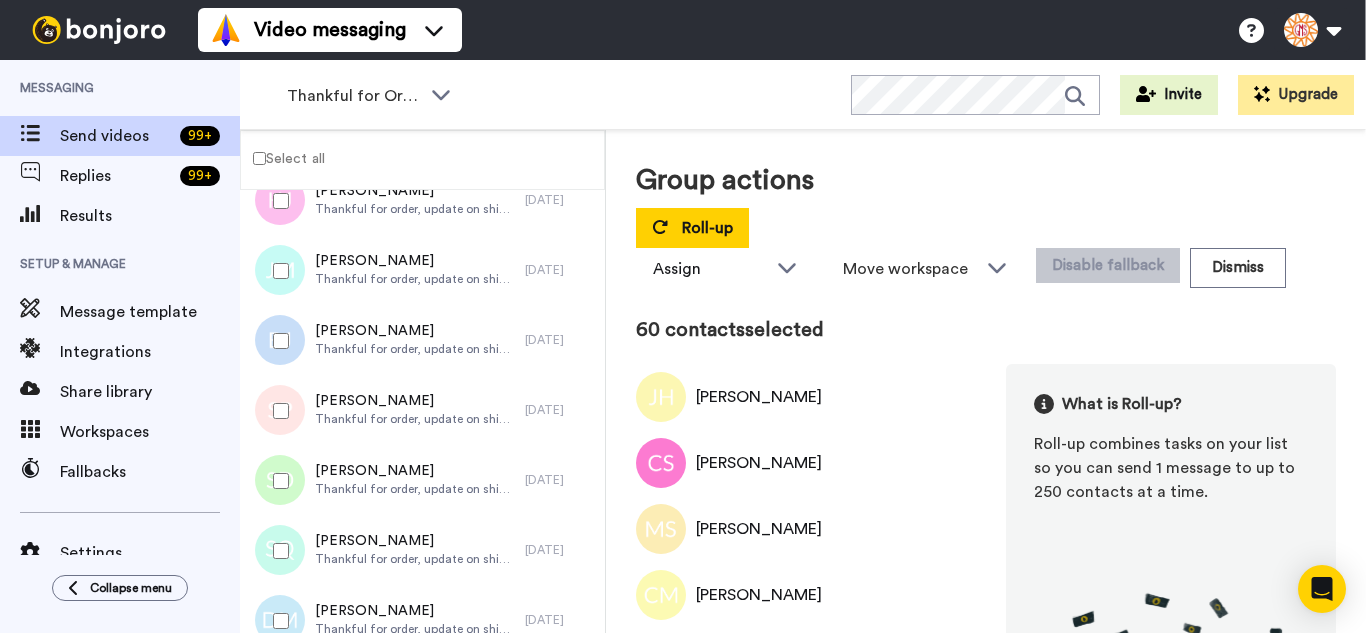 scroll, scrollTop: 4078, scrollLeft: 0, axis: vertical 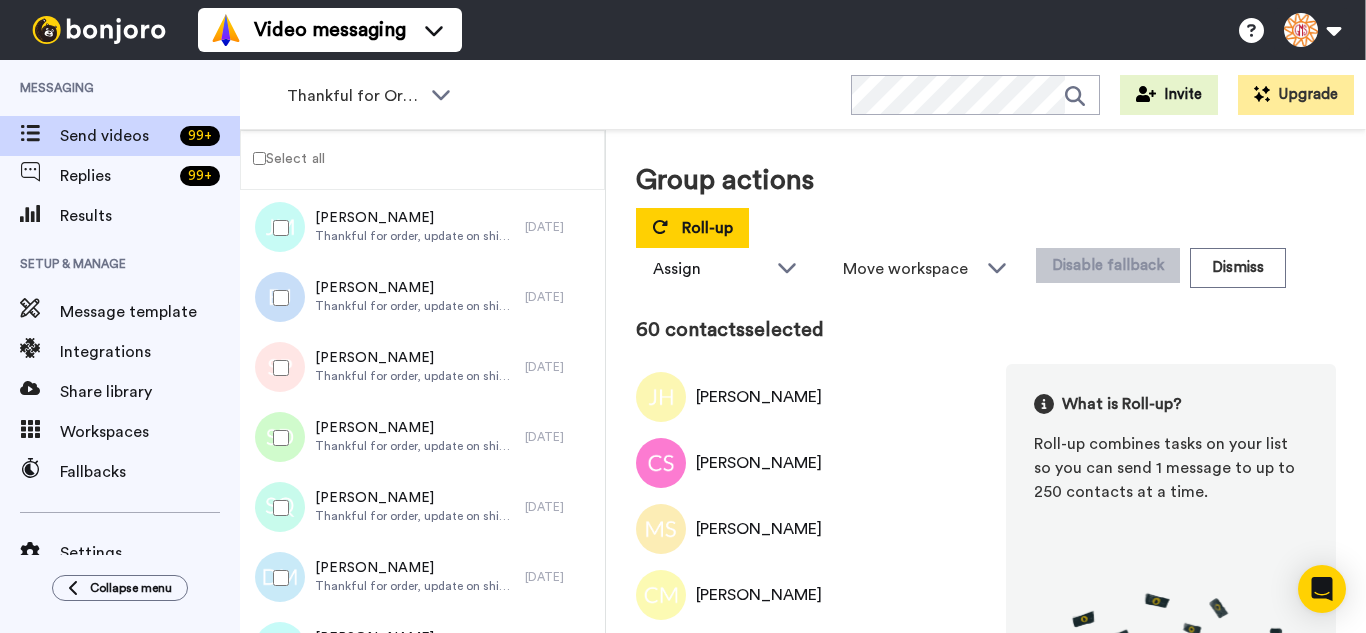 drag, startPoint x: 288, startPoint y: 385, endPoint x: 286, endPoint y: 426, distance: 41.04875 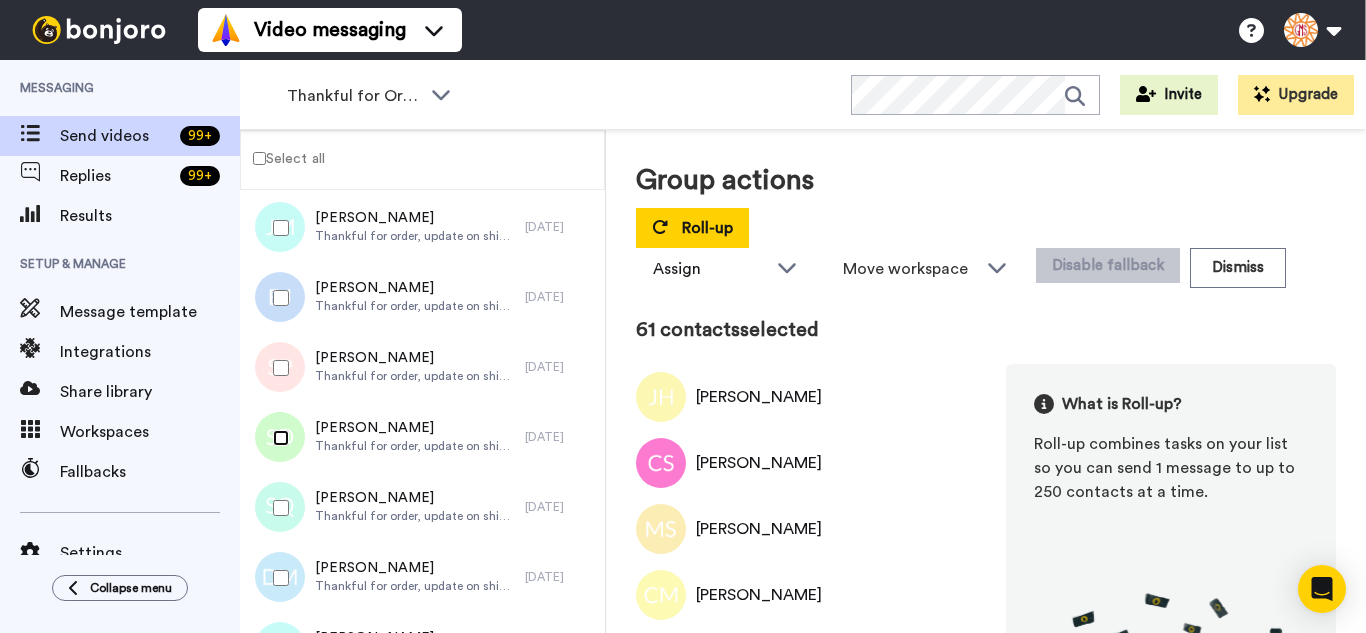 click at bounding box center [277, 438] 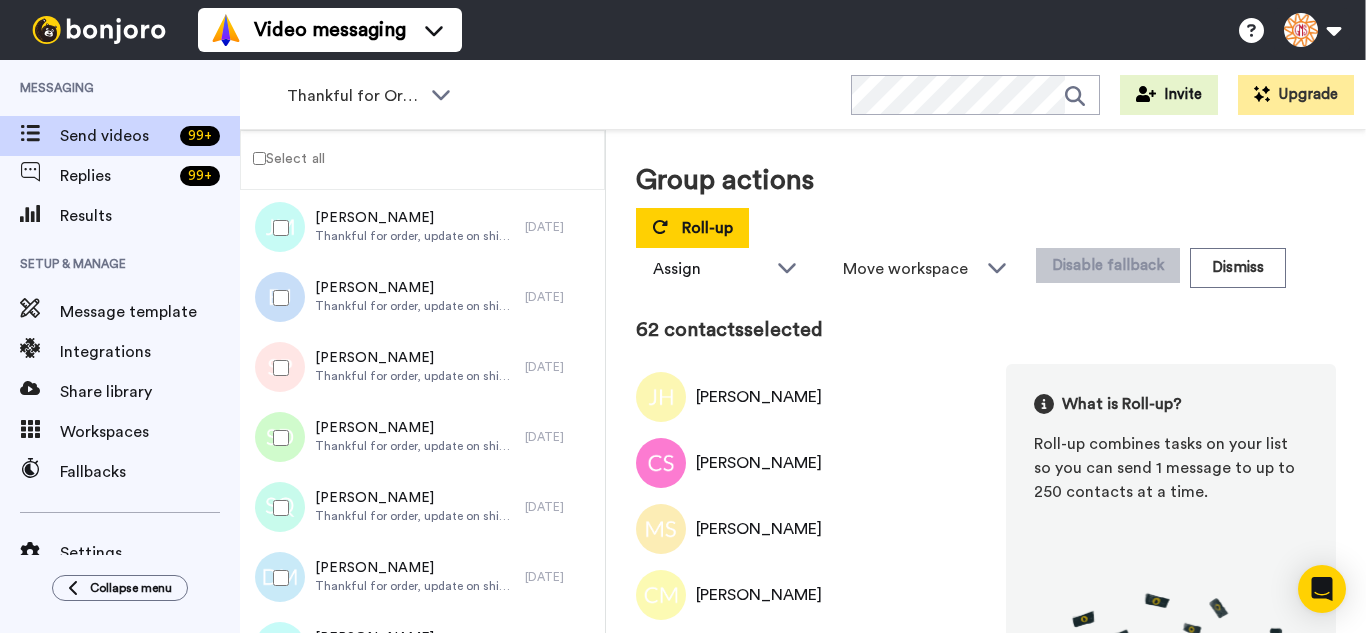 drag, startPoint x: 292, startPoint y: 487, endPoint x: 293, endPoint y: 563, distance: 76.00658 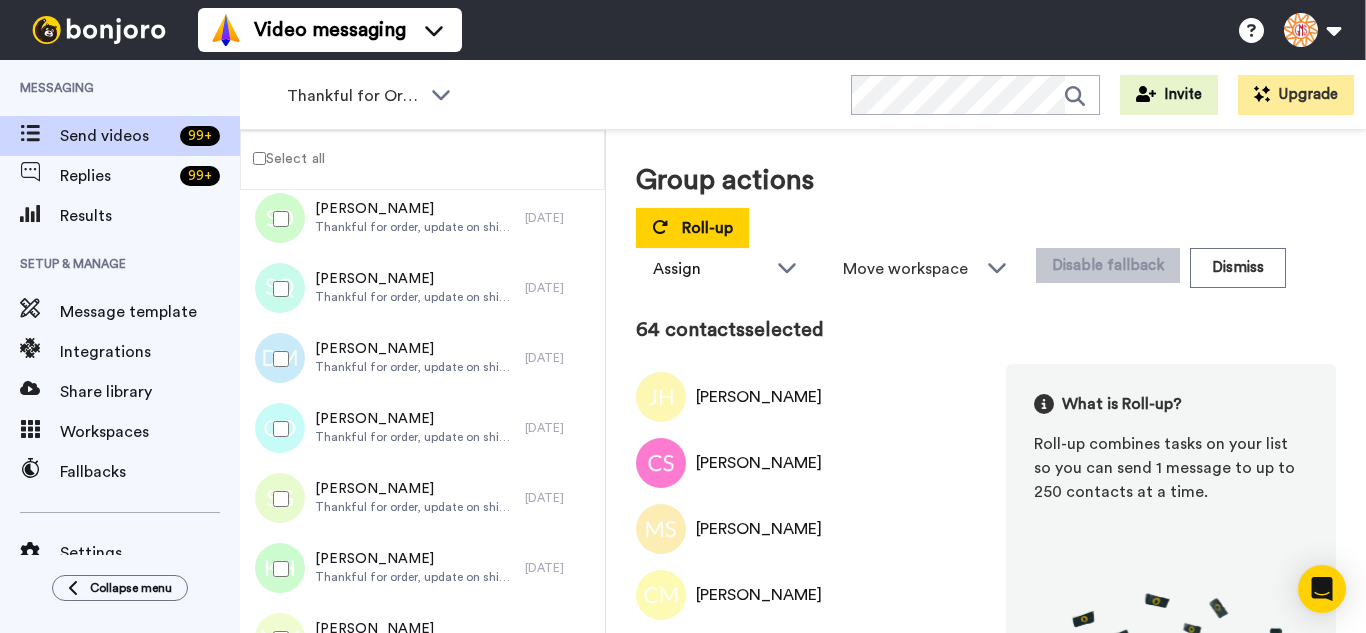 scroll, scrollTop: 4378, scrollLeft: 0, axis: vertical 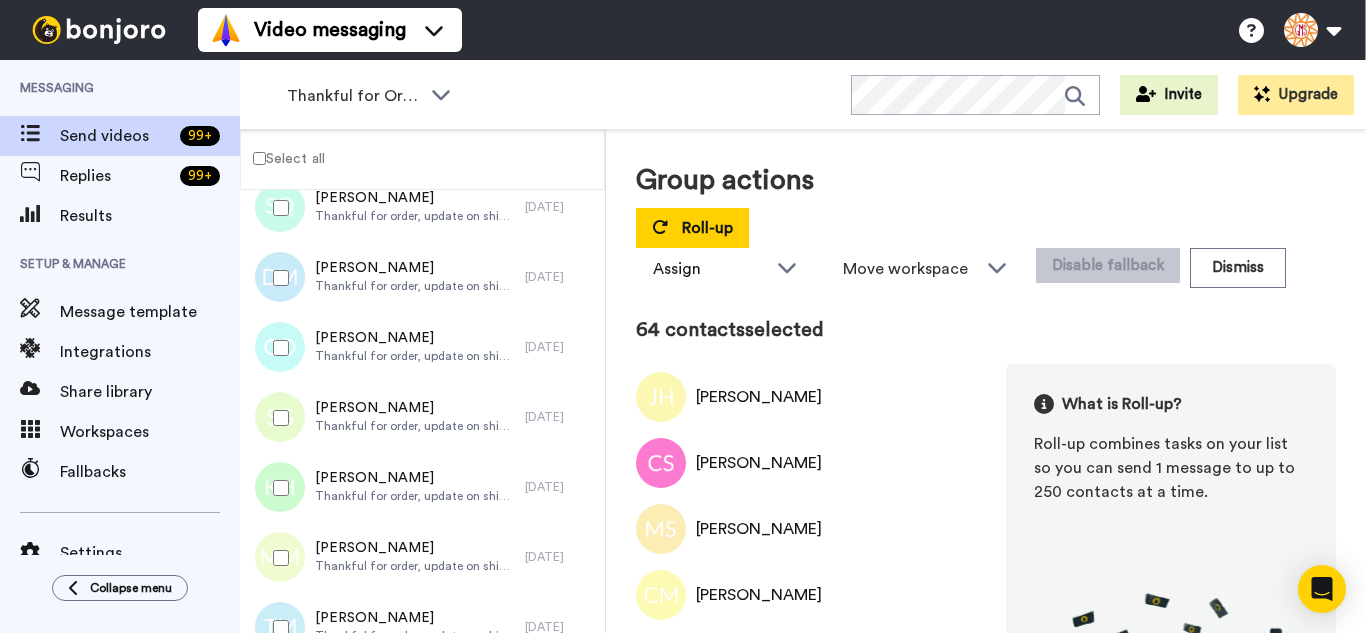 drag, startPoint x: 292, startPoint y: 352, endPoint x: 299, endPoint y: 429, distance: 77.31753 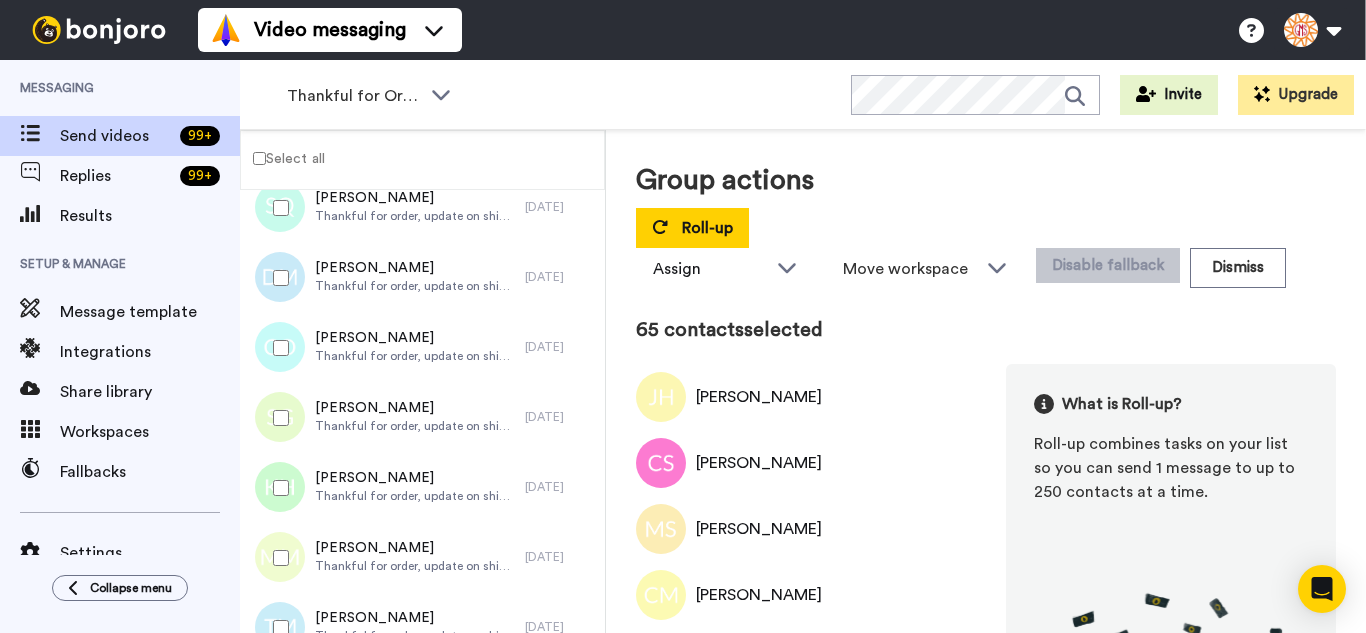 drag, startPoint x: 299, startPoint y: 429, endPoint x: 295, endPoint y: 461, distance: 32.24903 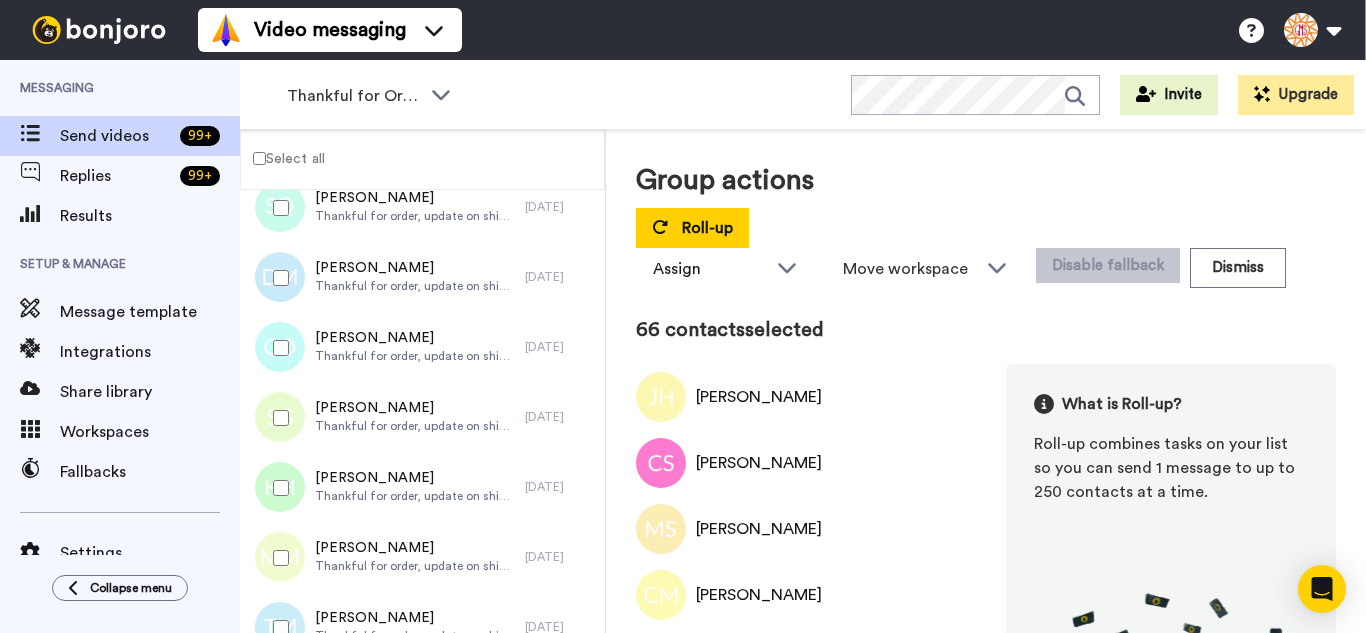 drag, startPoint x: 295, startPoint y: 461, endPoint x: 292, endPoint y: 514, distance: 53.08484 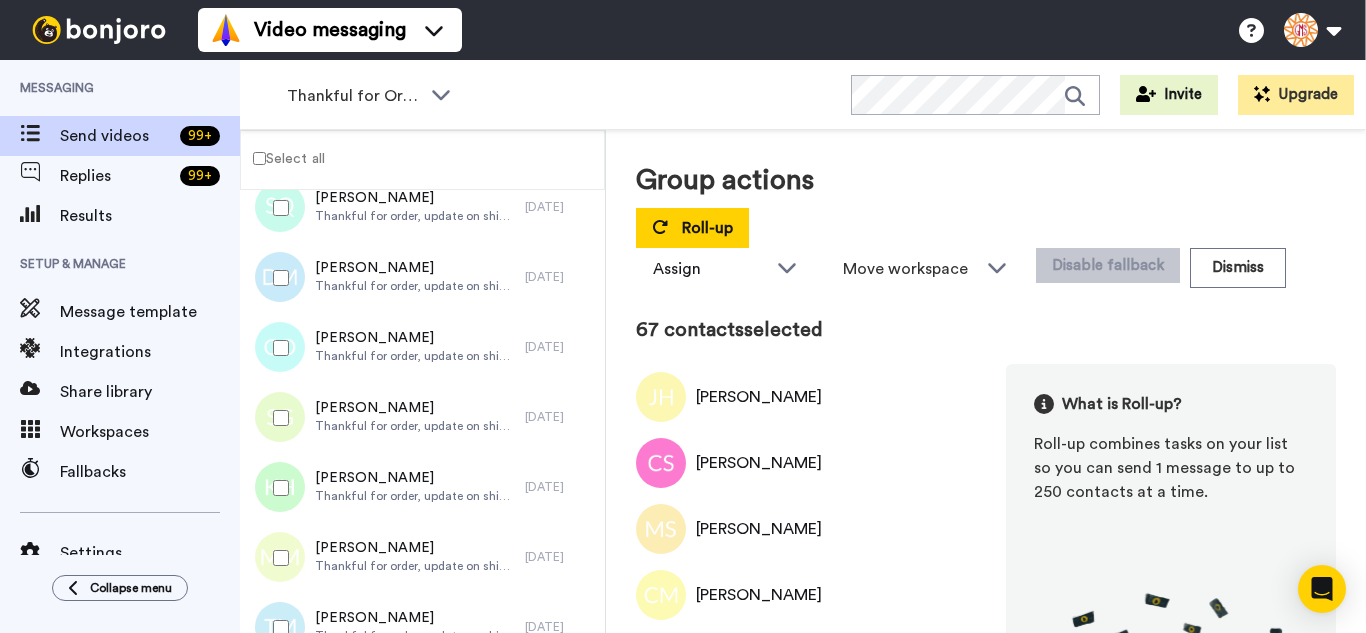 drag, startPoint x: 292, startPoint y: 529, endPoint x: 290, endPoint y: 586, distance: 57.035076 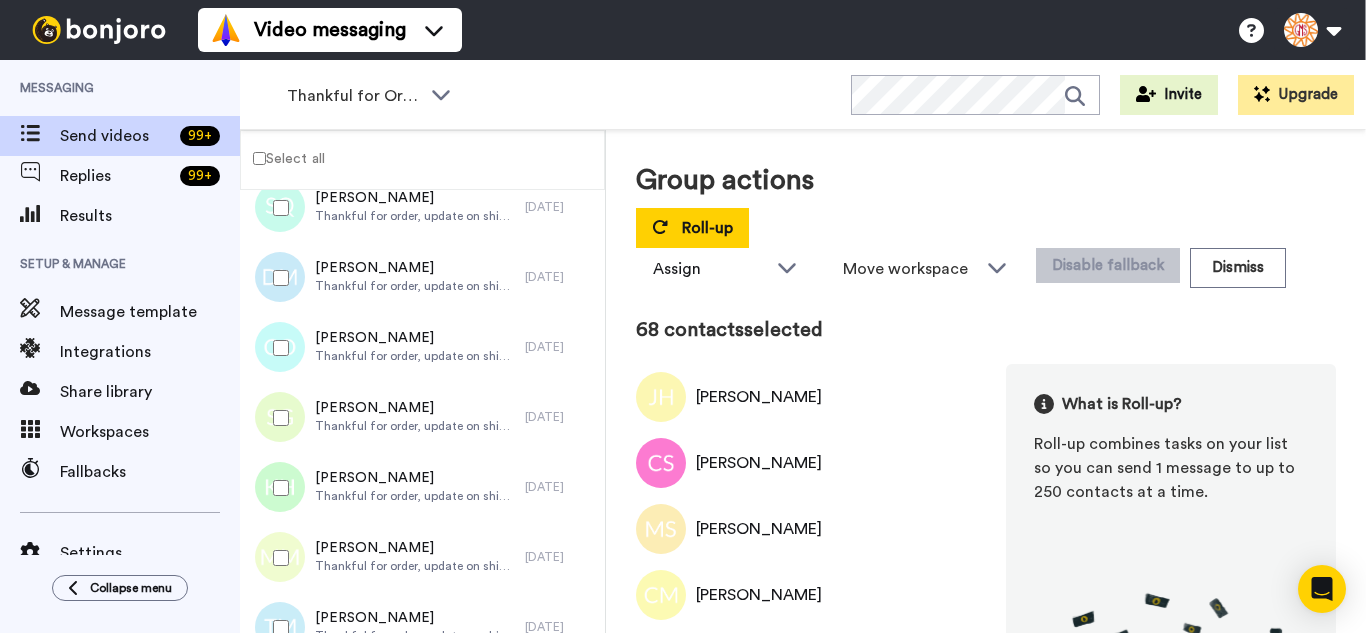 click at bounding box center (277, 558) 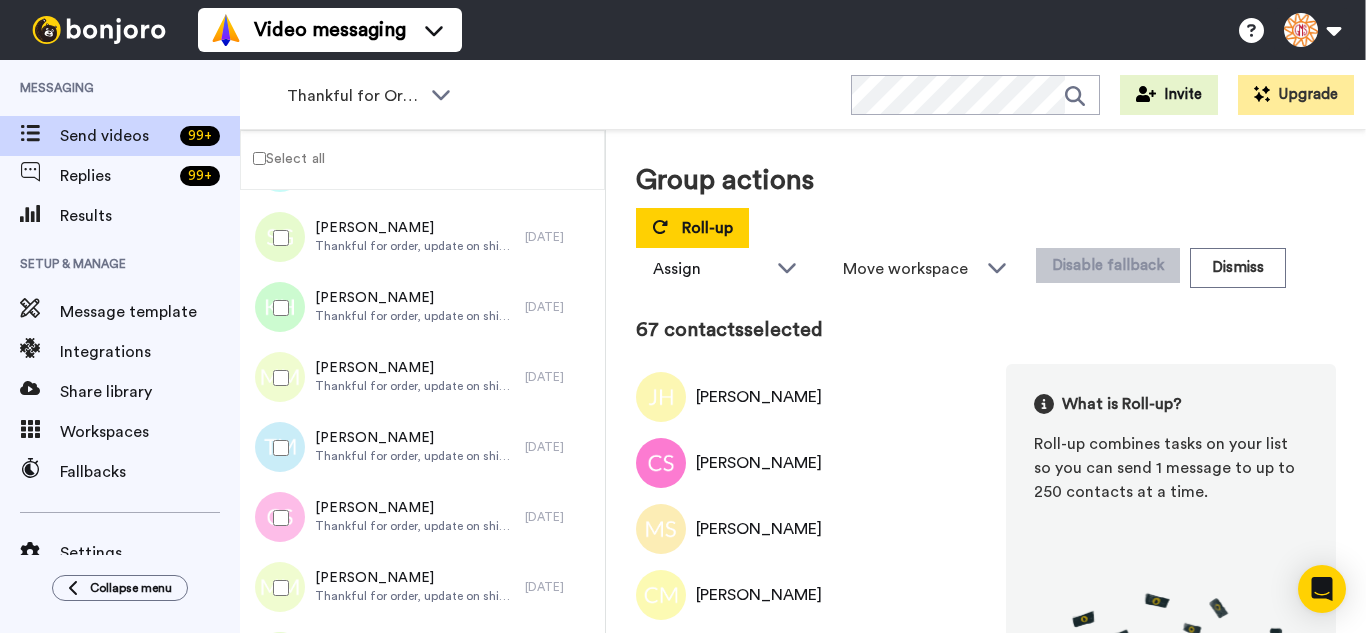scroll, scrollTop: 4578, scrollLeft: 0, axis: vertical 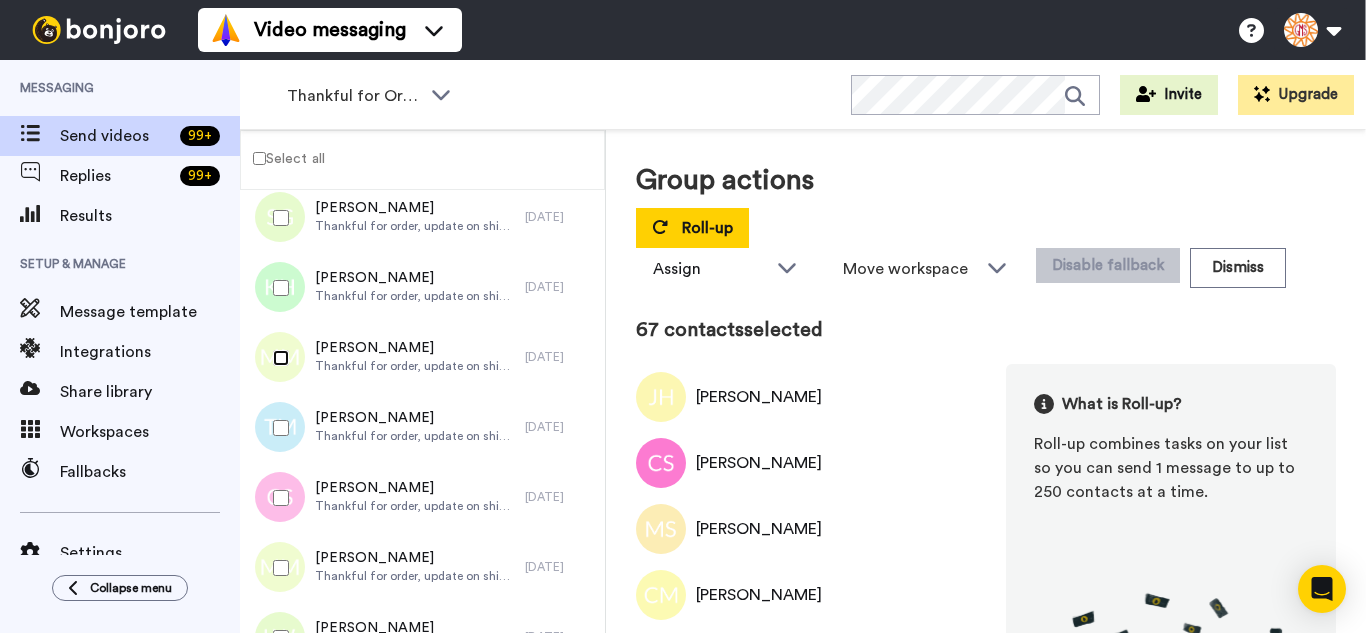 click at bounding box center (277, 358) 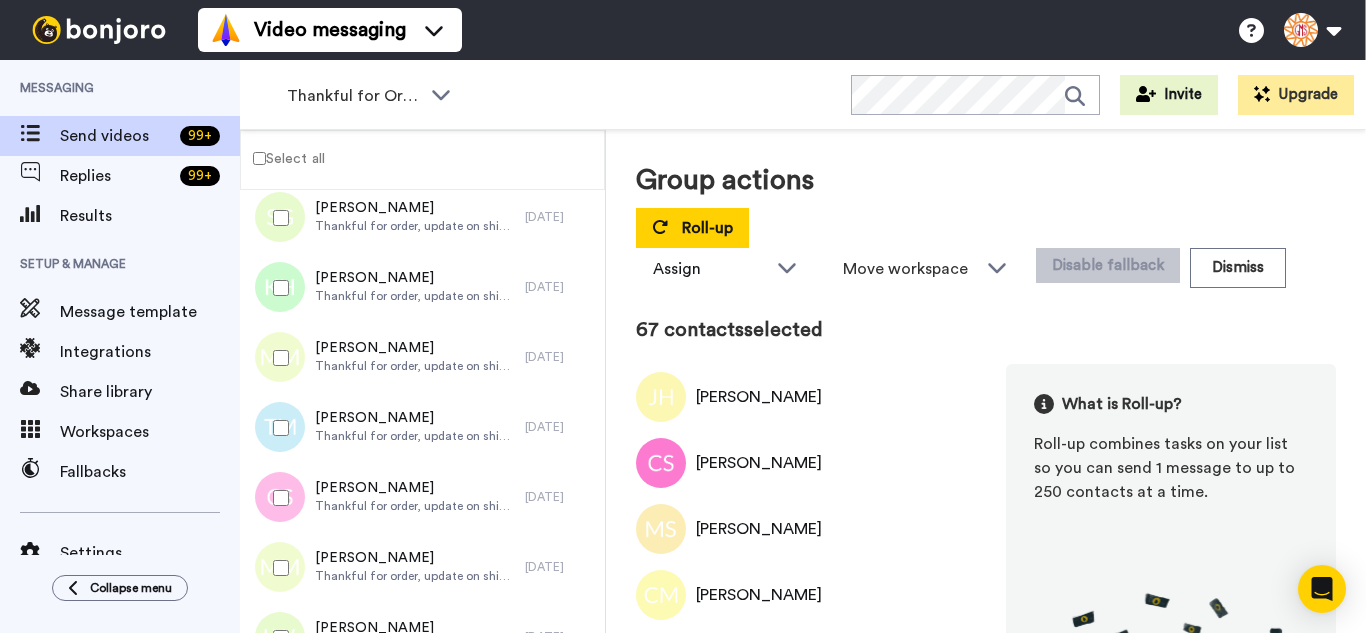 drag, startPoint x: 296, startPoint y: 441, endPoint x: 297, endPoint y: 486, distance: 45.01111 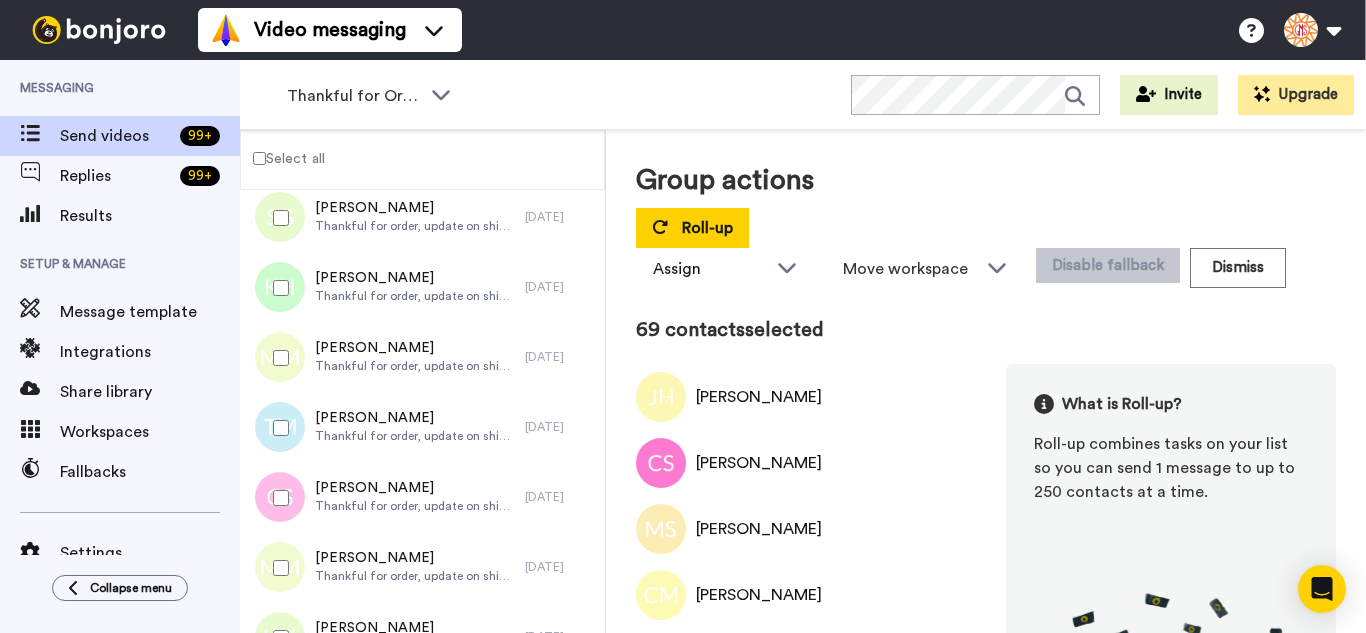 drag, startPoint x: 297, startPoint y: 489, endPoint x: 290, endPoint y: 553, distance: 64.381676 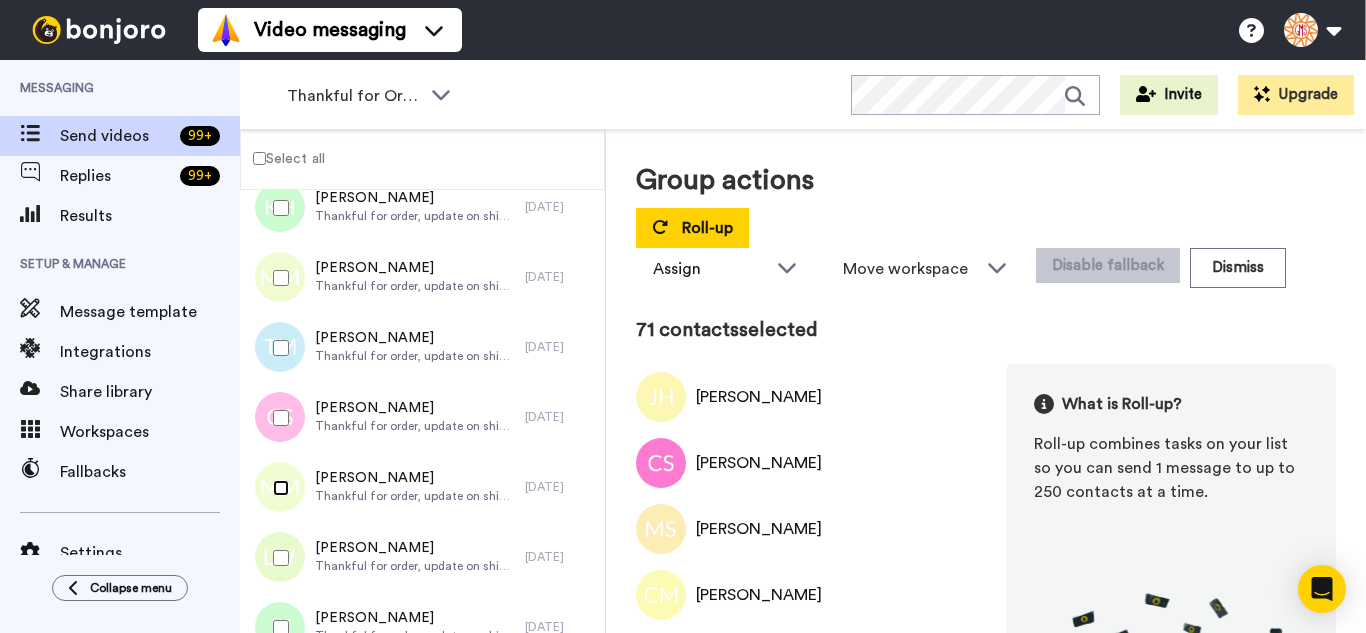 scroll, scrollTop: 4828, scrollLeft: 0, axis: vertical 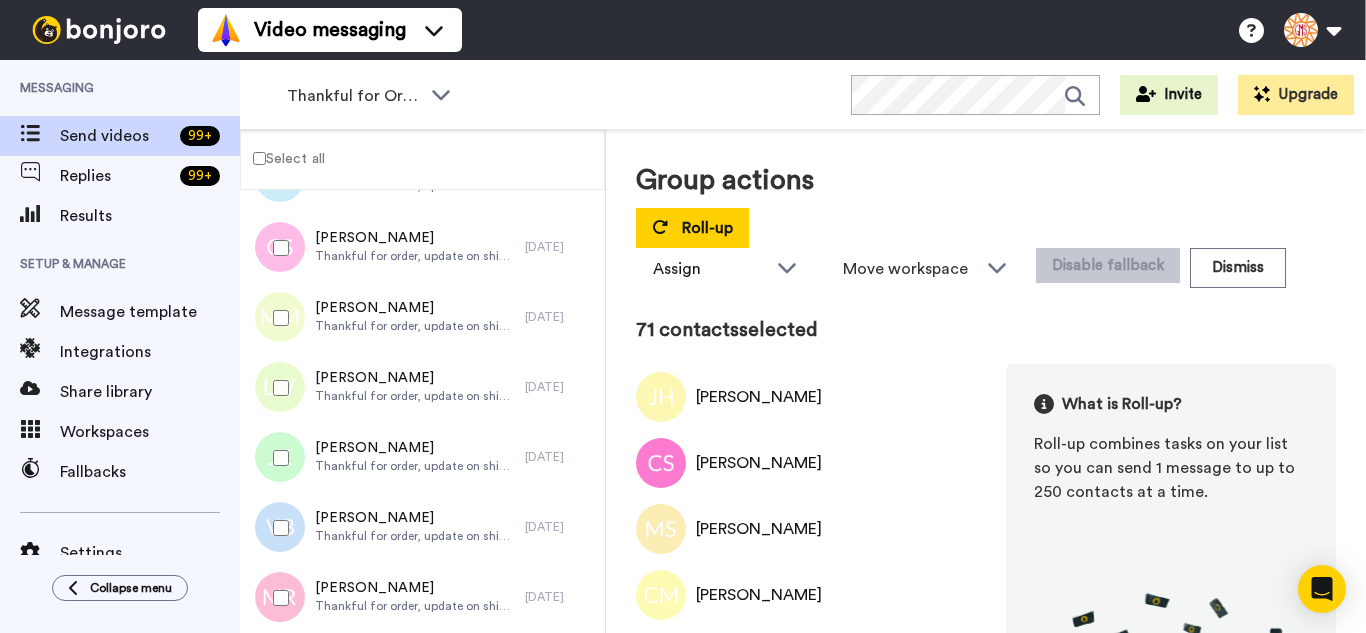 click at bounding box center [277, 388] 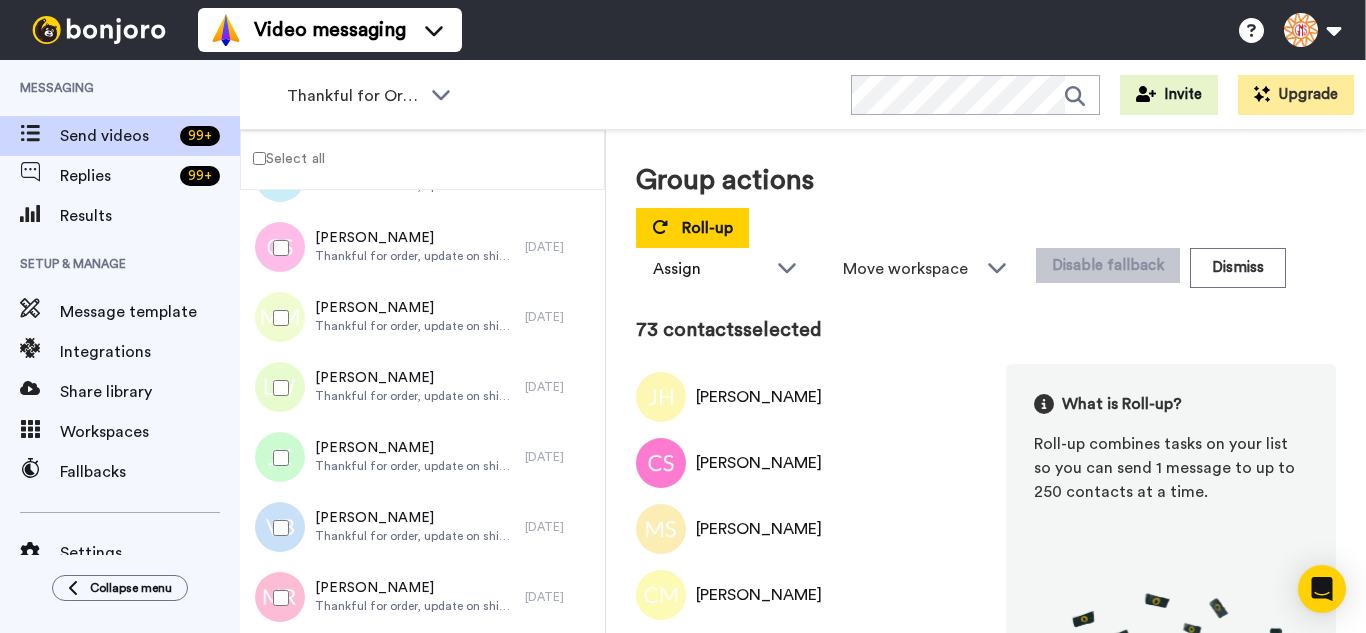 click at bounding box center (277, 528) 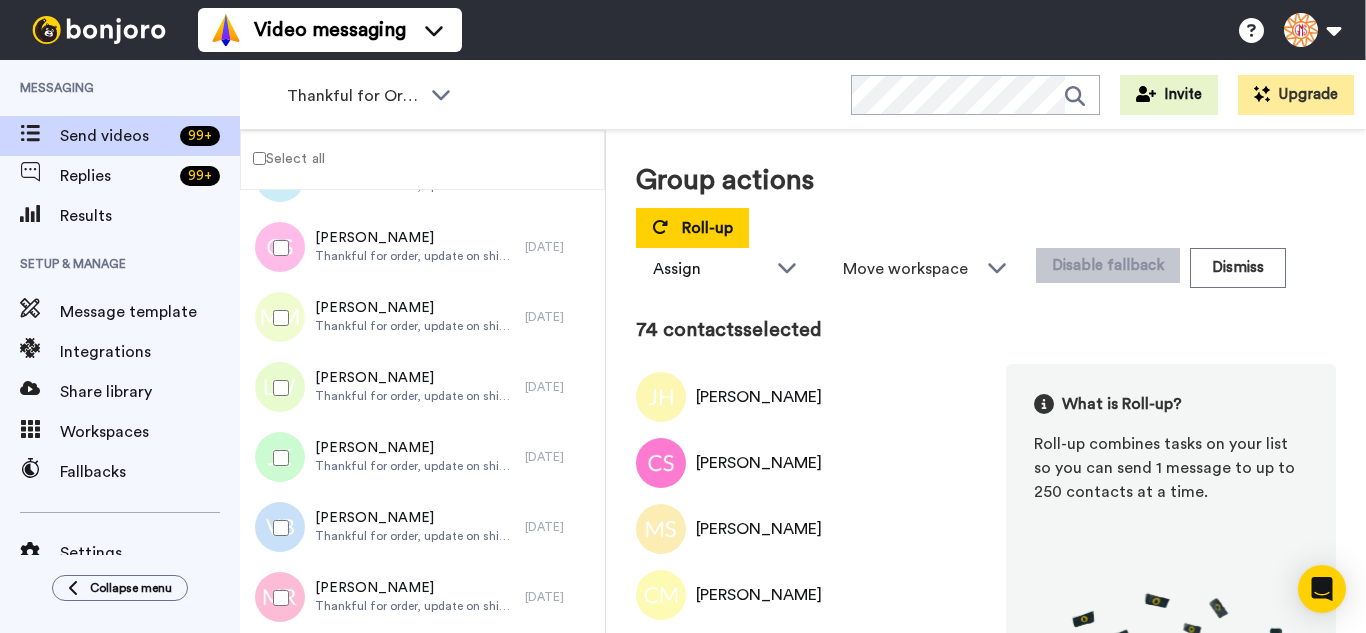 click at bounding box center [277, 598] 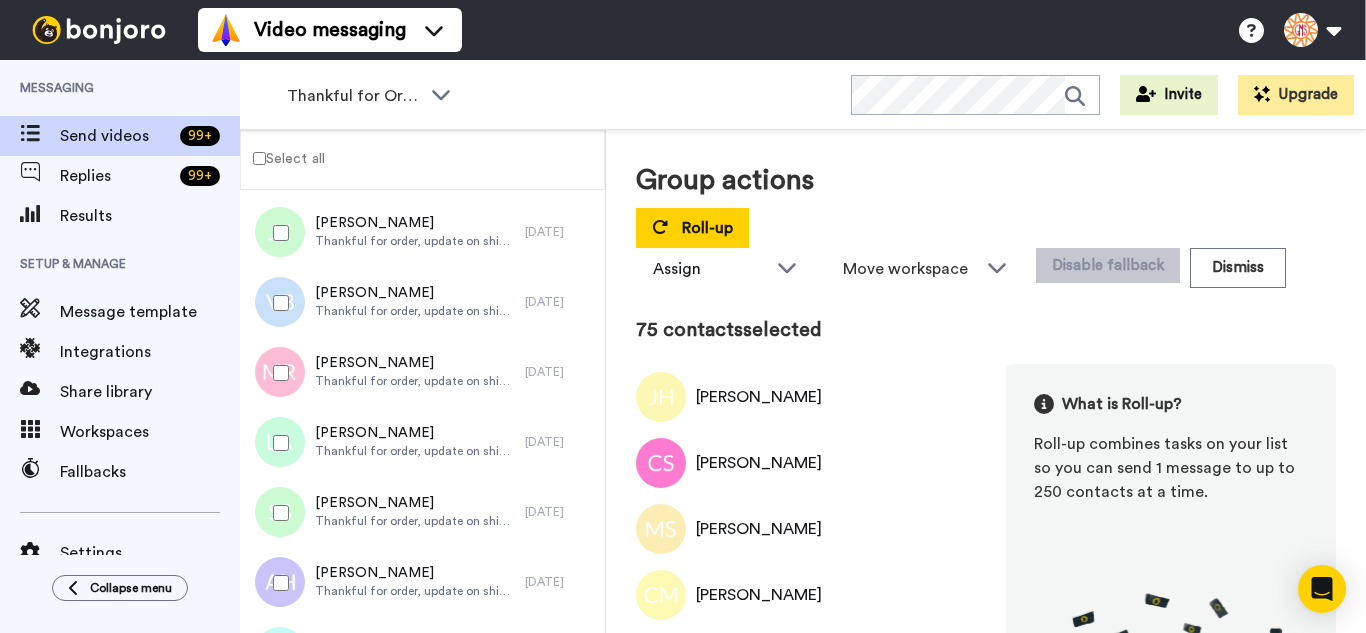 scroll, scrollTop: 5128, scrollLeft: 0, axis: vertical 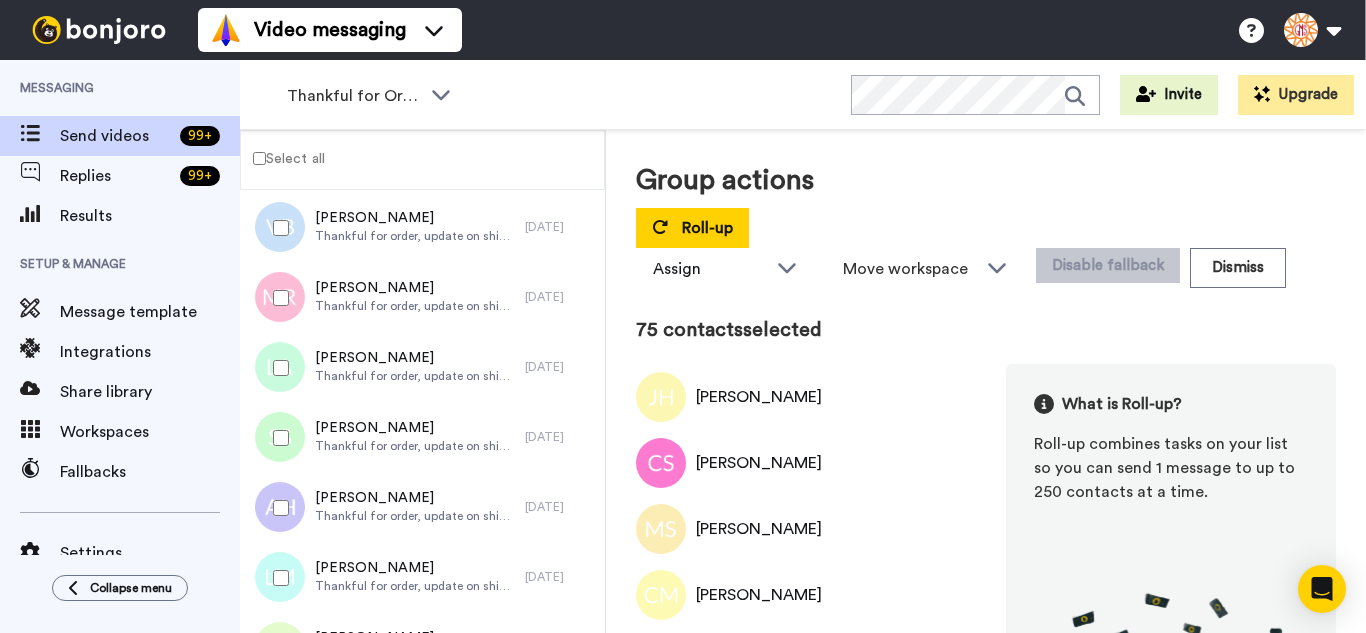 drag, startPoint x: 285, startPoint y: 378, endPoint x: 287, endPoint y: 429, distance: 51.0392 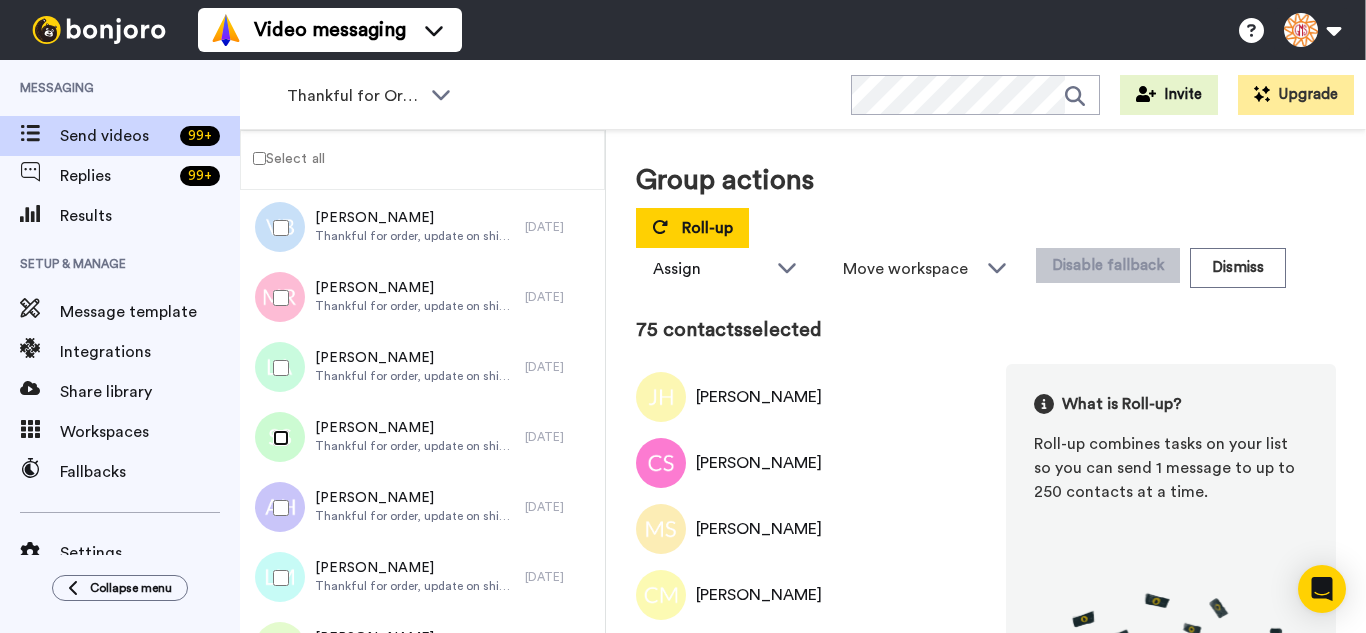 click at bounding box center (277, 438) 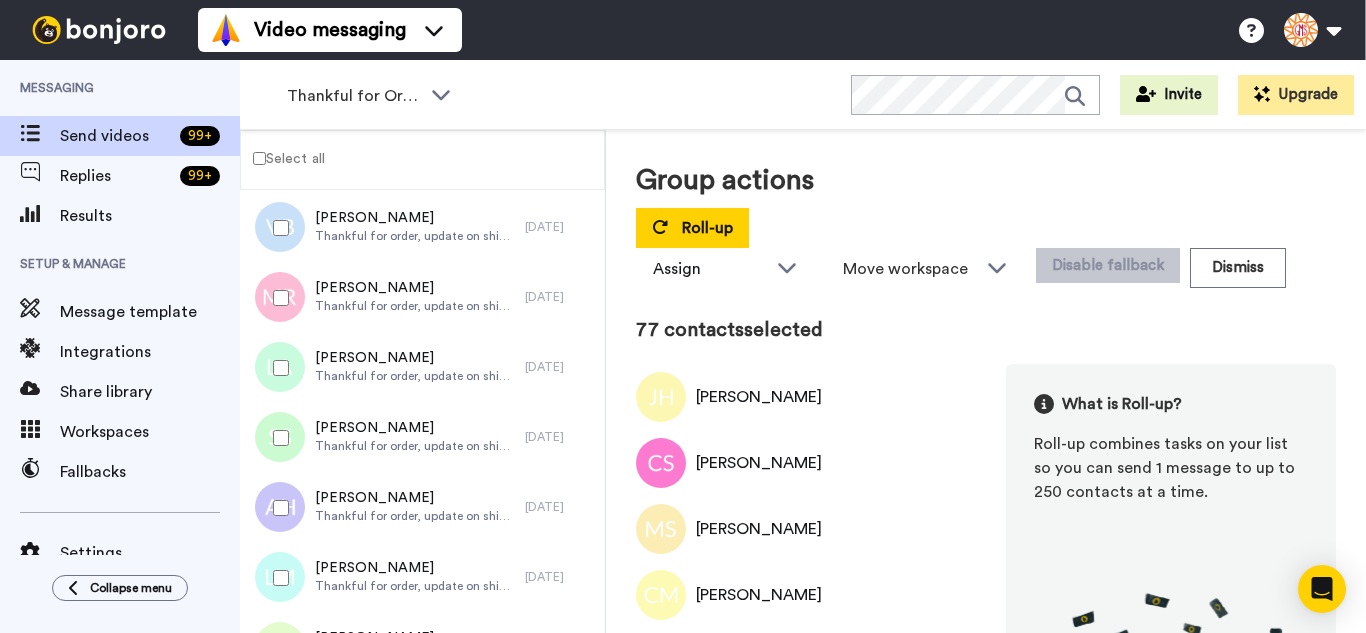 drag, startPoint x: 292, startPoint y: 512, endPoint x: 285, endPoint y: 569, distance: 57.428215 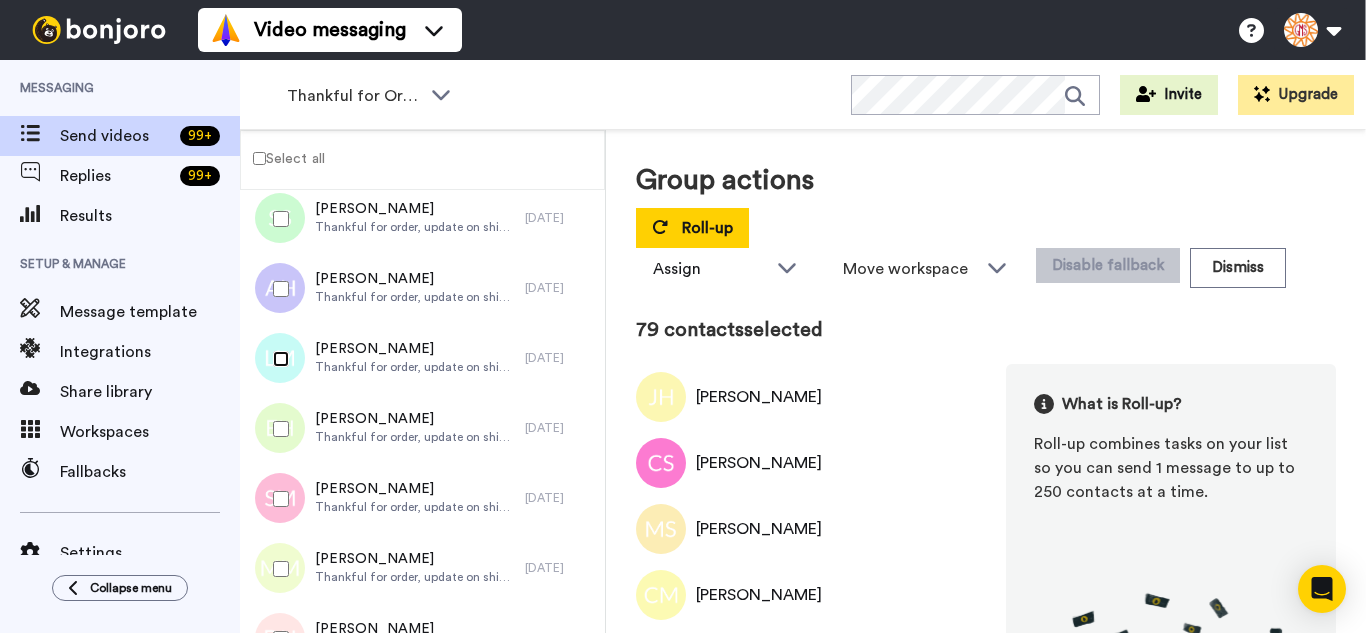 scroll, scrollTop: 5428, scrollLeft: 0, axis: vertical 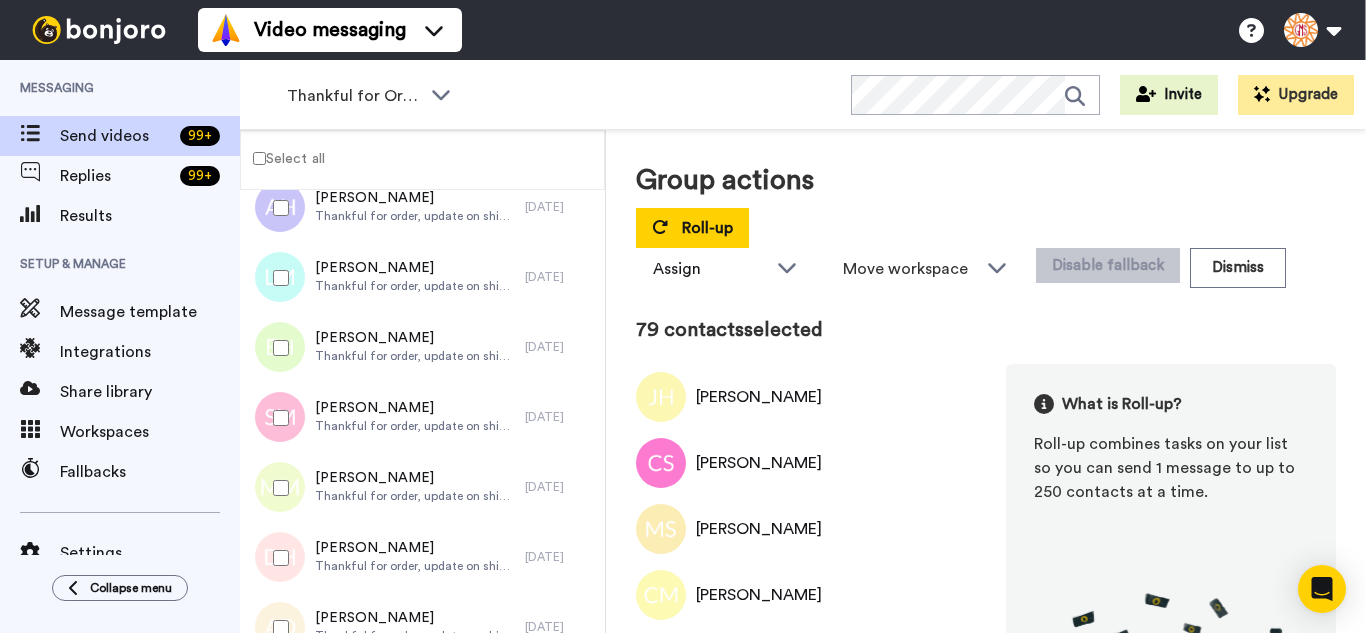 drag 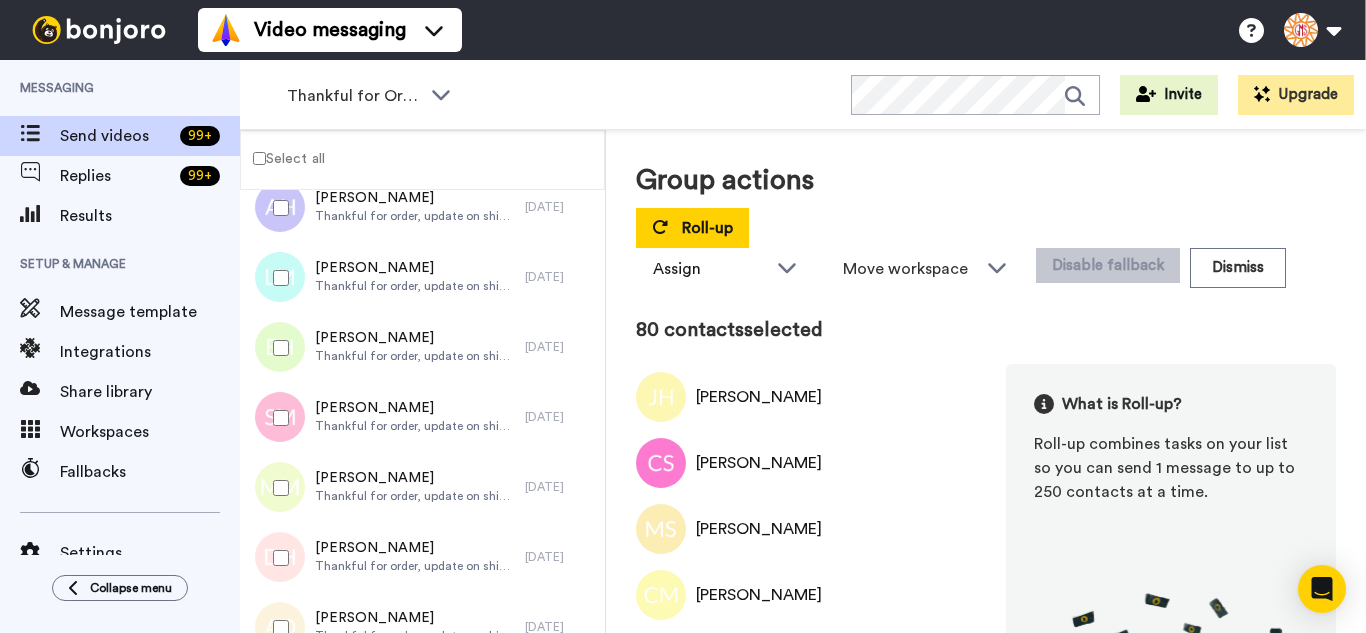 click at bounding box center (277, 488) 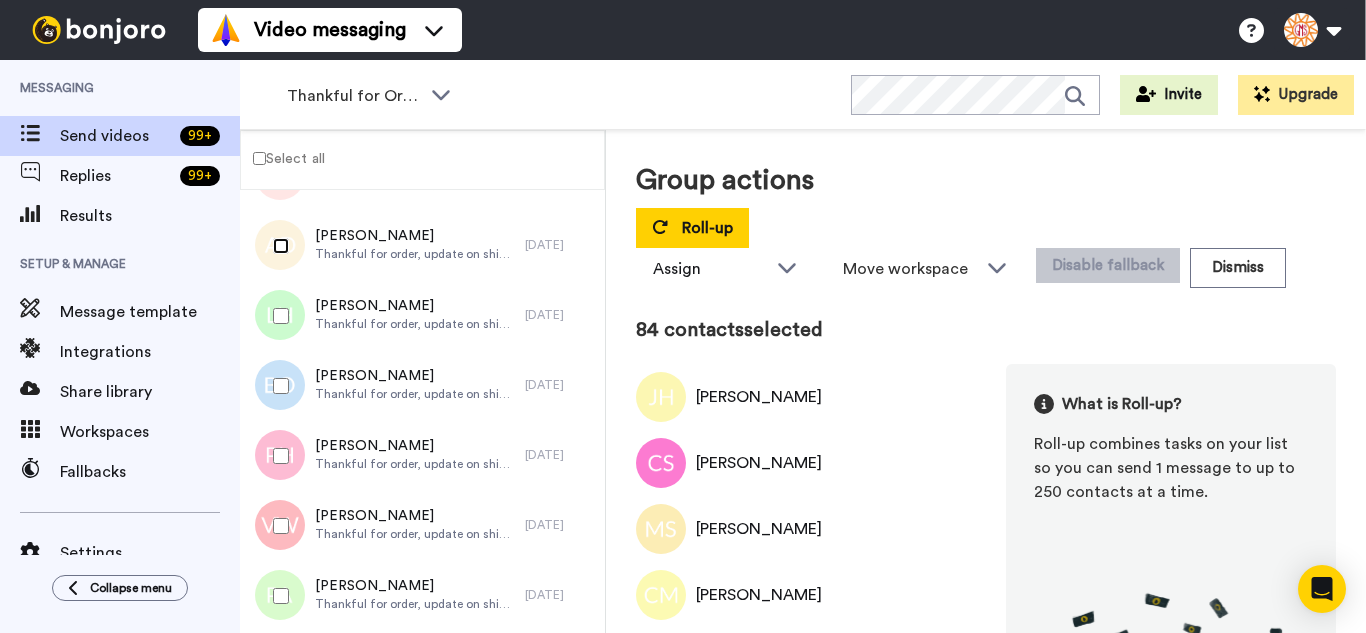 scroll, scrollTop: 5828, scrollLeft: 0, axis: vertical 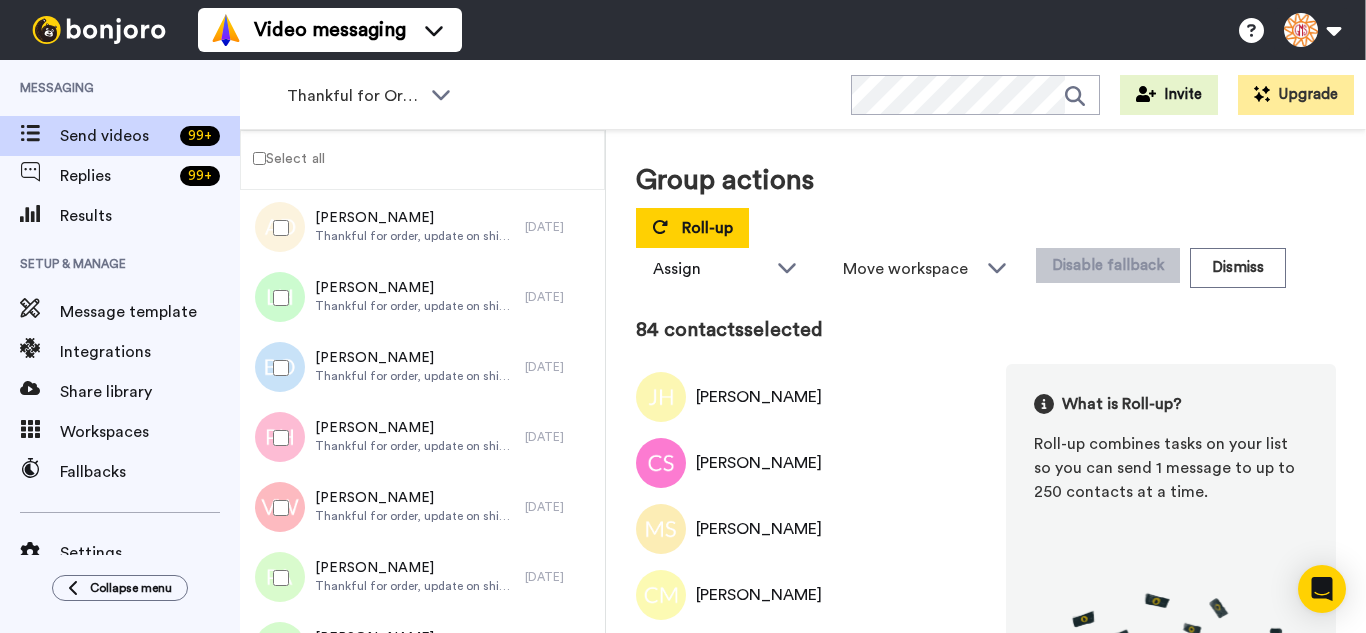 click at bounding box center [277, 298] 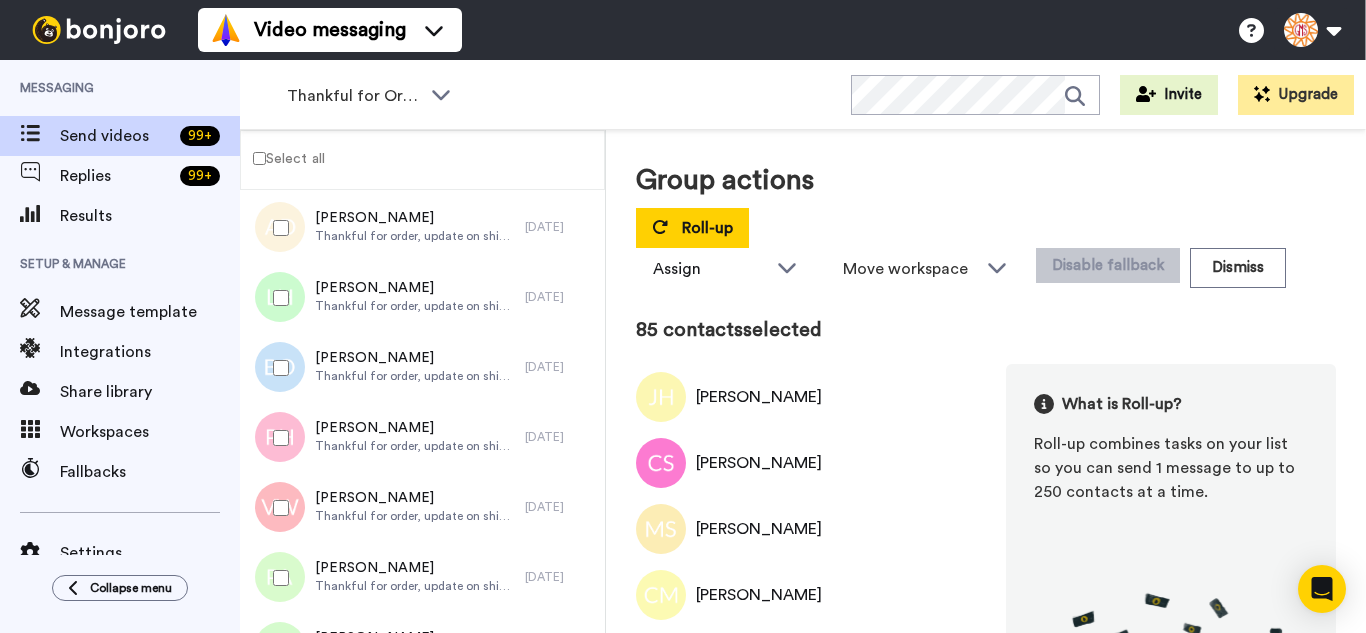 click at bounding box center (277, 368) 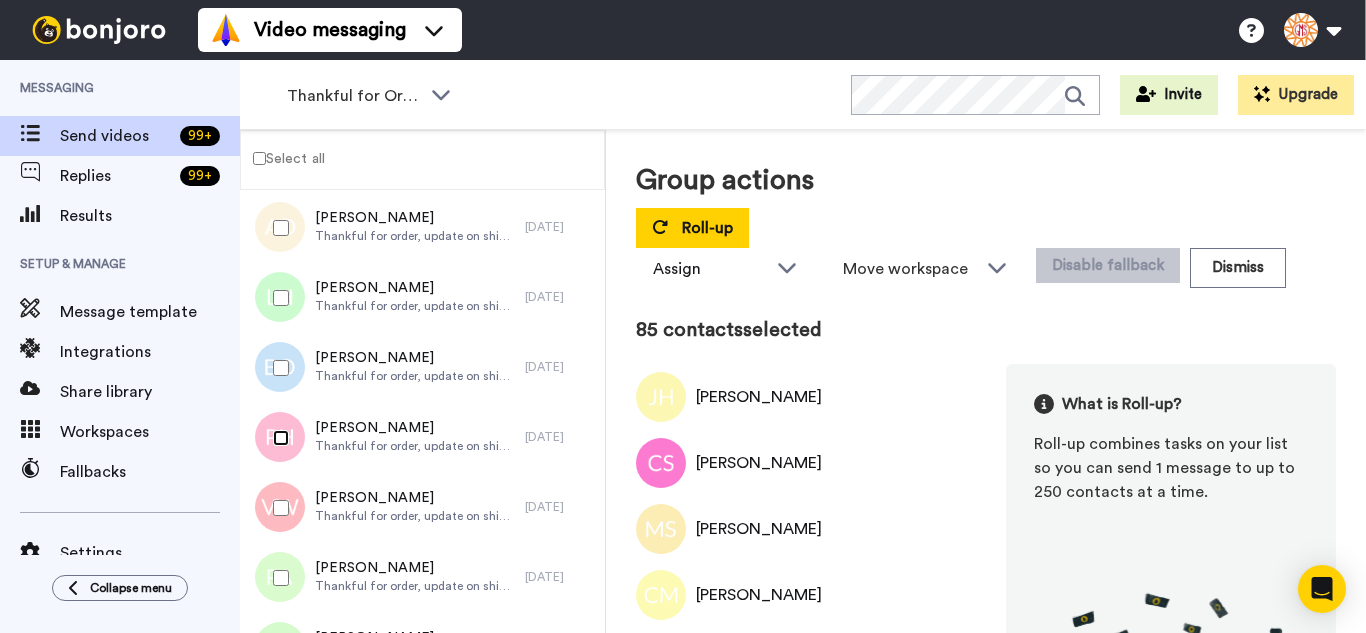 click at bounding box center [277, 438] 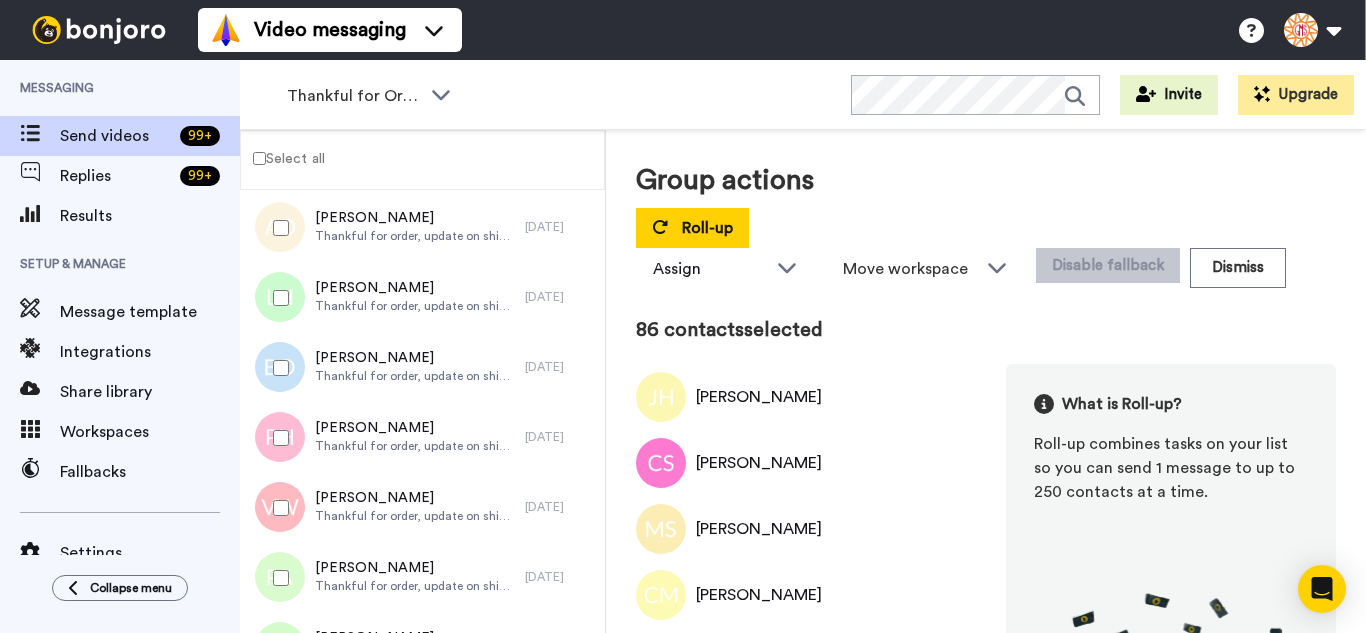 click at bounding box center (277, 508) 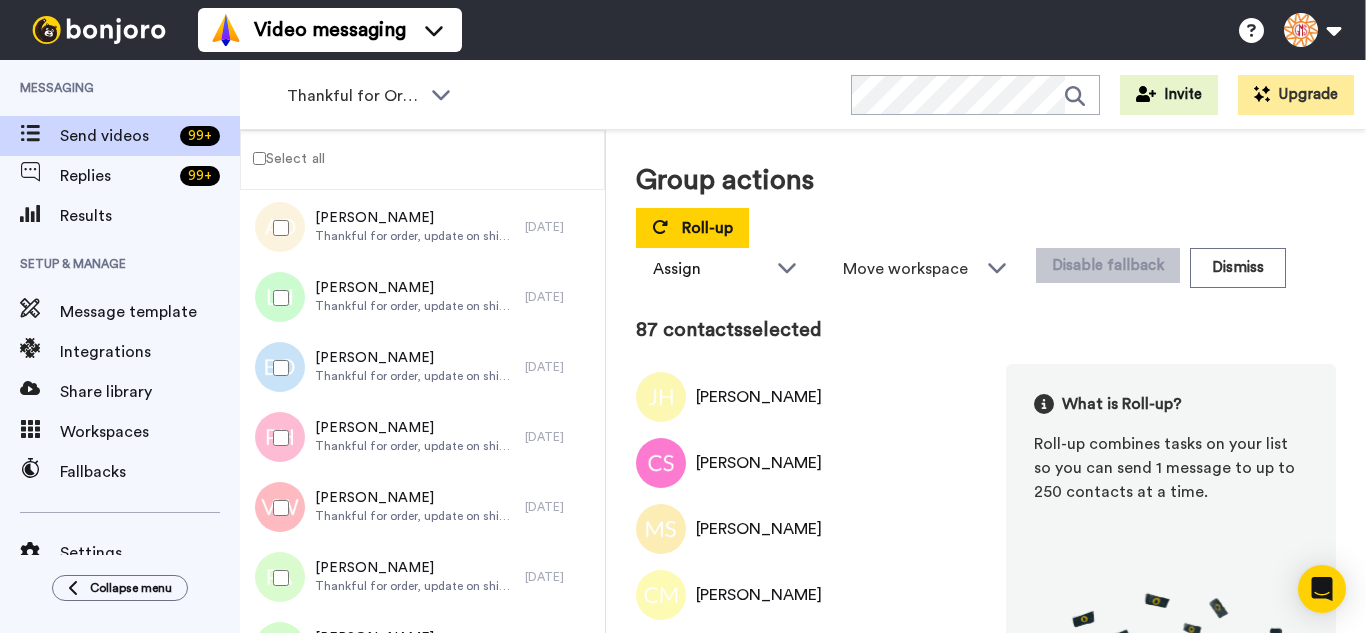 click at bounding box center [277, 578] 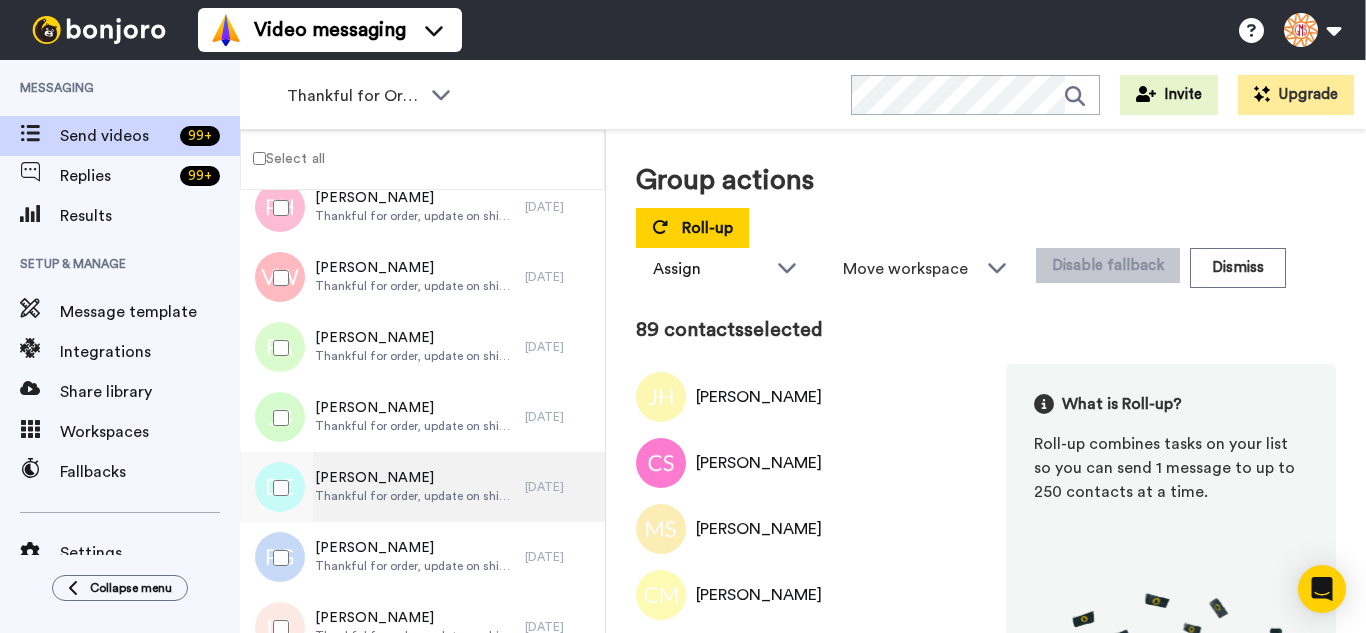 scroll, scrollTop: 6128, scrollLeft: 0, axis: vertical 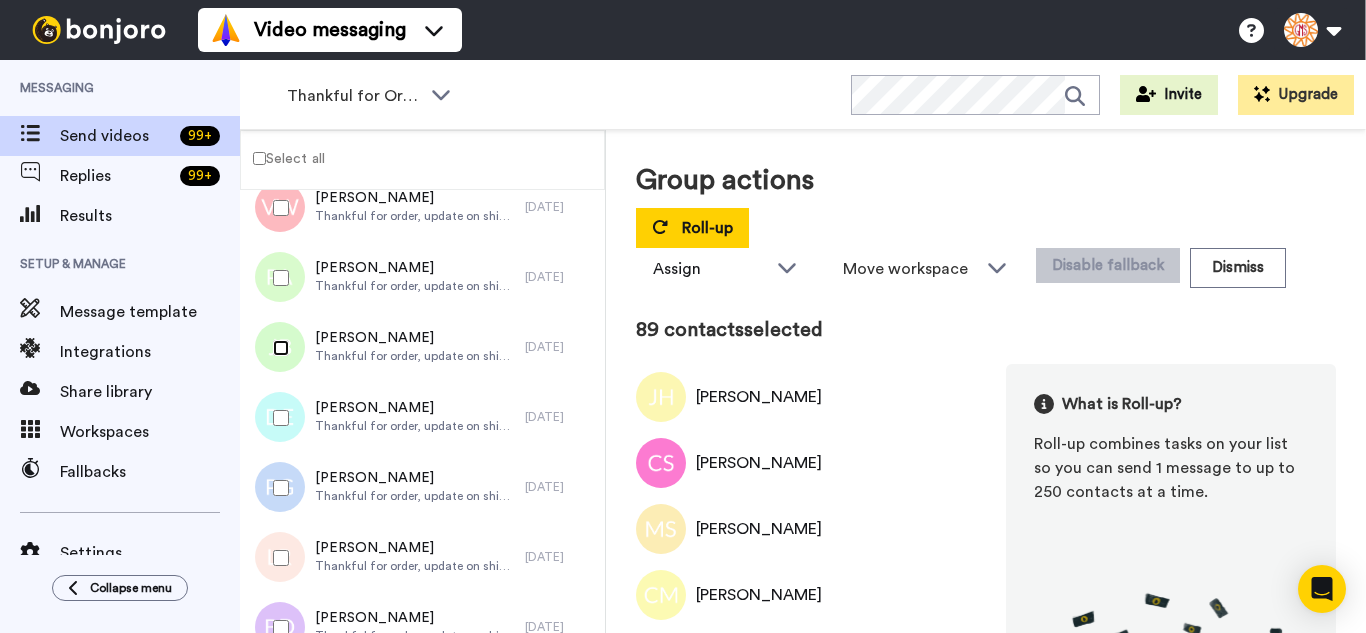 click at bounding box center [277, 348] 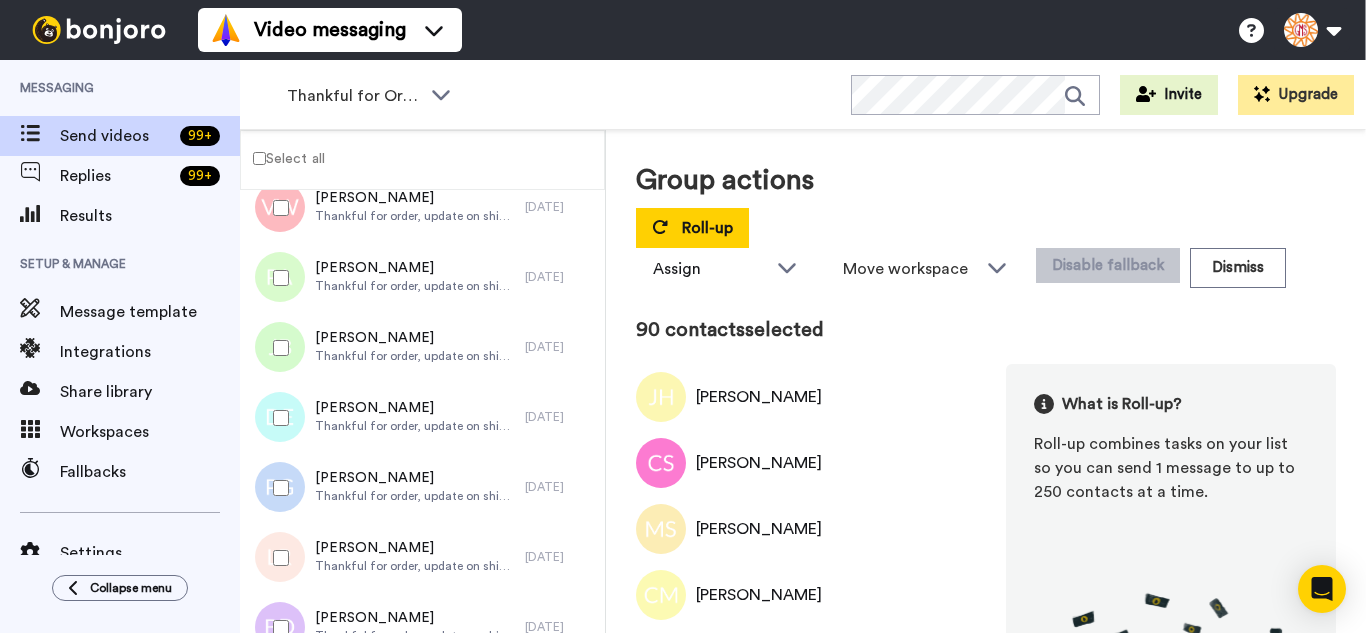 click at bounding box center [277, 418] 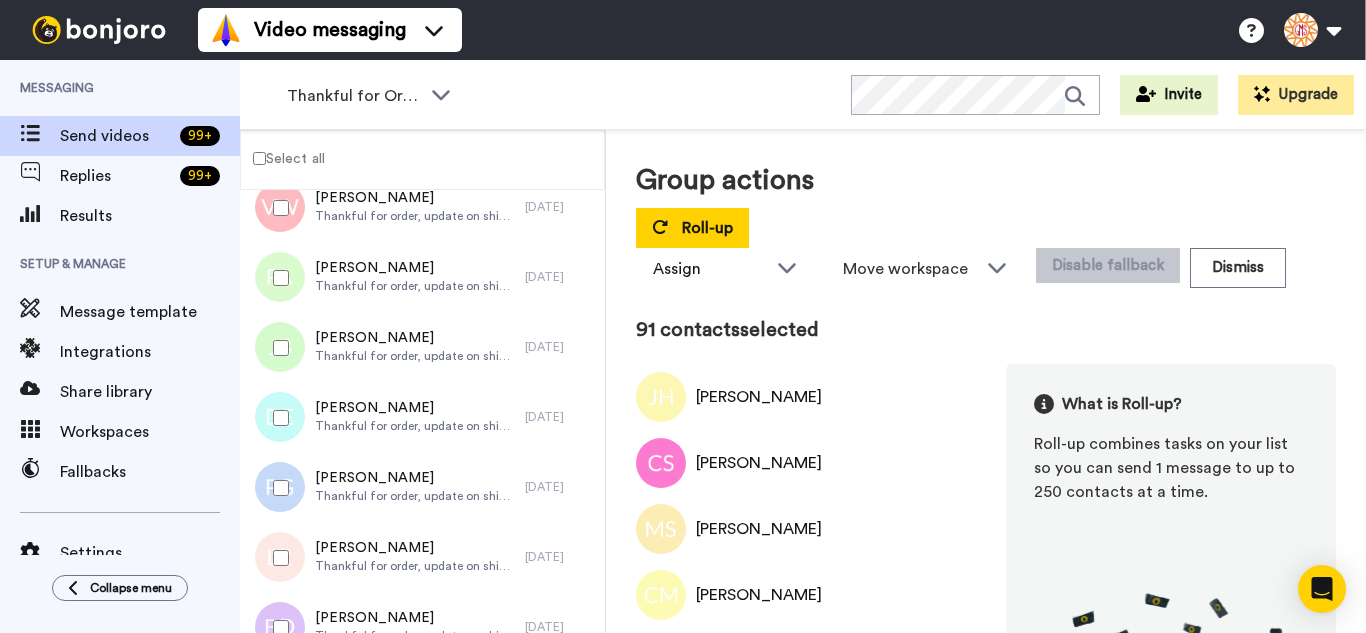 click at bounding box center (277, 488) 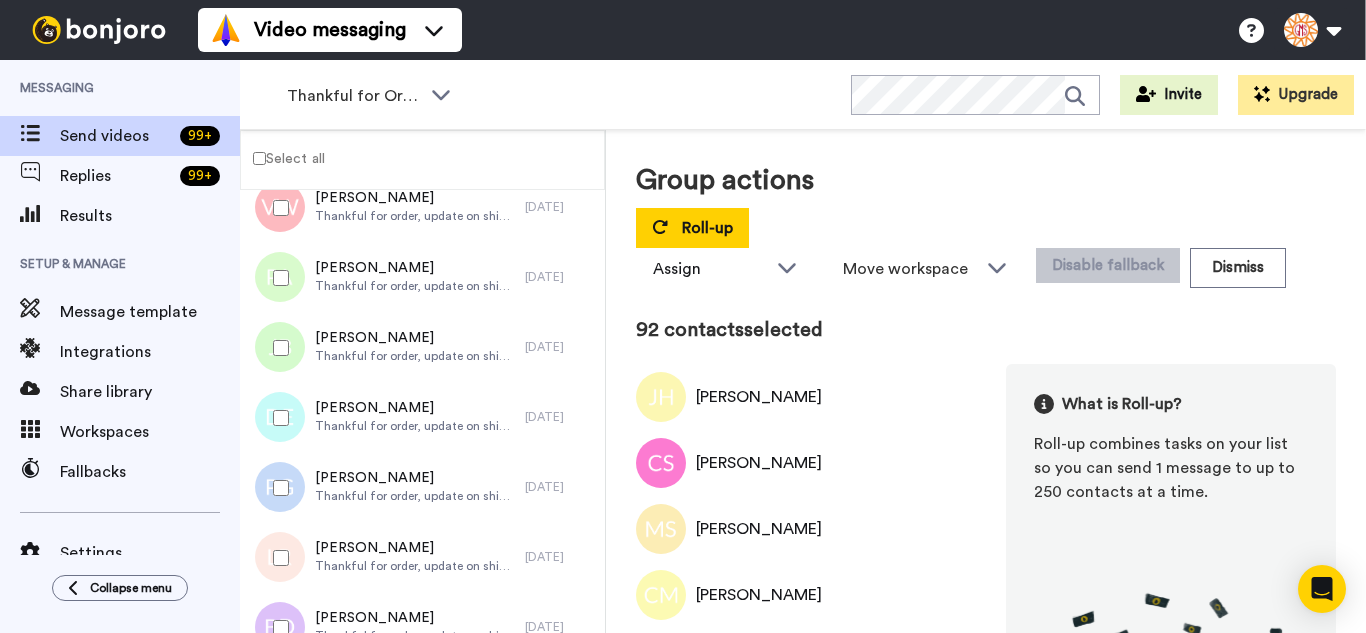 click at bounding box center [277, 558] 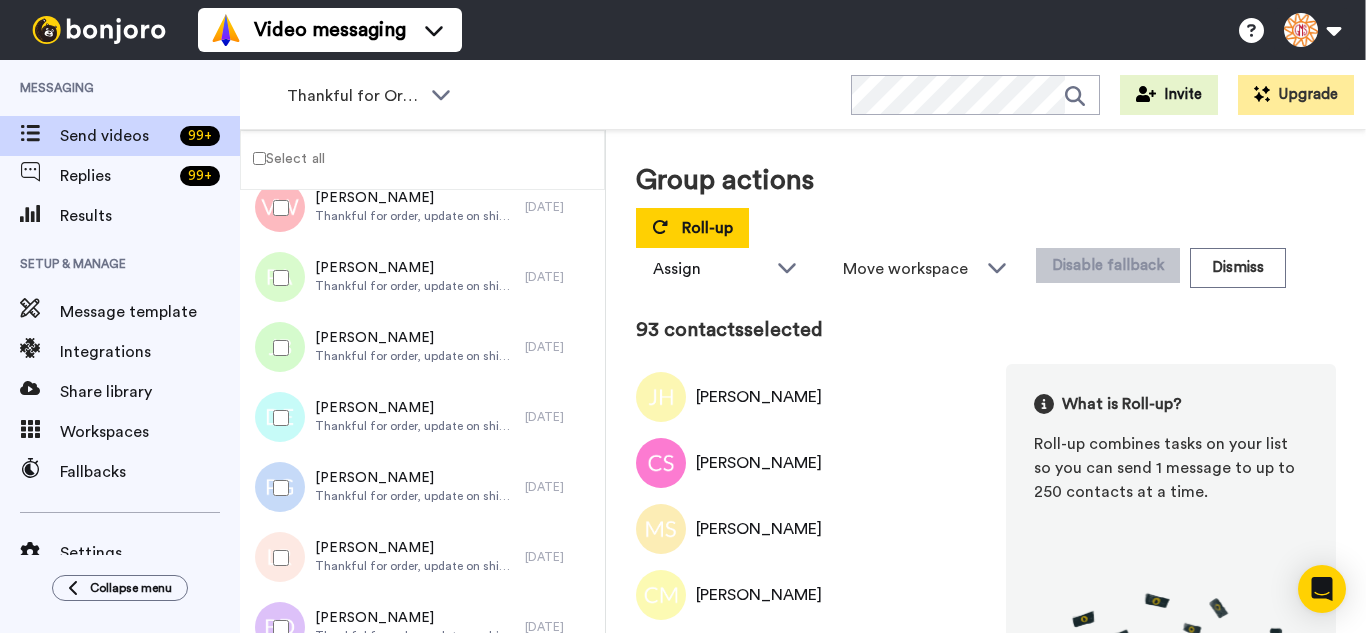 click at bounding box center [277, 628] 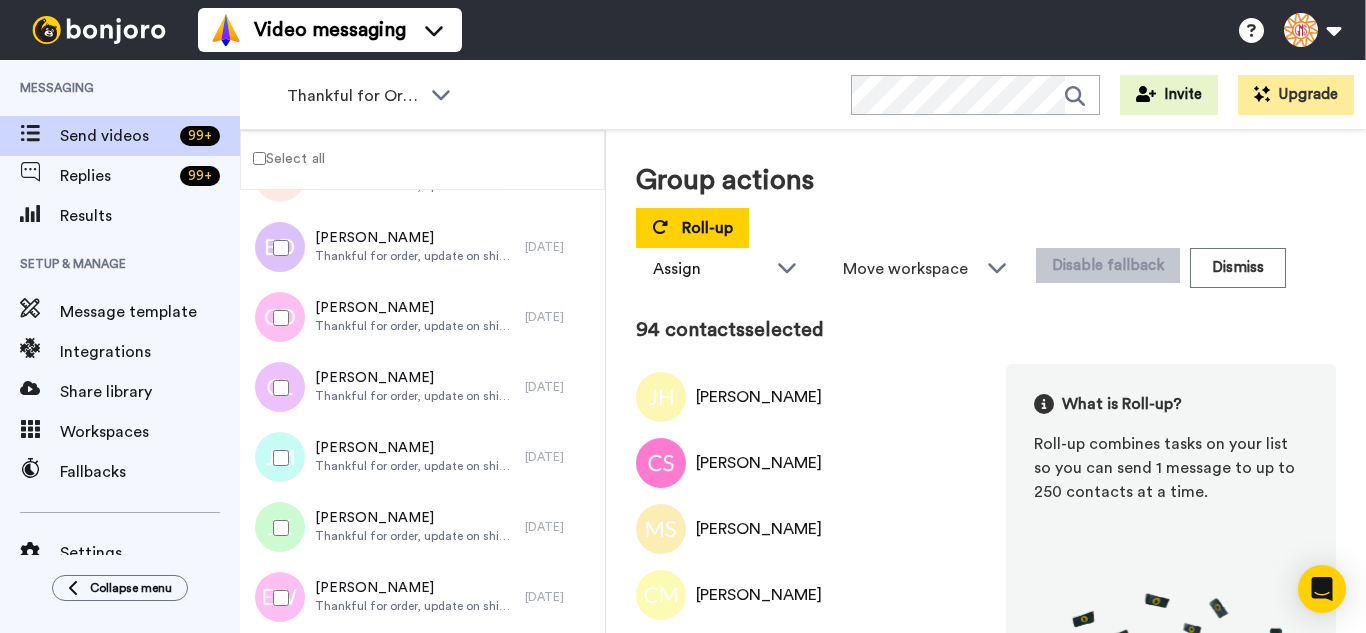 scroll, scrollTop: 6528, scrollLeft: 0, axis: vertical 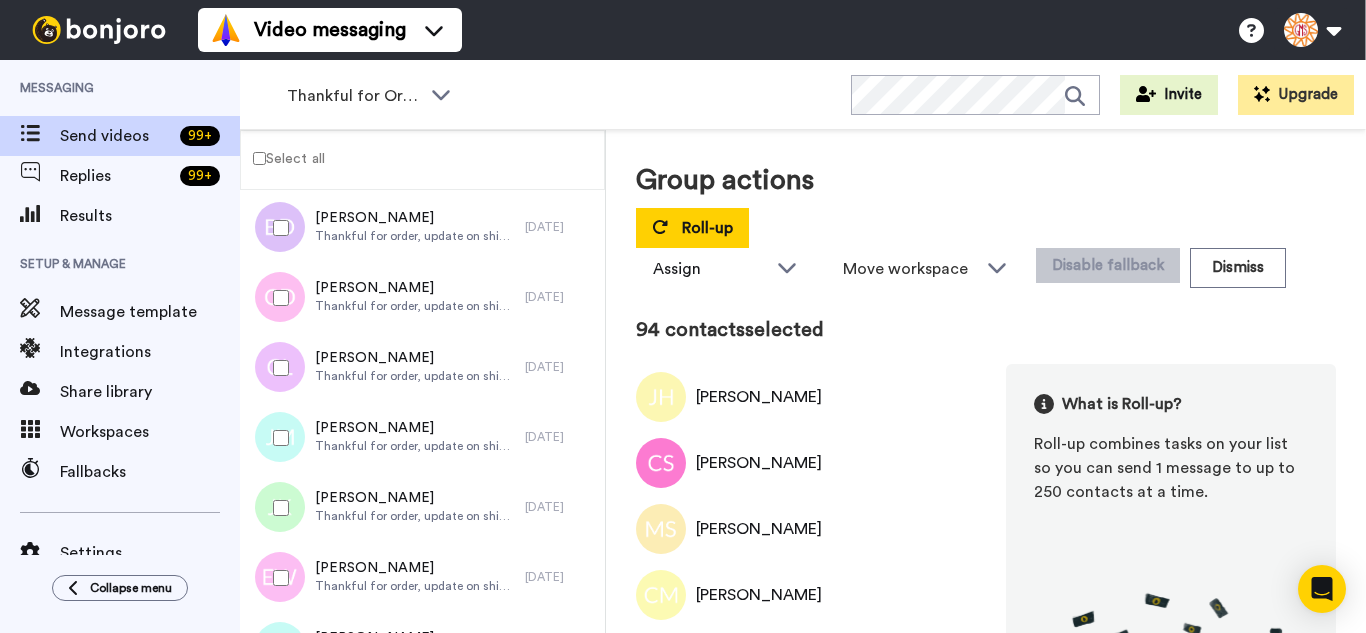click at bounding box center [277, 298] 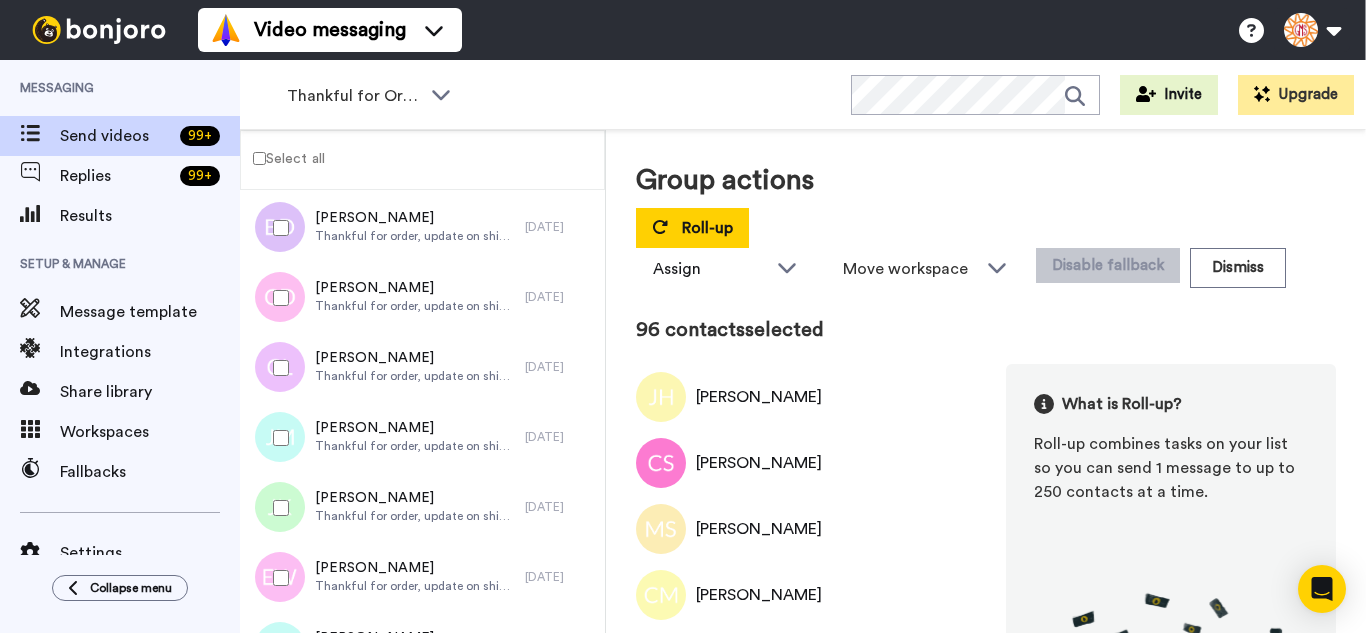 click at bounding box center [277, 438] 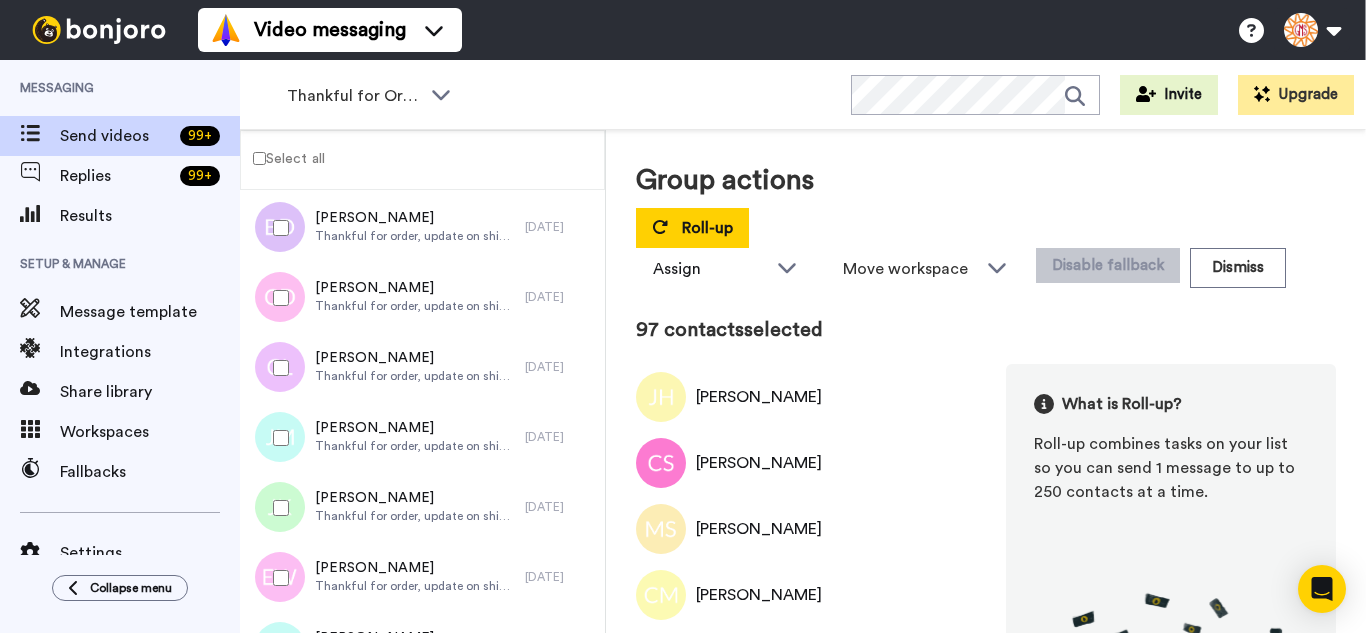 click at bounding box center [277, 508] 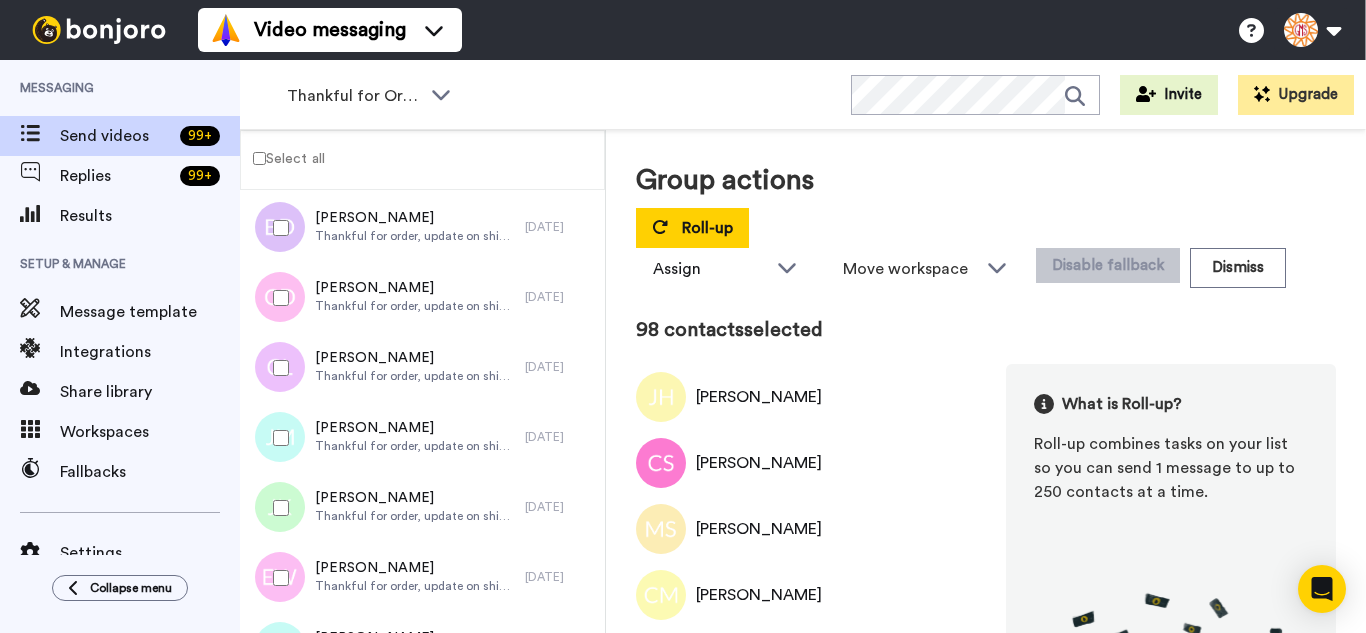 click at bounding box center (277, 578) 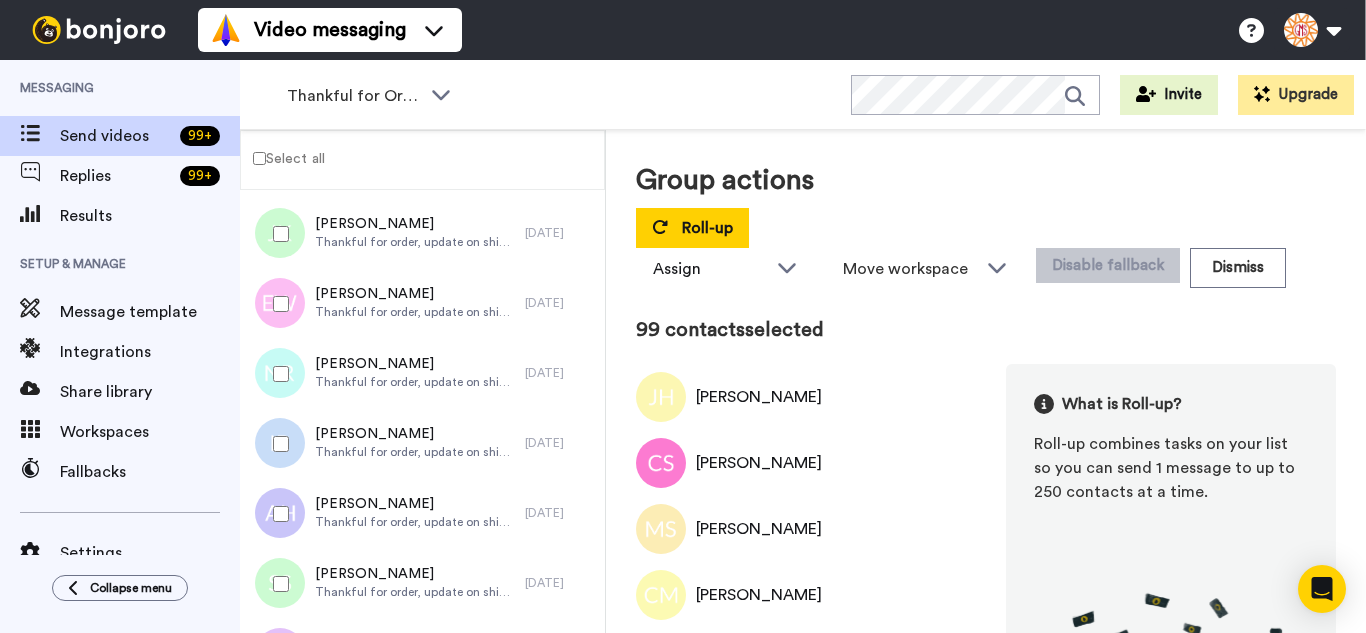scroll, scrollTop: 6828, scrollLeft: 0, axis: vertical 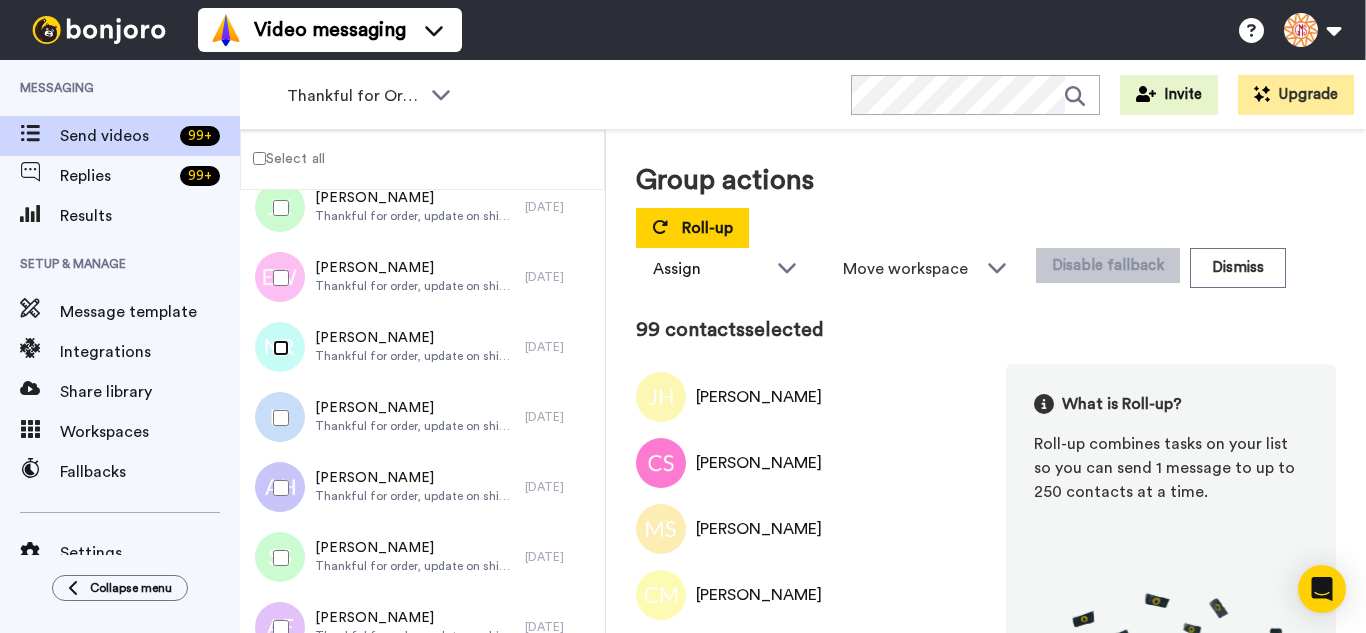 click at bounding box center (277, 348) 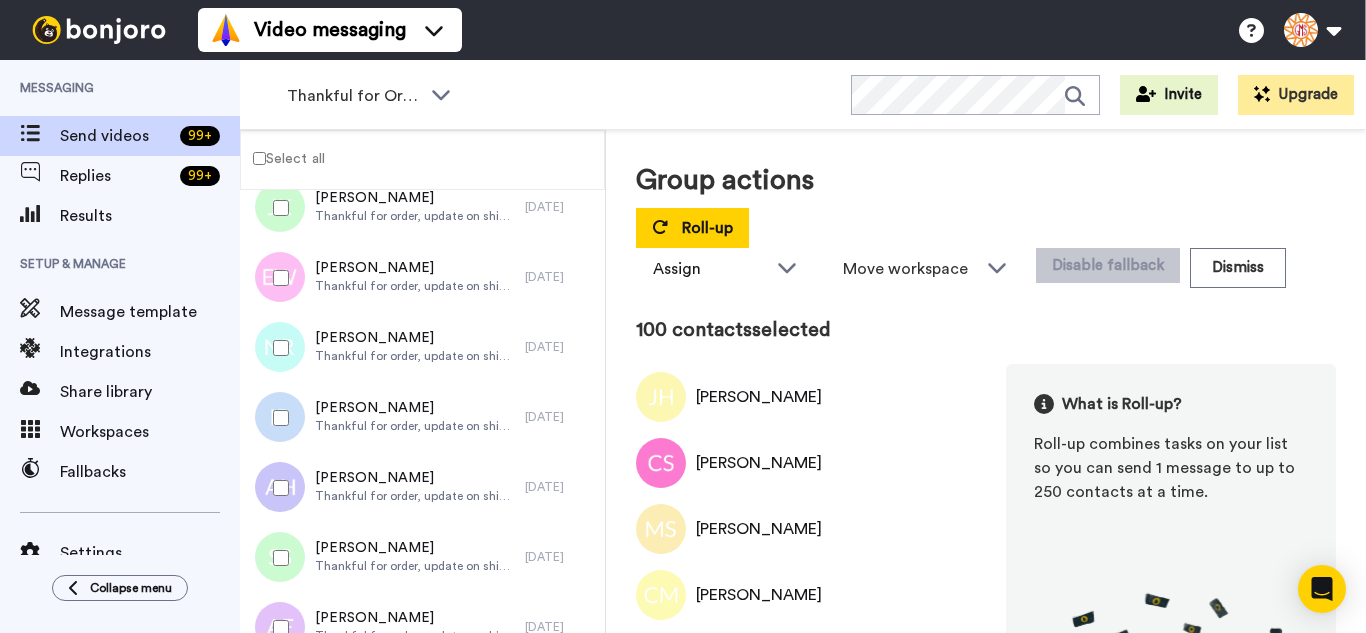 click at bounding box center (277, 418) 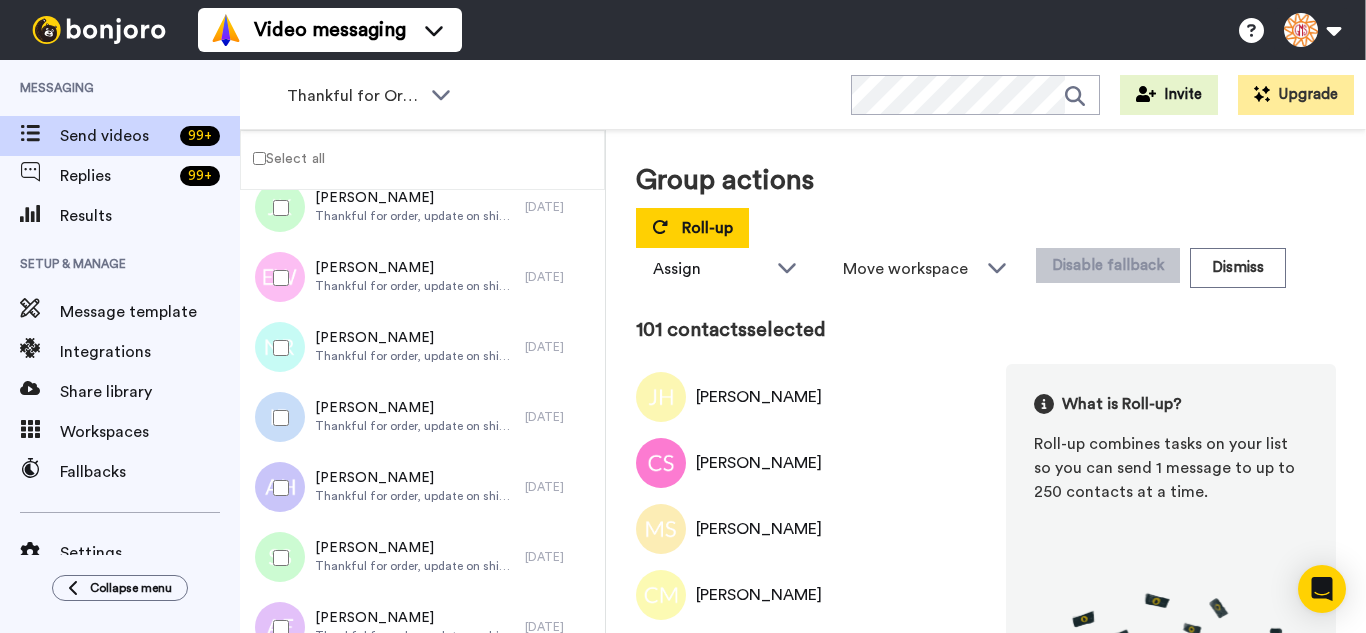 click at bounding box center [277, 558] 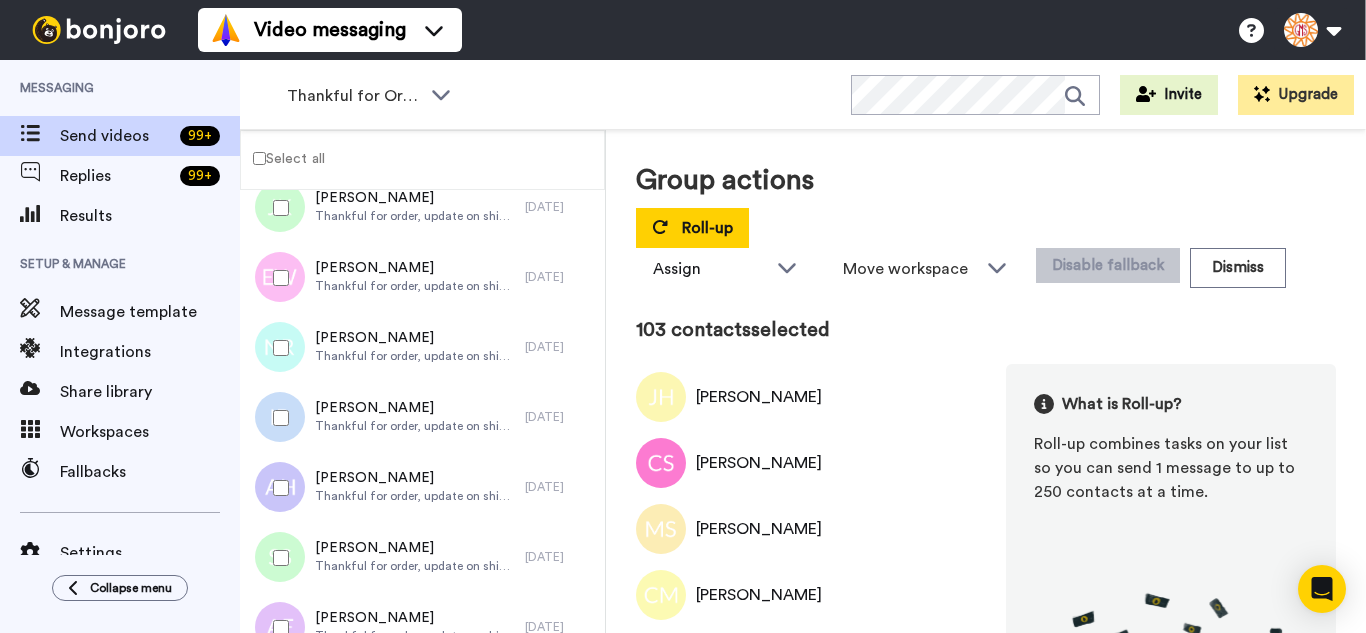 click at bounding box center [277, 558] 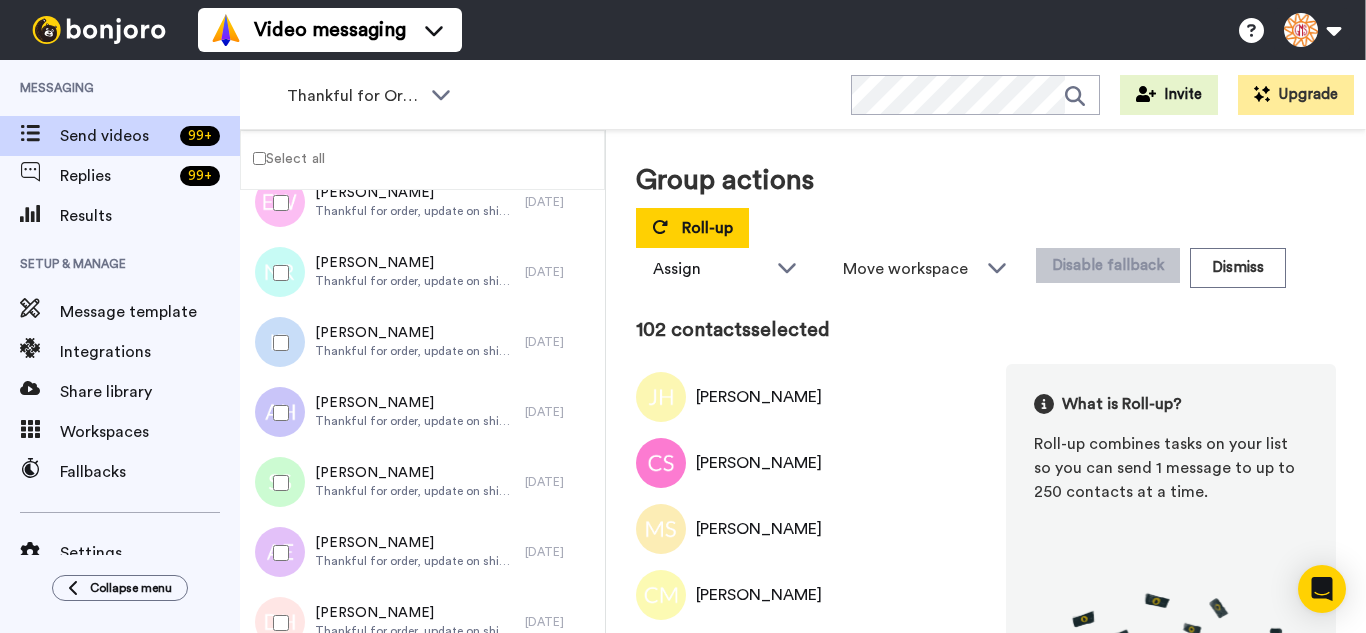 scroll, scrollTop: 7128, scrollLeft: 0, axis: vertical 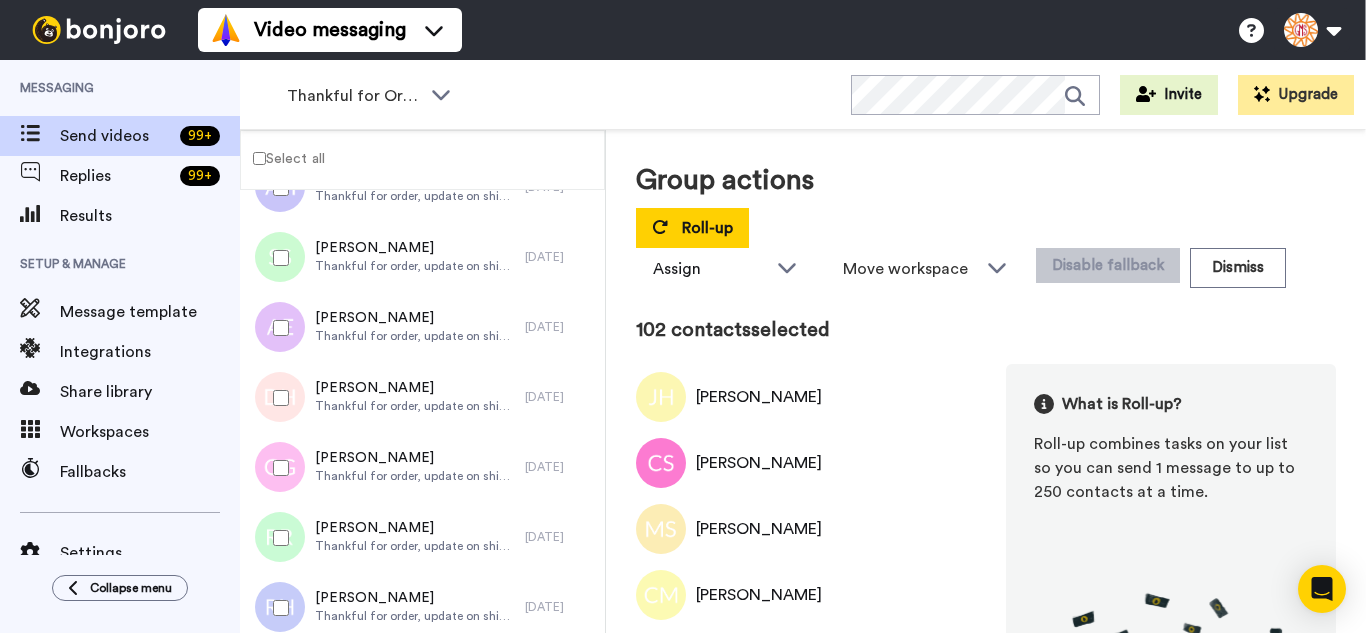 click at bounding box center (277, 328) 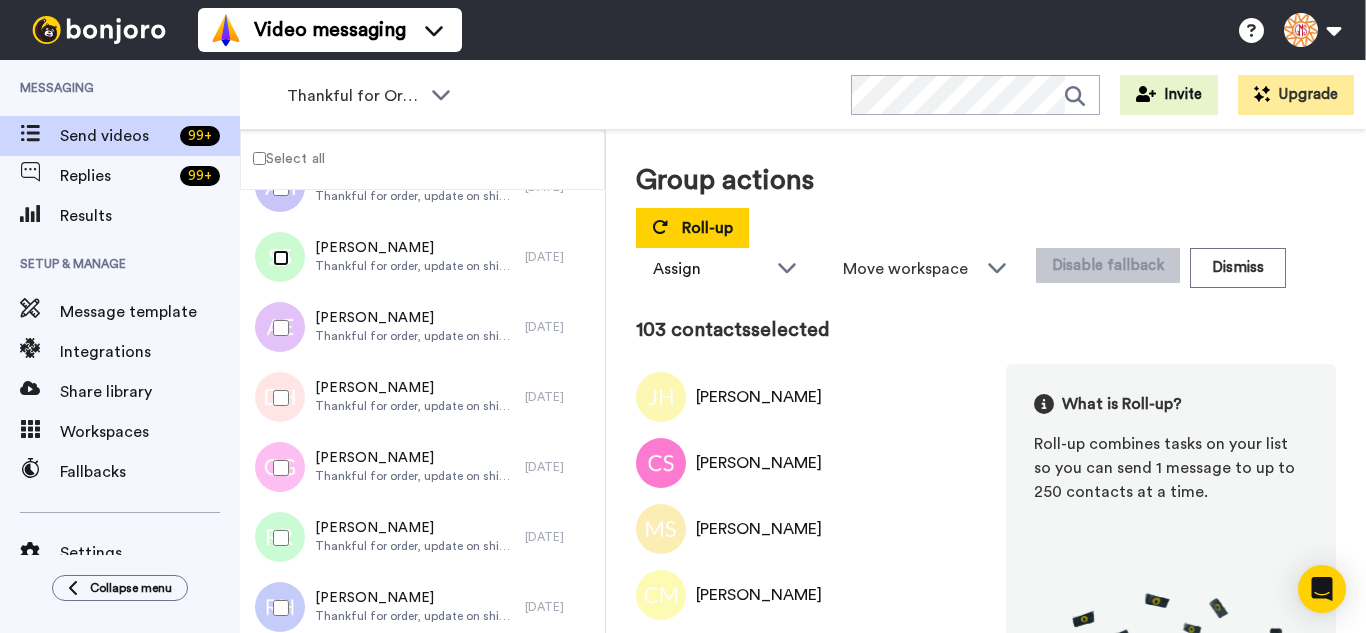 click at bounding box center [277, 258] 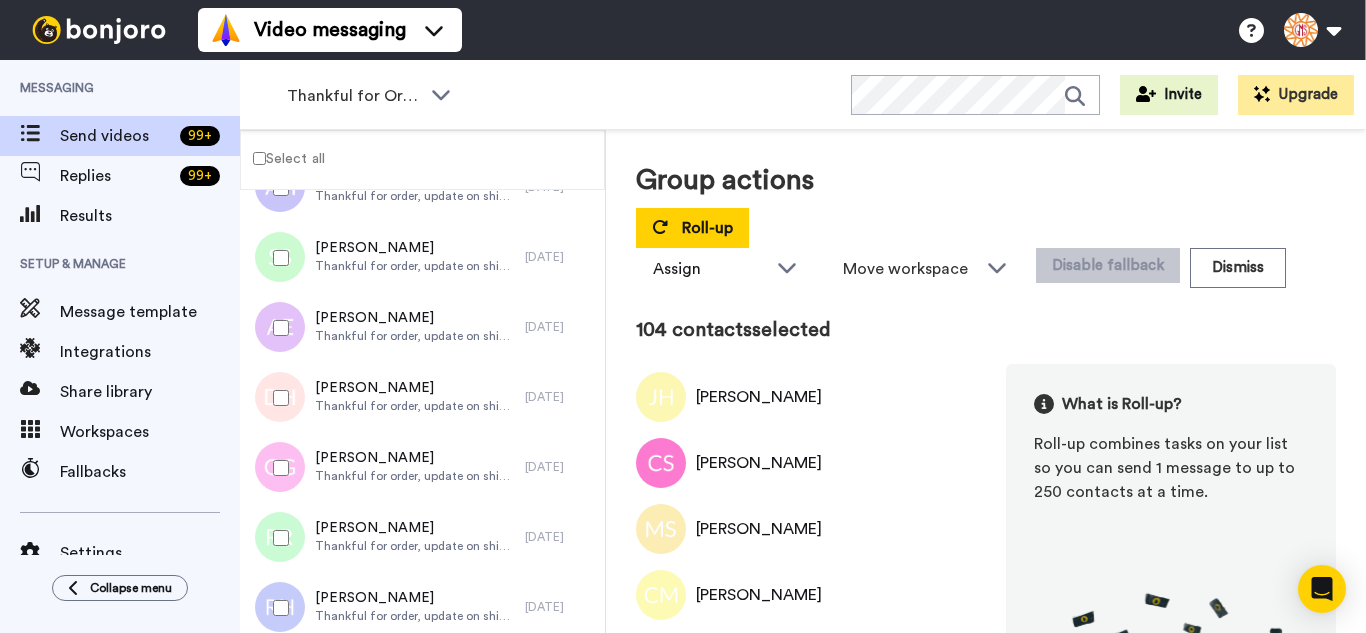 click at bounding box center [277, 398] 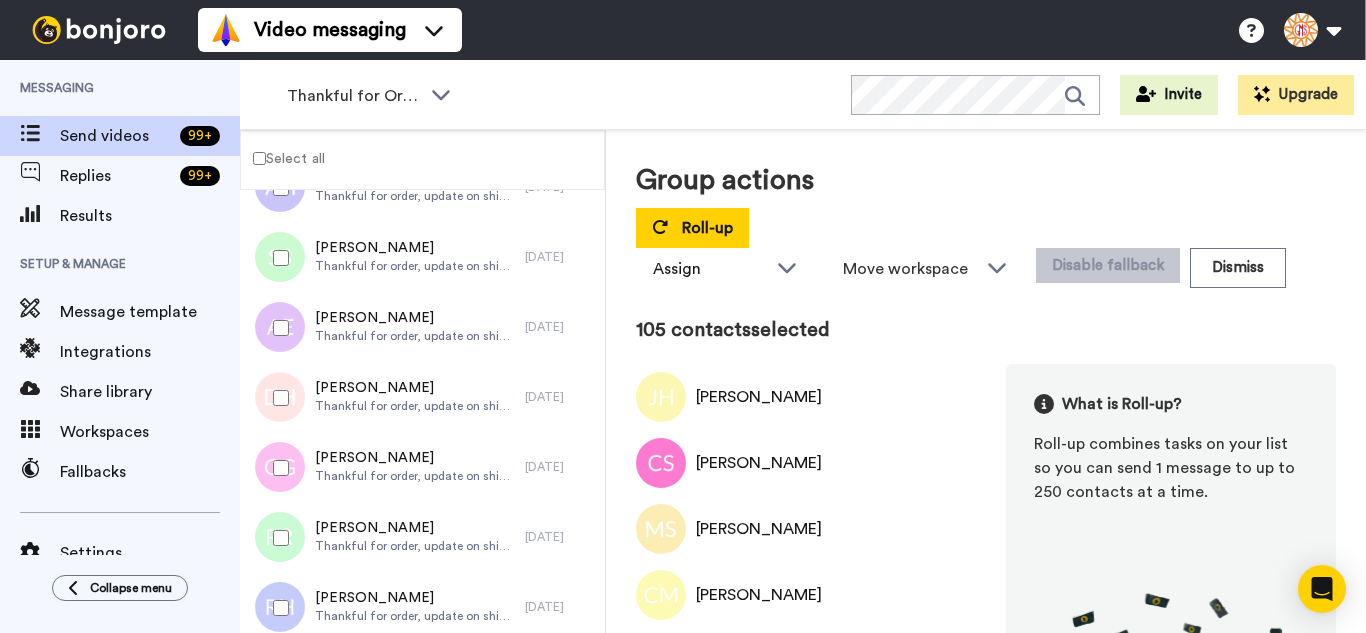 click at bounding box center [277, 538] 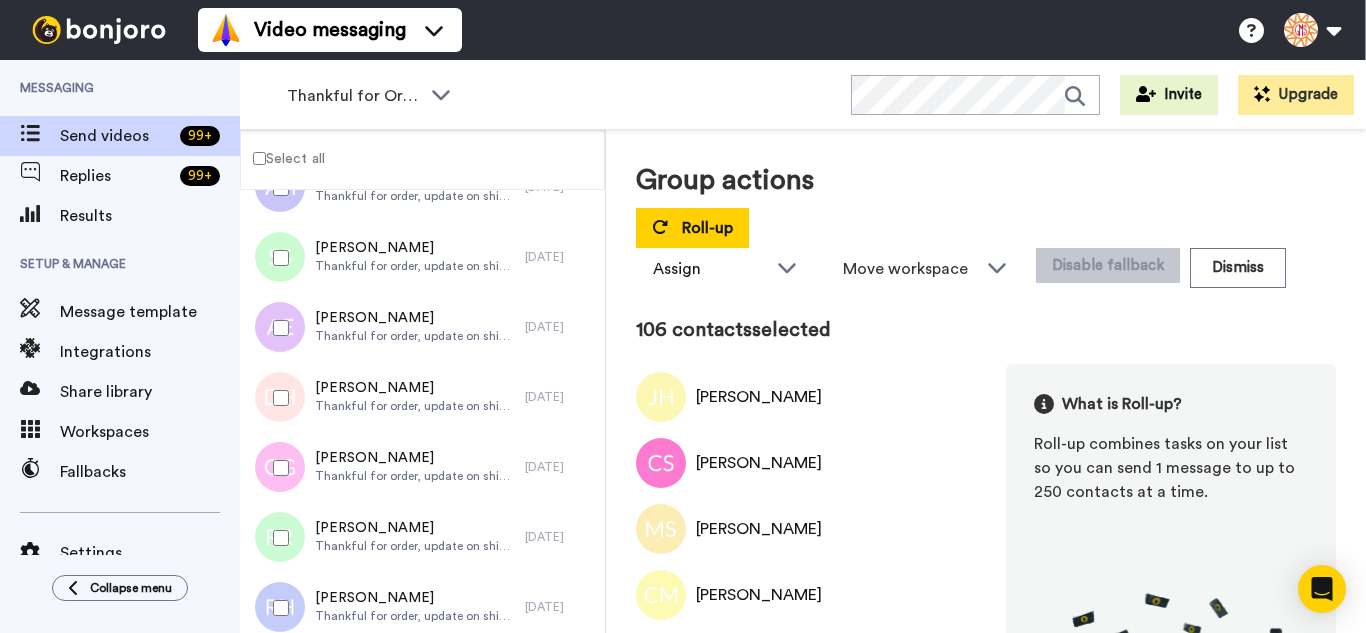 click at bounding box center [277, 608] 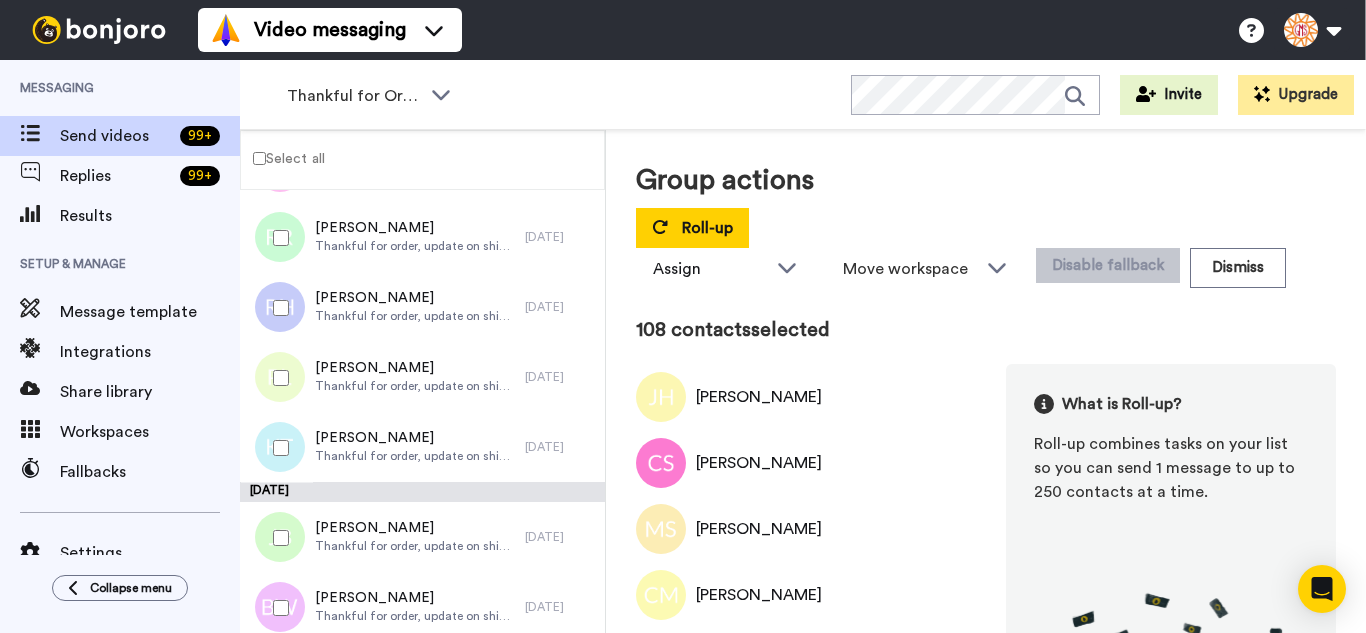 click at bounding box center (277, 378) 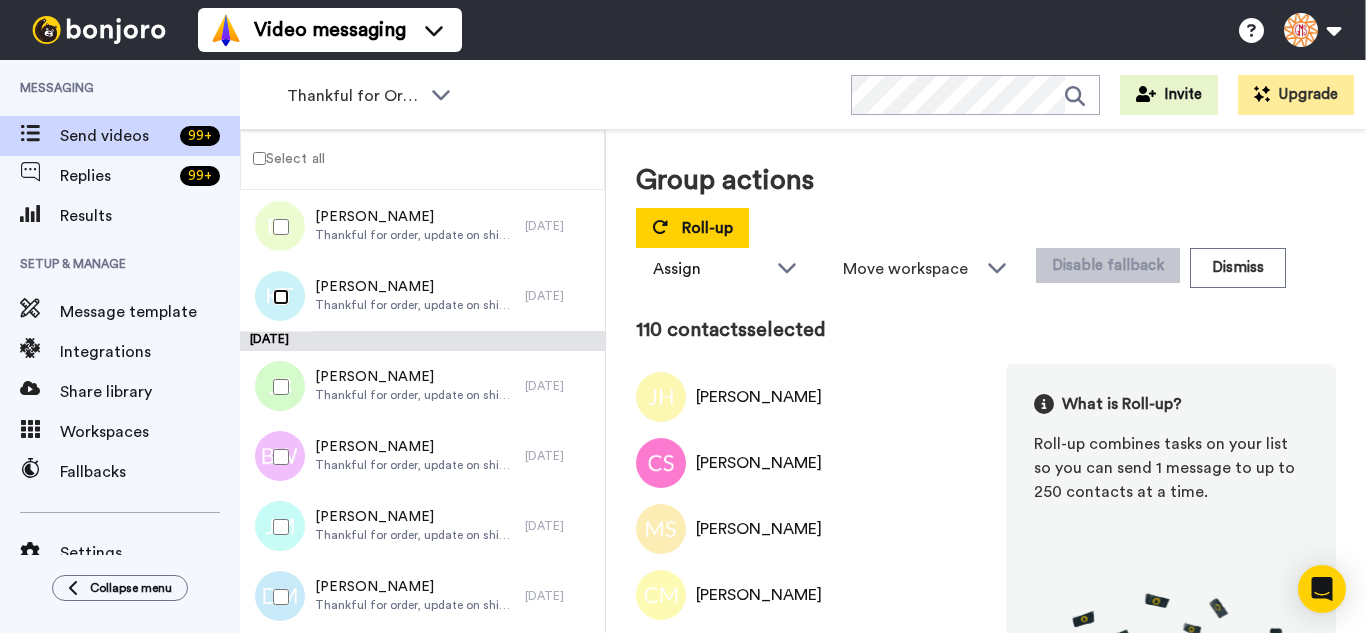 scroll, scrollTop: 7628, scrollLeft: 0, axis: vertical 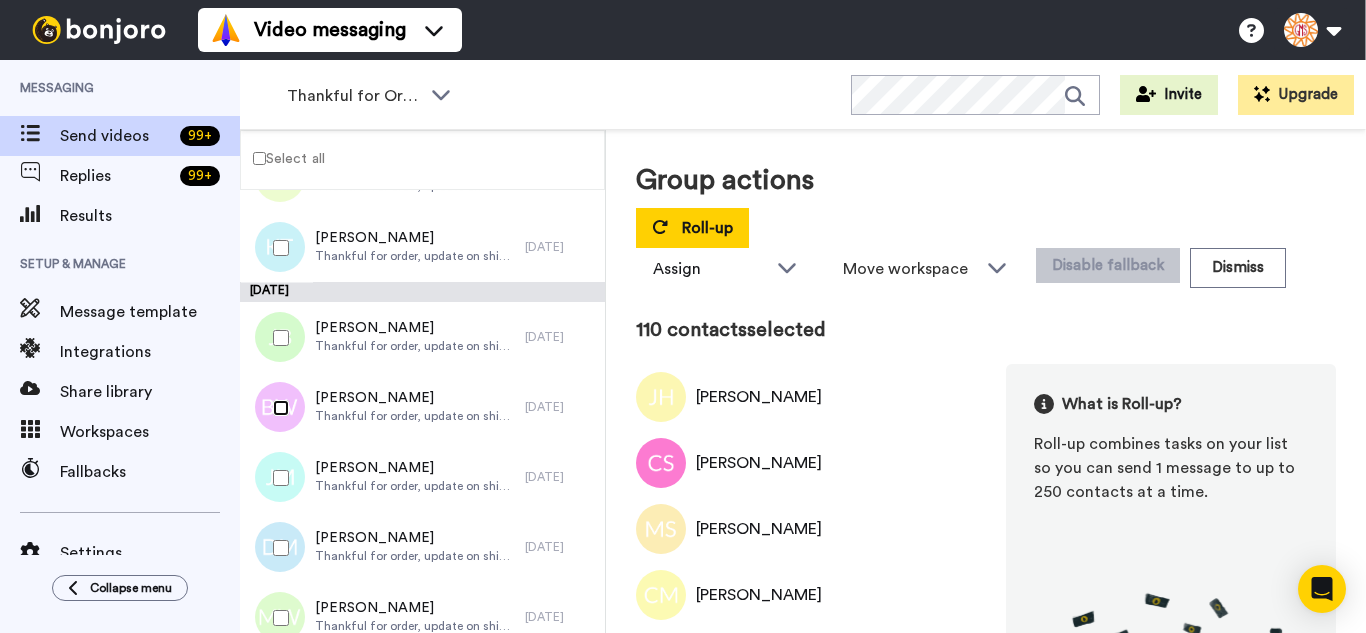 click at bounding box center [277, 408] 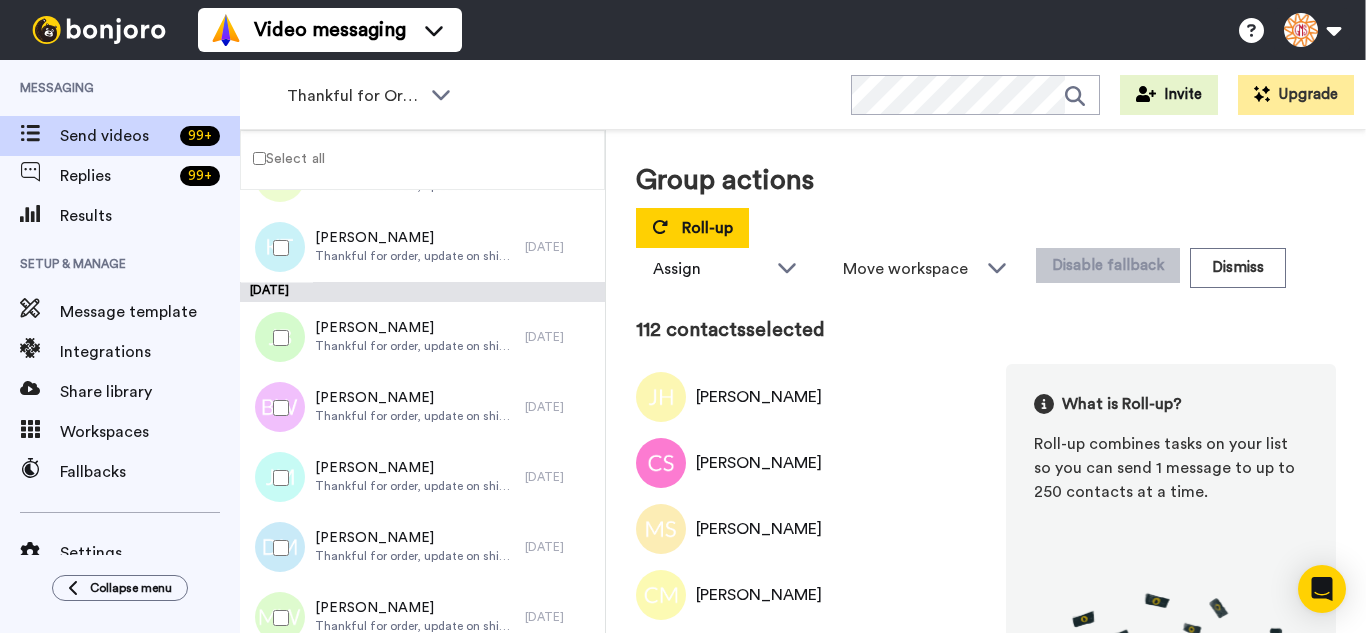 click at bounding box center (277, 478) 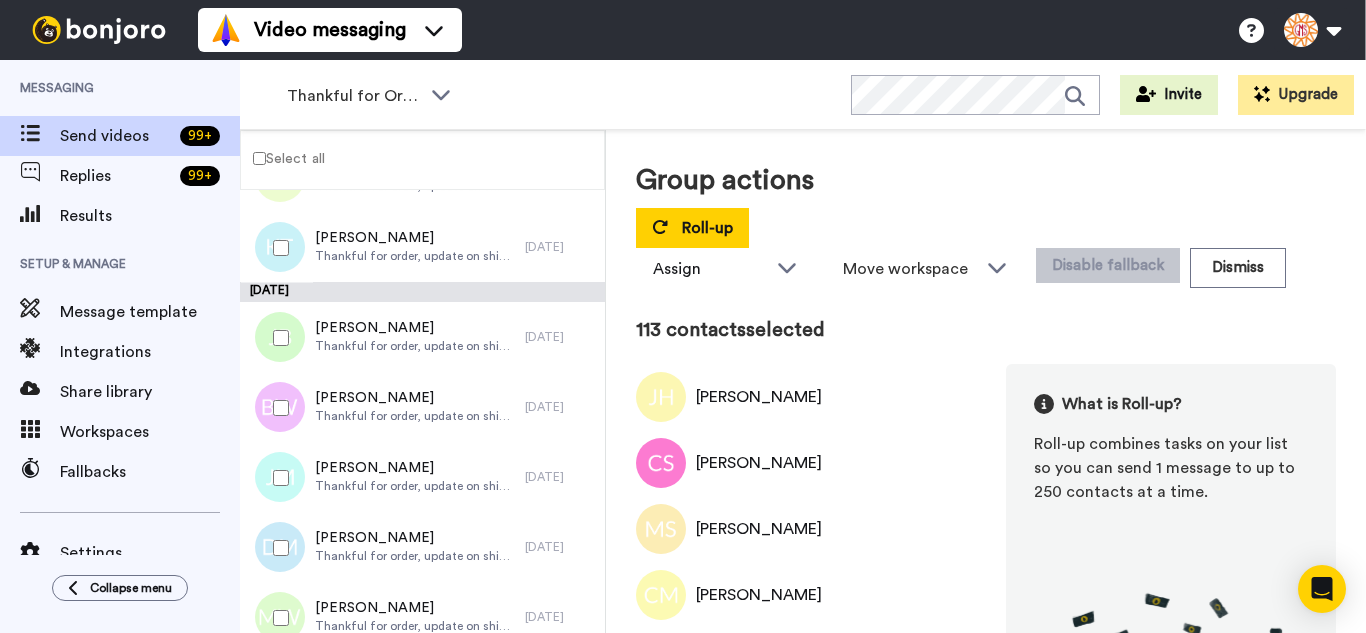 click at bounding box center [277, 548] 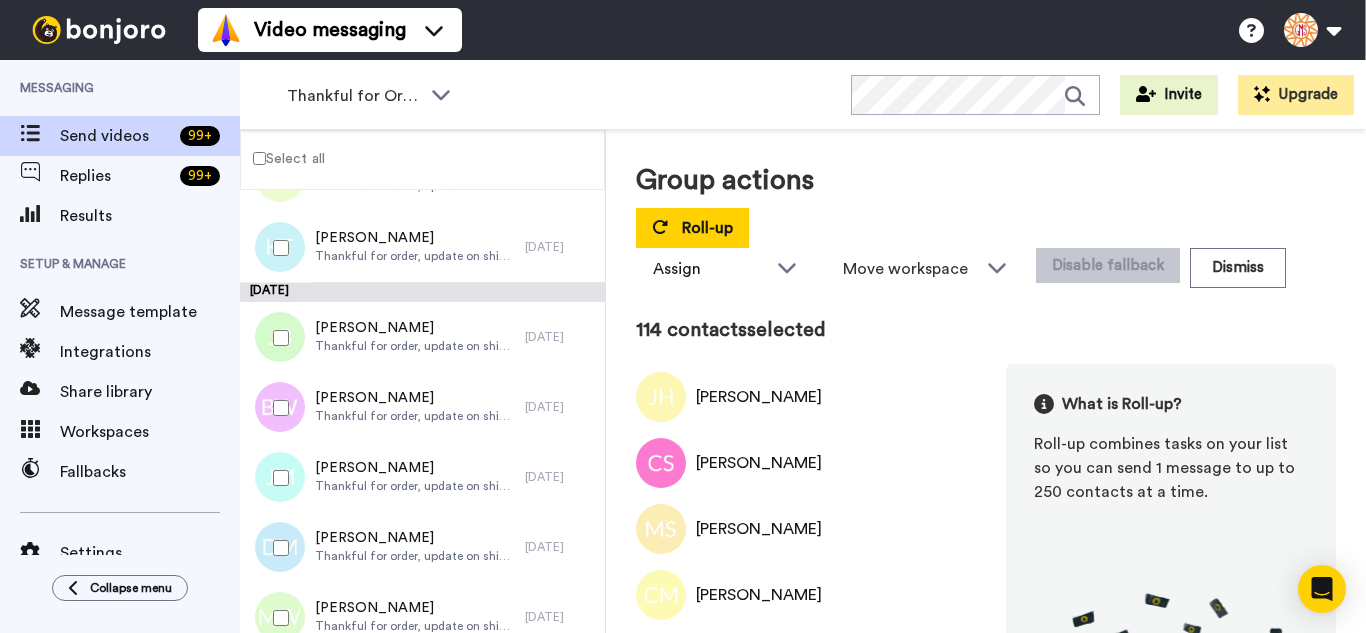 click at bounding box center [277, 618] 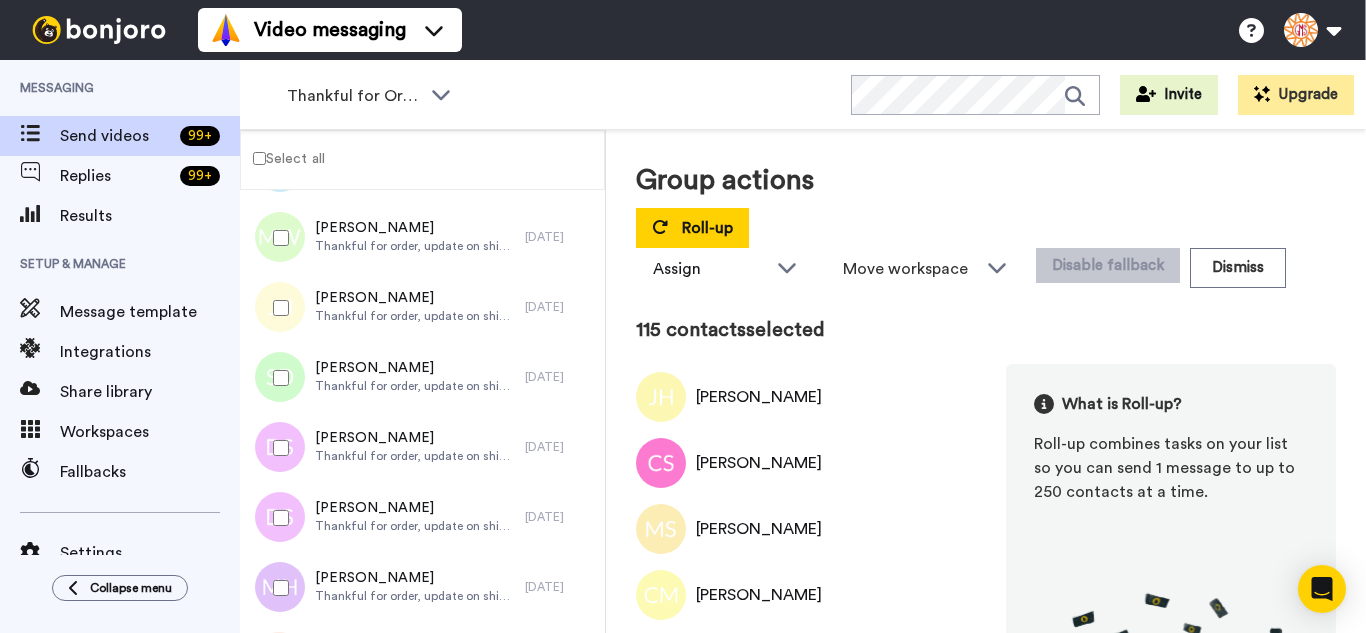 scroll, scrollTop: 8028, scrollLeft: 0, axis: vertical 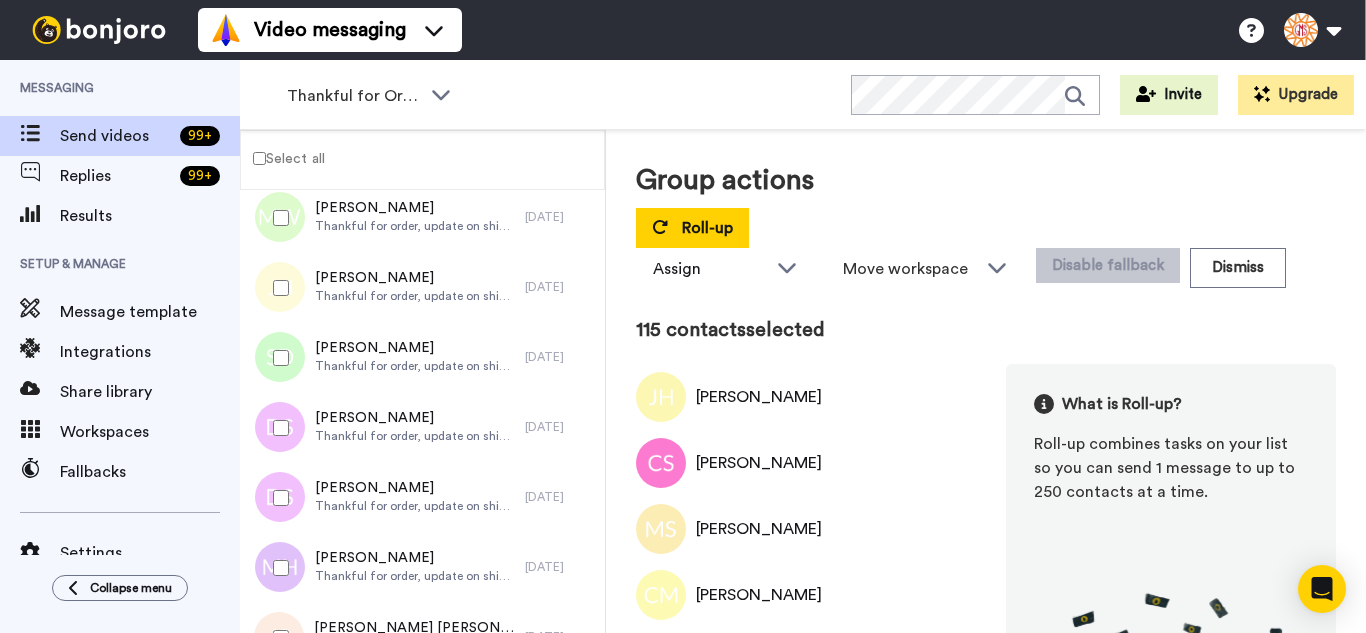 click at bounding box center (277, 288) 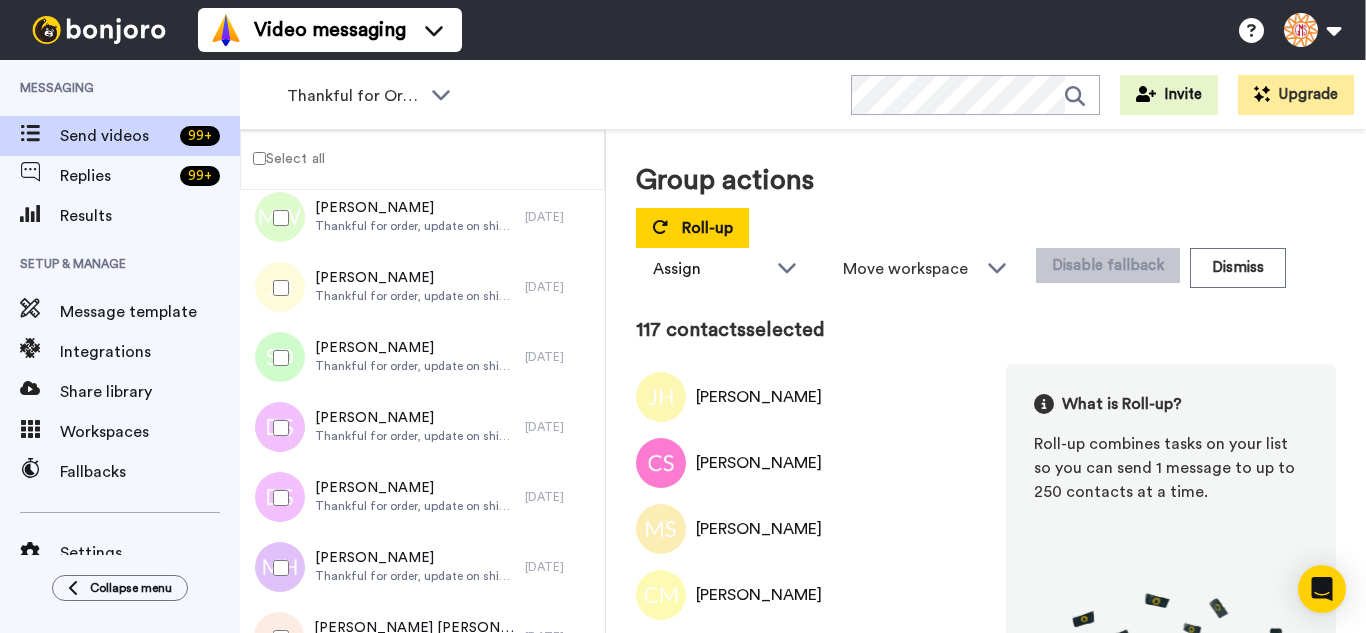 click at bounding box center [277, 428] 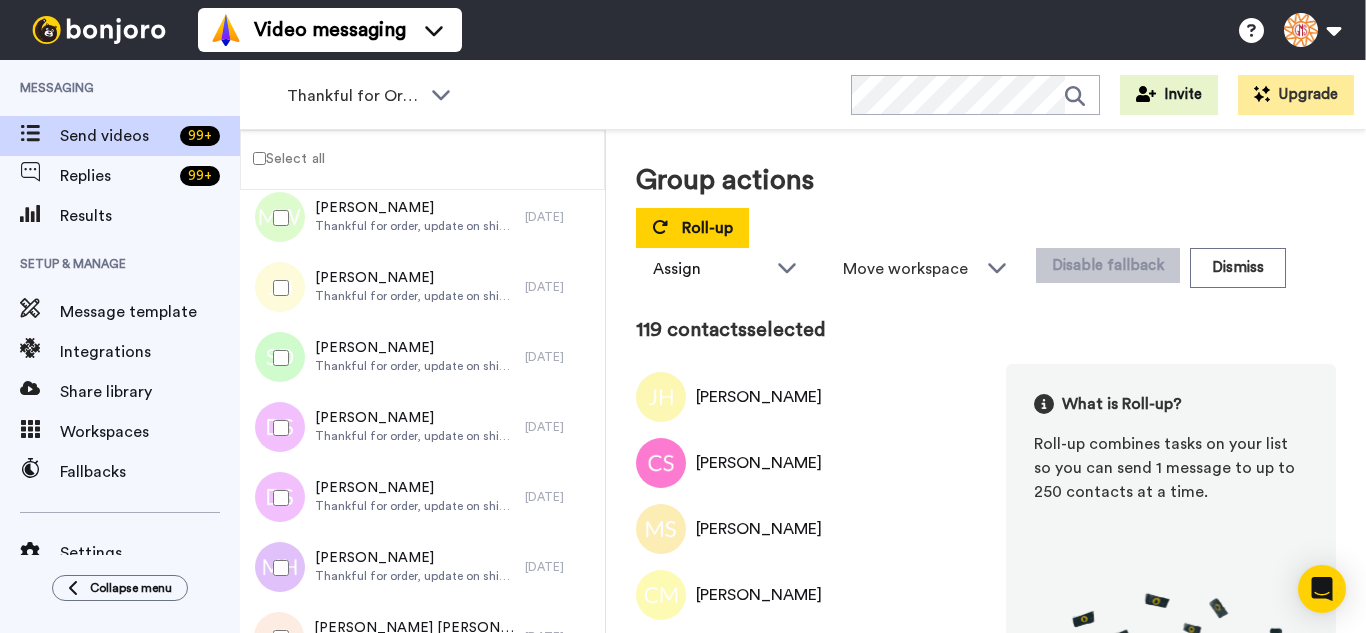 click at bounding box center (277, 568) 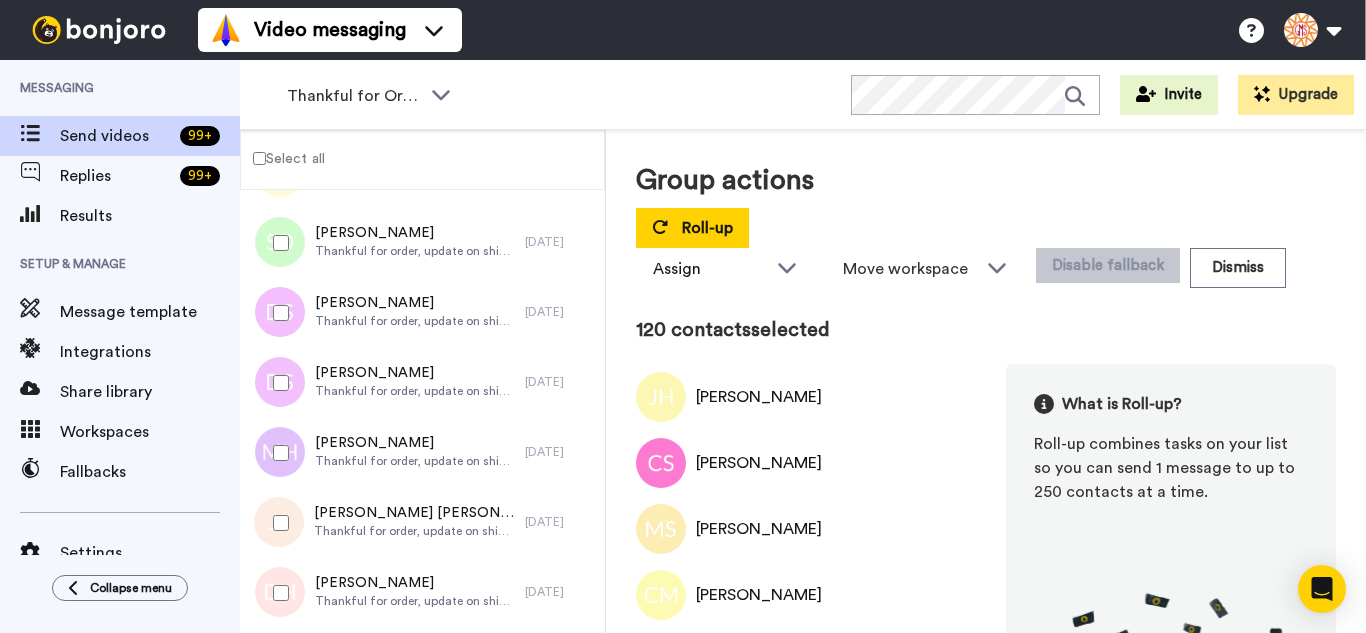 scroll, scrollTop: 8328, scrollLeft: 0, axis: vertical 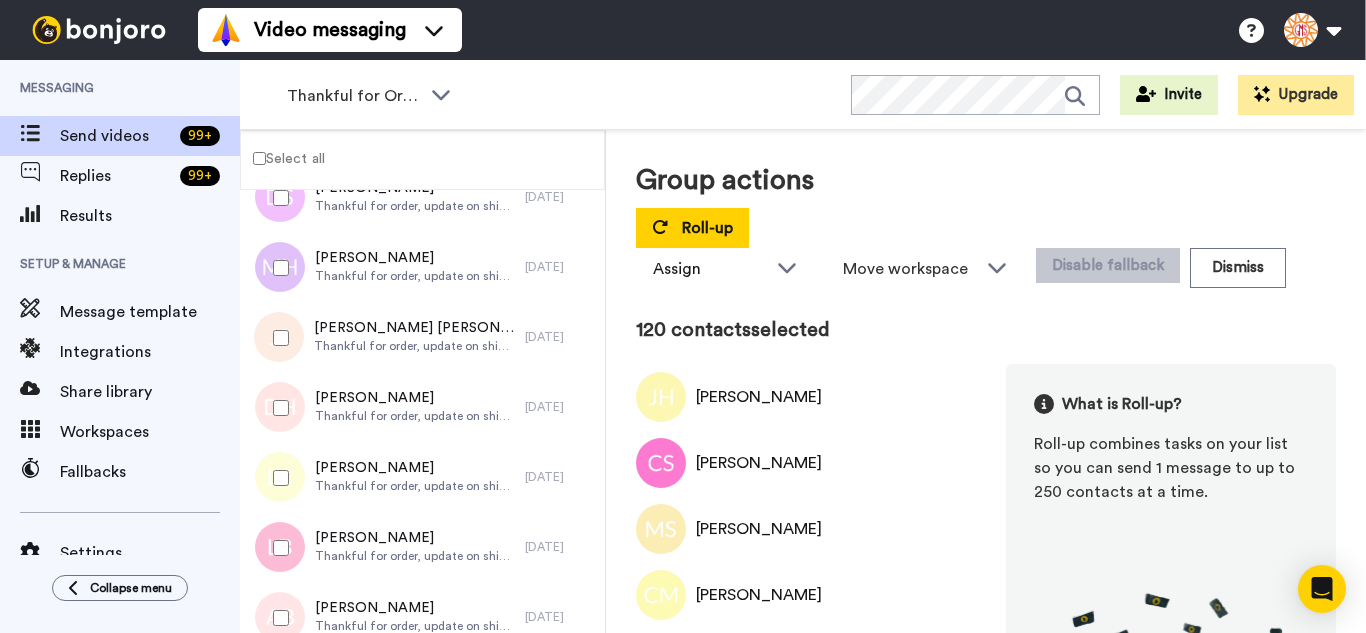 click at bounding box center [277, 338] 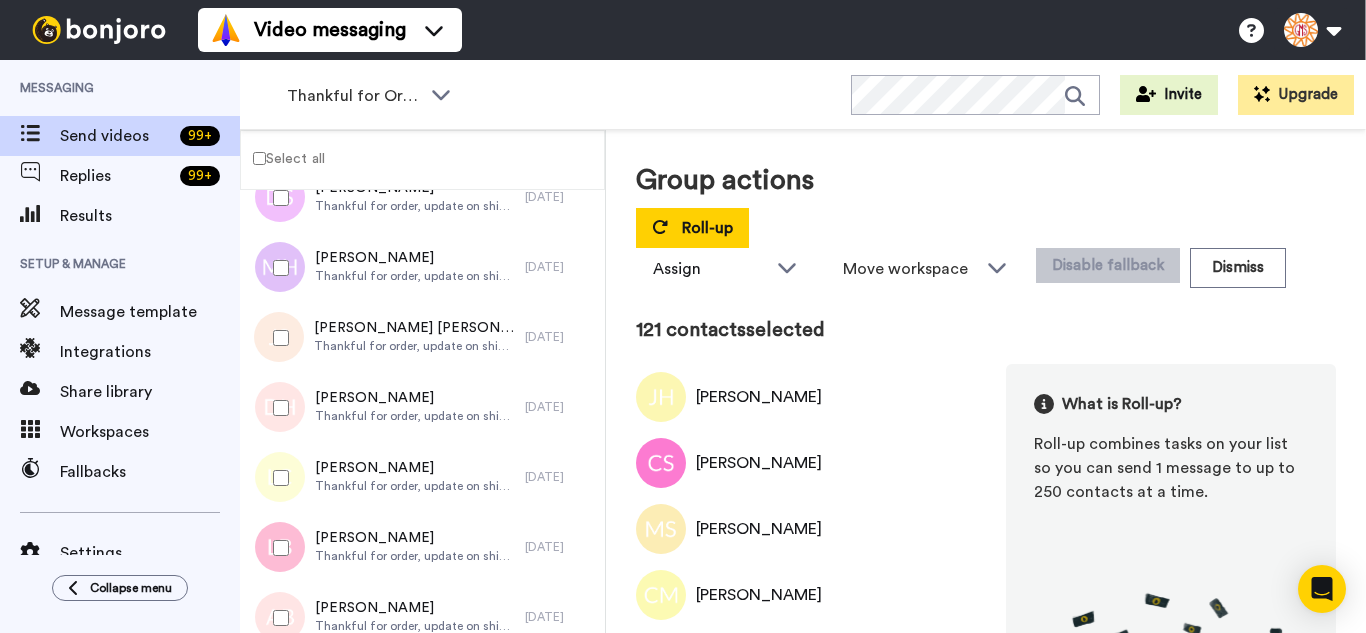 click at bounding box center (277, 478) 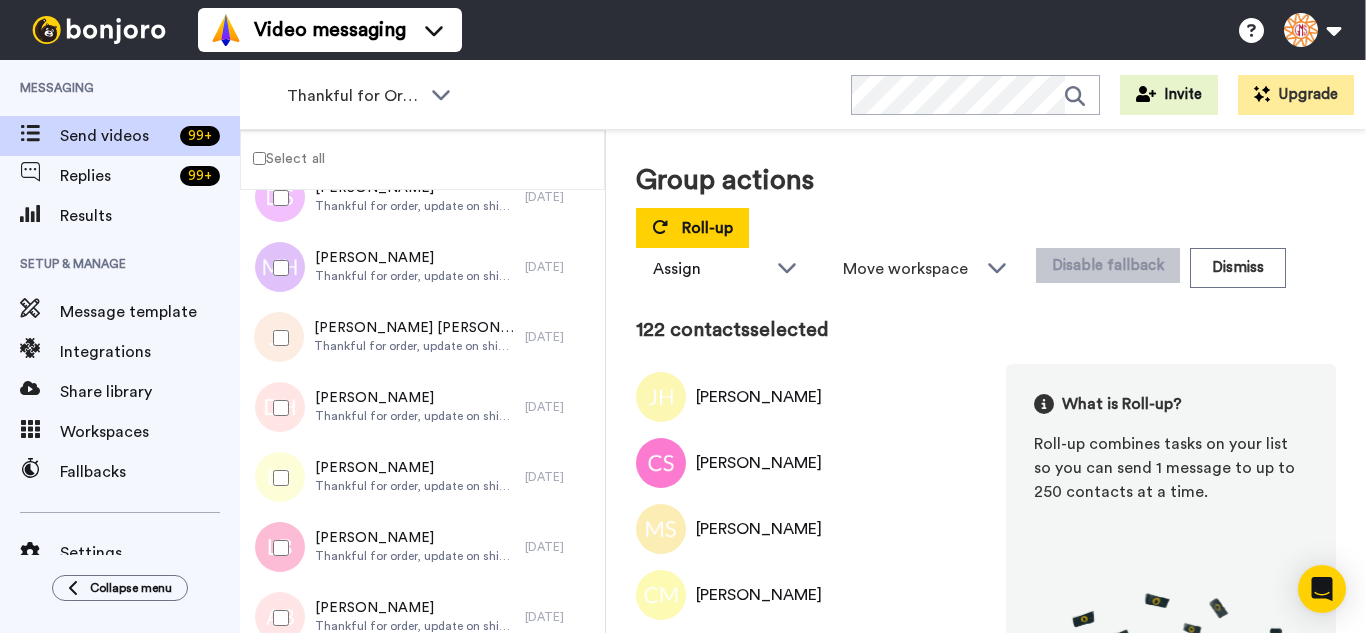 click at bounding box center (277, 548) 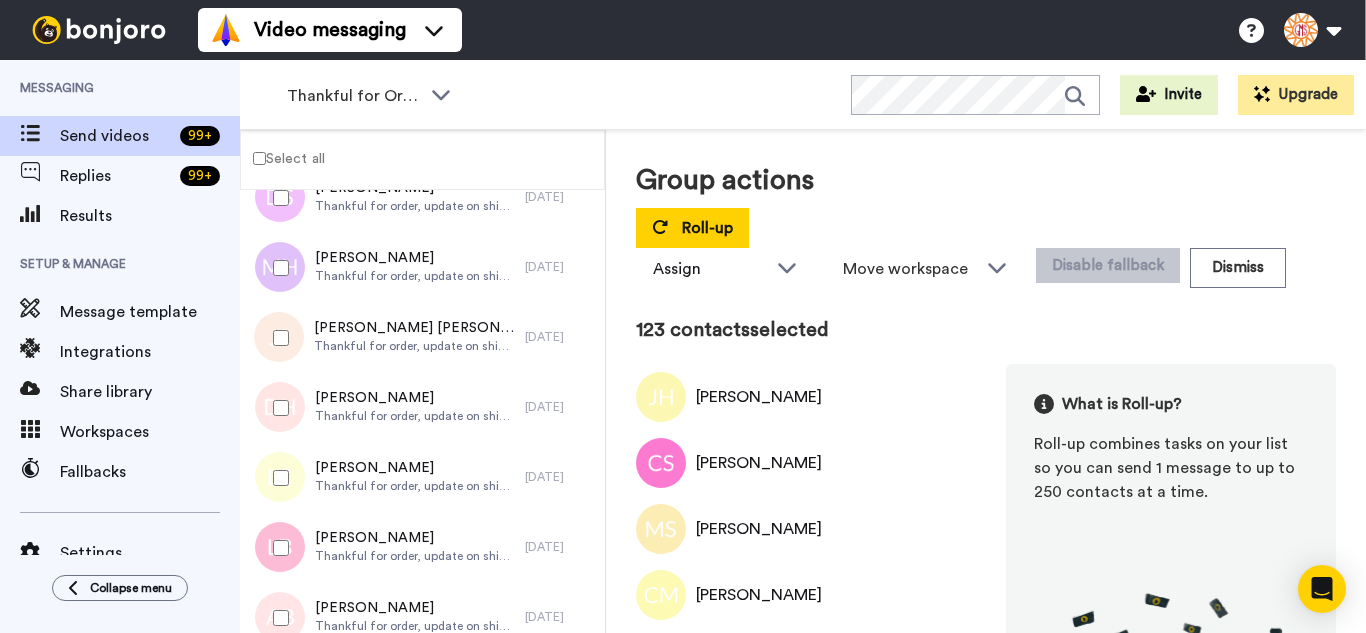 click at bounding box center [277, 548] 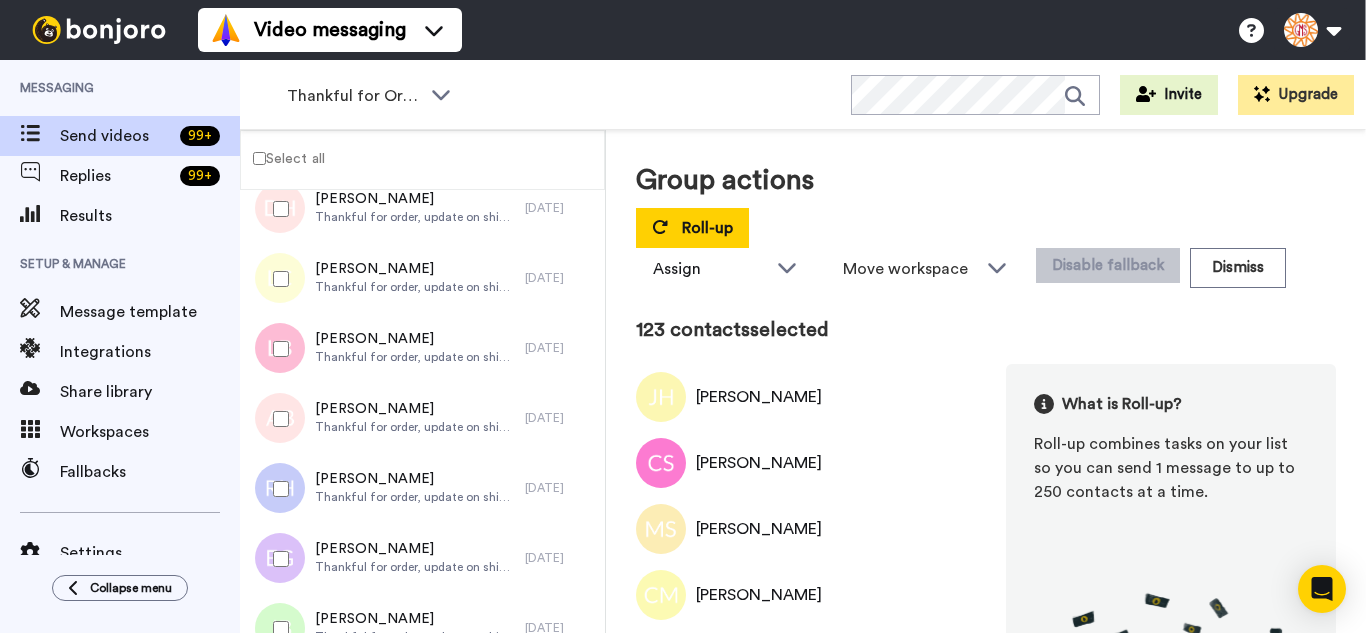 scroll, scrollTop: 8528, scrollLeft: 0, axis: vertical 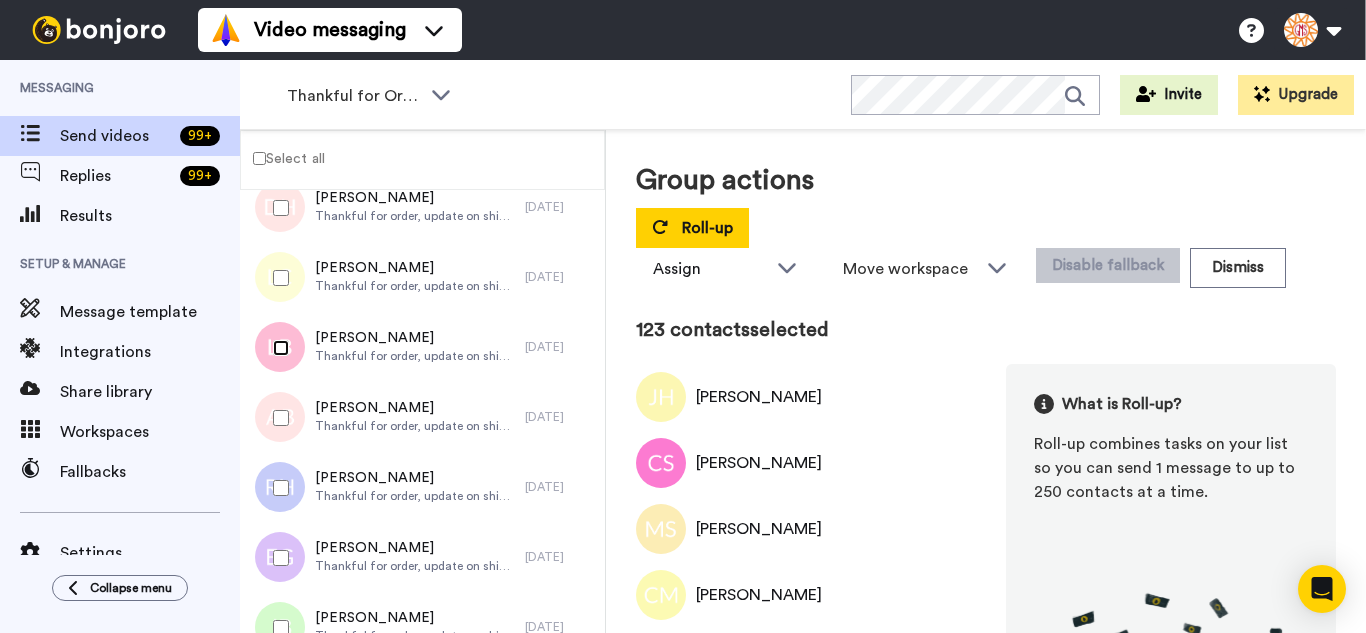 click at bounding box center (277, 348) 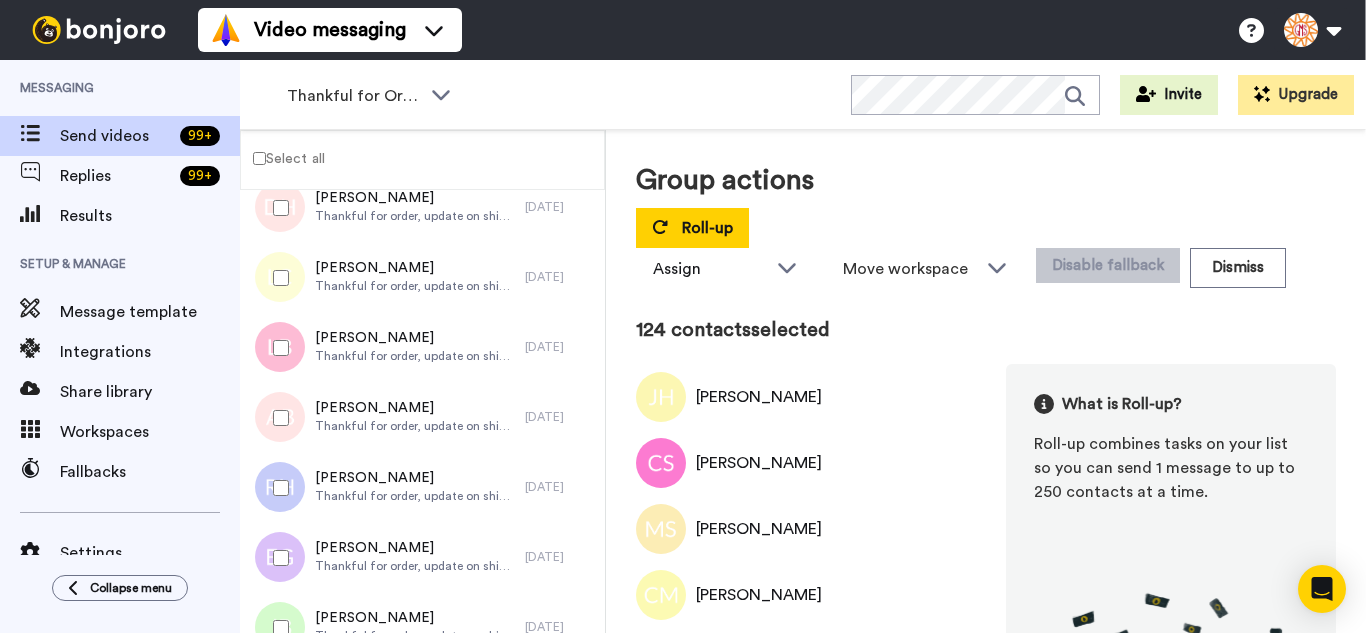 click at bounding box center [277, 418] 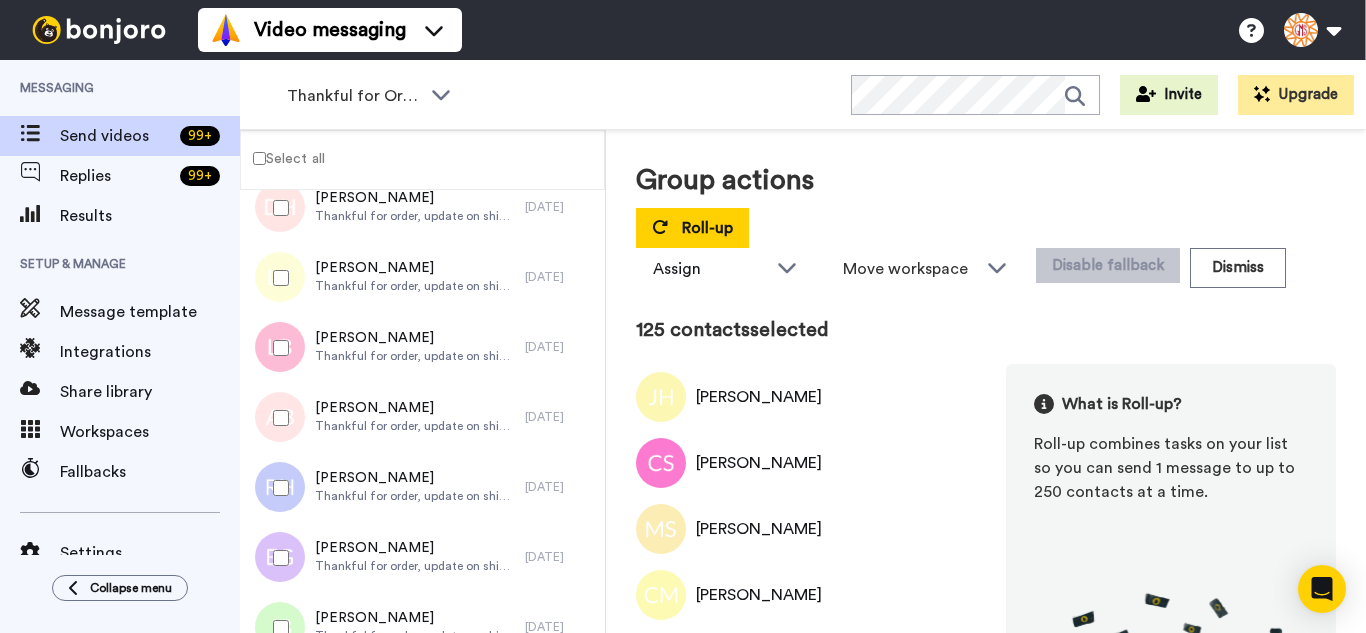 click at bounding box center (277, 488) 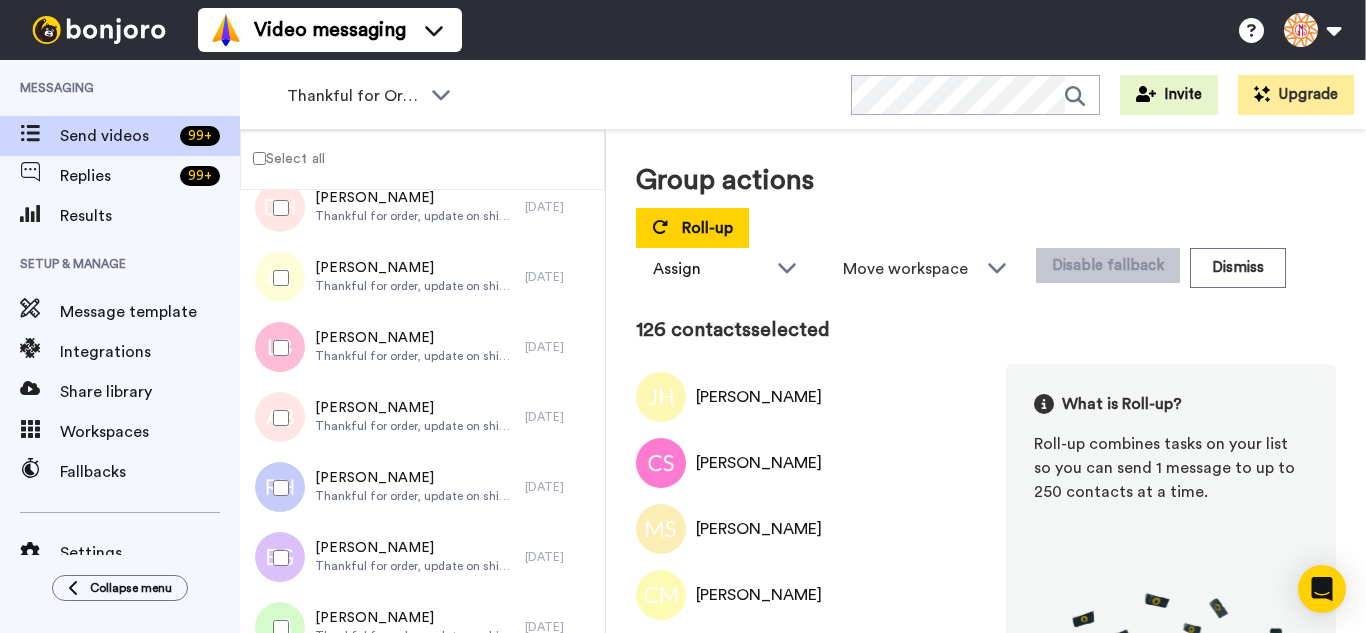 click at bounding box center [277, 558] 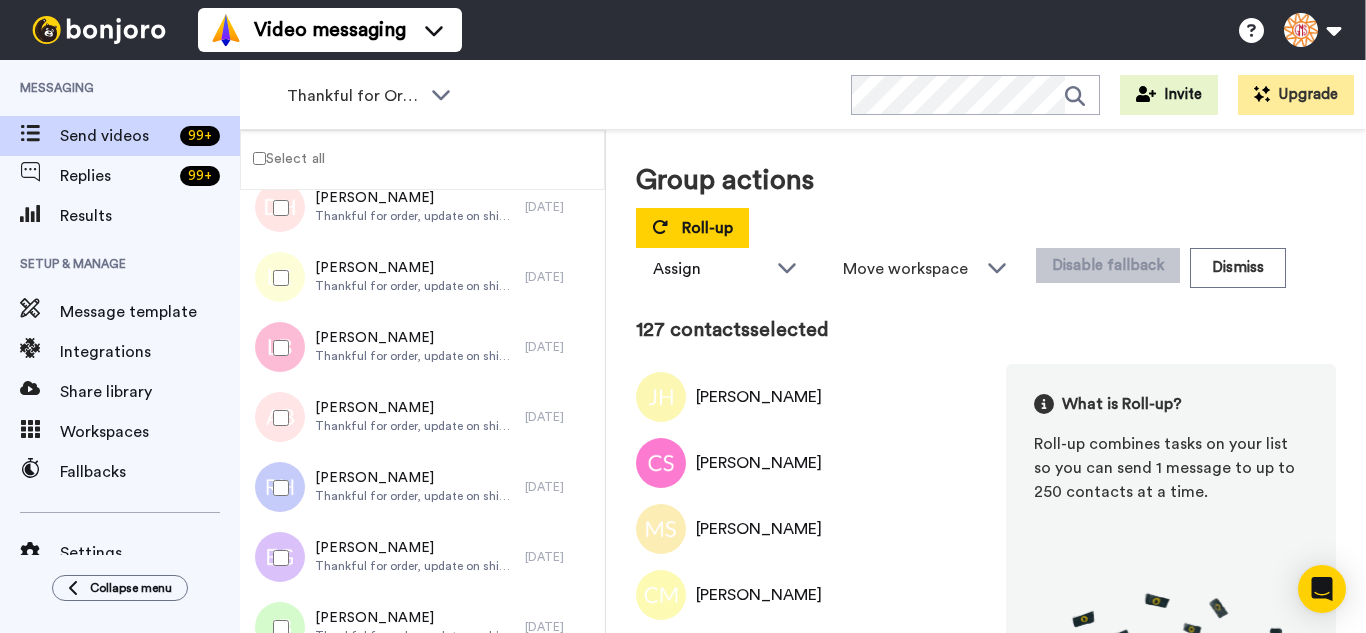 click at bounding box center [277, 628] 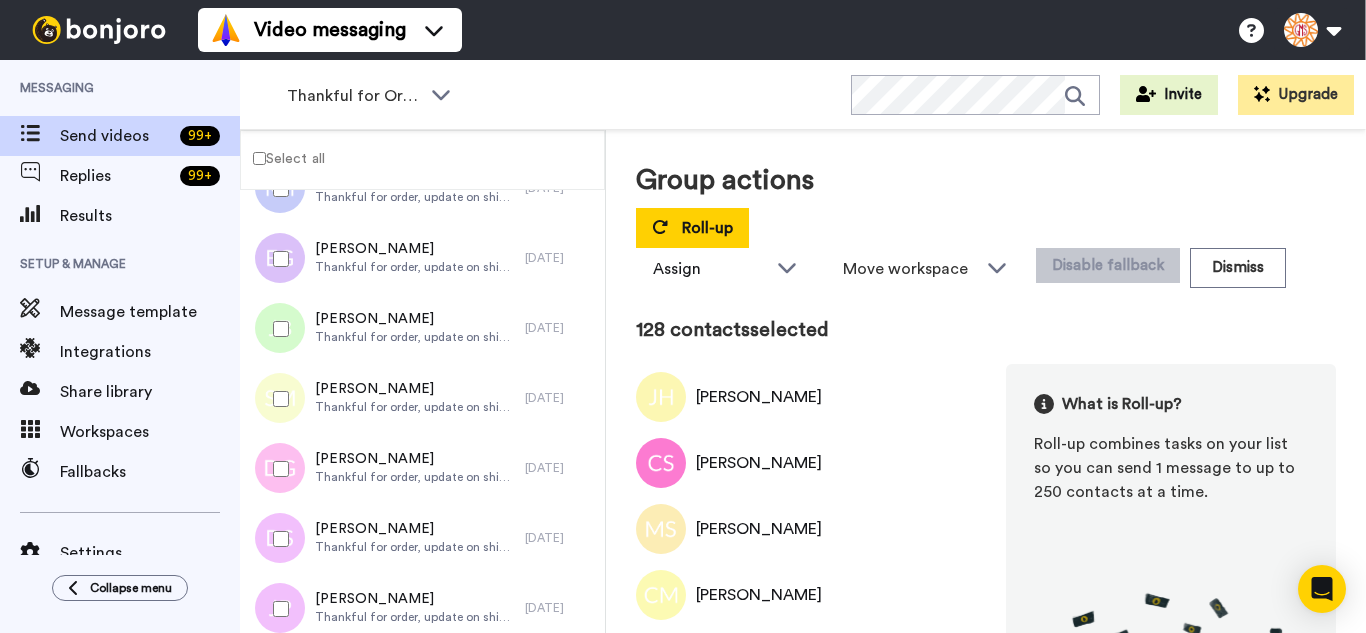 scroll, scrollTop: 8928, scrollLeft: 0, axis: vertical 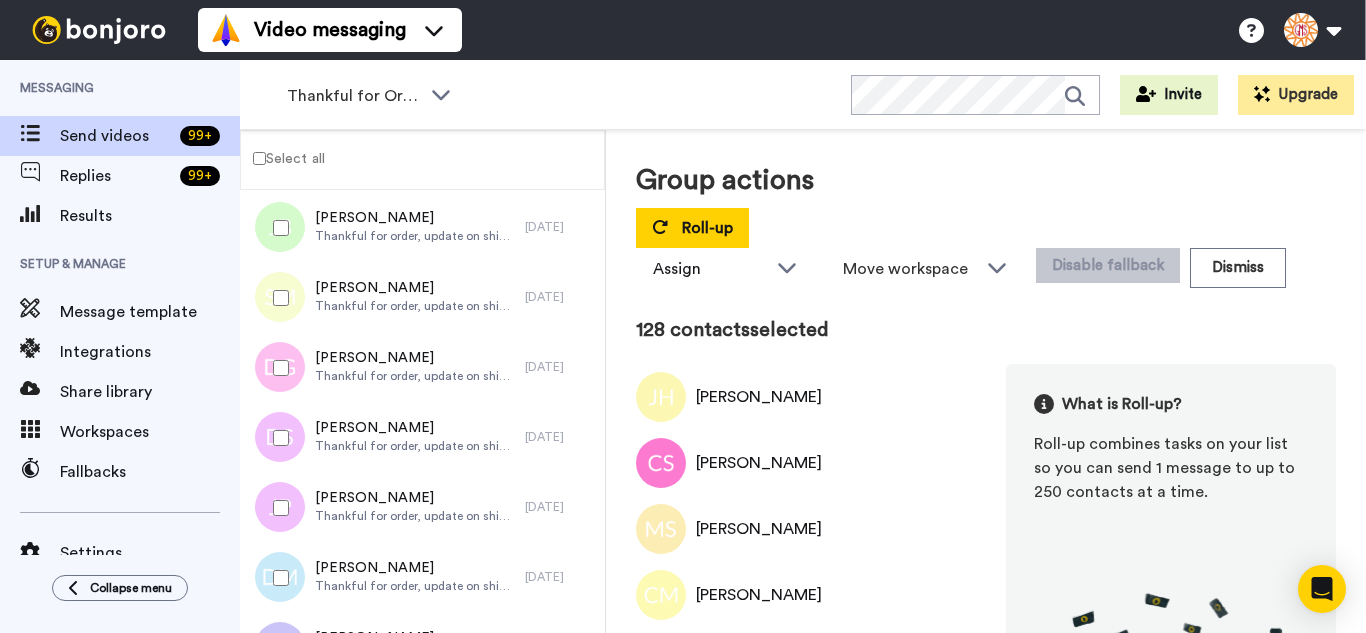 click at bounding box center [277, 298] 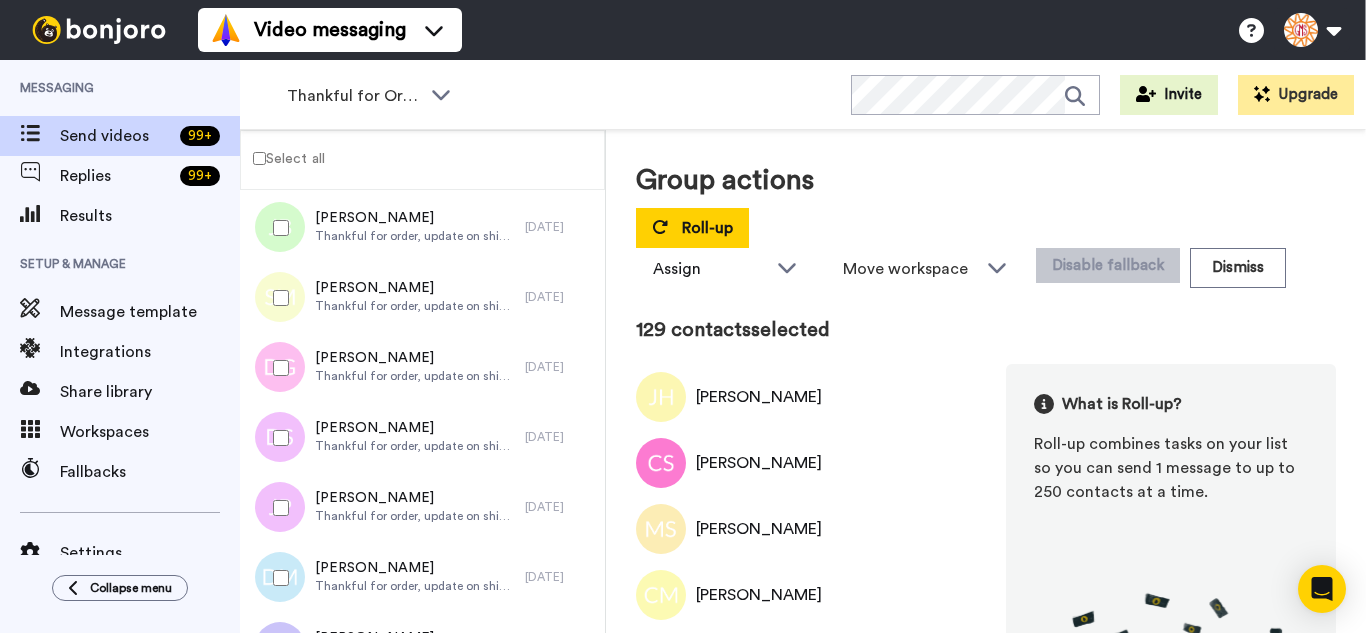 click at bounding box center [277, 438] 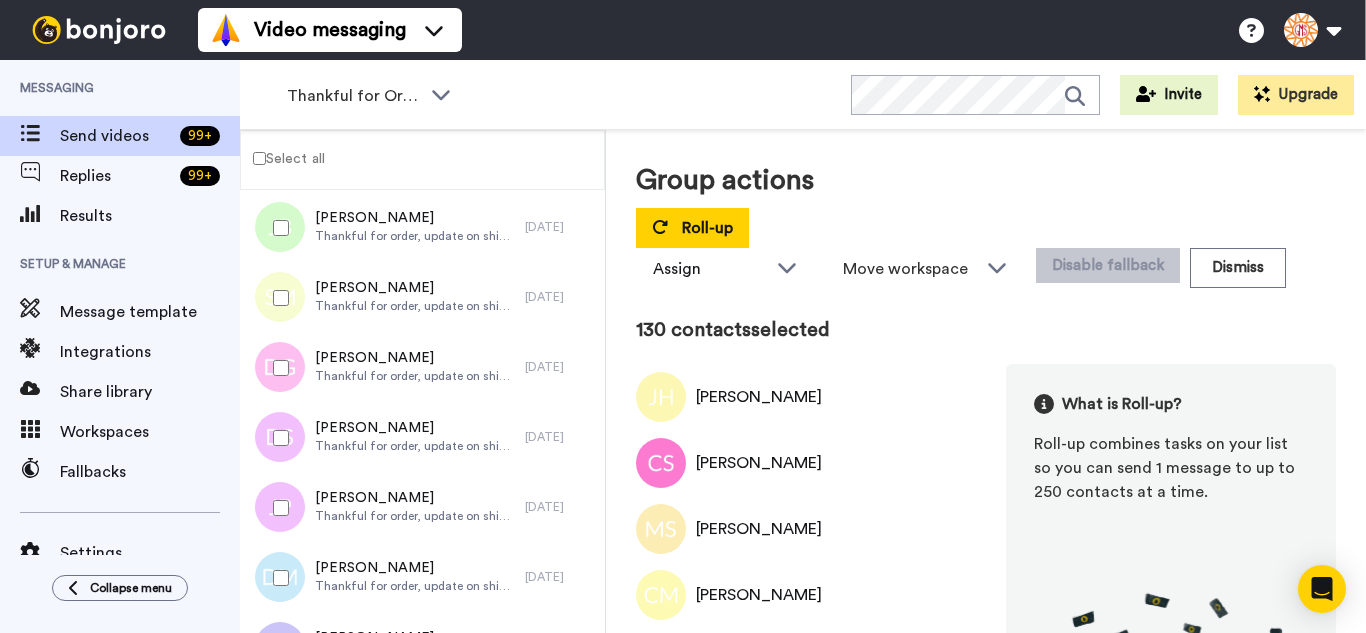 click at bounding box center (277, 508) 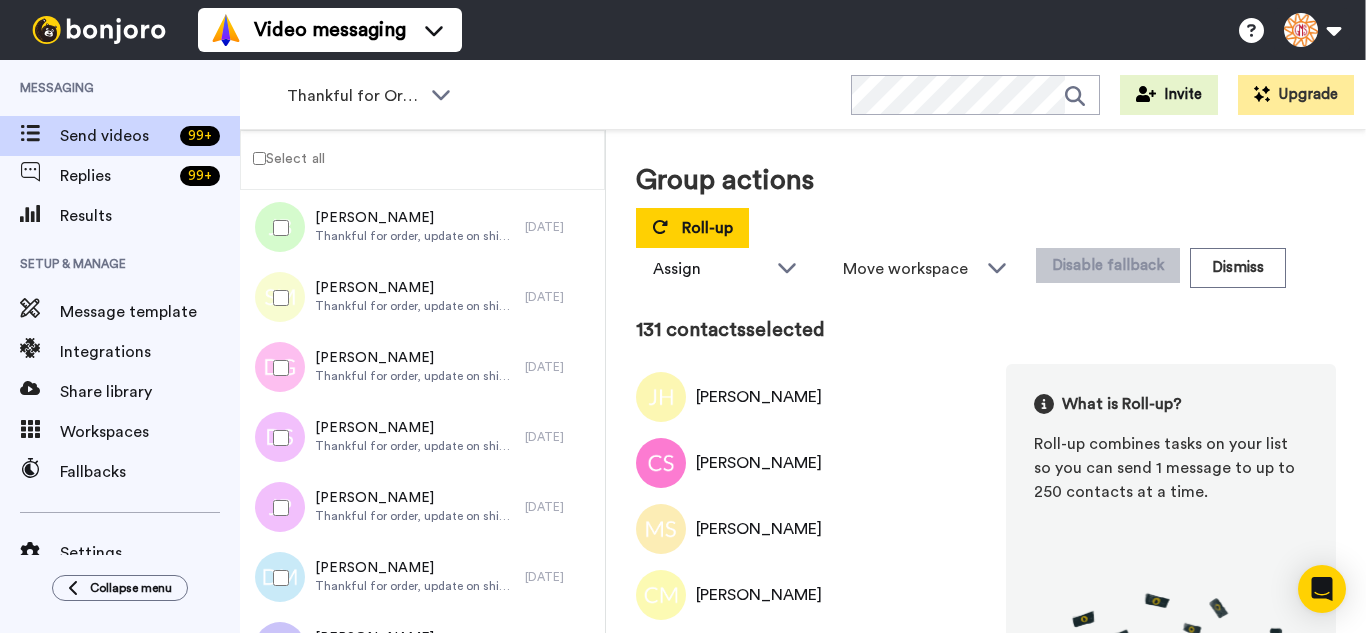 click at bounding box center [277, 578] 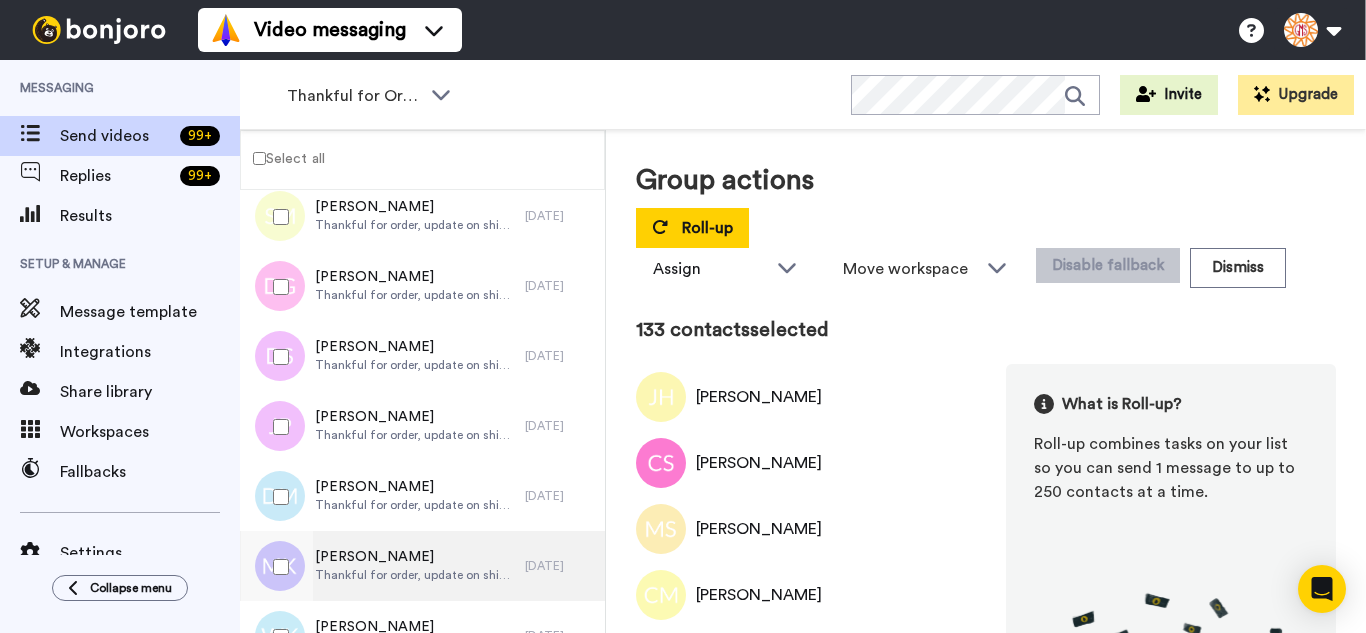 scroll, scrollTop: 9228, scrollLeft: 0, axis: vertical 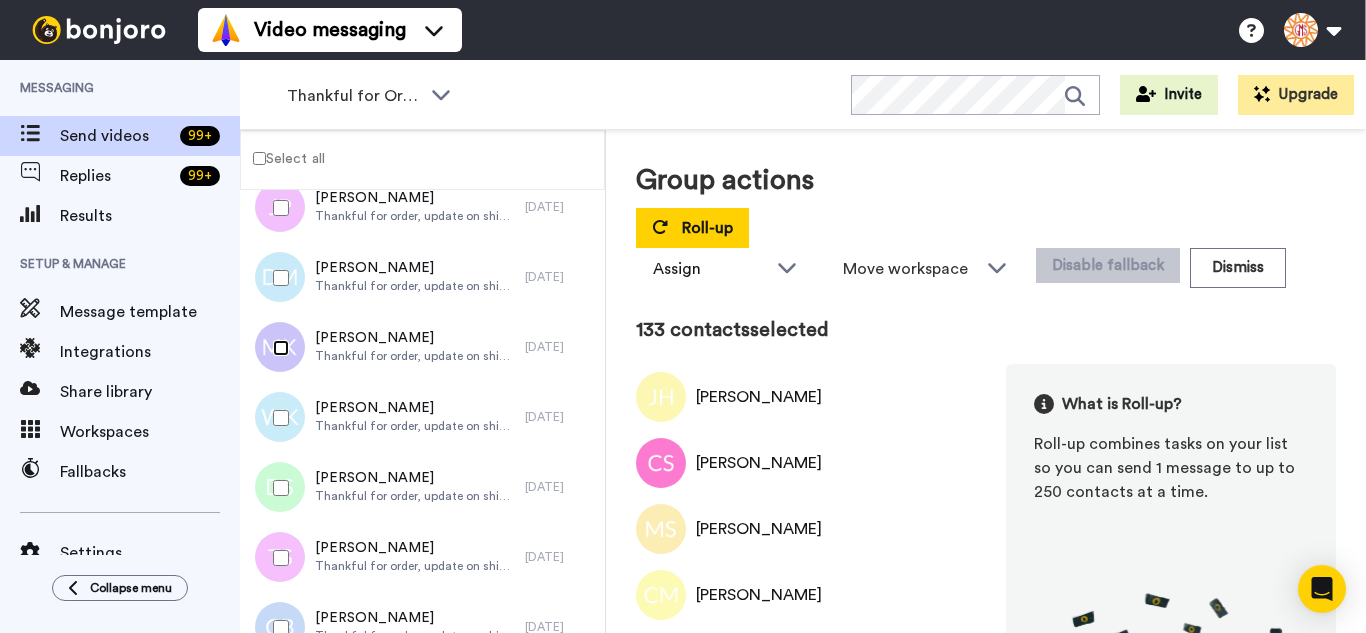click at bounding box center (277, 348) 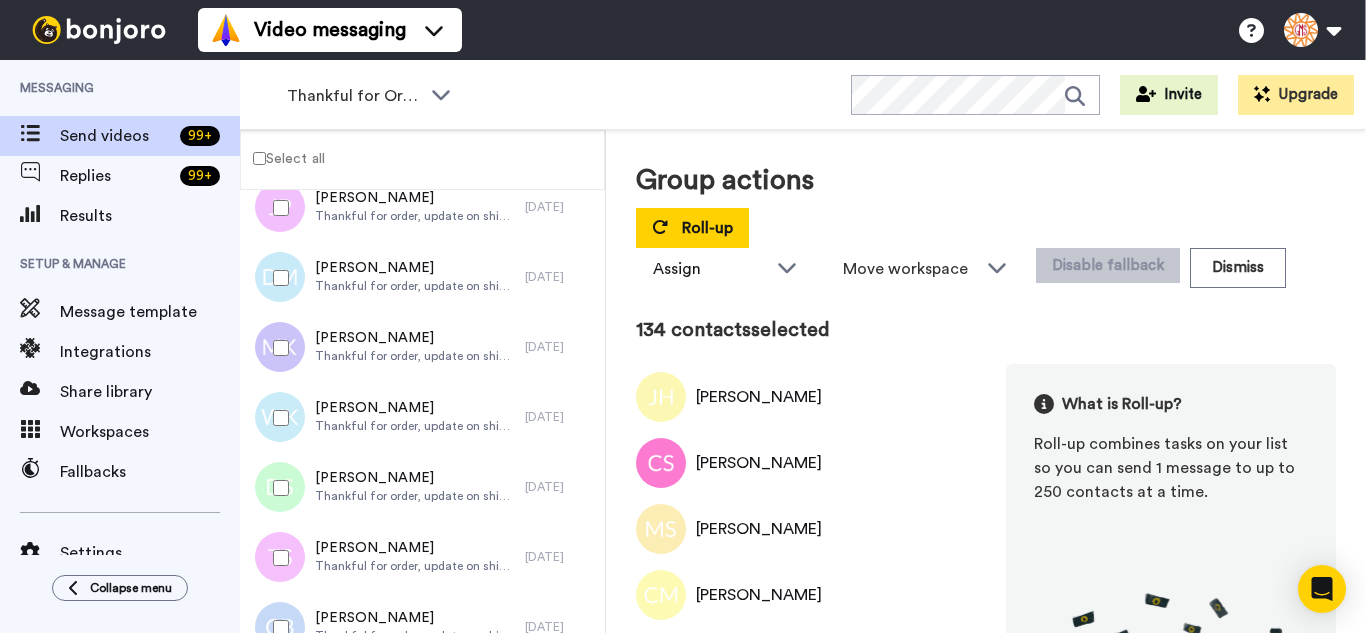 click at bounding box center (277, 418) 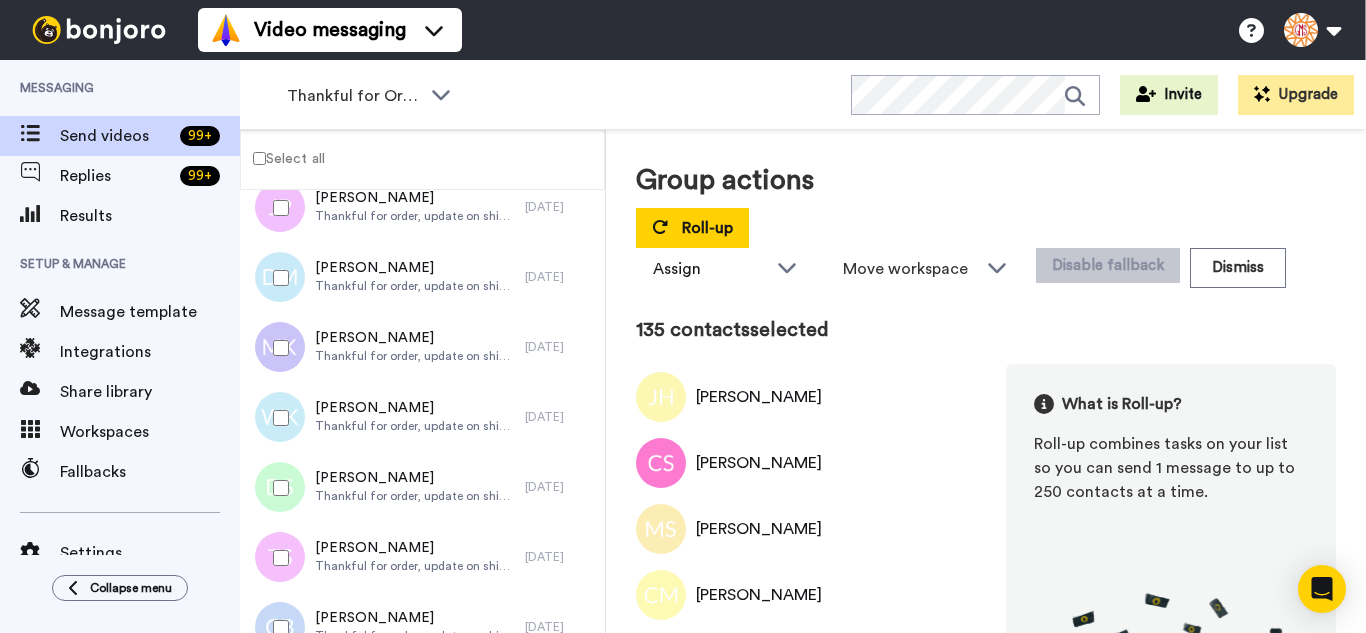 click at bounding box center [277, 488] 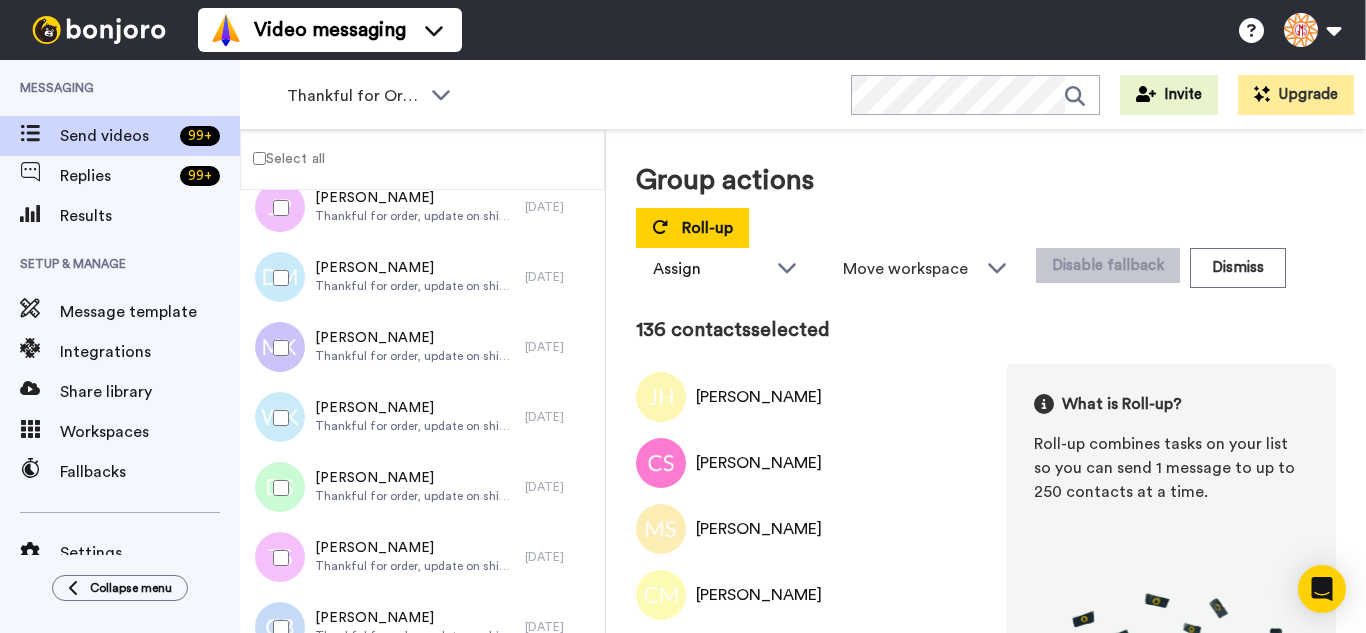 click at bounding box center (277, 558) 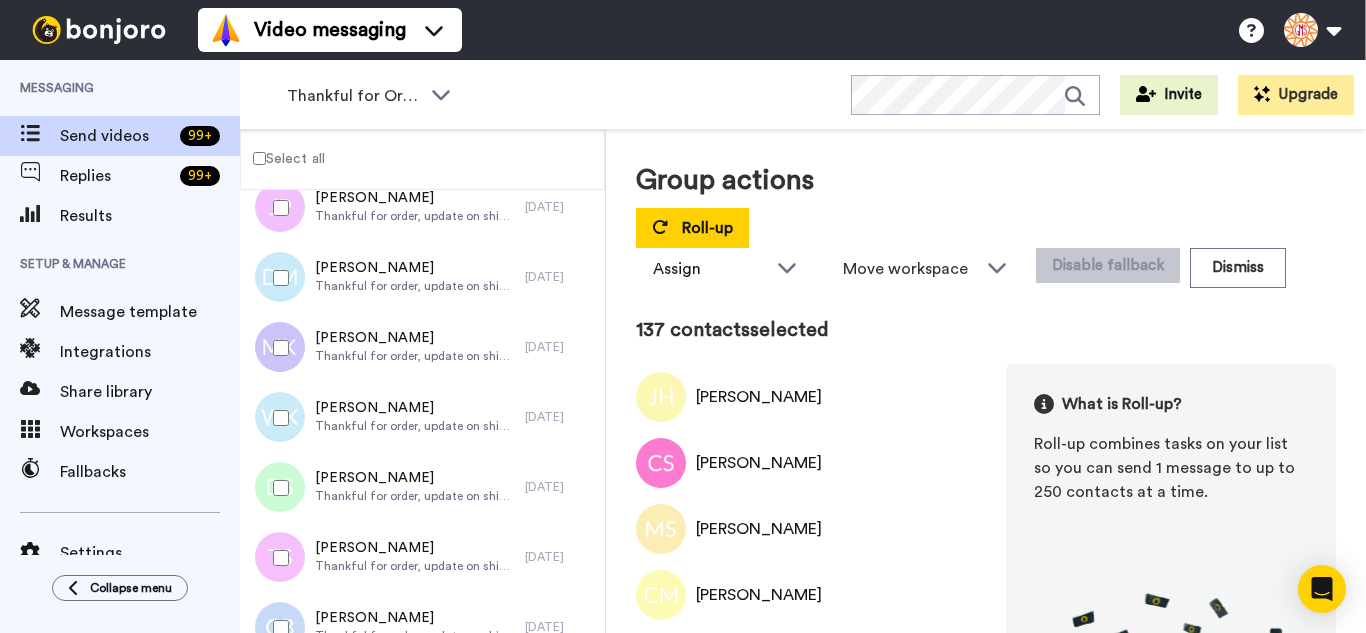 click at bounding box center (277, 628) 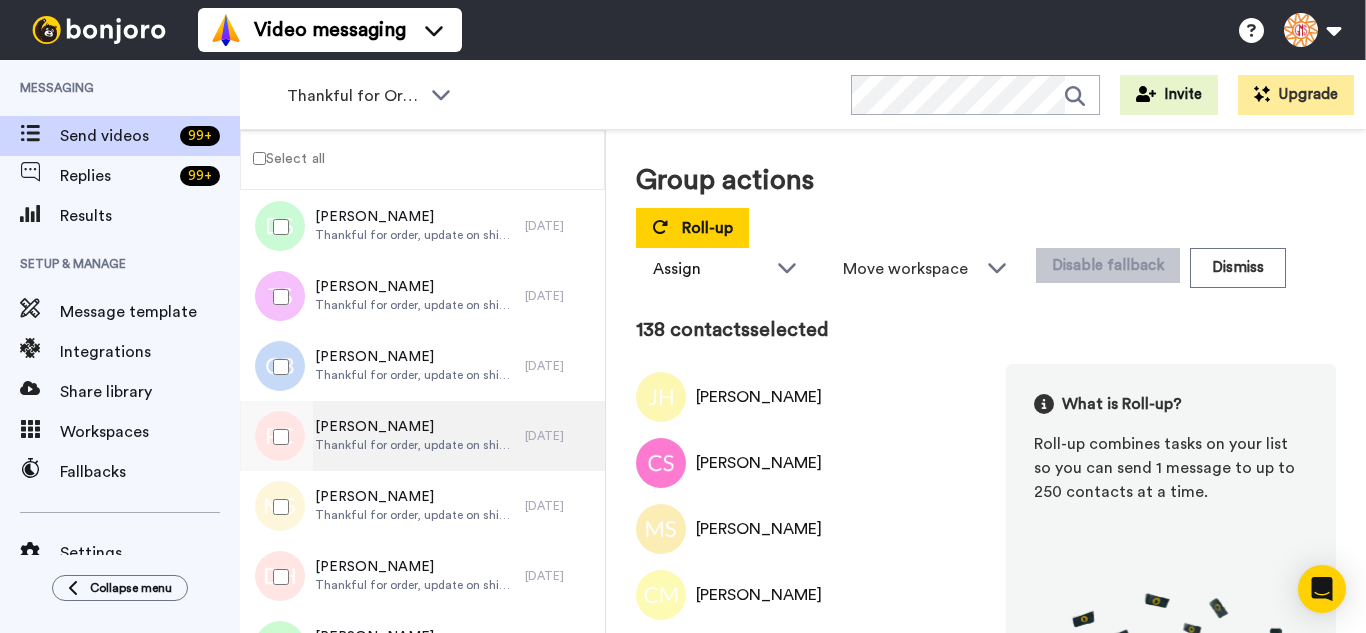 scroll, scrollTop: 9528, scrollLeft: 0, axis: vertical 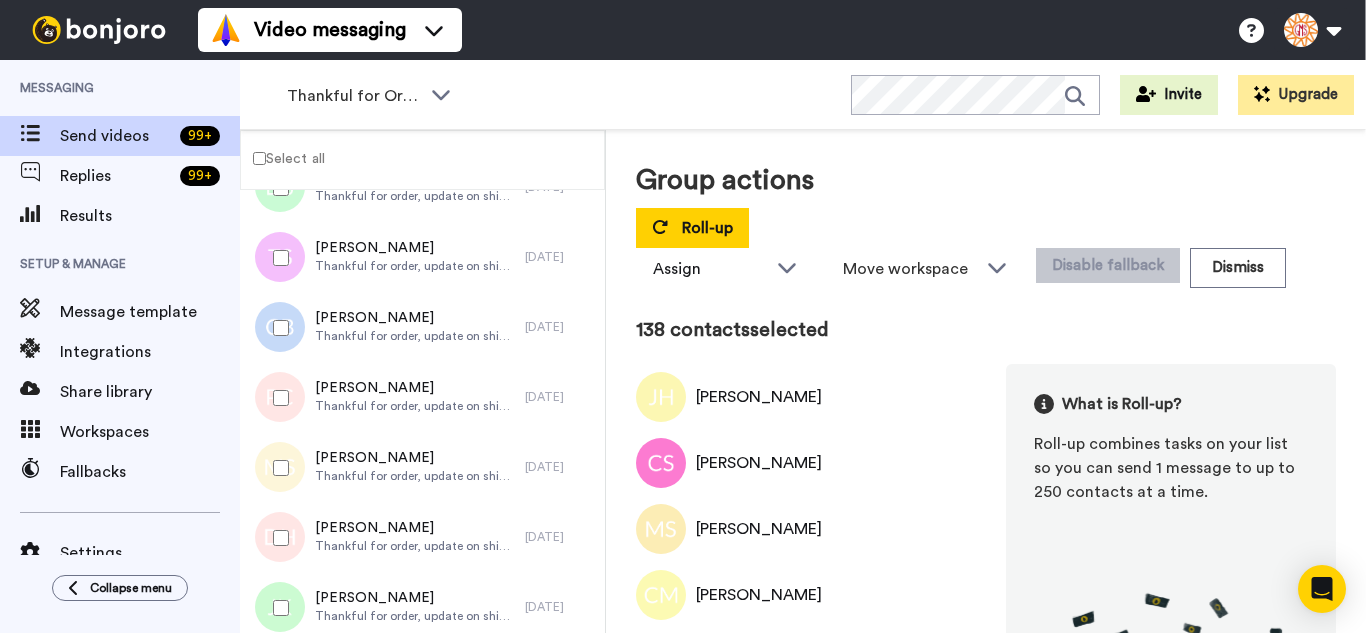 click at bounding box center (277, 398) 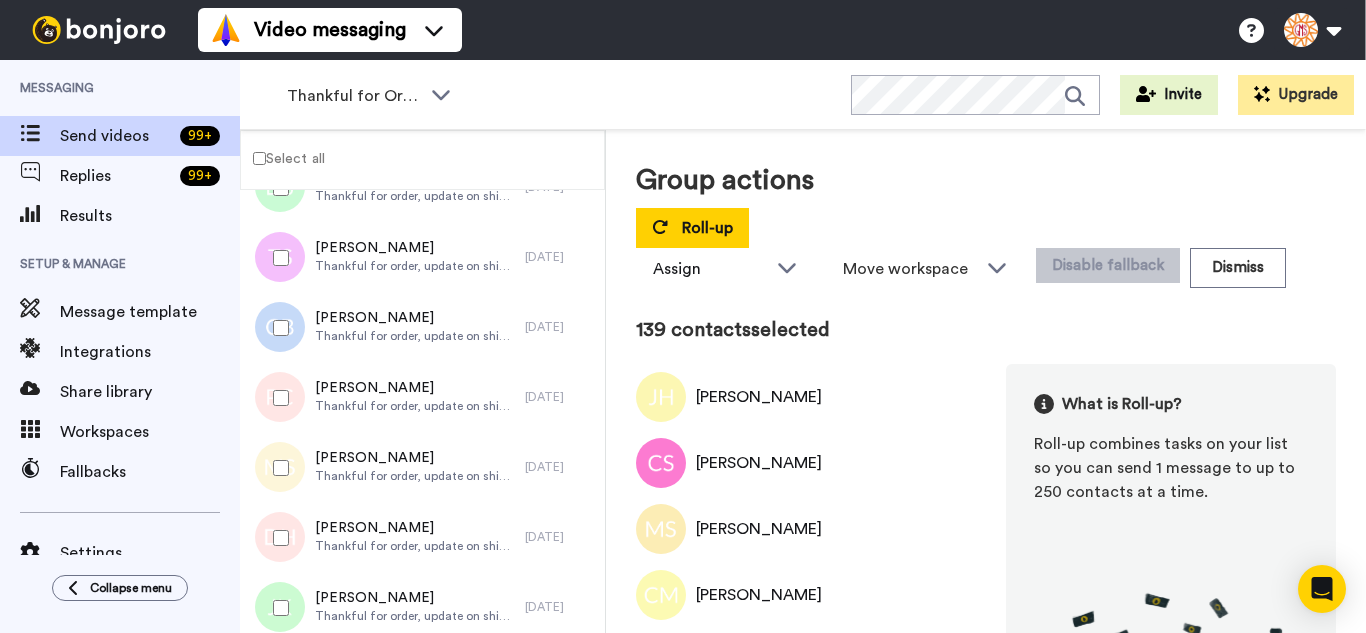 click at bounding box center (277, 468) 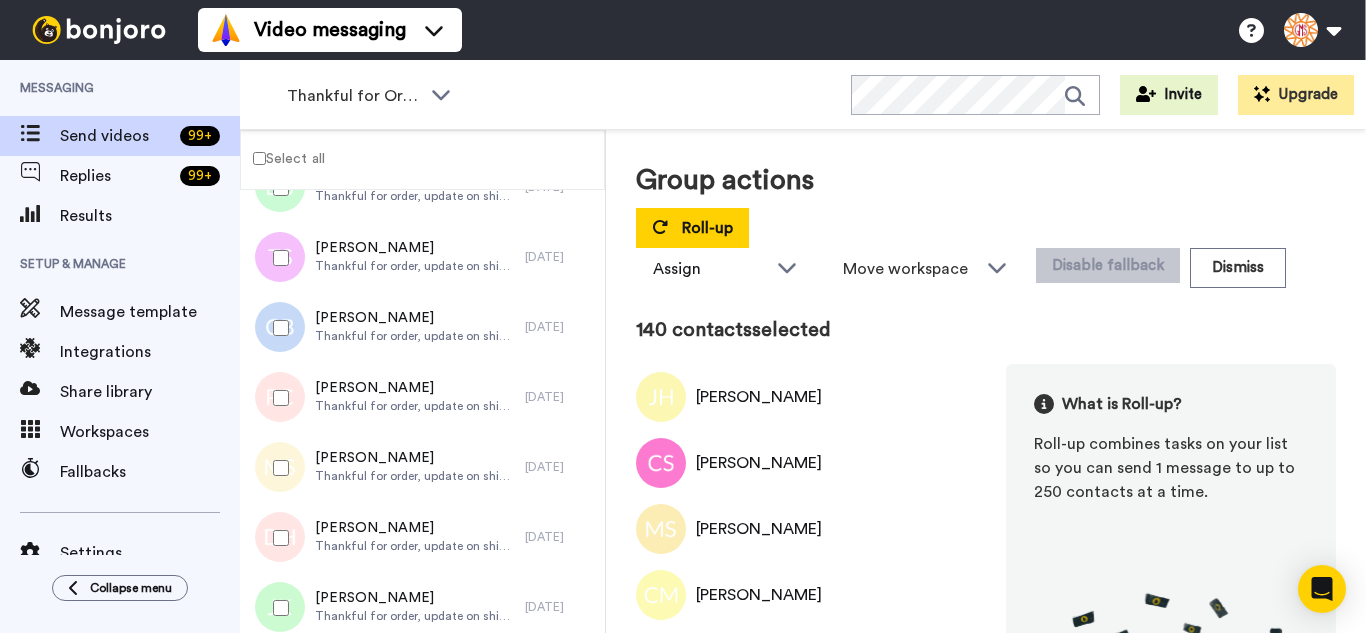 click at bounding box center [277, 538] 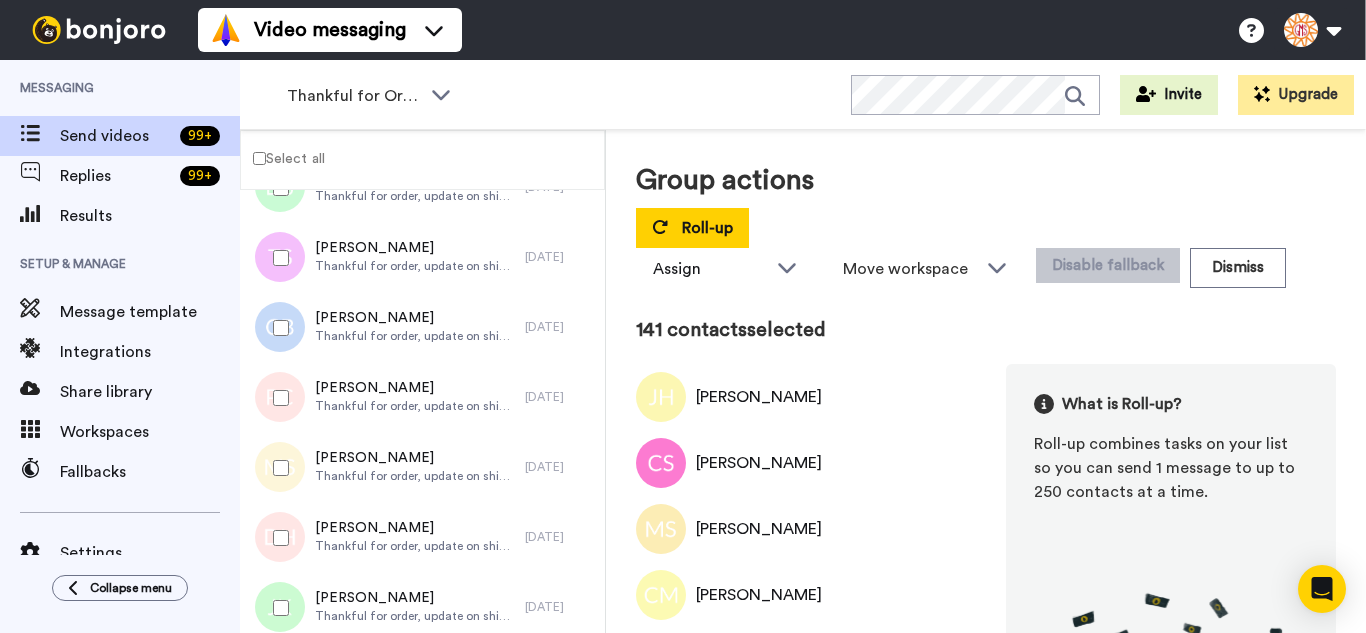 click at bounding box center (277, 608) 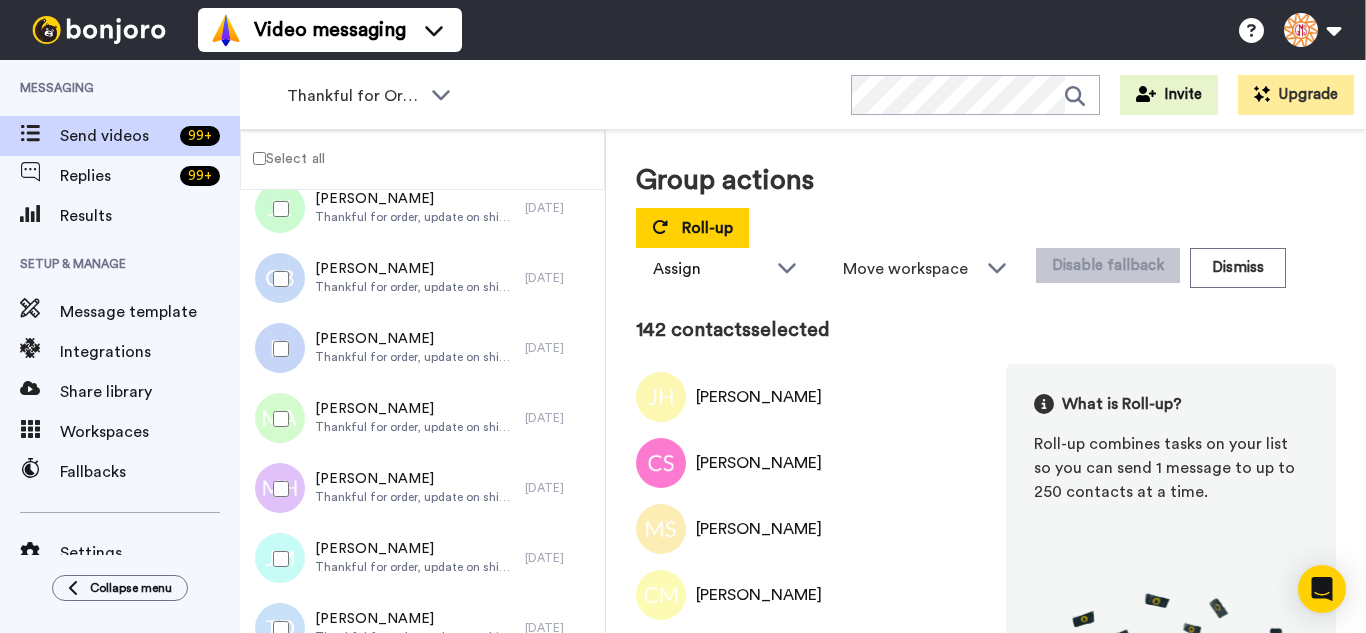 scroll, scrollTop: 9928, scrollLeft: 0, axis: vertical 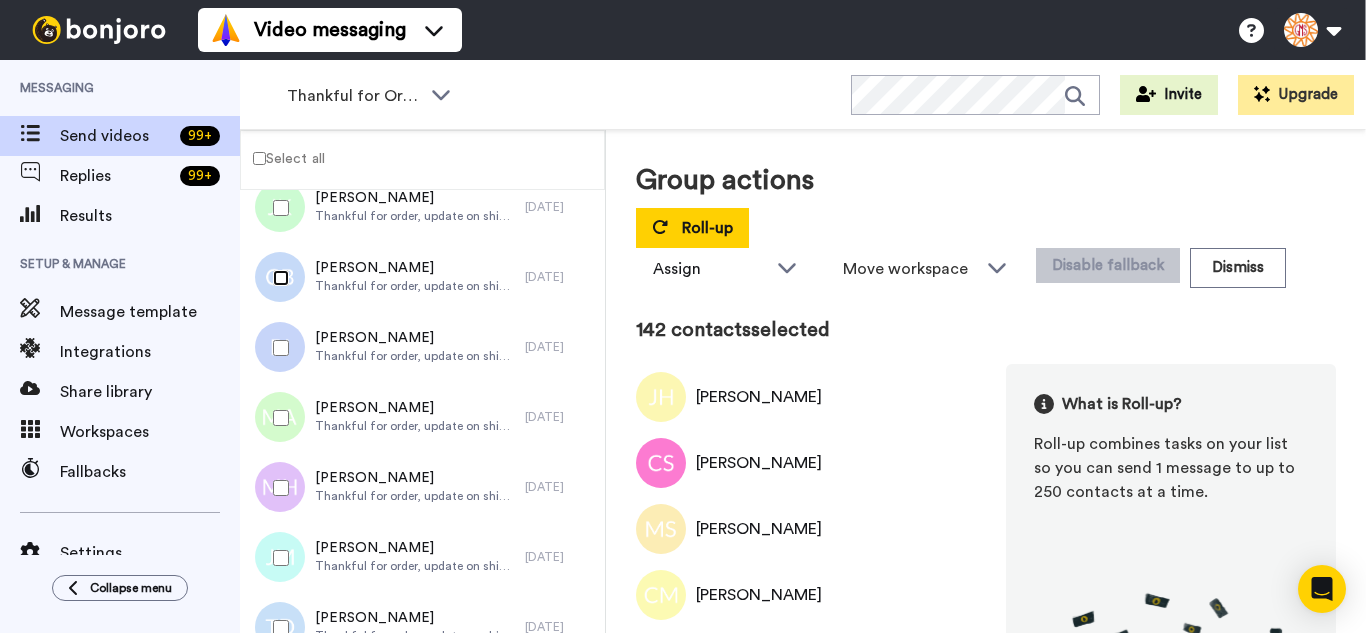 click at bounding box center (277, 278) 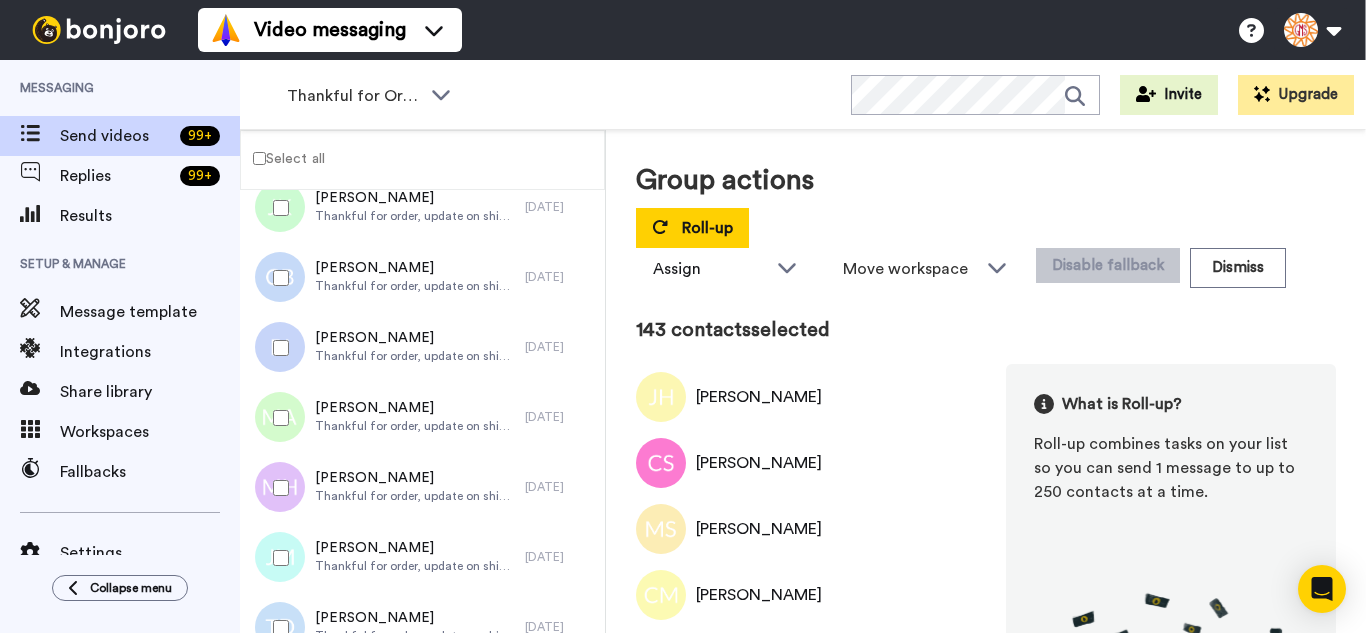click at bounding box center [277, 348] 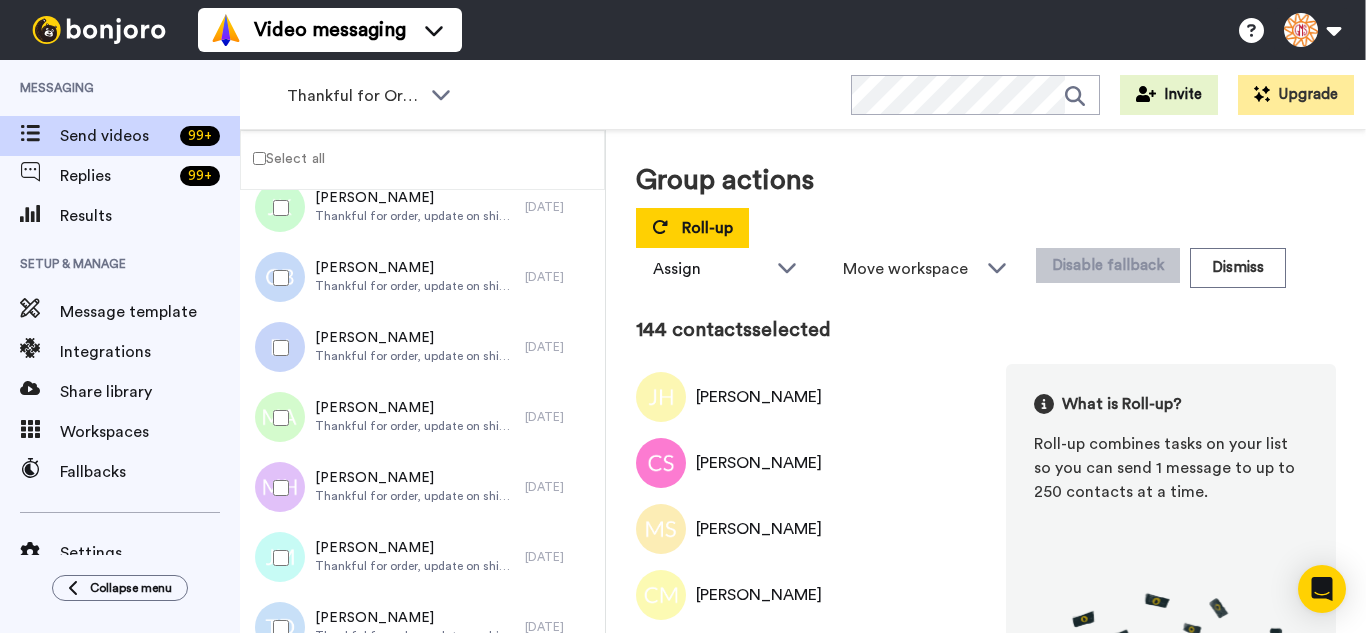 click at bounding box center (277, 488) 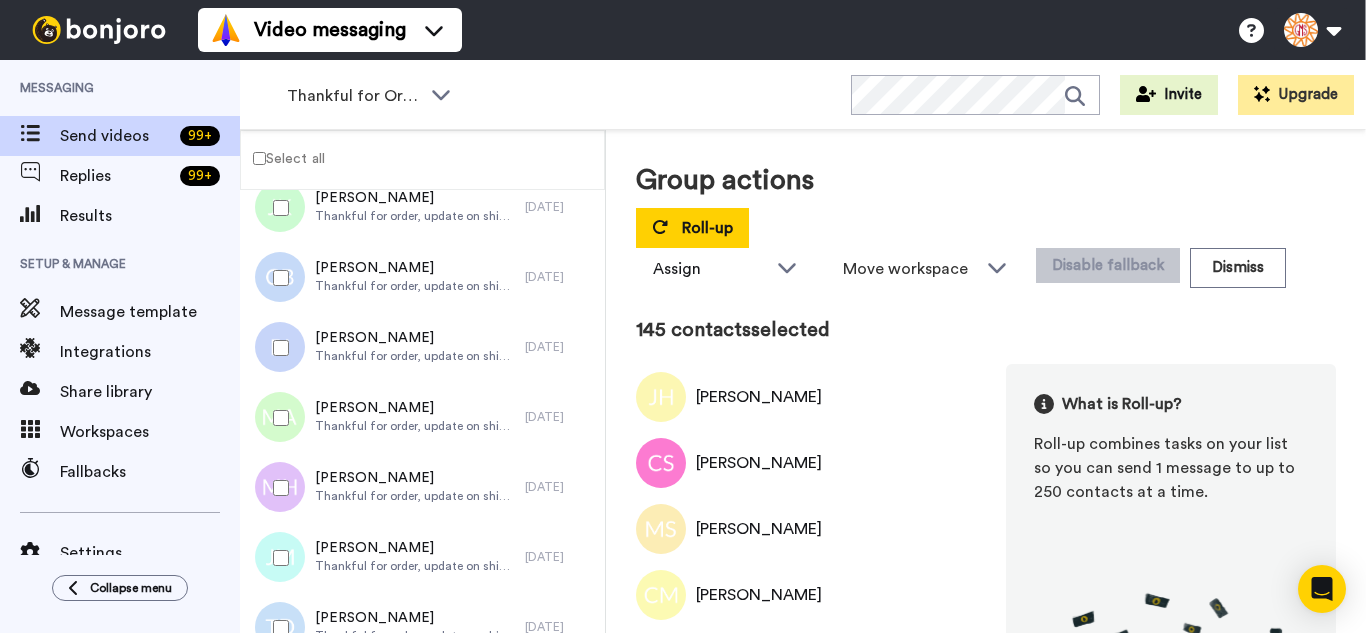 click at bounding box center (277, 558) 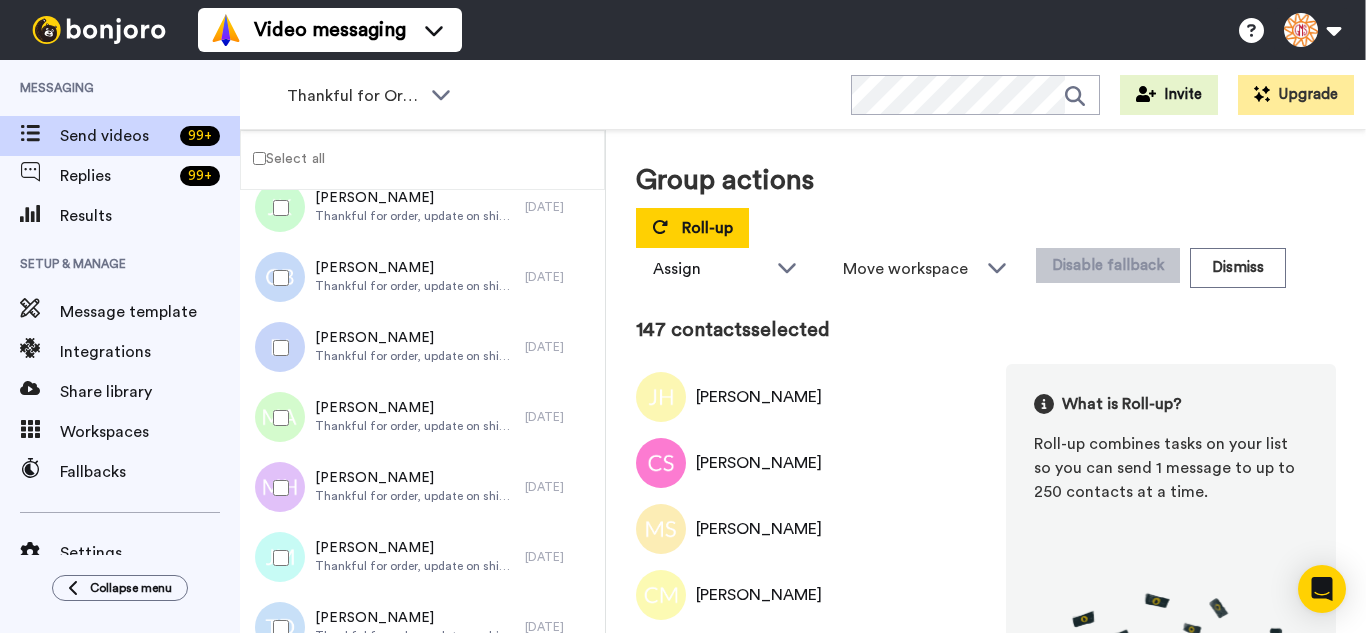 click at bounding box center (277, 628) 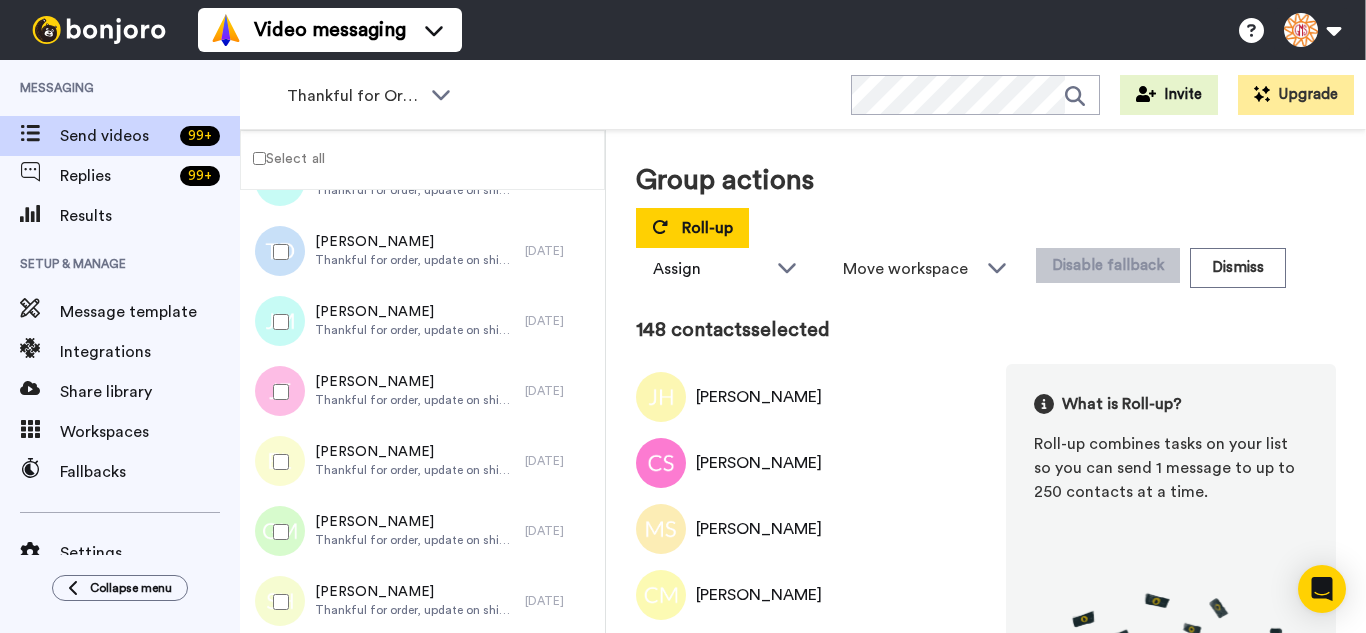 scroll, scrollTop: 10328, scrollLeft: 0, axis: vertical 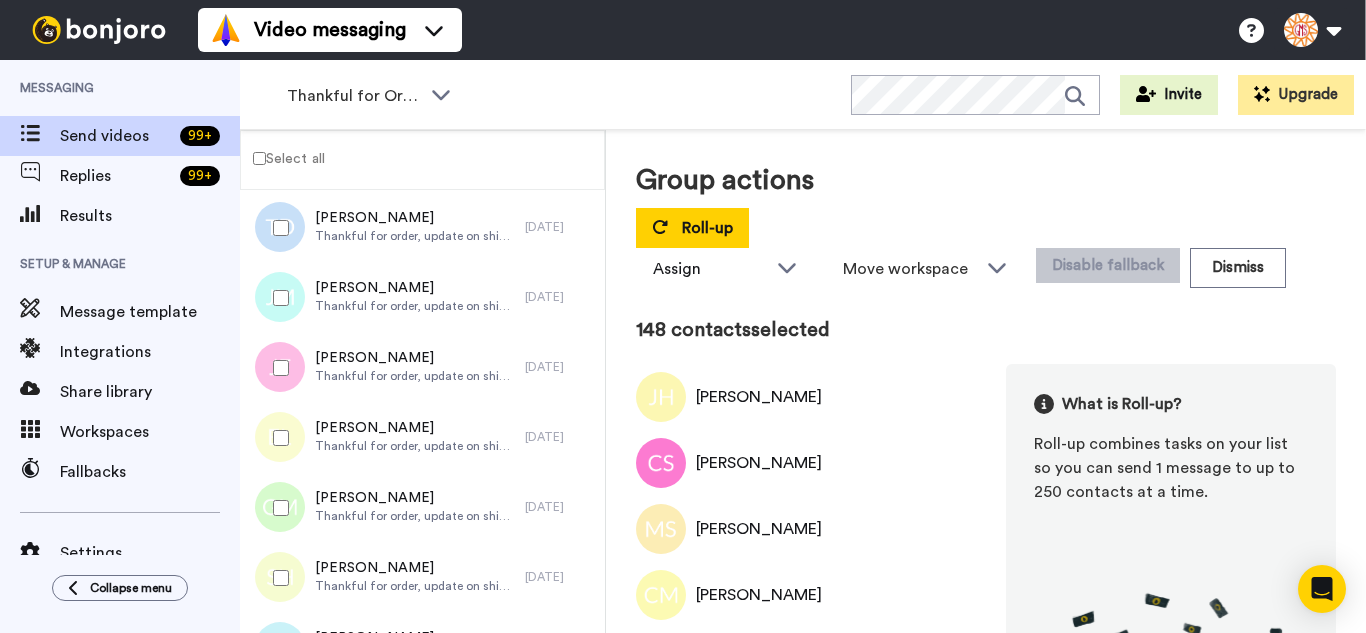 click at bounding box center (277, 298) 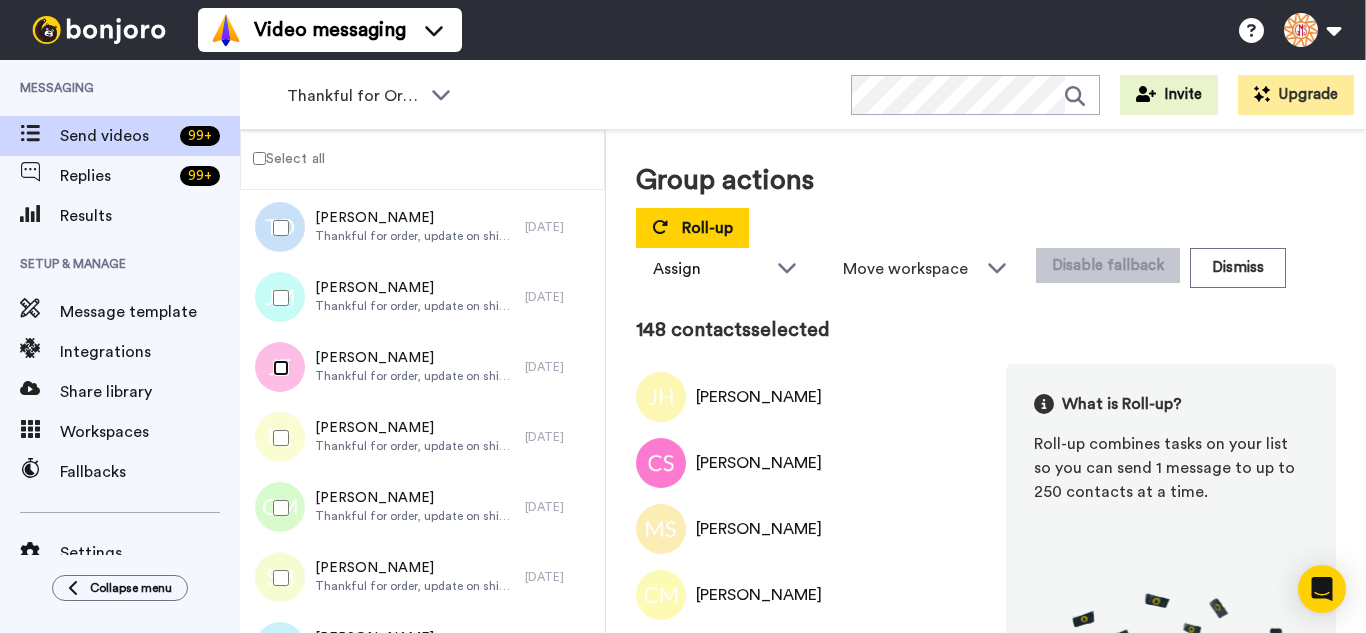 click at bounding box center (277, 368) 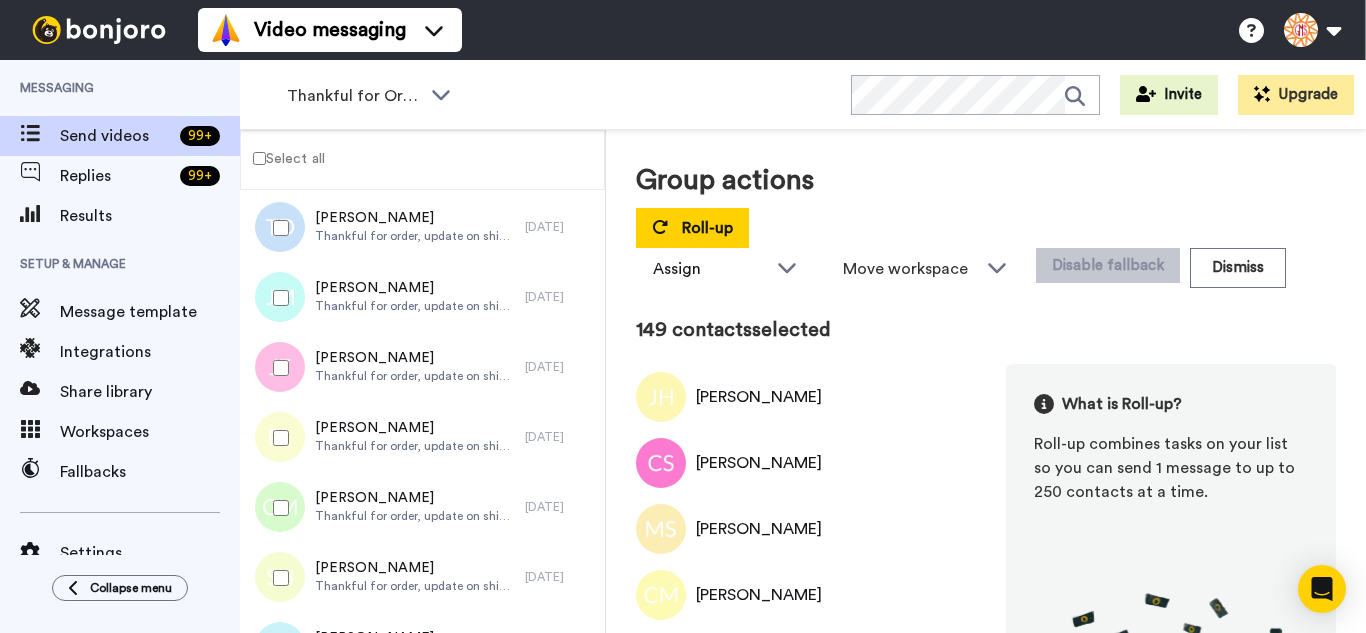 click at bounding box center [277, 438] 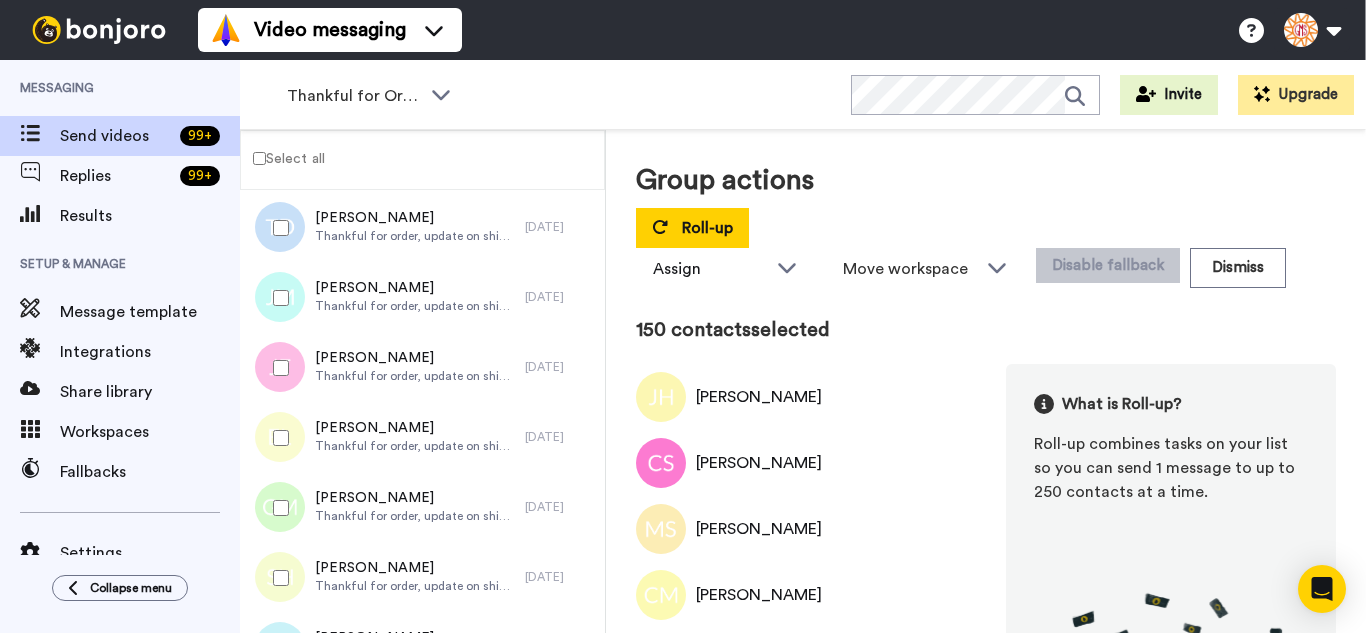 click at bounding box center [277, 508] 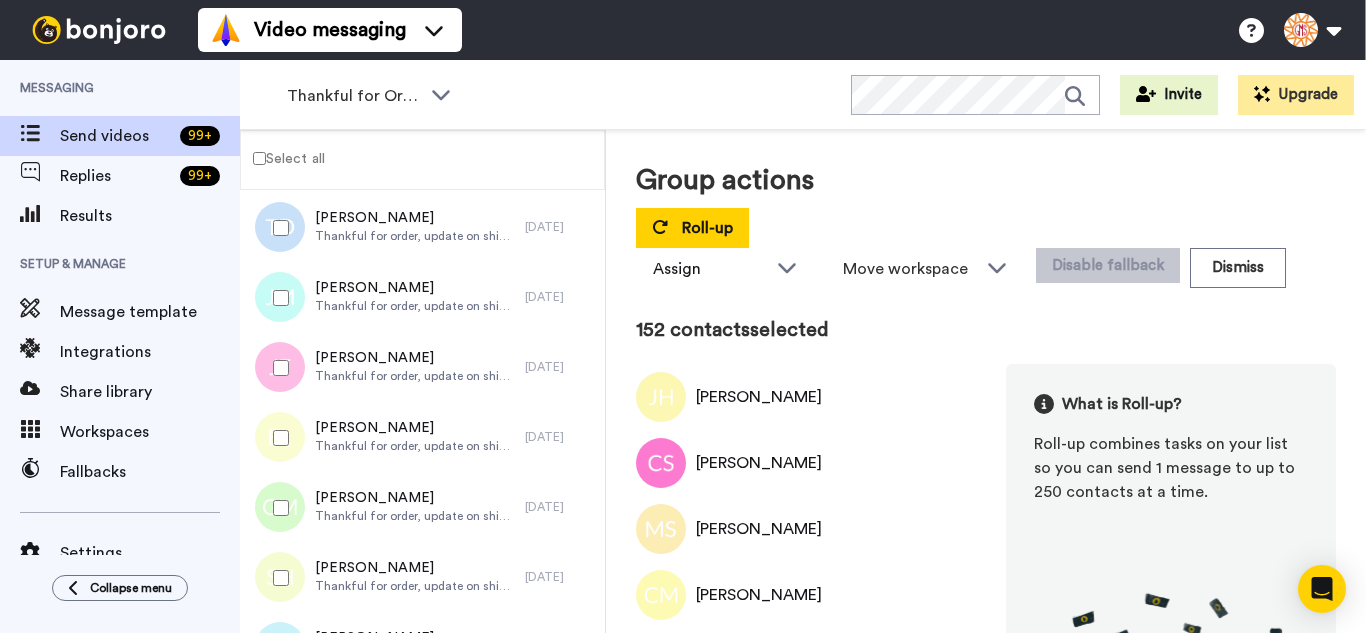 click at bounding box center [277, 578] 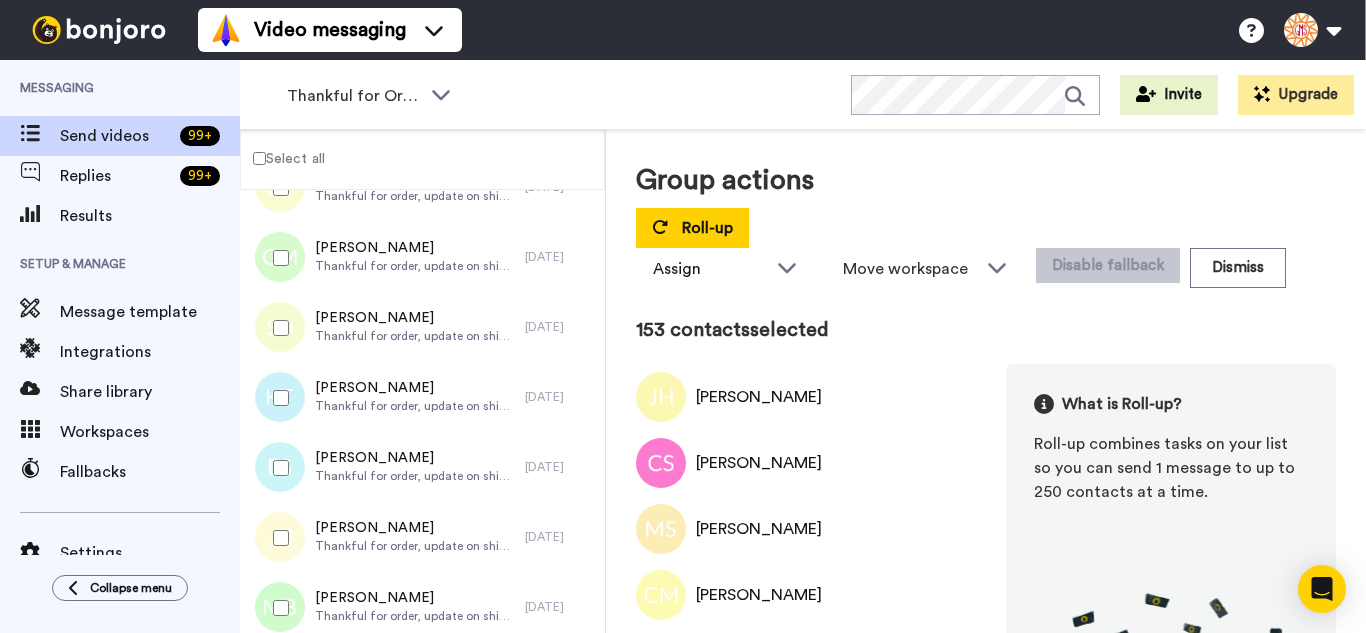 scroll 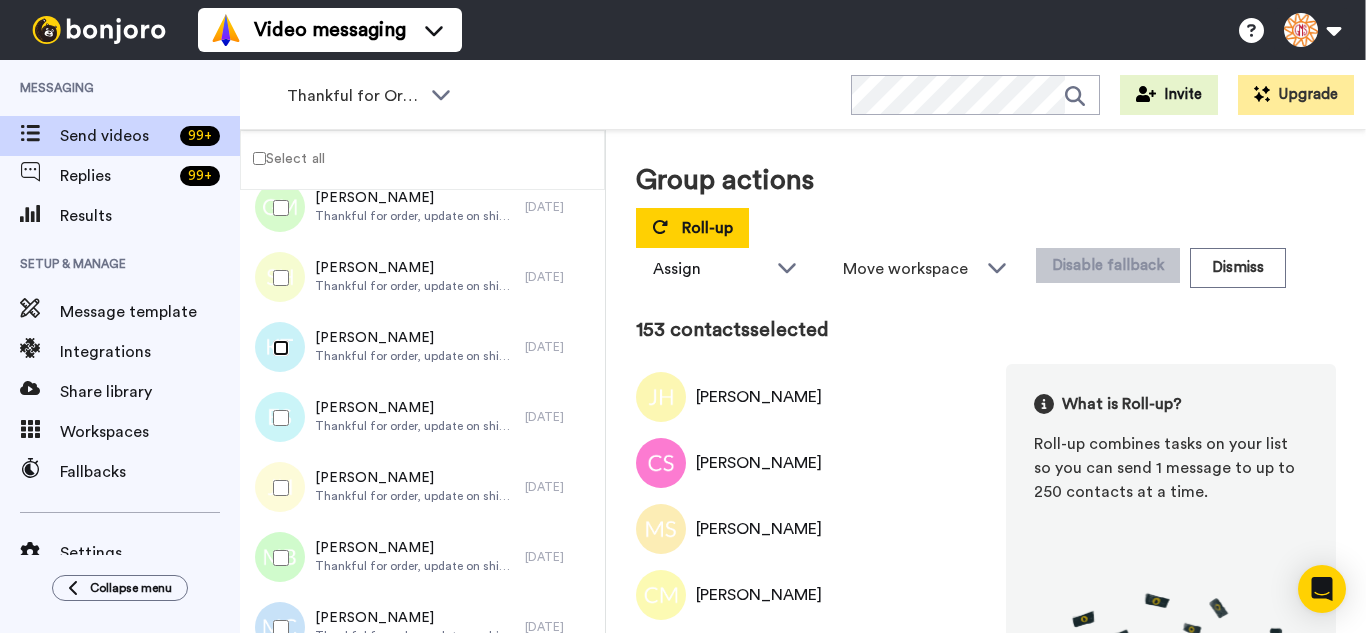 click at bounding box center [277, 348] 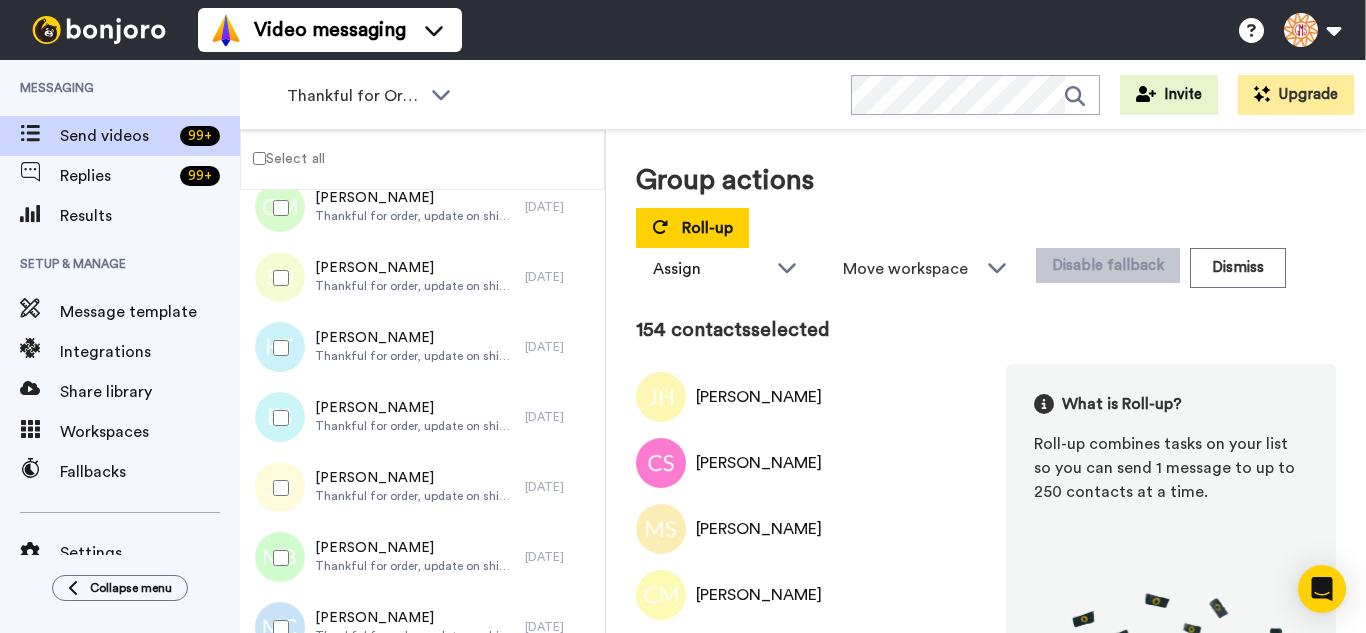 click at bounding box center [277, 418] 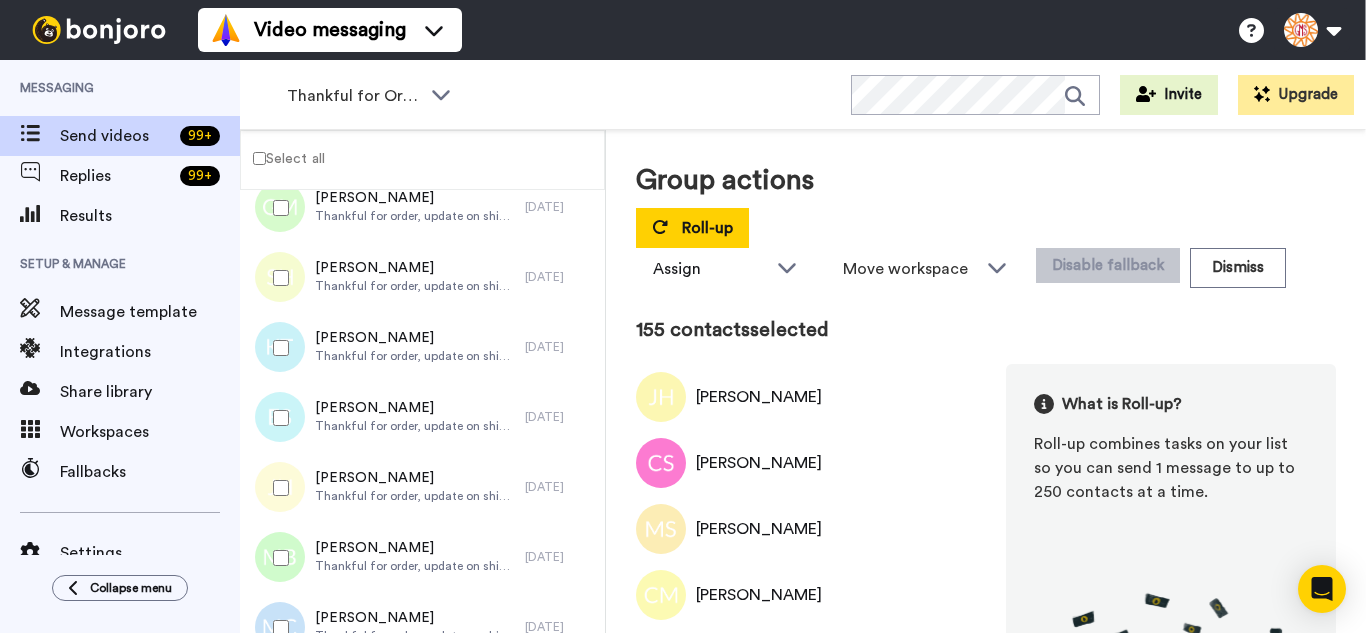click at bounding box center [277, 558] 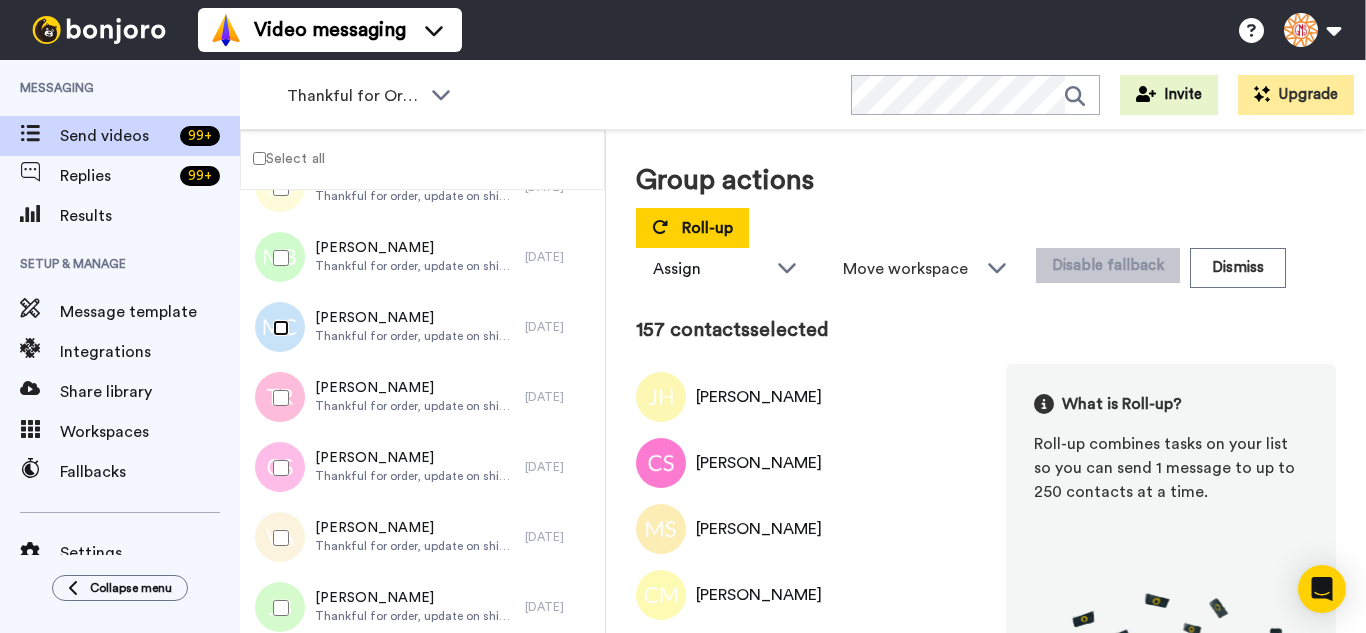 click at bounding box center [277, 328] 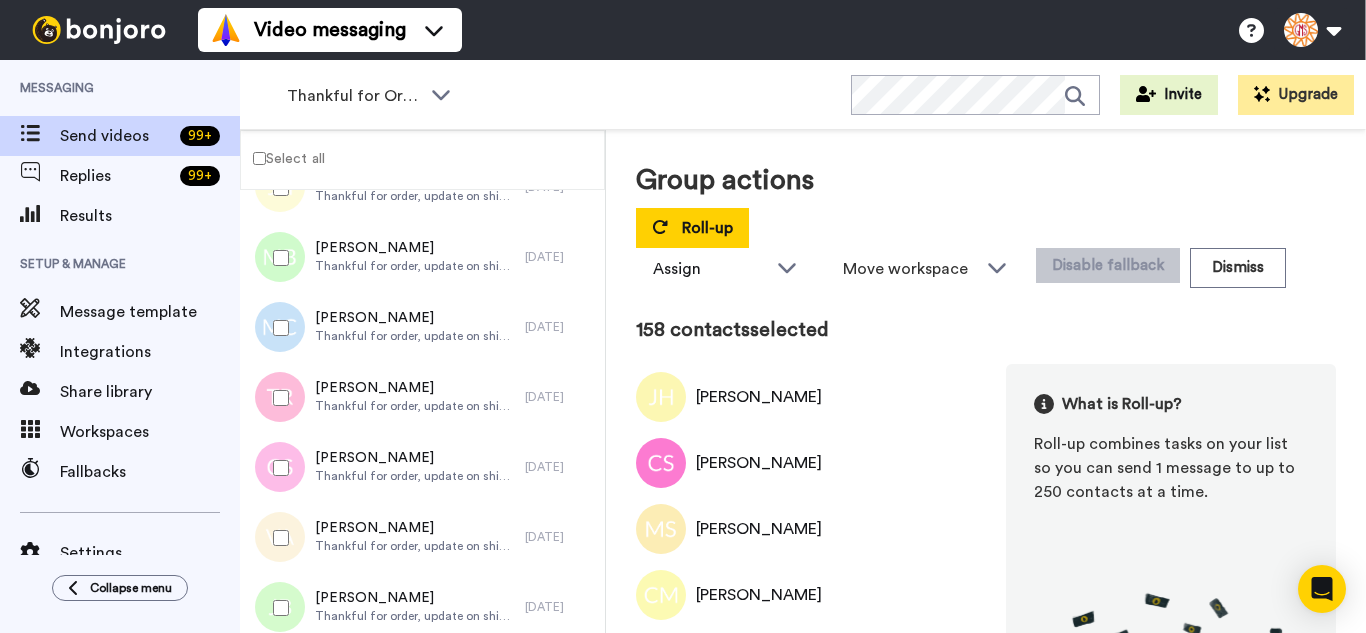 click on "July 11 Janet Houston Thankful for order, update on shipping. 3 days ago Carla Sloan Thankful for order, update on shipping. 3 days ago Maureen S. Bradley Thankful for order, update on shipping. 3 days ago Carolyn Meisner Thankful for order, update on shipping. 3 days ago PATRICIA WELTY Thankful for order, update on shipping. 3 days ago Lisa Rood Thankful for order, update on shipping. 3 days ago Linda Rutledge Thankful for order, update on shipping. 3 days ago Sherry Hughes Thankful for order, update on shipping. 3 days ago Brenda Howes Thankful for order, update on shipping. 3 days ago Deborah Senile Thankful for order, update on shipping. 3 days ago Sherry Mash Thankful for order, update on shipping. 3 days ago Dorothy Campbell Thankful for order, update on shipping. 3 days ago Priscilla Fairbanks Thankful for order, update on shipping. 3 days ago Shawna Boas Thankful for order, update on shipping. 3 days ago Karen Ellison Thankful for order, update on shipping. 3 days ago Diana Brown 3 days ago 3 days ago" at bounding box center (422, -4593) 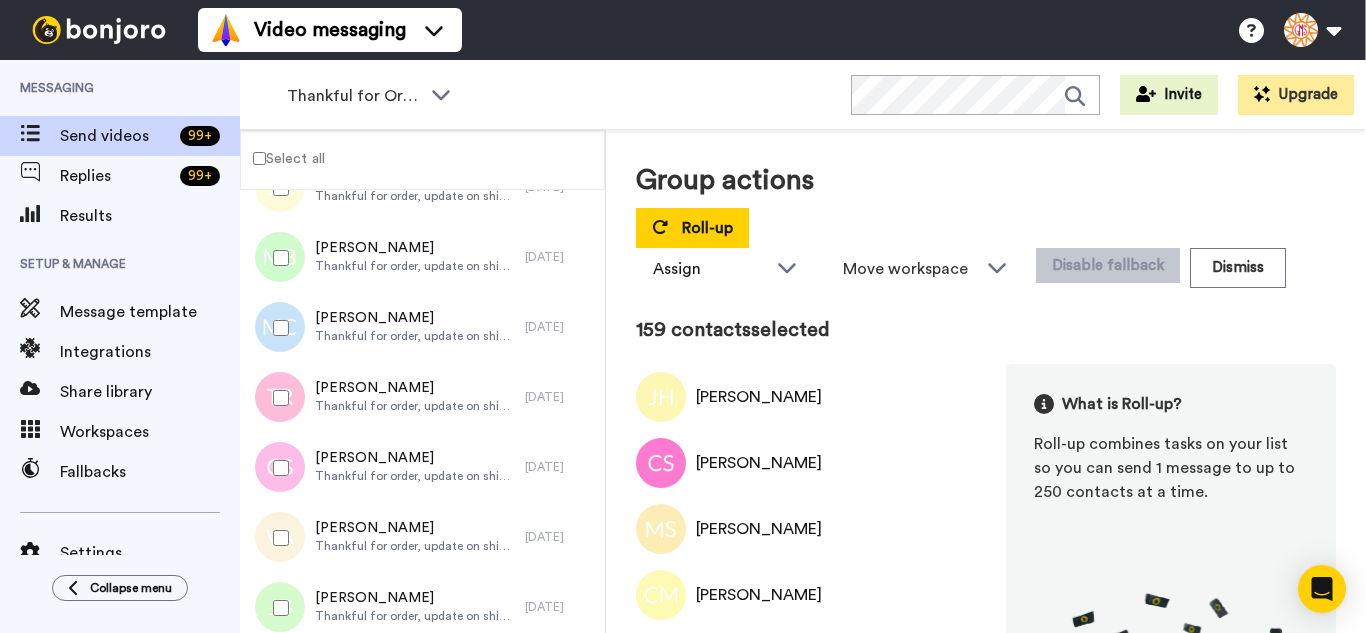 click at bounding box center [277, 538] 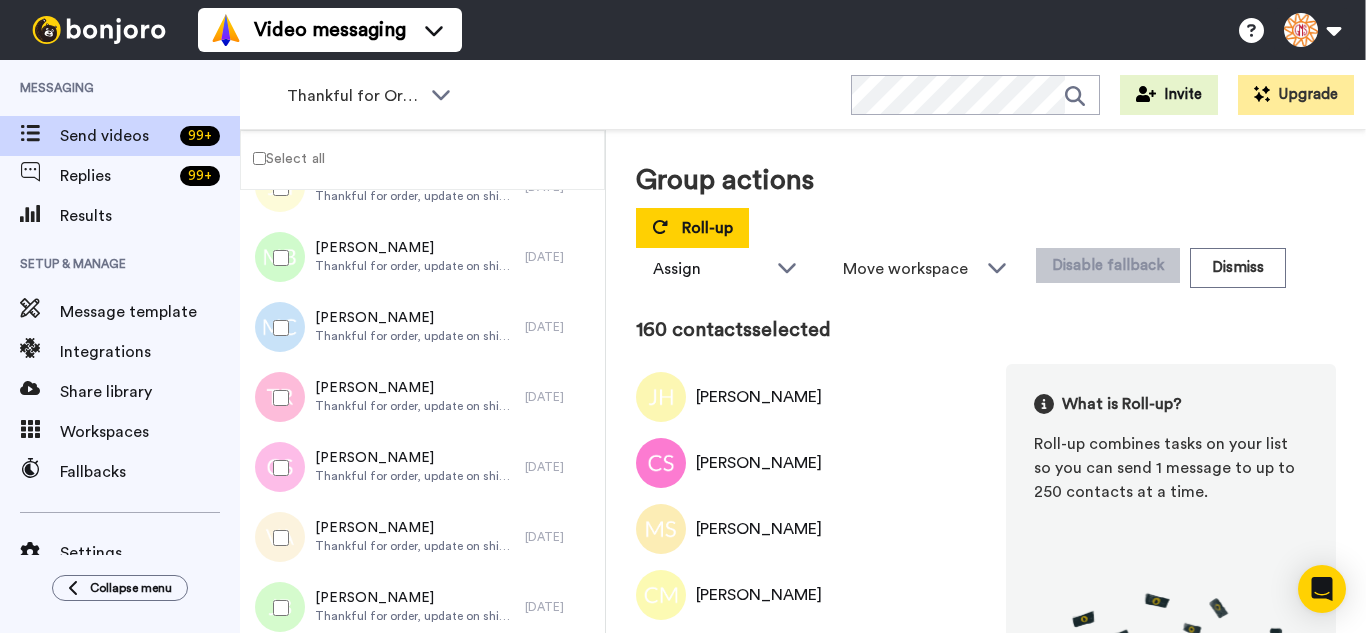 click at bounding box center [277, 468] 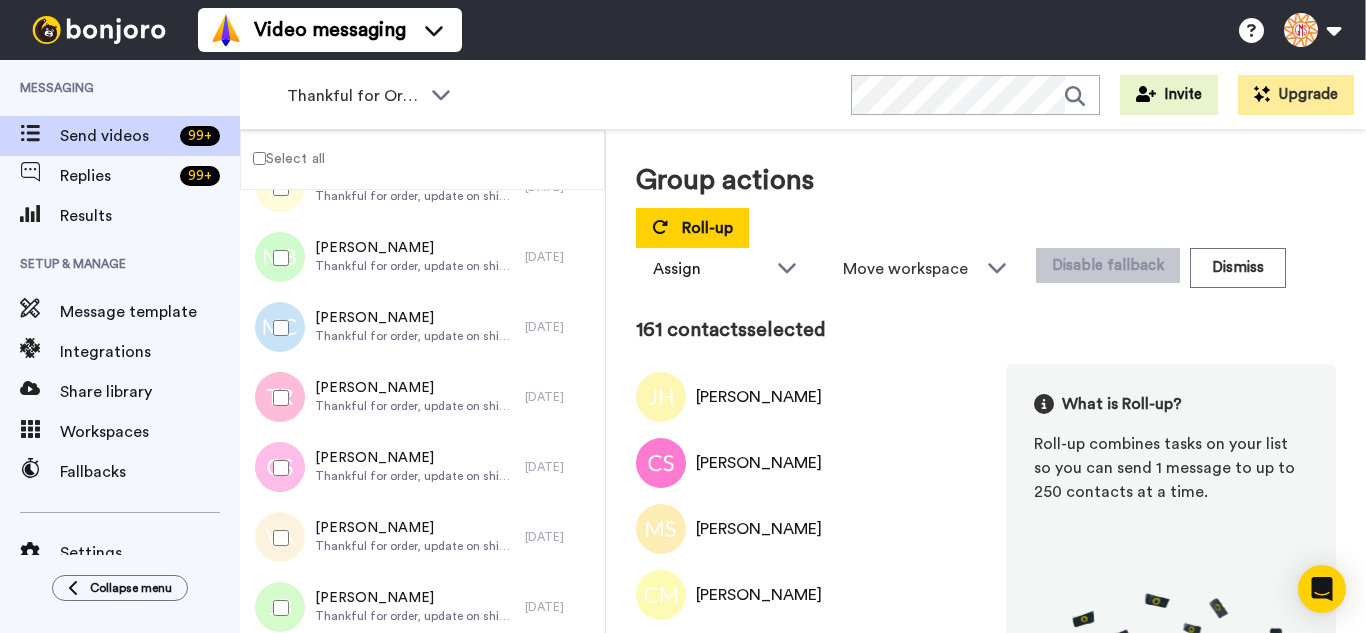 click at bounding box center (277, 608) 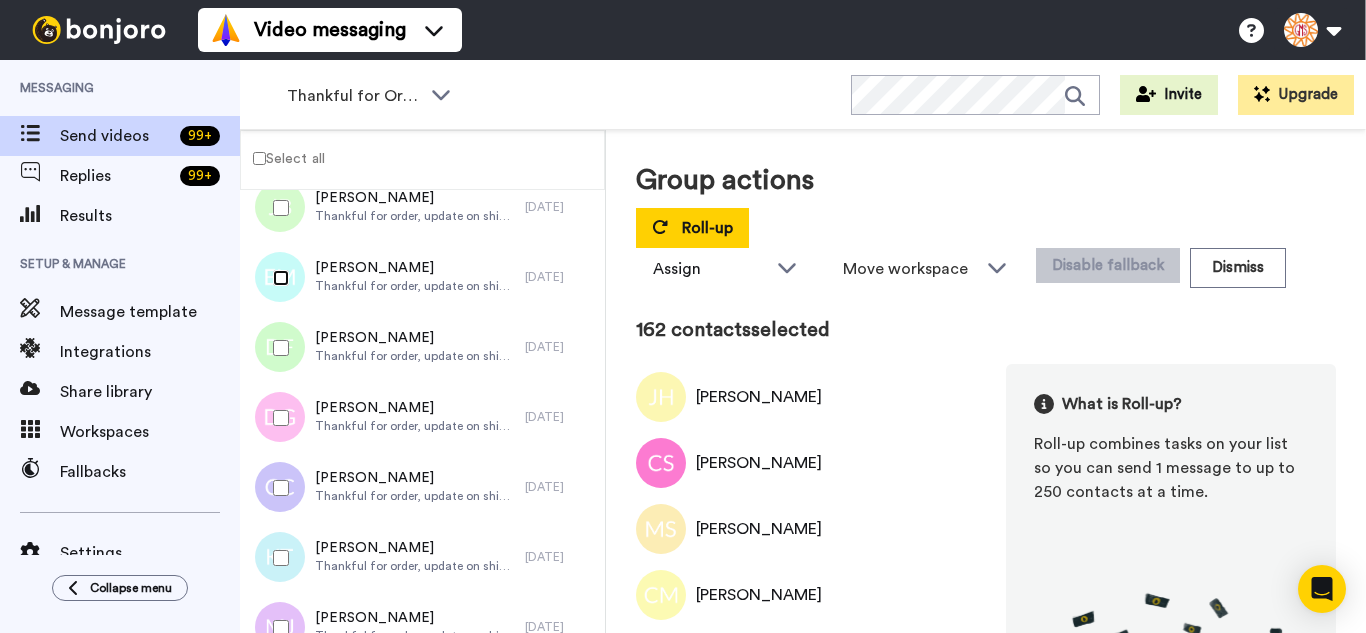 click at bounding box center (277, 278) 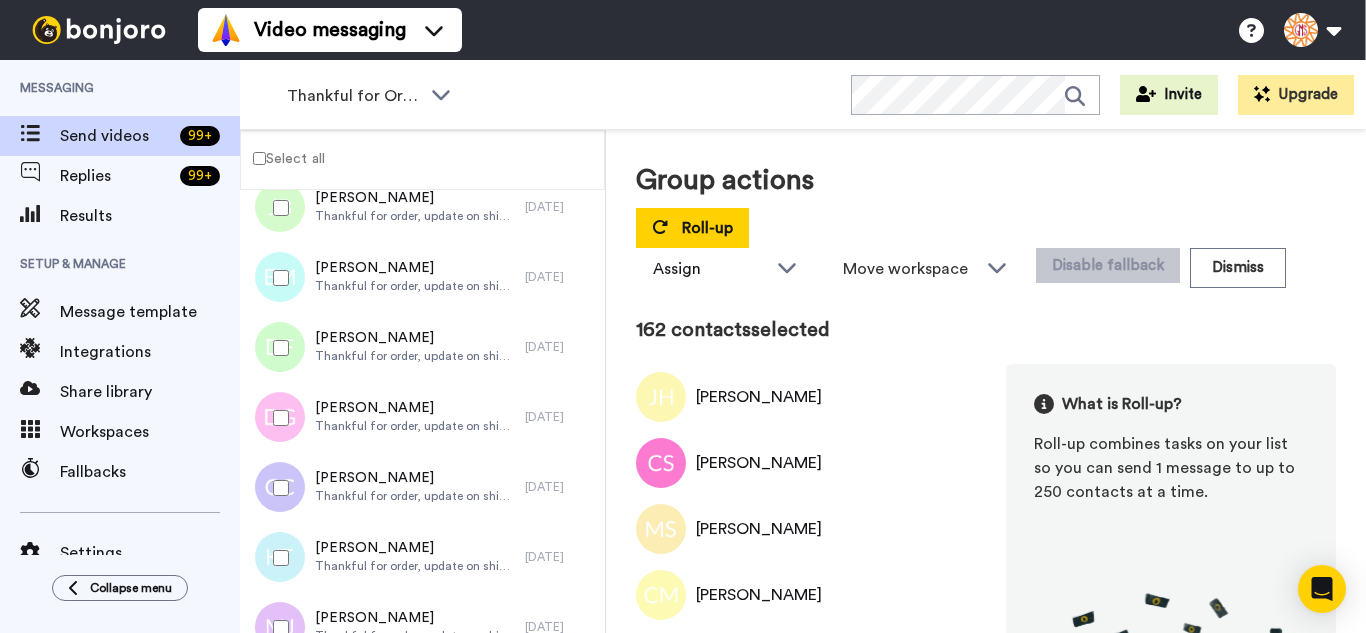 click at bounding box center [277, 348] 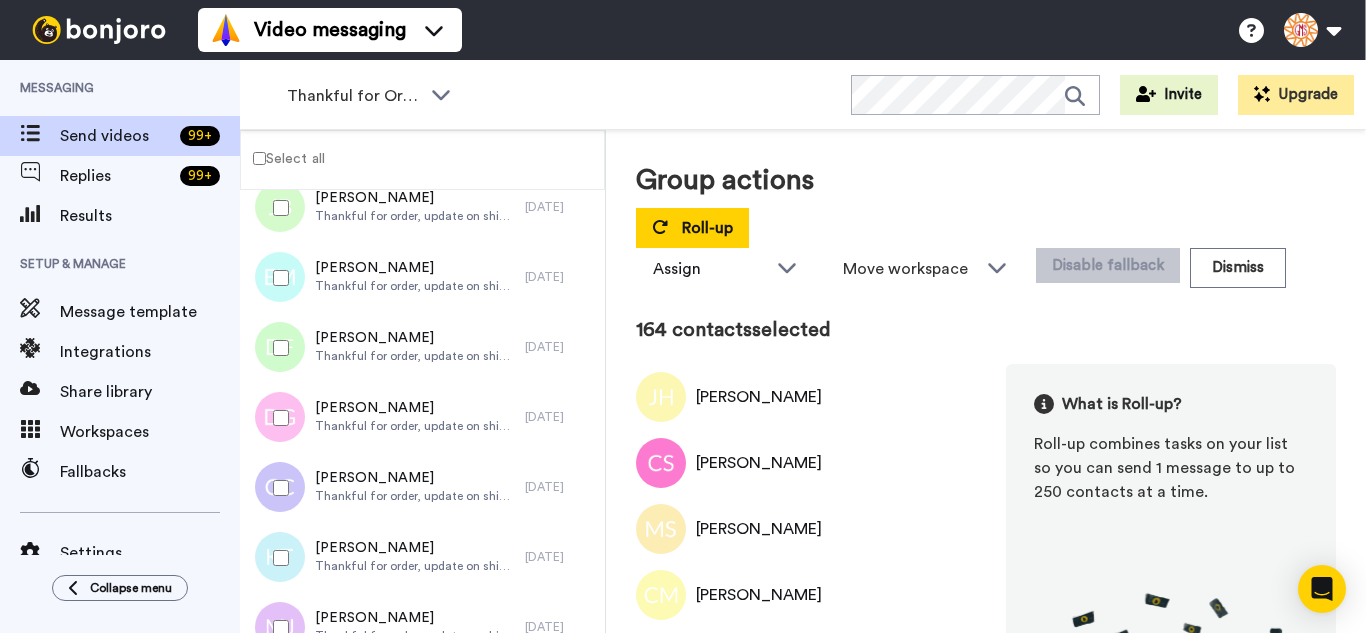 click at bounding box center [277, 418] 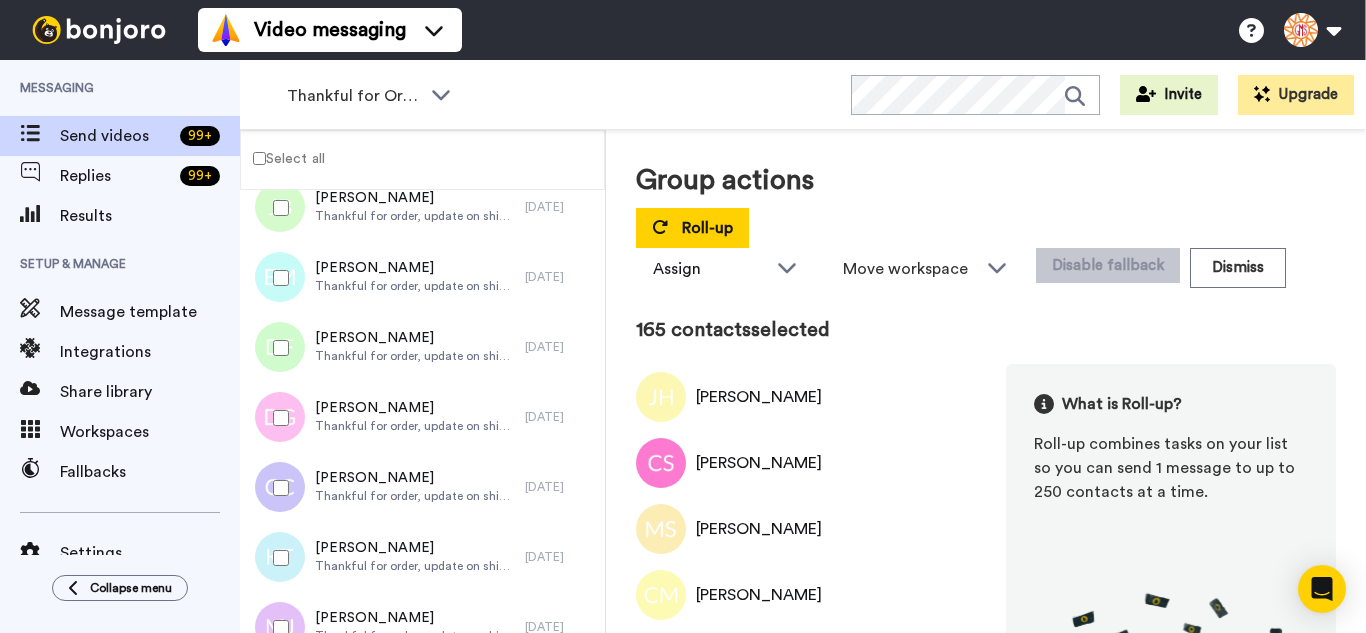 click at bounding box center [277, 488] 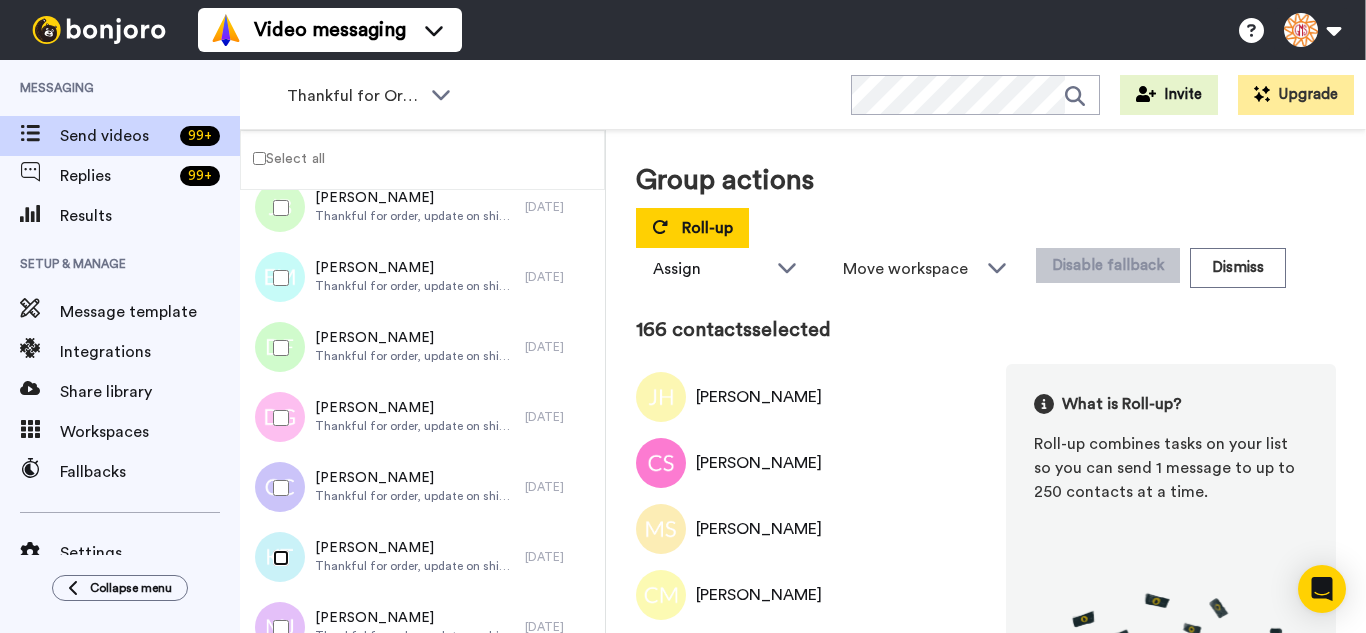 click at bounding box center (277, 558) 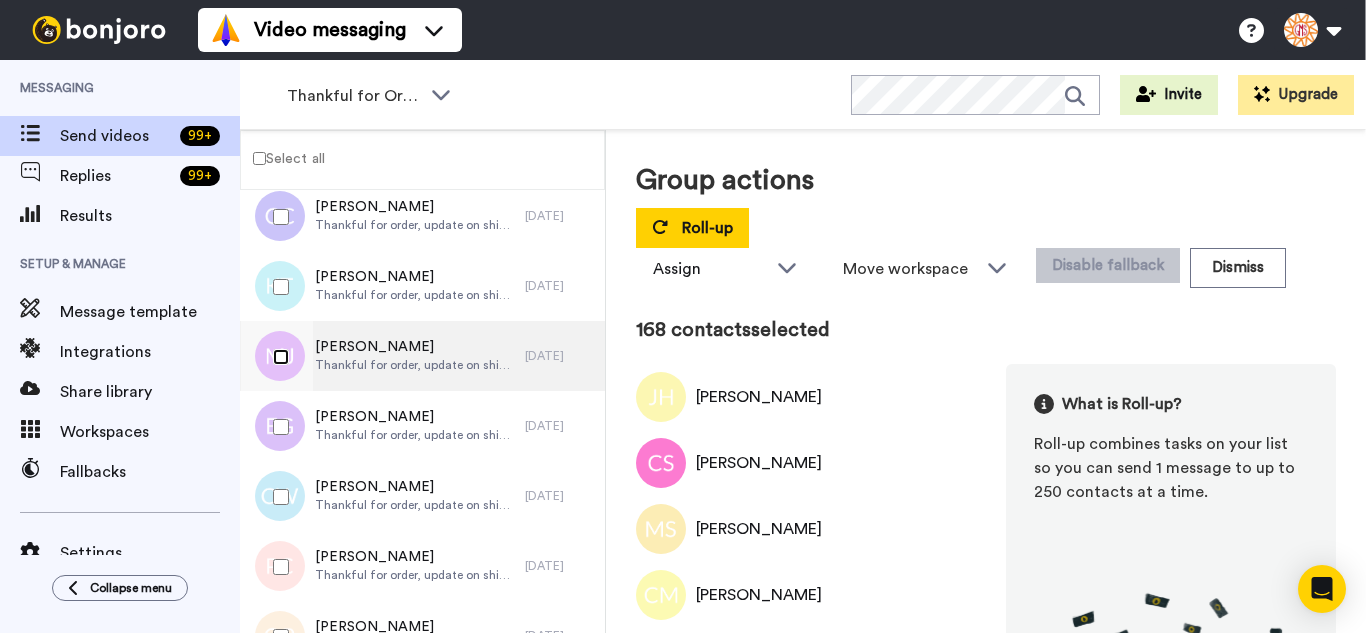 scroll, scrollTop: 11628, scrollLeft: 0, axis: vertical 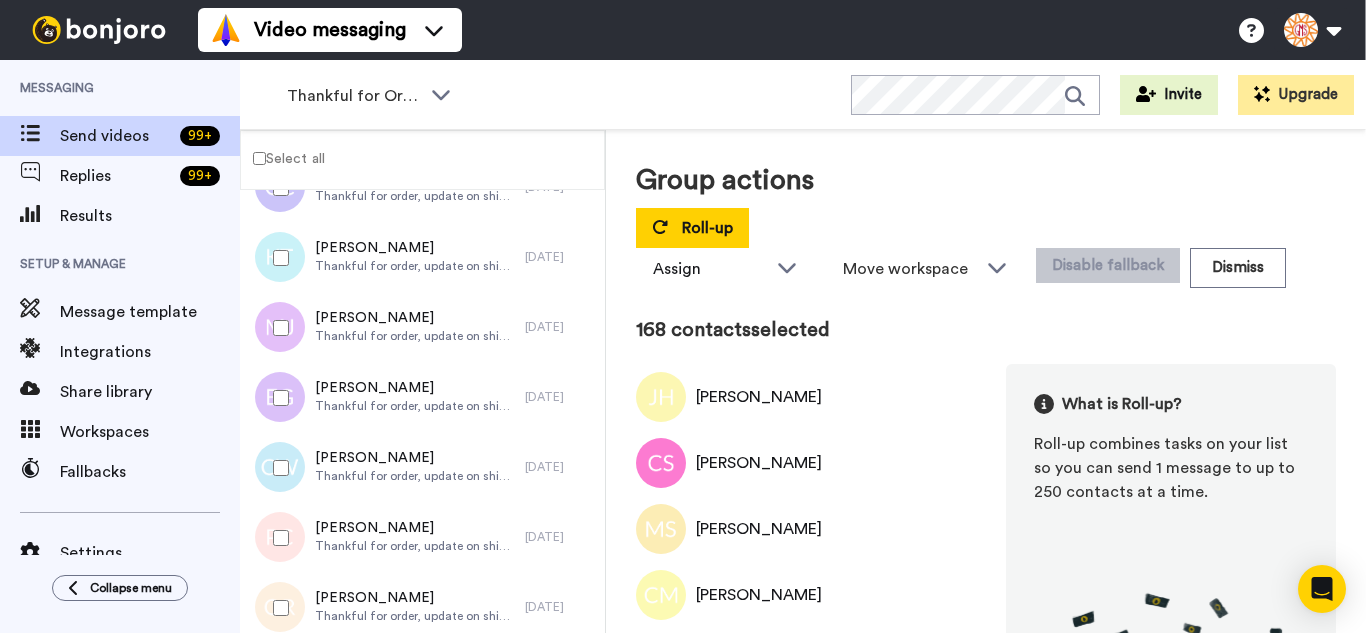click at bounding box center [277, 398] 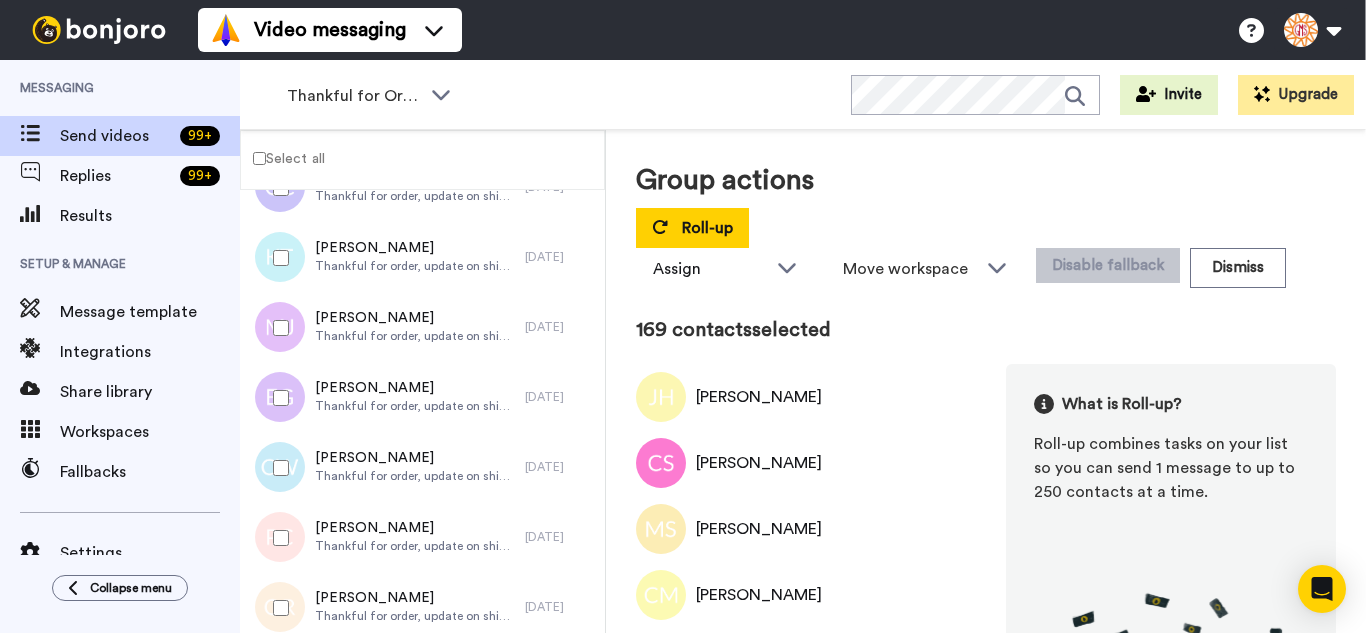 click at bounding box center [277, 468] 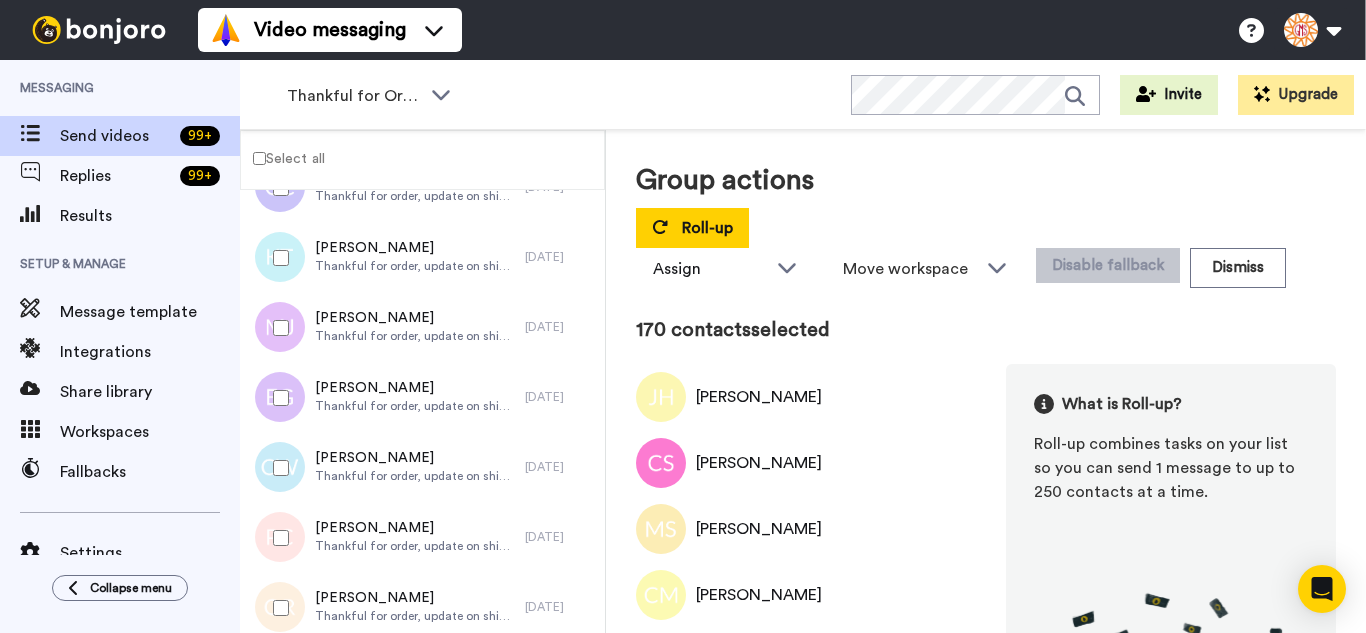 click at bounding box center [277, 538] 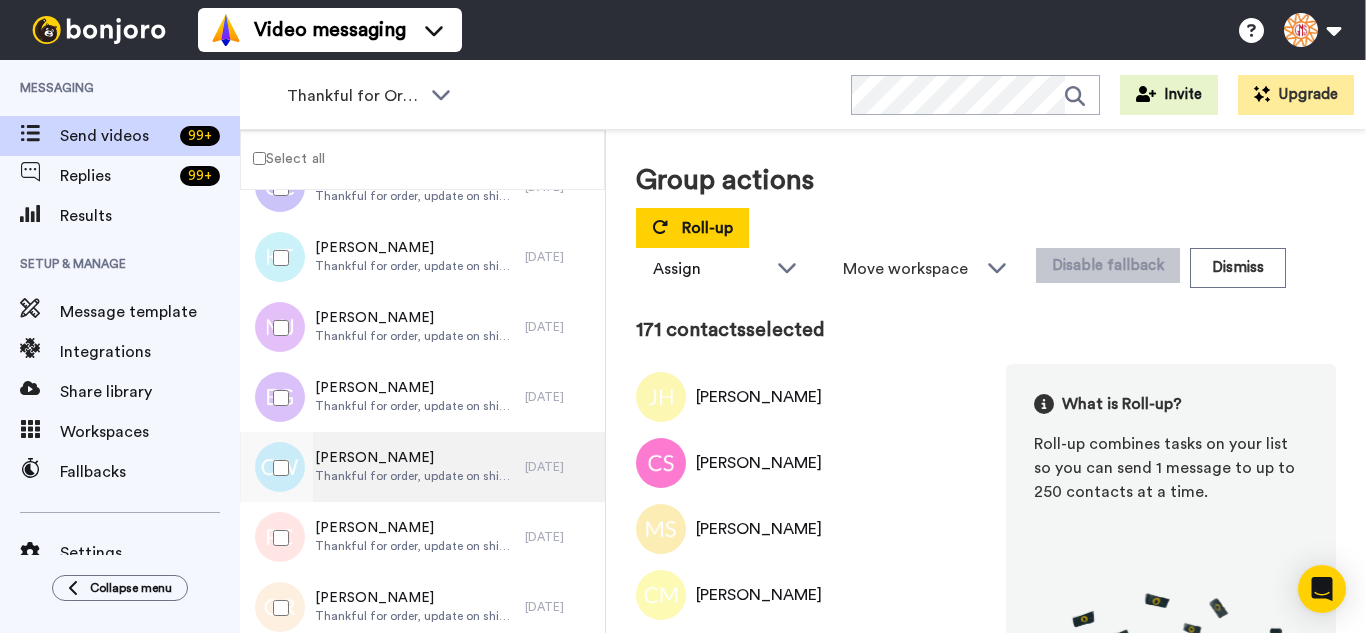 click at bounding box center [277, 608] 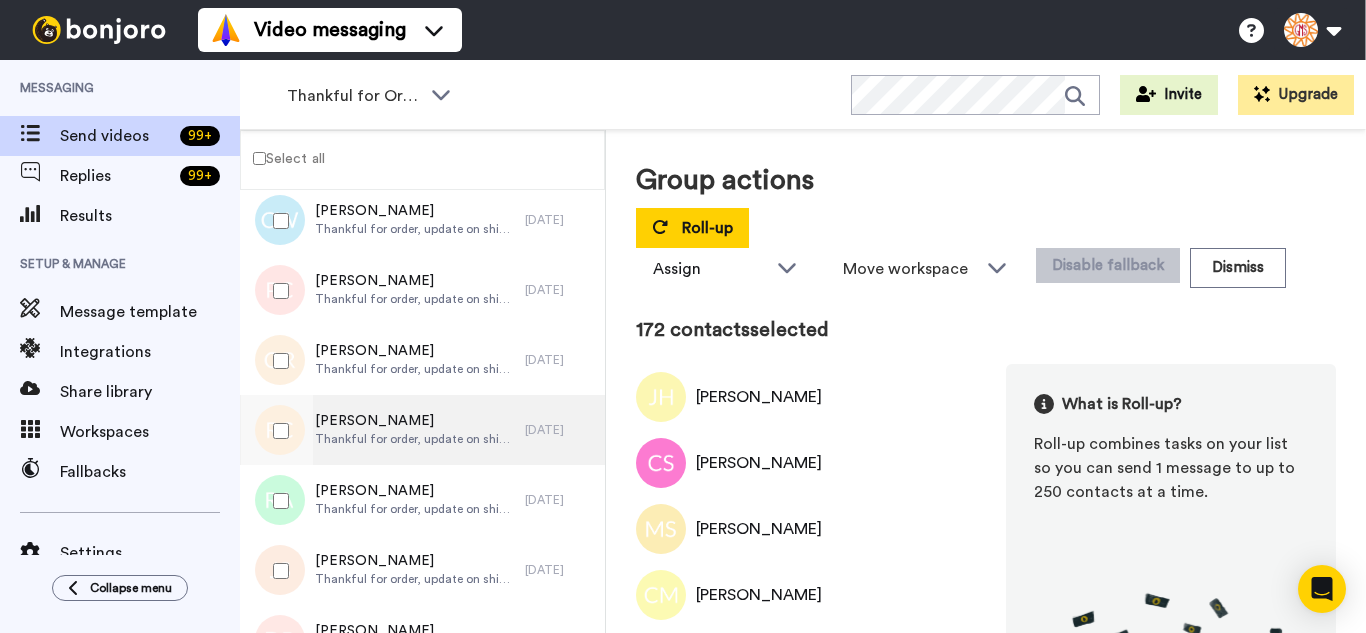 scroll, scrollTop: 11928, scrollLeft: 0, axis: vertical 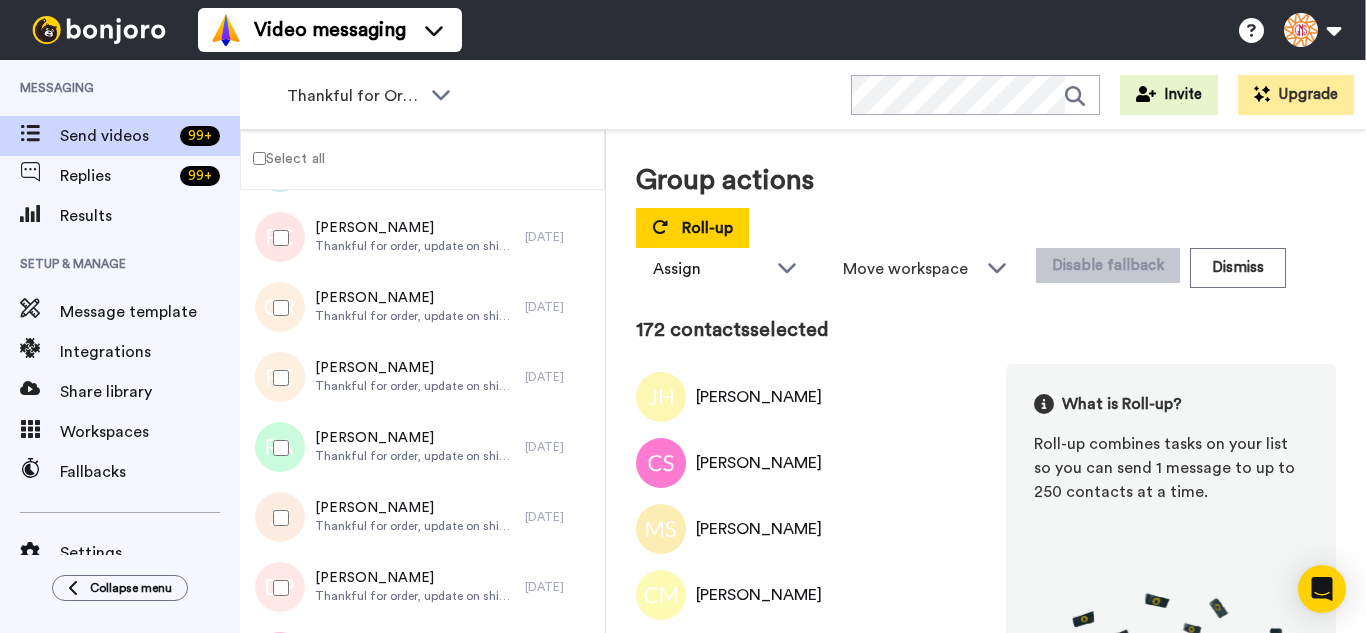 click at bounding box center [277, 378] 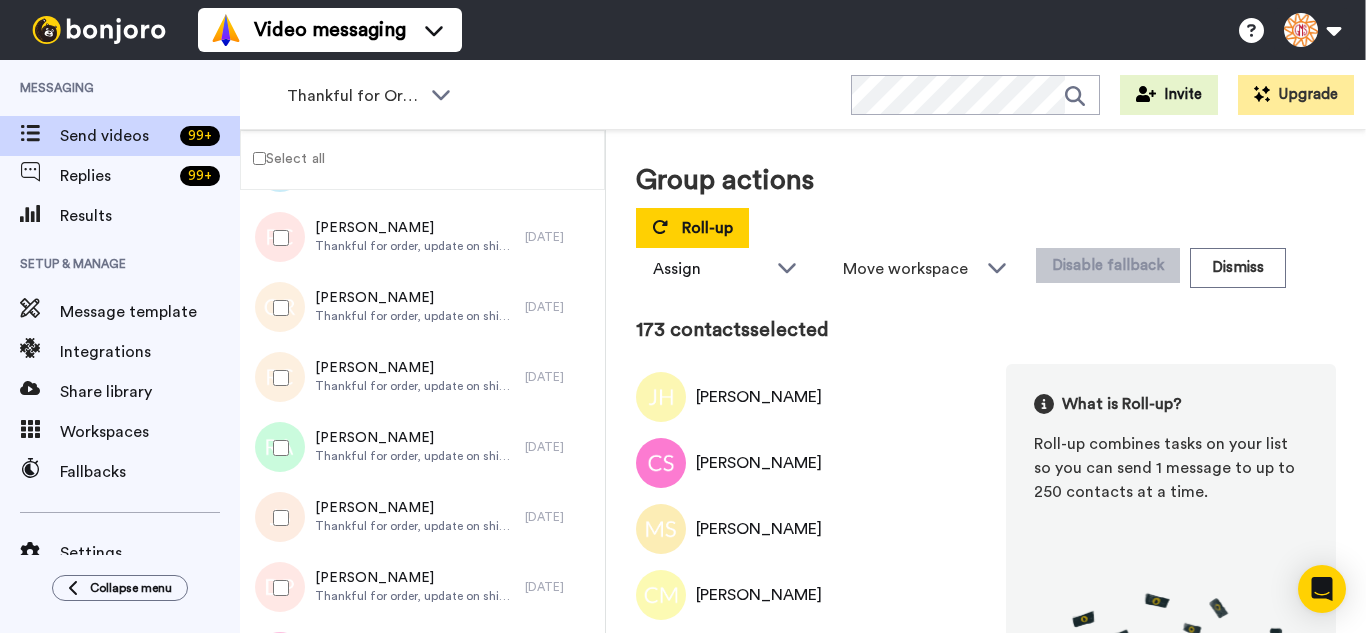 click at bounding box center [277, 448] 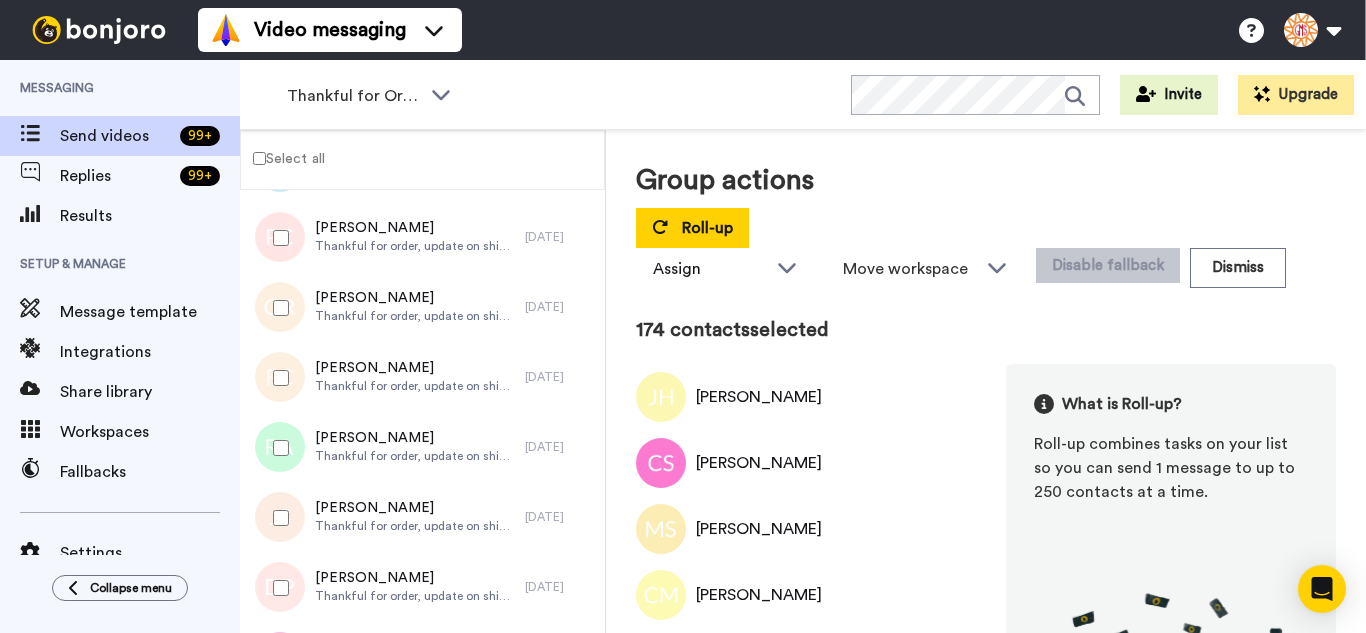 click at bounding box center [277, 518] 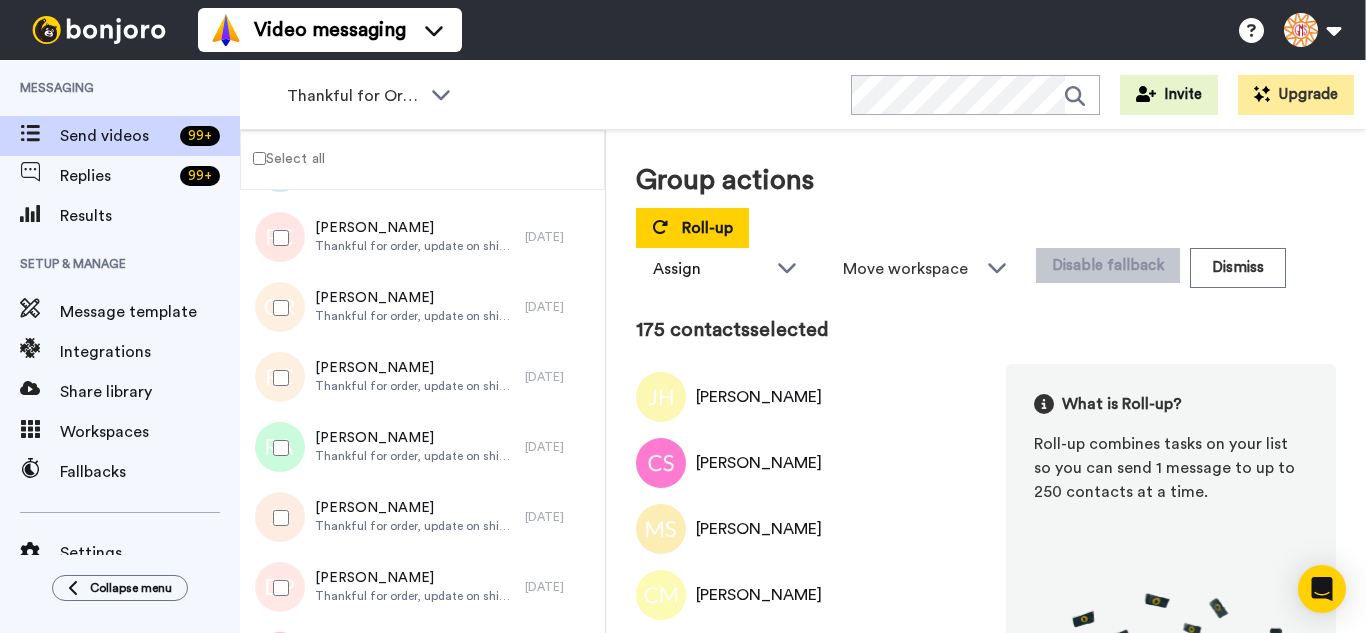 click at bounding box center [277, 588] 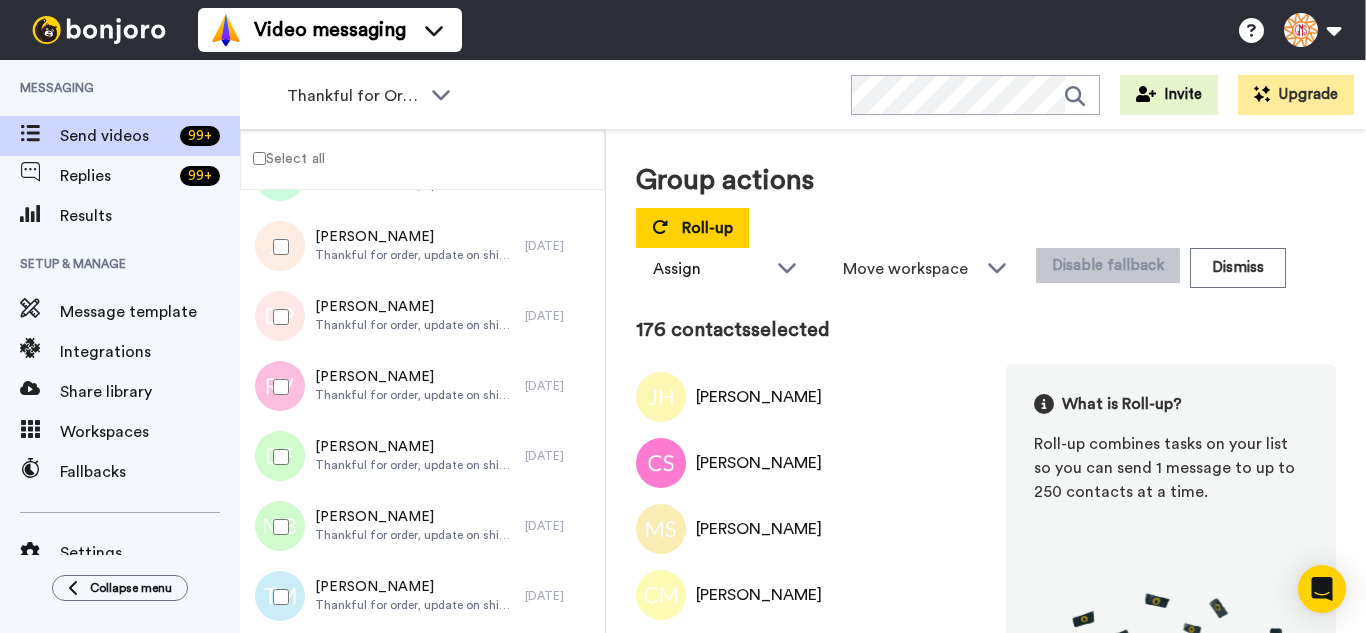 scroll, scrollTop: 12228, scrollLeft: 0, axis: vertical 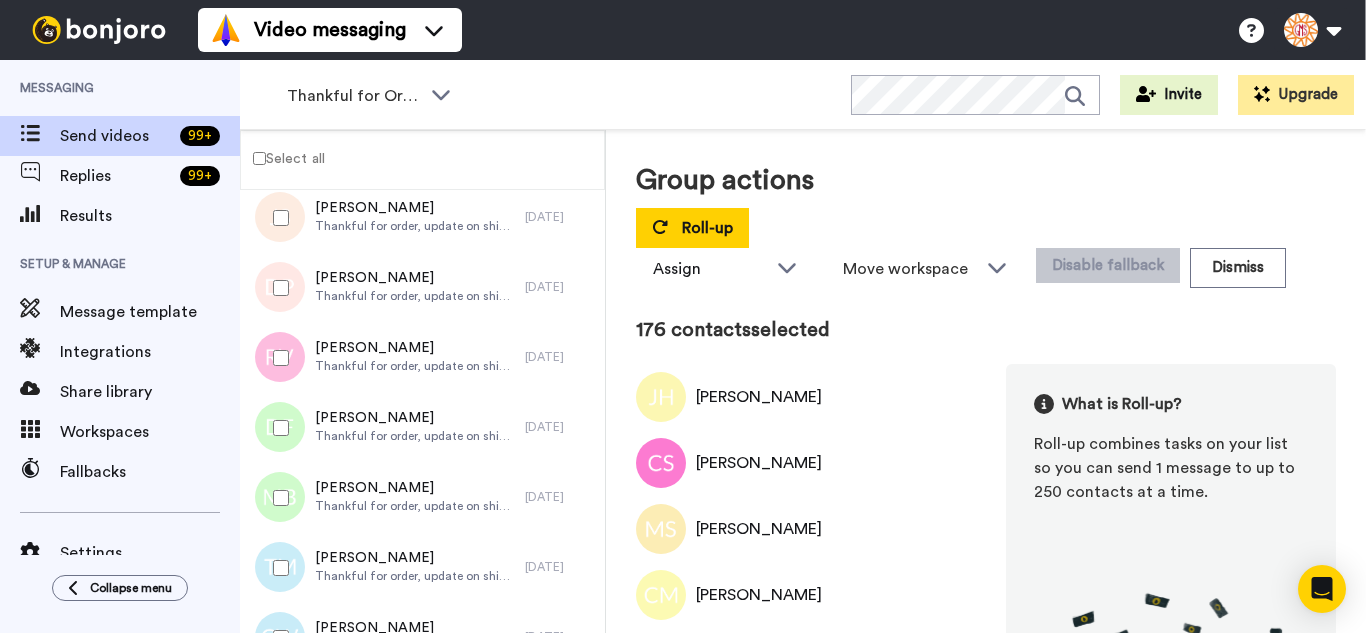 click at bounding box center [277, 358] 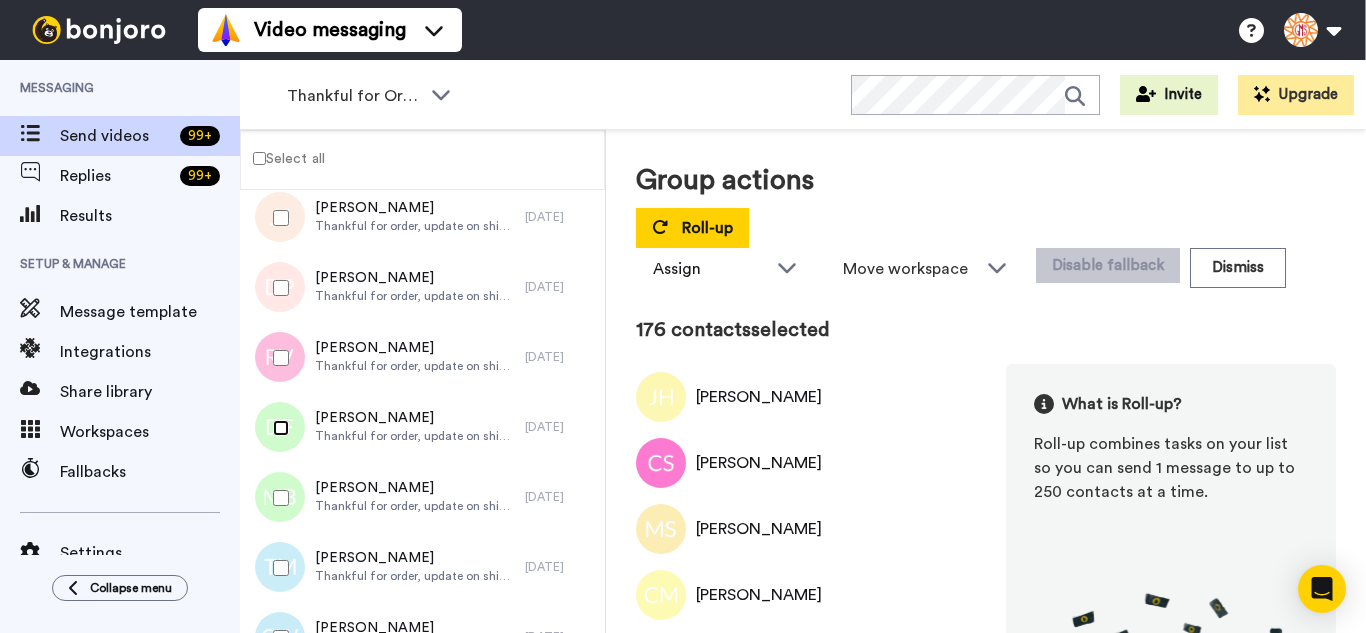 click at bounding box center (277, 428) 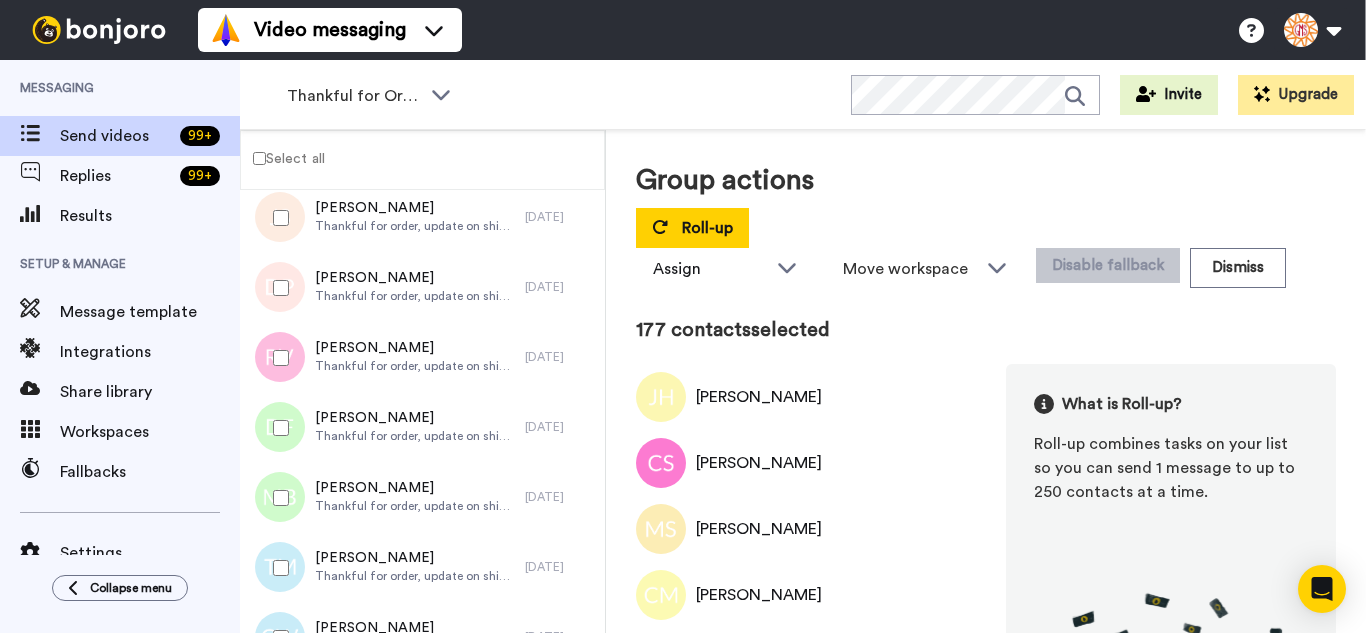 click at bounding box center (277, 498) 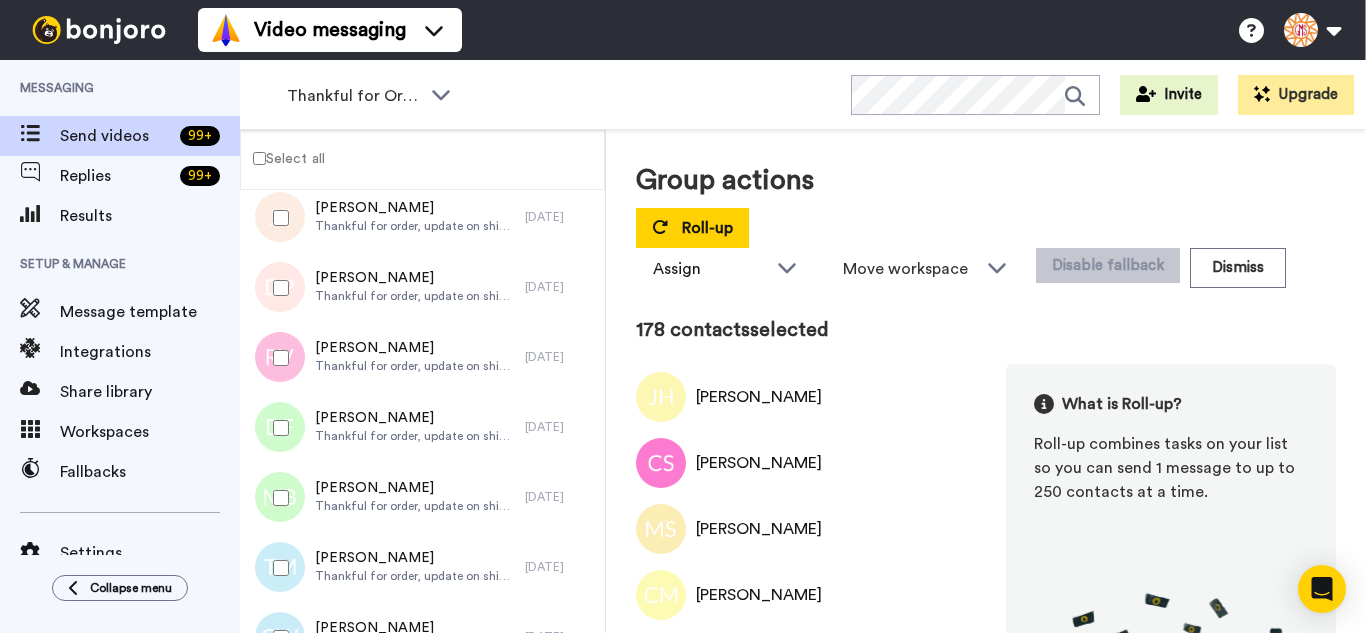 click at bounding box center (277, 568) 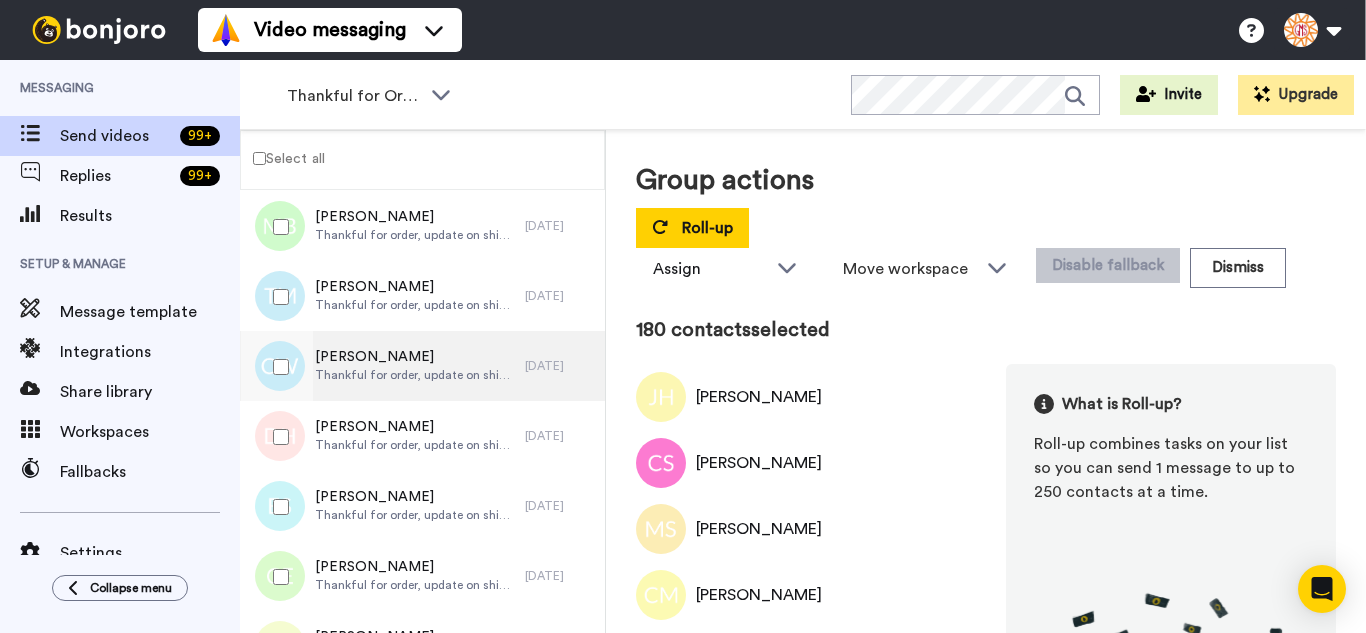 scroll, scrollTop: 12528, scrollLeft: 0, axis: vertical 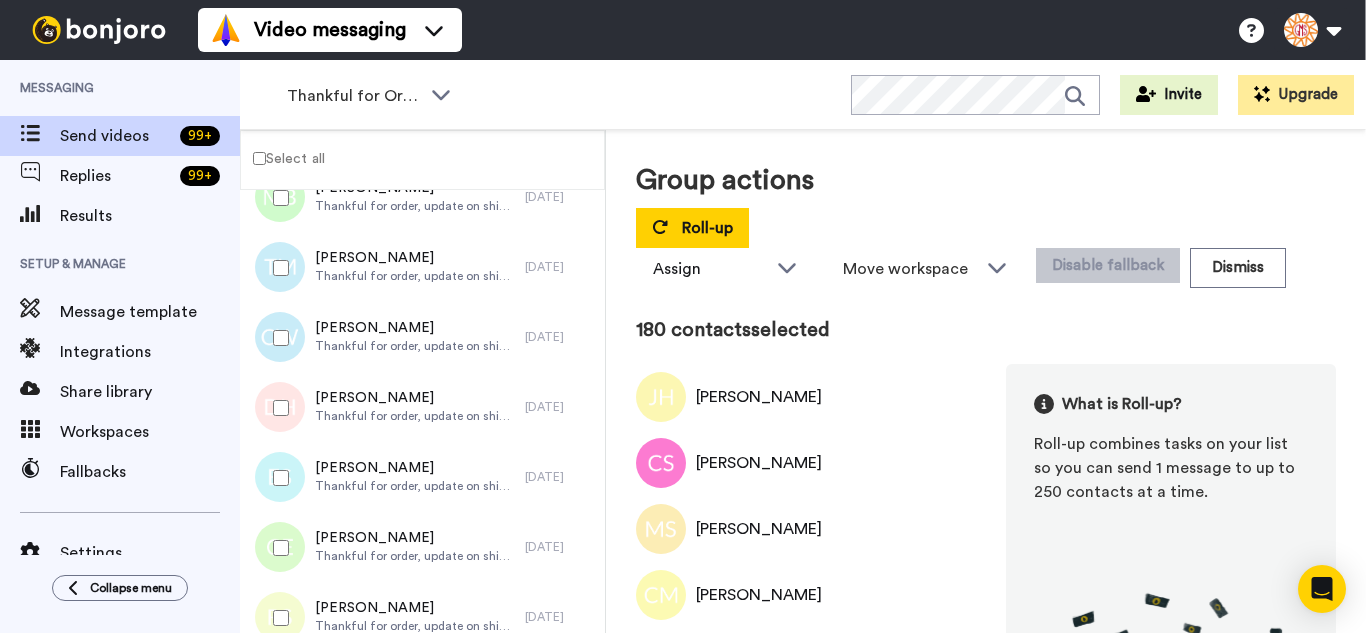 click at bounding box center [277, 338] 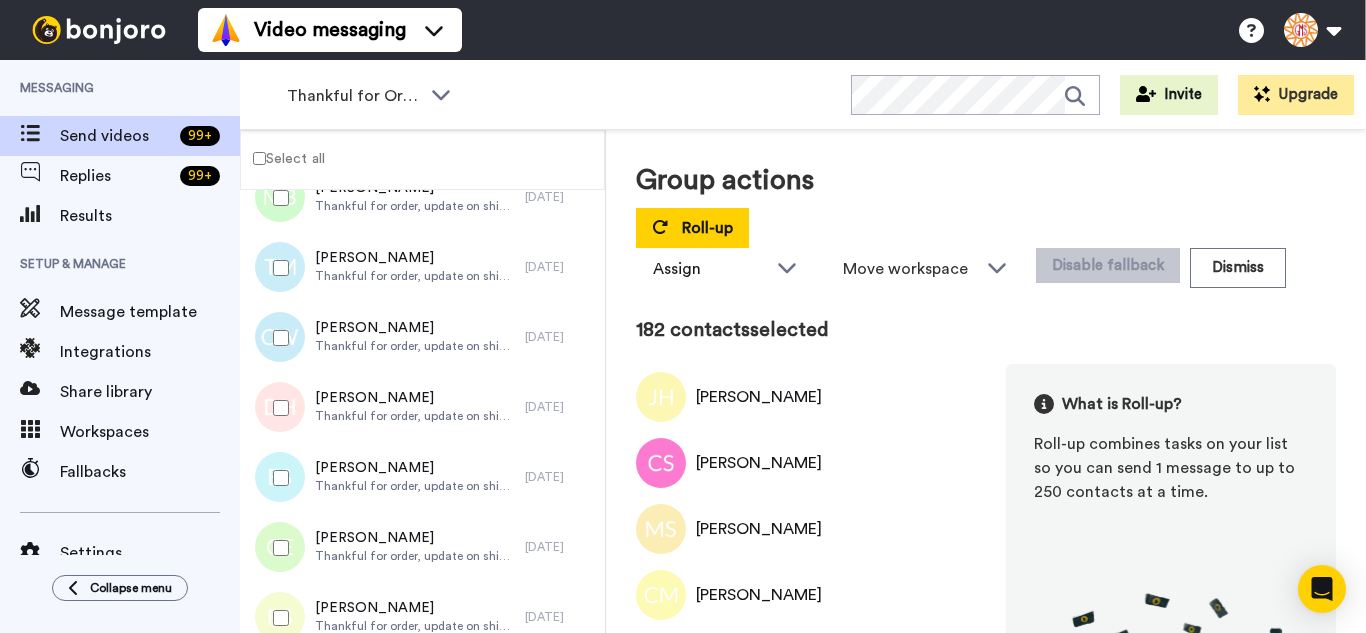 click at bounding box center (277, 478) 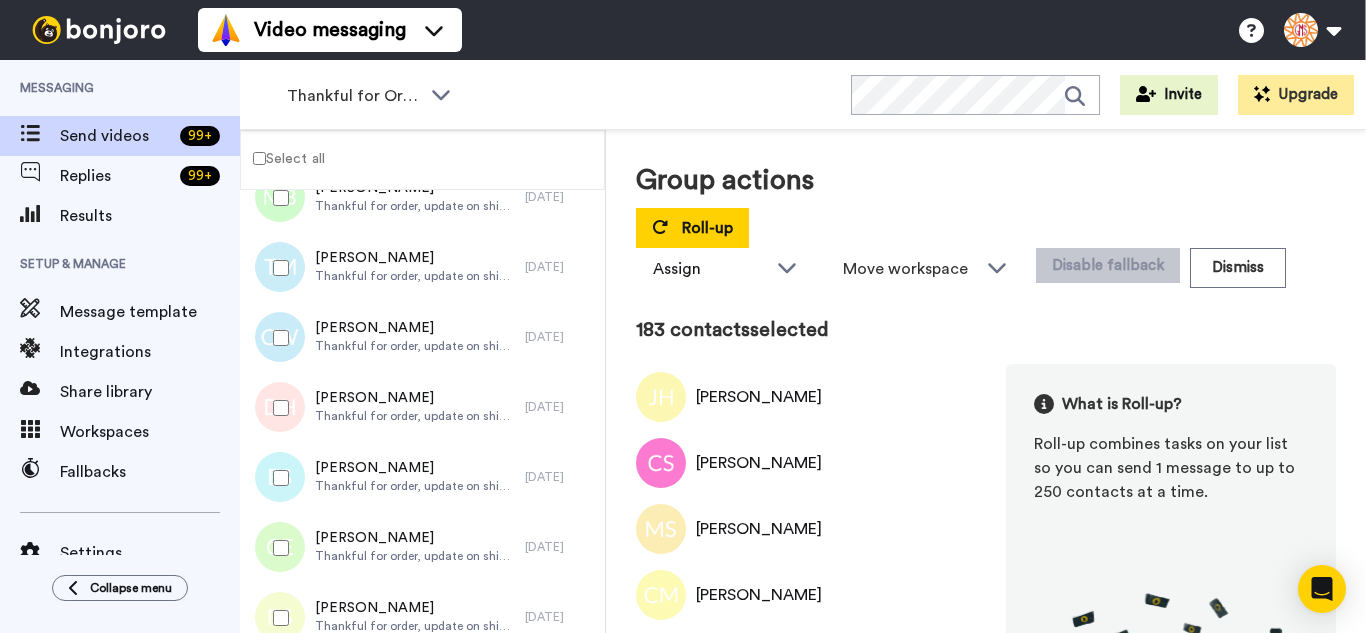 click at bounding box center (277, 548) 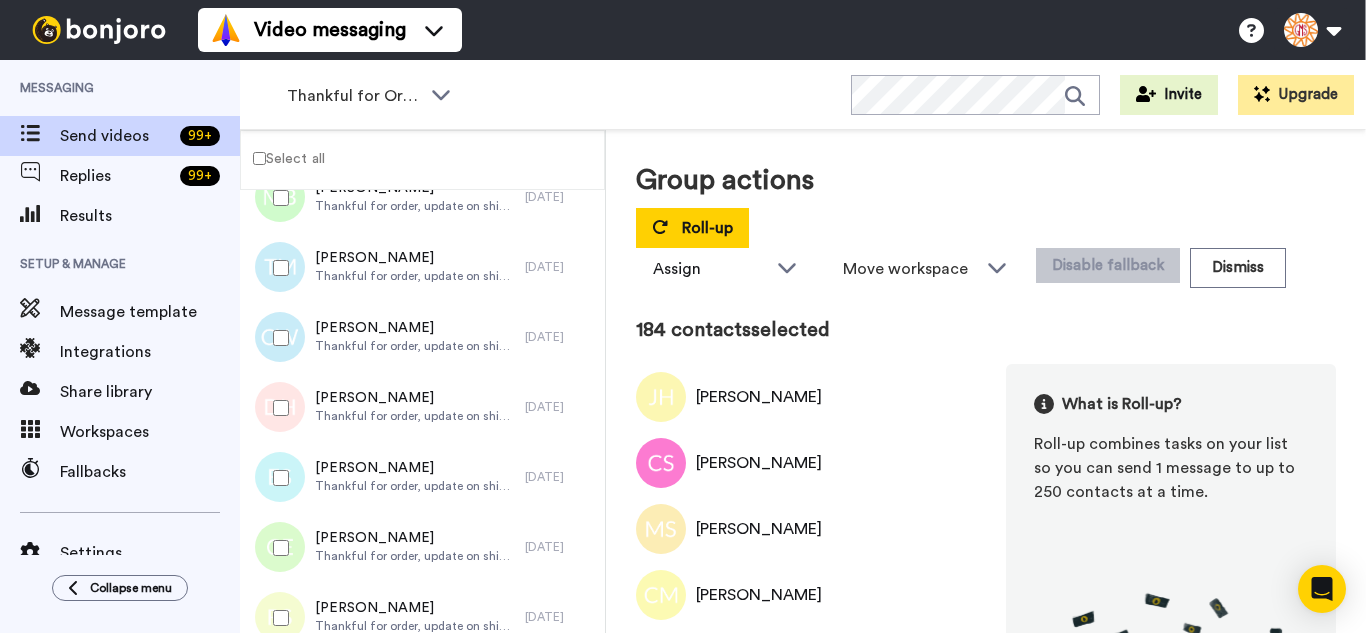 click at bounding box center (277, 618) 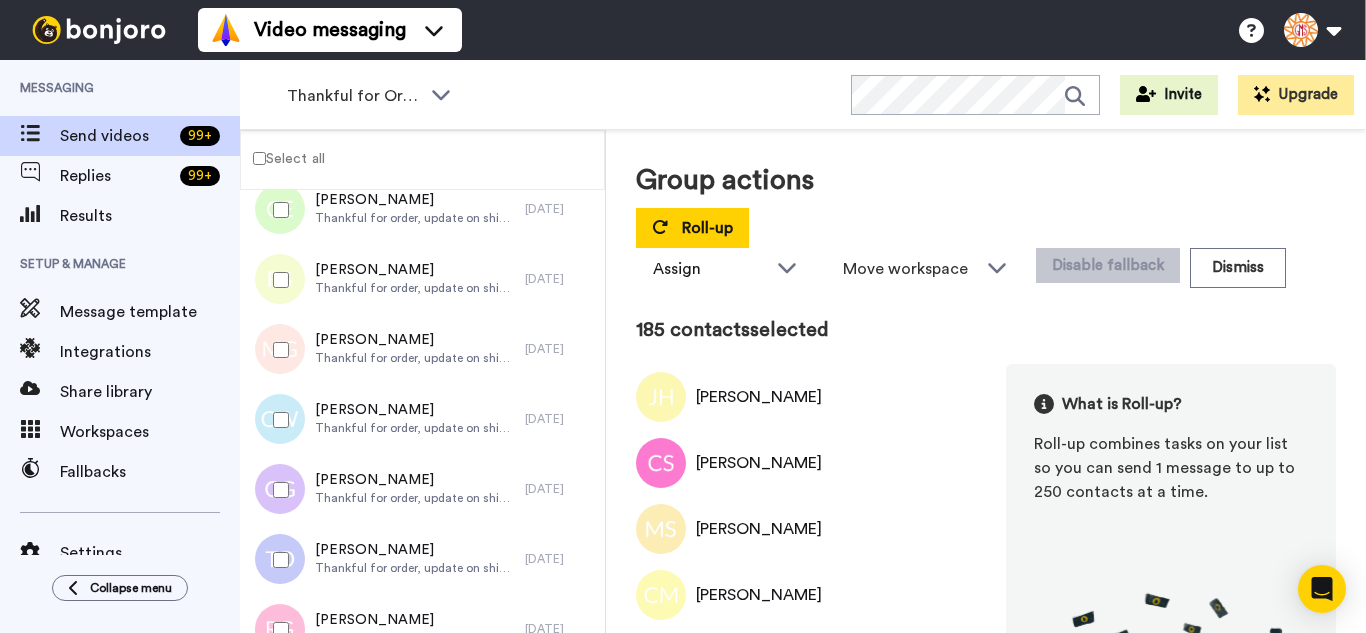 scroll, scrollTop: 12928, scrollLeft: 0, axis: vertical 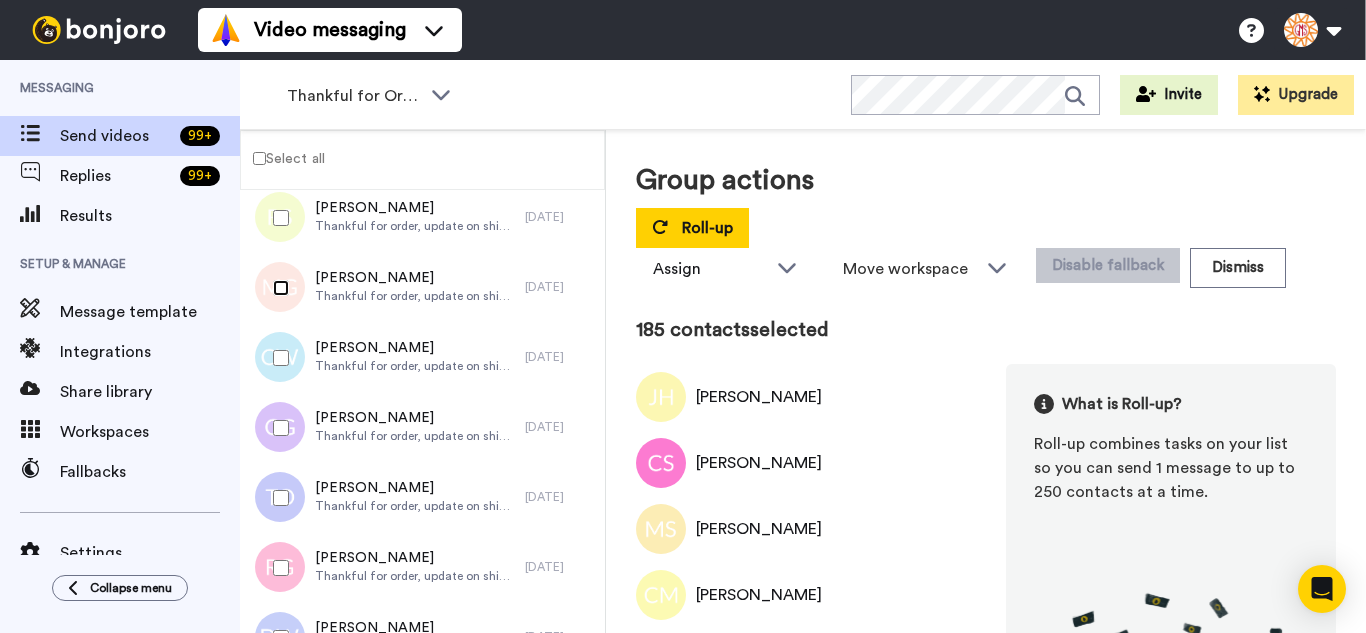 click at bounding box center (277, 288) 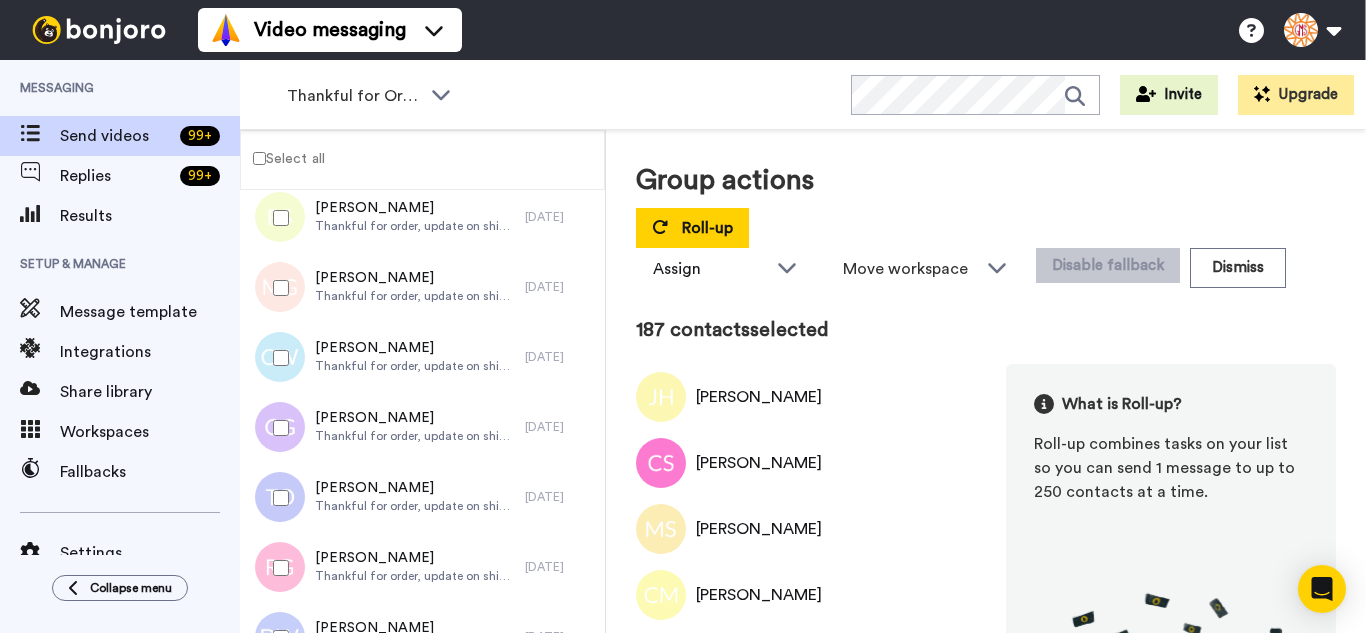 click at bounding box center (277, 428) 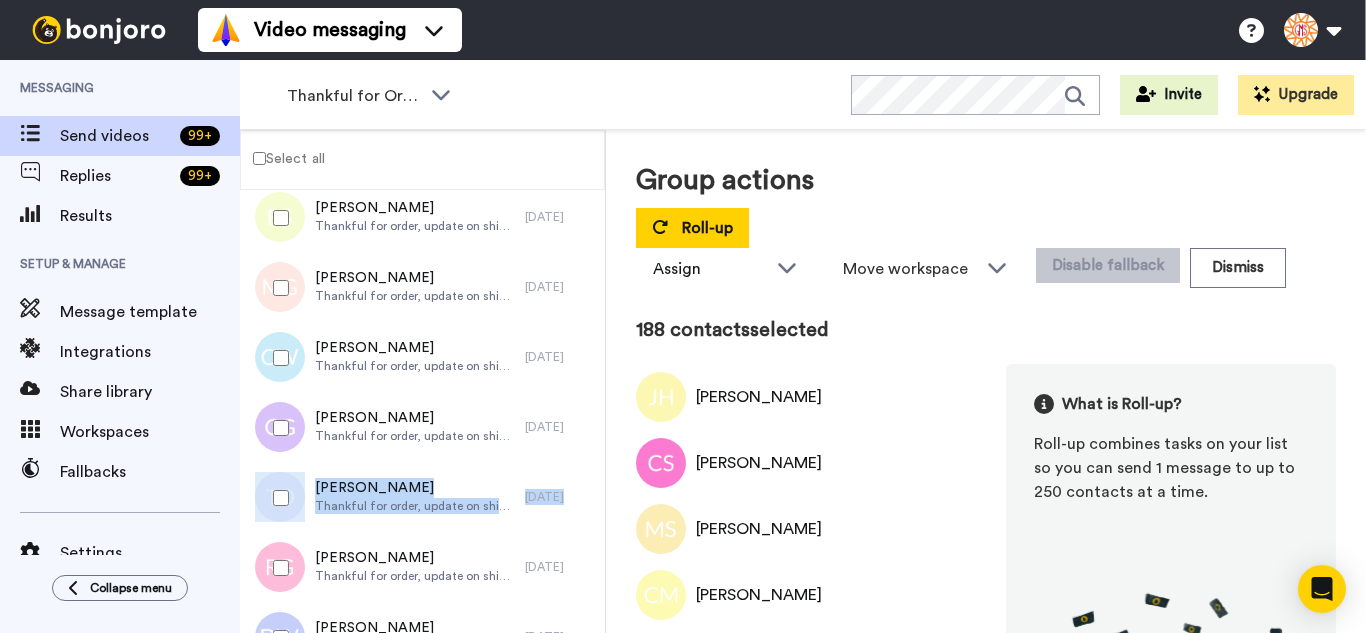 click on "July 11 Janet Houston Thankful for order, update on shipping. 3 days ago Carla Sloan Thankful for order, update on shipping. 3 days ago Maureen S. Bradley Thankful for order, update on shipping. 3 days ago Carolyn Meisner Thankful for order, update on shipping. 3 days ago PATRICIA WELTY Thankful for order, update on shipping. 3 days ago Lisa Rood Thankful for order, update on shipping. 3 days ago Linda Rutledge Thankful for order, update on shipping. 3 days ago Sherry Hughes Thankful for order, update on shipping. 3 days ago Brenda Howes Thankful for order, update on shipping. 3 days ago Deborah Senile Thankful for order, update on shipping. 3 days ago Sherry Mash Thankful for order, update on shipping. 3 days ago Dorothy Campbell Thankful for order, update on shipping. 3 days ago Priscilla Fairbanks Thankful for order, update on shipping. 3 days ago Shawna Boas Thankful for order, update on shipping. 3 days ago Karen Ellison Thankful for order, update on shipping. 3 days ago Diana Brown 3 days ago 3 days ago" at bounding box center [422, -5718] 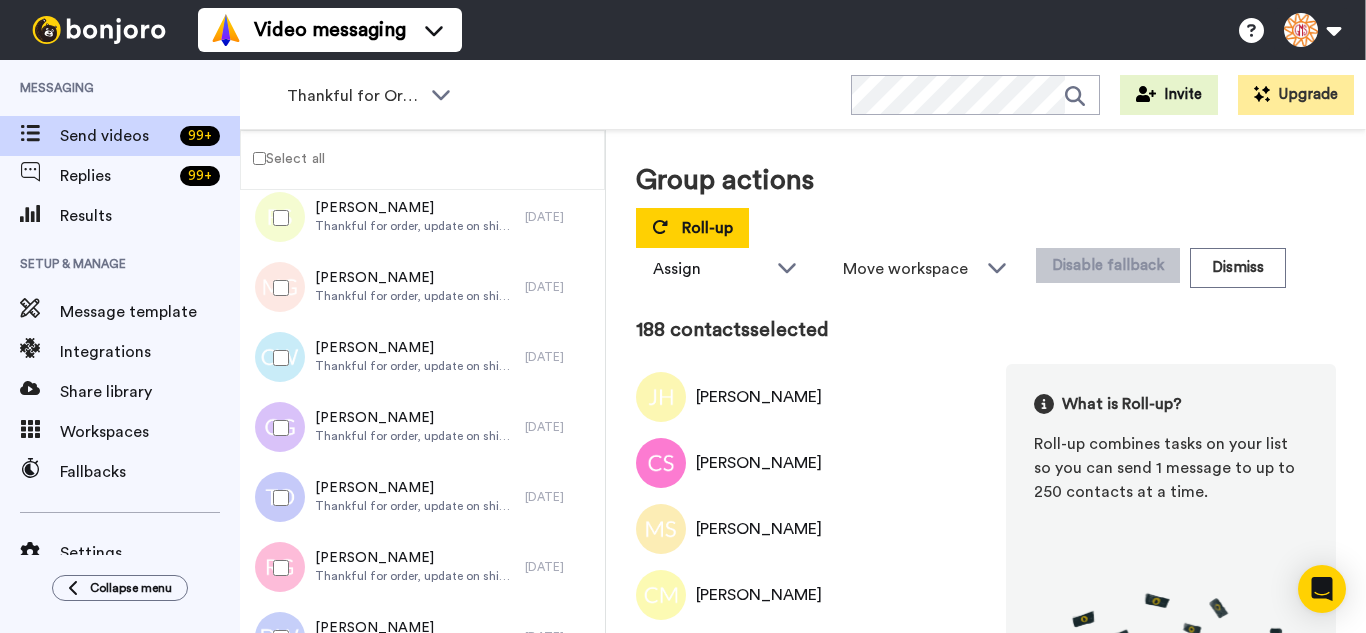 click at bounding box center (277, 568) 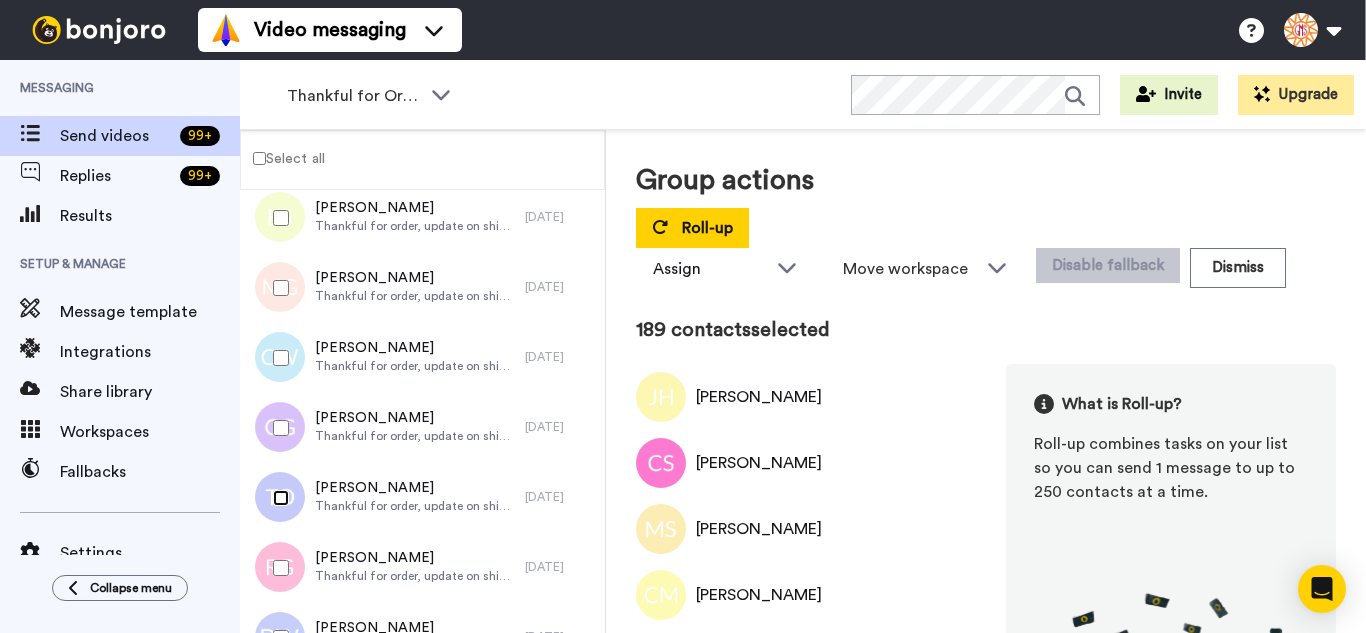 click at bounding box center (277, 498) 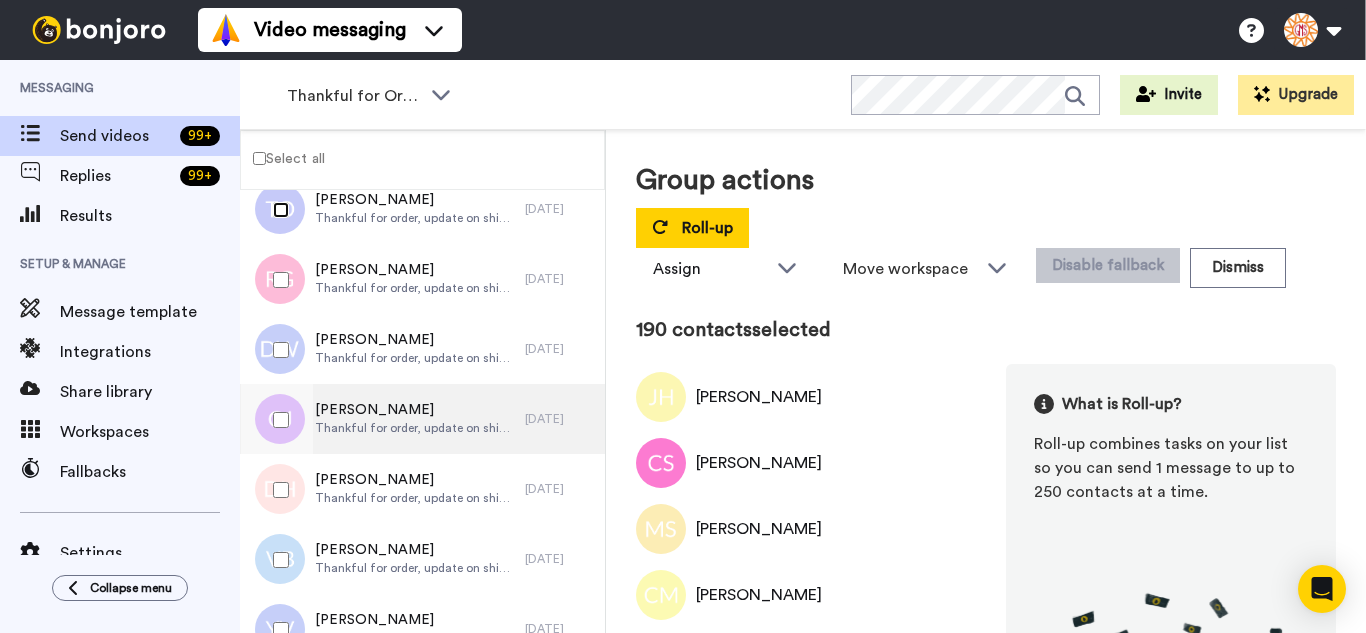 scroll, scrollTop: 13228, scrollLeft: 0, axis: vertical 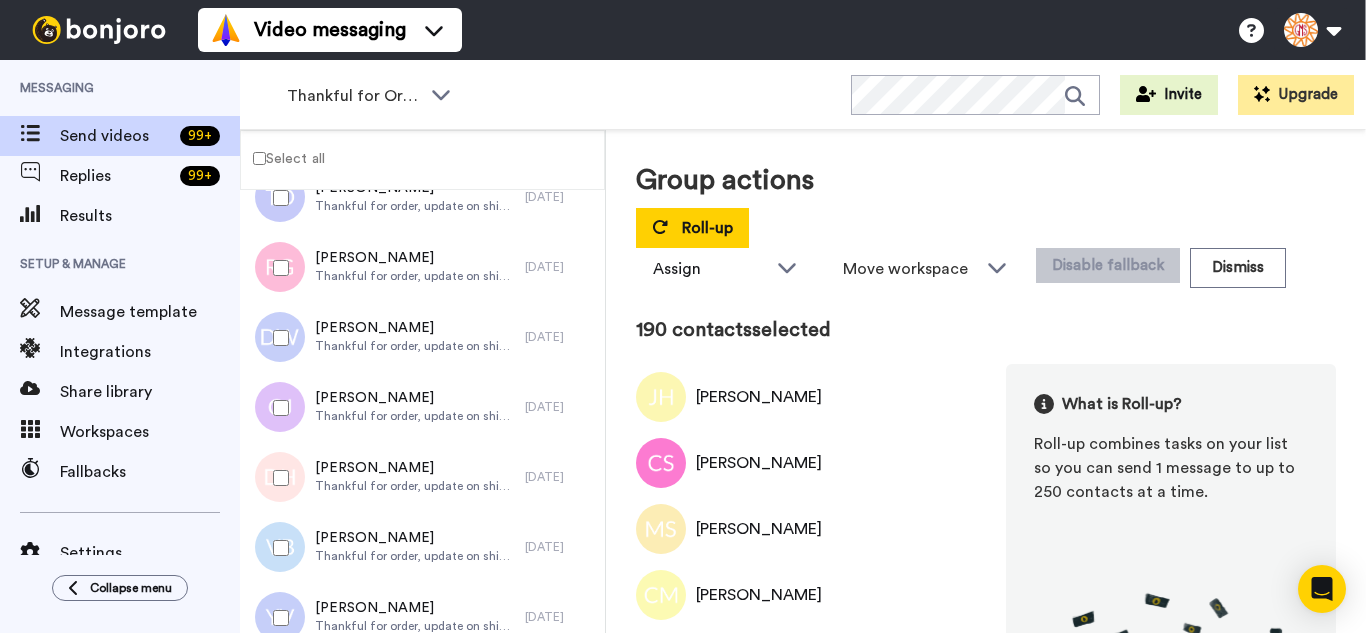 click at bounding box center [277, 338] 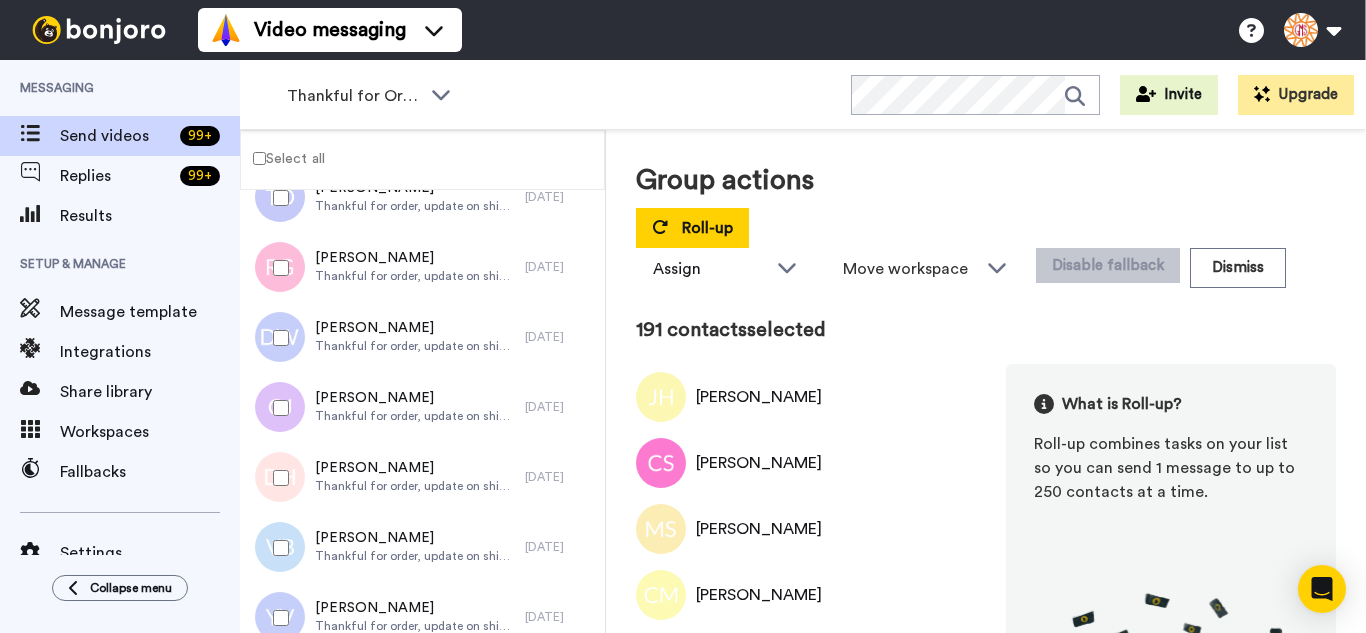 click at bounding box center [277, 408] 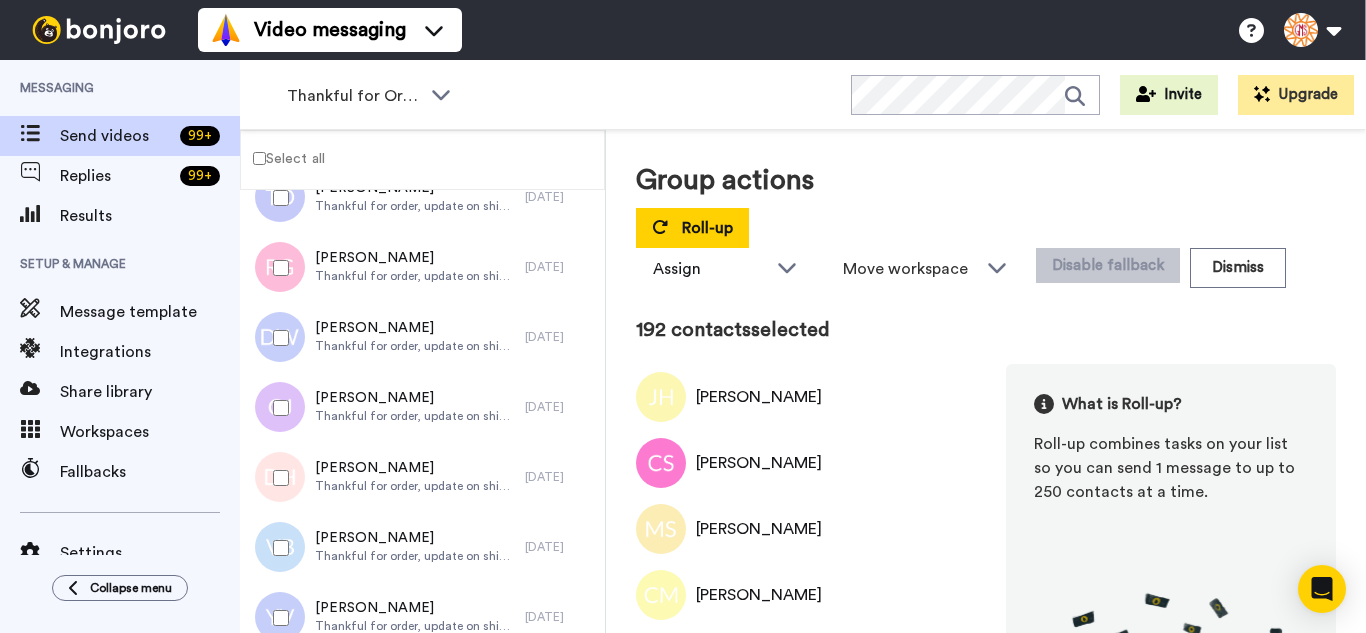 click at bounding box center [277, 478] 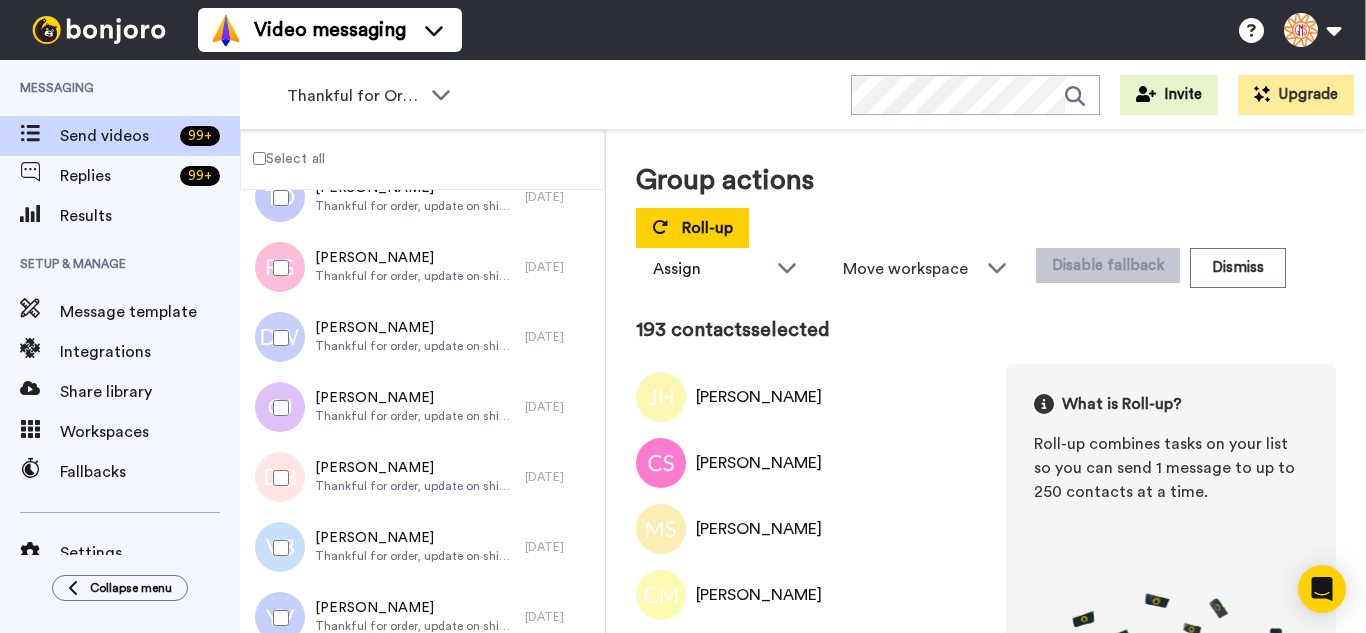 click at bounding box center (277, 548) 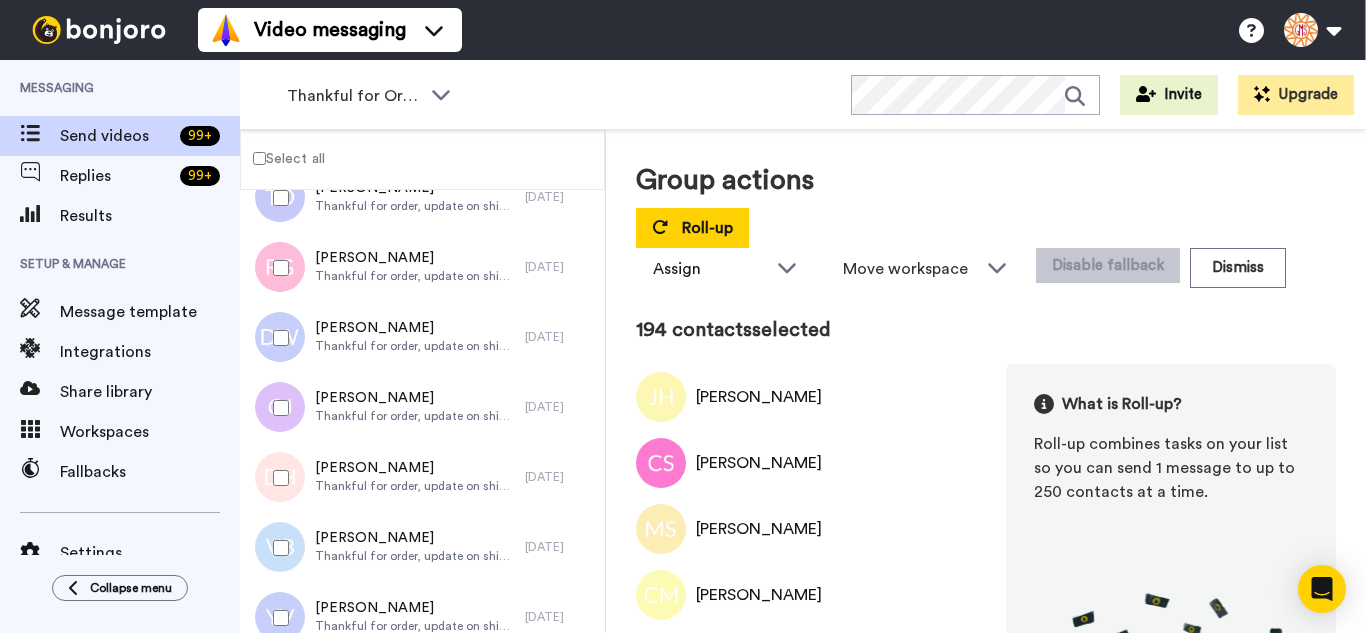 click at bounding box center (277, 618) 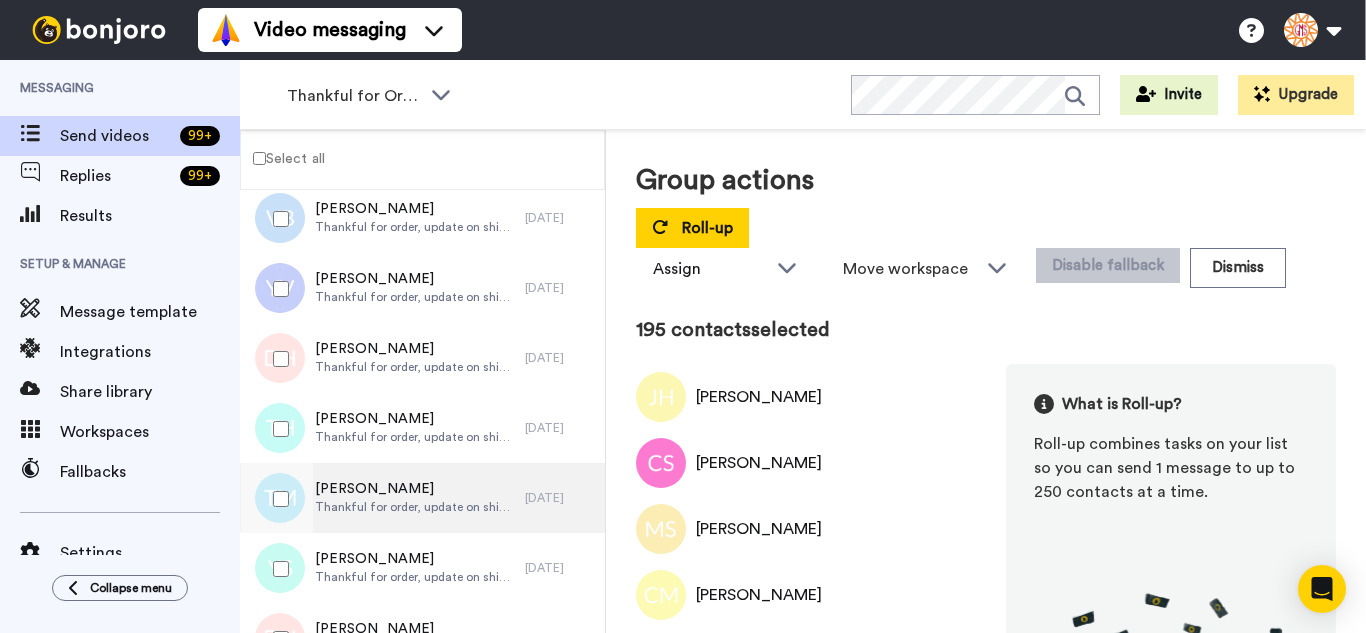 scroll, scrollTop: 13598, scrollLeft: 0, axis: vertical 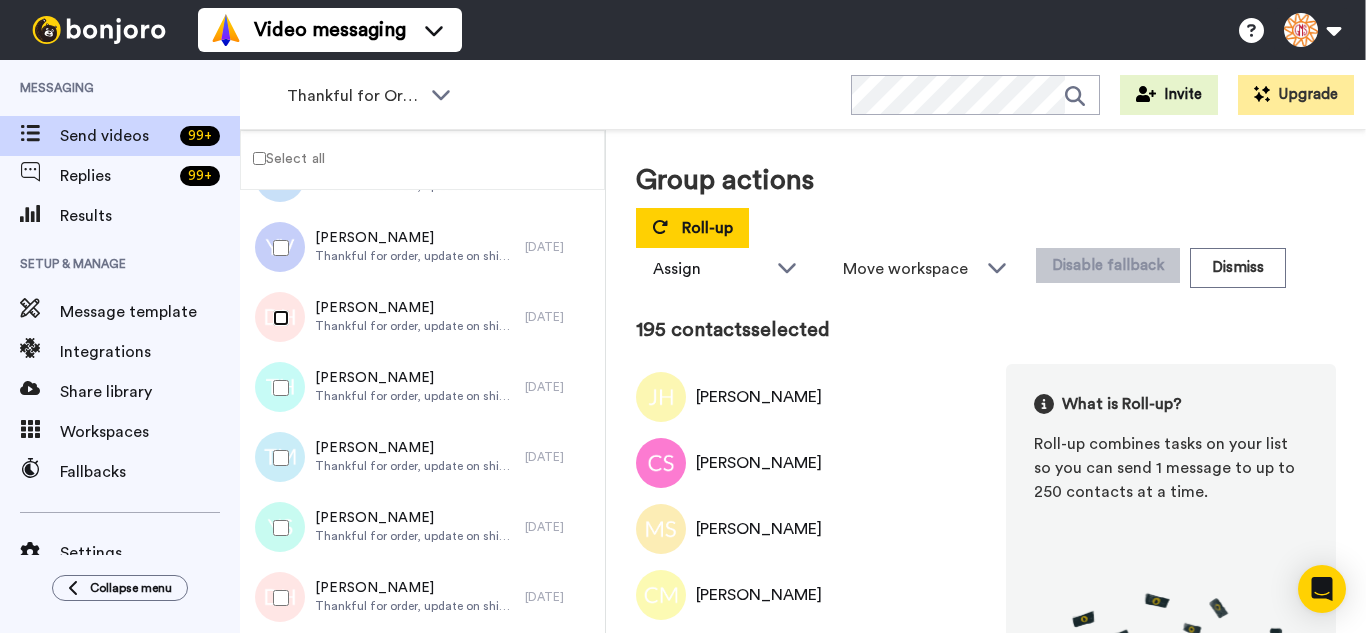 click at bounding box center [277, 318] 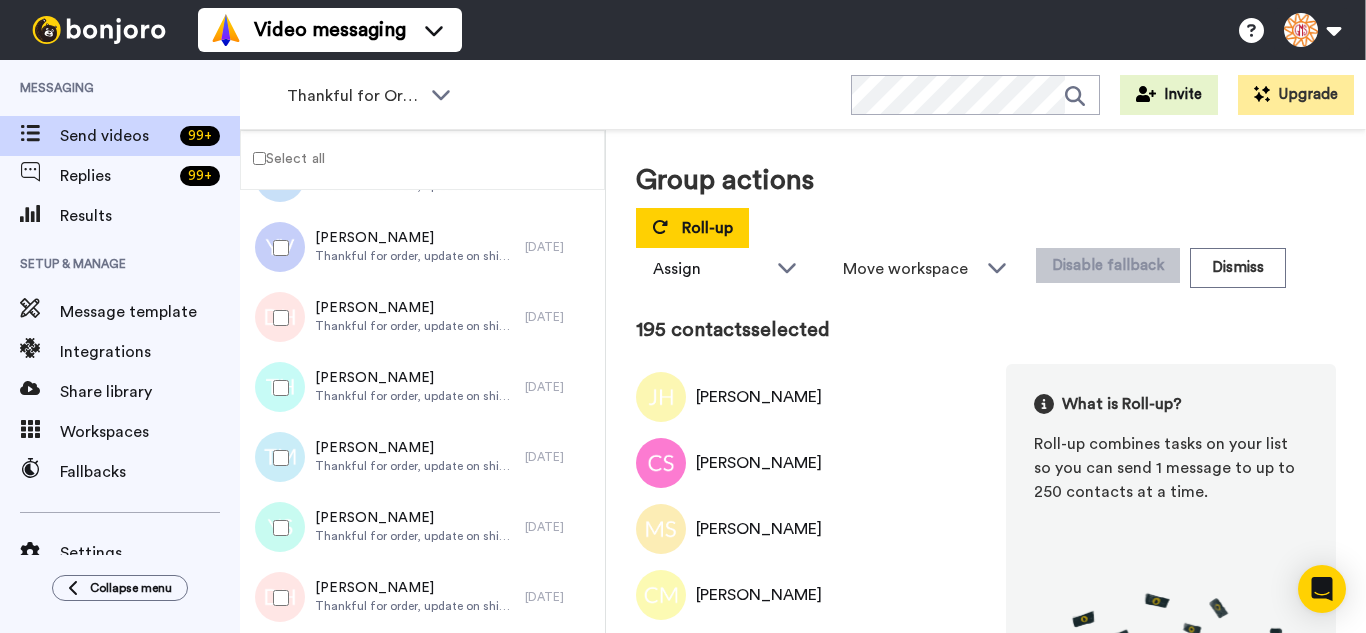 click at bounding box center [277, 388] 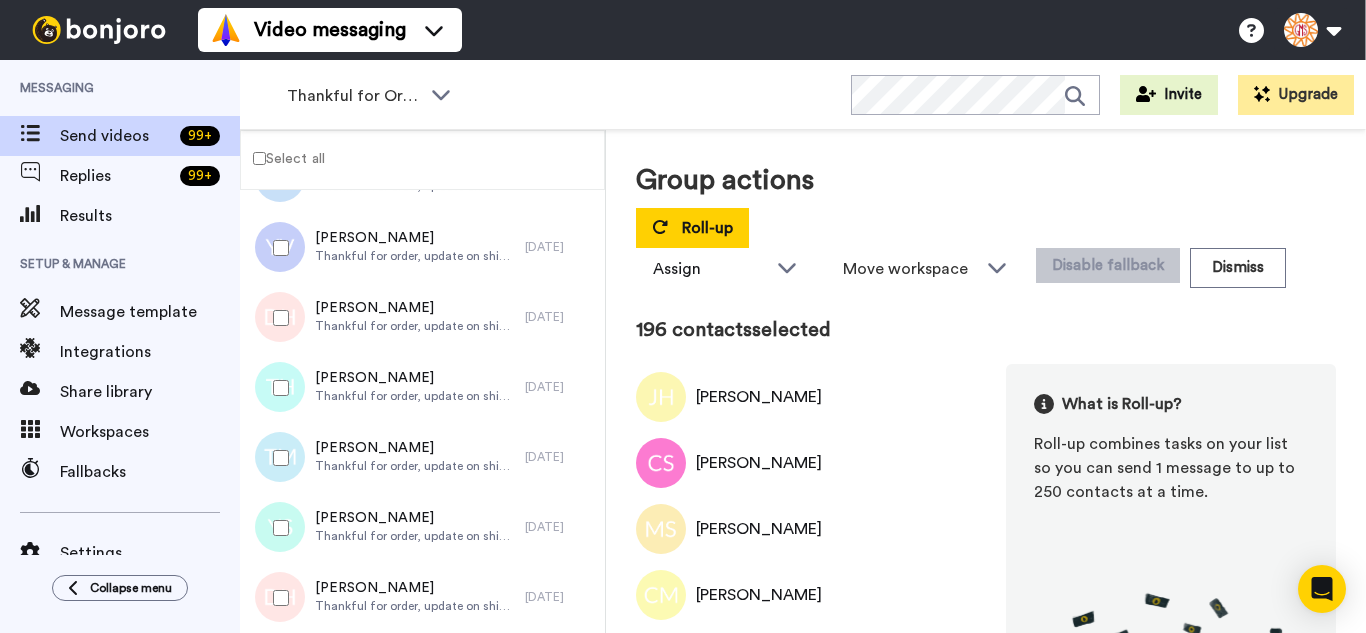 click at bounding box center (277, 458) 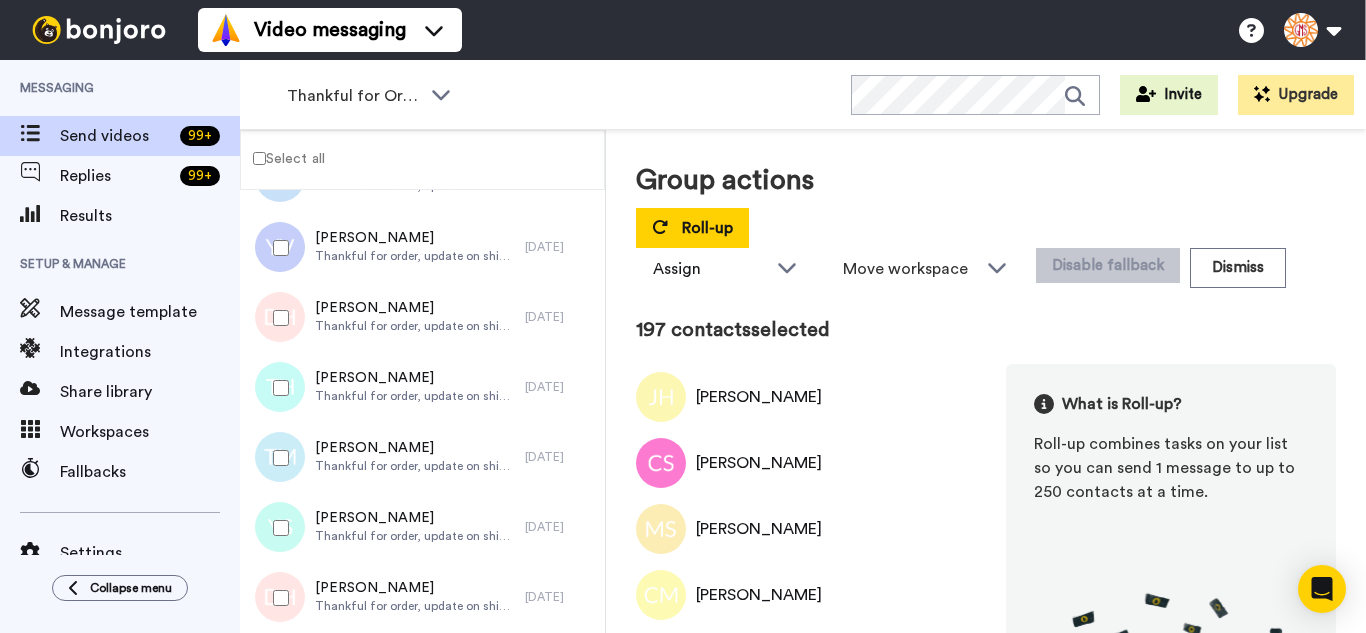 click at bounding box center (277, 528) 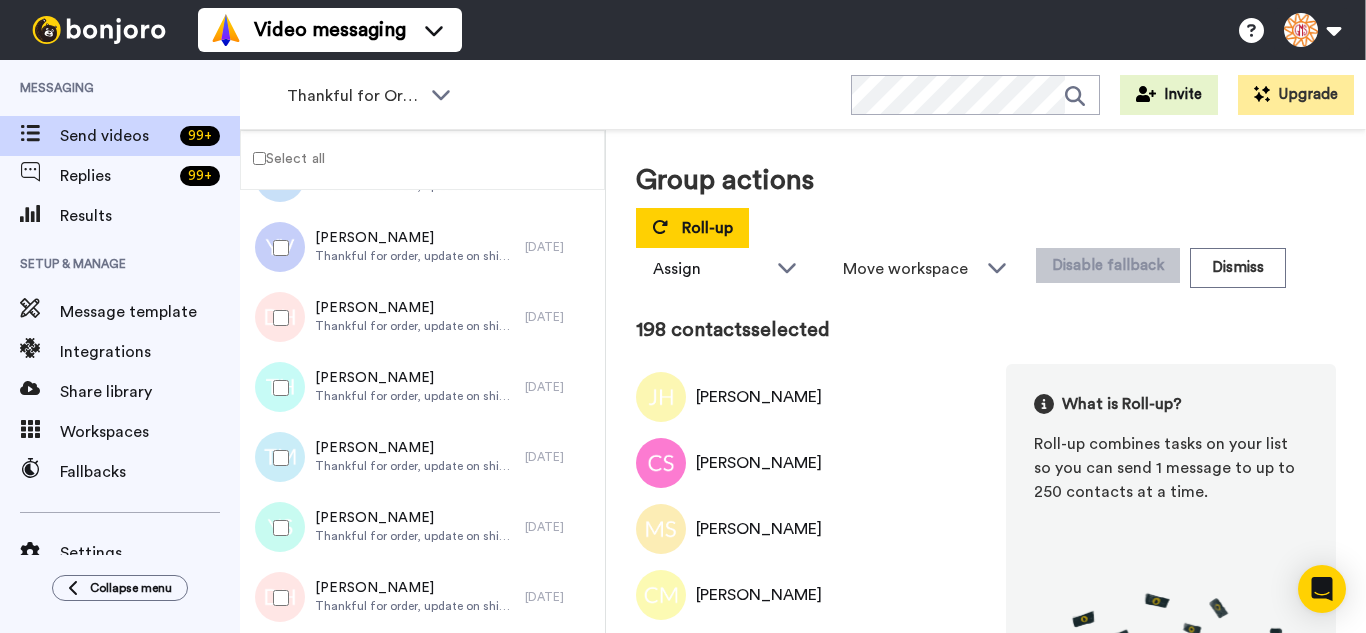click at bounding box center (277, 598) 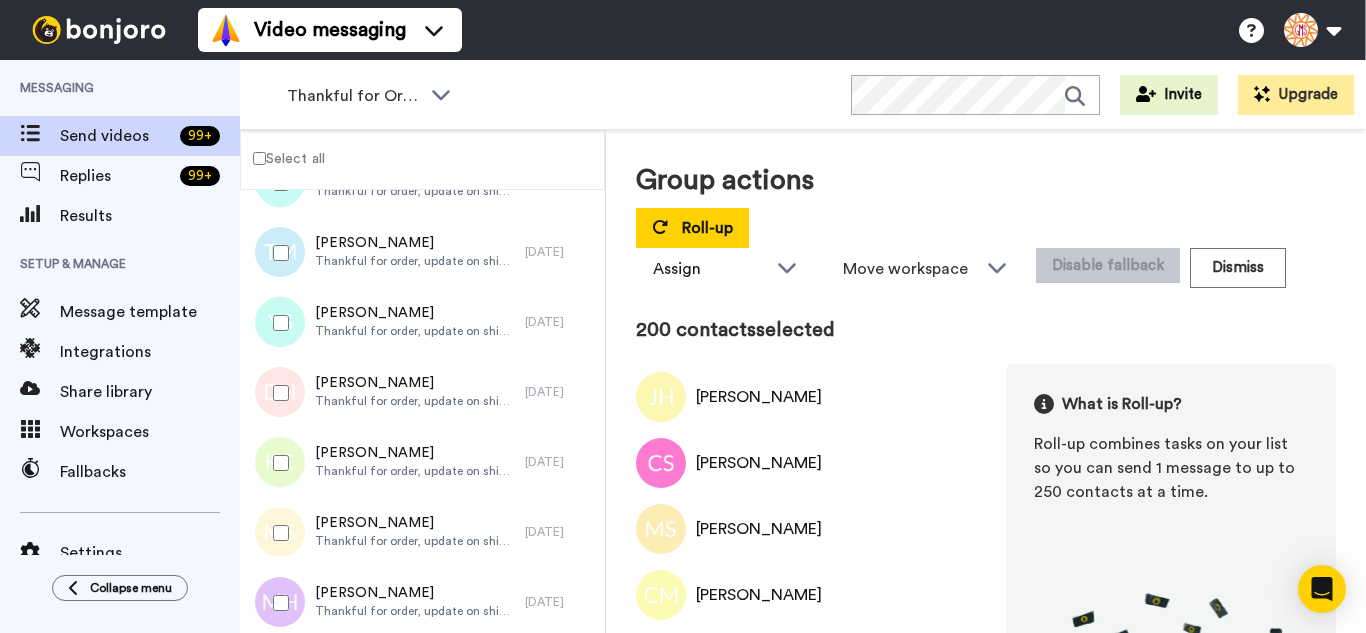 scroll, scrollTop: 13898, scrollLeft: 0, axis: vertical 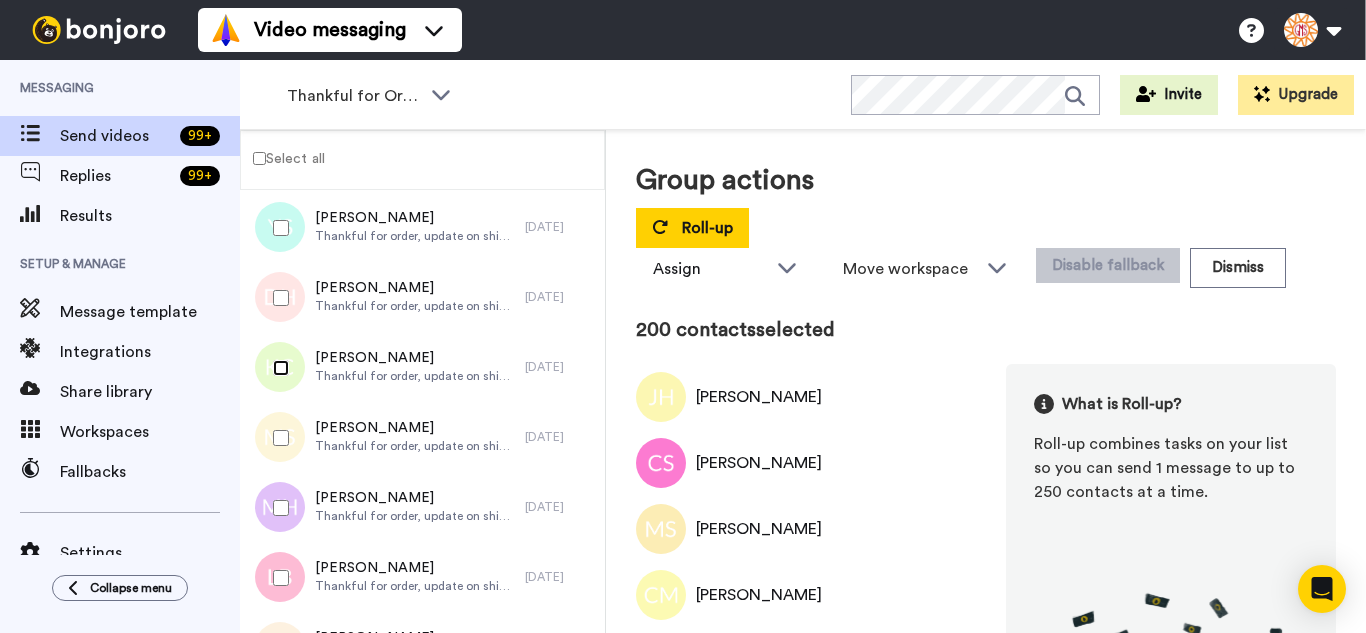 click at bounding box center [277, 368] 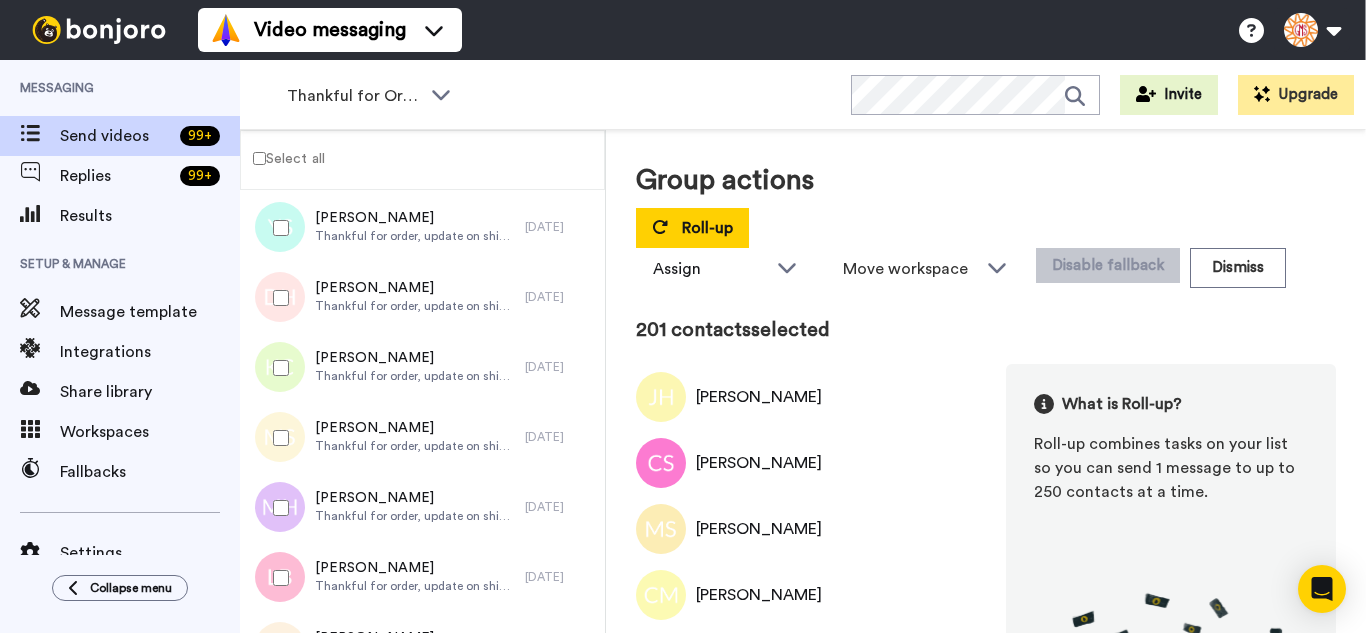 click at bounding box center (277, 438) 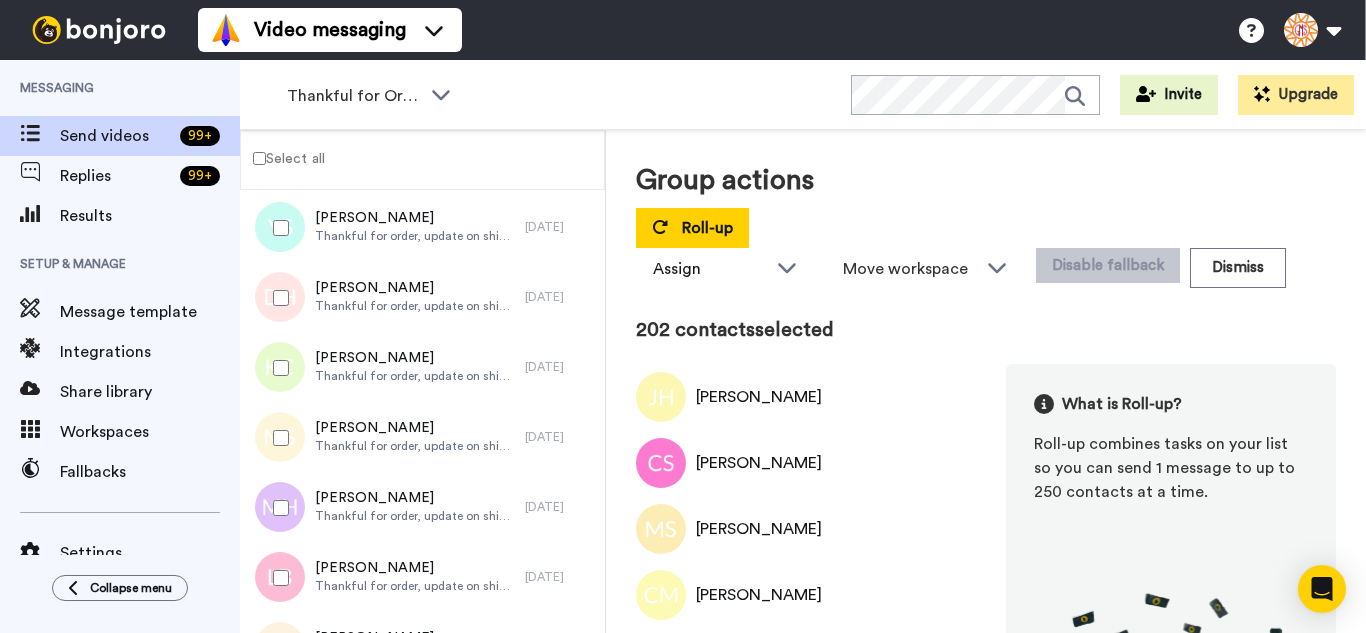 click at bounding box center [277, 578] 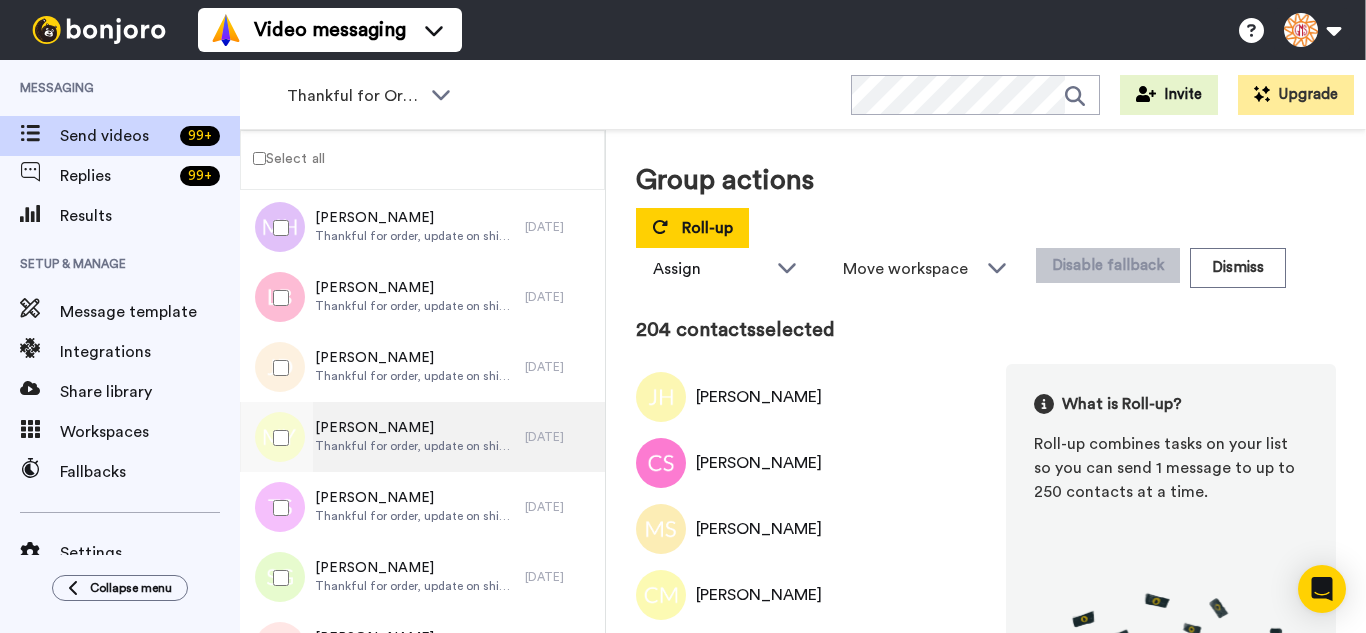 scroll, scrollTop: 14198, scrollLeft: 0, axis: vertical 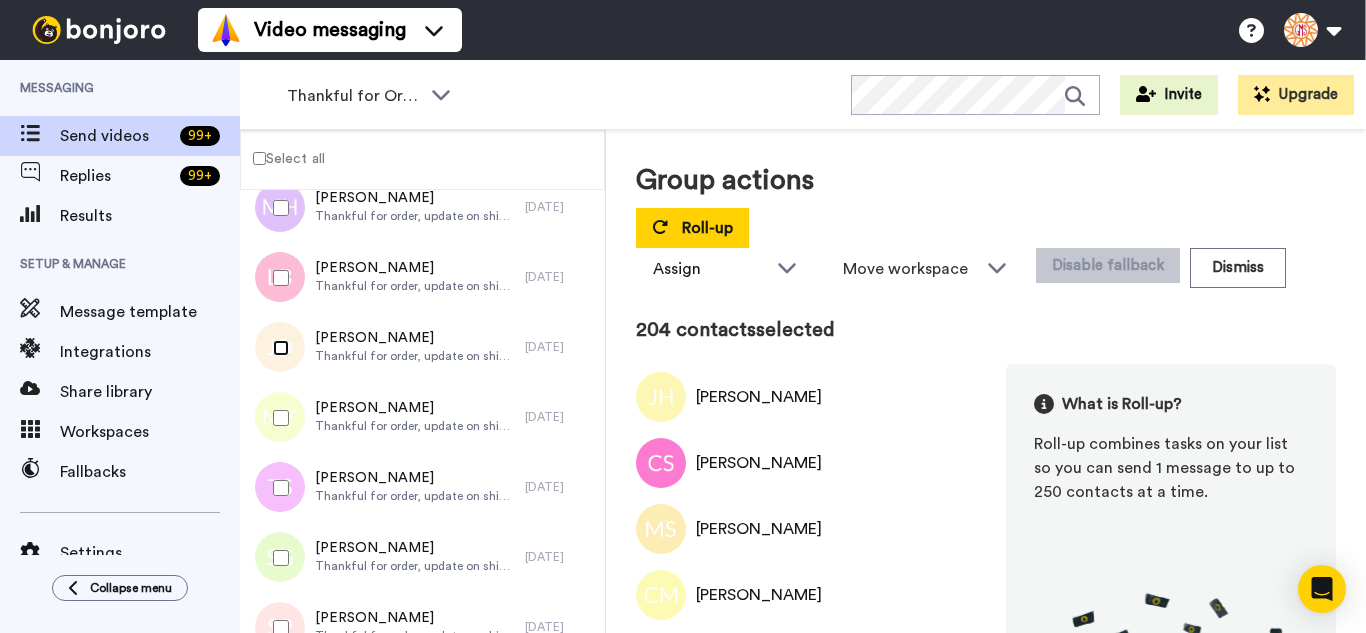 click at bounding box center (277, 348) 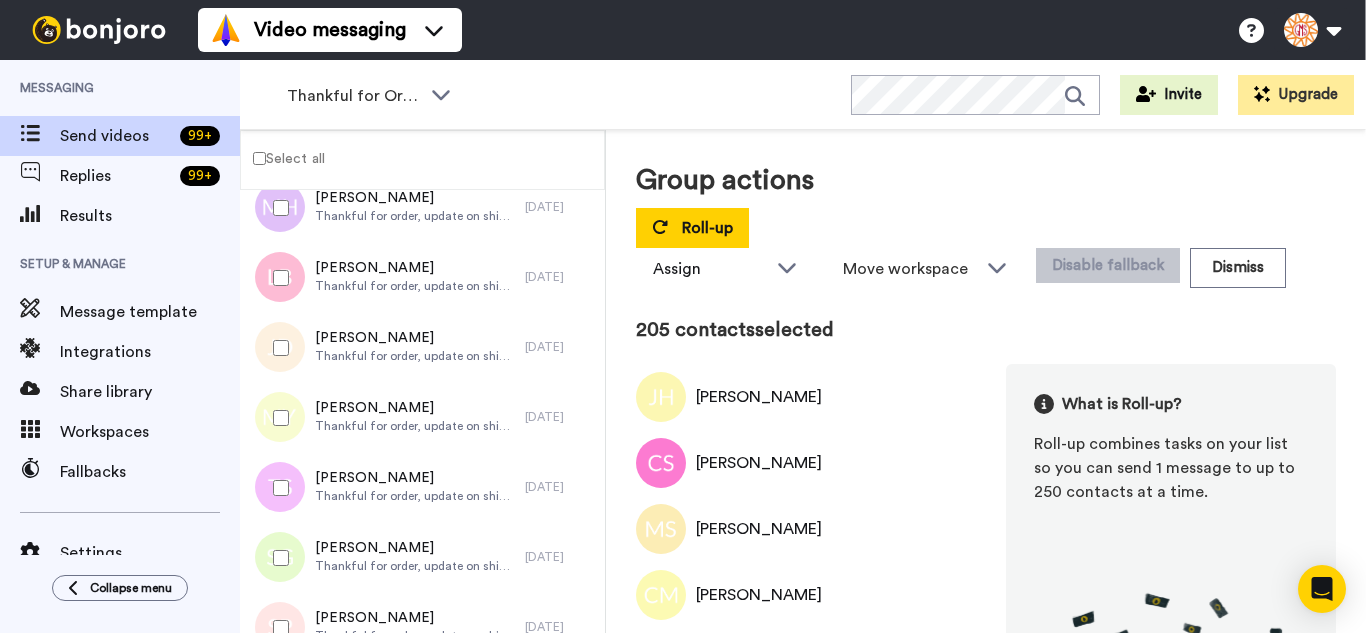 click at bounding box center [277, 418] 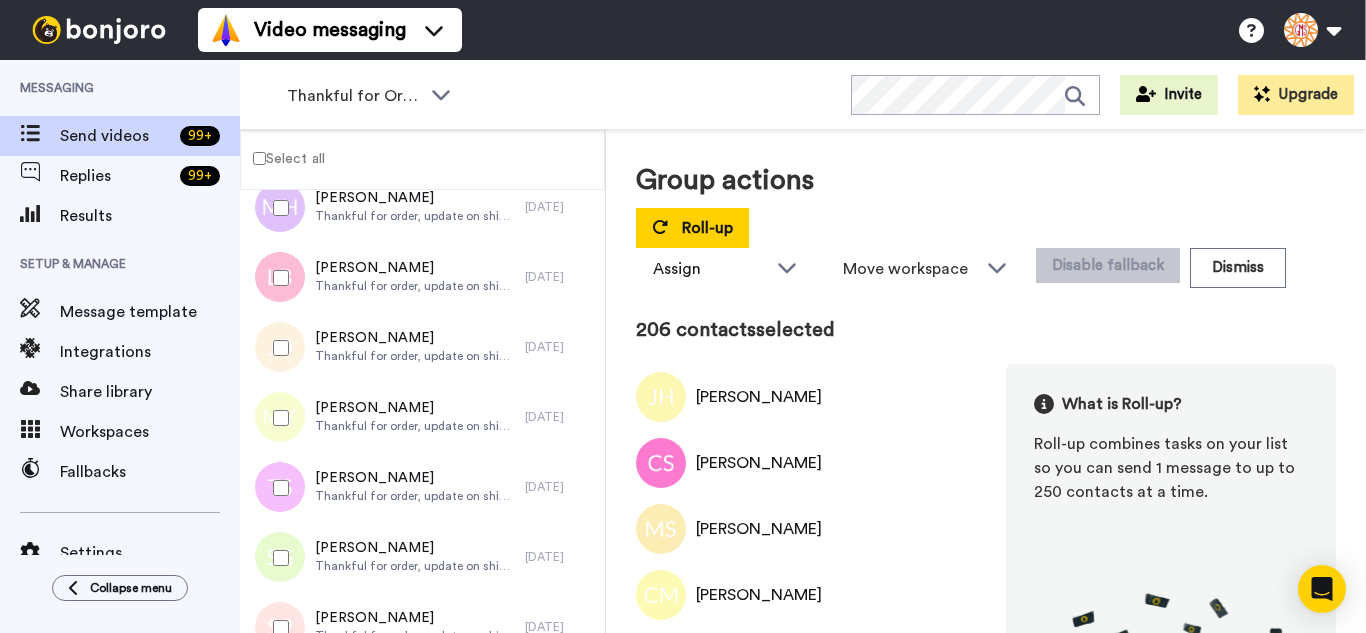 click on "July 11 Janet Houston Thankful for order, update on shipping. 3 days ago Carla Sloan Thankful for order, update on shipping. 3 days ago Maureen S. Bradley Thankful for order, update on shipping. 3 days ago Carolyn Meisner Thankful for order, update on shipping. 3 days ago PATRICIA WELTY Thankful for order, update on shipping. 3 days ago Lisa Rood Thankful for order, update on shipping. 3 days ago Linda Rutledge Thankful for order, update on shipping. 3 days ago Sherry Hughes Thankful for order, update on shipping. 3 days ago Brenda Howes Thankful for order, update on shipping. 3 days ago Deborah Senile Thankful for order, update on shipping. 3 days ago Sherry Mash Thankful for order, update on shipping. 3 days ago Dorothy Campbell Thankful for order, update on shipping. 3 days ago Priscilla Fairbanks Thankful for order, update on shipping. 3 days ago Shawna Boas Thankful for order, update on shipping. 3 days ago Karen Ellison Thankful for order, update on shipping. 3 days ago Diana Brown 3 days ago 3 days ago" at bounding box center (422, -6103) 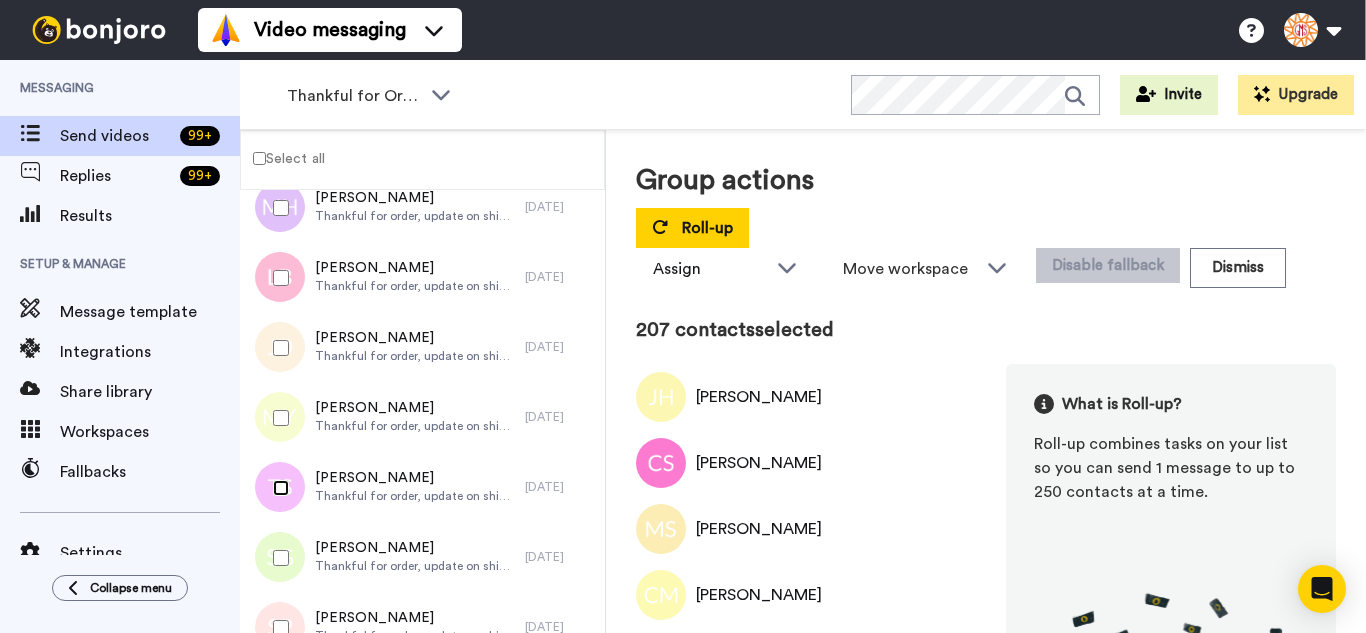 click at bounding box center [277, 488] 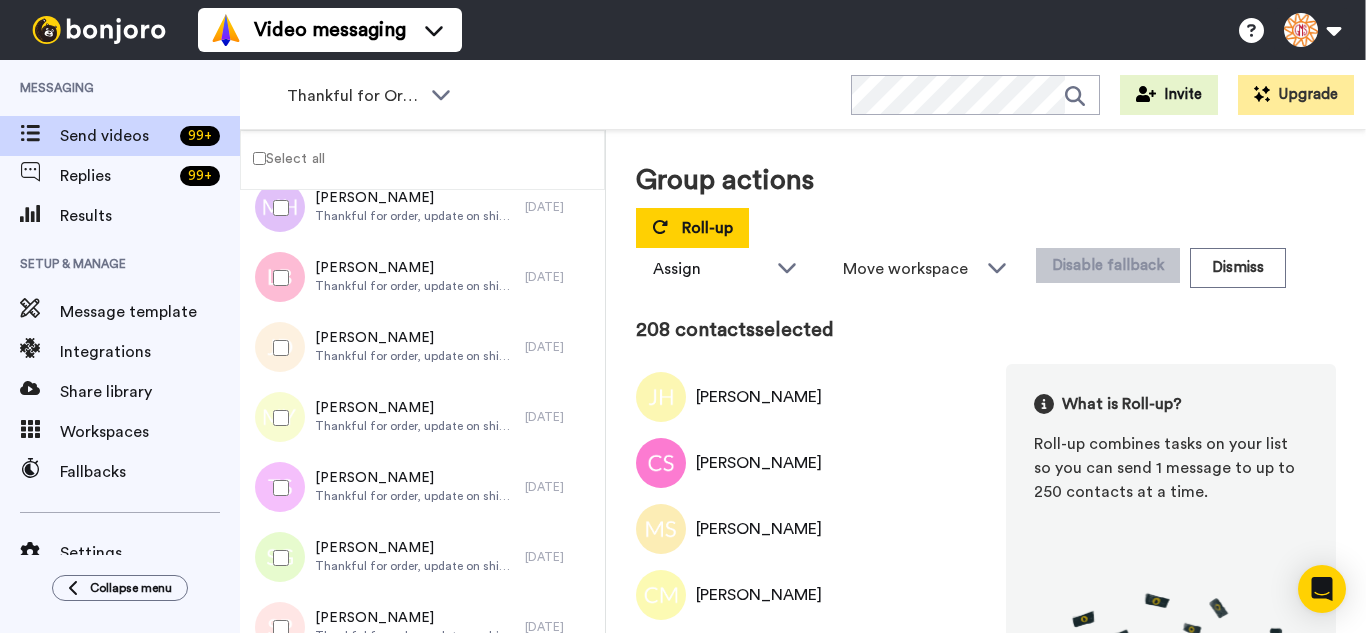 click at bounding box center (277, 628) 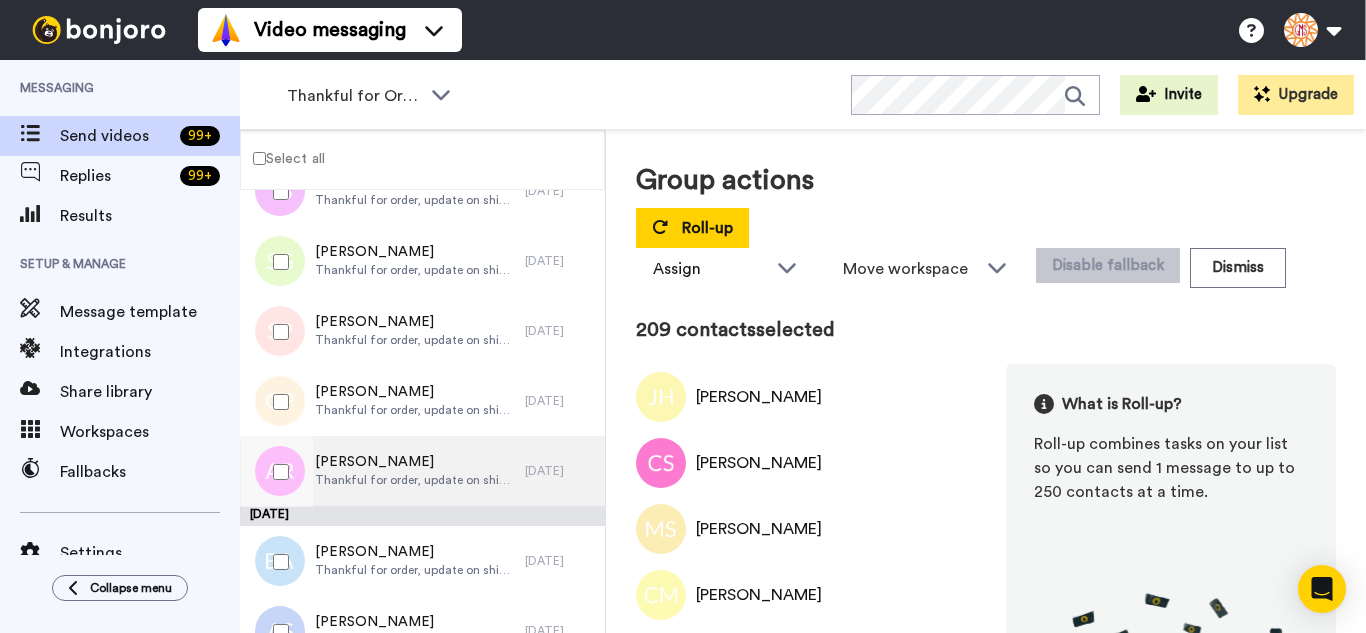 scroll, scrollTop: 14598, scrollLeft: 0, axis: vertical 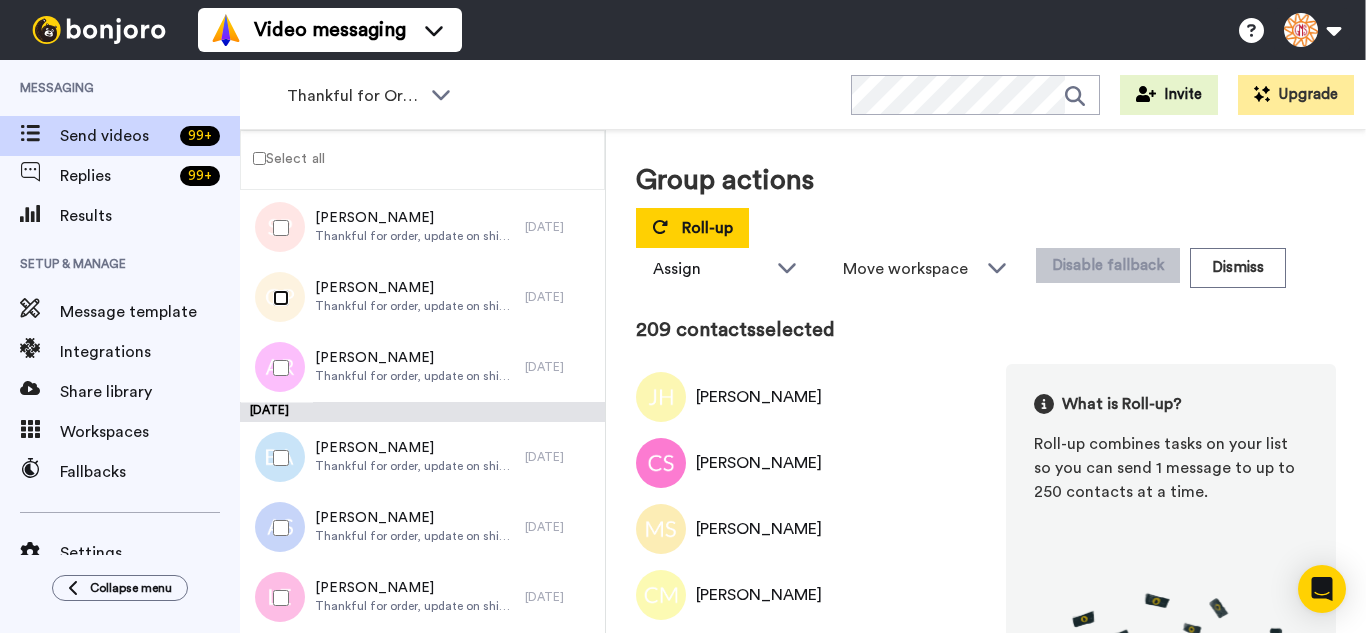click at bounding box center [277, 298] 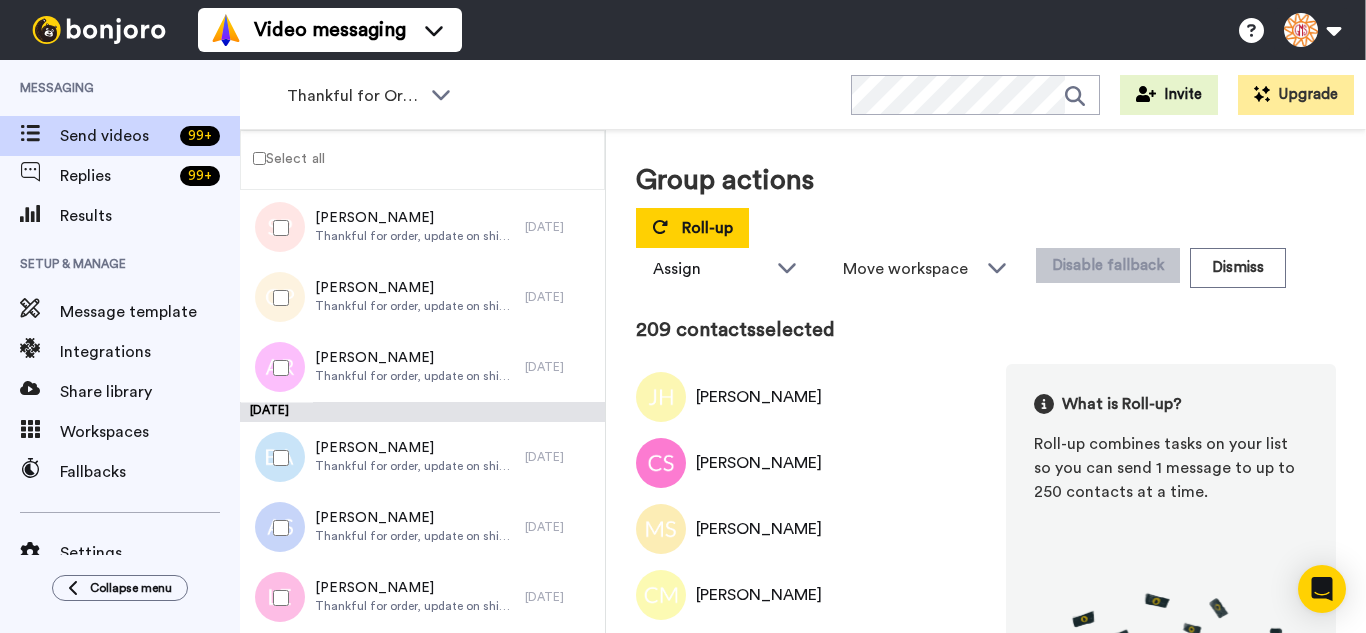 click at bounding box center (277, 368) 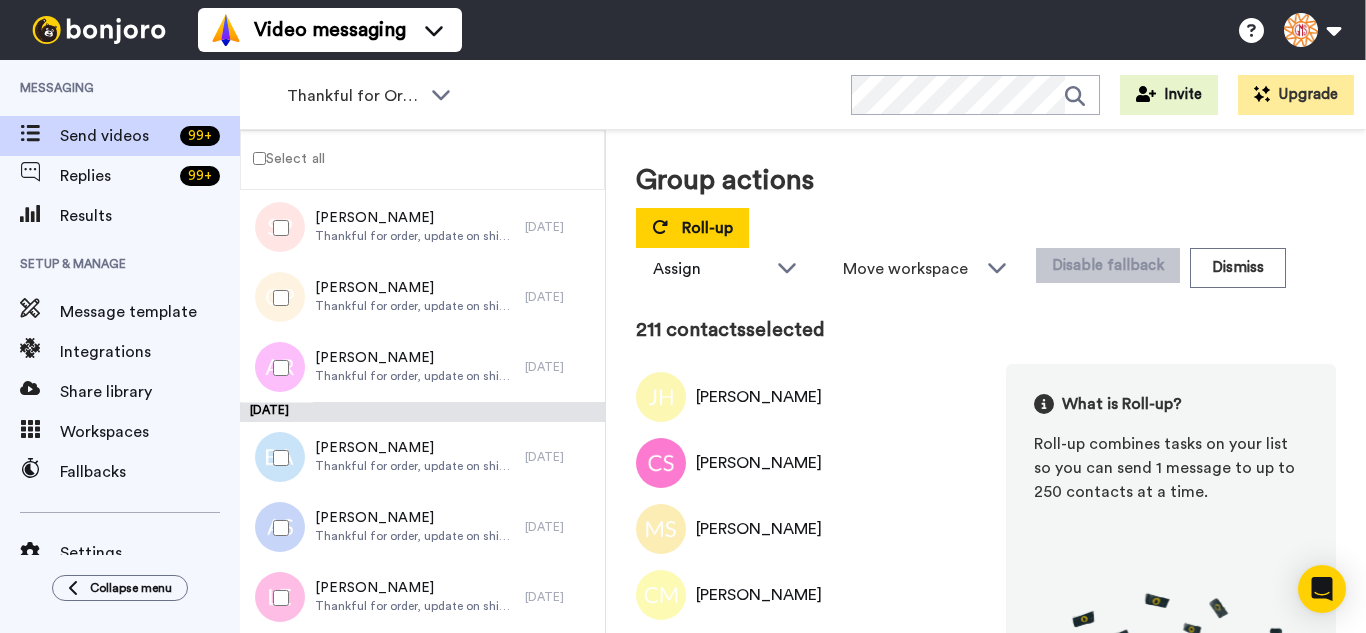 click at bounding box center [277, 458] 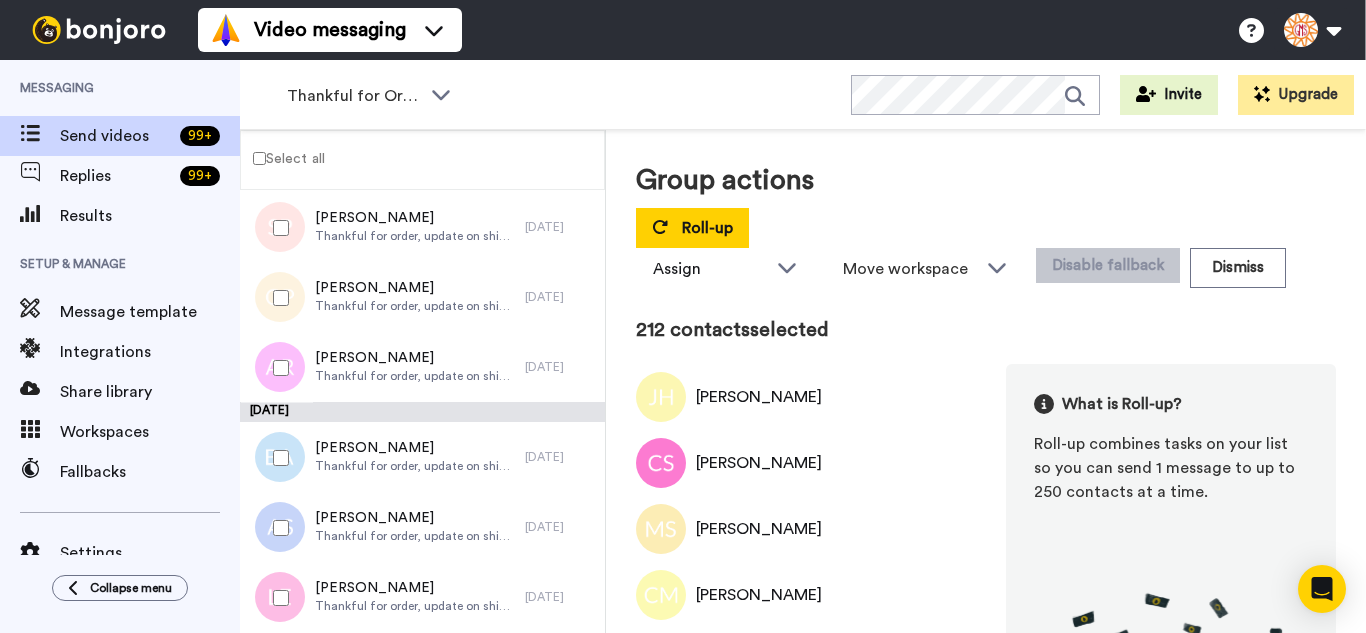 click at bounding box center (277, 528) 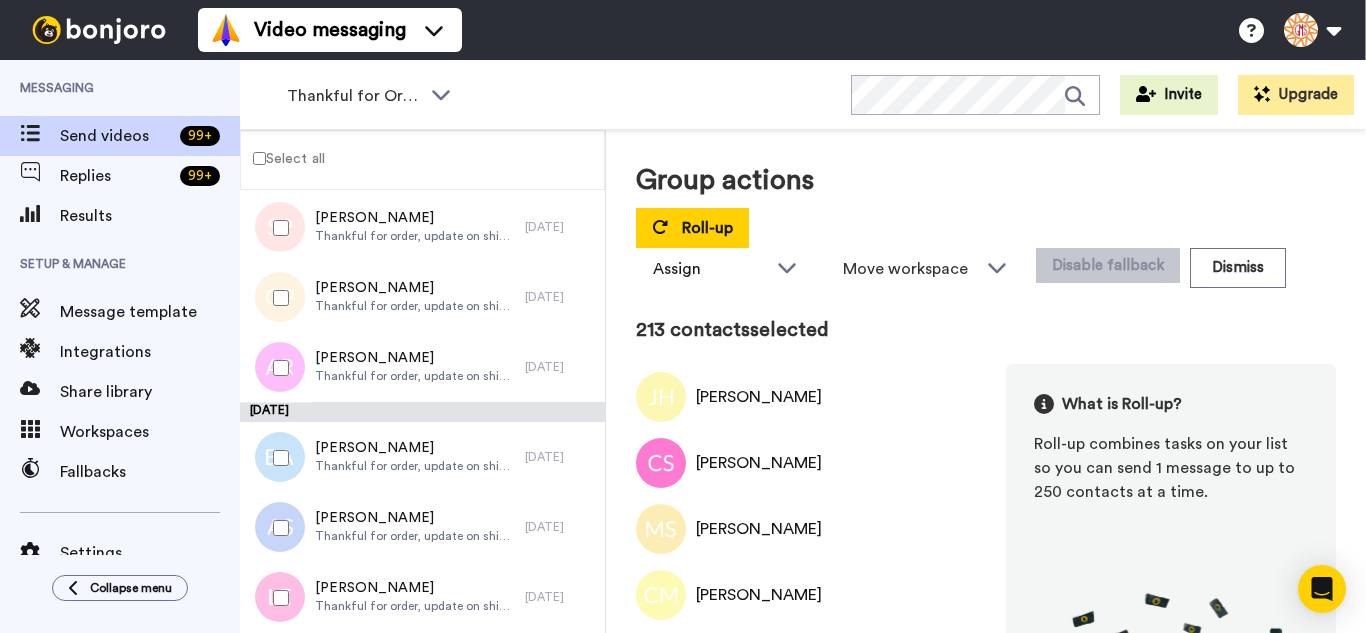 click at bounding box center [277, 598] 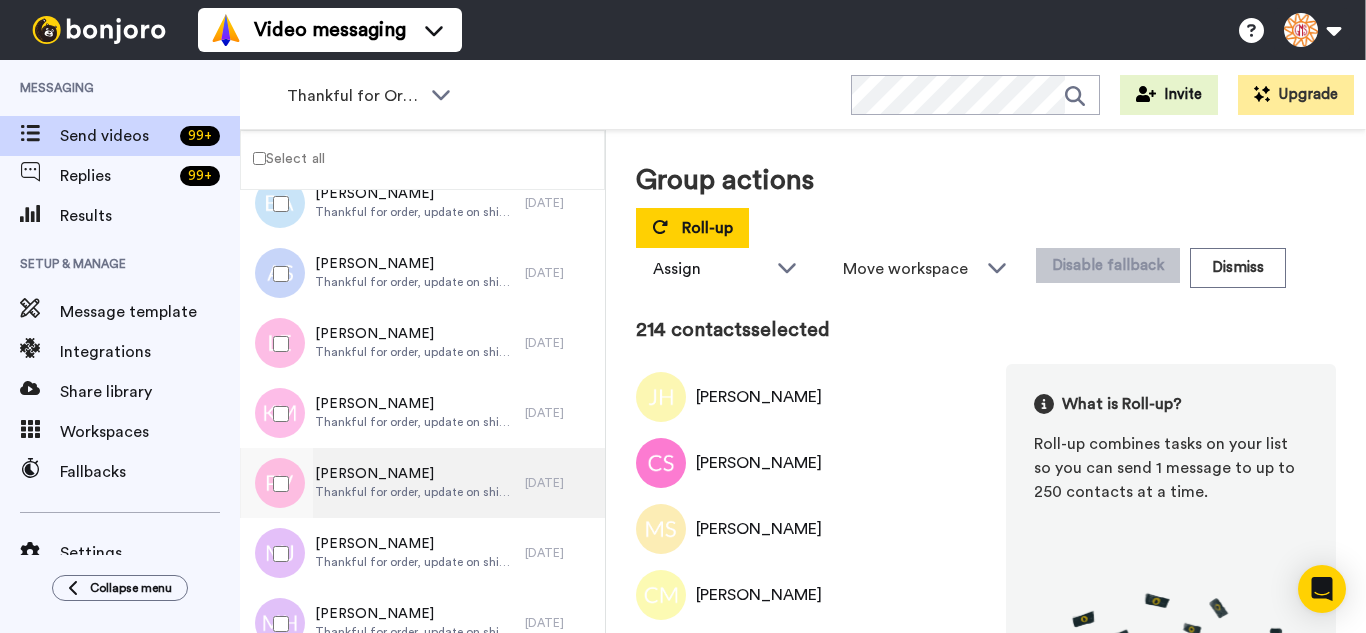 scroll, scrollTop: 14898, scrollLeft: 0, axis: vertical 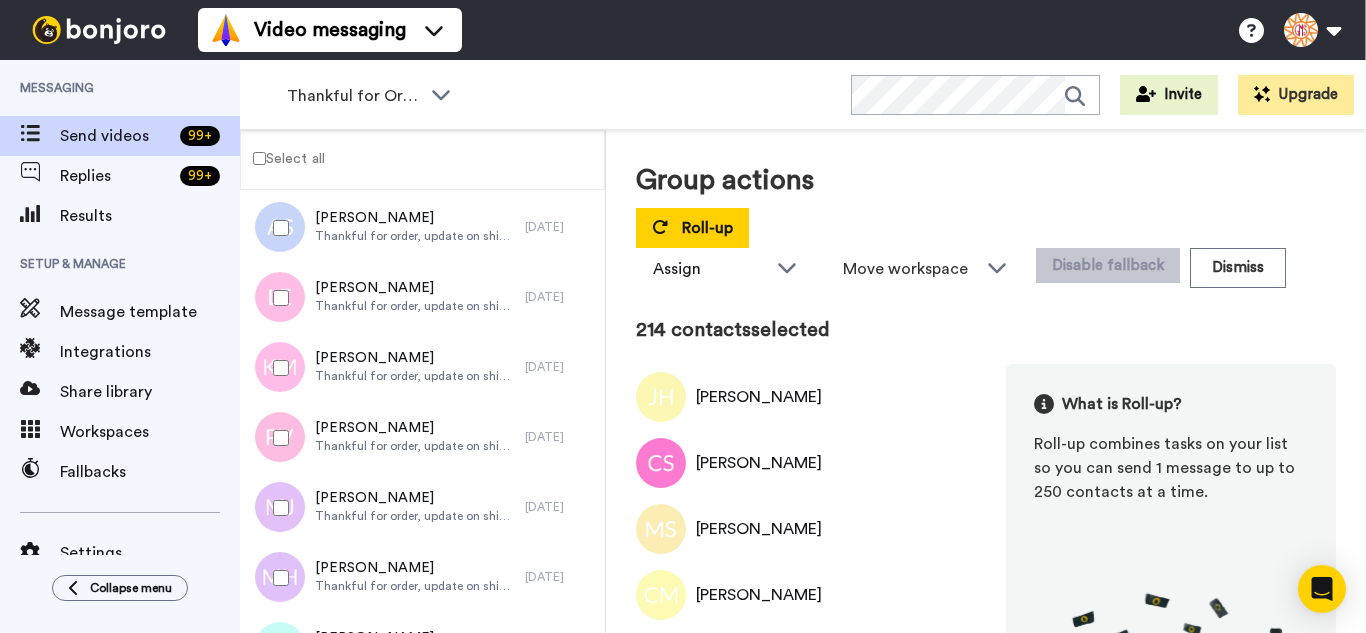 click at bounding box center [277, 368] 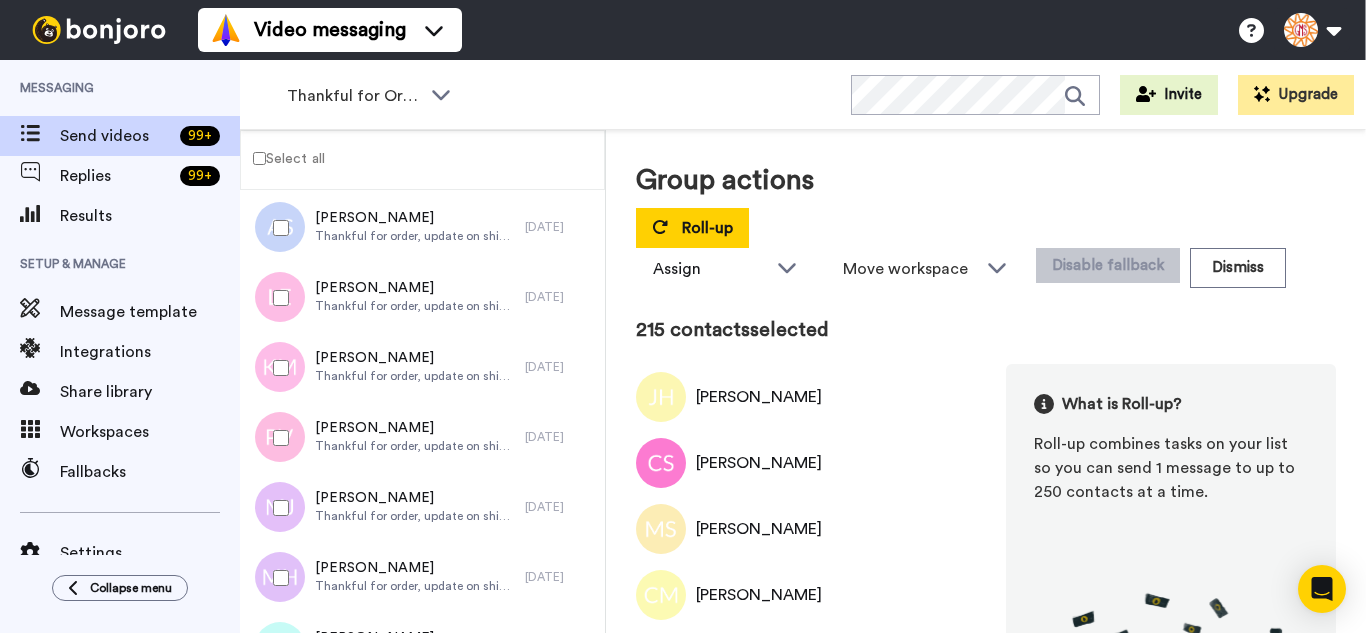 click at bounding box center (277, 508) 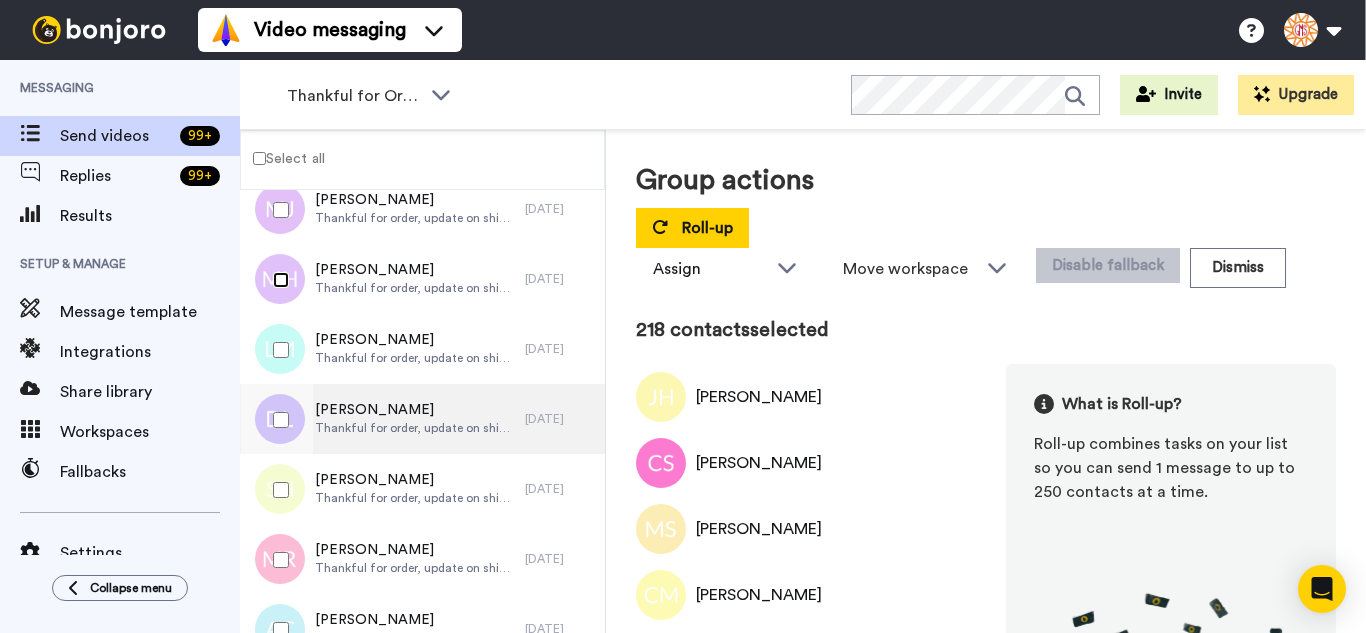 scroll, scrollTop: 15198, scrollLeft: 0, axis: vertical 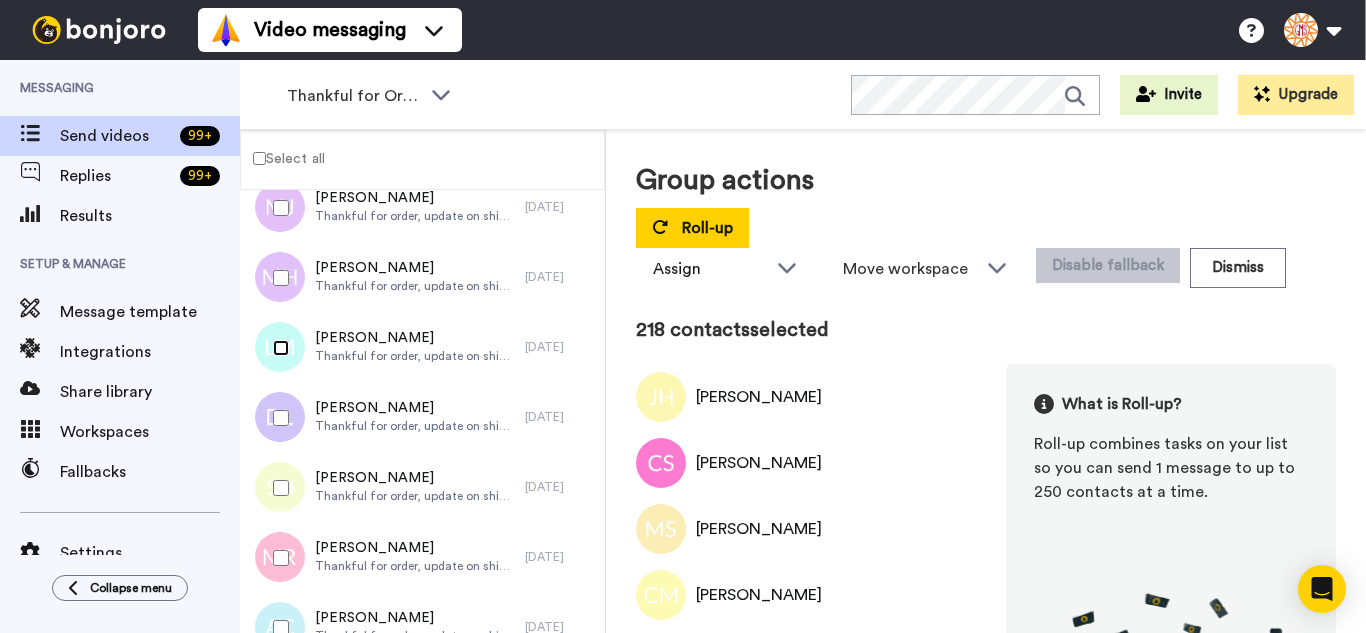 click at bounding box center [277, 348] 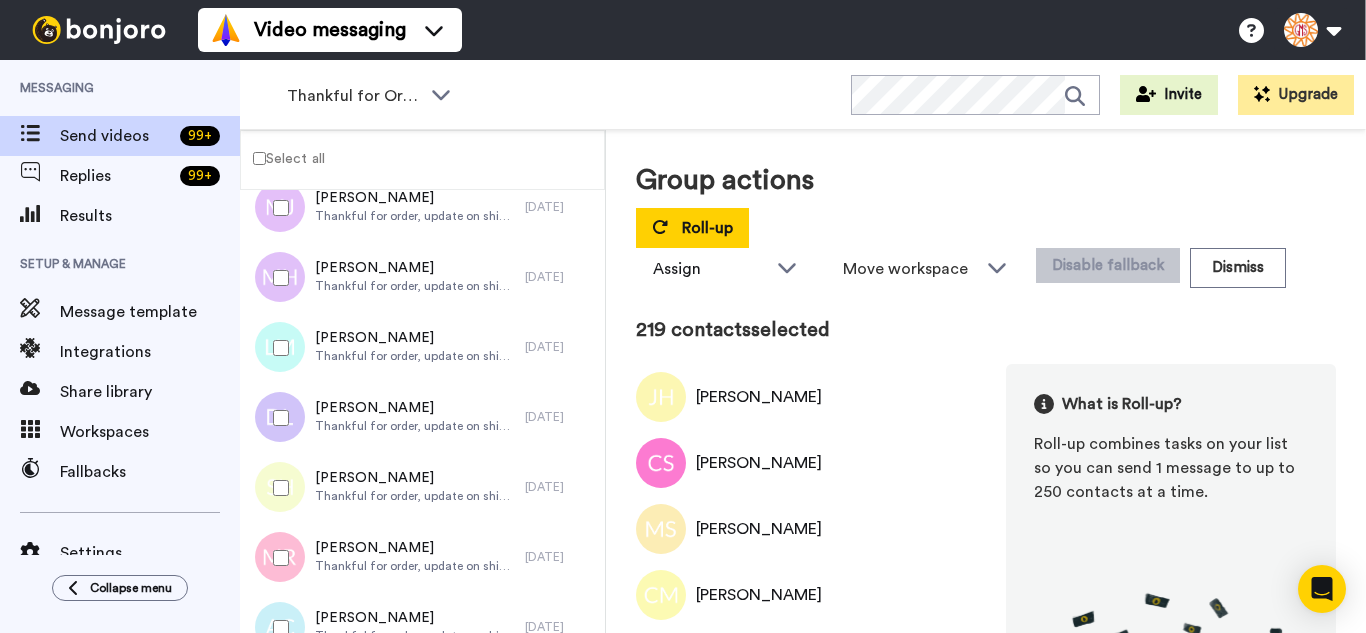 click on "July 11 Janet Houston Thankful for order, update on shipping. 3 days ago Carla Sloan Thankful for order, update on shipping. 3 days ago Maureen S. Bradley Thankful for order, update on shipping. 3 days ago Carolyn Meisner Thankful for order, update on shipping. 3 days ago PATRICIA WELTY Thankful for order, update on shipping. 3 days ago Lisa Rood Thankful for order, update on shipping. 3 days ago Linda Rutledge Thankful for order, update on shipping. 3 days ago Sherry Hughes Thankful for order, update on shipping. 3 days ago Brenda Howes Thankful for order, update on shipping. 3 days ago Deborah Senile Thankful for order, update on shipping. 3 days ago Sherry Mash Thankful for order, update on shipping. 3 days ago Dorothy Campbell Thankful for order, update on shipping. 3 days ago Priscilla Fairbanks Thankful for order, update on shipping. 3 days ago Shawna Boas Thankful for order, update on shipping. 3 days ago Karen Ellison Thankful for order, update on shipping. 3 days ago Diana Brown 3 days ago 3 days ago" at bounding box center (422, -7103) 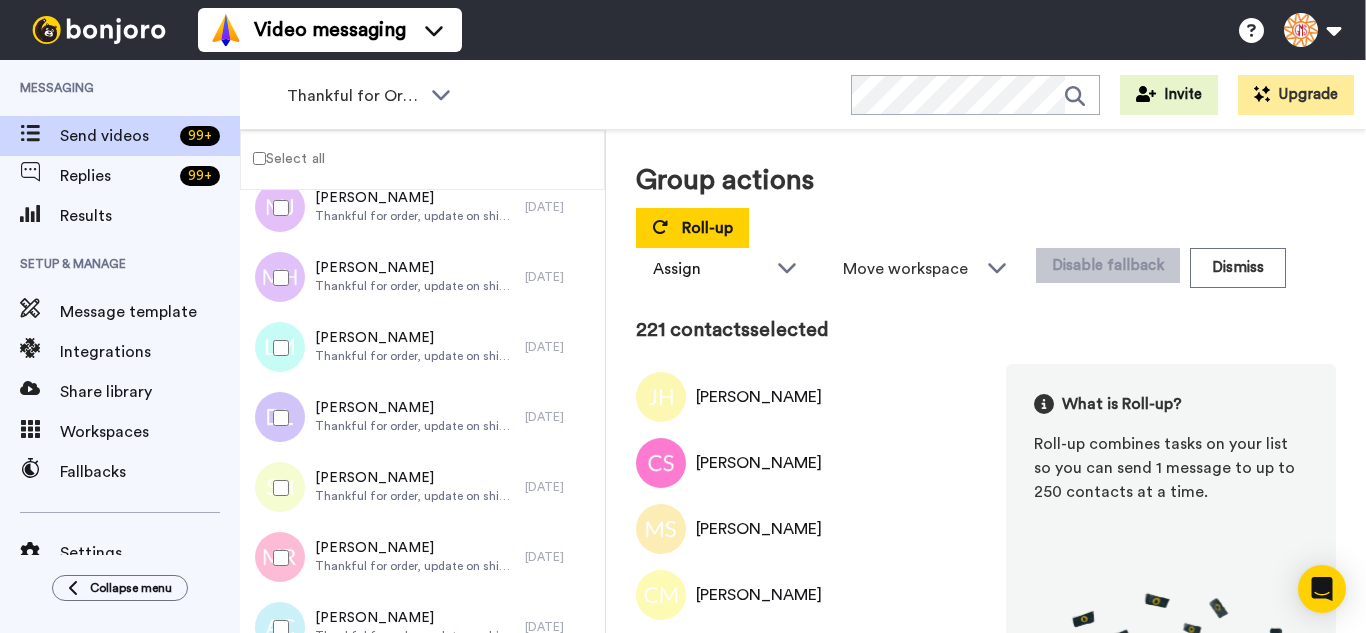 click at bounding box center (277, 488) 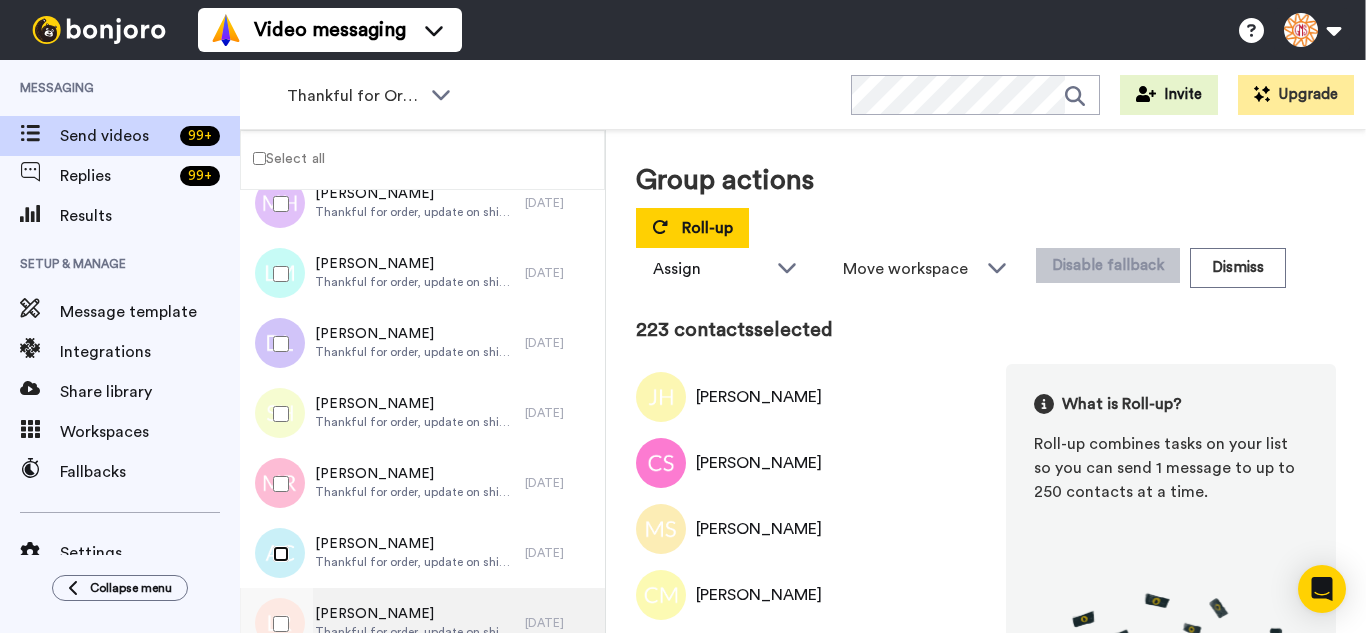 scroll, scrollTop: 15498, scrollLeft: 0, axis: vertical 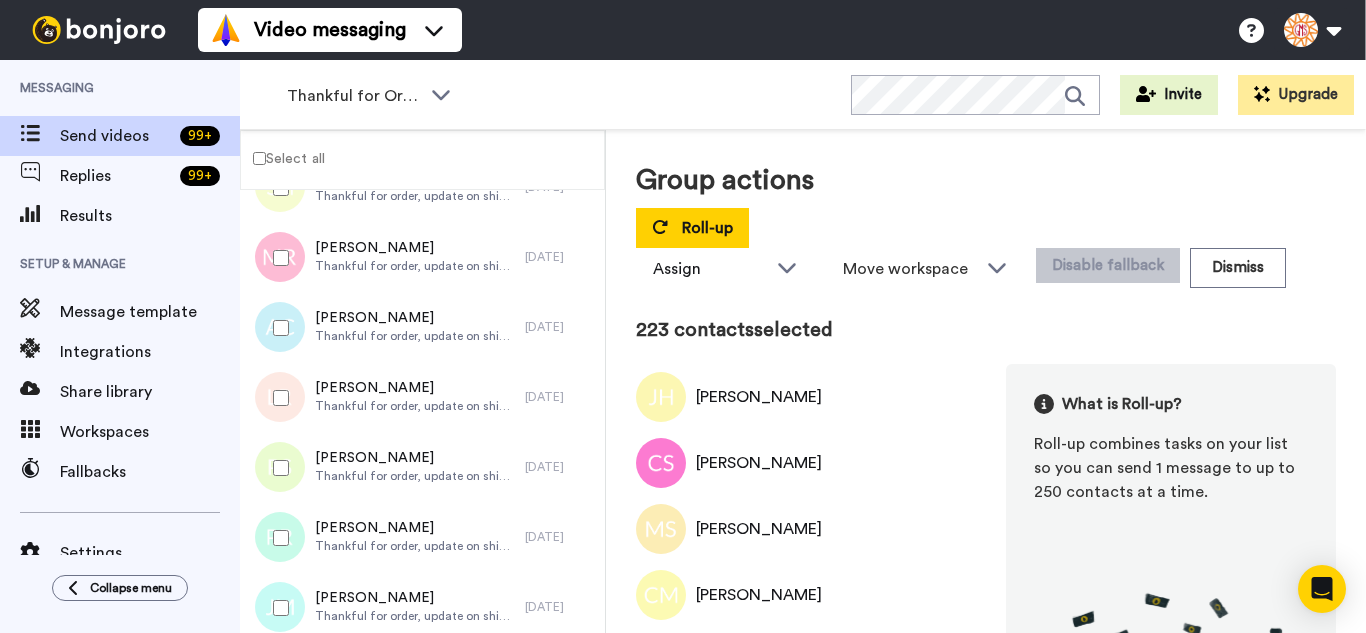 click at bounding box center (277, 398) 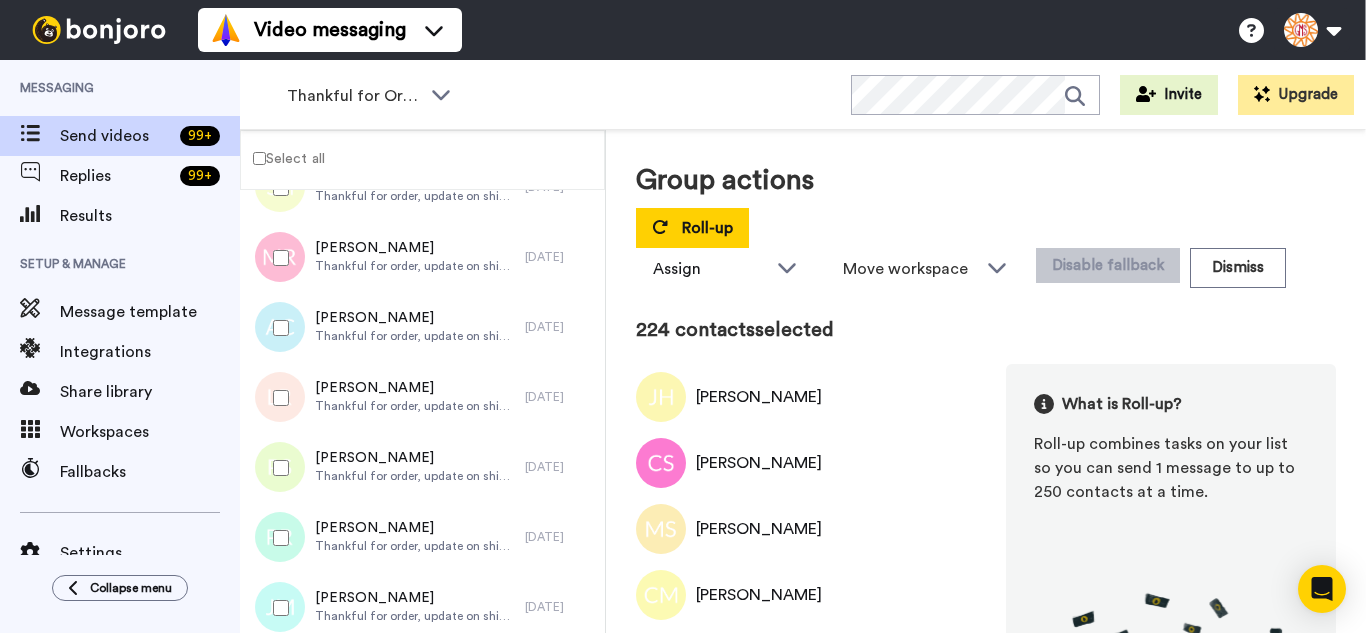 click at bounding box center (277, 468) 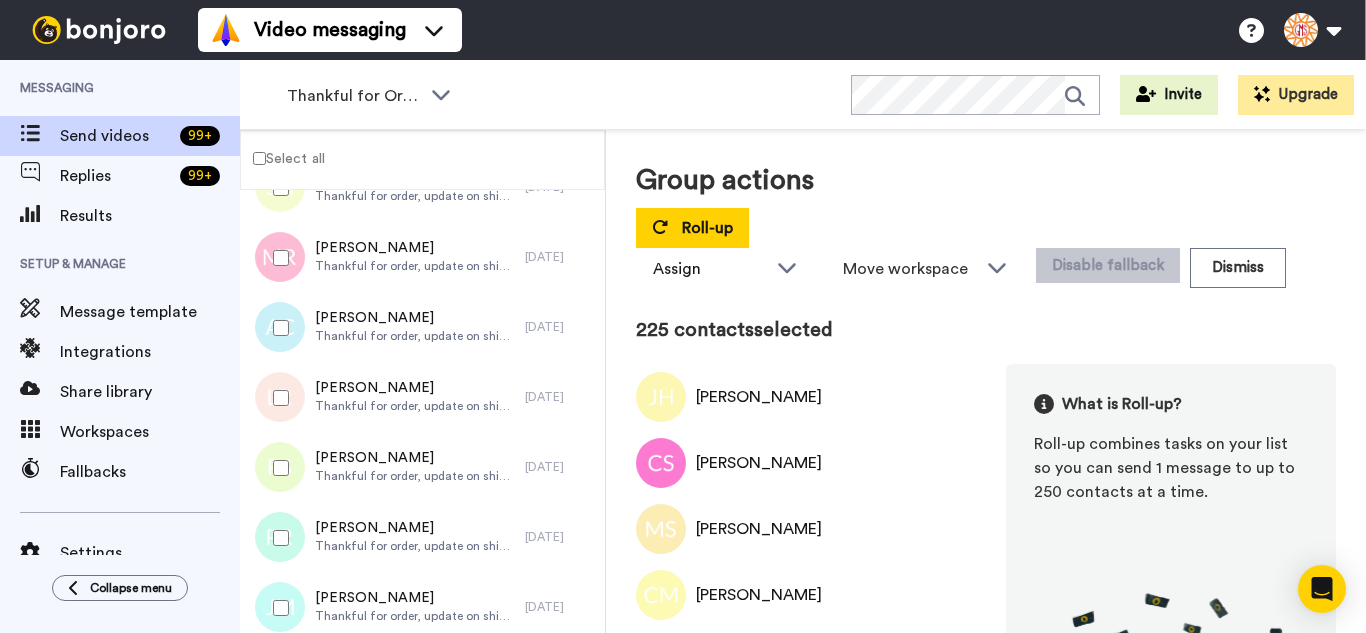click at bounding box center [277, 538] 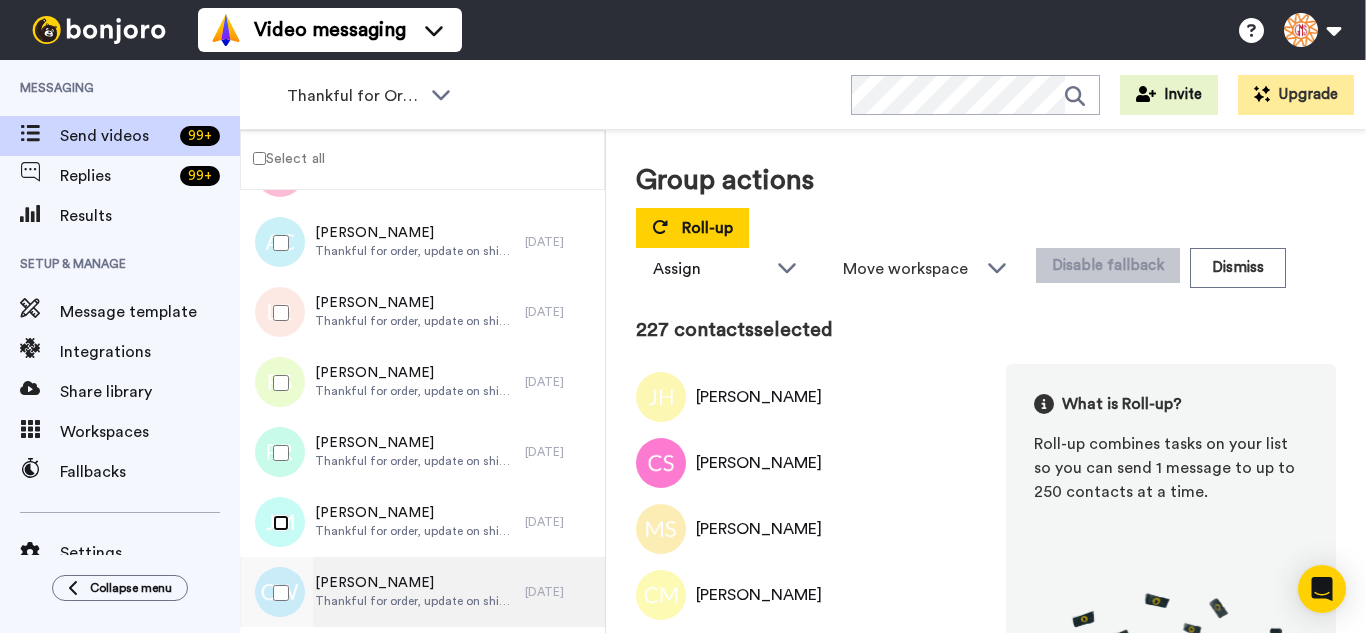 scroll, scrollTop: 15798, scrollLeft: 0, axis: vertical 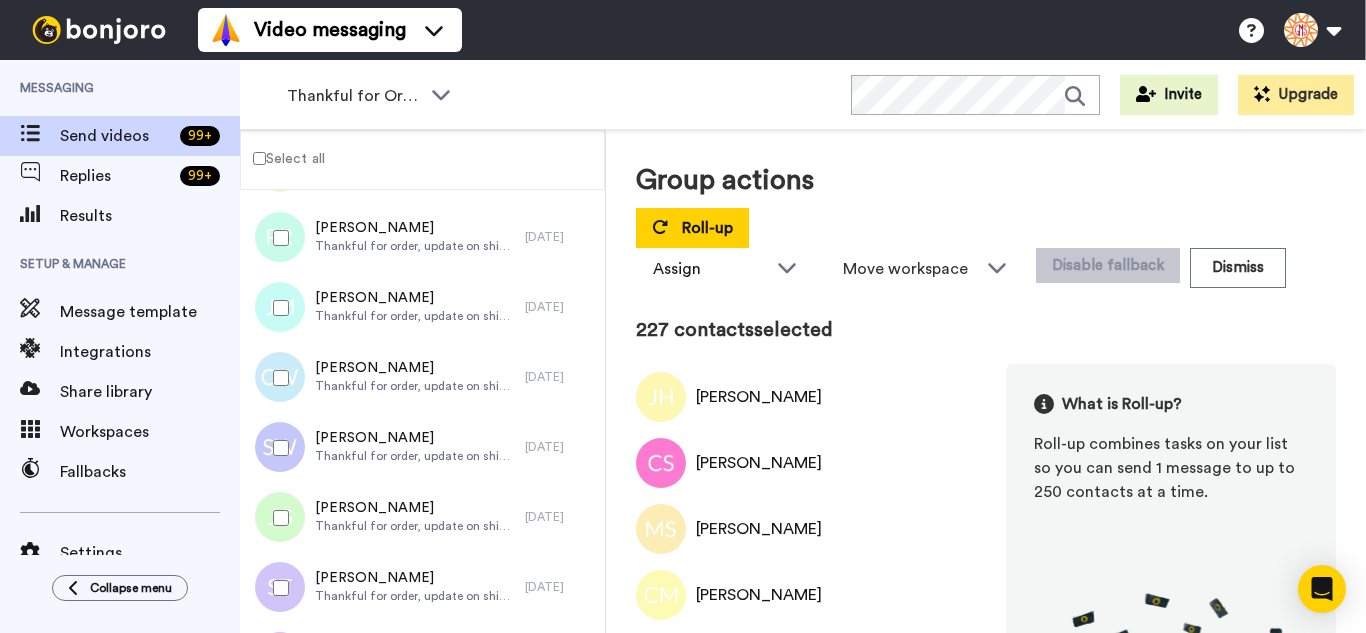 click at bounding box center (277, 378) 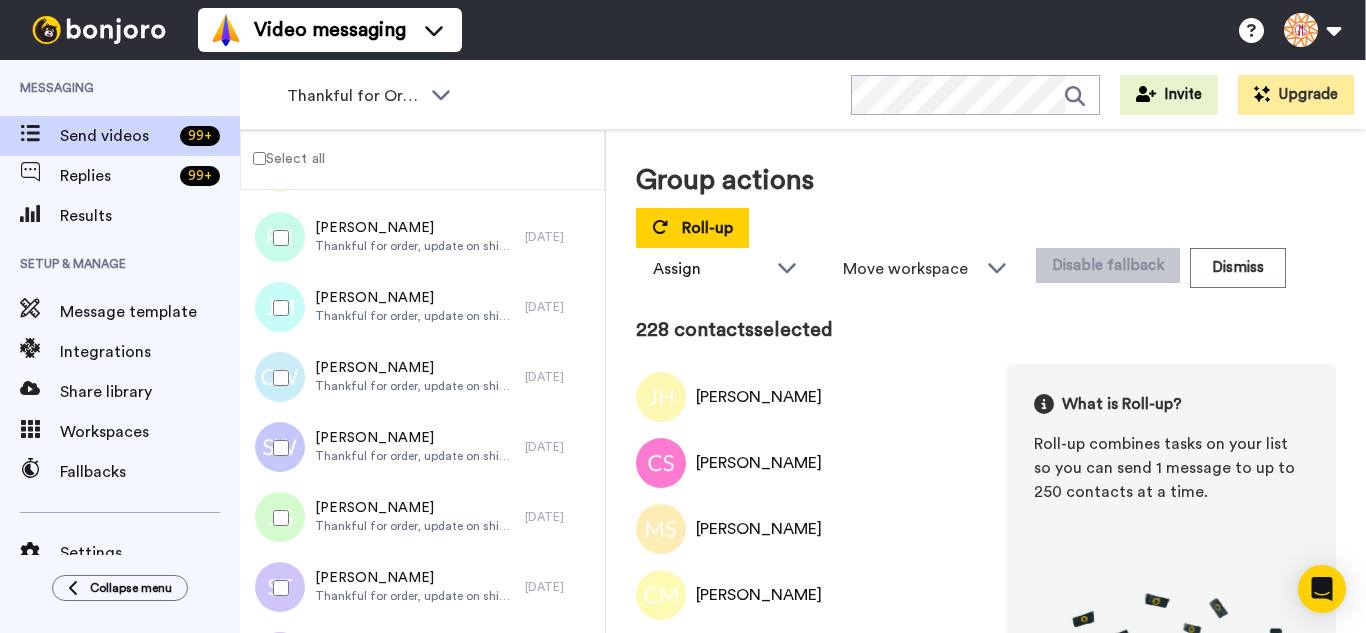 click at bounding box center [277, 448] 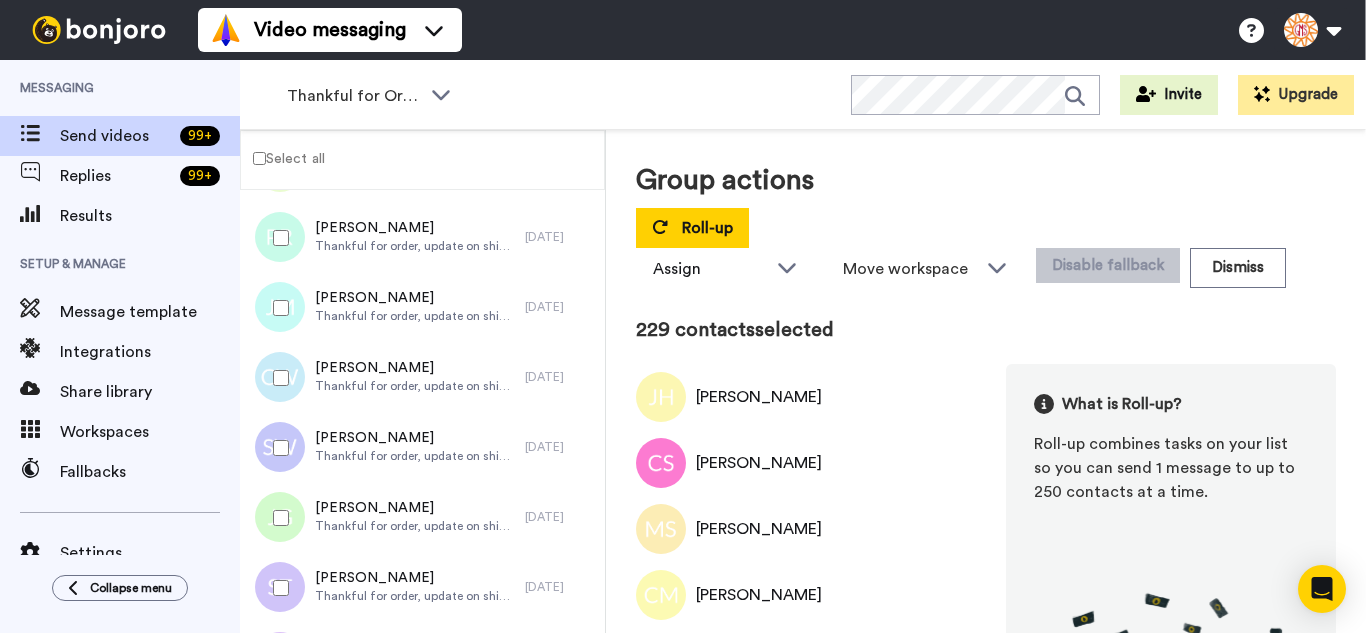 click at bounding box center [277, 518] 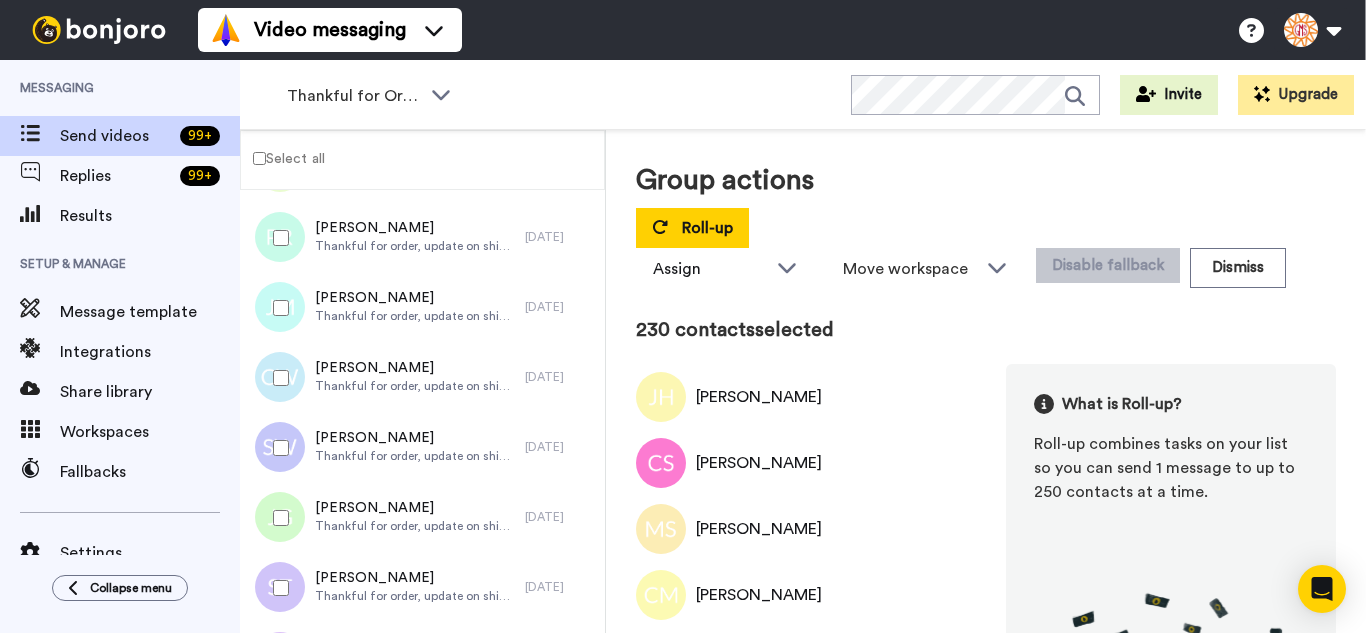 click at bounding box center [277, 588] 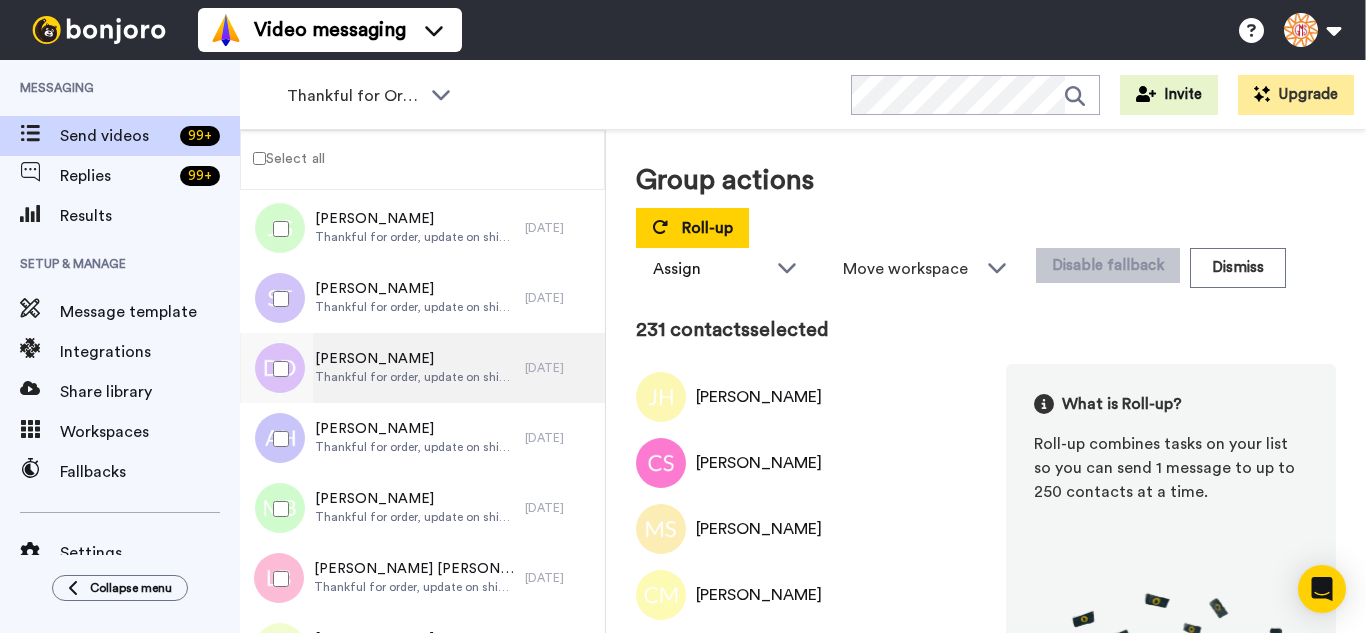 scroll, scrollTop: 16098, scrollLeft: 0, axis: vertical 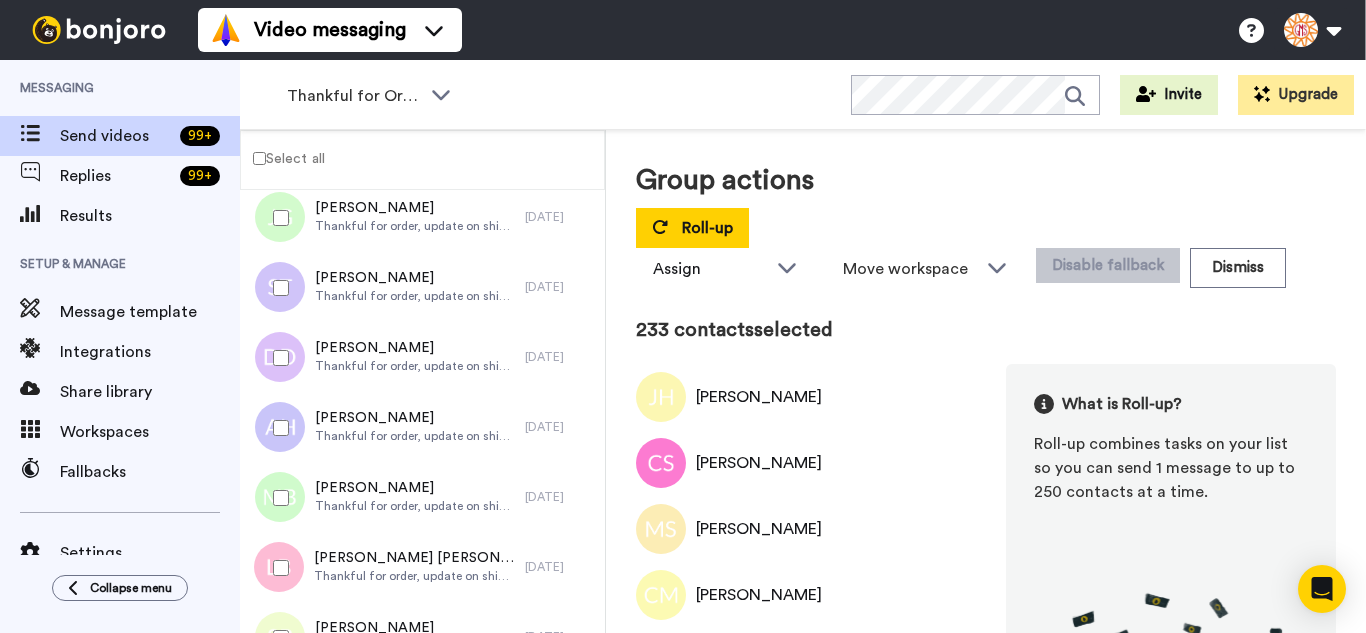 click at bounding box center [277, 498] 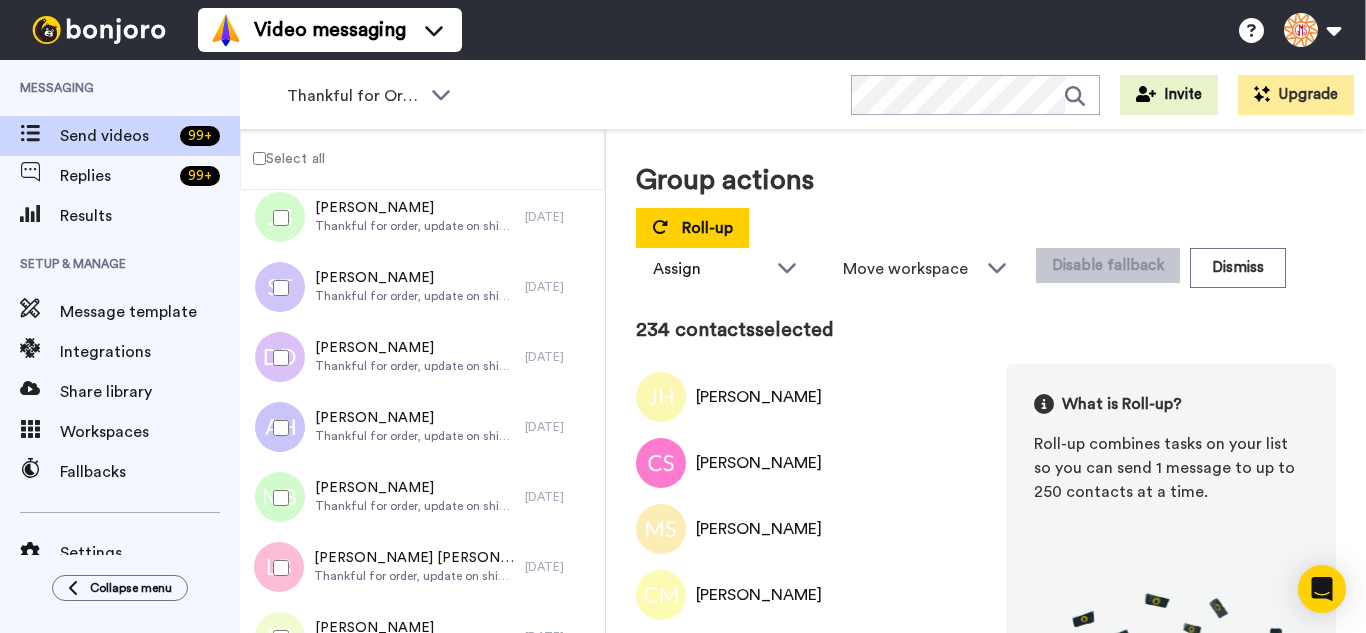 click at bounding box center (277, 568) 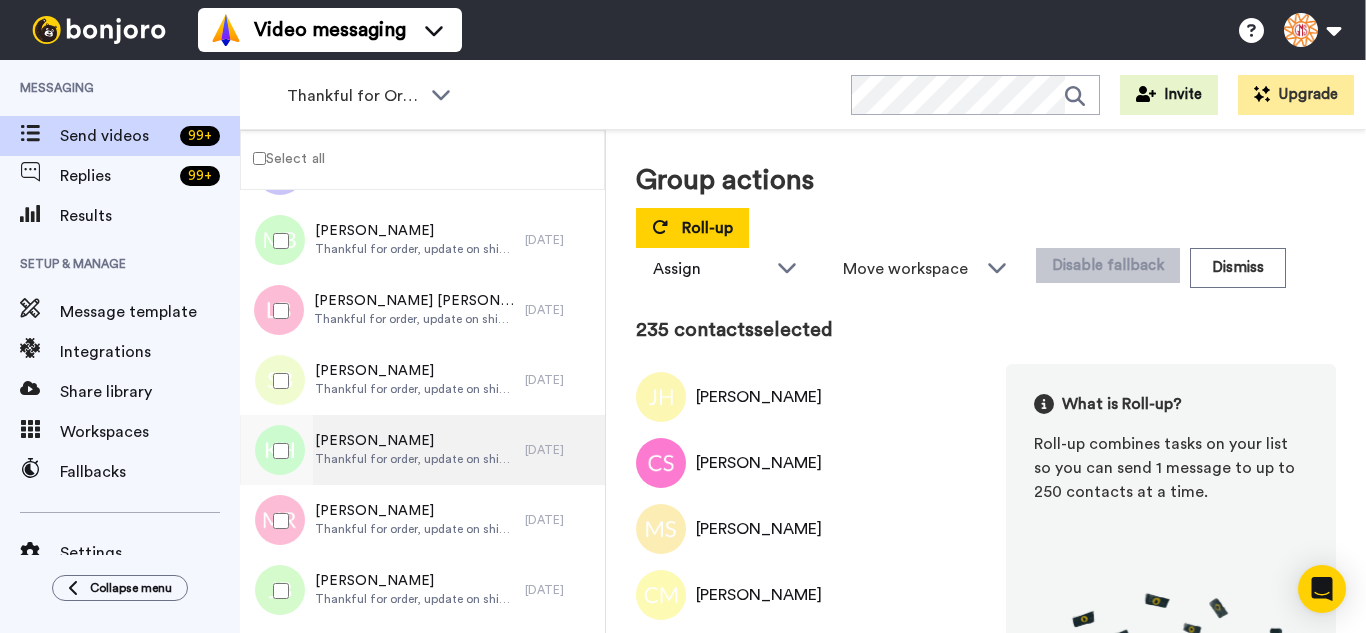 scroll, scrollTop: 16398, scrollLeft: 0, axis: vertical 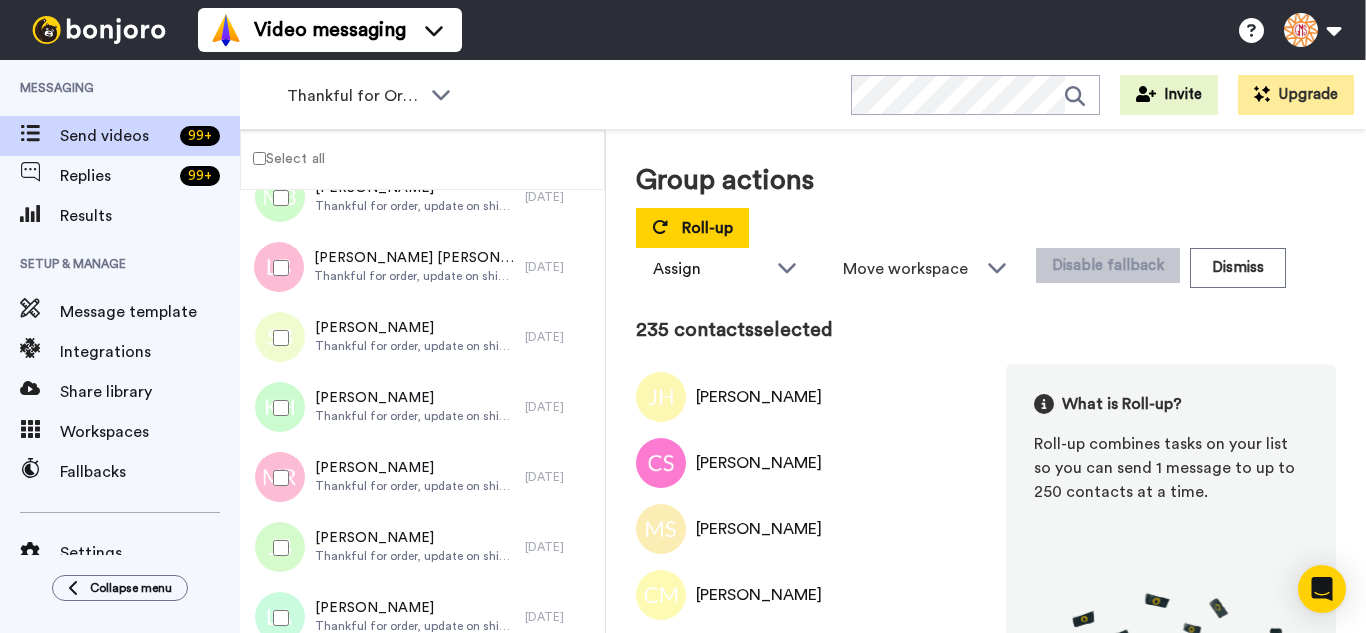 click at bounding box center (277, 338) 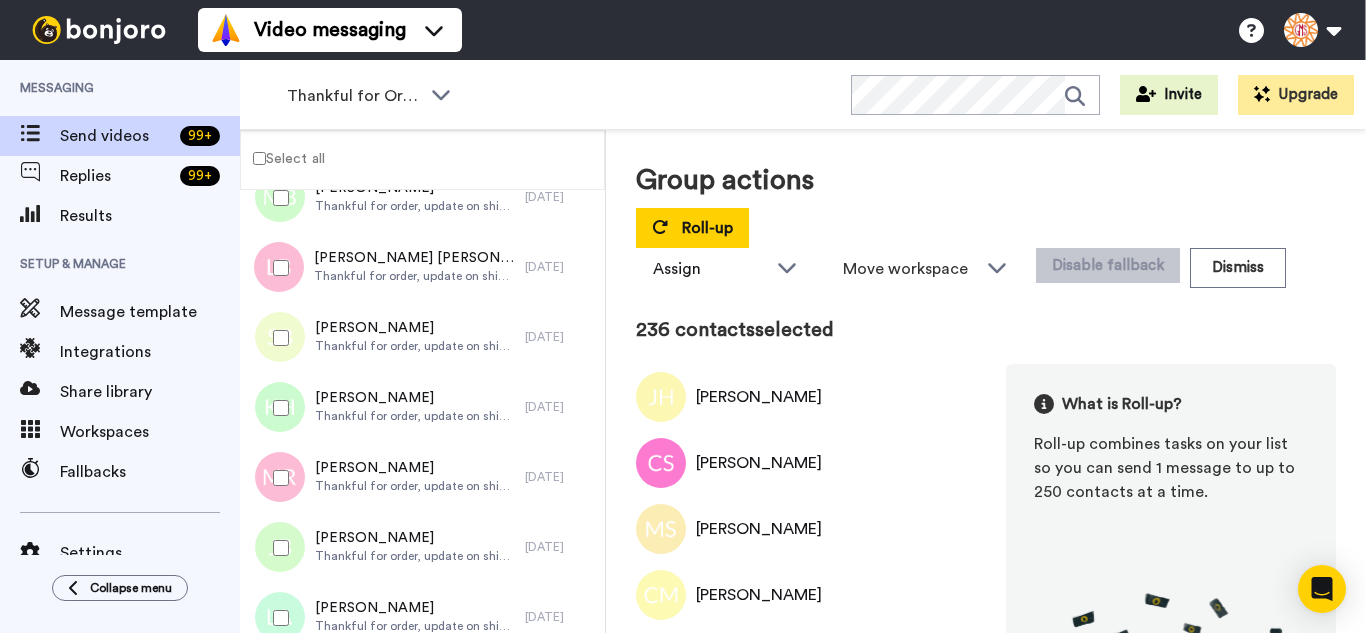 click at bounding box center [277, 478] 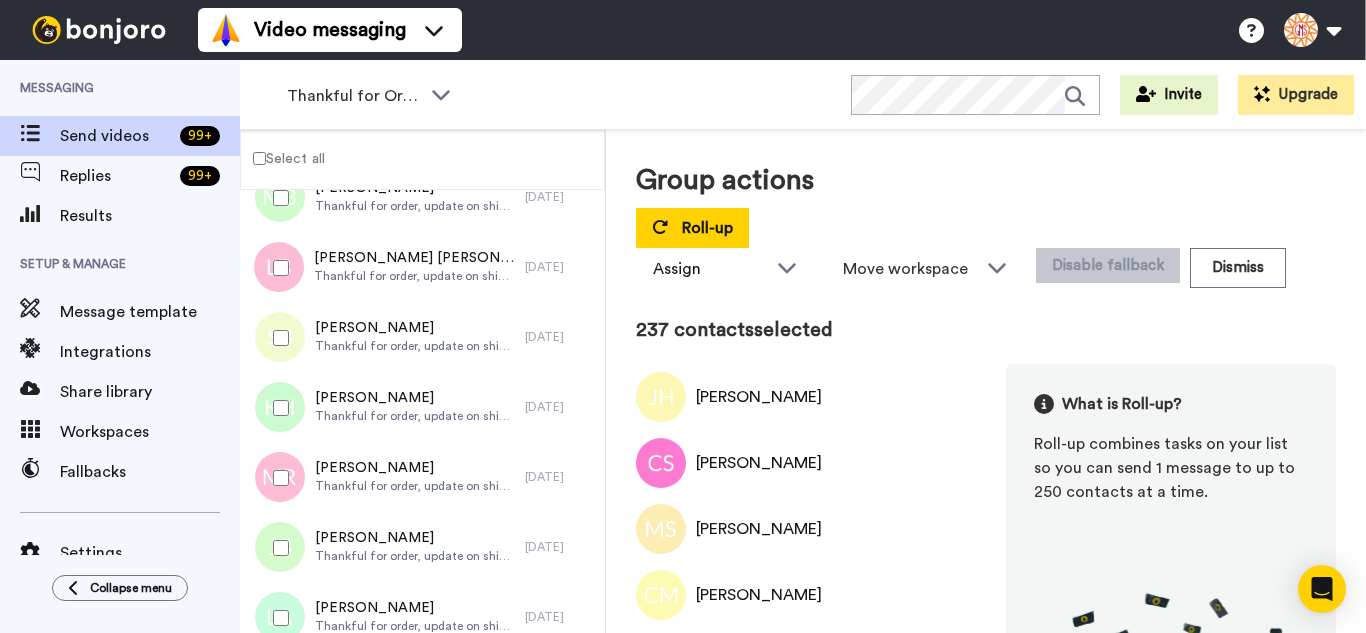 click at bounding box center (277, 548) 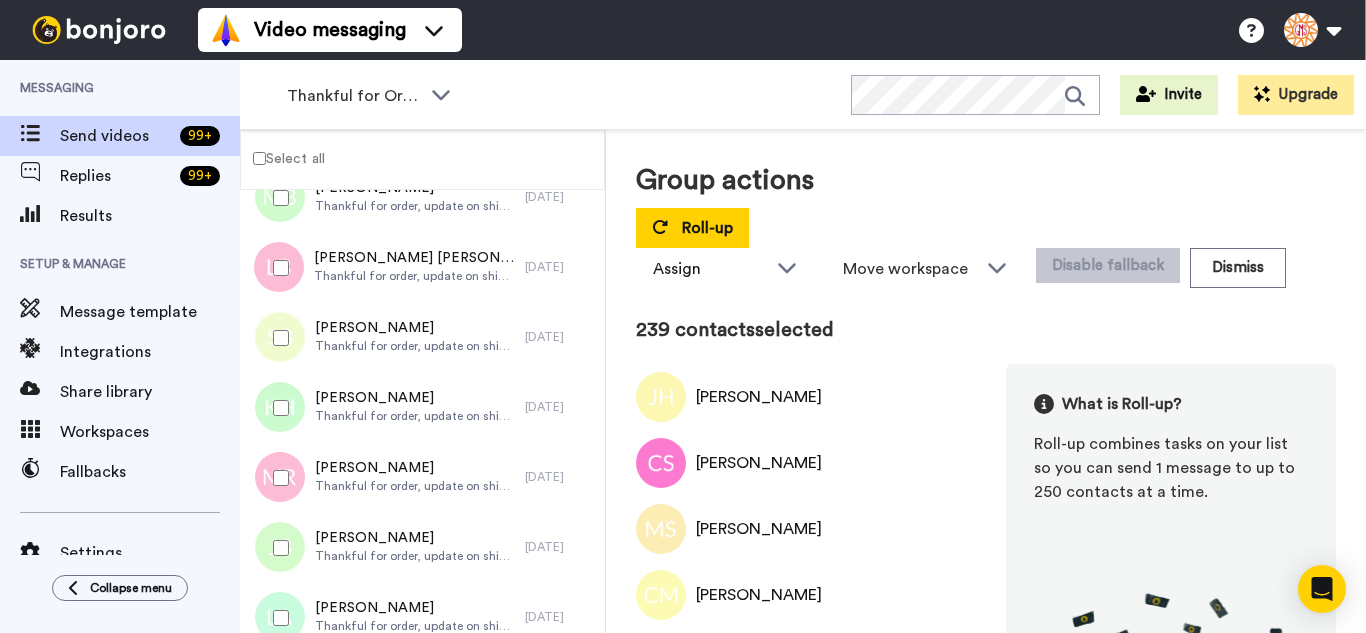 click at bounding box center [277, 618] 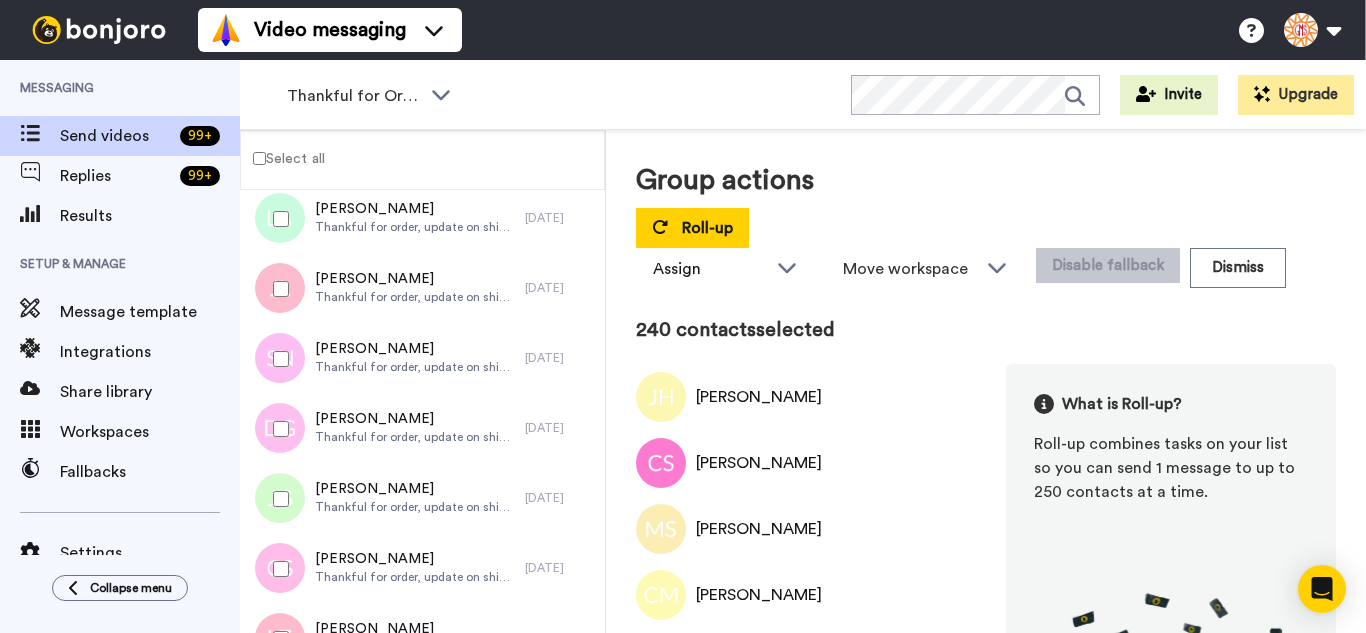scroll, scrollTop: 16798, scrollLeft: 0, axis: vertical 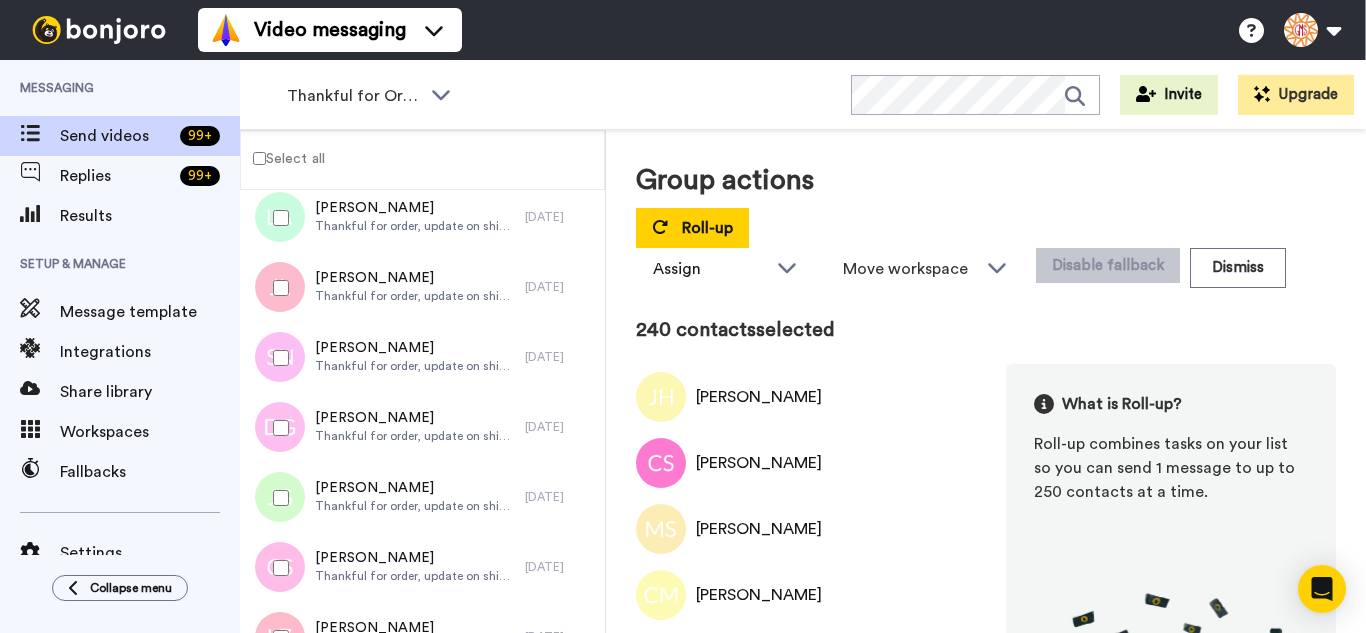 click at bounding box center [277, 288] 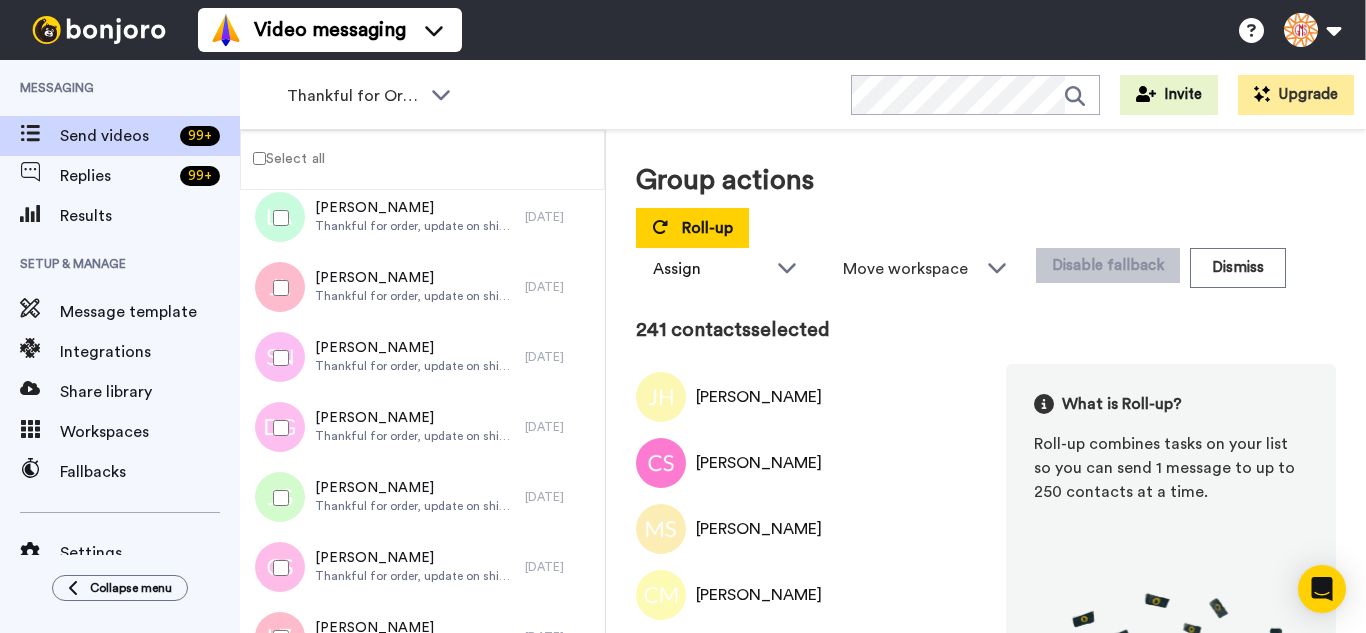 click at bounding box center [277, 358] 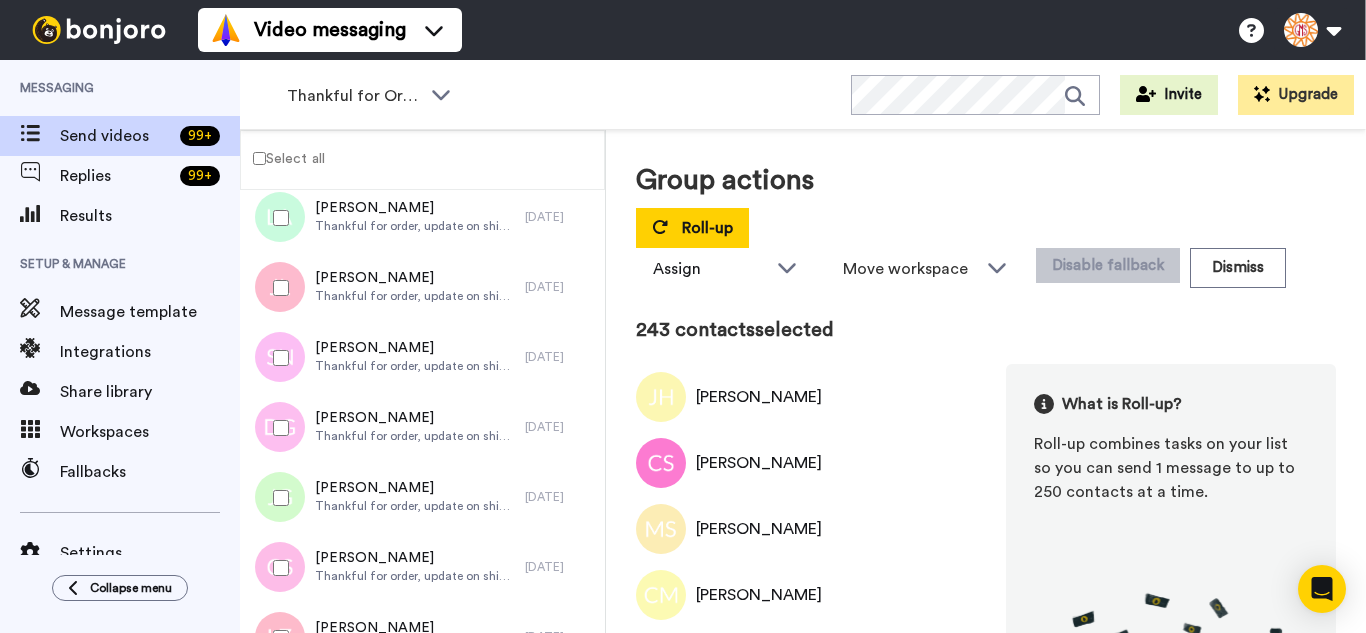 click at bounding box center [277, 498] 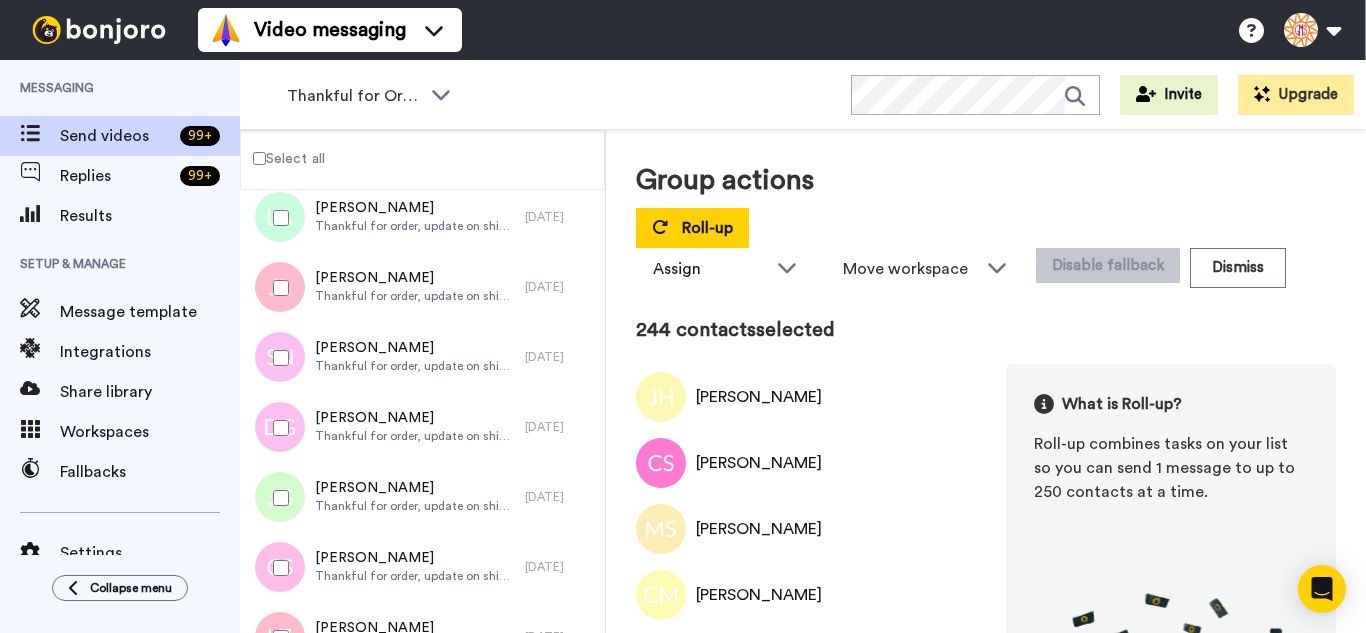 click at bounding box center (277, 568) 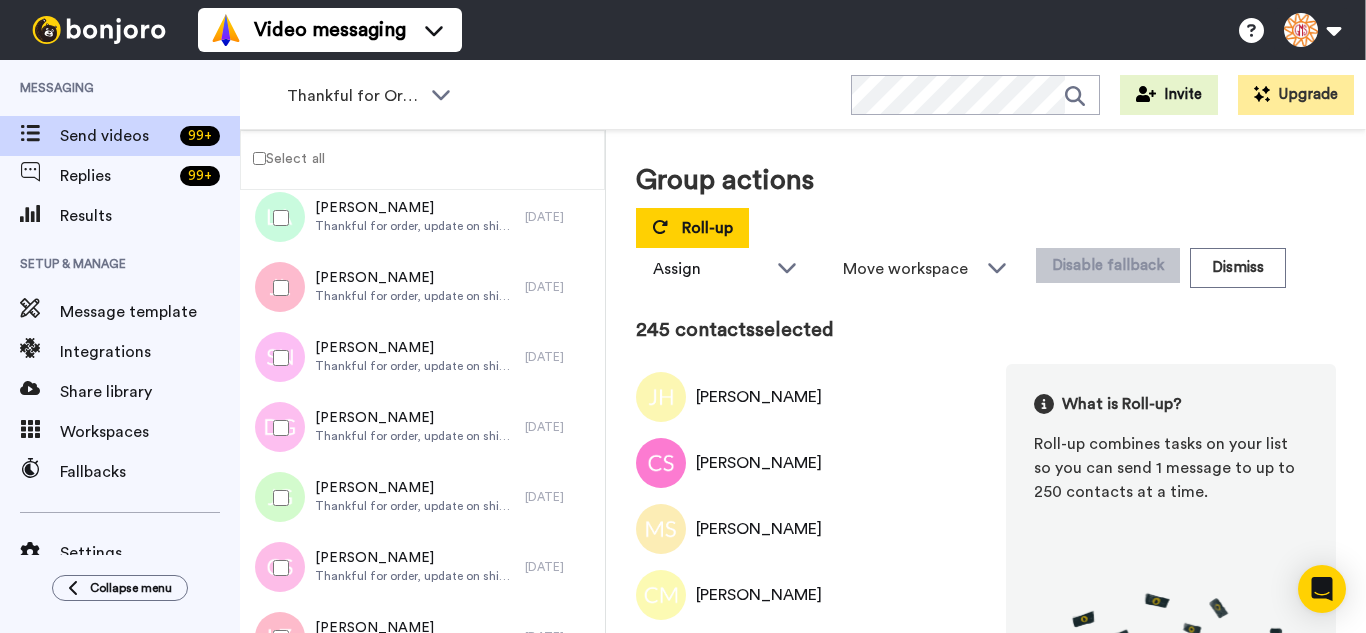 click at bounding box center (277, 638) 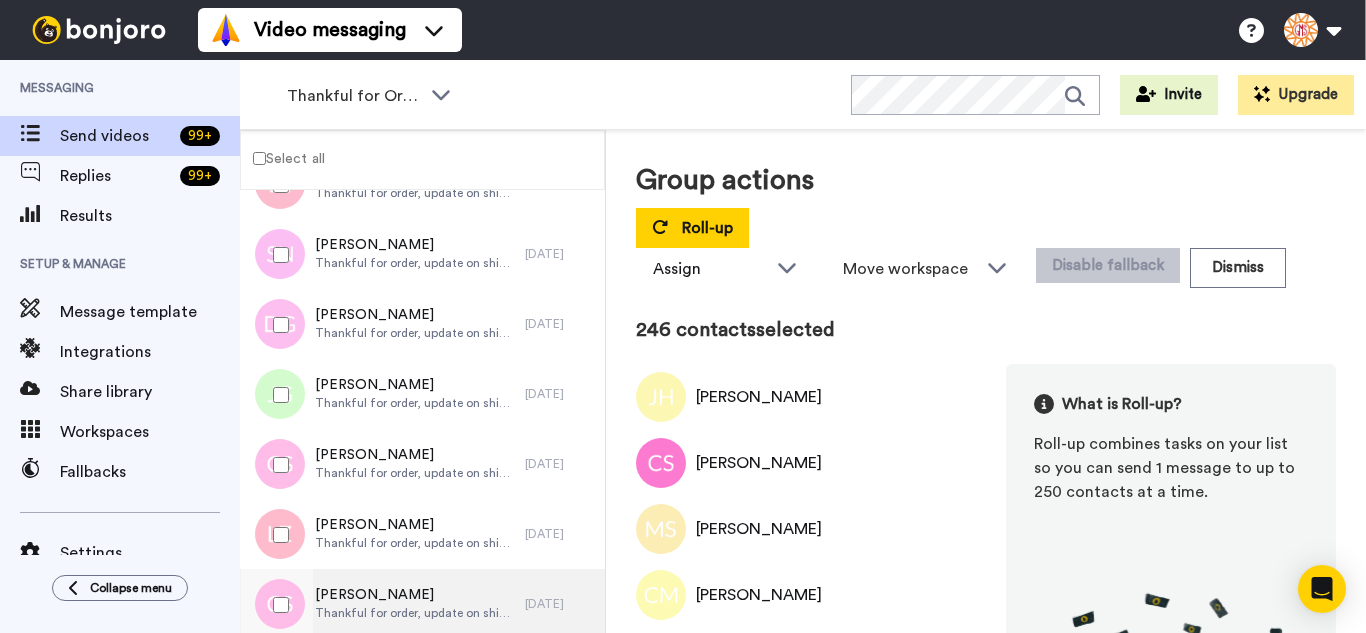 scroll, scrollTop: 17098, scrollLeft: 0, axis: vertical 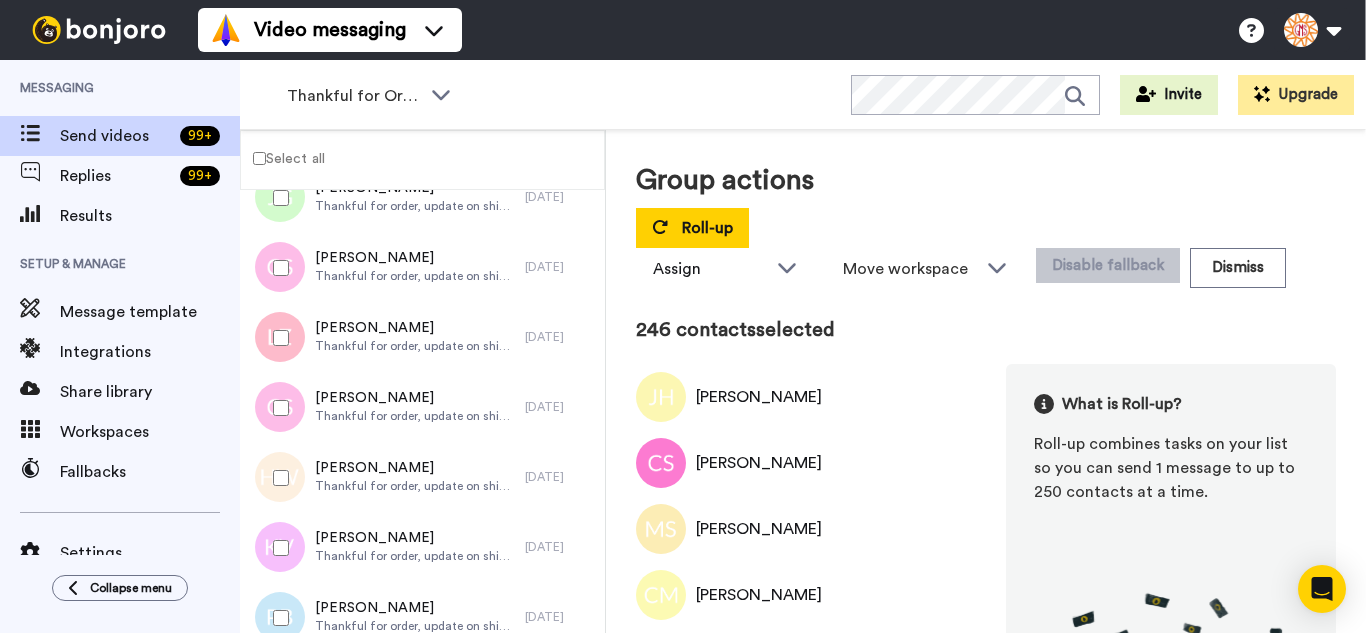 click at bounding box center [277, 408] 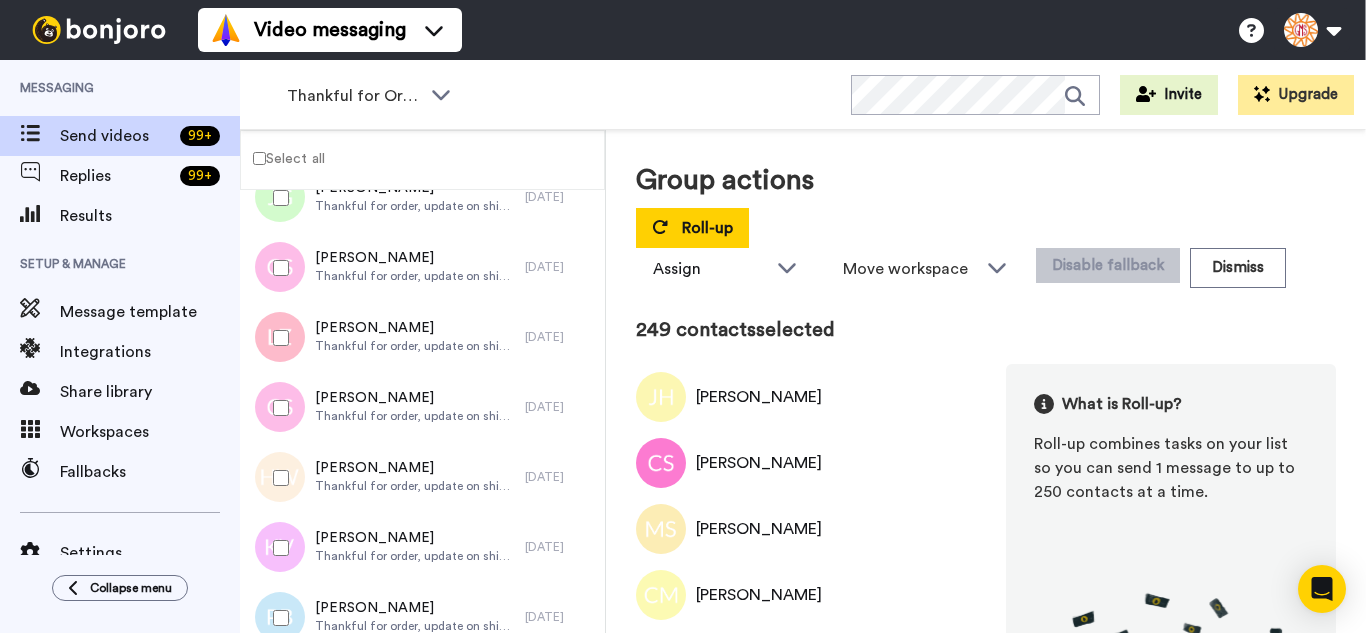 click at bounding box center (277, 618) 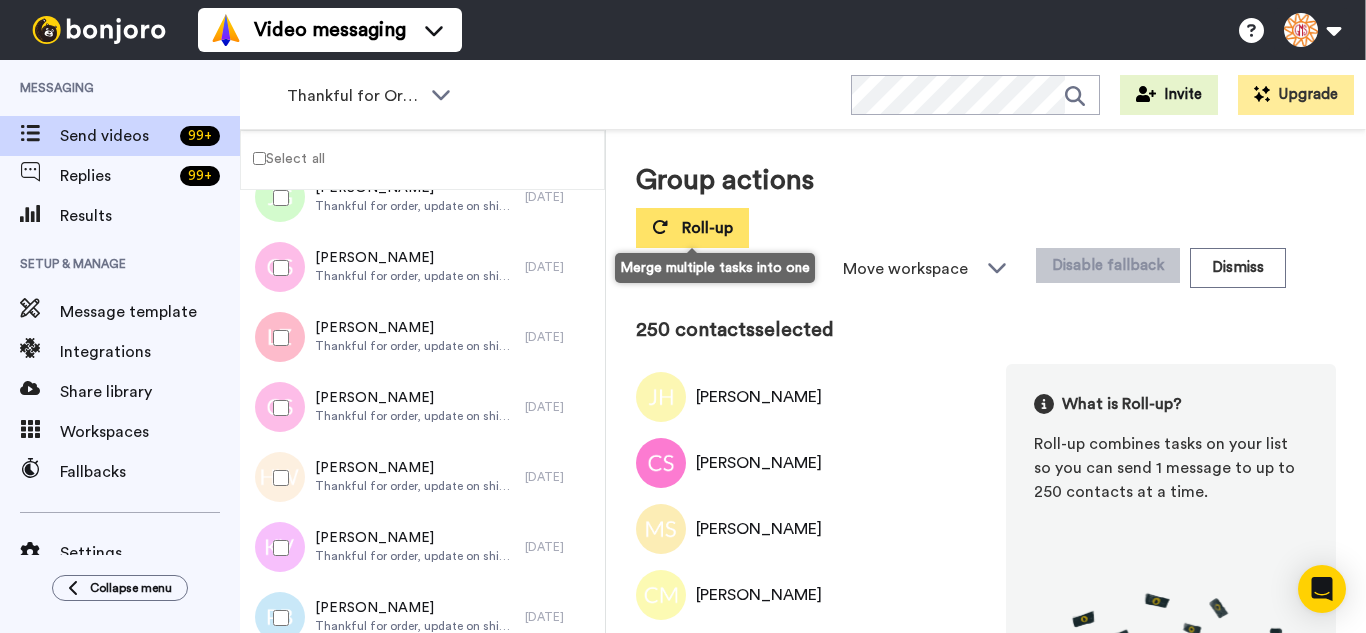 click on "Roll-up" at bounding box center (692, 228) 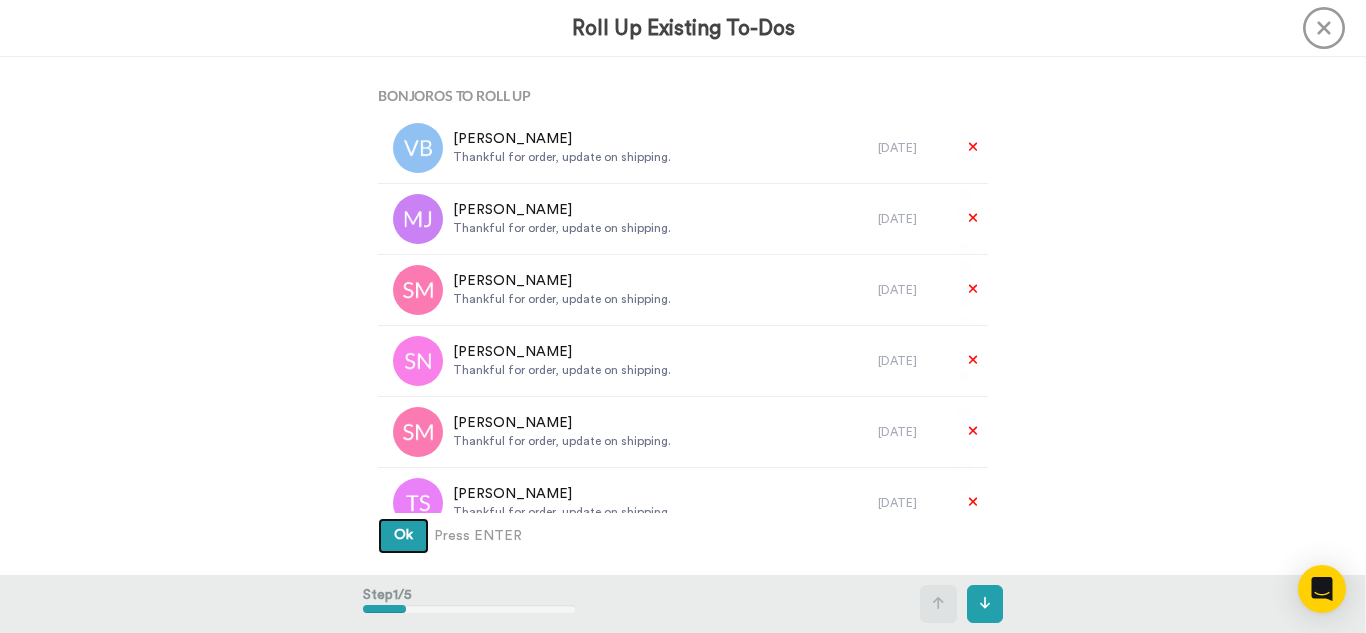 type 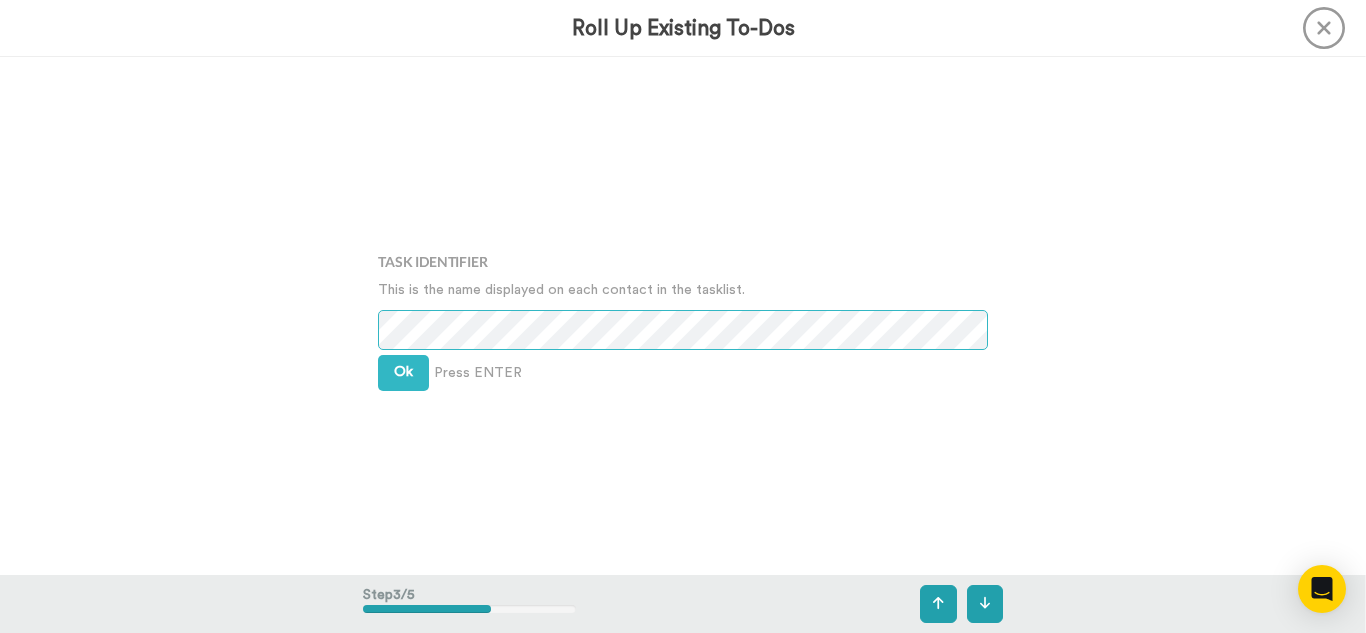 scroll, scrollTop: 1036, scrollLeft: 0, axis: vertical 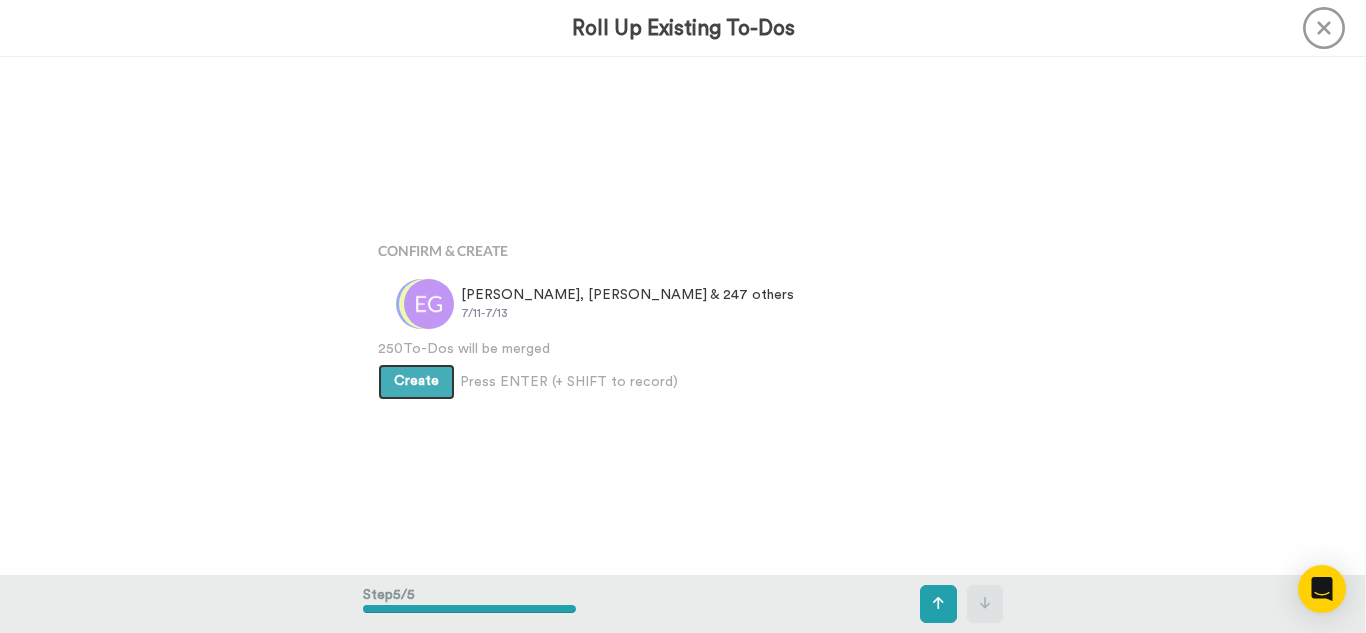 type 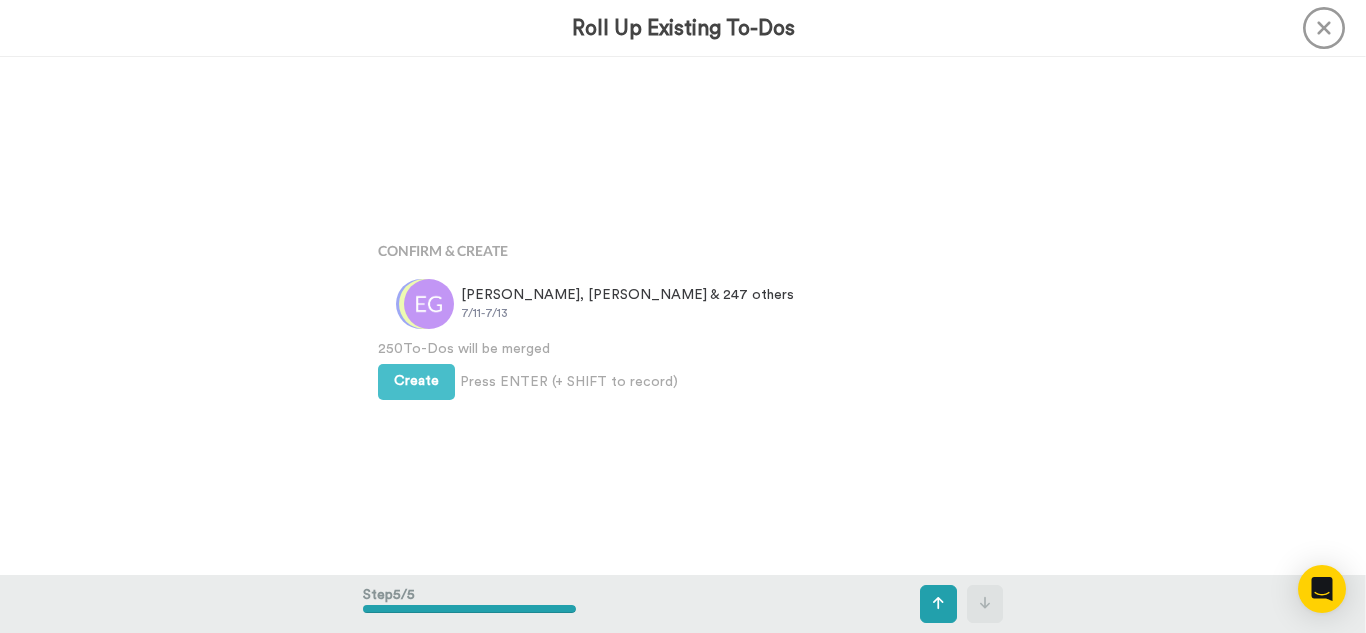 scroll, scrollTop: 2070, scrollLeft: 0, axis: vertical 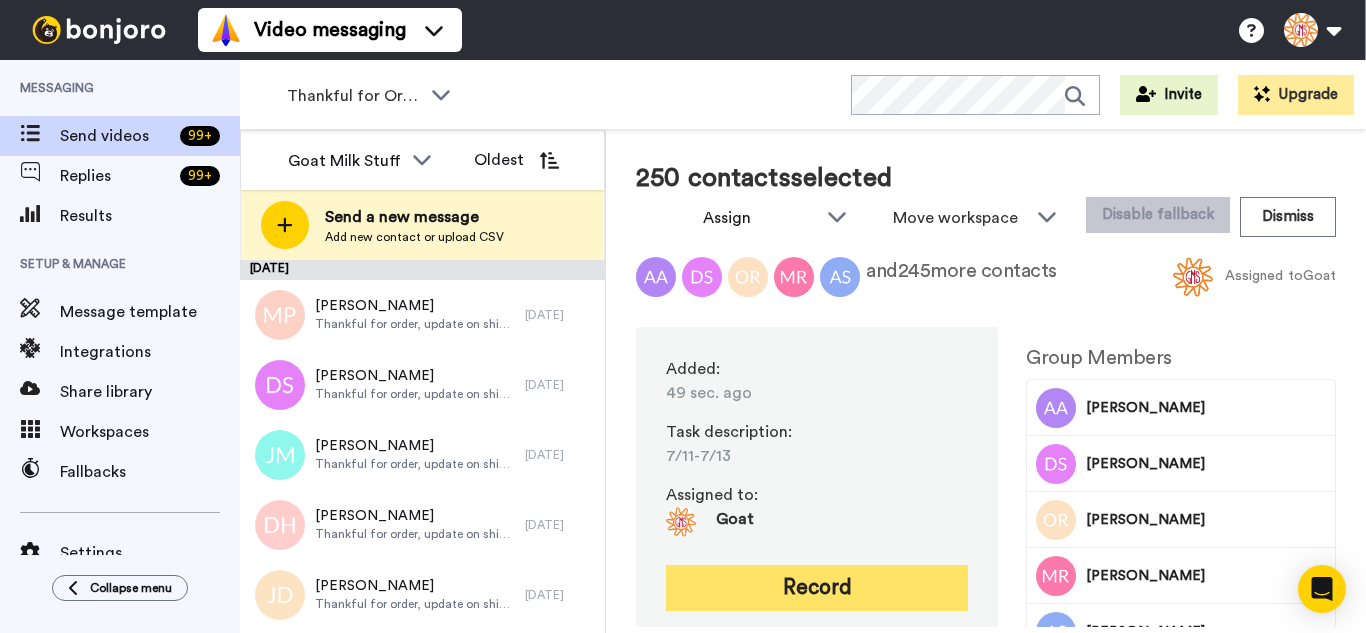 click on "Record" at bounding box center [817, 588] 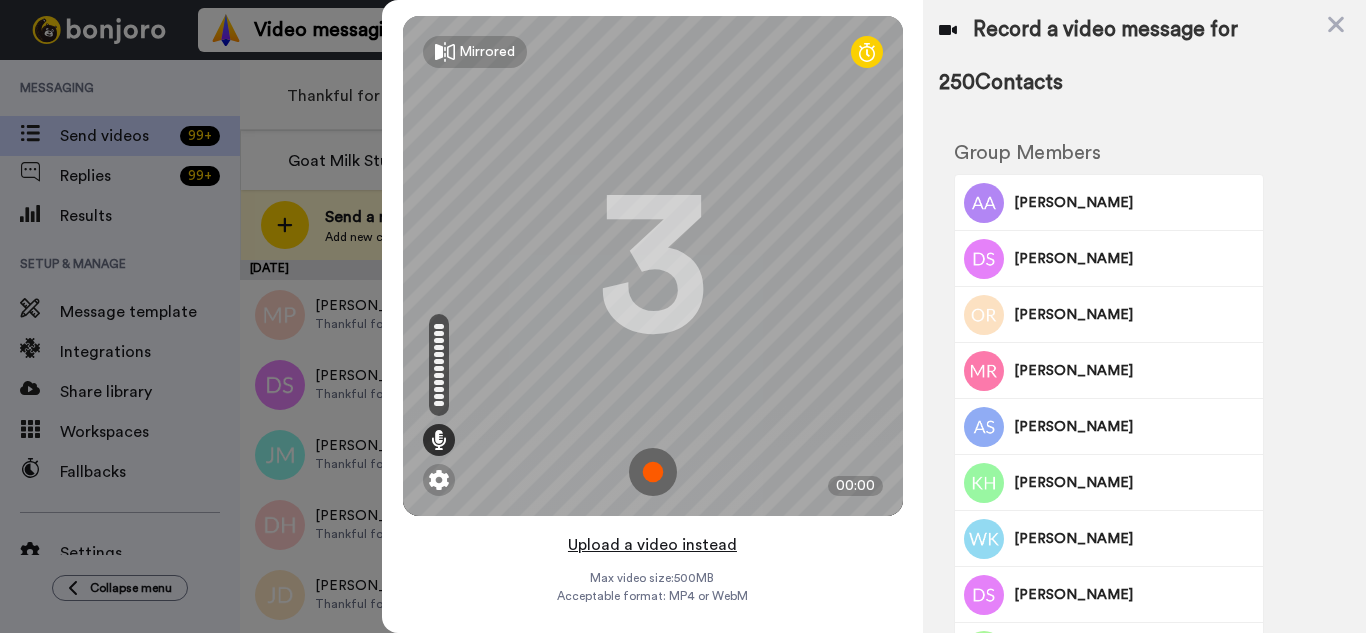 click on "Upload a video instead" at bounding box center [652, 545] 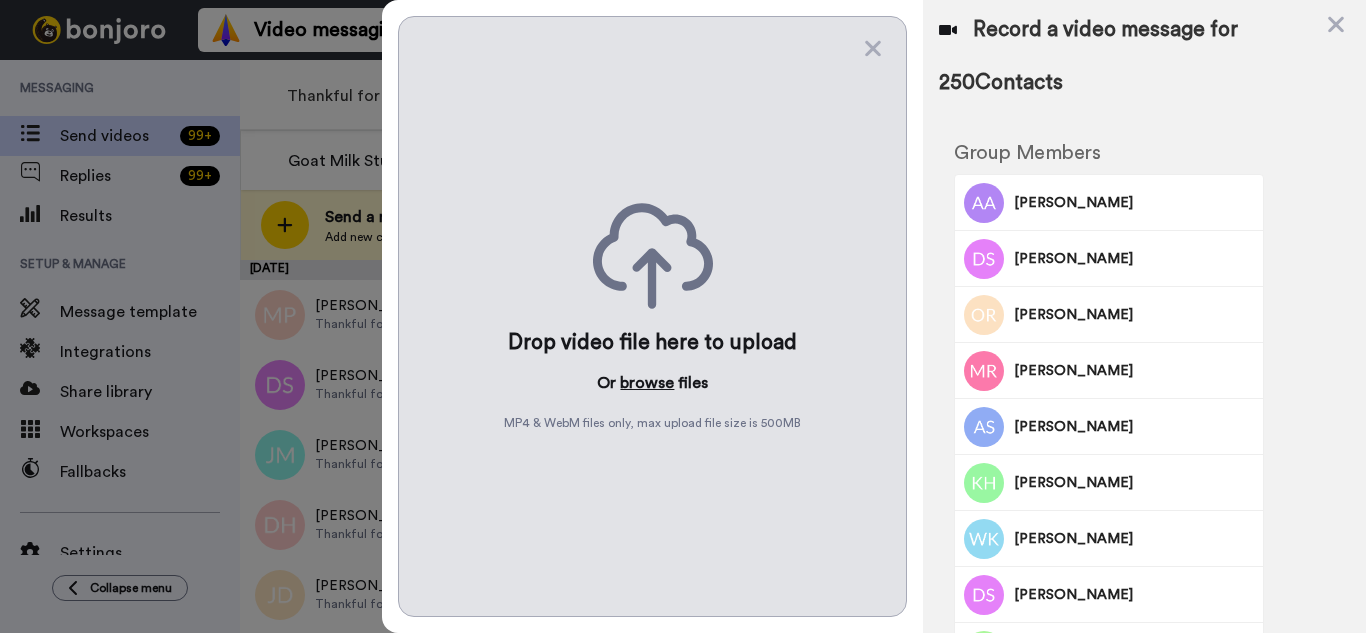 click on "browse" at bounding box center [647, 383] 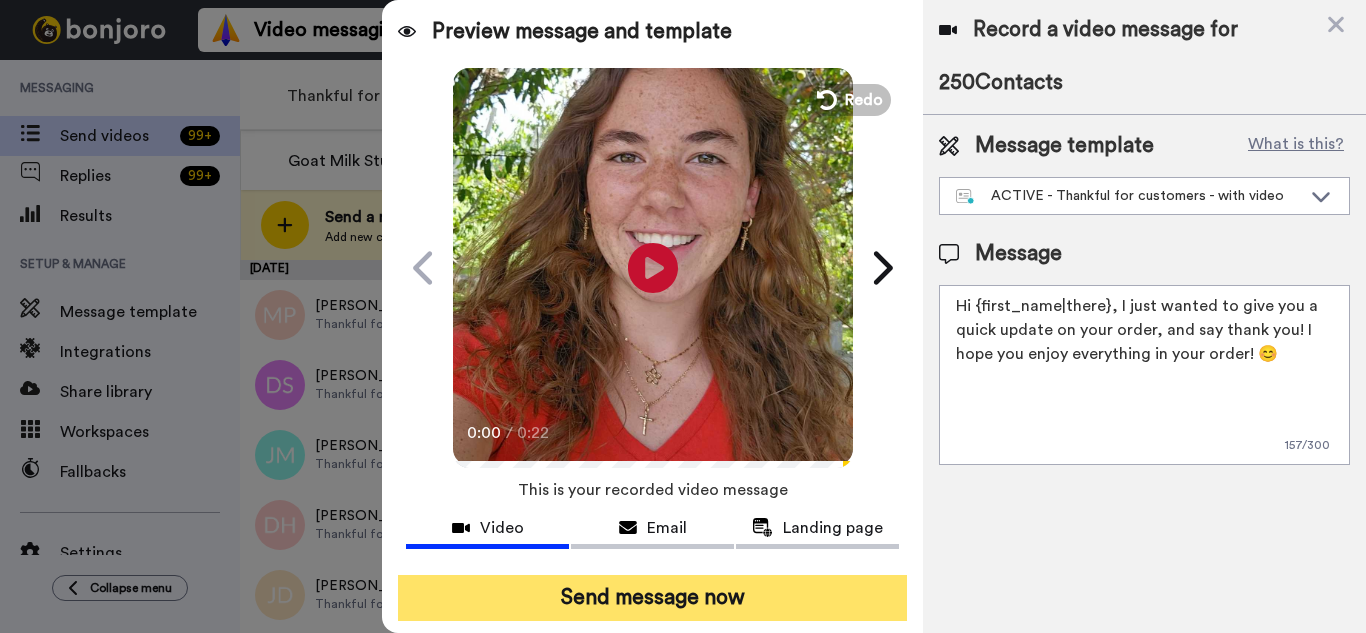 click on "Send message now" at bounding box center [652, 598] 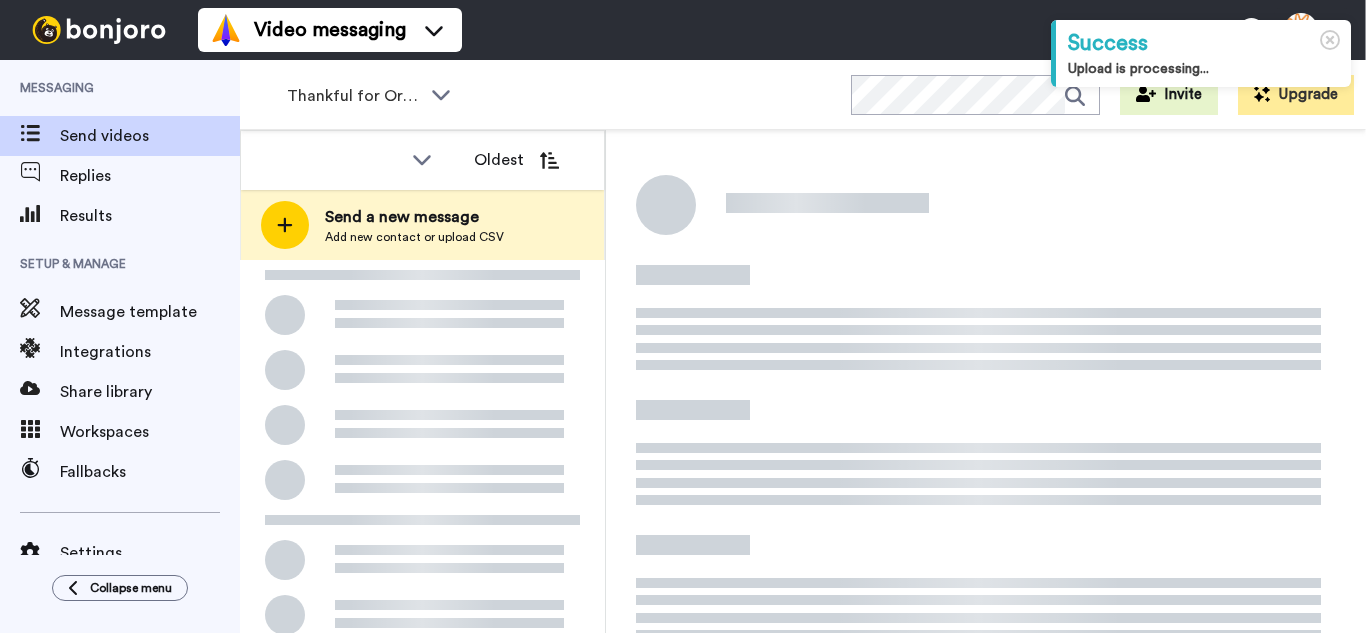 scroll, scrollTop: 0, scrollLeft: 0, axis: both 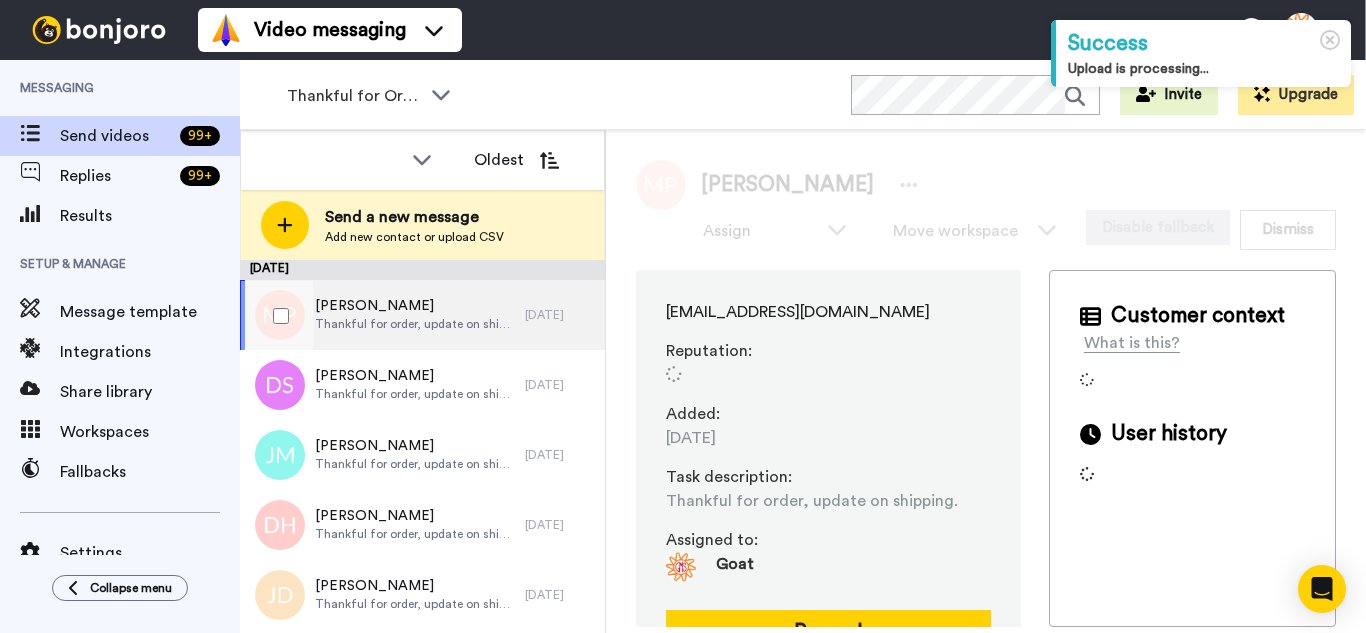 click at bounding box center [277, 316] 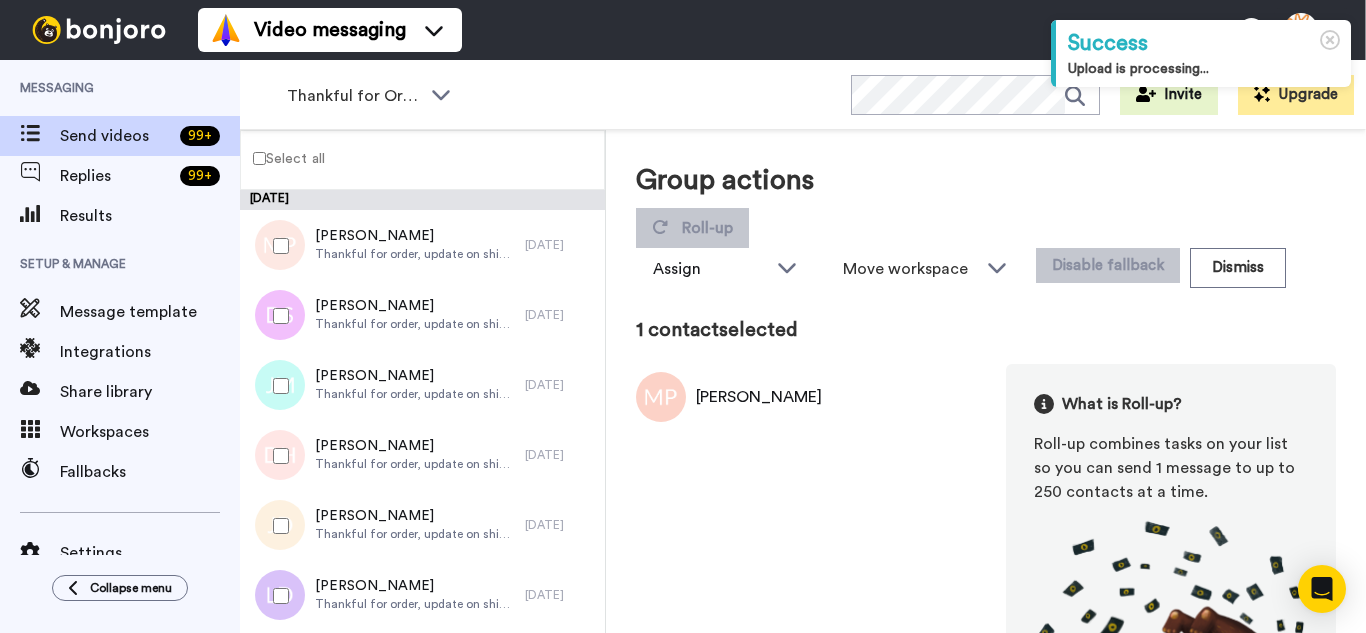 drag, startPoint x: 296, startPoint y: 317, endPoint x: 293, endPoint y: 364, distance: 47.095646 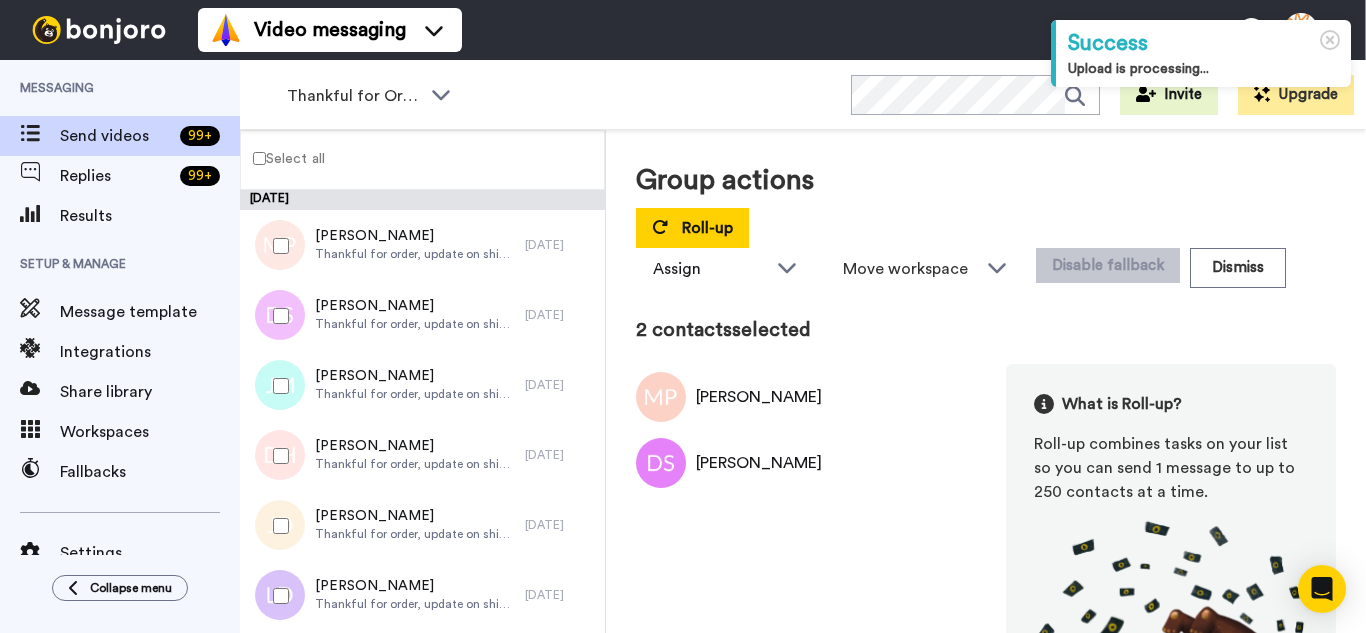 drag, startPoint x: 293, startPoint y: 364, endPoint x: 307, endPoint y: 457, distance: 94.04786 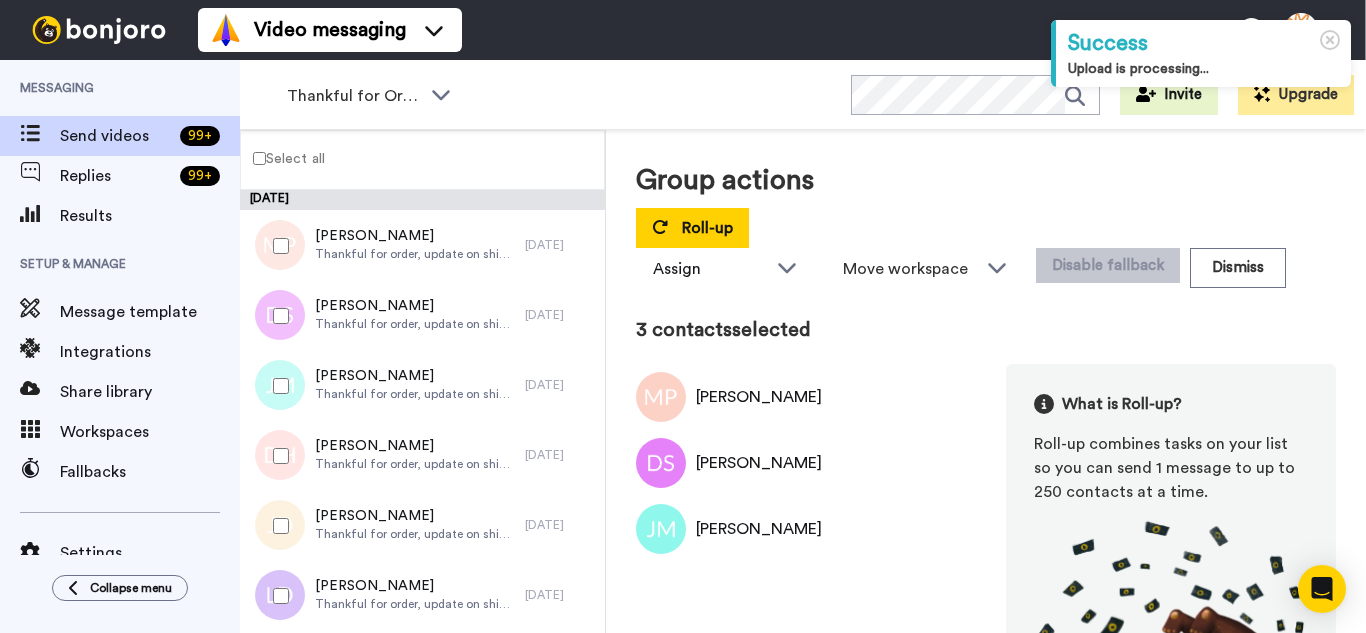 drag, startPoint x: 302, startPoint y: 472, endPoint x: 294, endPoint y: 530, distance: 58.549126 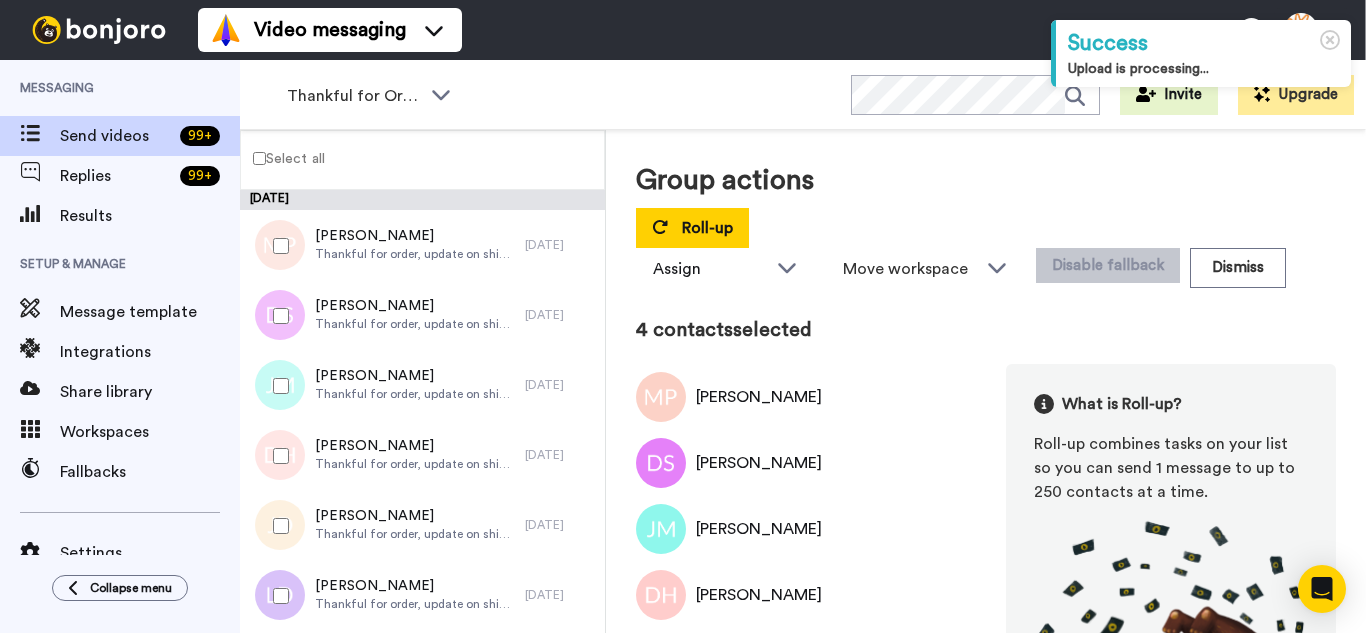 drag, startPoint x: 294, startPoint y: 530, endPoint x: 290, endPoint y: 565, distance: 35.22783 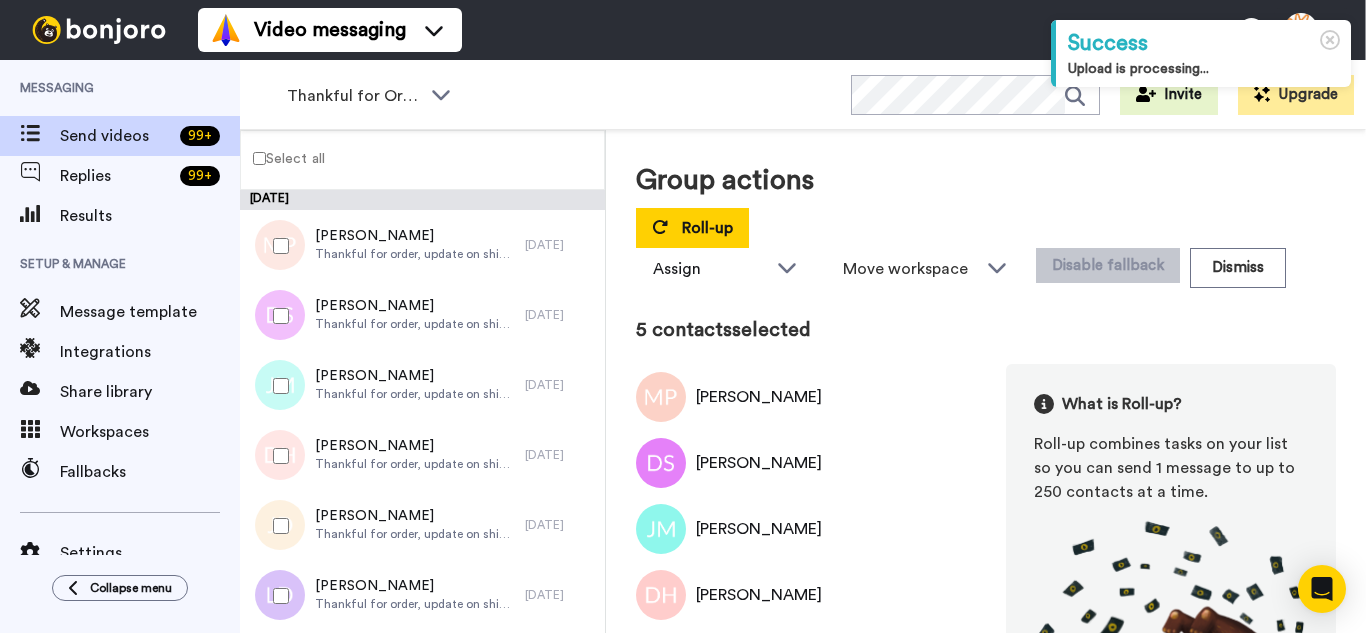 click at bounding box center (277, 596) 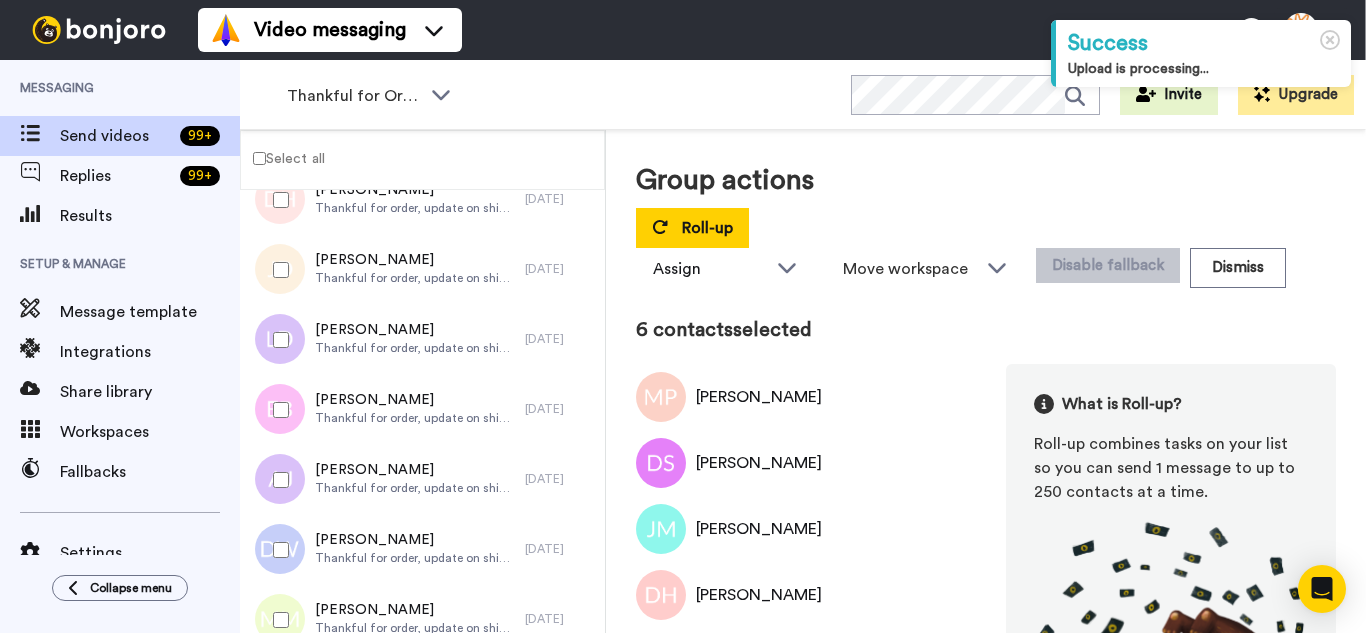 scroll, scrollTop: 400, scrollLeft: 0, axis: vertical 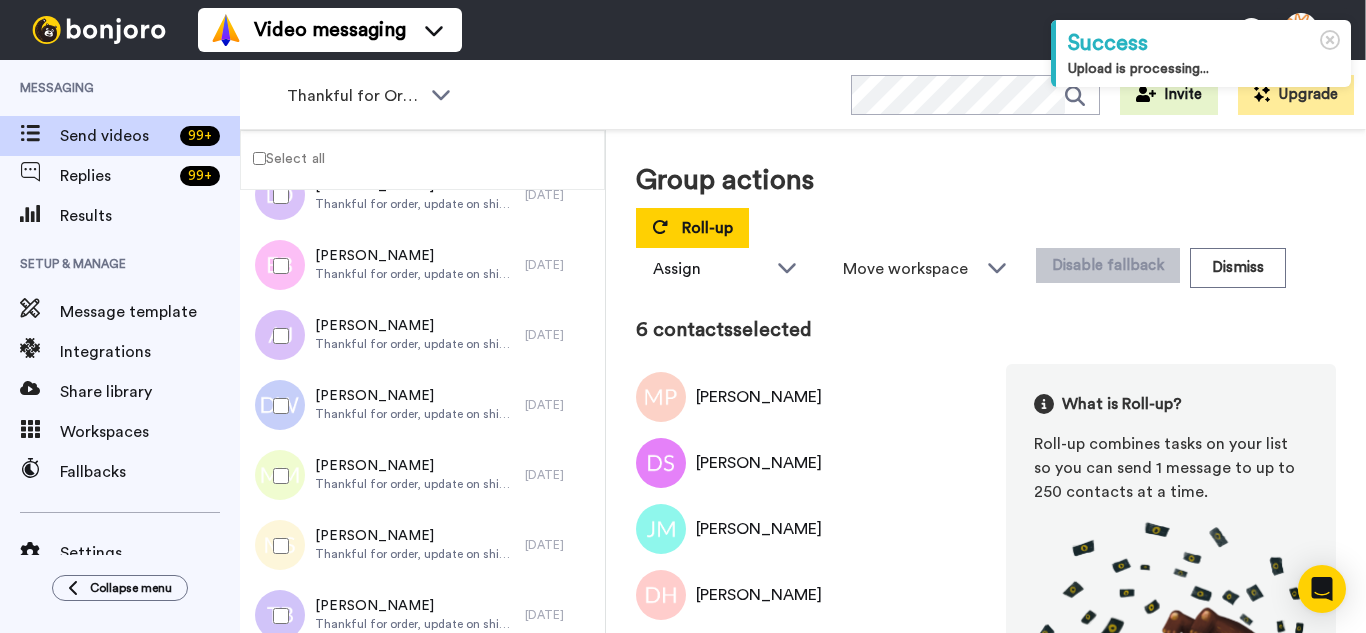 click at bounding box center (277, 266) 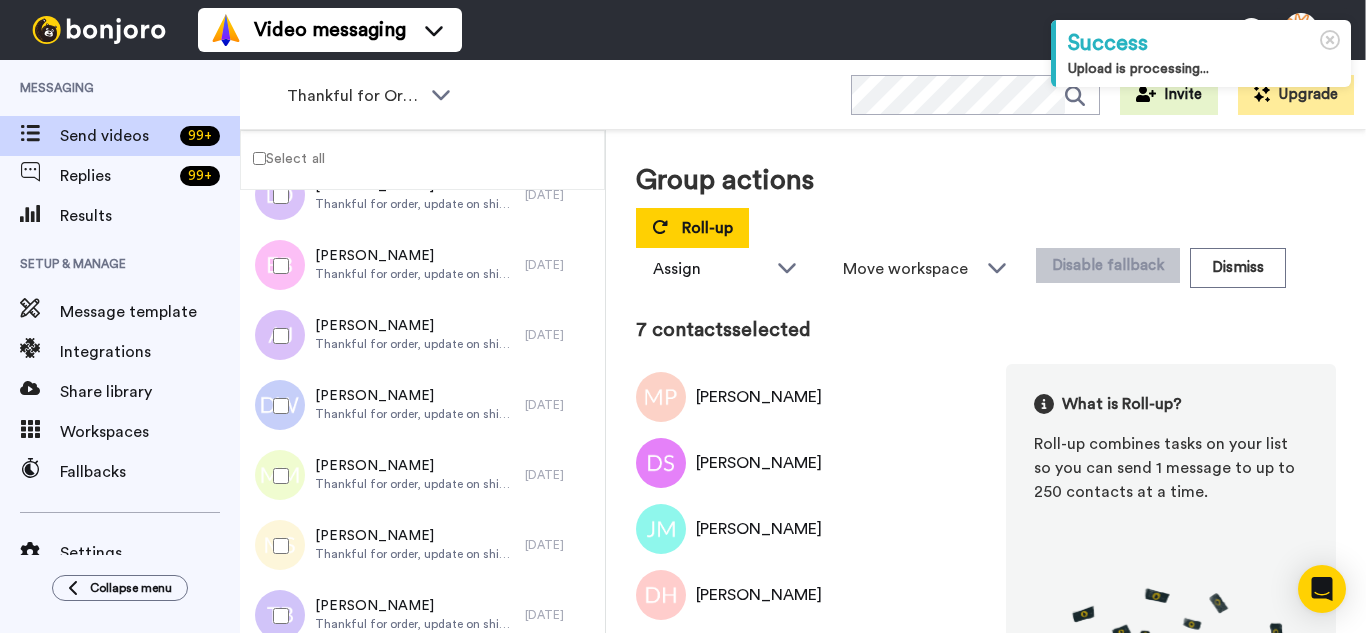 drag, startPoint x: 292, startPoint y: 412, endPoint x: 289, endPoint y: 440, distance: 28.160255 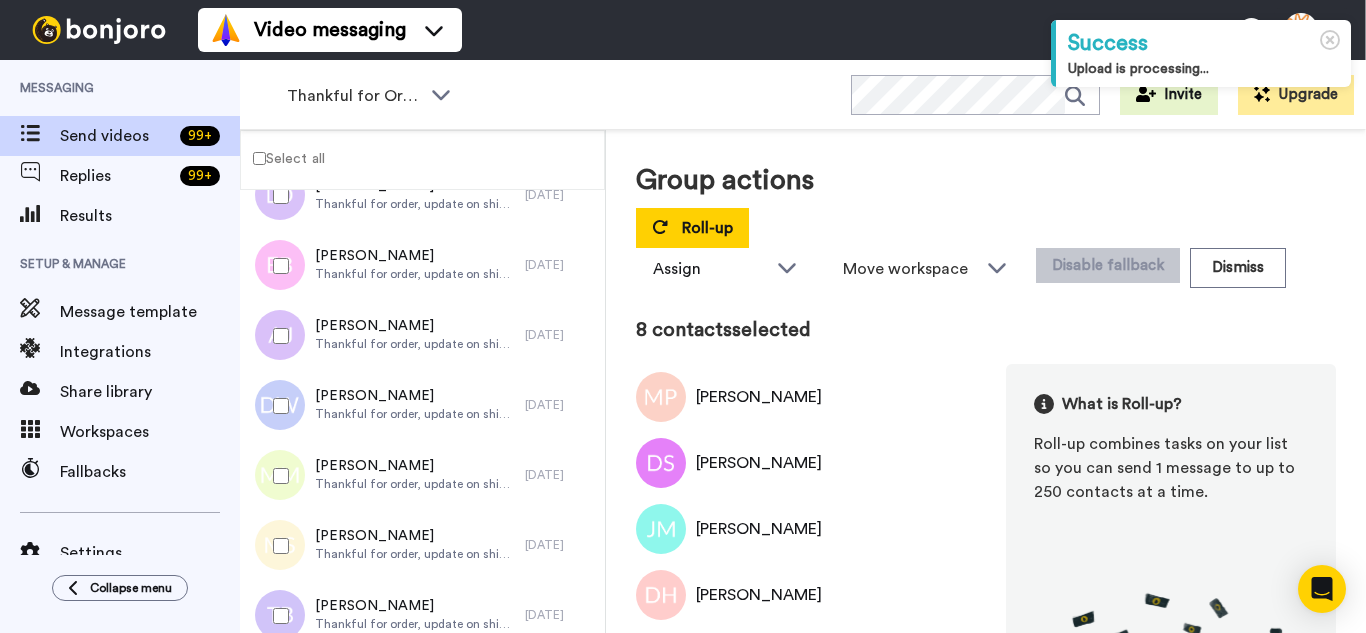 click at bounding box center [277, 476] 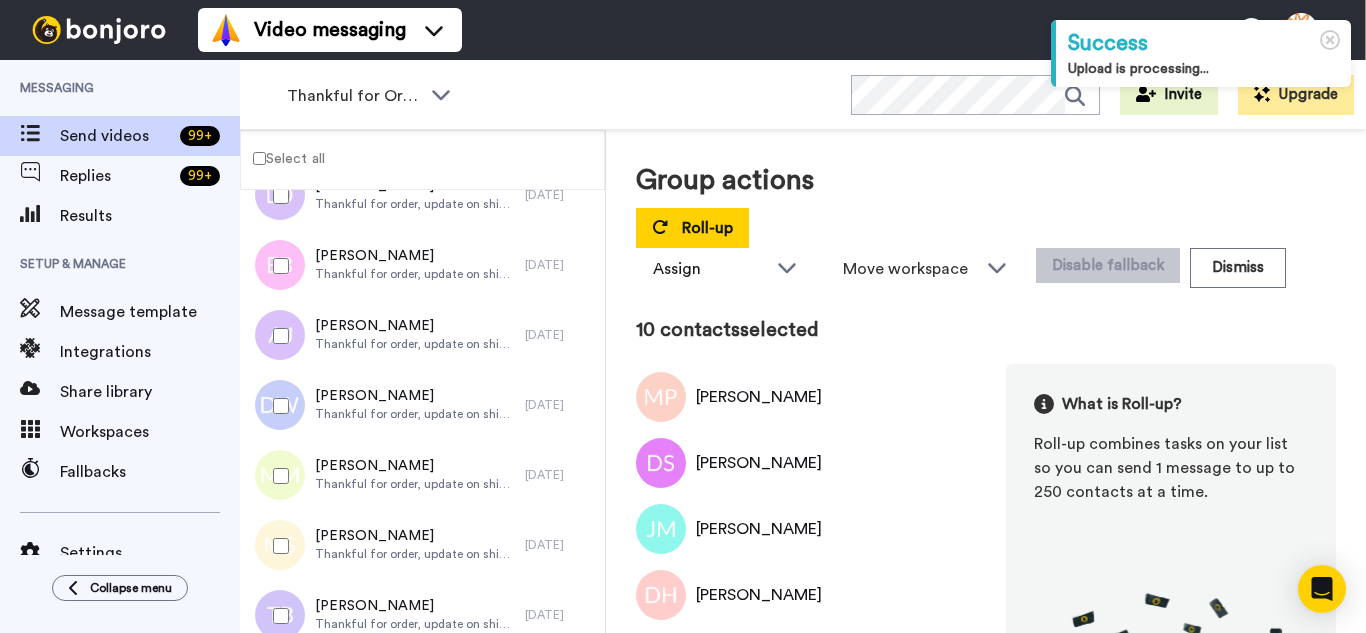drag, startPoint x: 291, startPoint y: 526, endPoint x: 293, endPoint y: 562, distance: 36.05551 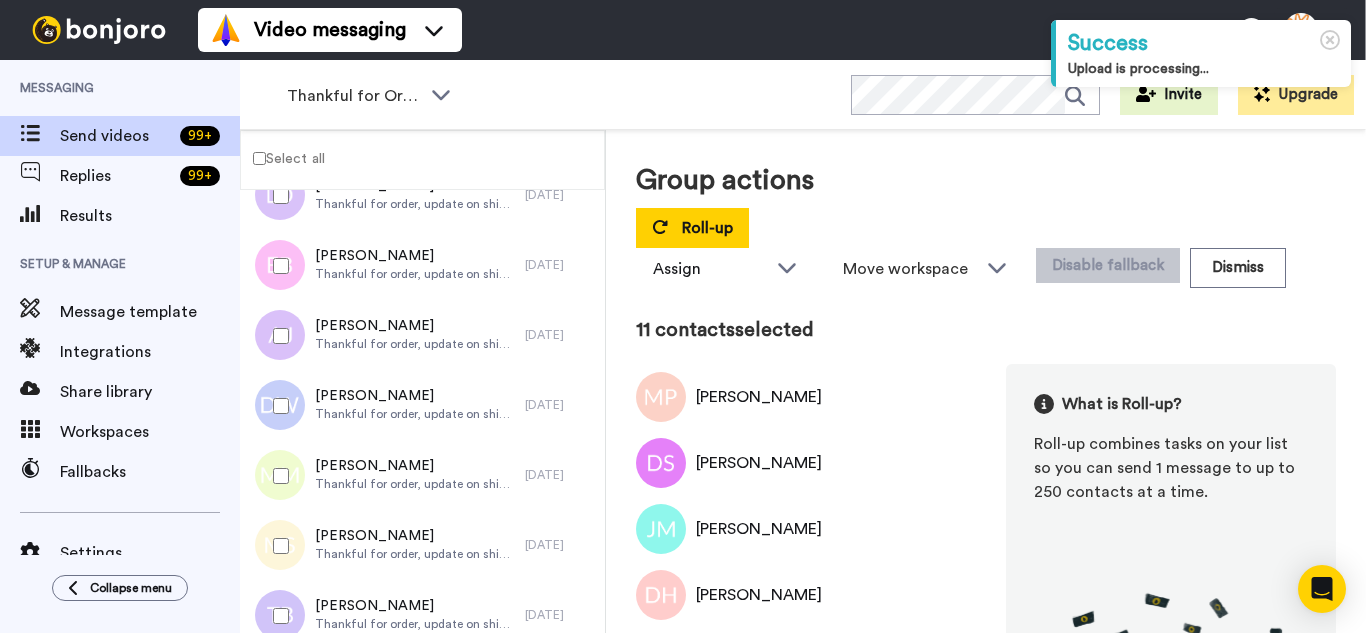 click at bounding box center [277, 616] 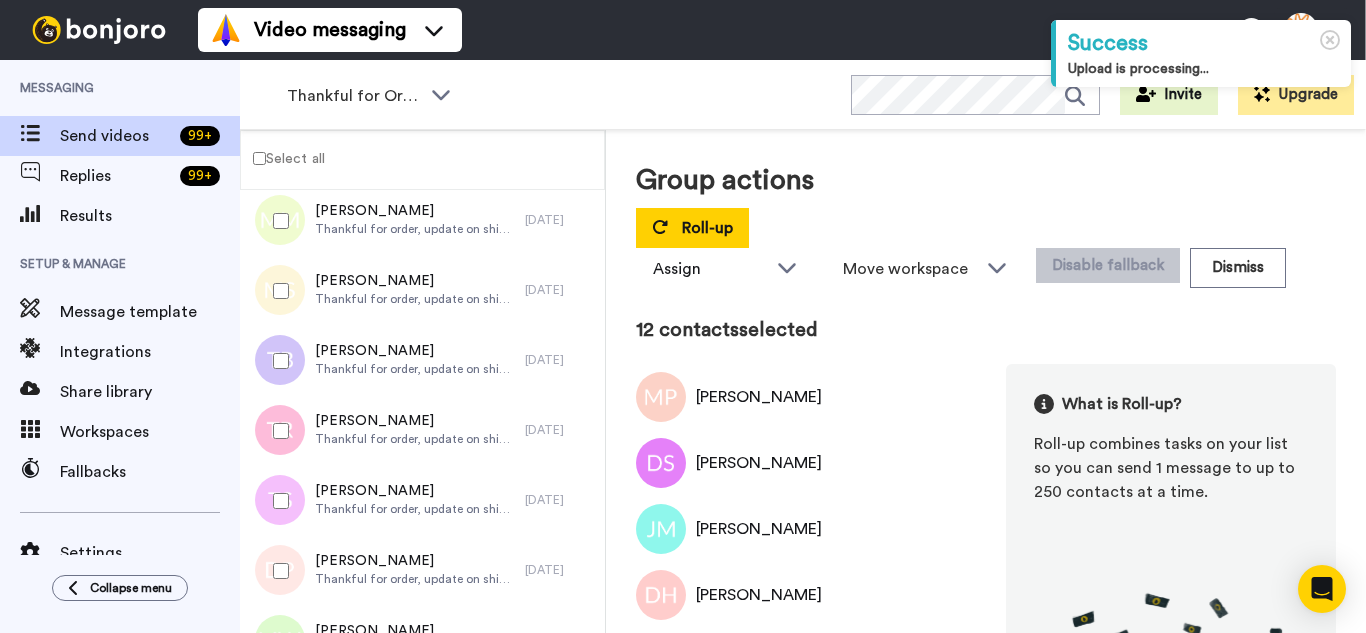 scroll, scrollTop: 700, scrollLeft: 0, axis: vertical 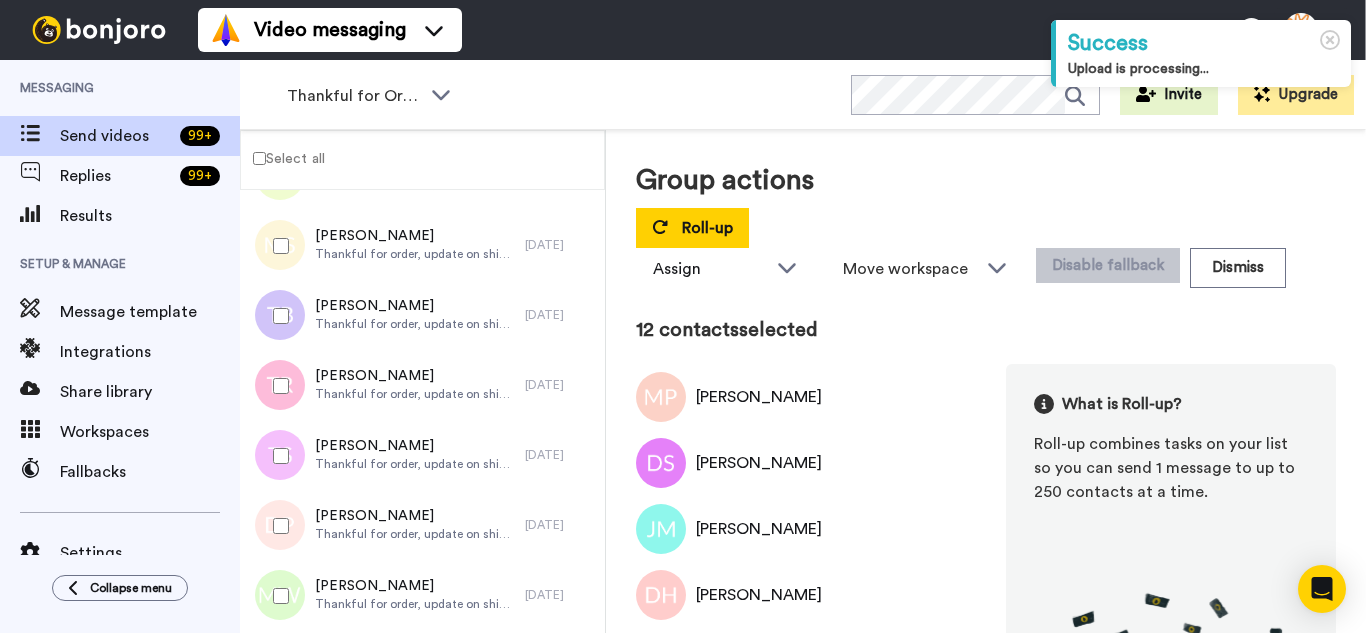 drag, startPoint x: 294, startPoint y: 379, endPoint x: 304, endPoint y: 454, distance: 75.66373 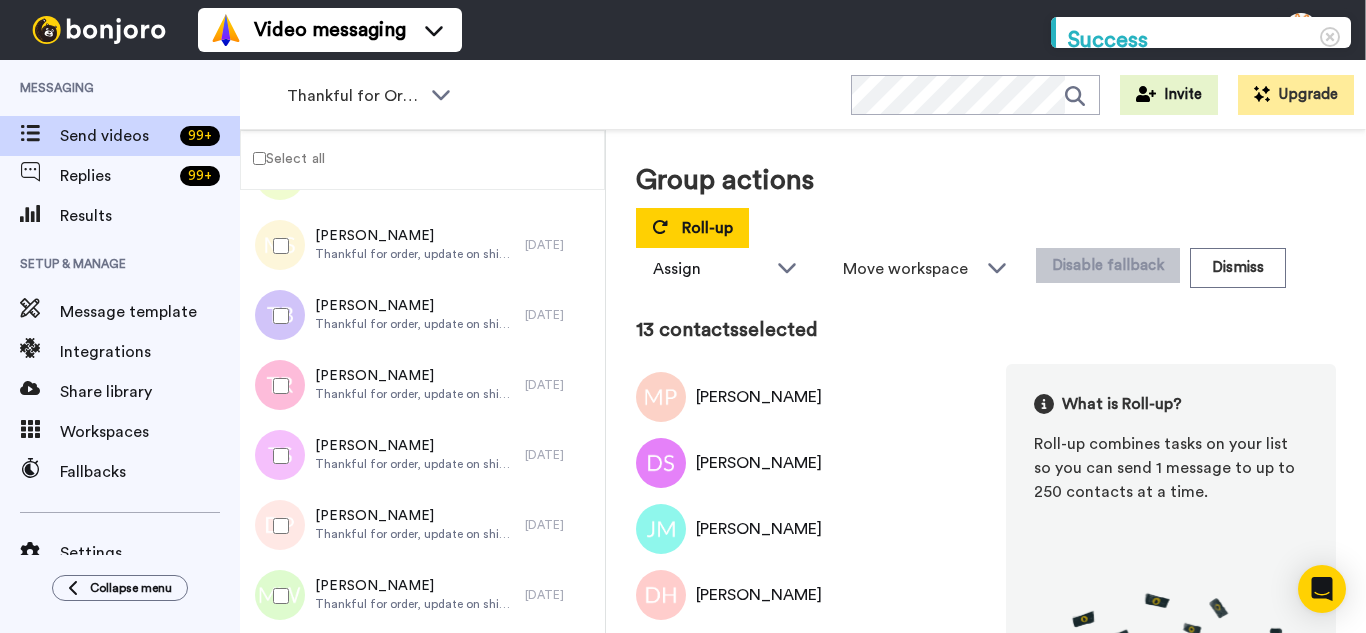 drag, startPoint x: 304, startPoint y: 454, endPoint x: 303, endPoint y: 483, distance: 29.017237 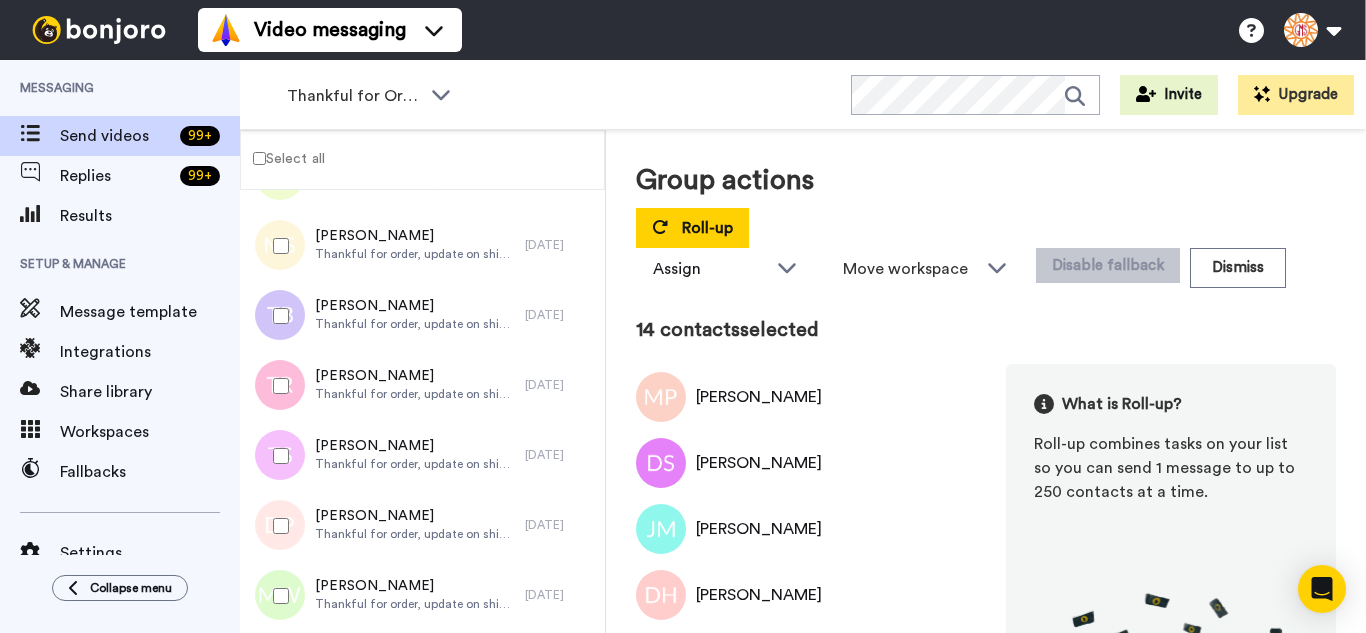 drag, startPoint x: 300, startPoint y: 528, endPoint x: 300, endPoint y: 562, distance: 34 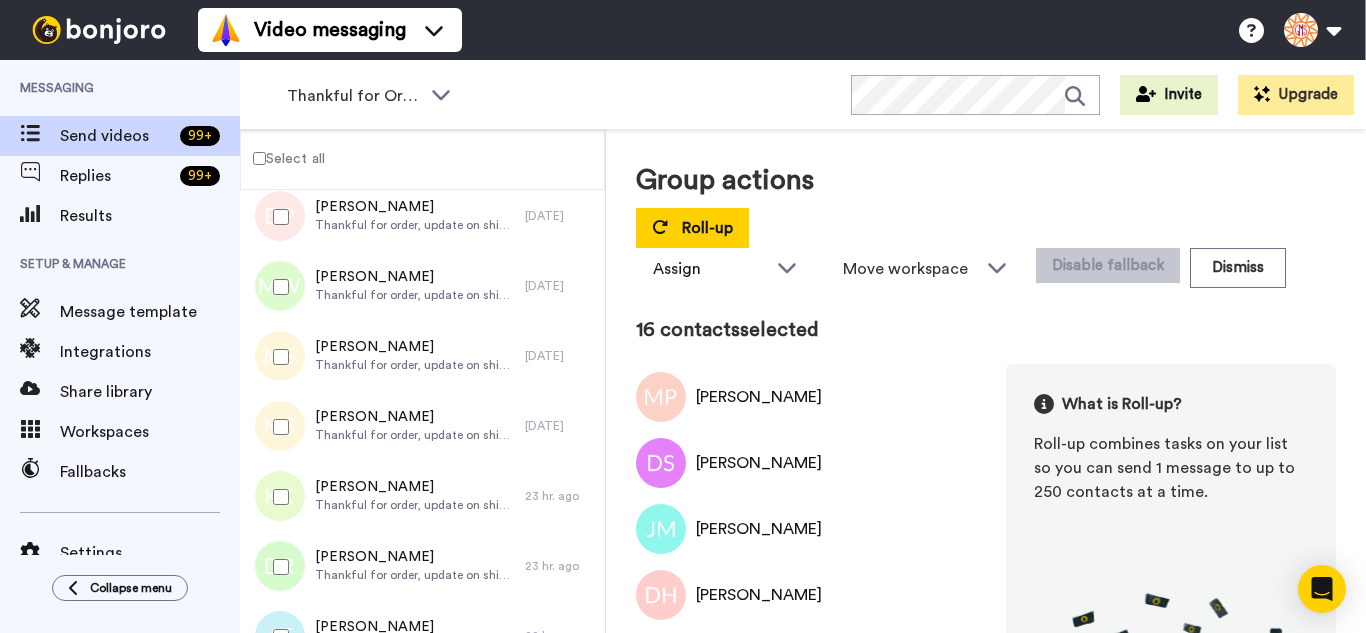 scroll, scrollTop: 1100, scrollLeft: 0, axis: vertical 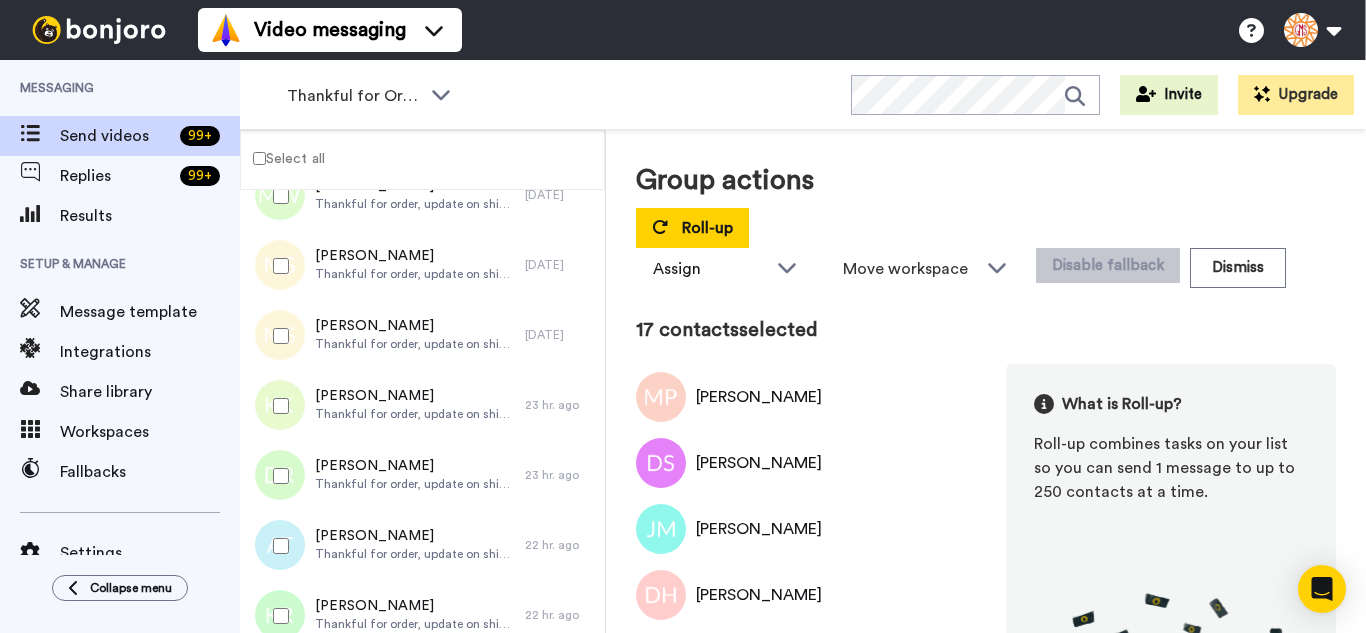 click at bounding box center [277, 336] 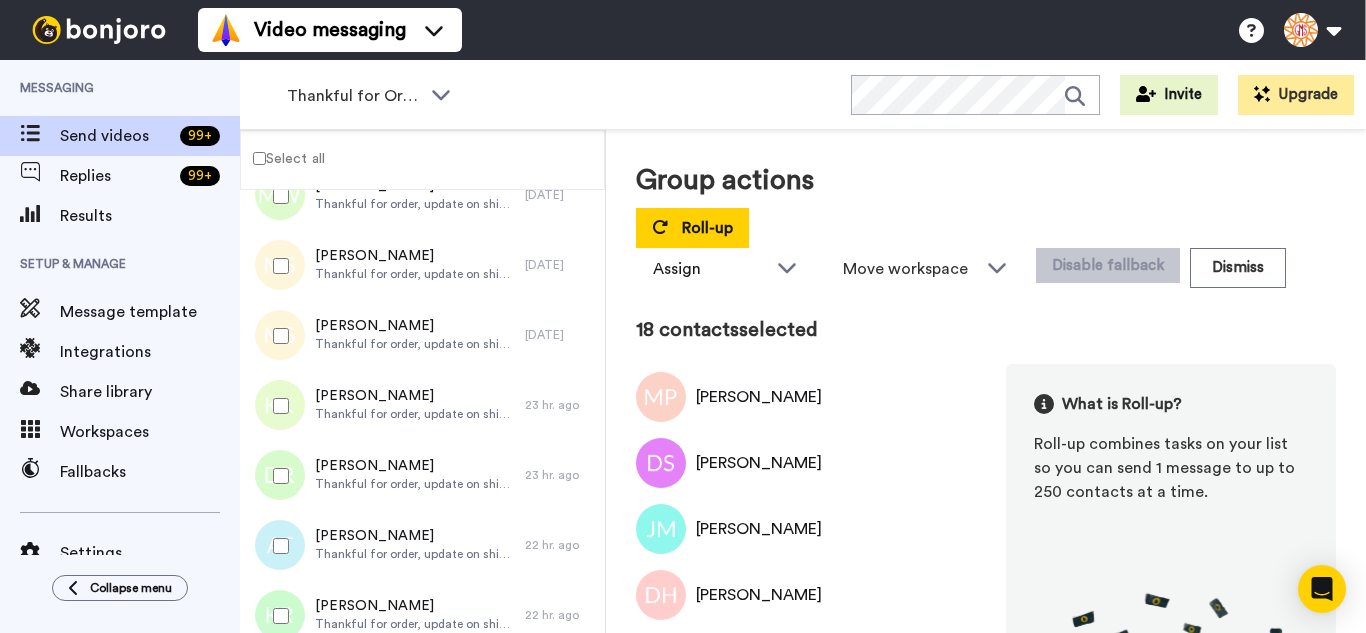 drag, startPoint x: 286, startPoint y: 383, endPoint x: 278, endPoint y: 456, distance: 73.43705 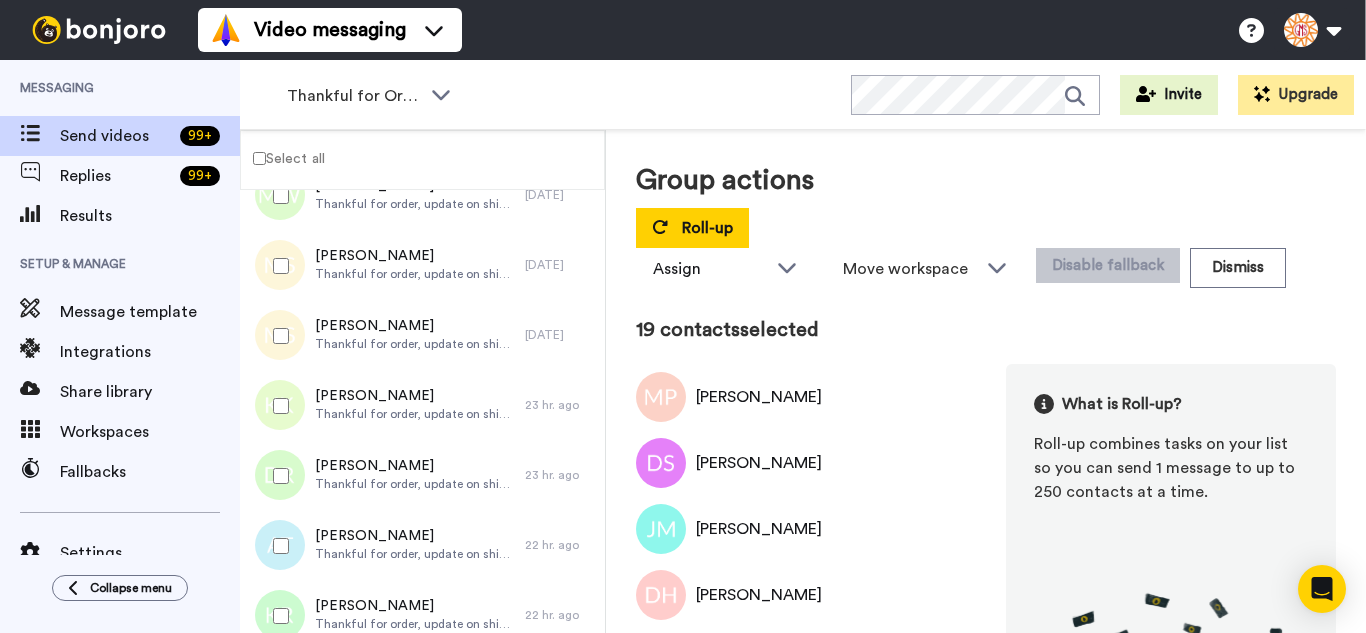click at bounding box center (277, 476) 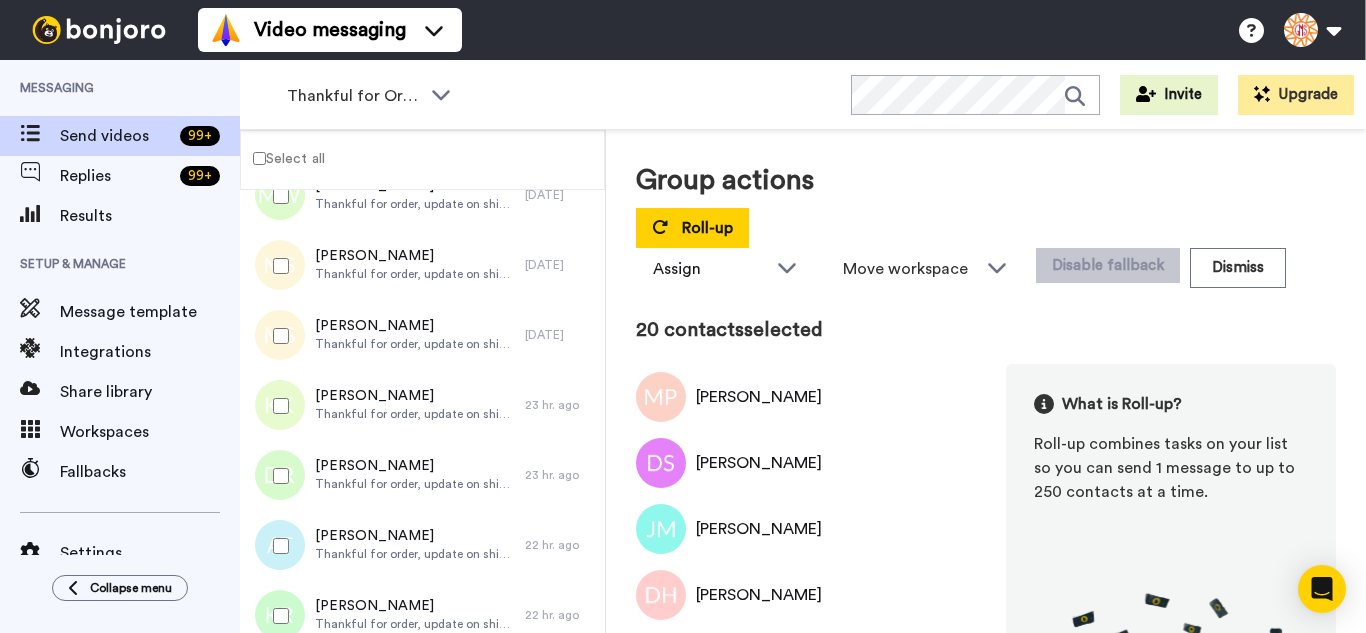 drag, startPoint x: 285, startPoint y: 516, endPoint x: 291, endPoint y: 602, distance: 86.209045 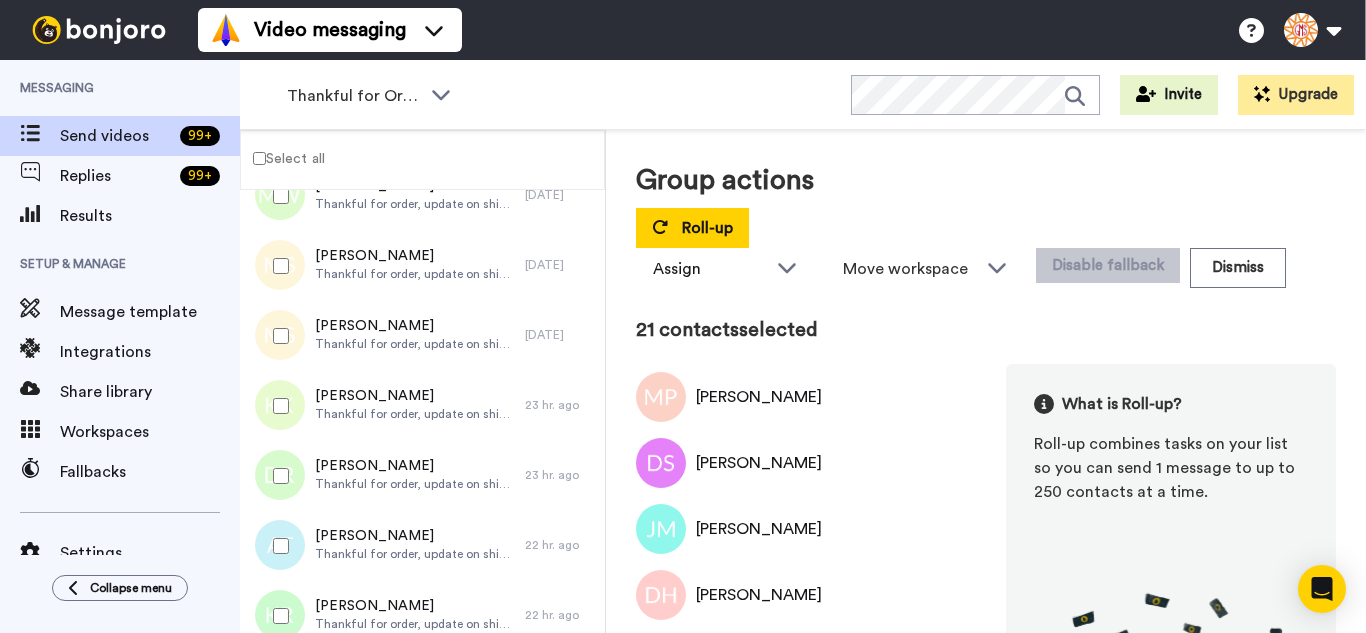 click at bounding box center [277, 616] 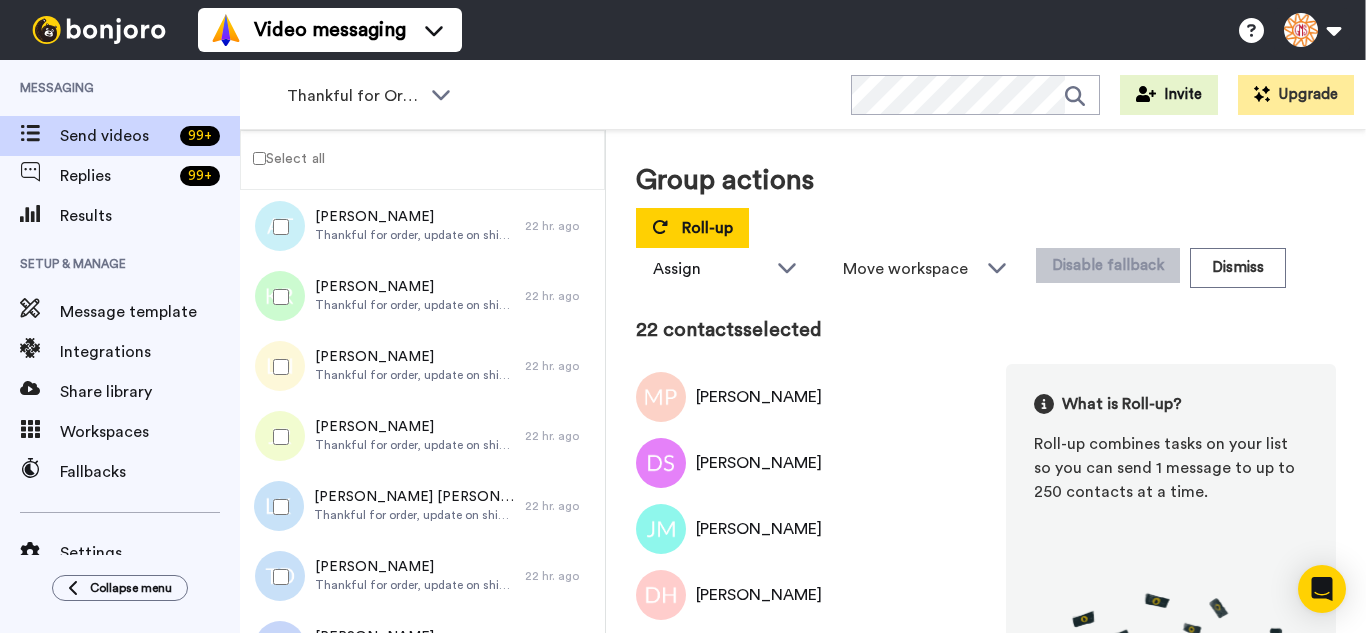 scroll, scrollTop: 1500, scrollLeft: 0, axis: vertical 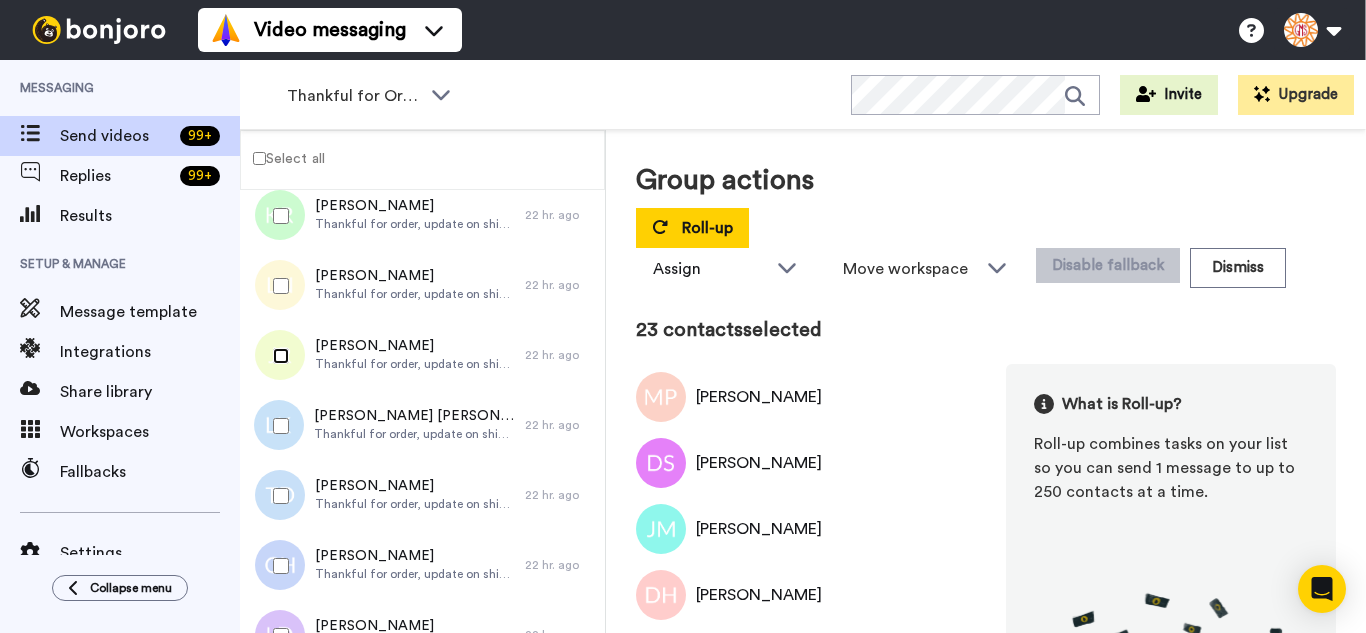 click at bounding box center [277, 356] 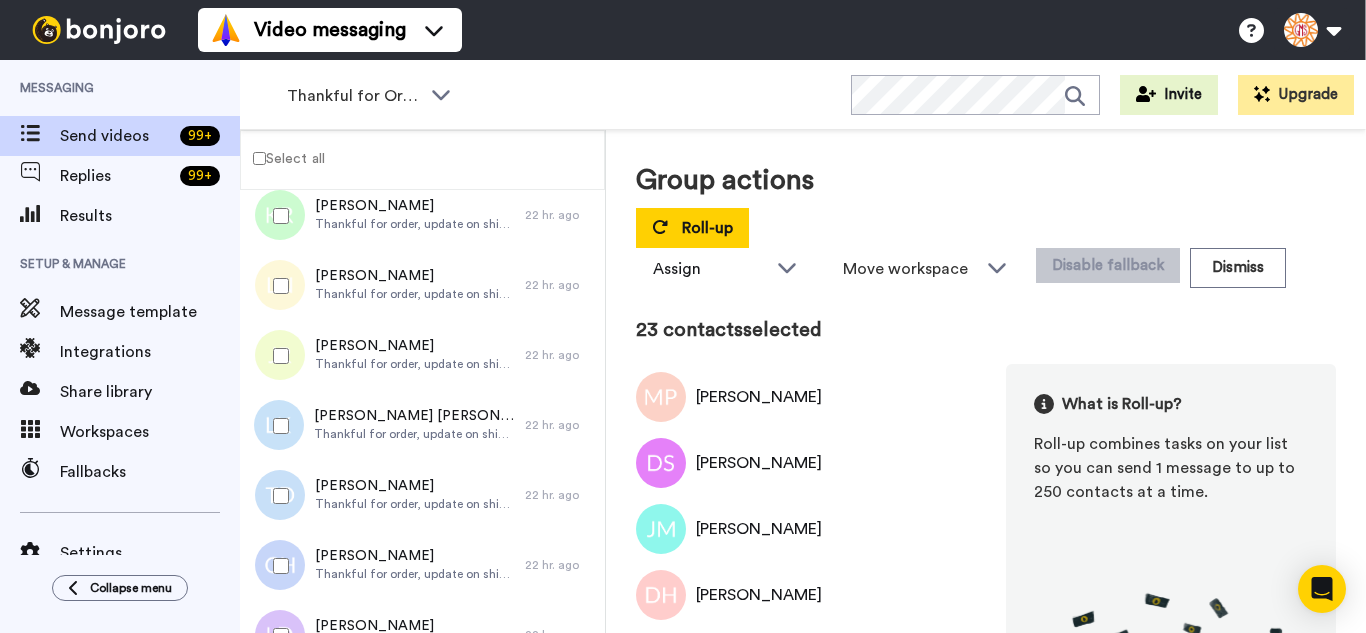drag, startPoint x: 275, startPoint y: 405, endPoint x: 273, endPoint y: 450, distance: 45.044422 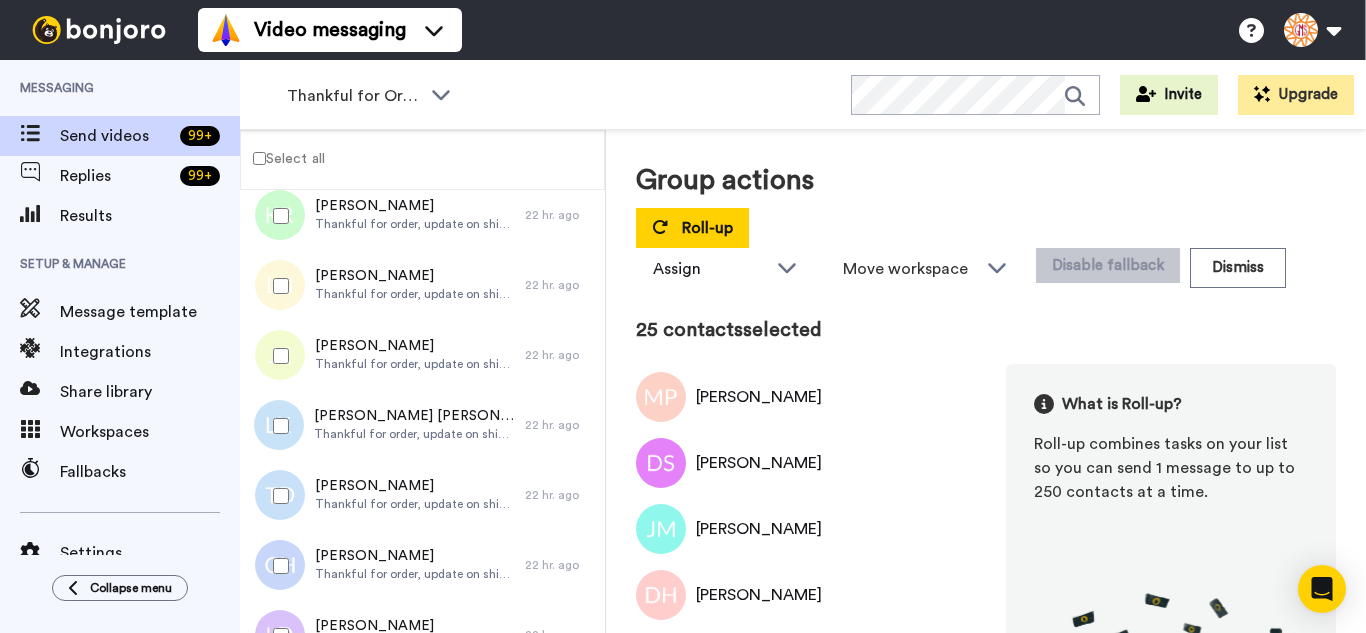 drag, startPoint x: 286, startPoint y: 545, endPoint x: 298, endPoint y: 588, distance: 44.64303 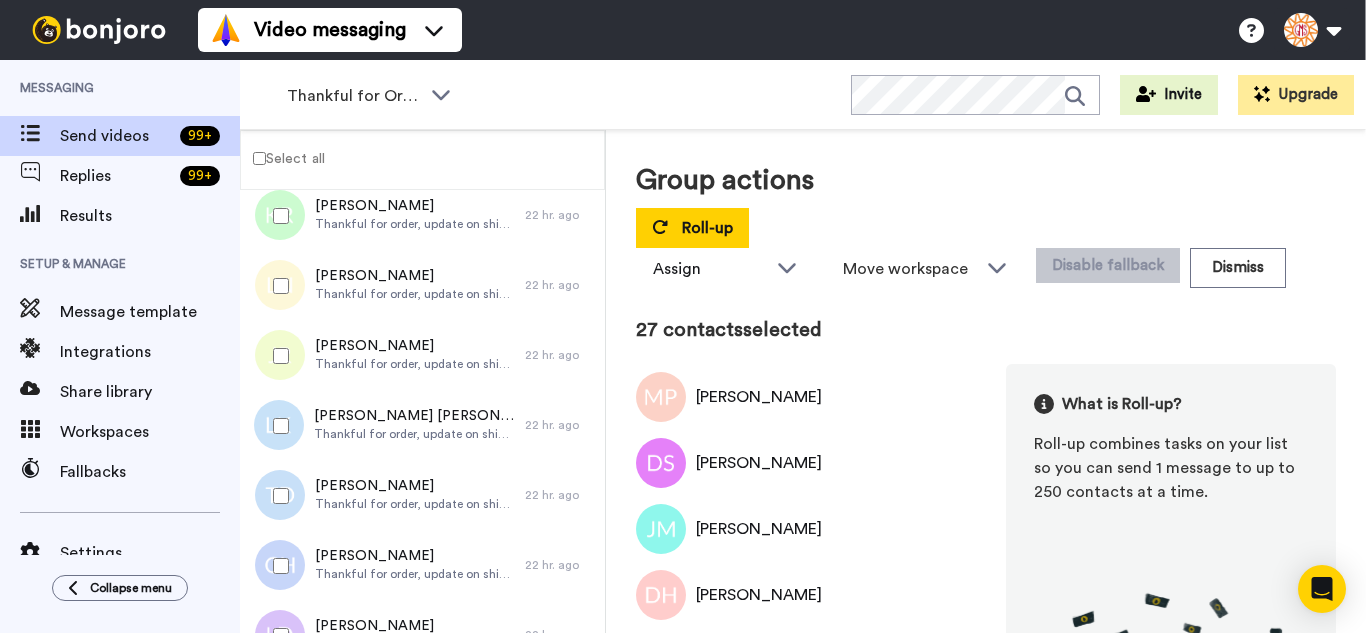 click at bounding box center [277, 636] 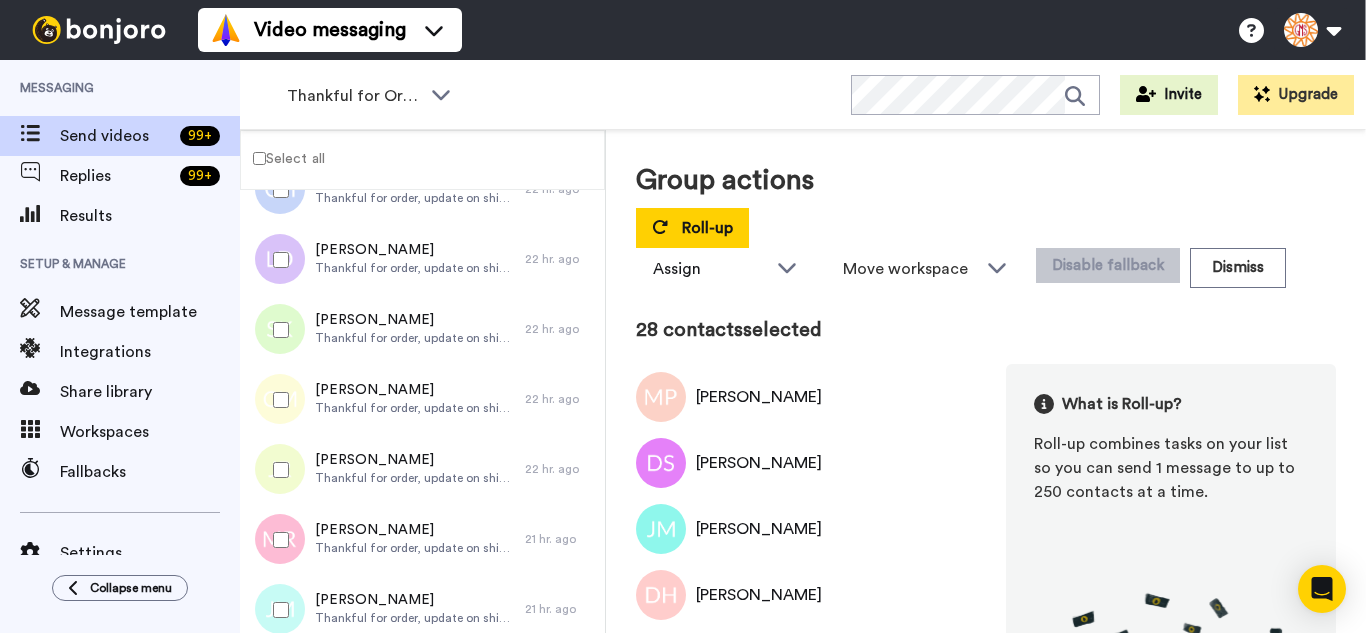 scroll, scrollTop: 1900, scrollLeft: 0, axis: vertical 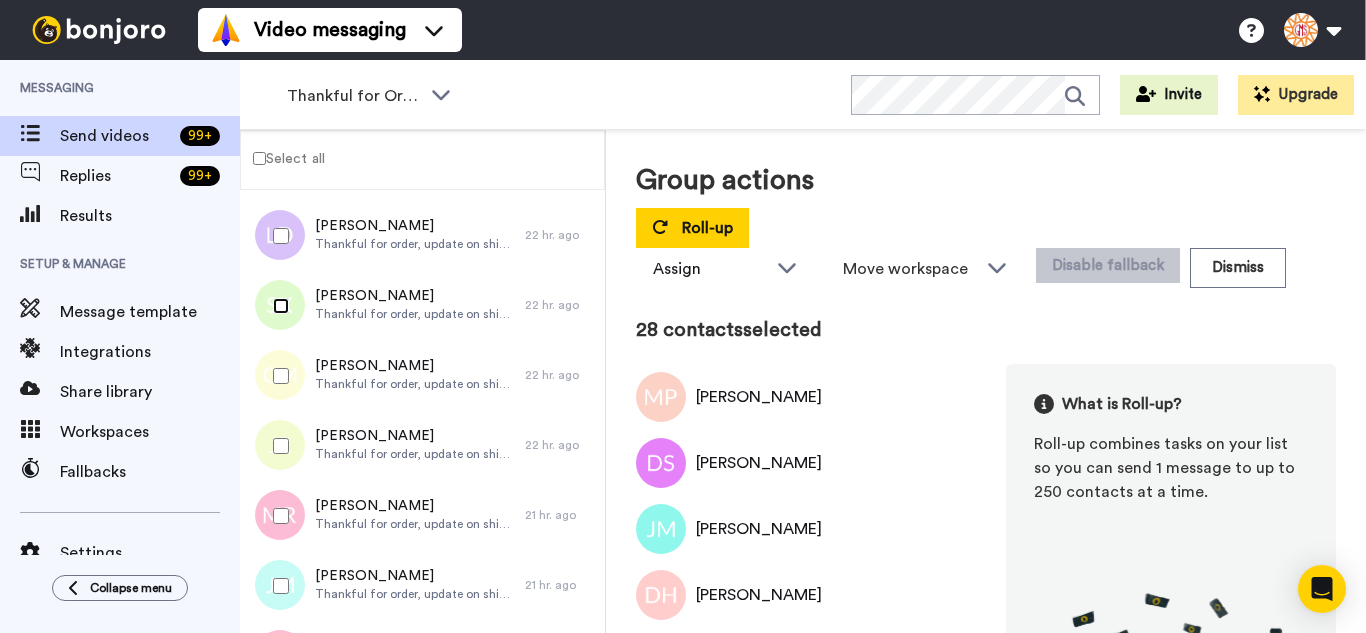 click at bounding box center (277, 306) 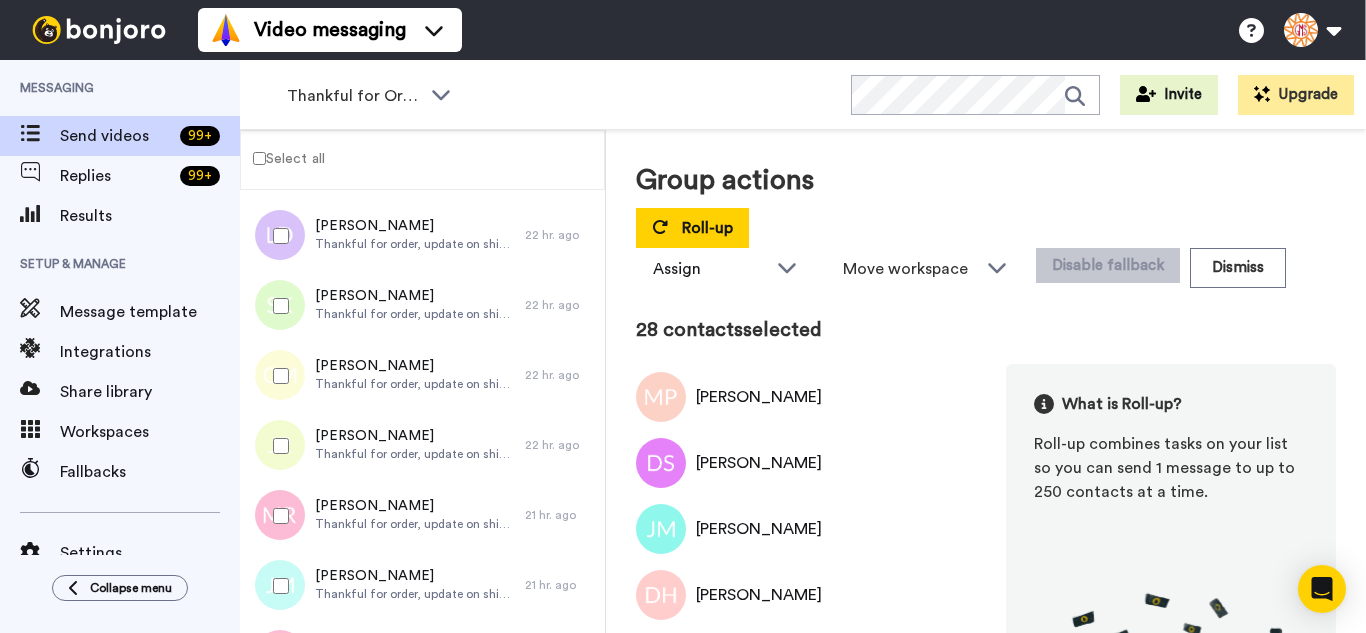 click at bounding box center (277, 376) 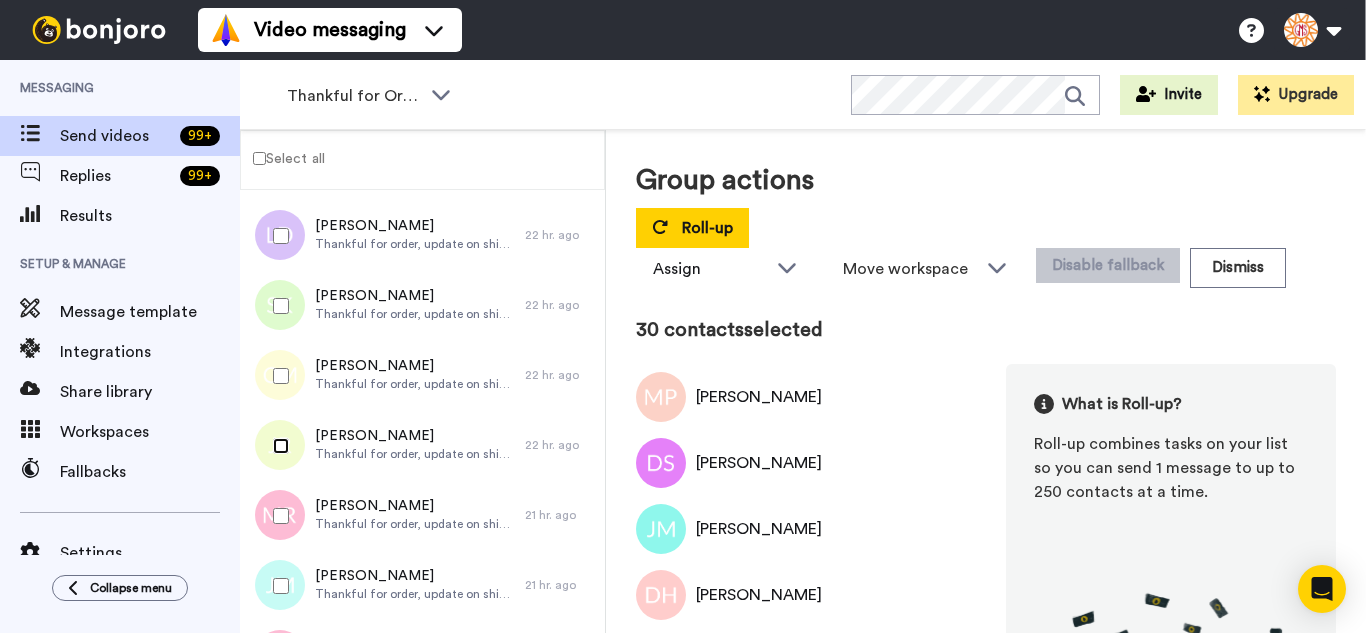 click at bounding box center (277, 446) 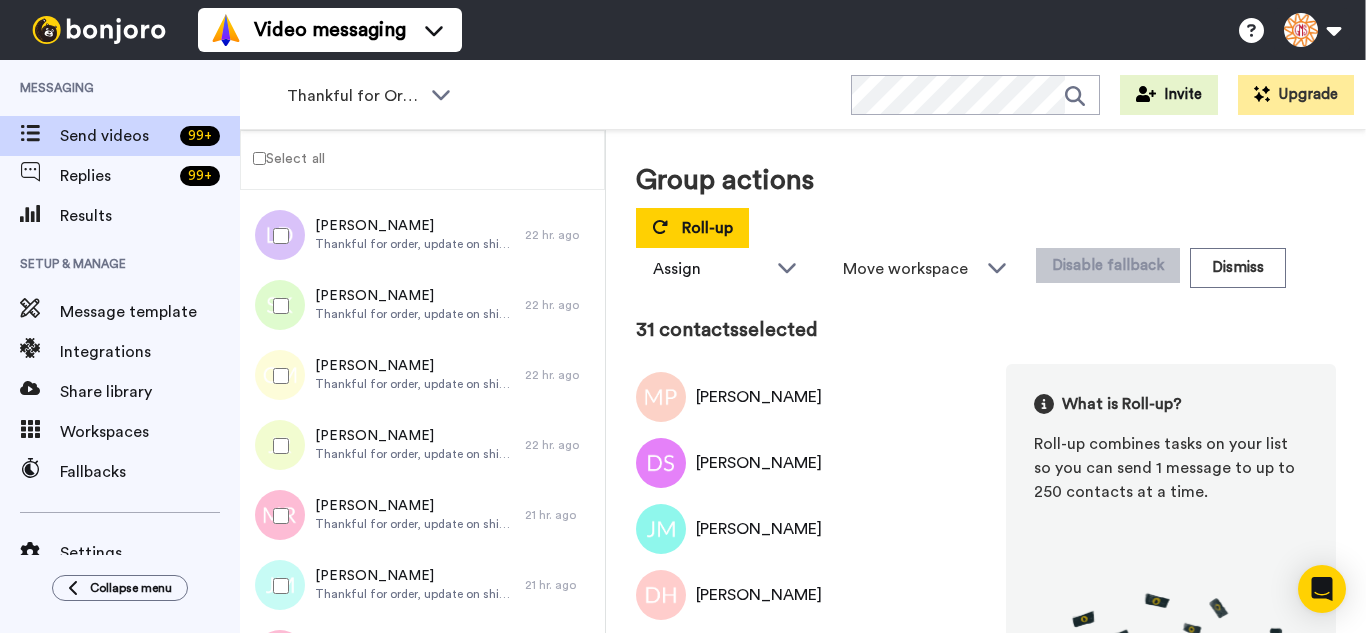drag, startPoint x: 290, startPoint y: 501, endPoint x: 298, endPoint y: 556, distance: 55.578773 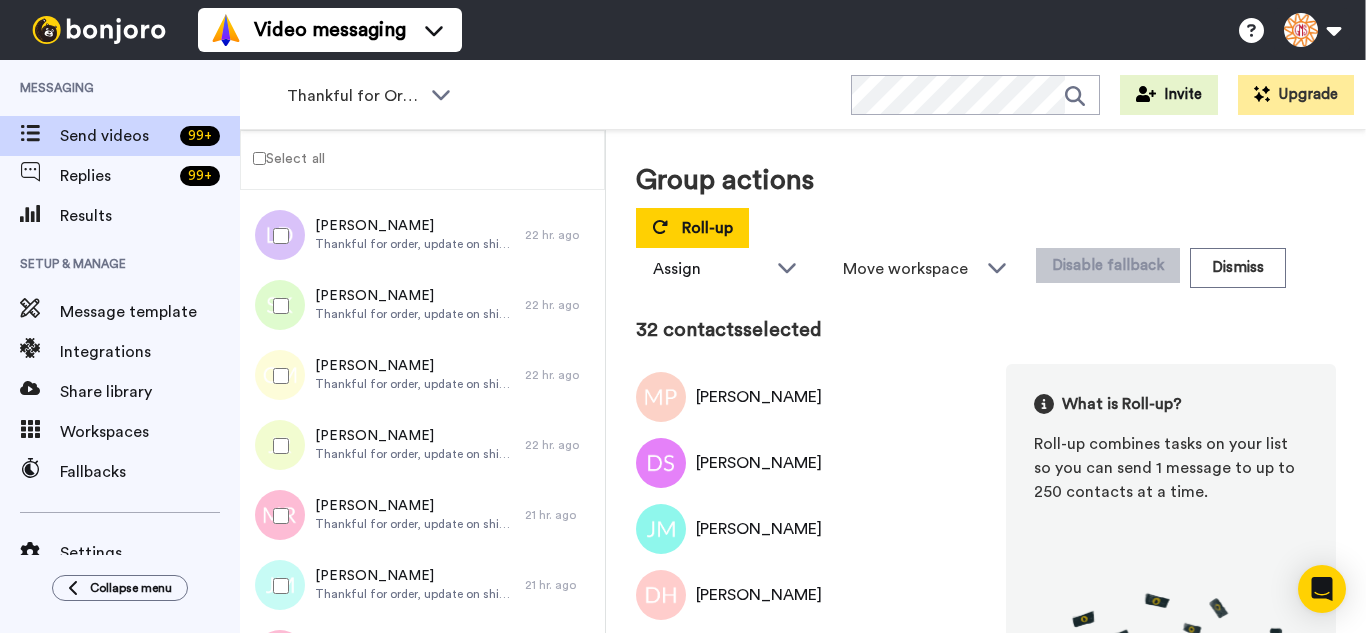 click at bounding box center [277, 586] 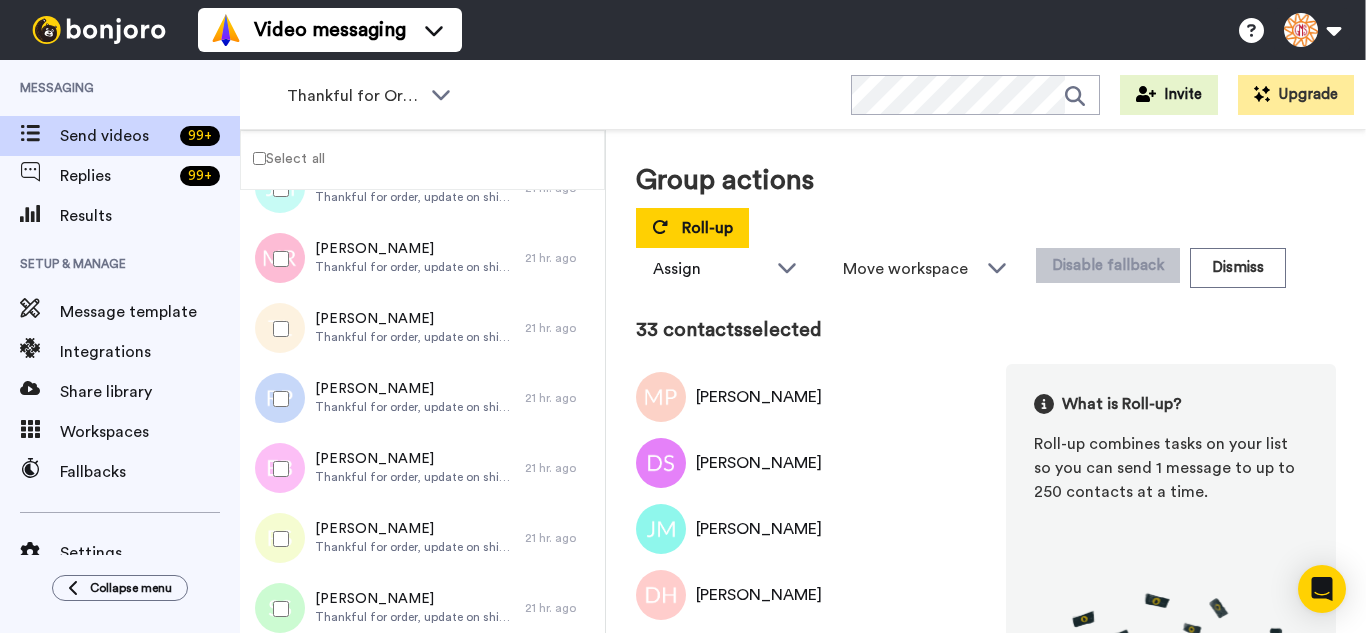 scroll, scrollTop: 2300, scrollLeft: 0, axis: vertical 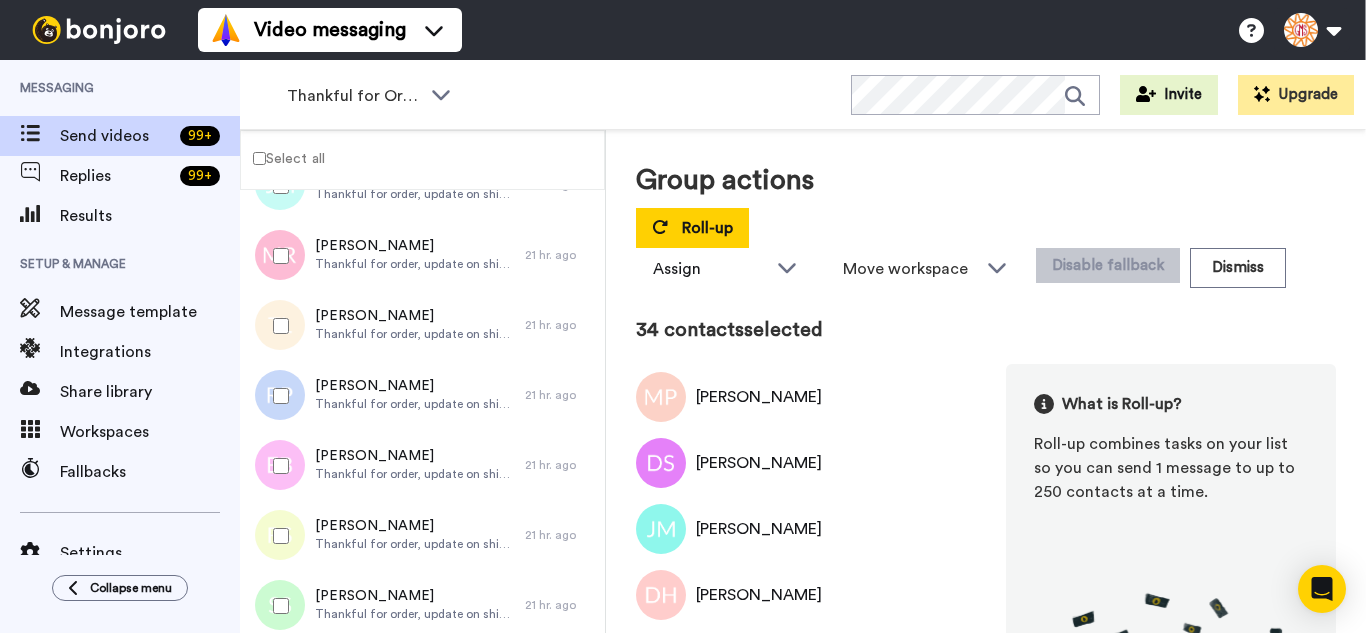 drag, startPoint x: 292, startPoint y: 332, endPoint x: 289, endPoint y: 373, distance: 41.109608 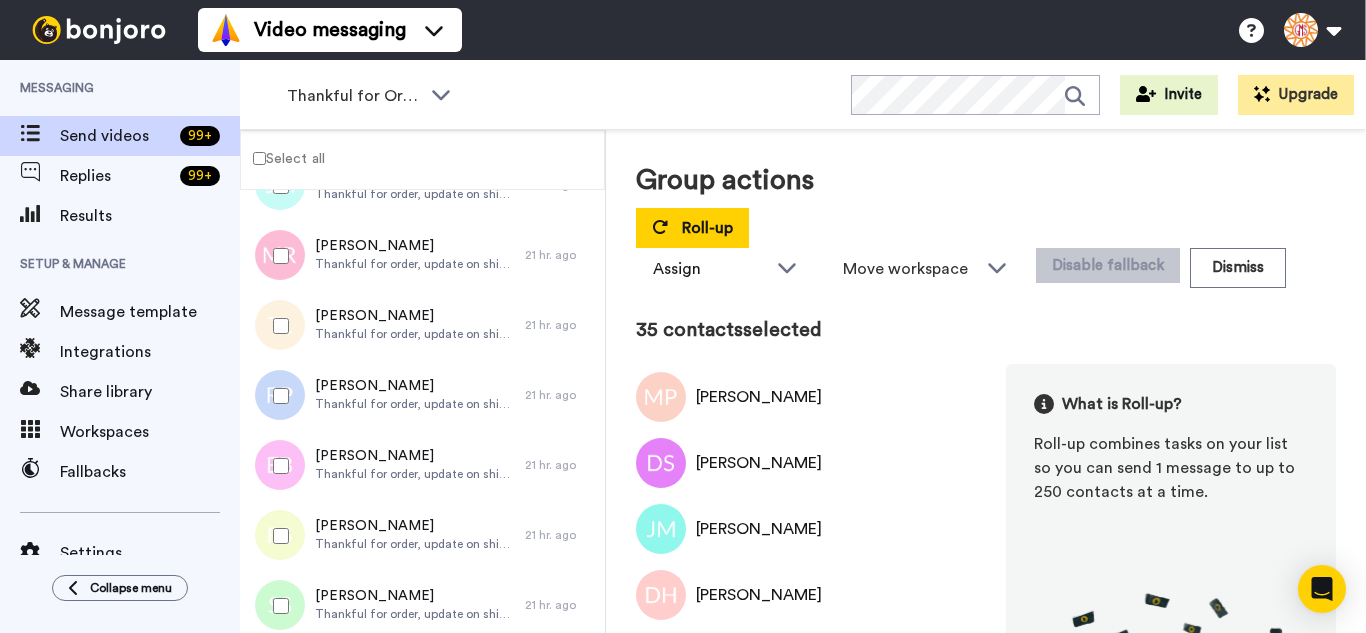 click at bounding box center (277, 396) 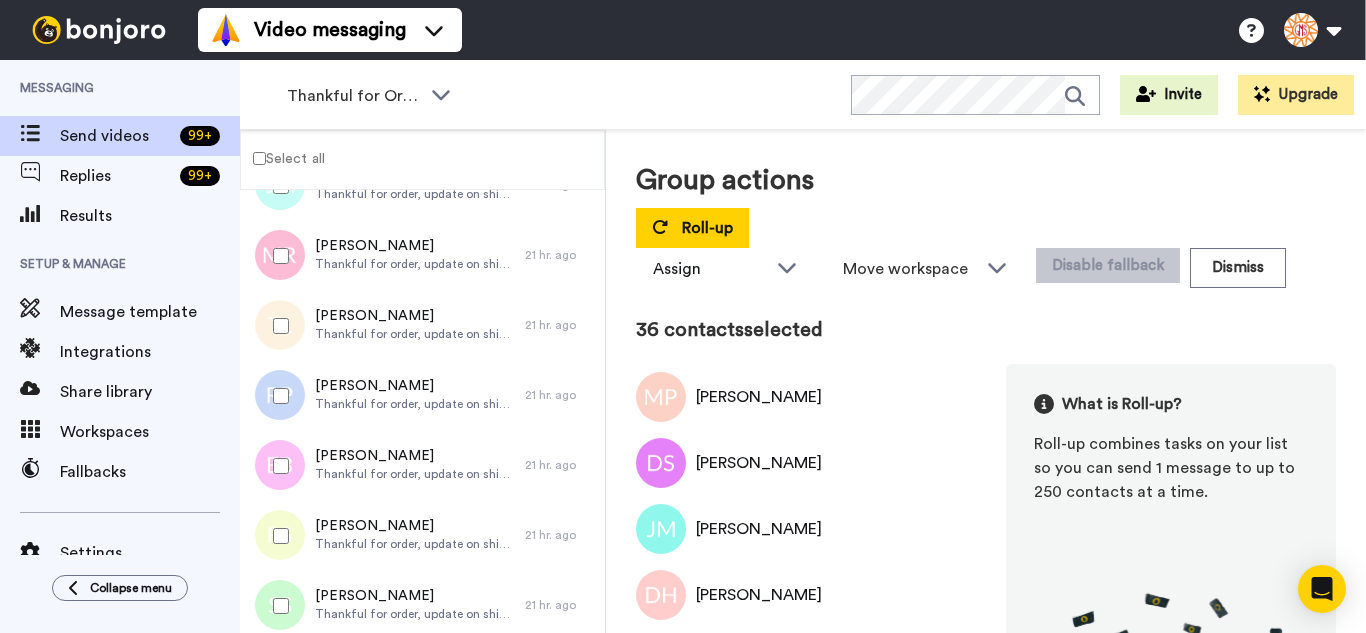 drag, startPoint x: 288, startPoint y: 438, endPoint x: 292, endPoint y: 481, distance: 43.185646 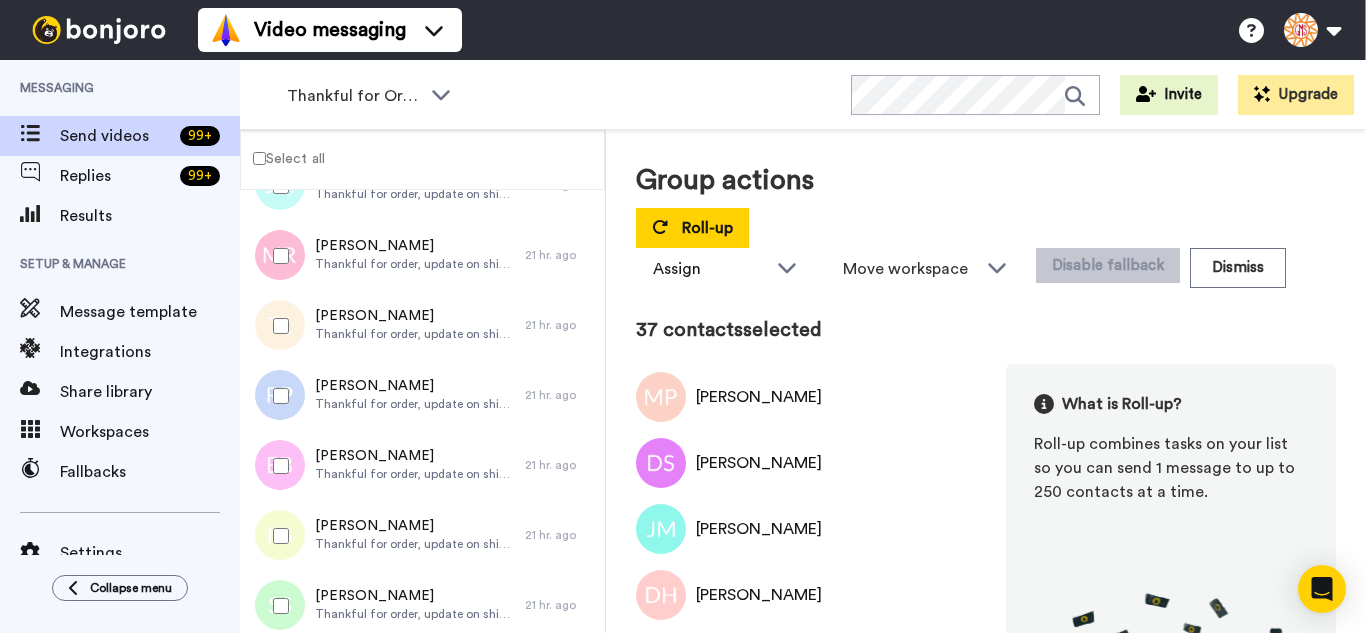 drag, startPoint x: 292, startPoint y: 507, endPoint x: 296, endPoint y: 577, distance: 70.11419 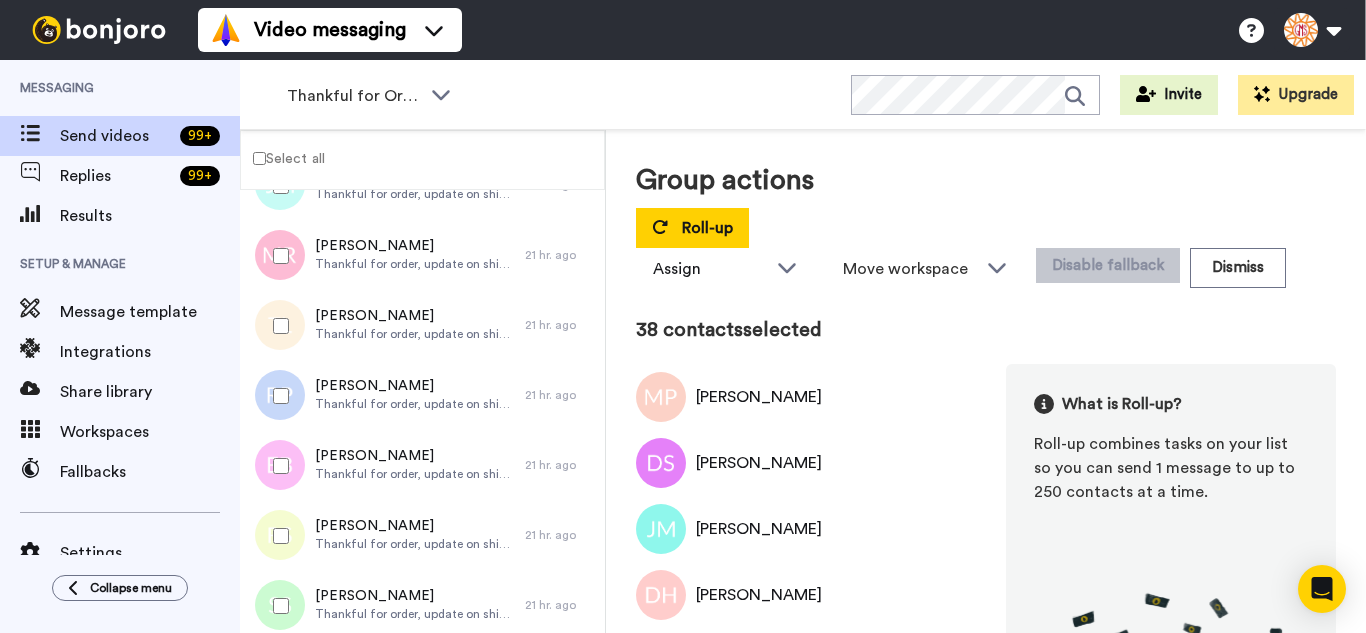 drag, startPoint x: 297, startPoint y: 586, endPoint x: 306, endPoint y: 536, distance: 50.803543 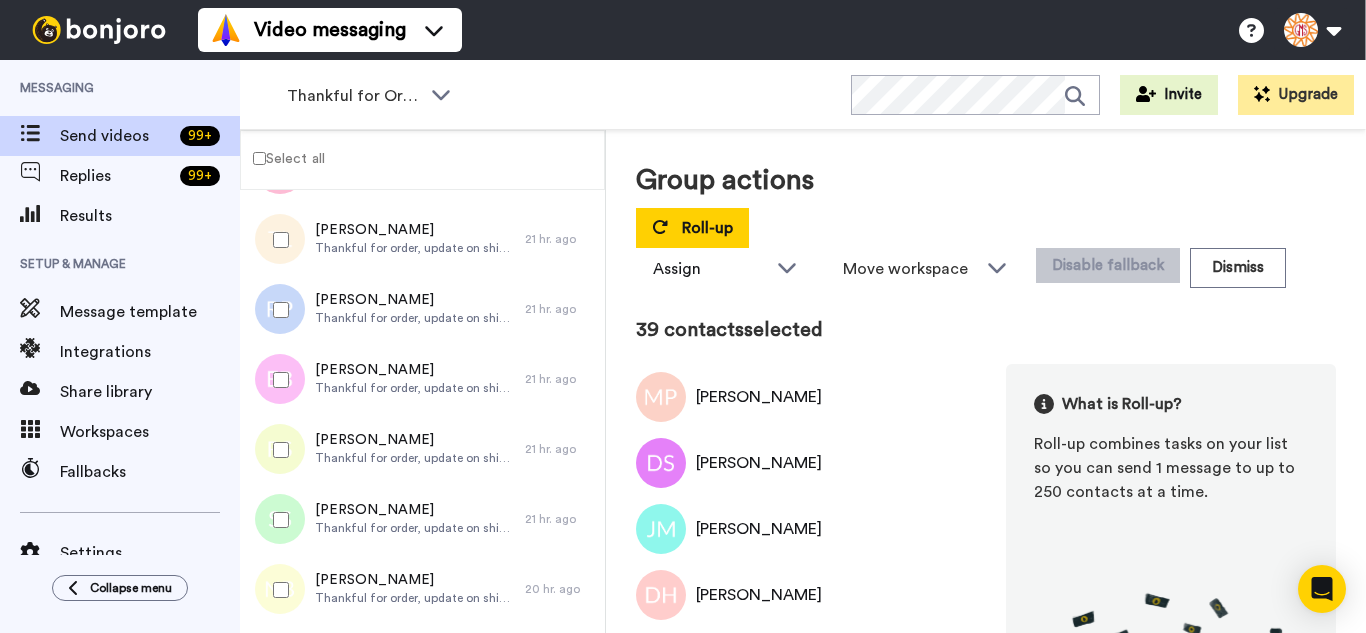 scroll, scrollTop: 2700, scrollLeft: 0, axis: vertical 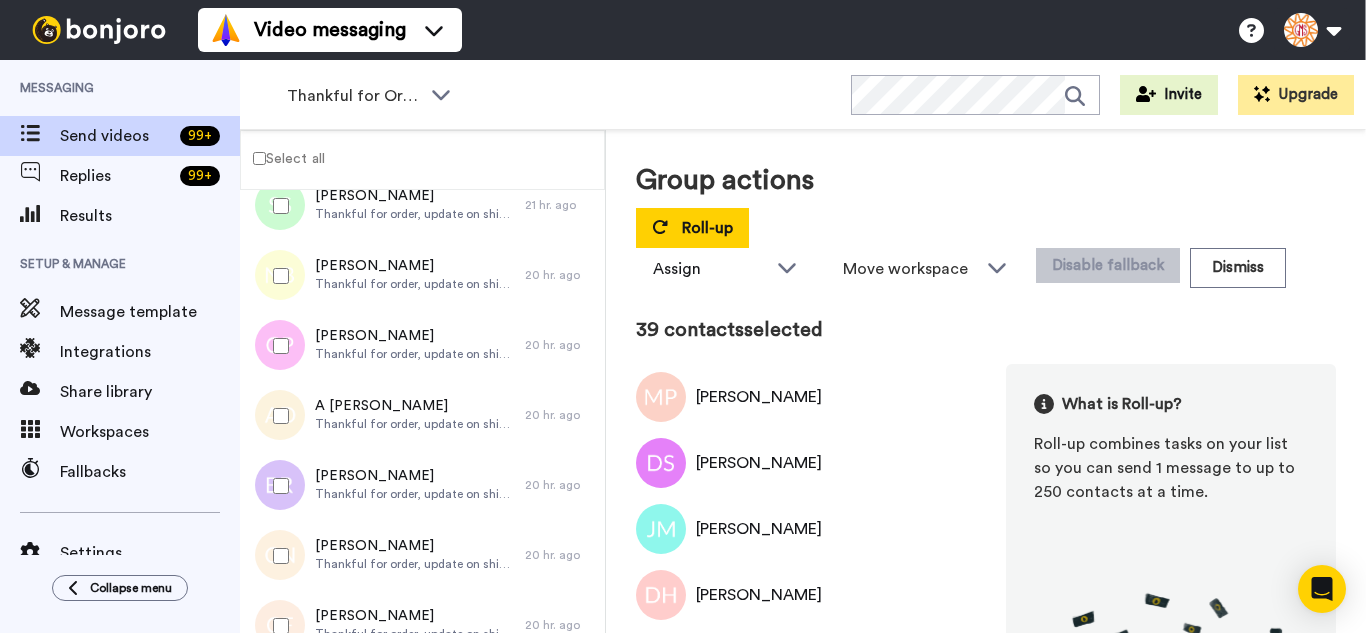 click at bounding box center (277, 276) 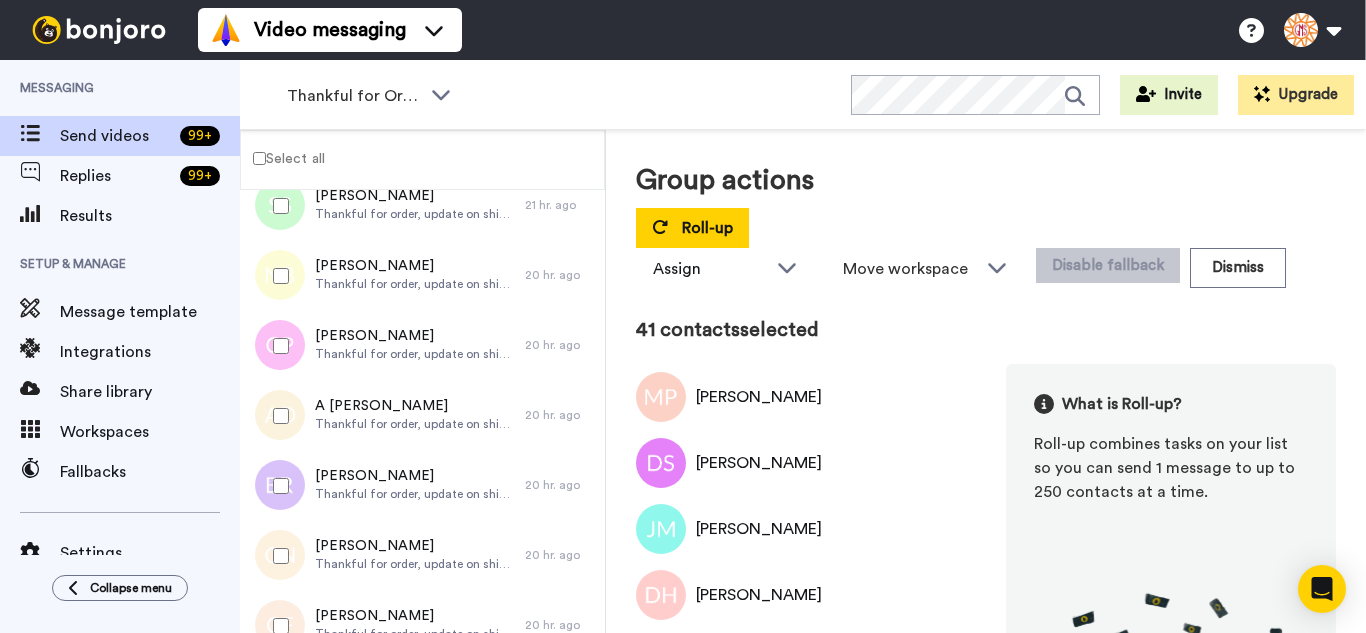 drag, startPoint x: 286, startPoint y: 386, endPoint x: 290, endPoint y: 460, distance: 74.10803 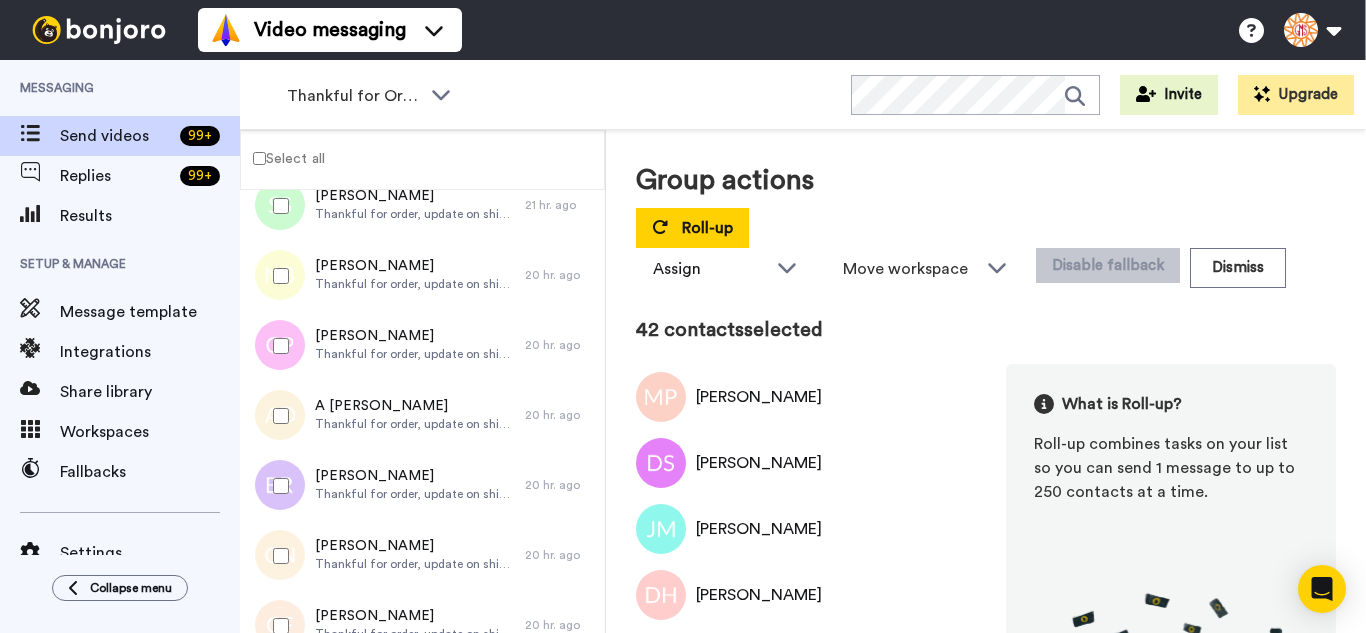 drag, startPoint x: 290, startPoint y: 460, endPoint x: 288, endPoint y: 514, distance: 54.037025 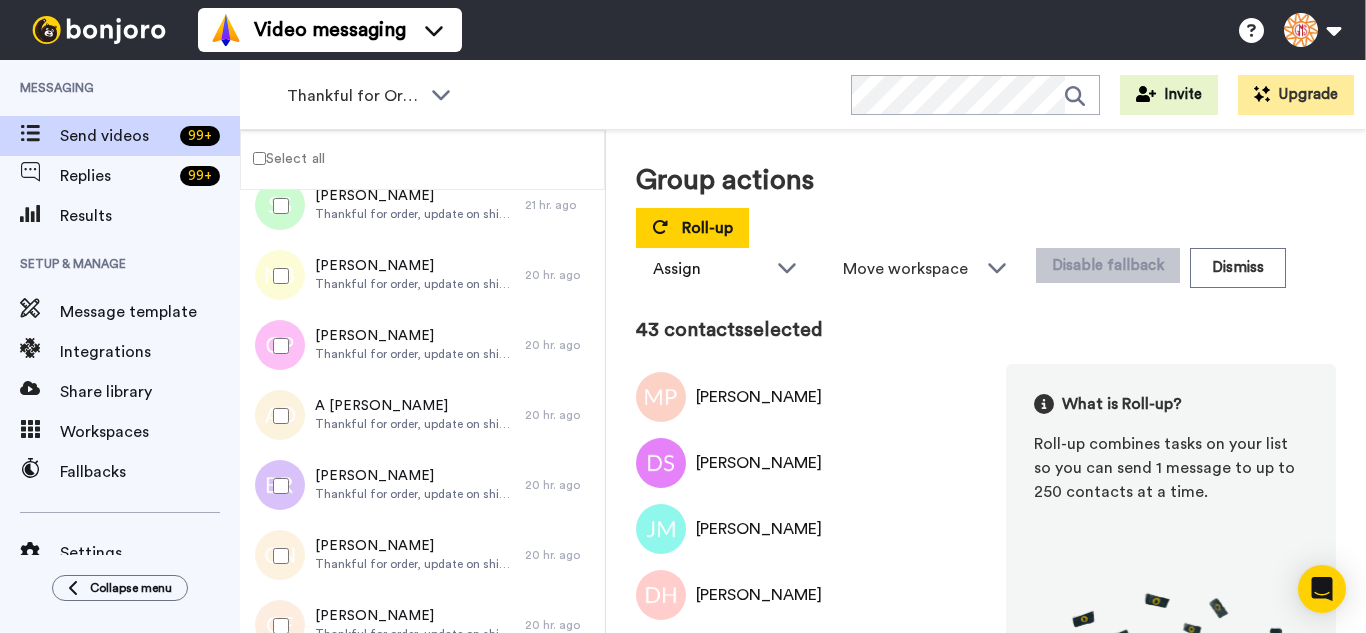 click at bounding box center [277, 626] 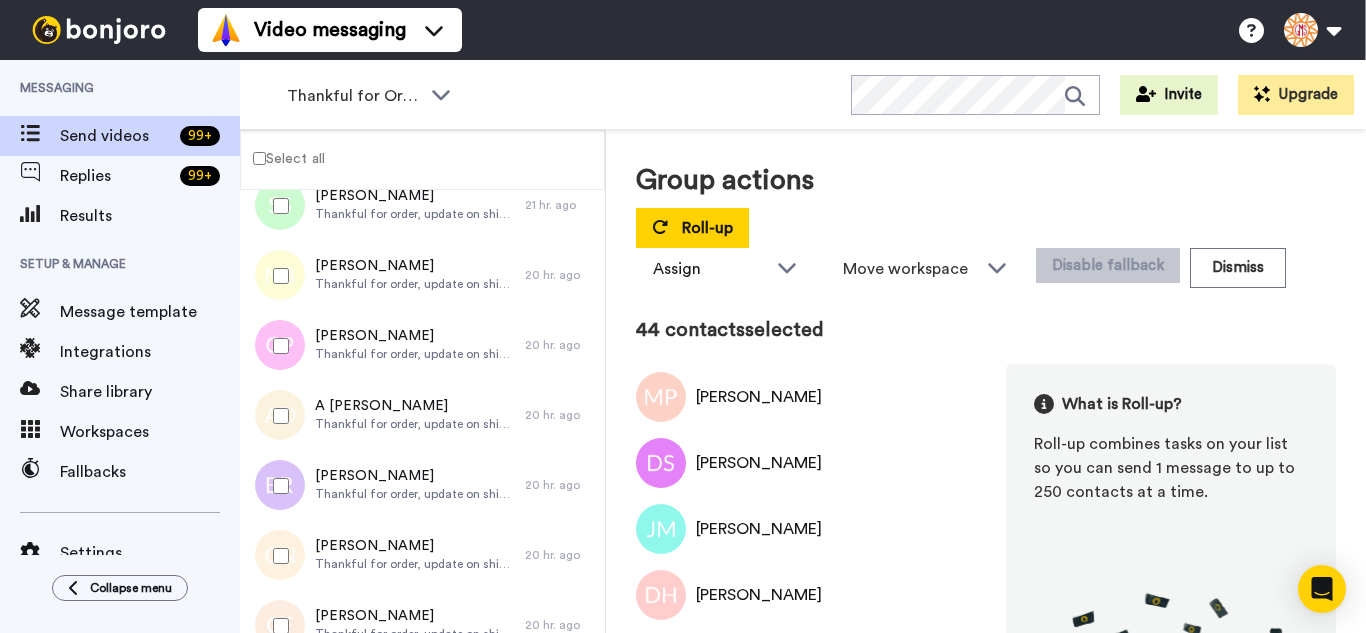drag, startPoint x: 285, startPoint y: 565, endPoint x: 300, endPoint y: 530, distance: 38.078865 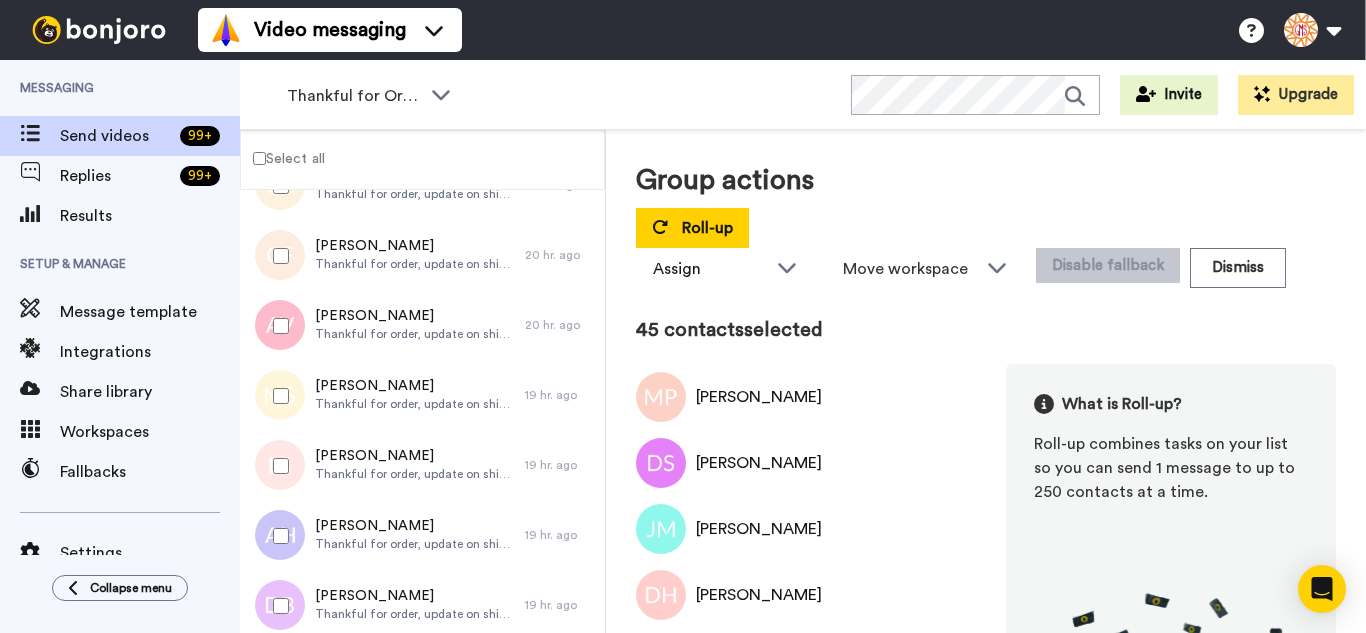 scroll, scrollTop: 3078, scrollLeft: 0, axis: vertical 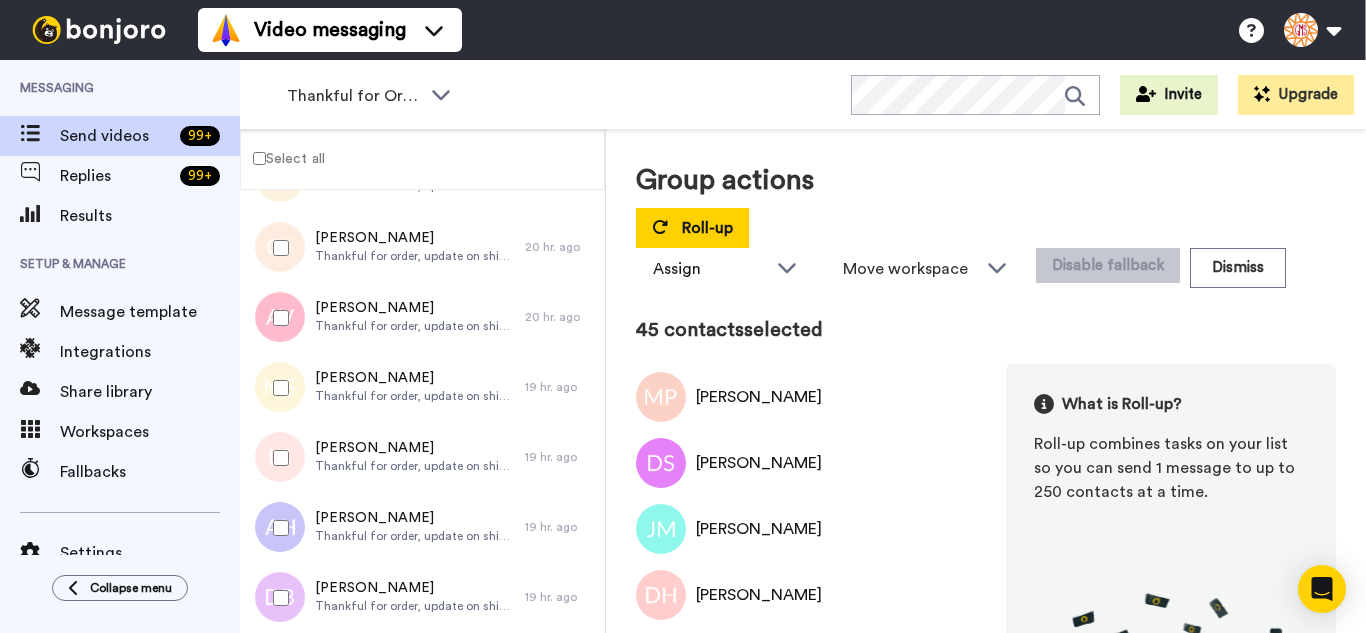 drag, startPoint x: 295, startPoint y: 400, endPoint x: 296, endPoint y: 438, distance: 38.013157 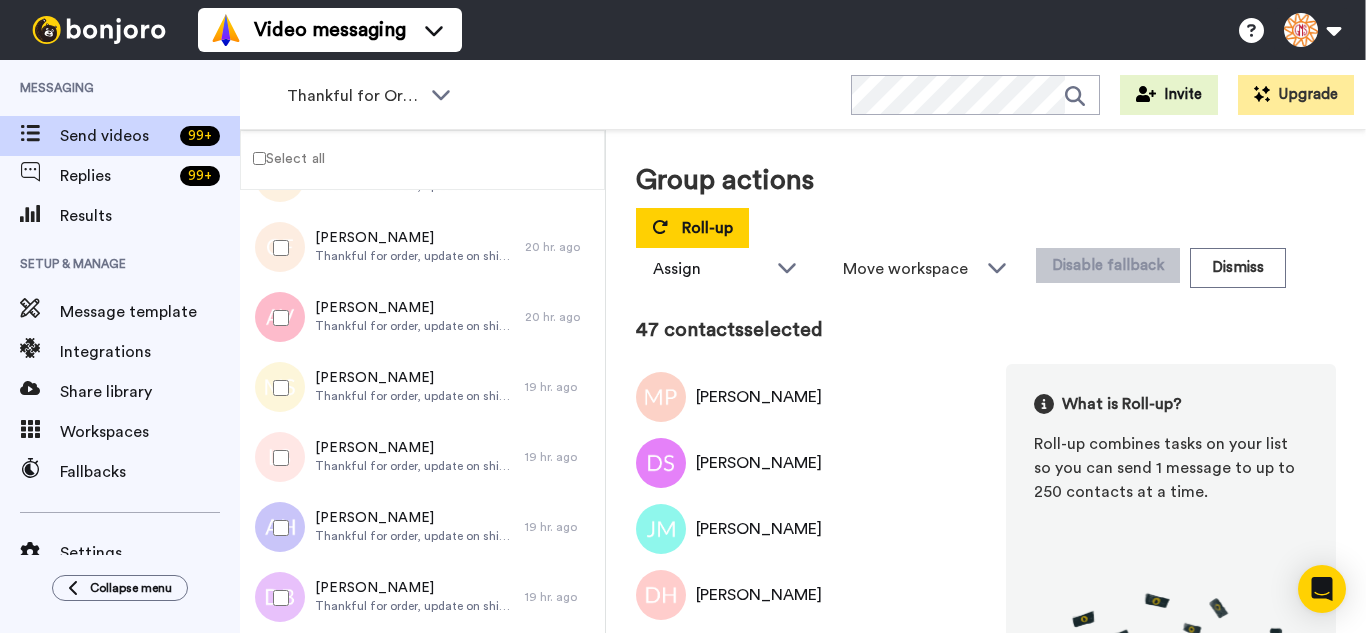 drag, startPoint x: 296, startPoint y: 438, endPoint x: 291, endPoint y: 499, distance: 61.204575 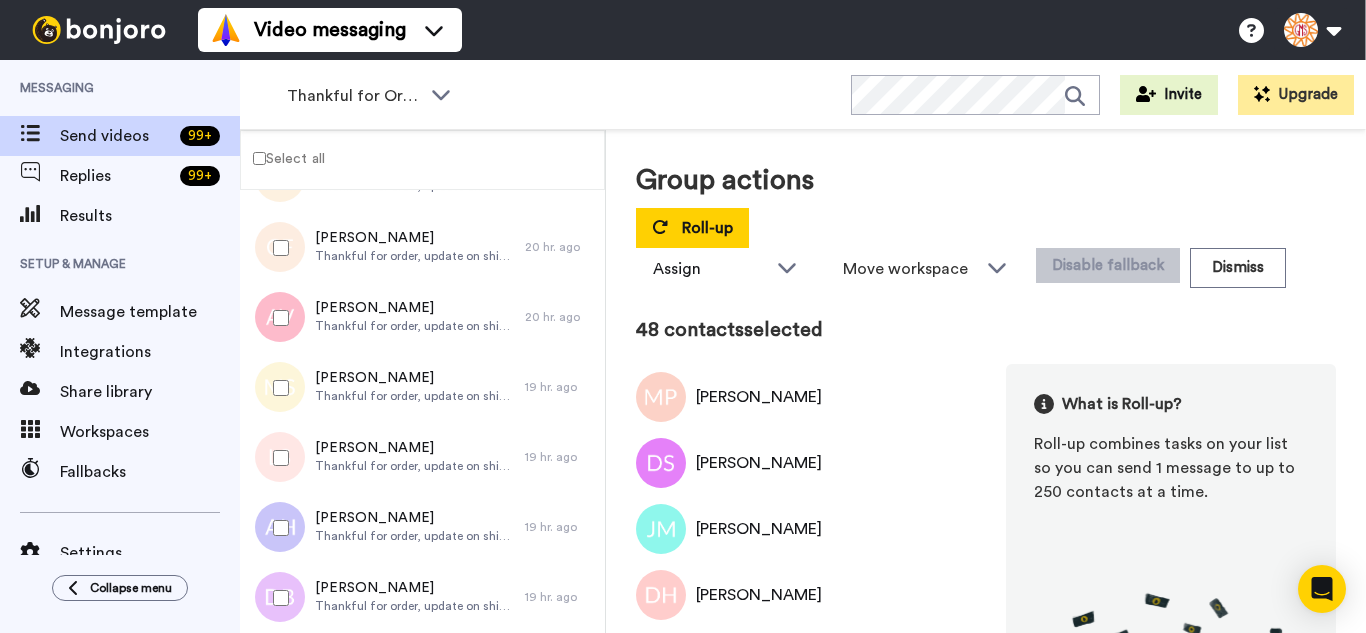 drag, startPoint x: 290, startPoint y: 506, endPoint x: 298, endPoint y: 555, distance: 49.648766 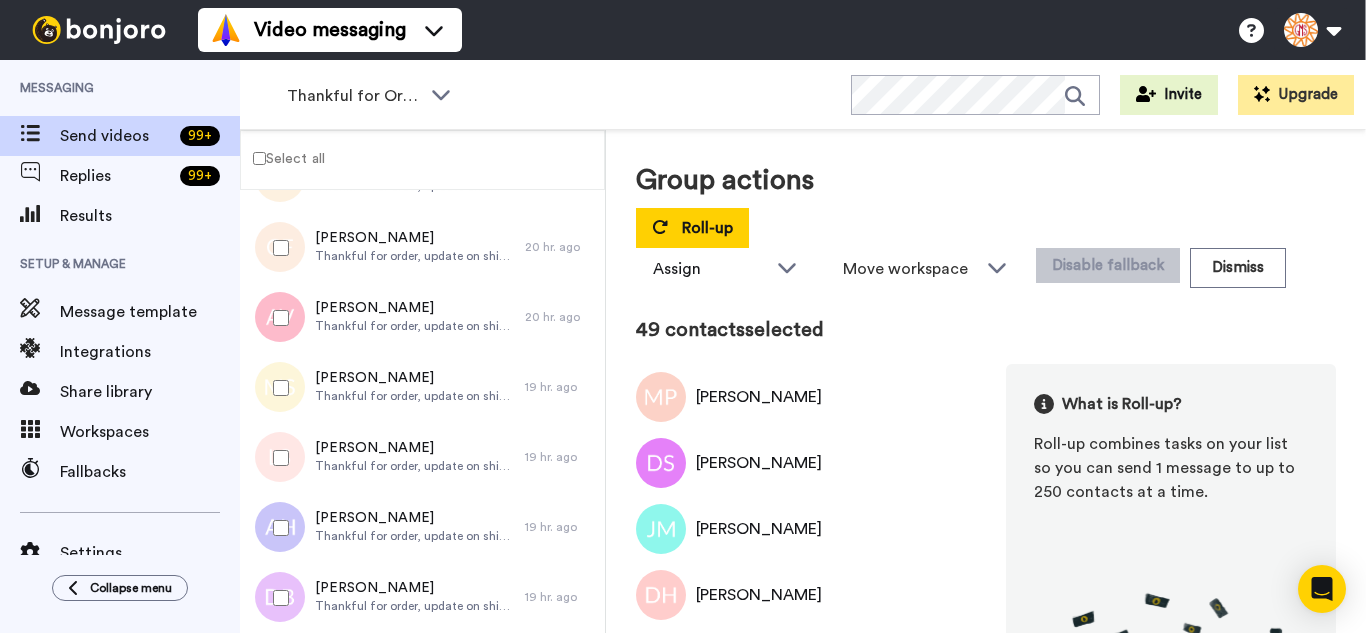 click at bounding box center [277, 598] 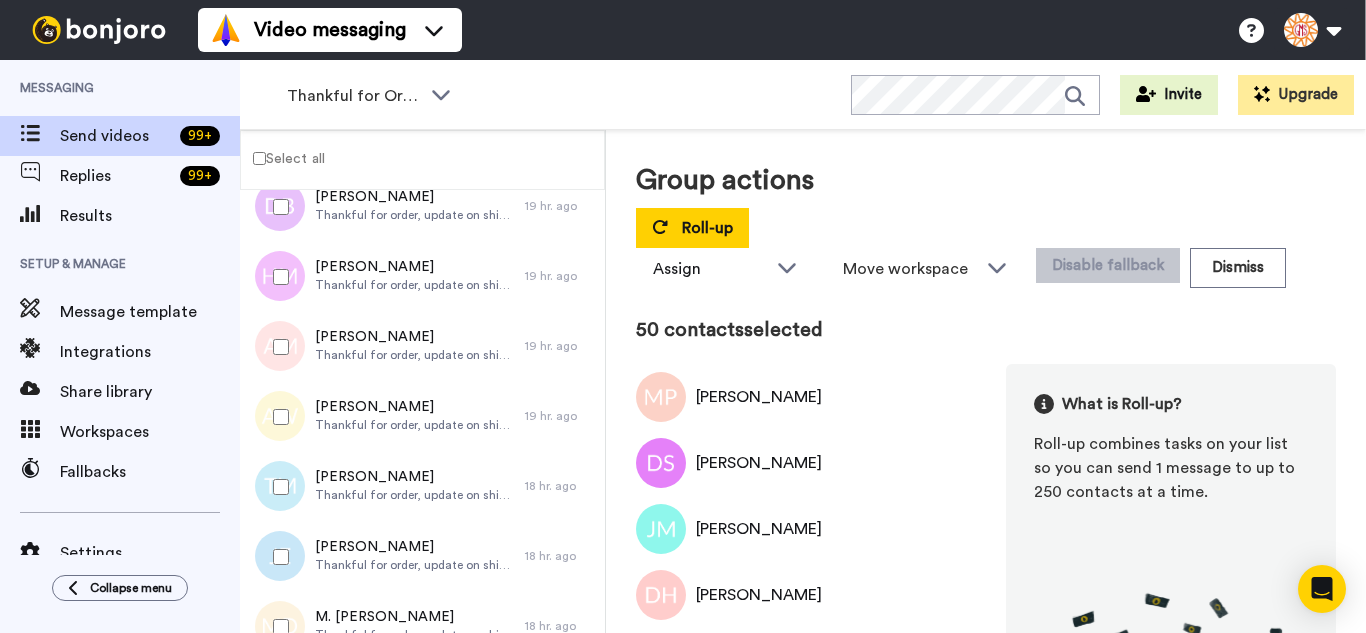 scroll, scrollTop: 3478, scrollLeft: 0, axis: vertical 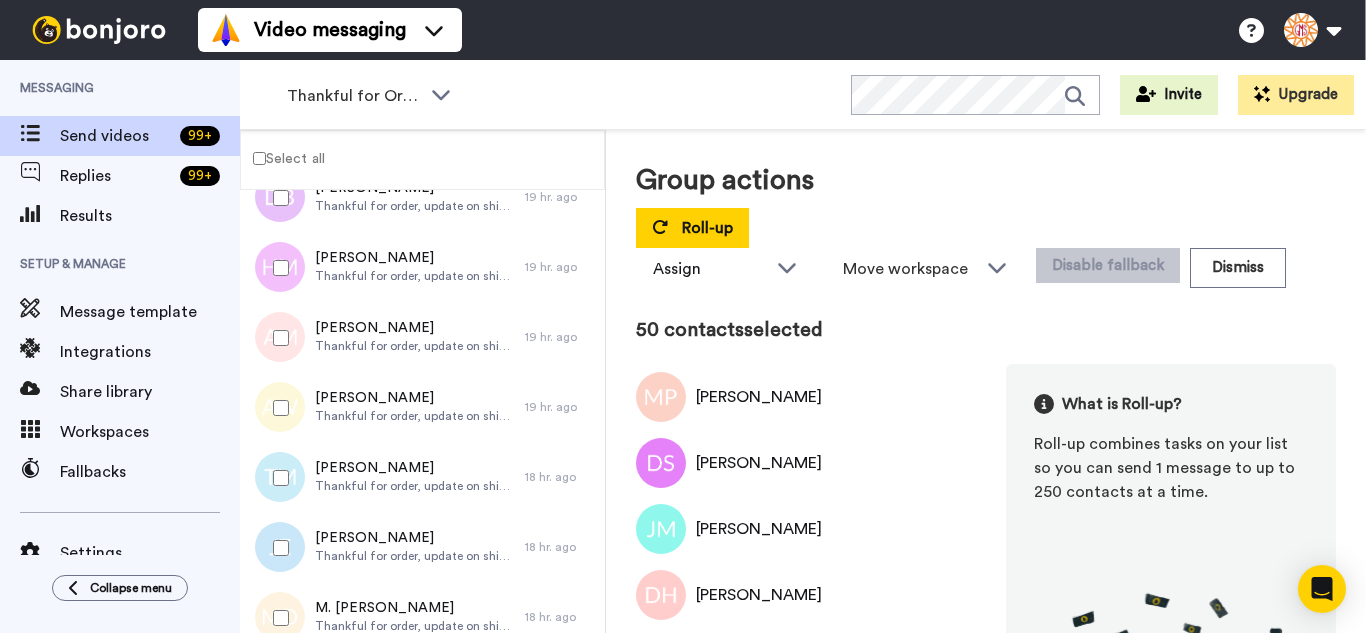 drag, startPoint x: 271, startPoint y: 280, endPoint x: 284, endPoint y: 349, distance: 70.21396 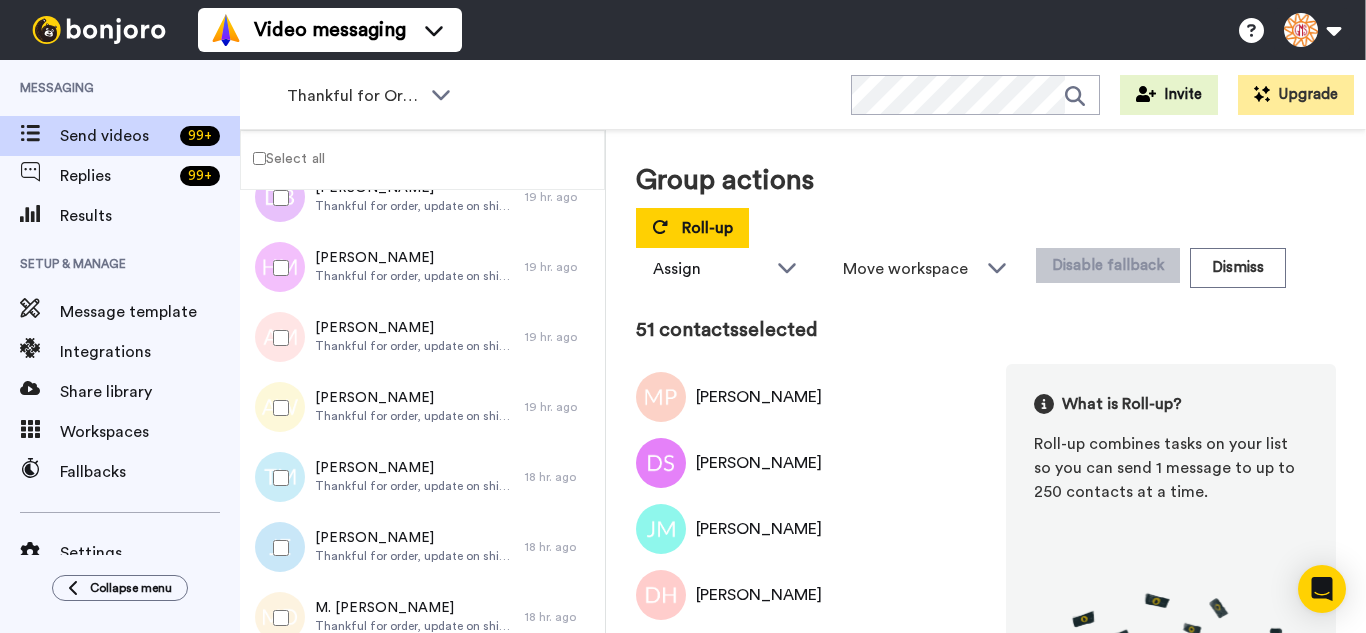 click at bounding box center (277, 338) 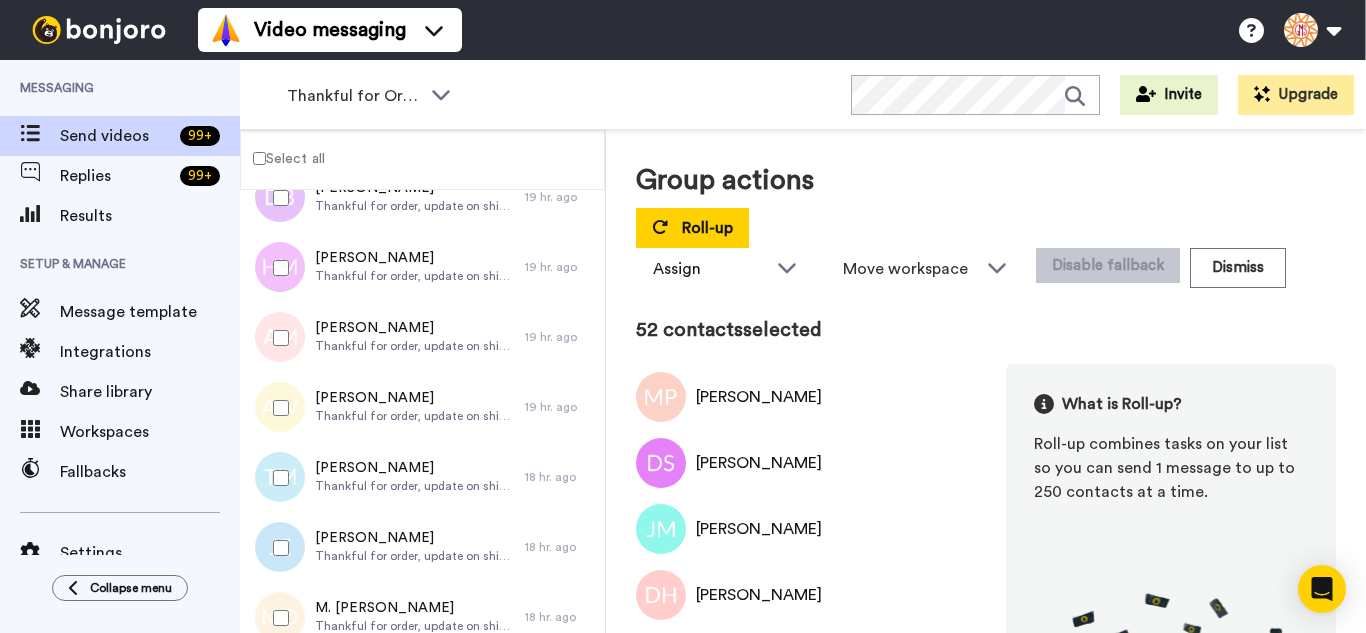 click at bounding box center (277, 478) 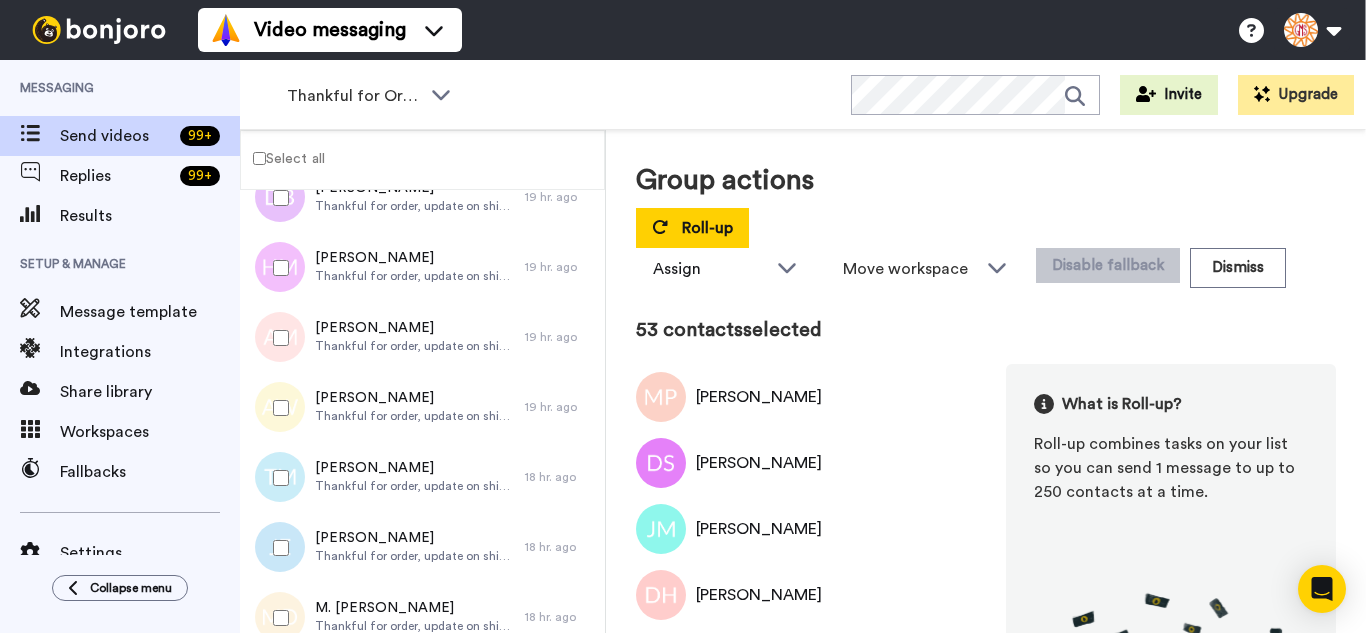 drag, startPoint x: 297, startPoint y: 541, endPoint x: 298, endPoint y: 564, distance: 23.021729 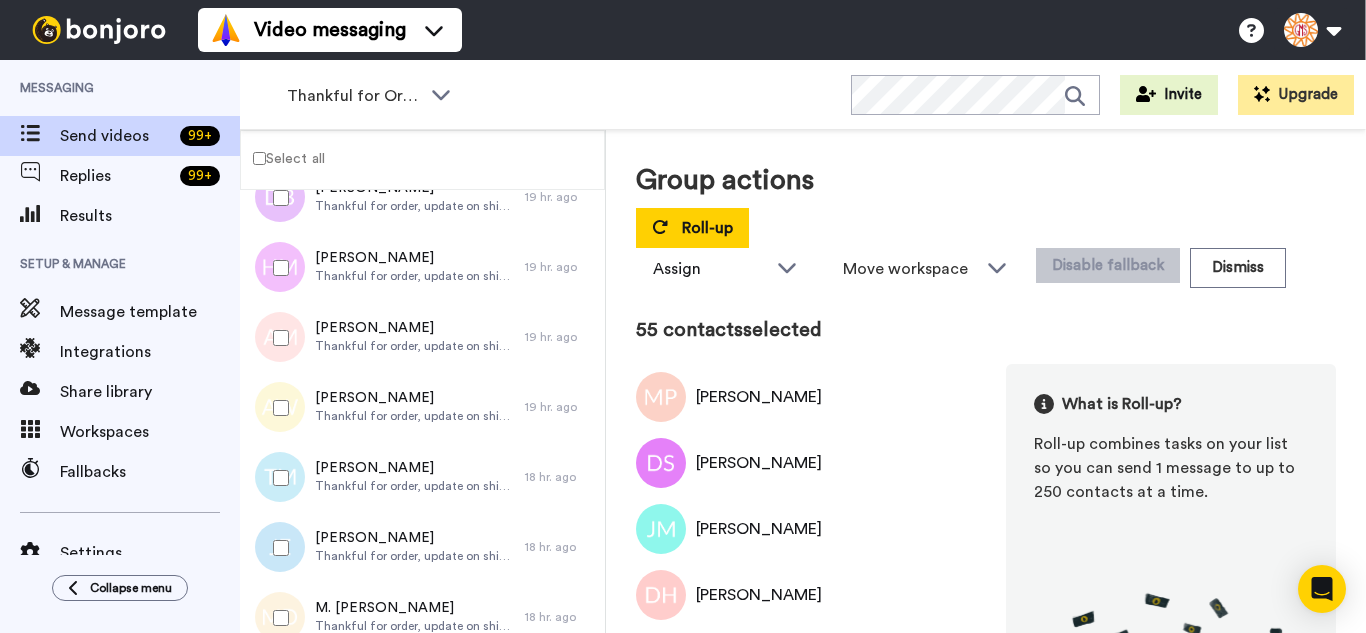click at bounding box center (277, 618) 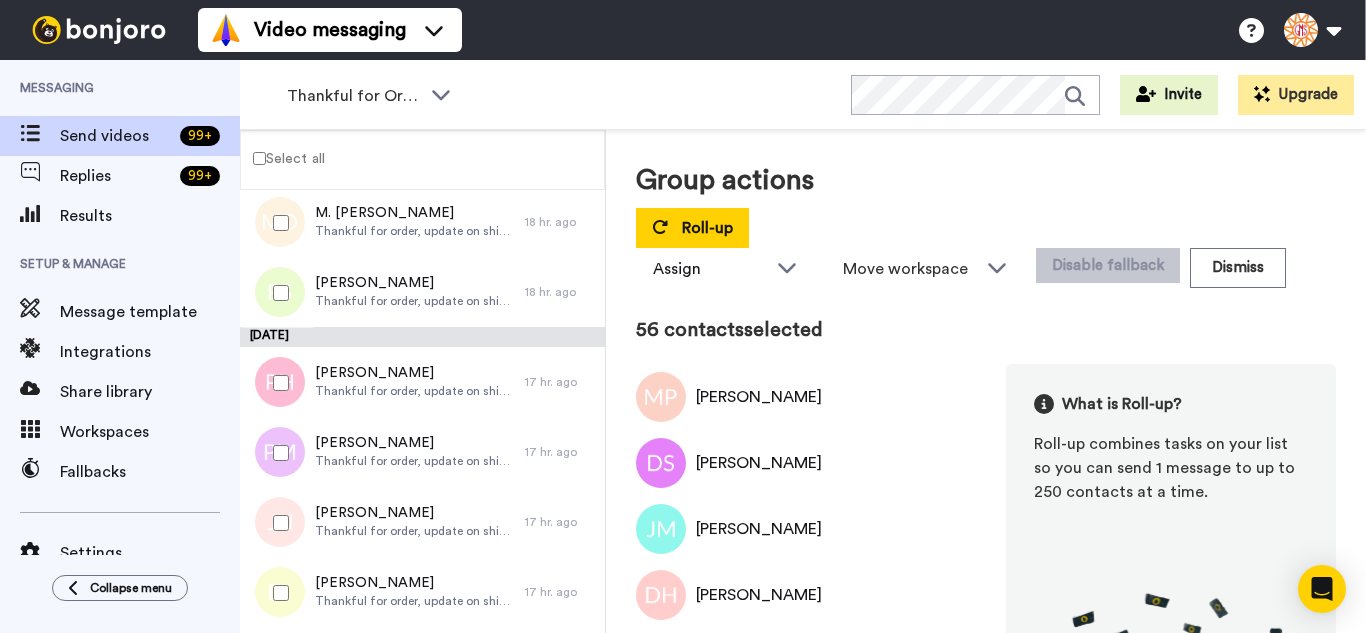 scroll, scrollTop: 3878, scrollLeft: 0, axis: vertical 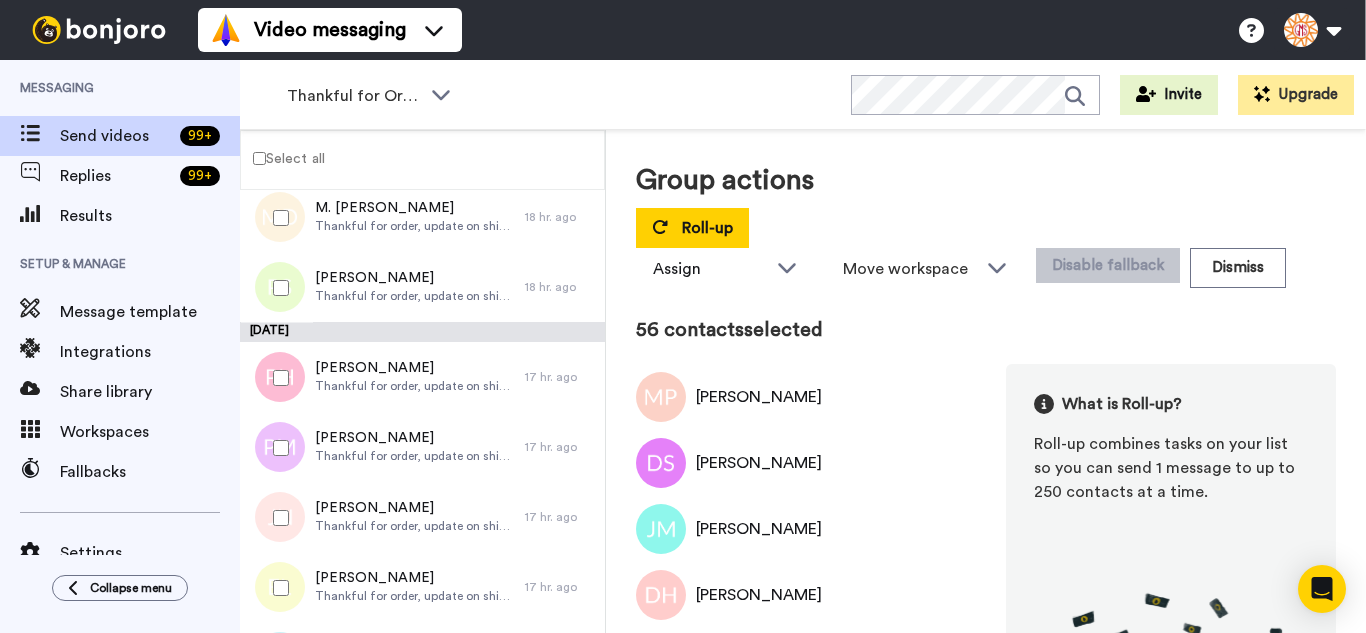 drag, startPoint x: 281, startPoint y: 305, endPoint x: 283, endPoint y: 369, distance: 64.03124 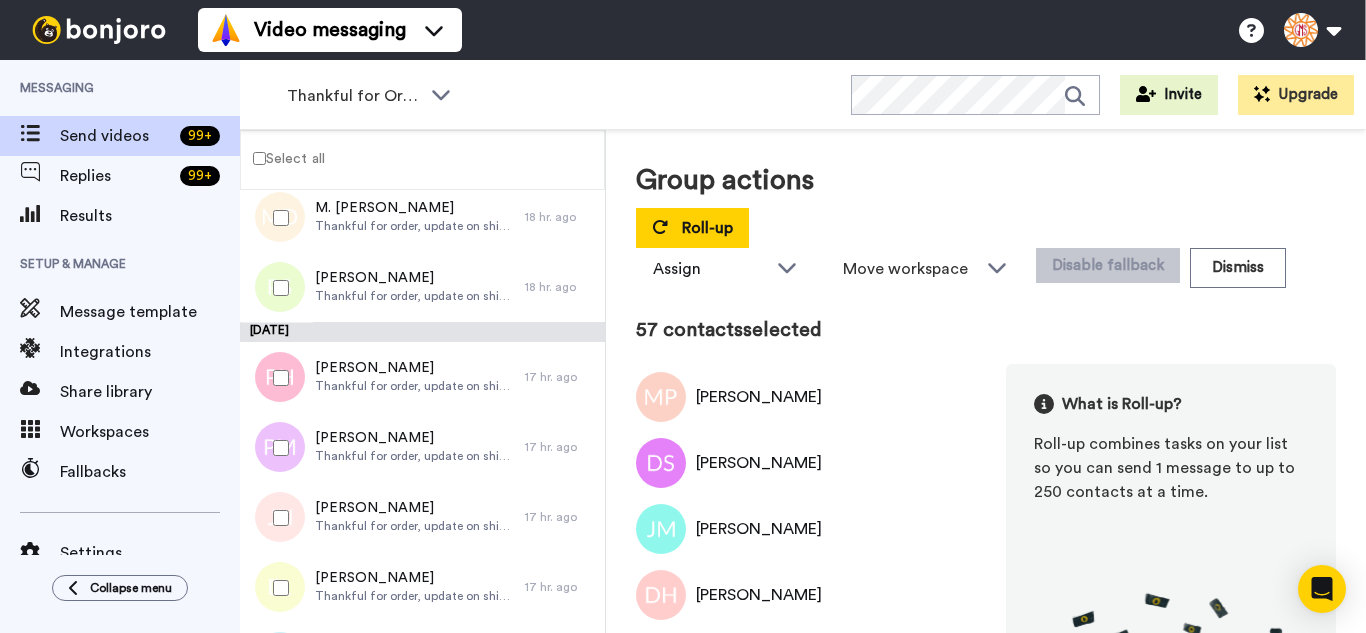 click at bounding box center [277, 378] 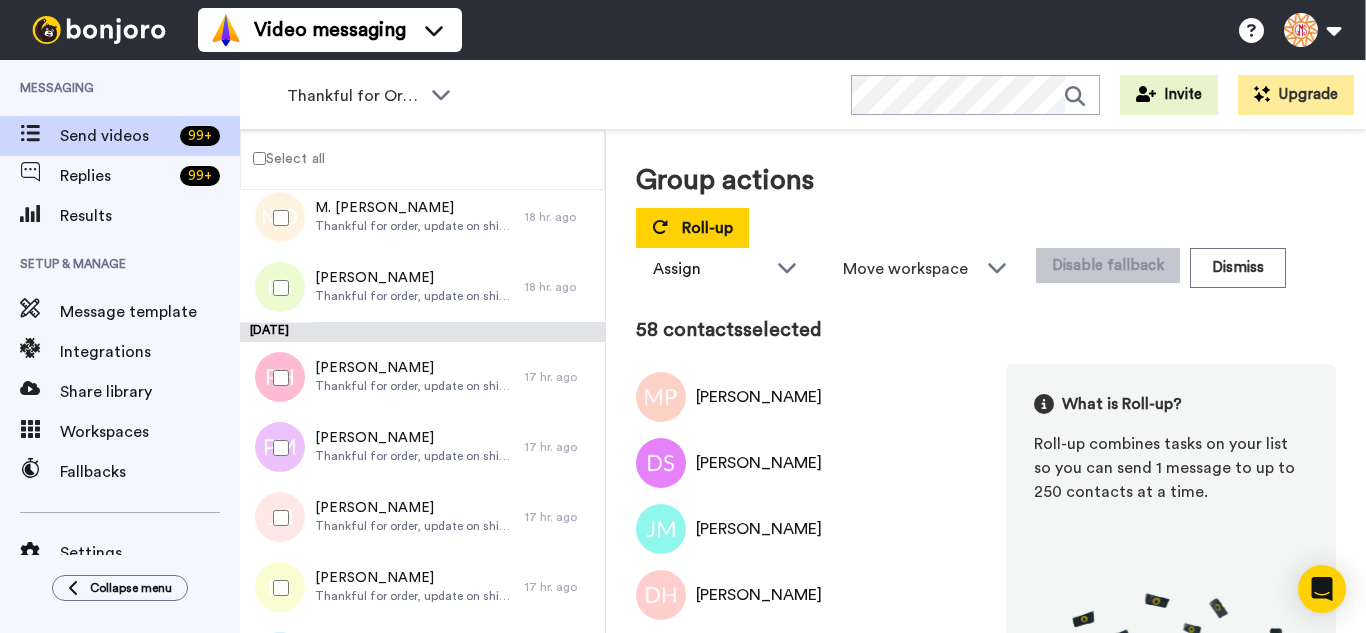 click at bounding box center [277, 448] 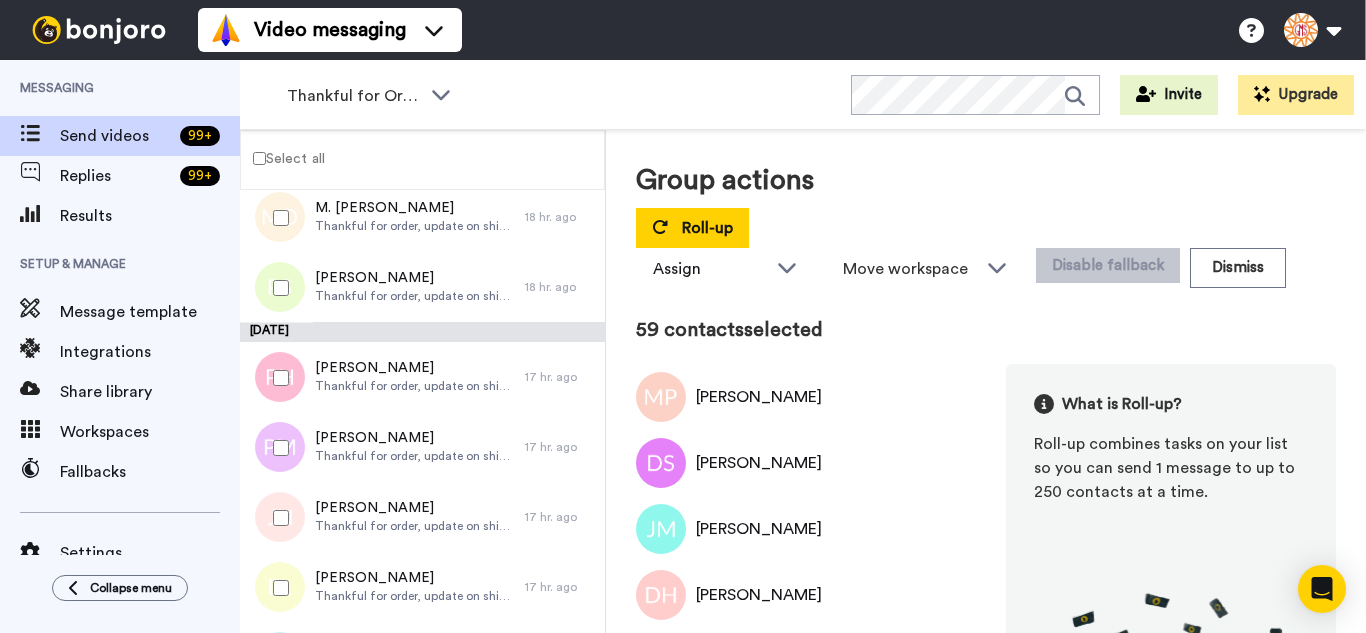 click at bounding box center (277, 518) 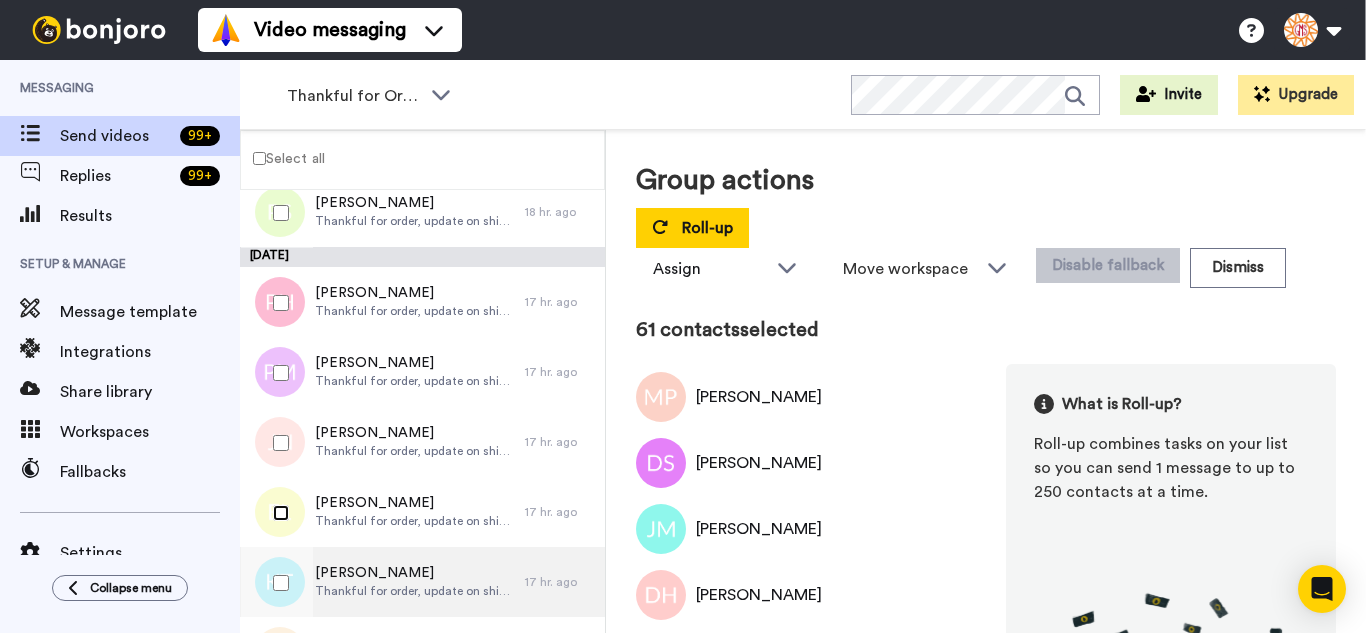 scroll, scrollTop: 4178, scrollLeft: 0, axis: vertical 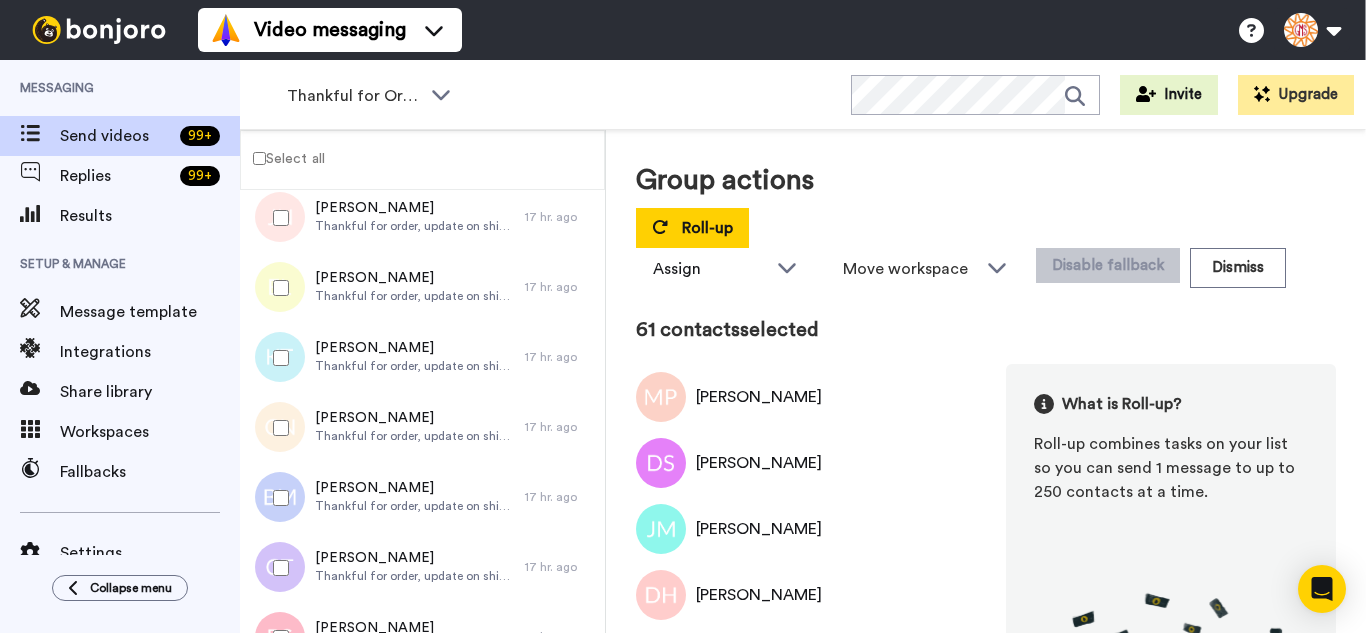 drag, startPoint x: 301, startPoint y: 357, endPoint x: 296, endPoint y: 425, distance: 68.18358 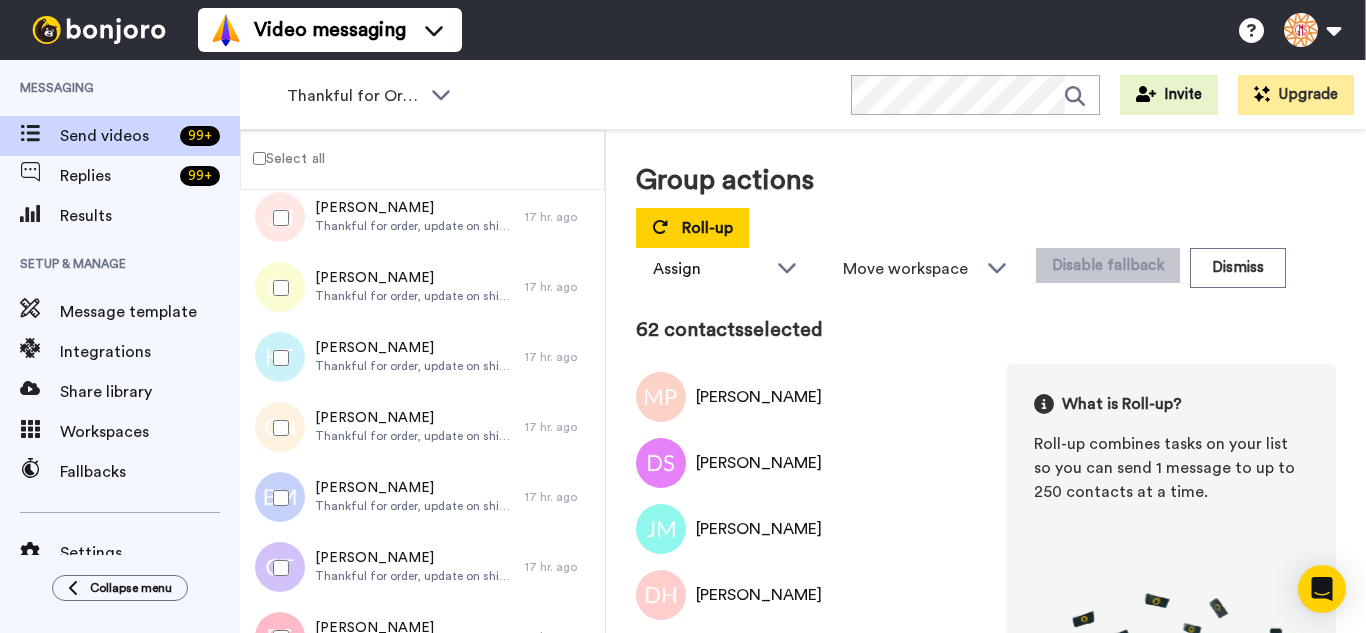 drag 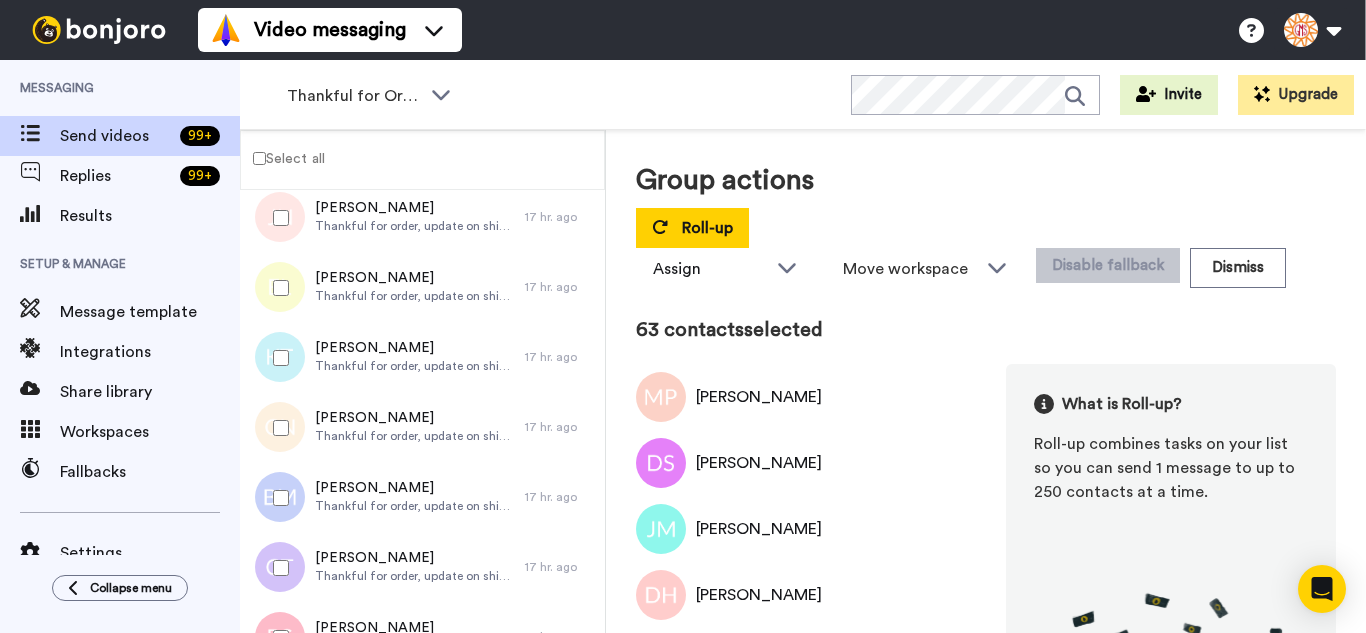 click at bounding box center [277, 498] 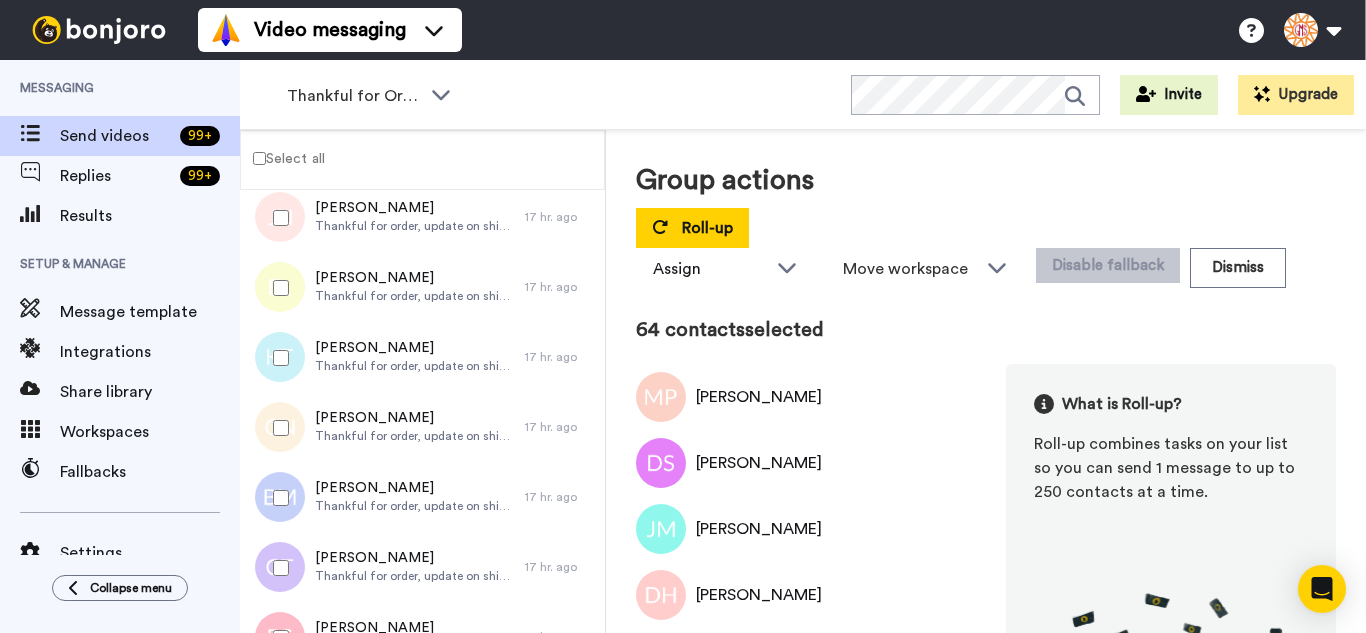 click at bounding box center [277, 568] 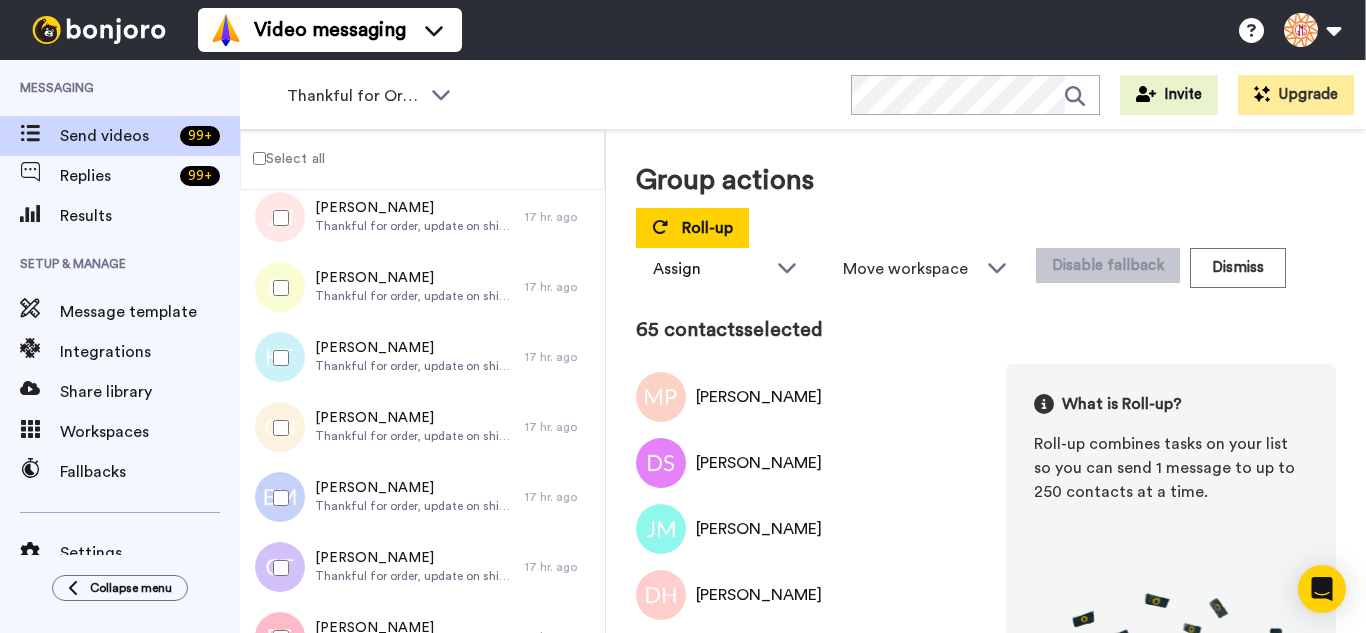 click at bounding box center [277, 568] 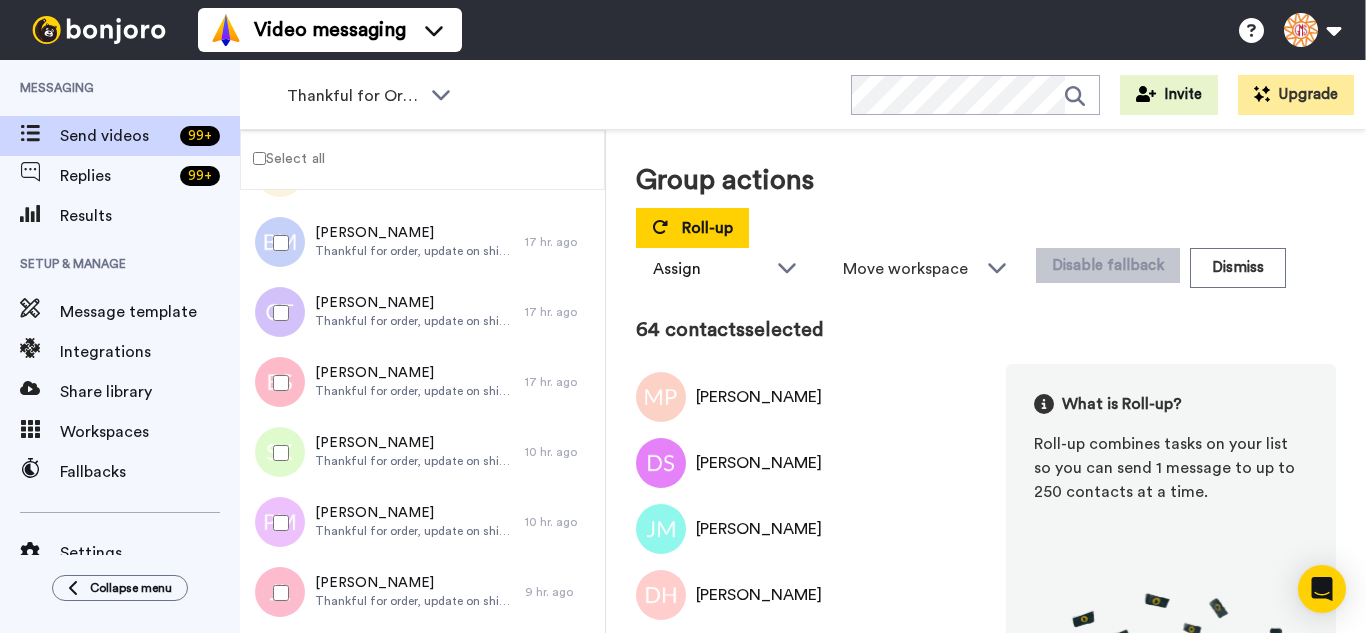 scroll, scrollTop: 4478, scrollLeft: 0, axis: vertical 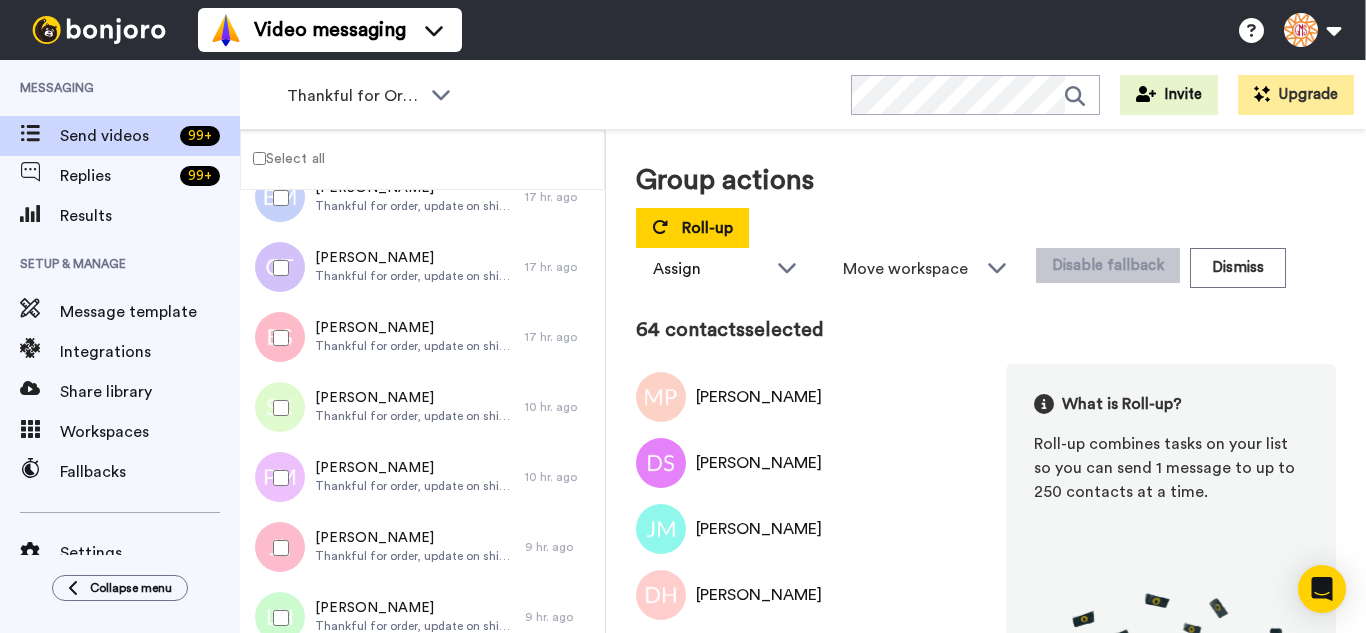 click at bounding box center (277, 268) 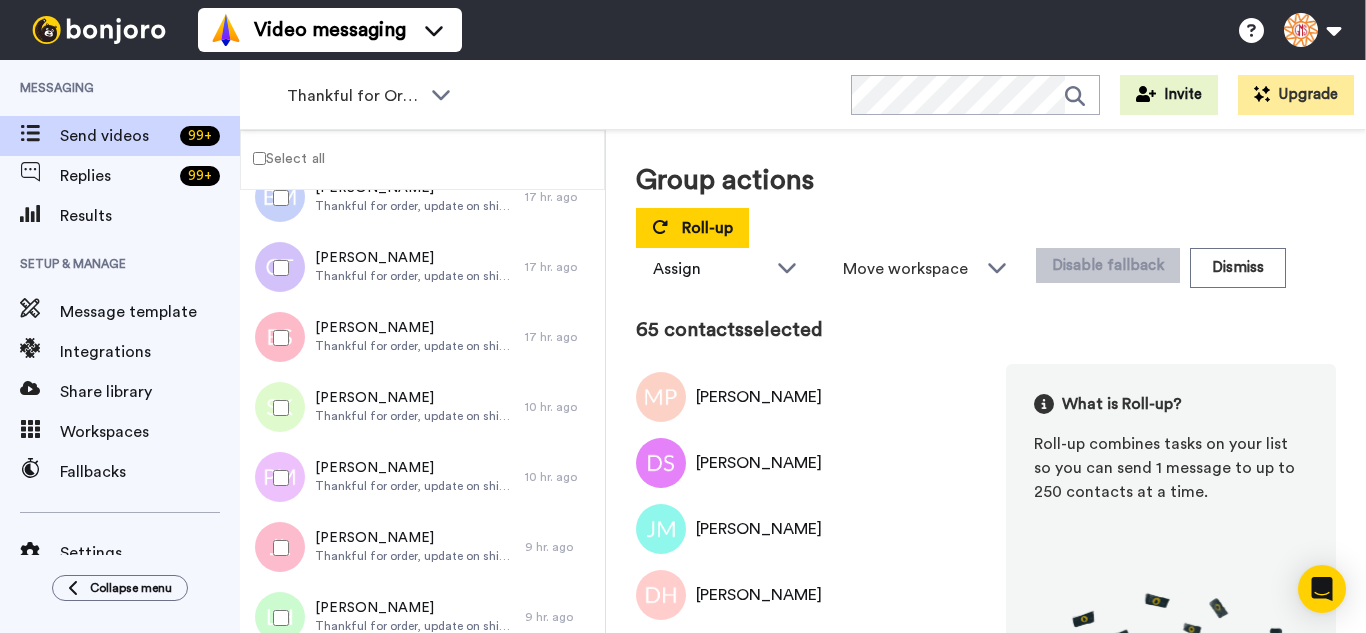 click at bounding box center (277, 408) 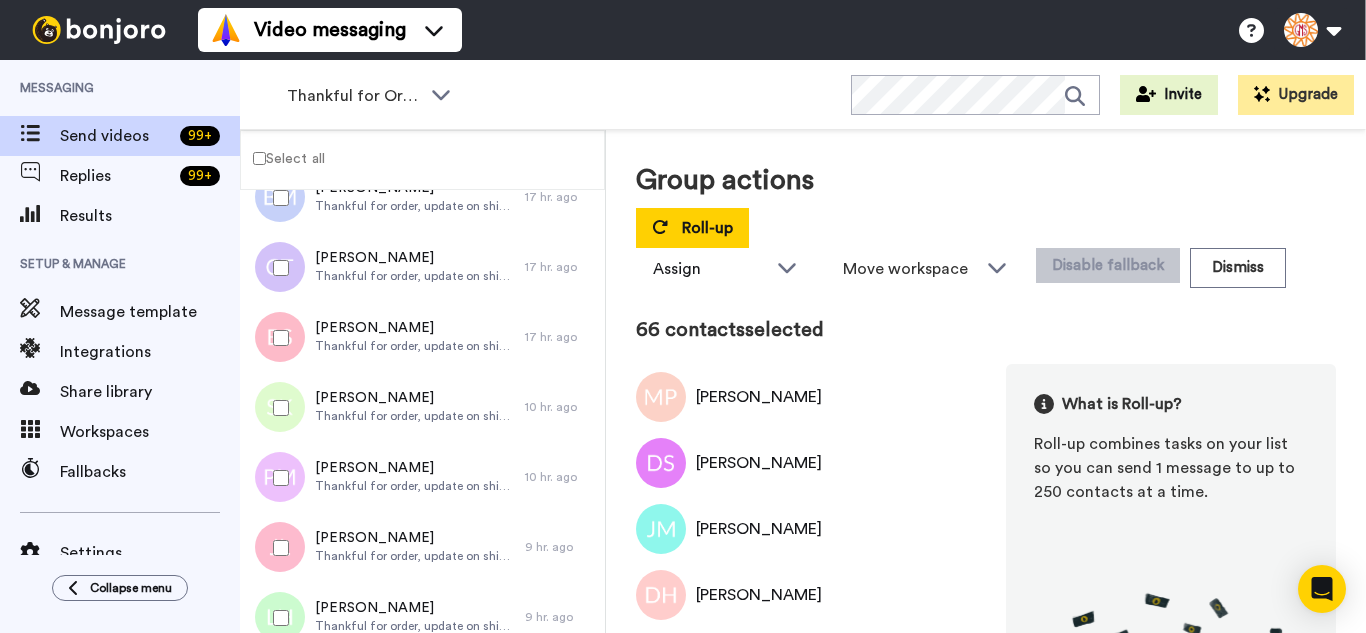 click at bounding box center [277, 408] 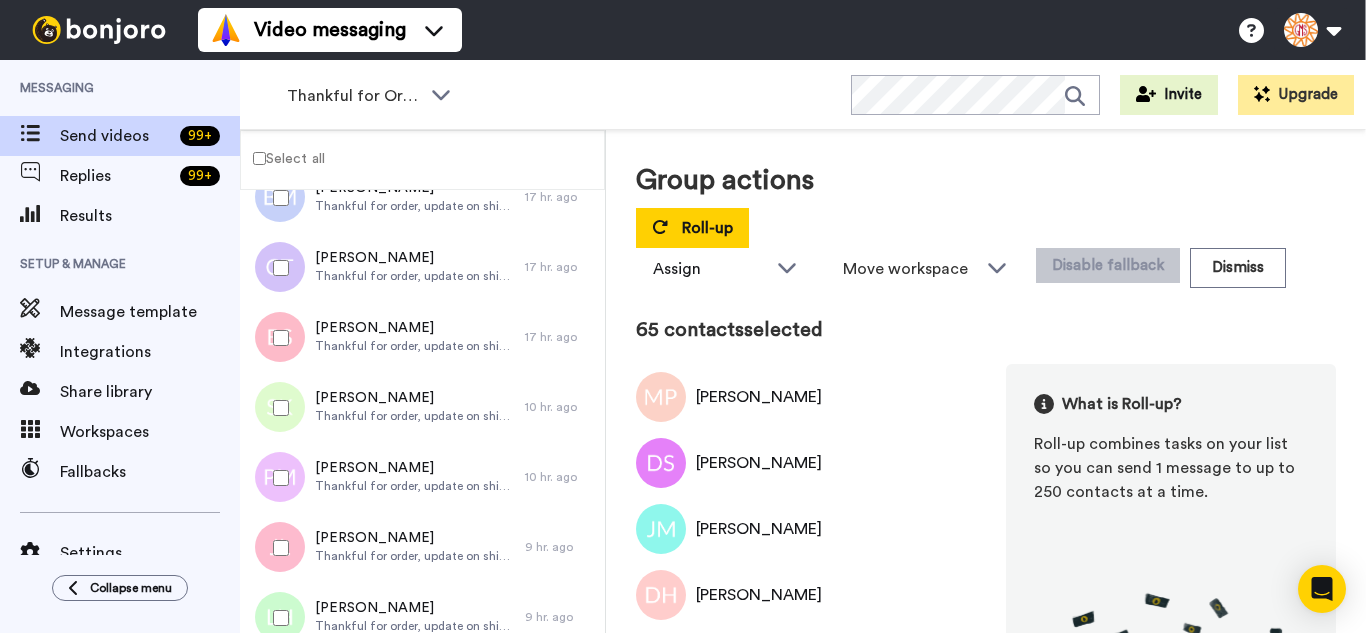 click at bounding box center (277, 338) 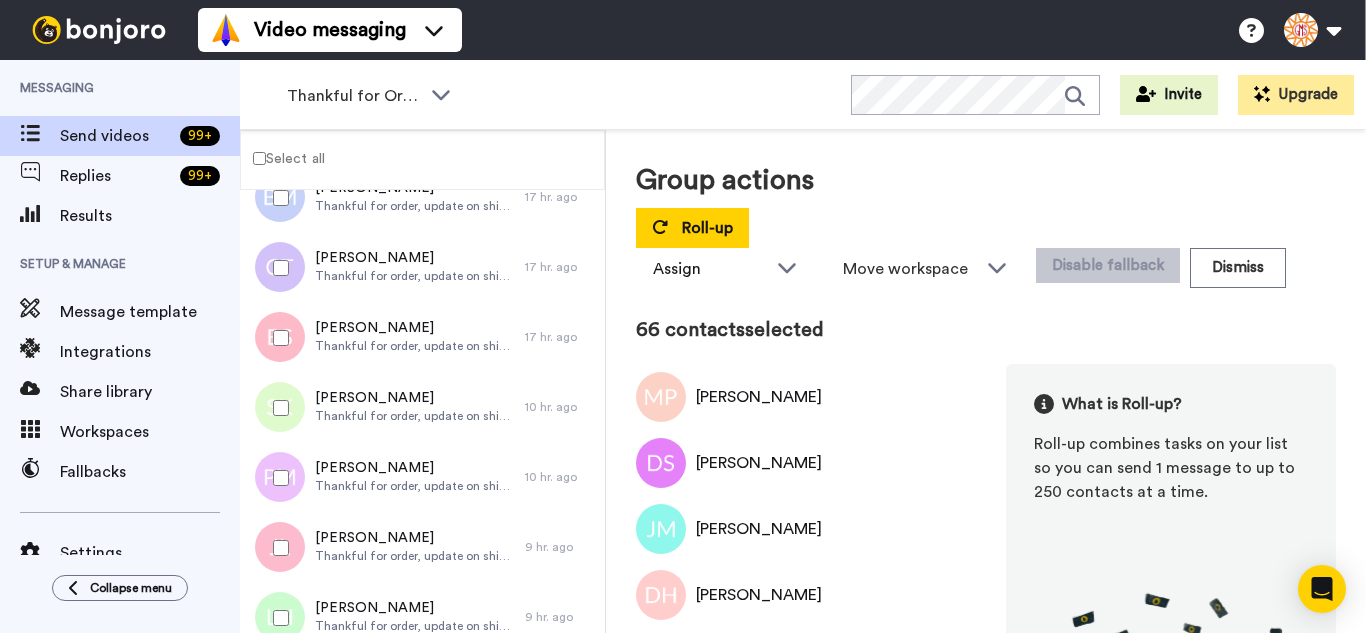 click at bounding box center (277, 408) 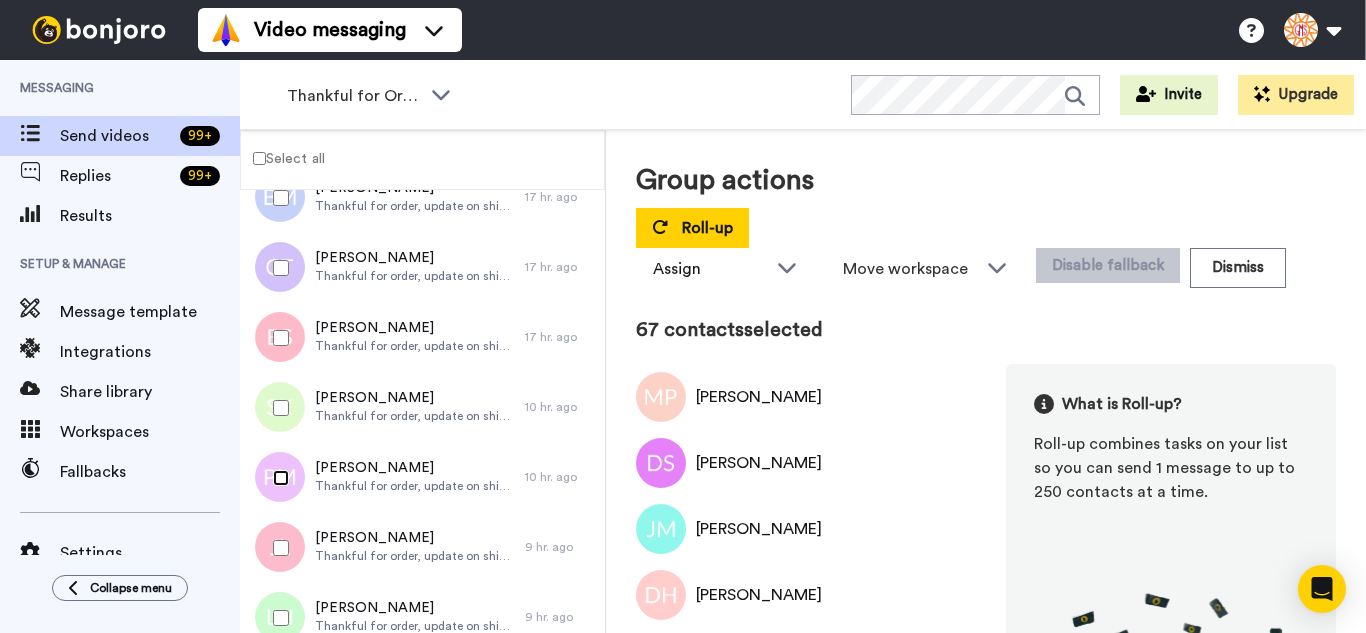 click at bounding box center [277, 478] 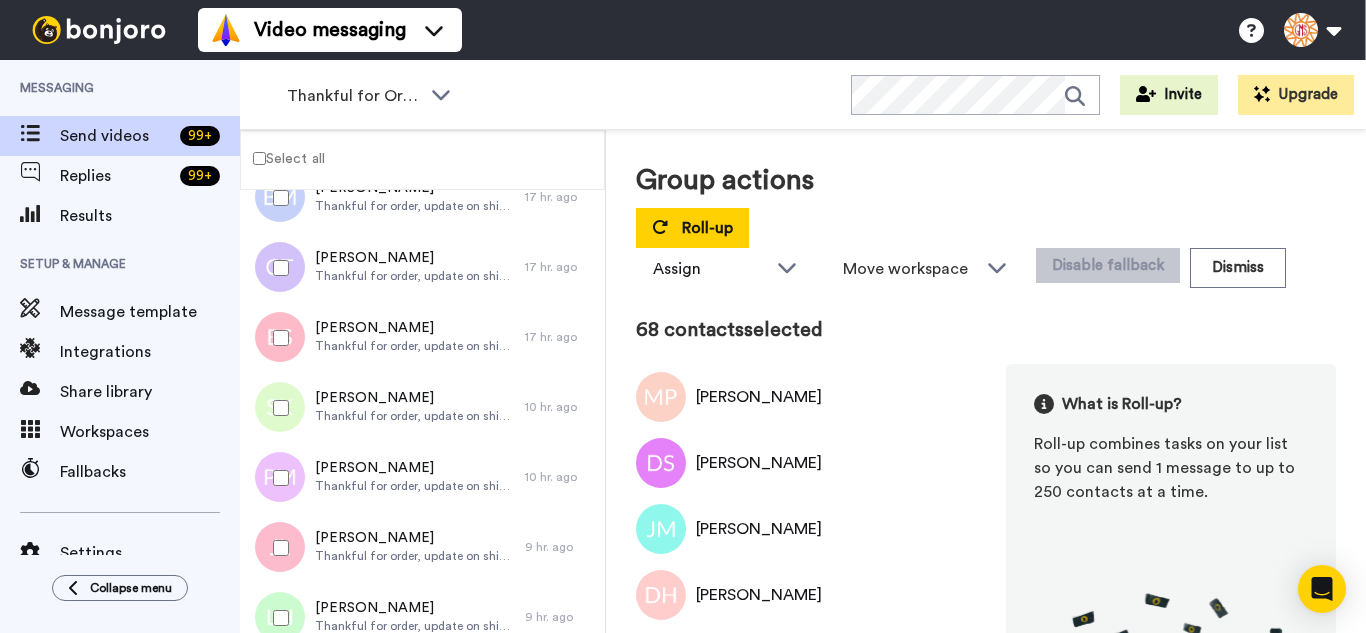 click at bounding box center [277, 548] 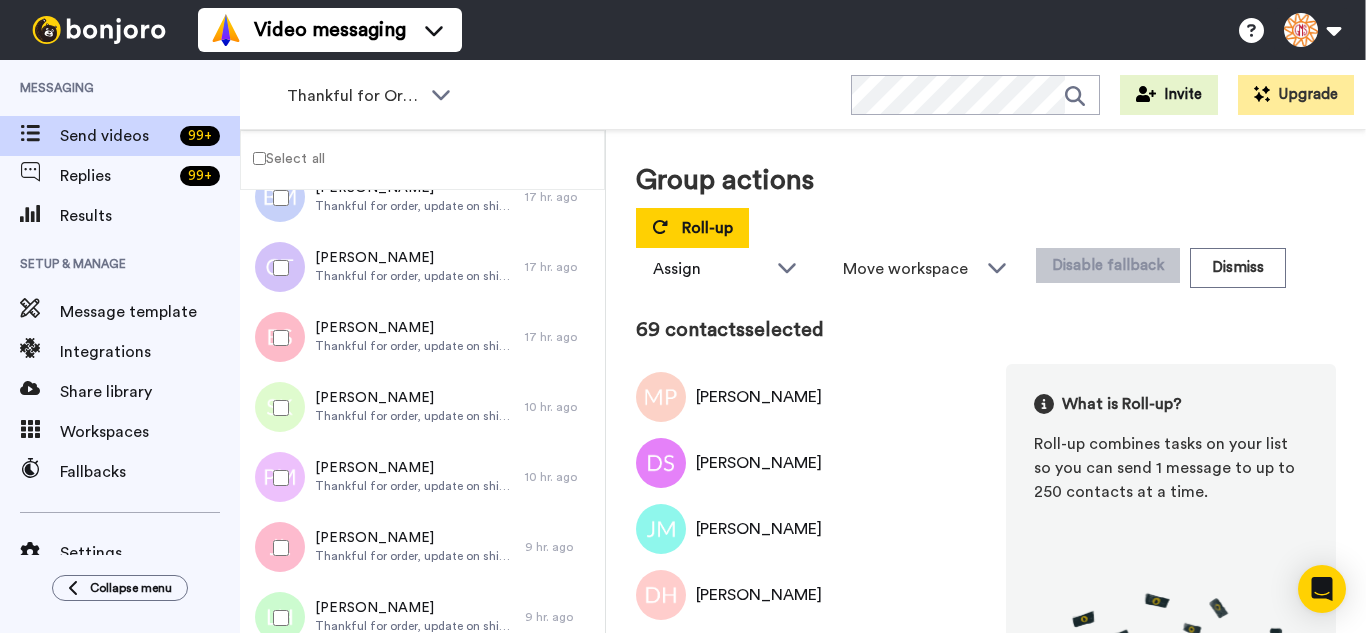 click at bounding box center (277, 618) 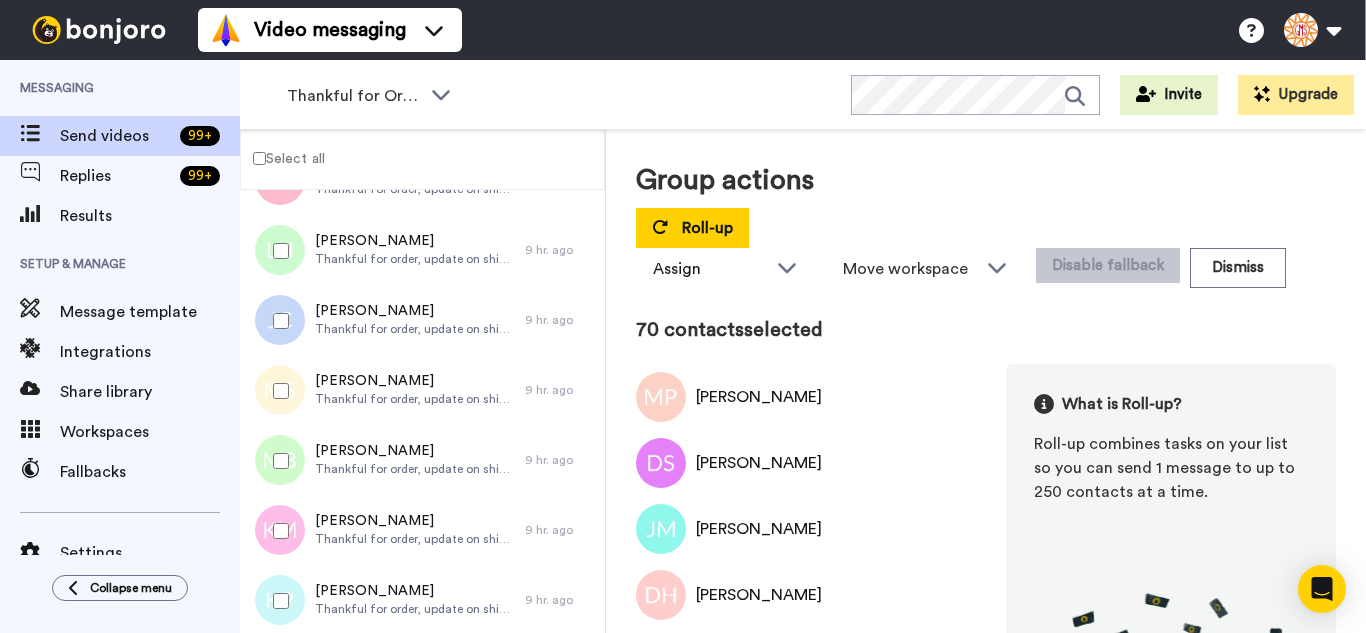 scroll, scrollTop: 4848, scrollLeft: 0, axis: vertical 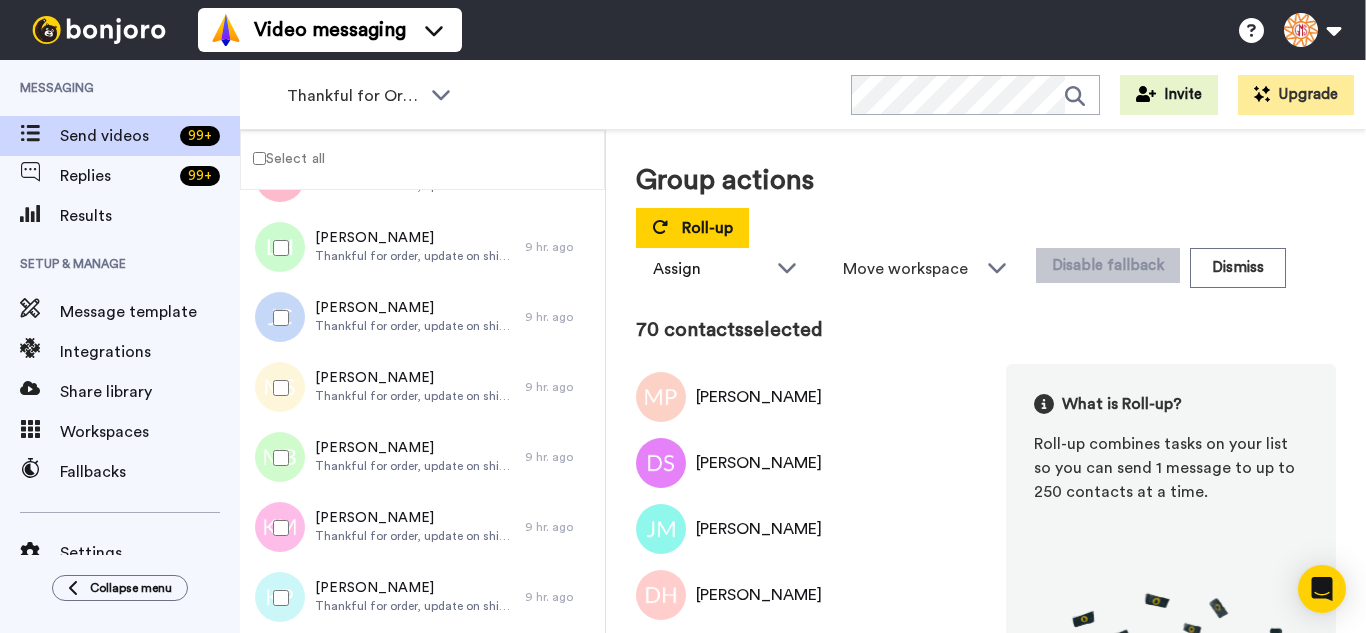 click at bounding box center (277, 318) 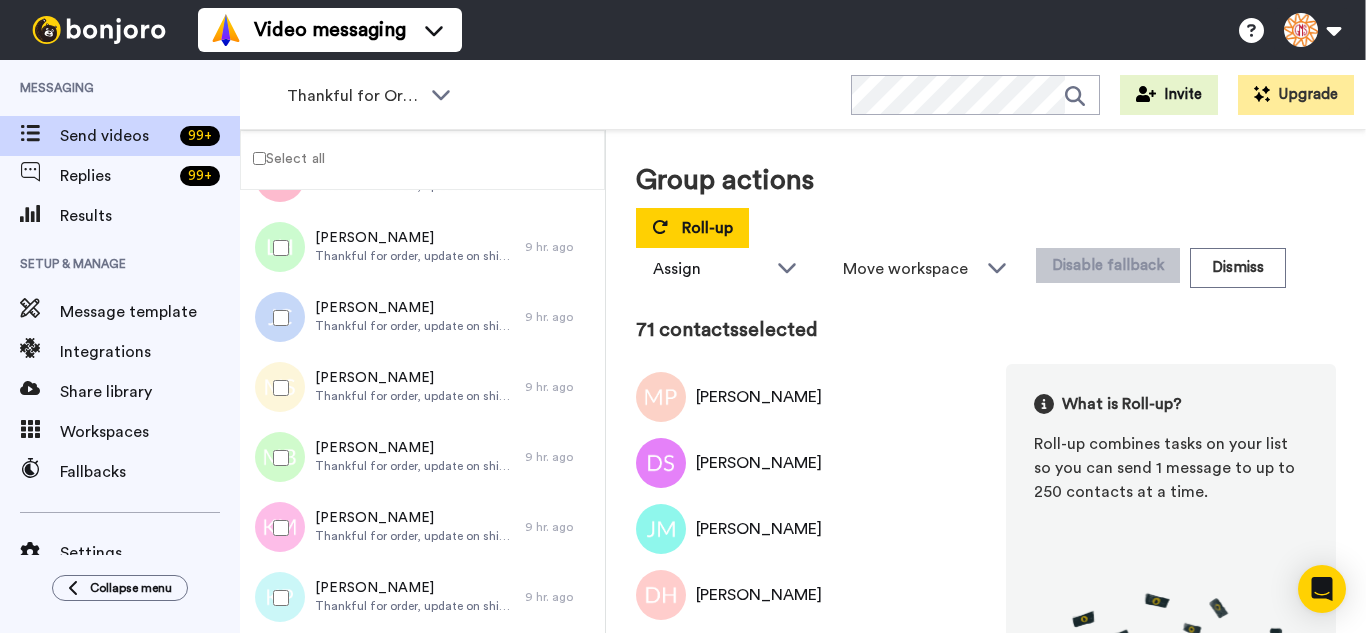 click at bounding box center [277, 388] 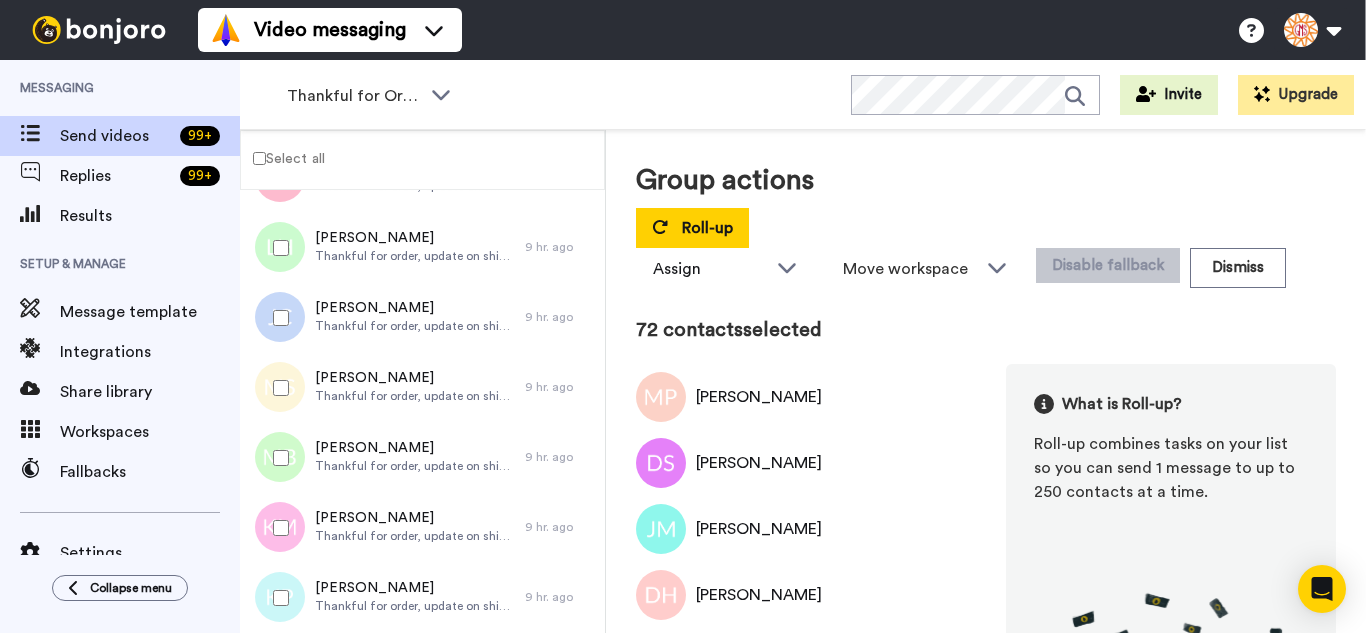 click at bounding box center [277, 458] 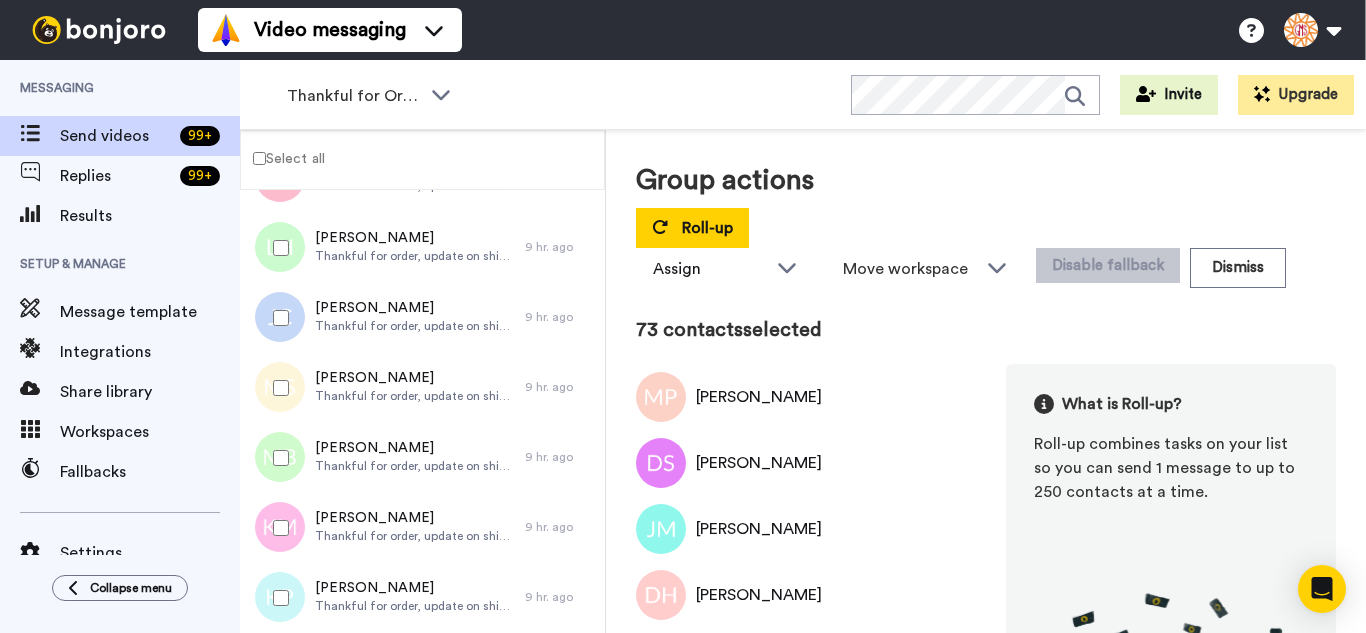 click at bounding box center (277, 528) 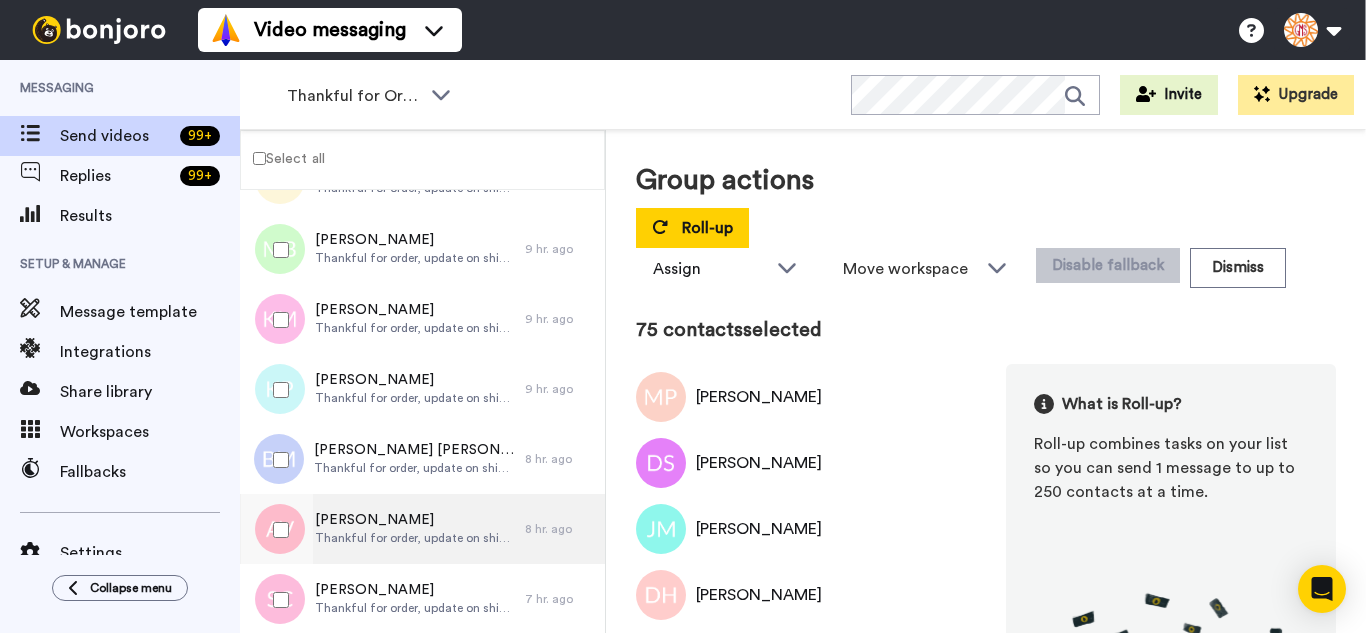 scroll, scrollTop: 5248, scrollLeft: 0, axis: vertical 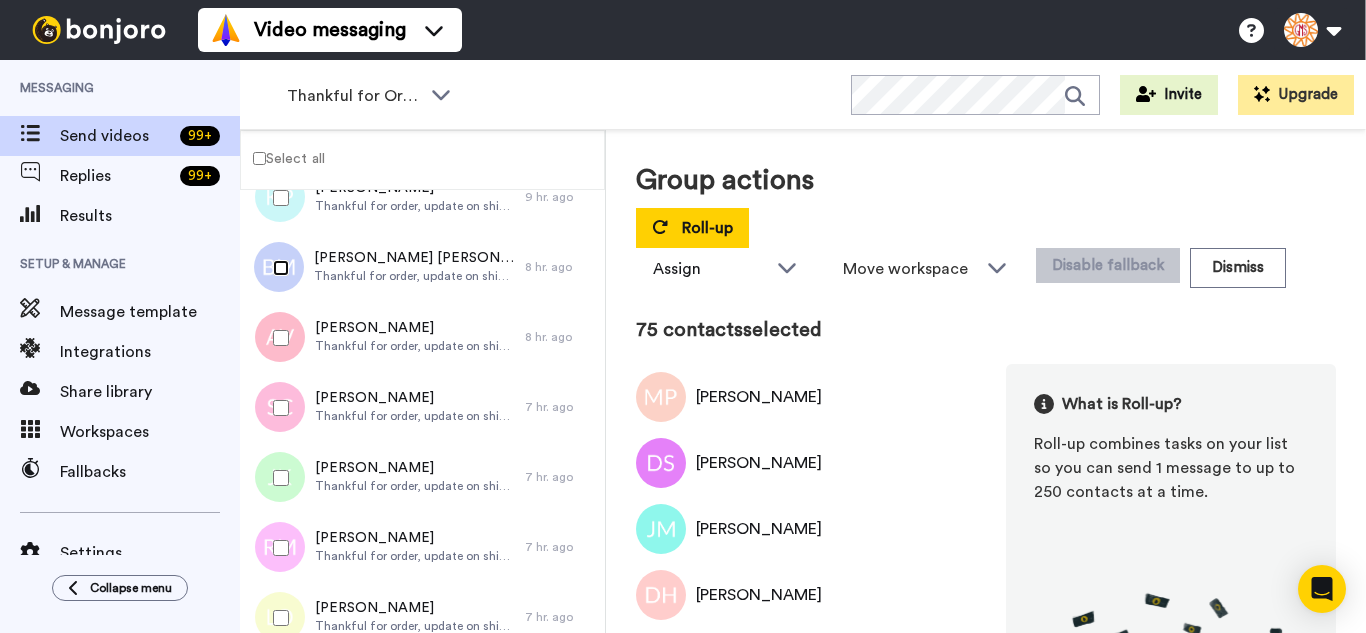 click at bounding box center [277, 268] 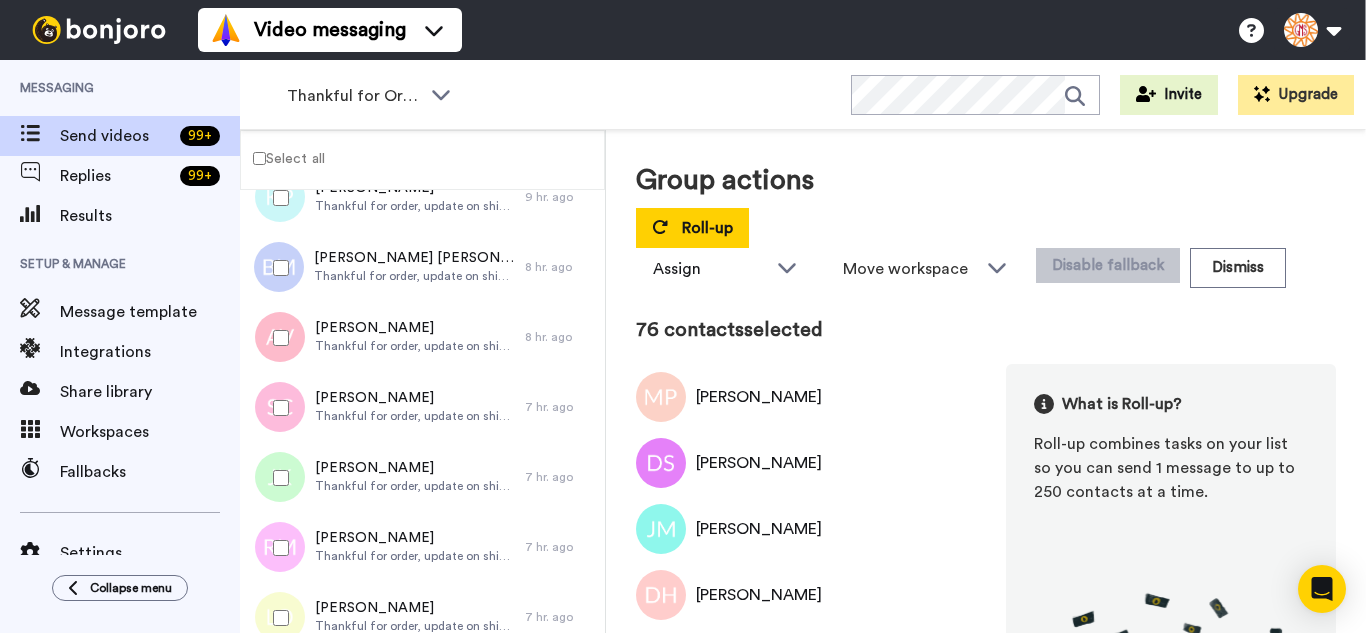 click at bounding box center (277, 338) 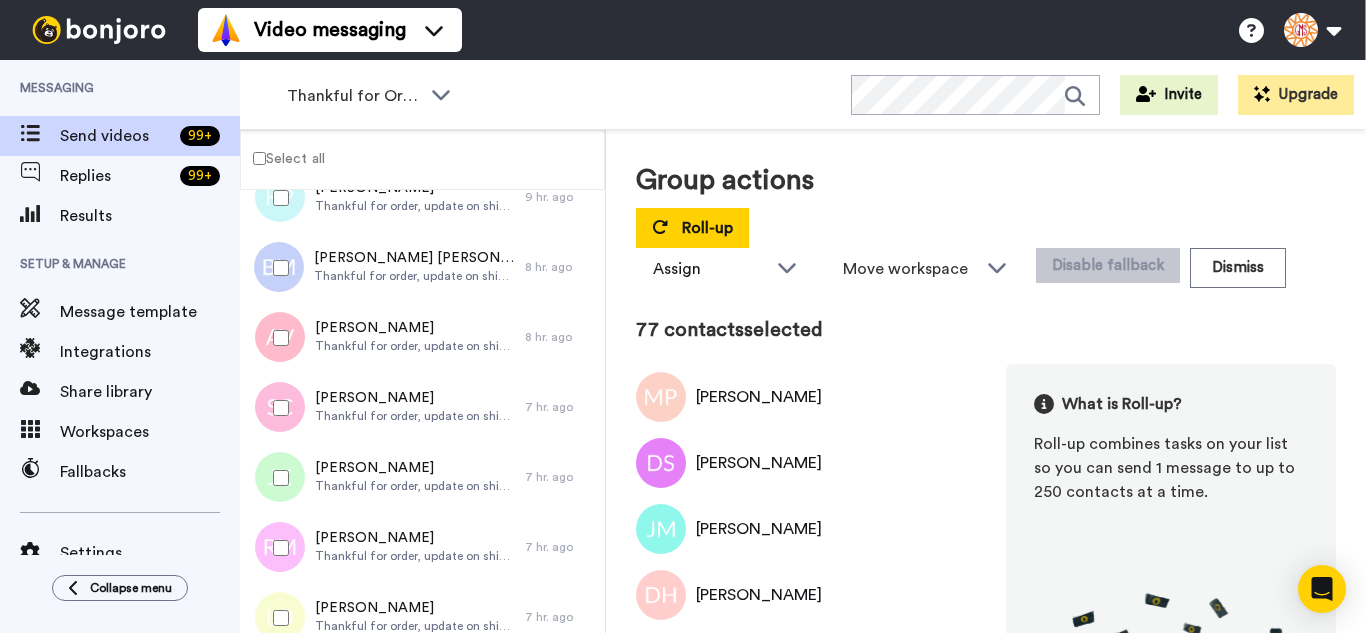 click at bounding box center (277, 408) 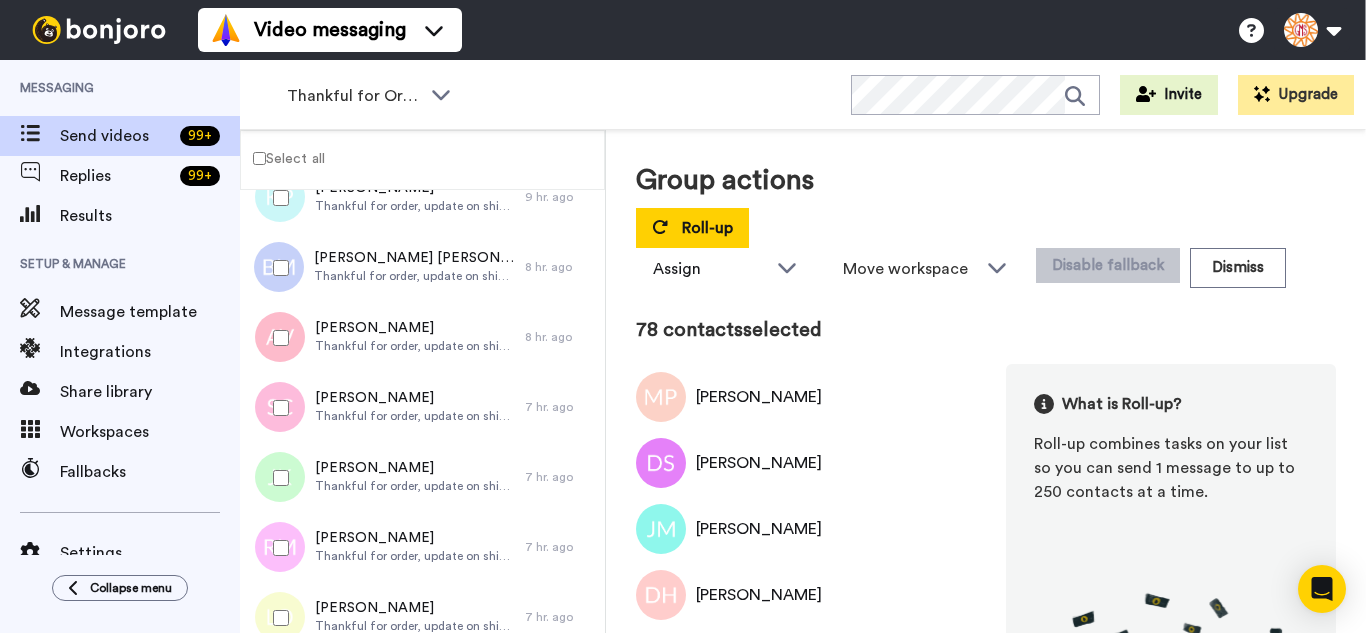 click at bounding box center (277, 478) 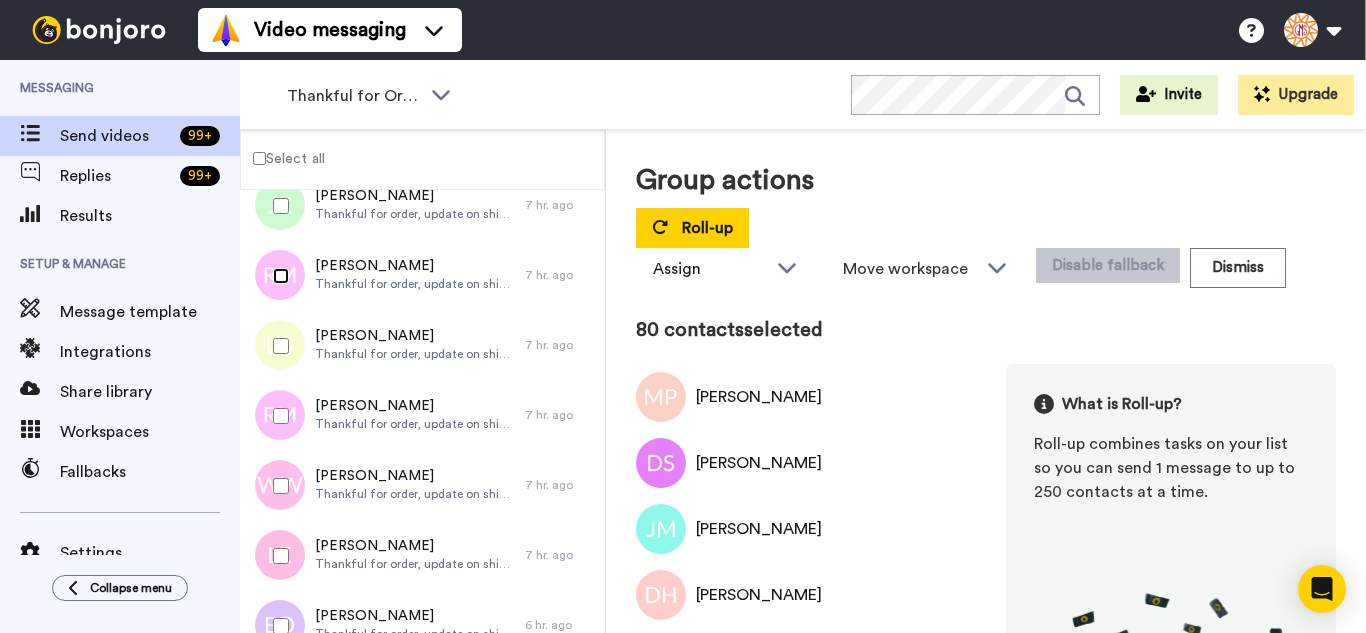 scroll, scrollTop: 5548, scrollLeft: 0, axis: vertical 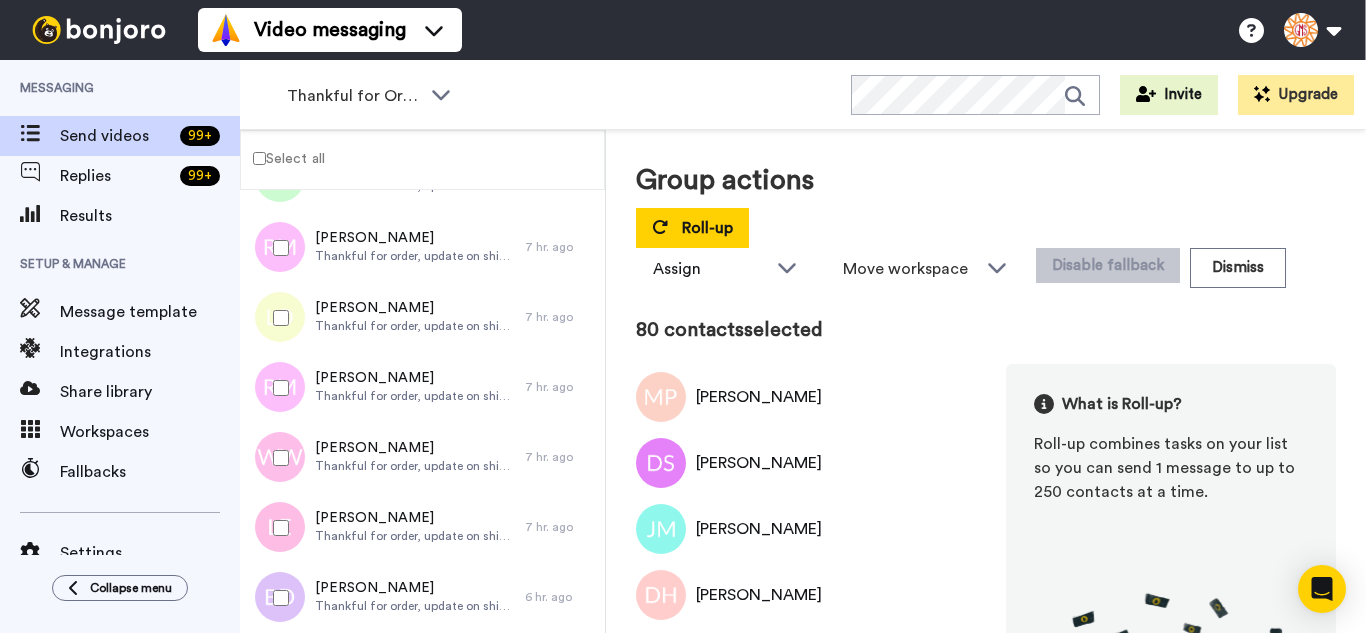 click at bounding box center [277, 318] 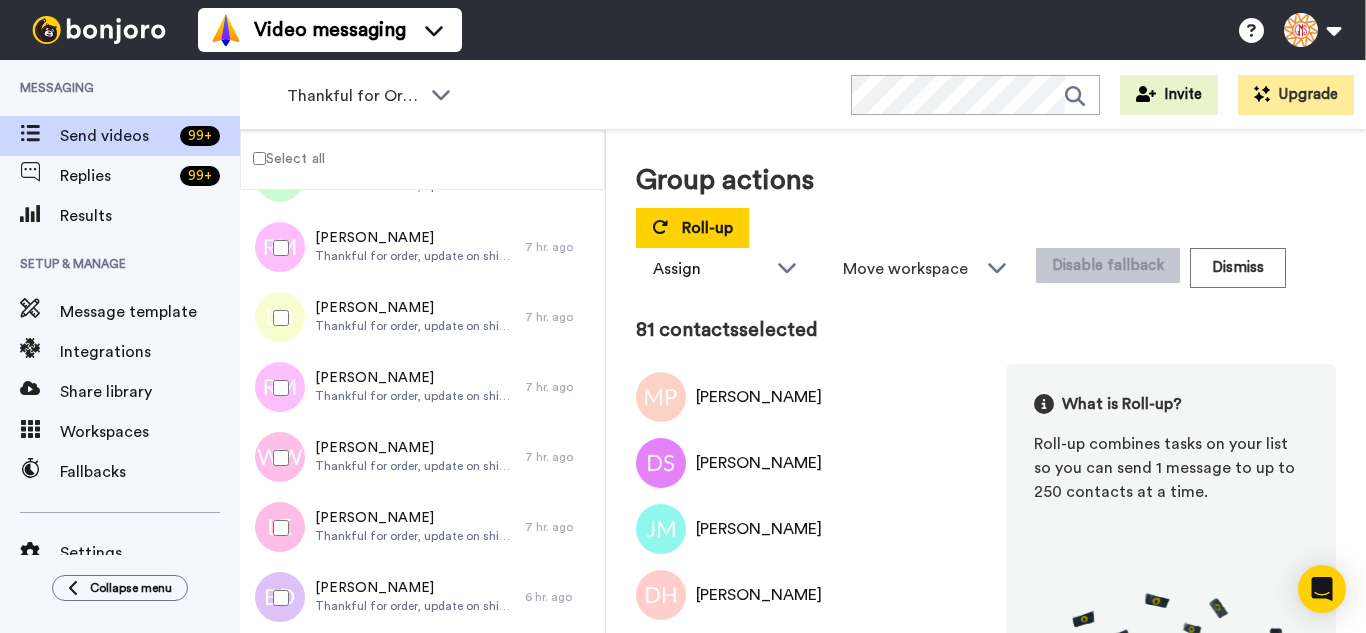 click at bounding box center [277, 388] 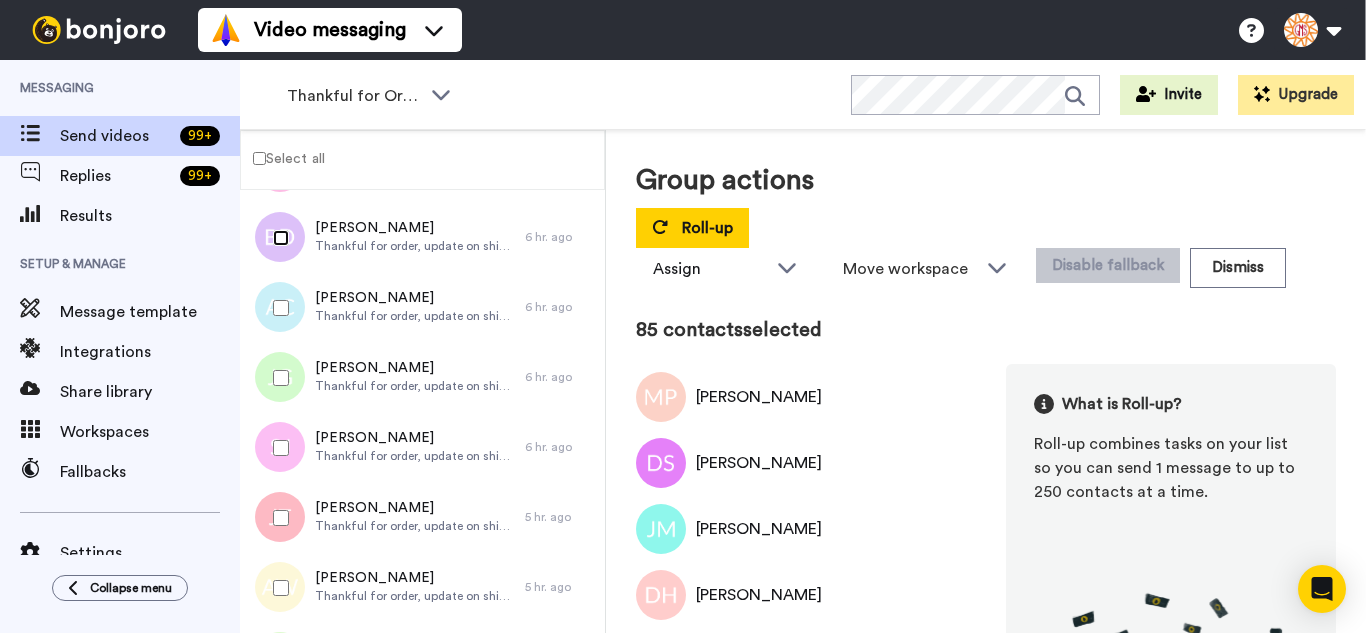 scroll, scrollTop: 5848, scrollLeft: 0, axis: vertical 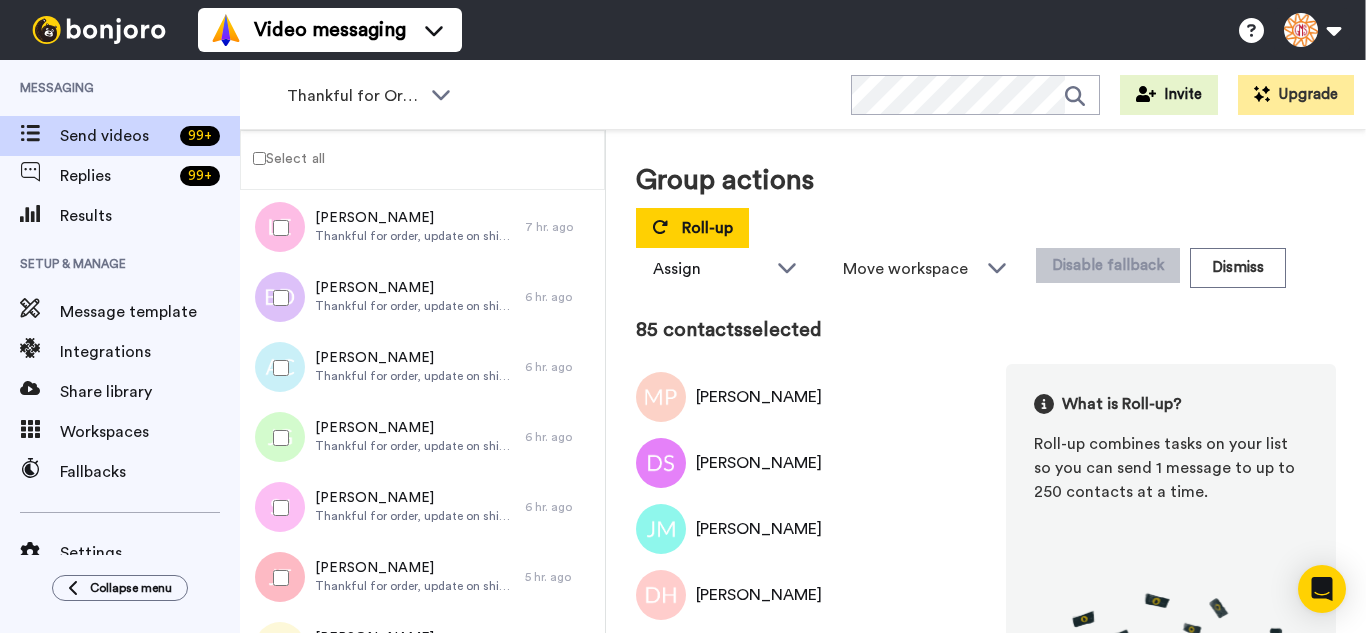 click at bounding box center (277, 438) 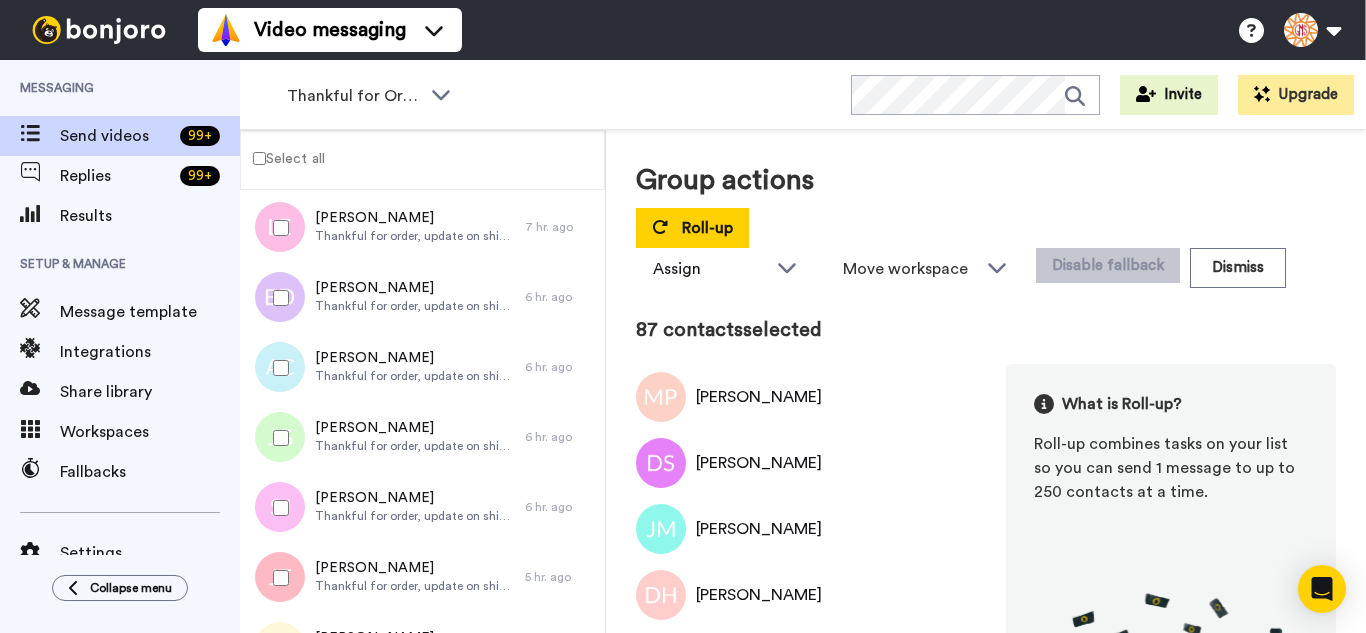 click at bounding box center [277, 508] 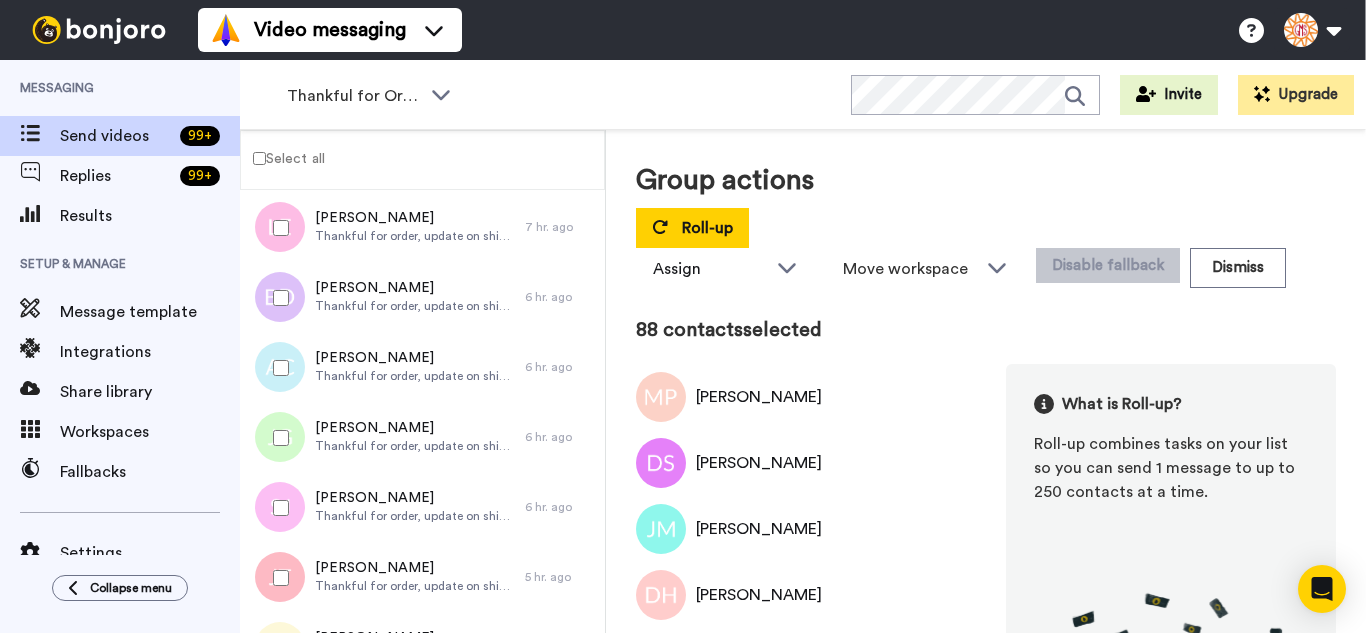 click at bounding box center [277, 578] 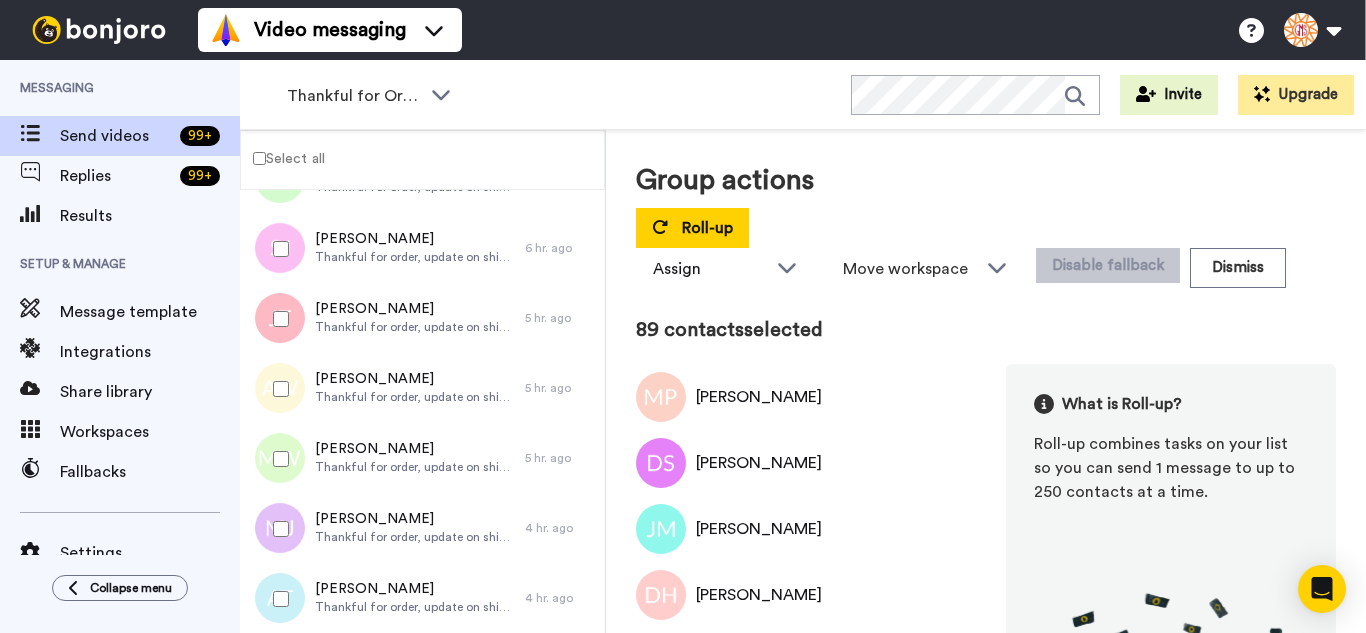 scroll, scrollTop: 6148, scrollLeft: 0, axis: vertical 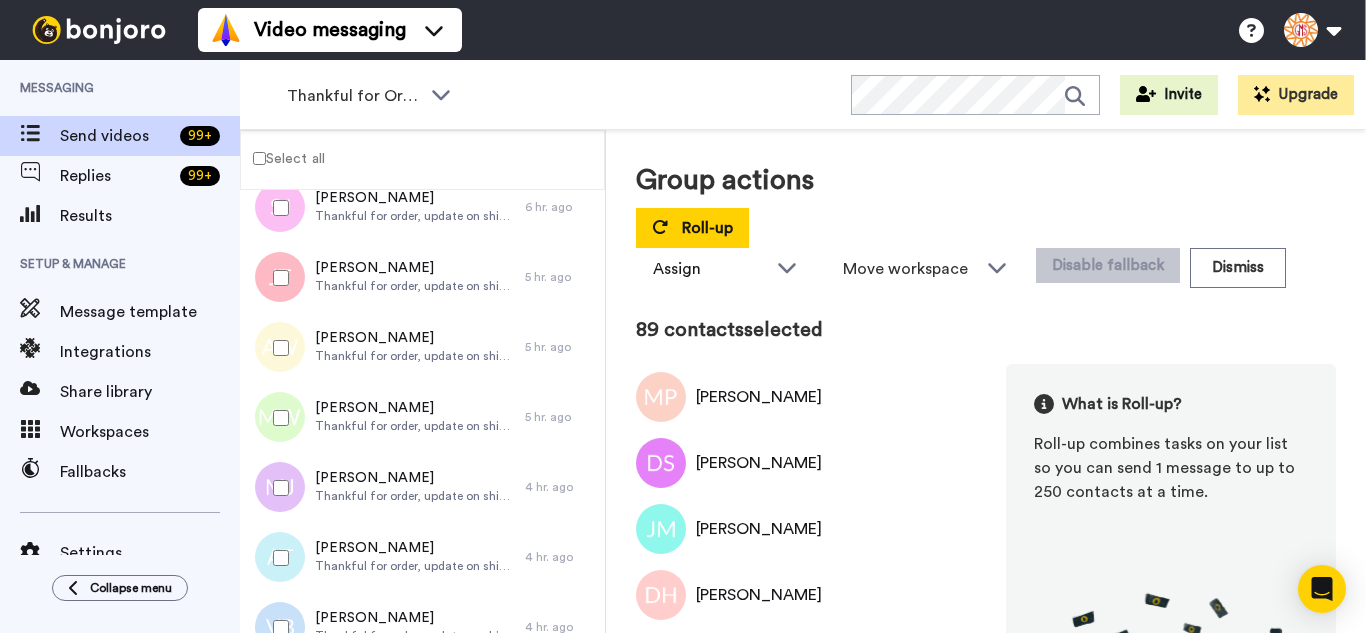 click at bounding box center (277, 348) 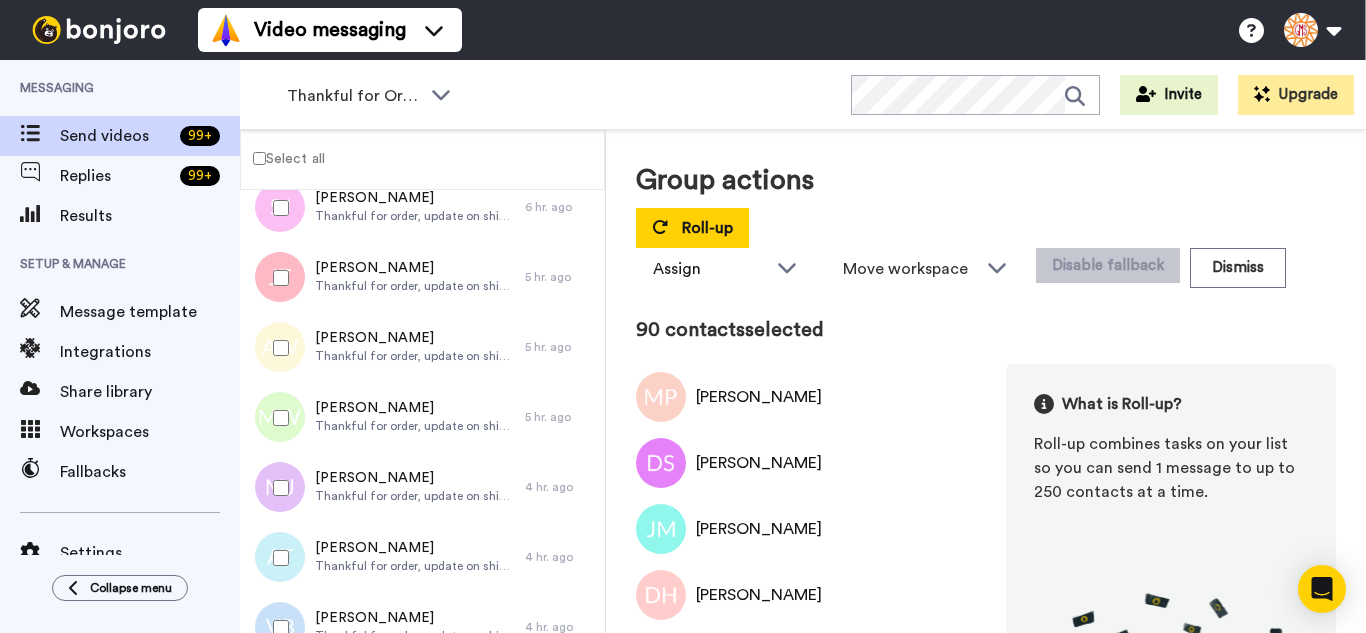 click at bounding box center (277, 418) 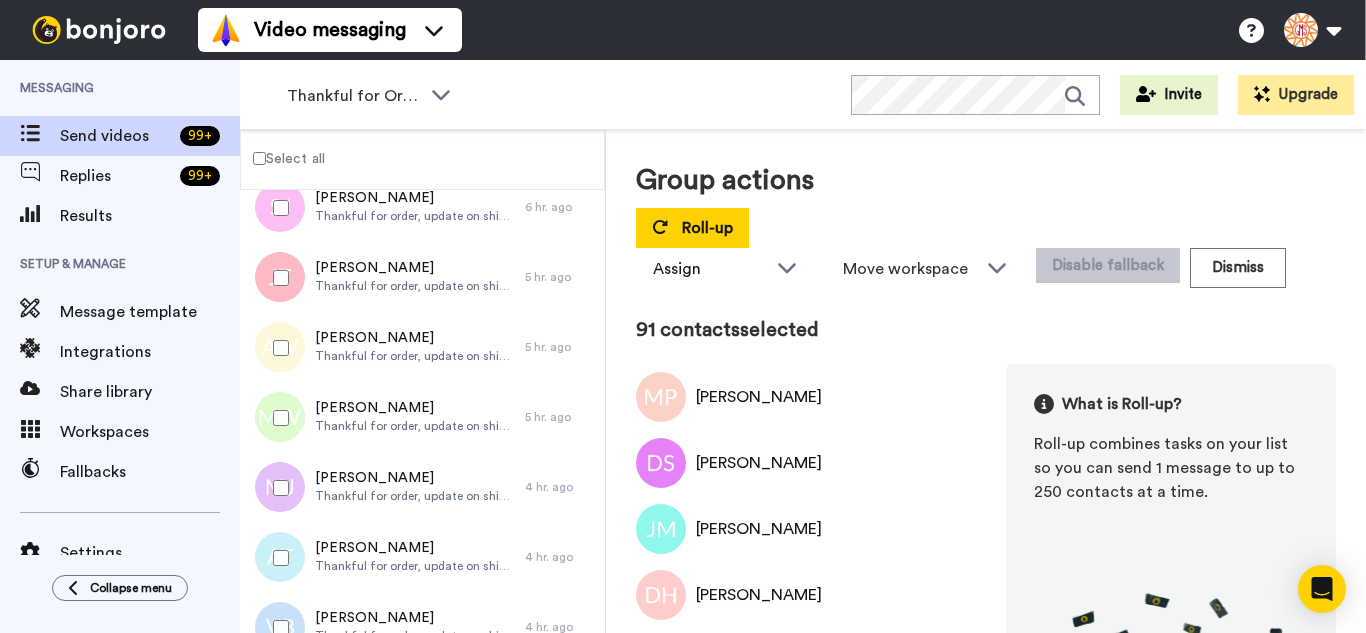 click at bounding box center (277, 488) 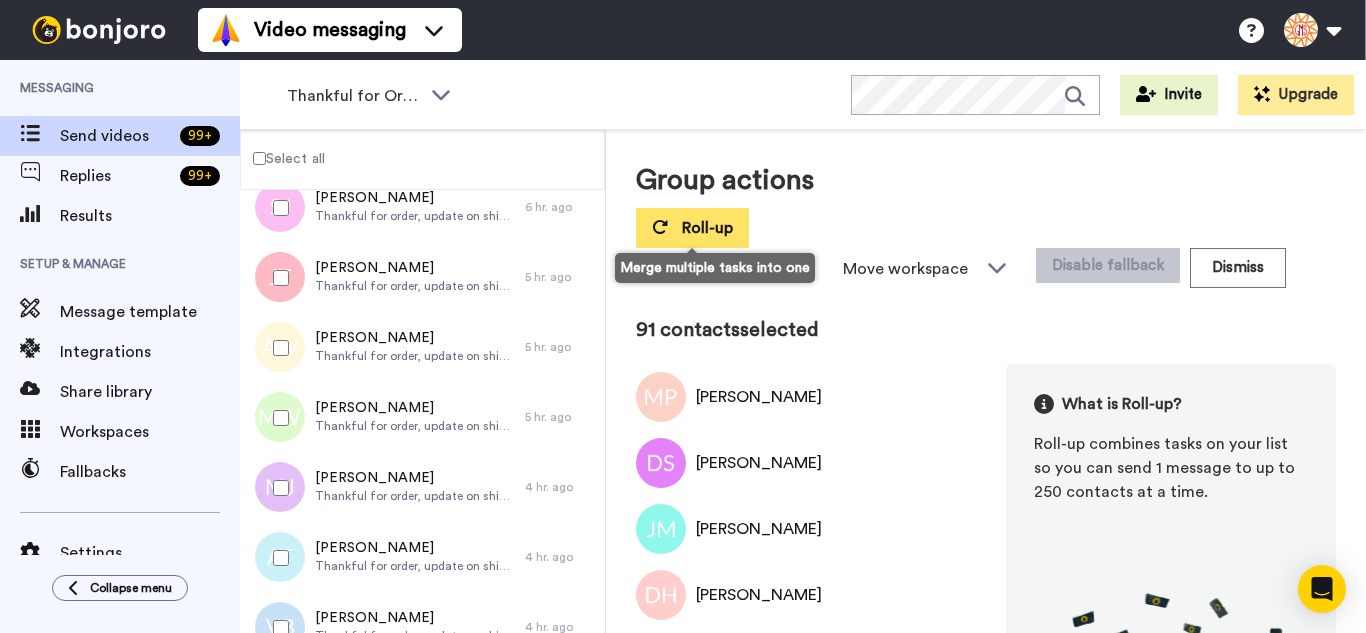 click on "Roll-up" at bounding box center [692, 228] 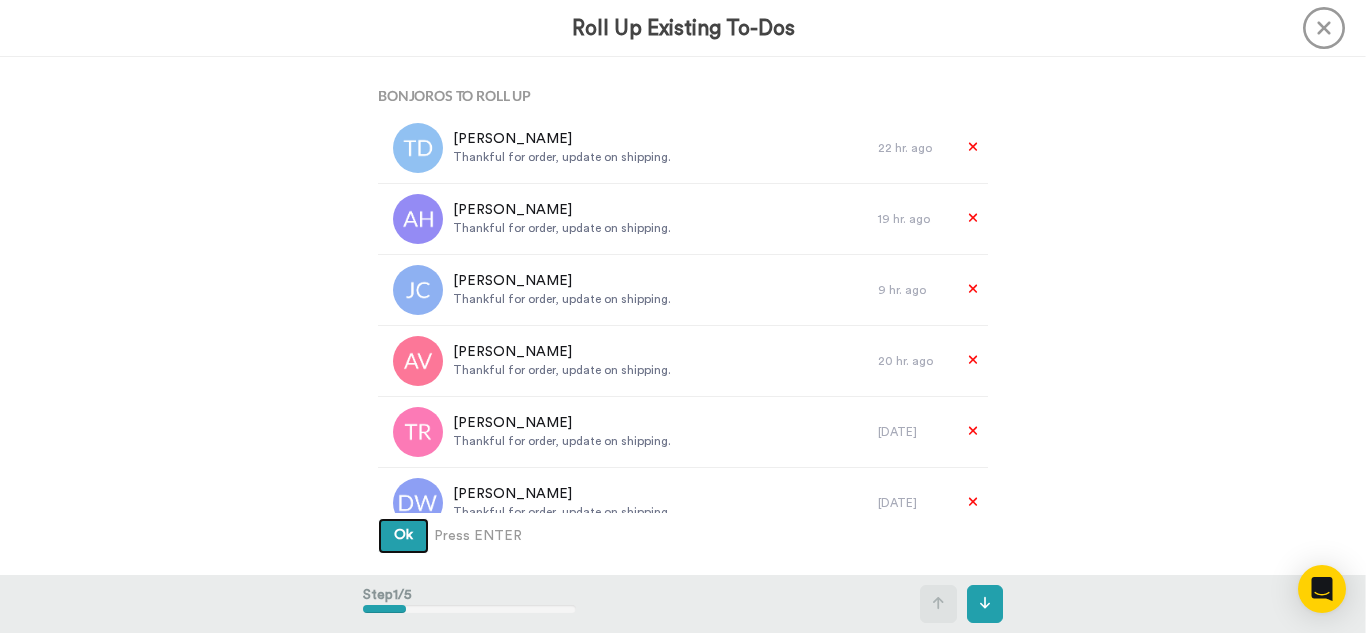 type 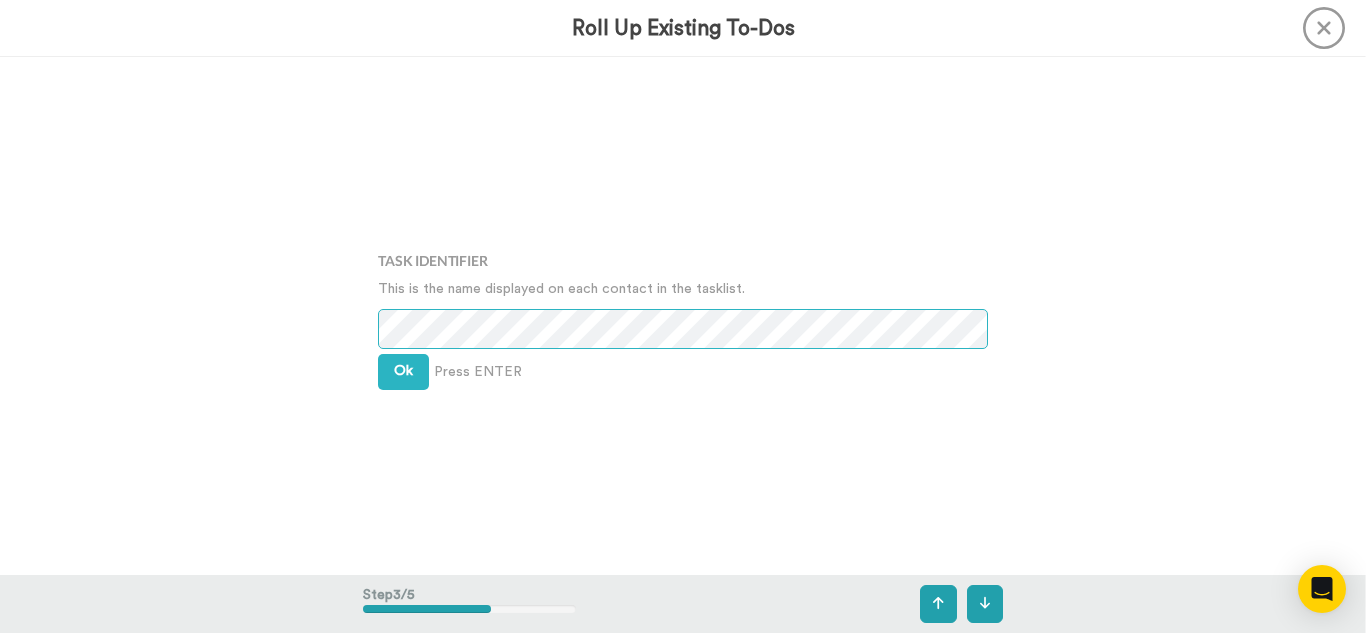 scroll, scrollTop: 1036, scrollLeft: 0, axis: vertical 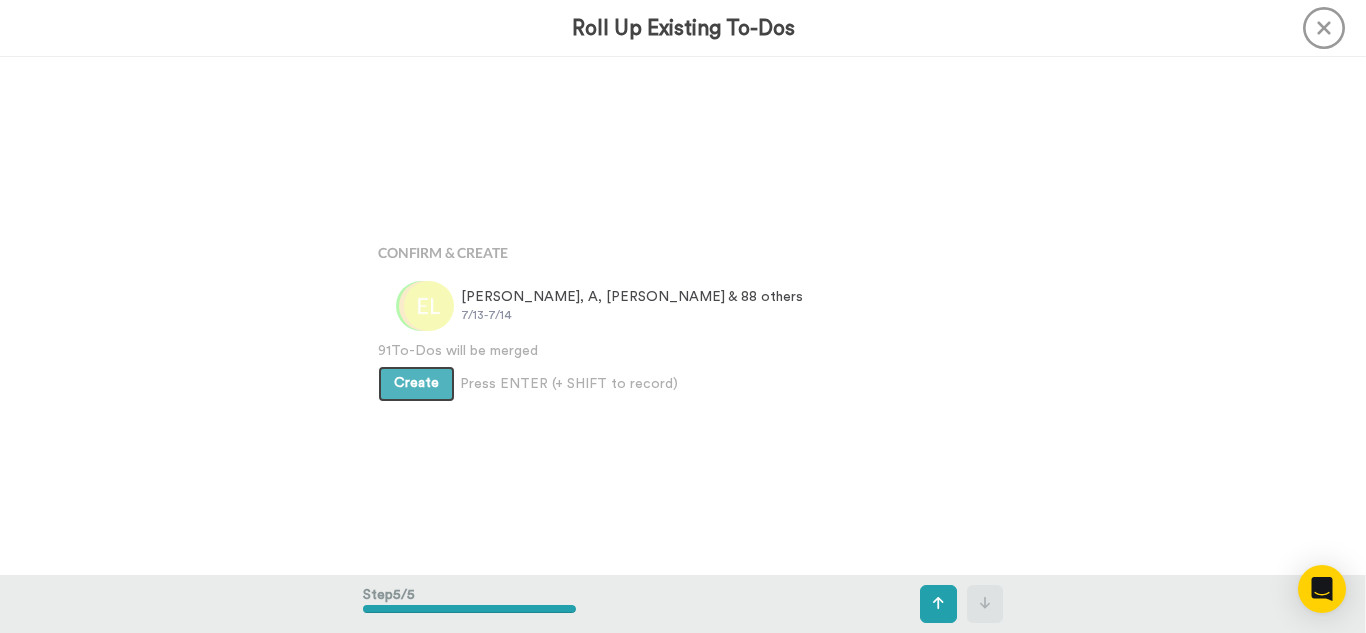 type 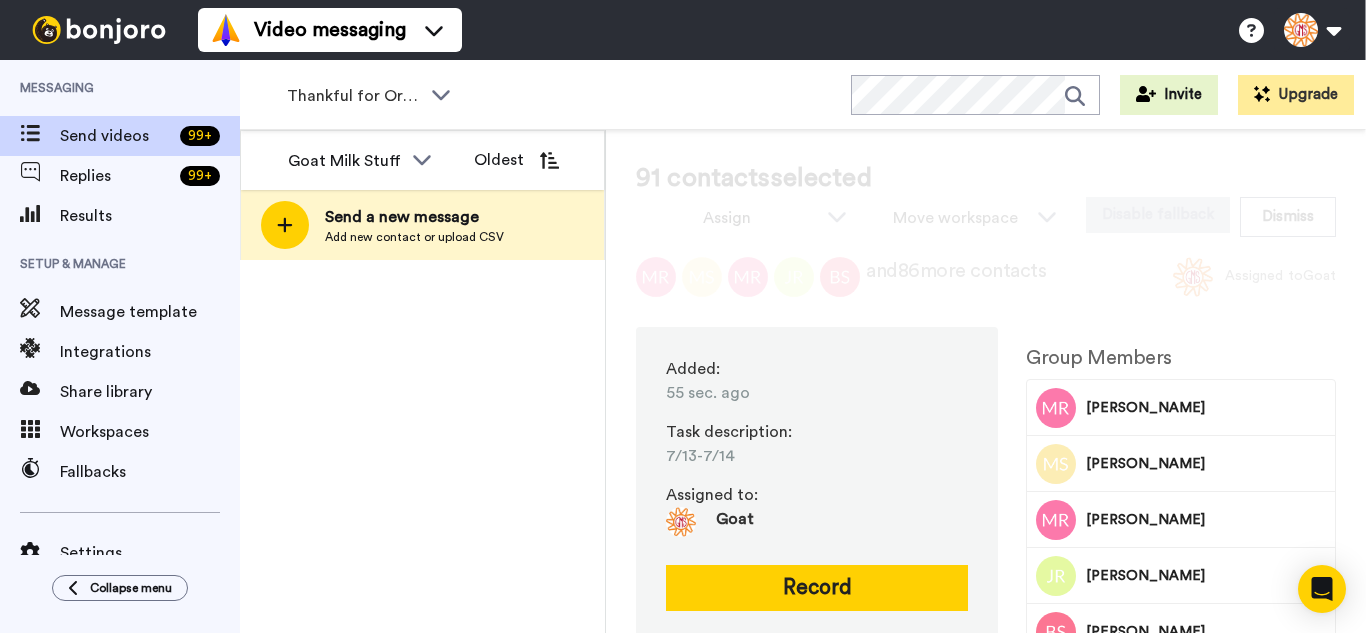 scroll, scrollTop: 0, scrollLeft: 0, axis: both 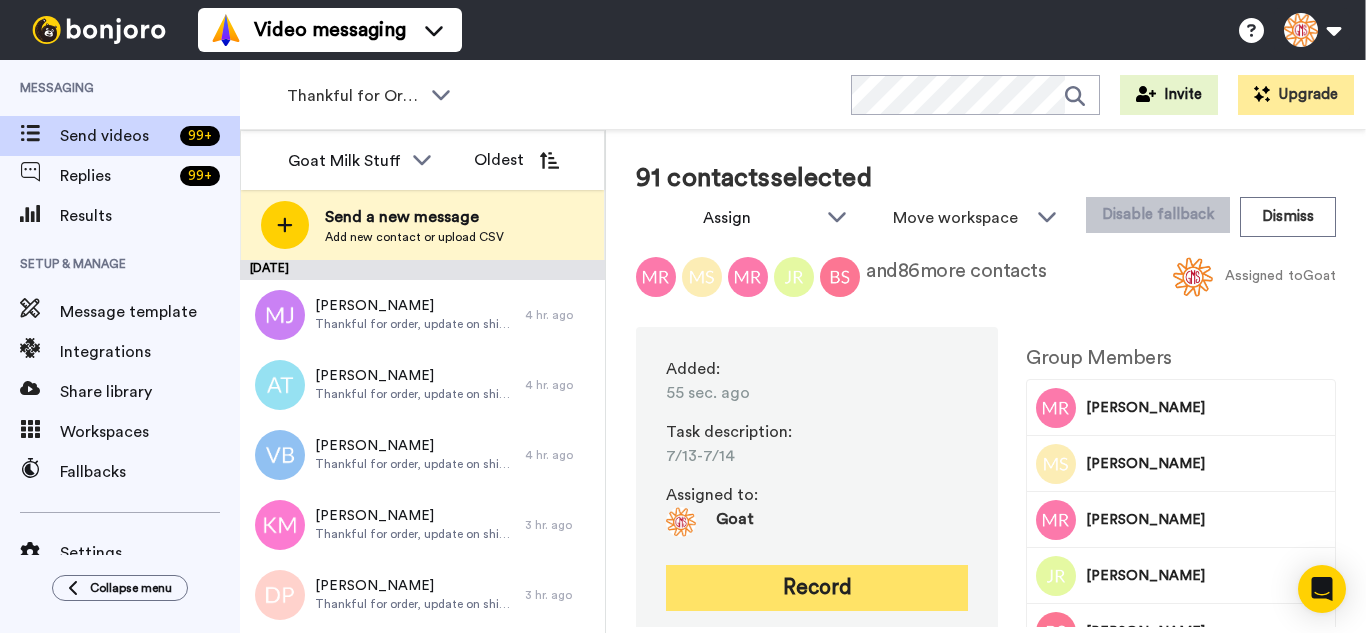 click on "Record" at bounding box center [817, 588] 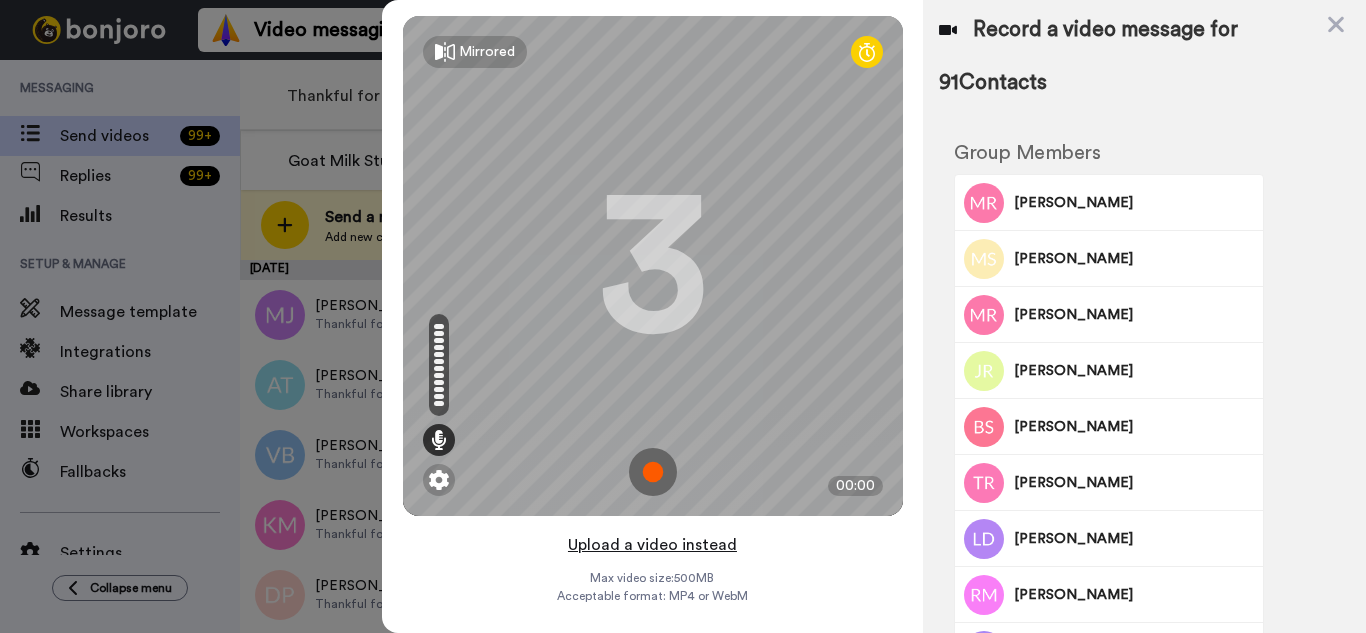 click on "Upload a video instead" at bounding box center (652, 545) 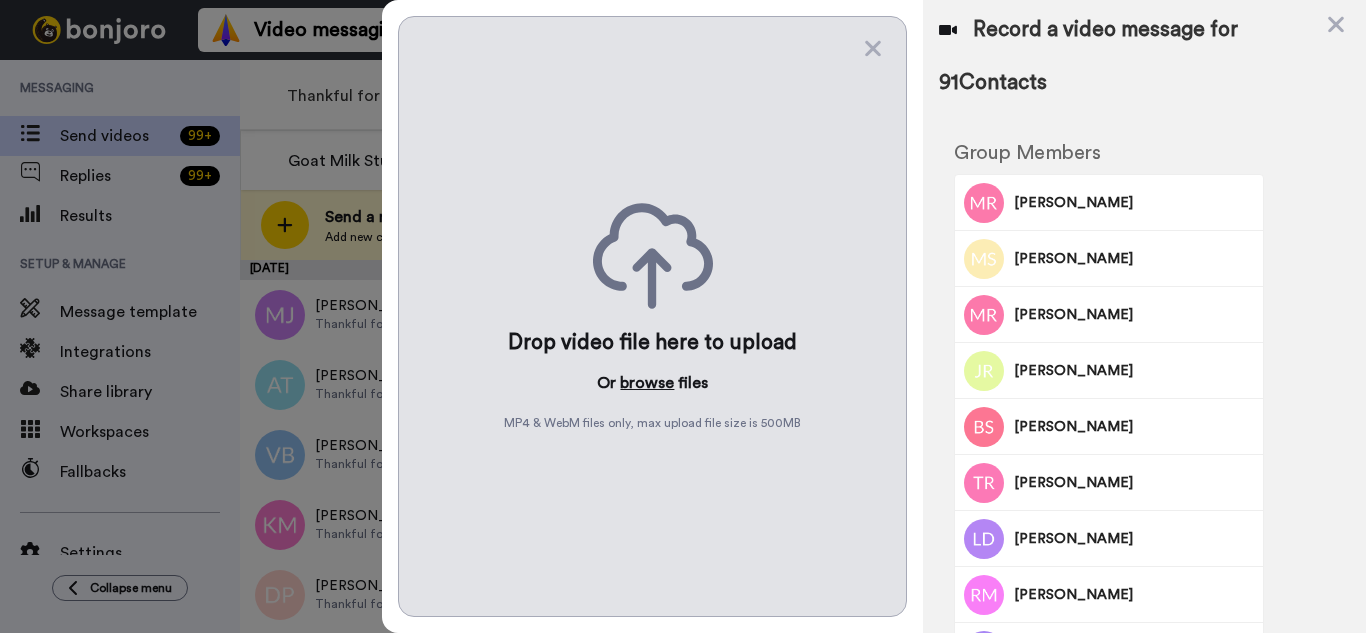 click on "browse" at bounding box center [647, 383] 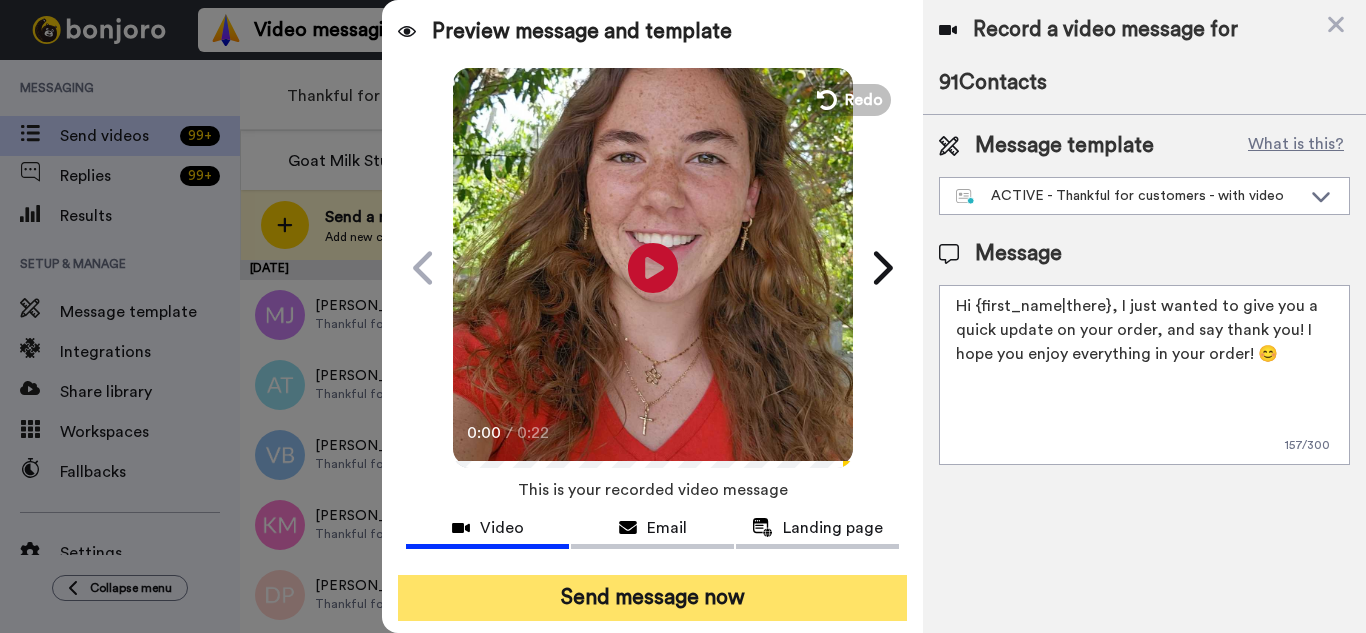 click on "Send message now" at bounding box center (652, 598) 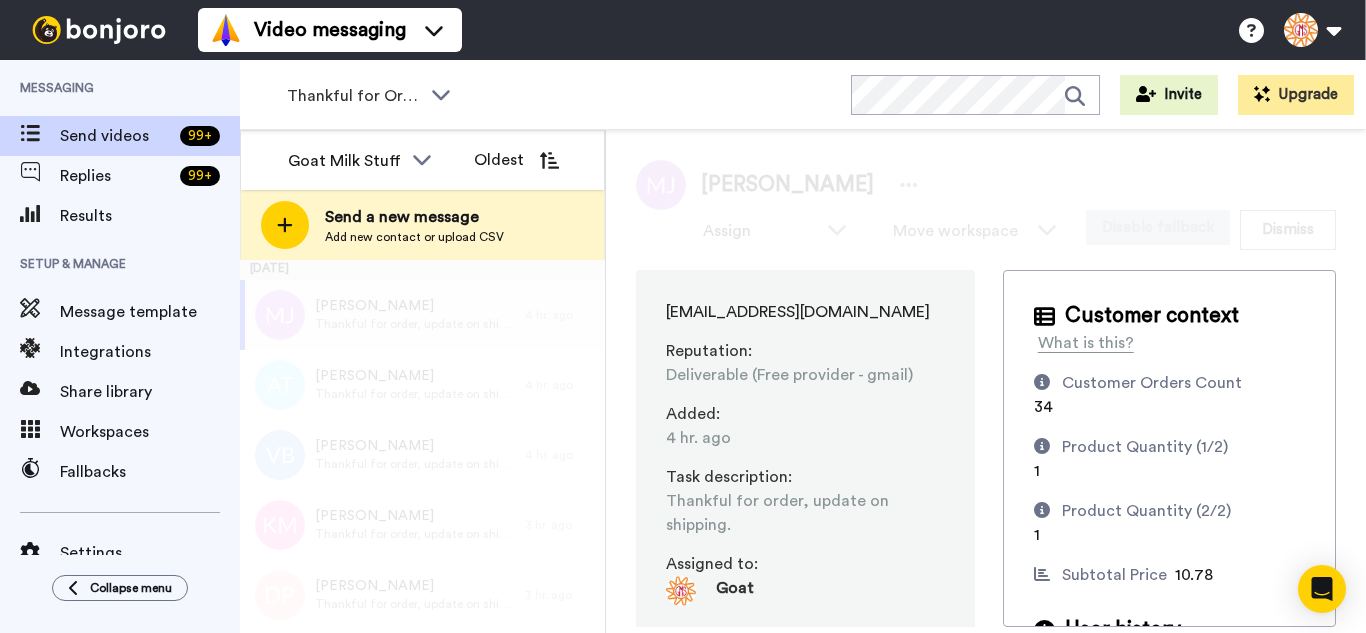 scroll, scrollTop: 0, scrollLeft: 0, axis: both 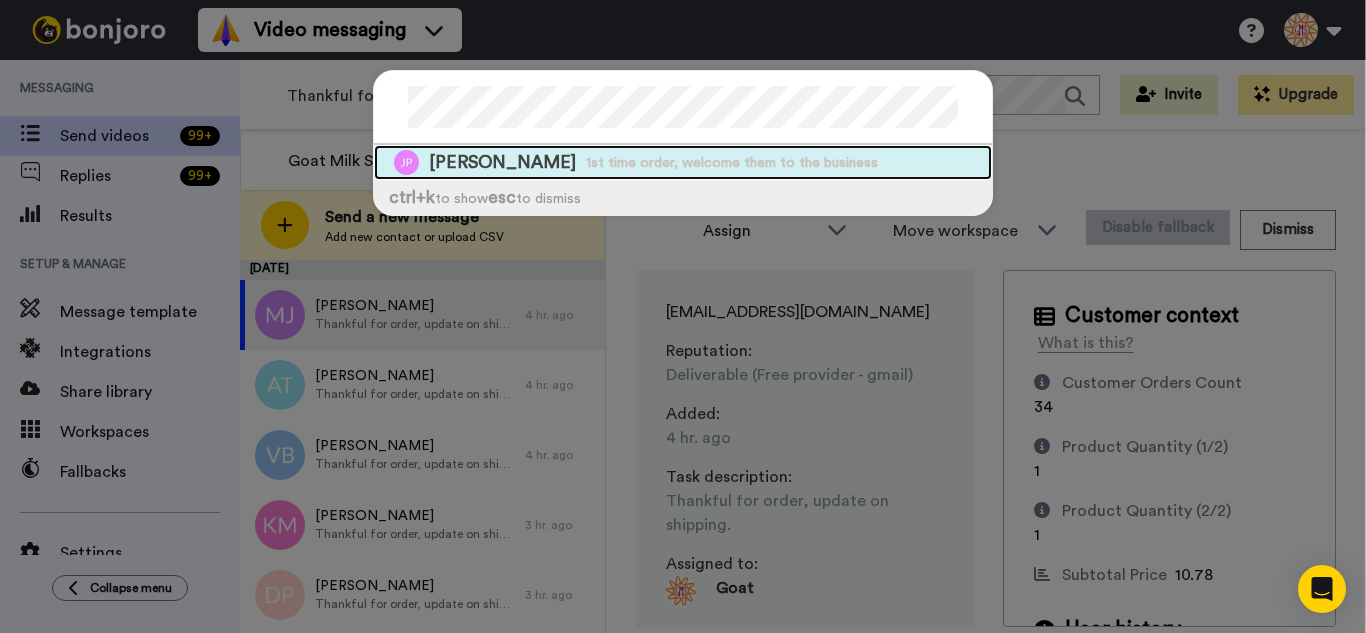 click on "1st time order, welcome them to the business" at bounding box center [732, 163] 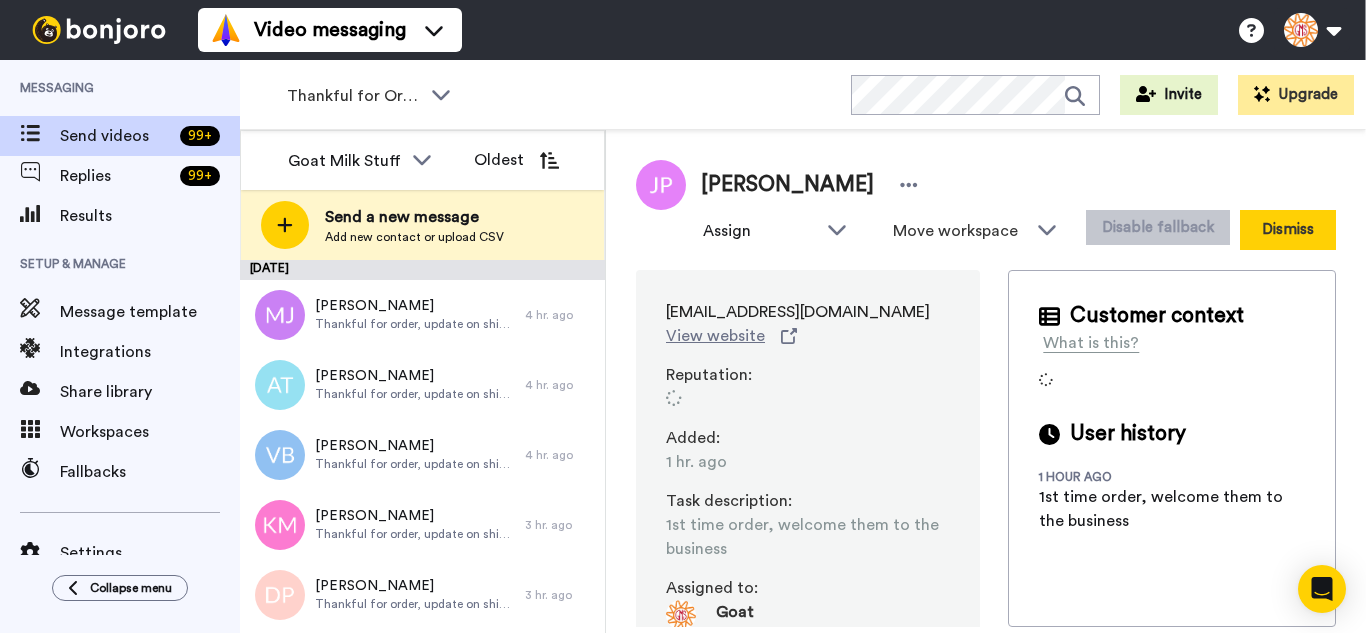 click on "Dismiss" at bounding box center (1288, 230) 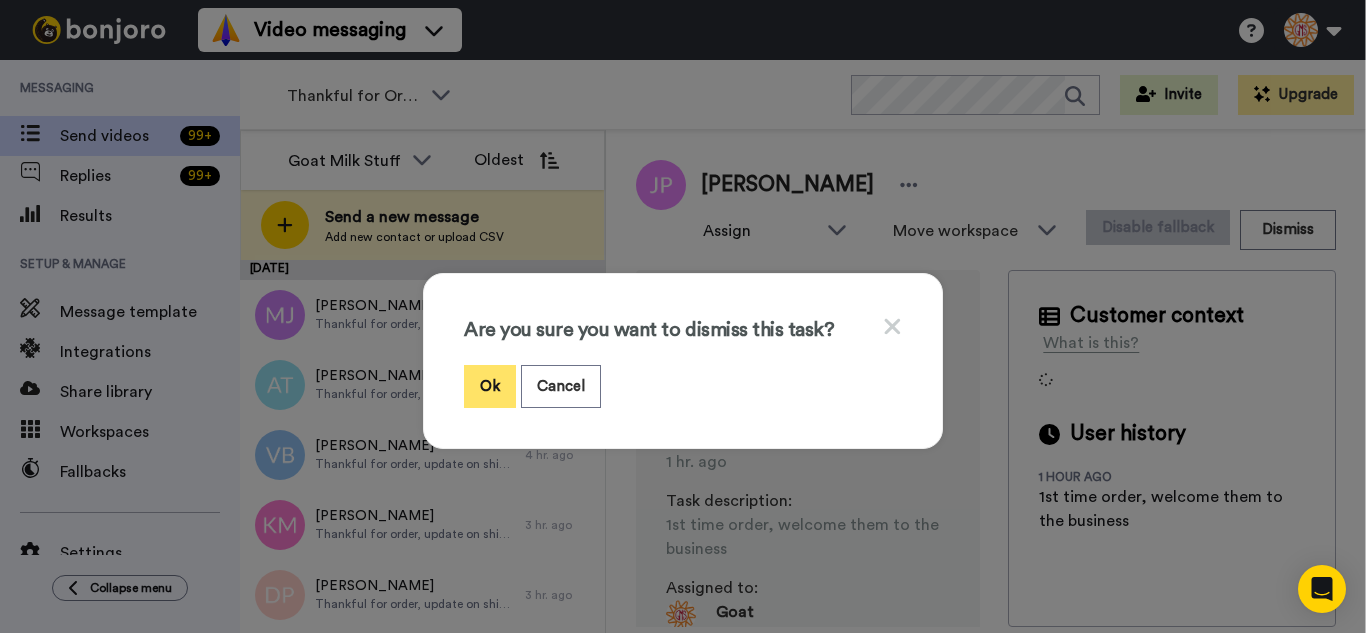 click on "Ok" at bounding box center (490, 386) 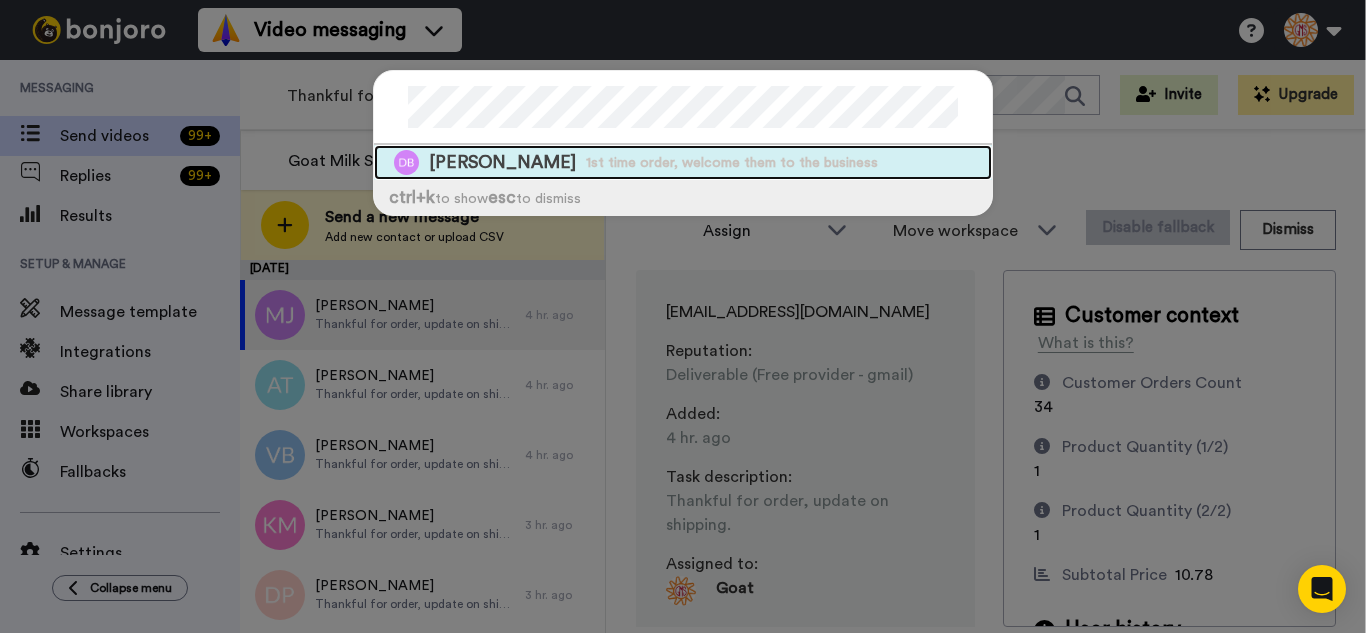 click on "1st time order, welcome them to the business" at bounding box center [732, 163] 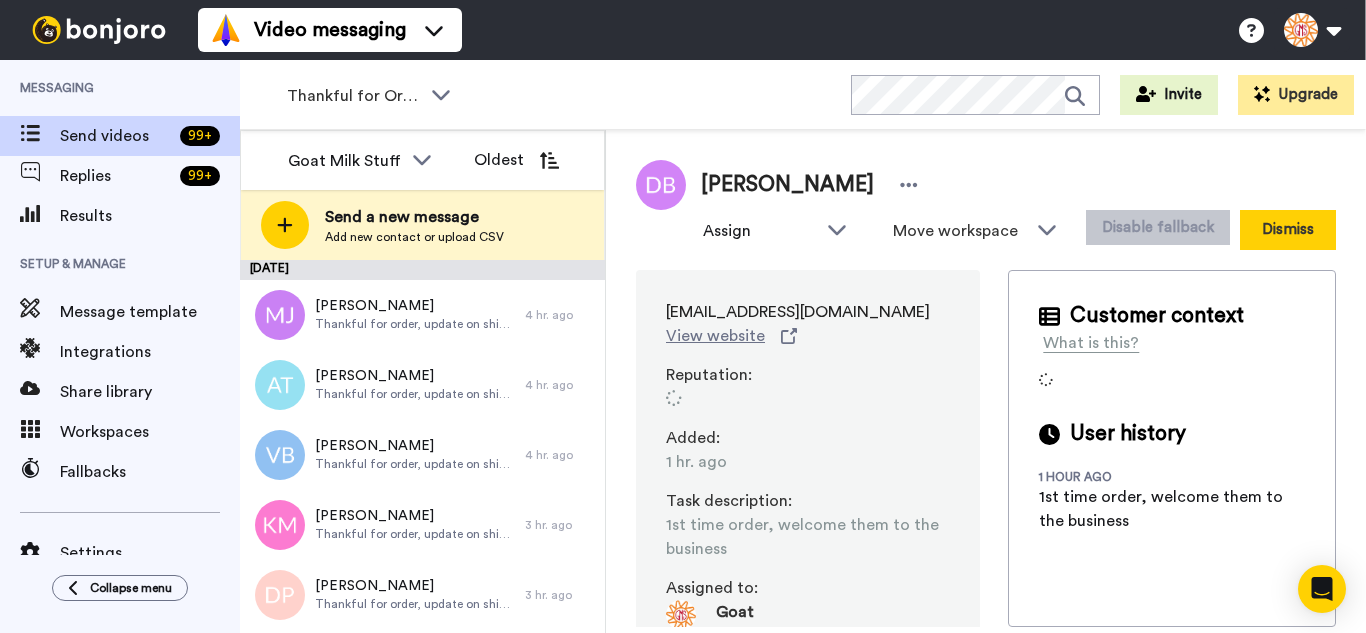click on "Dismiss" at bounding box center [1288, 230] 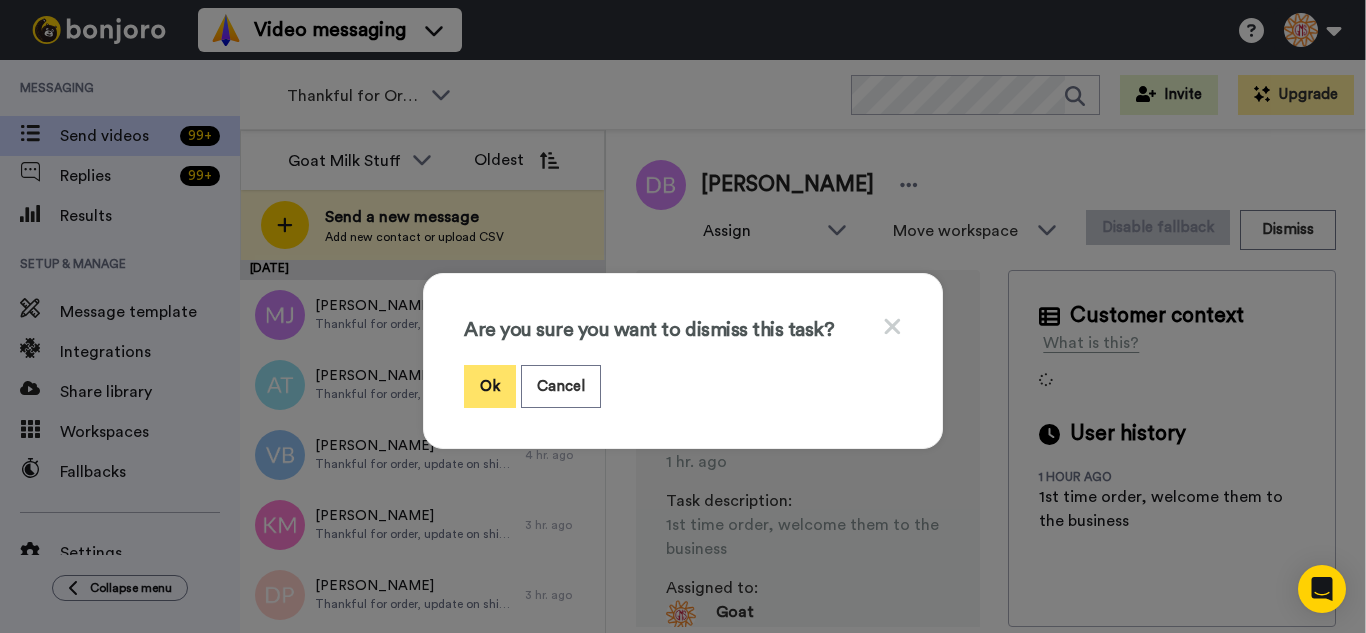 click on "Ok" at bounding box center [490, 386] 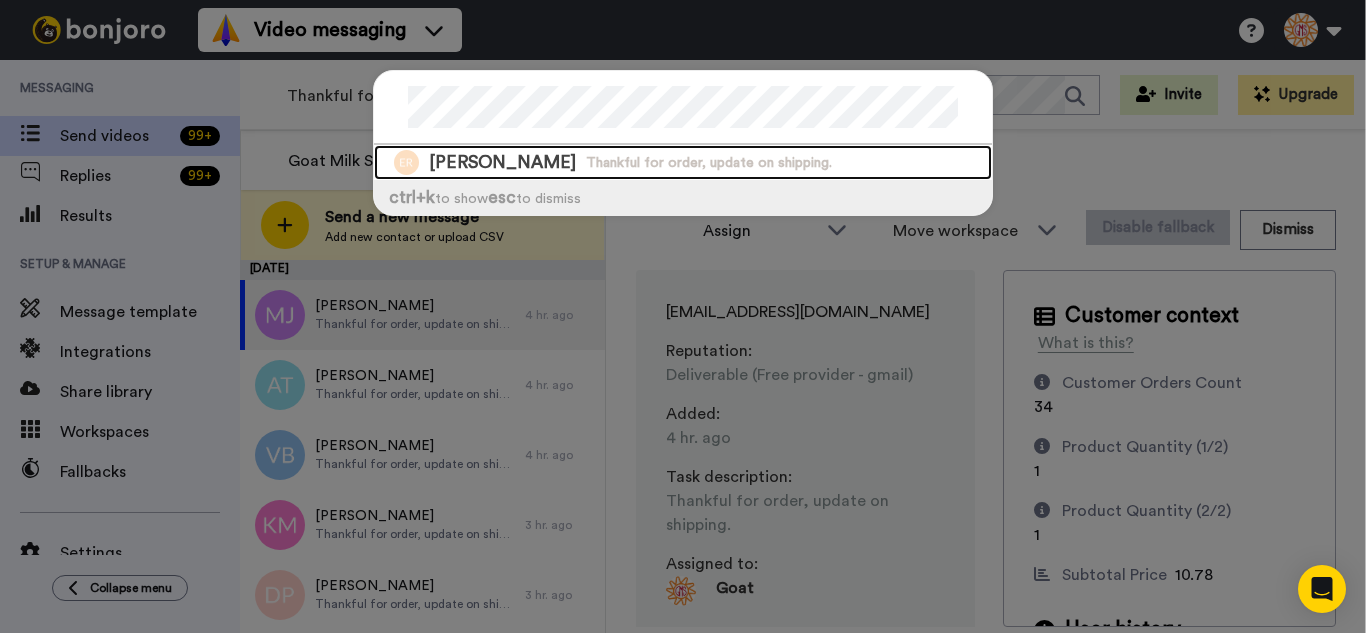 click on "Thankful for order, update on shipping." at bounding box center (709, 163) 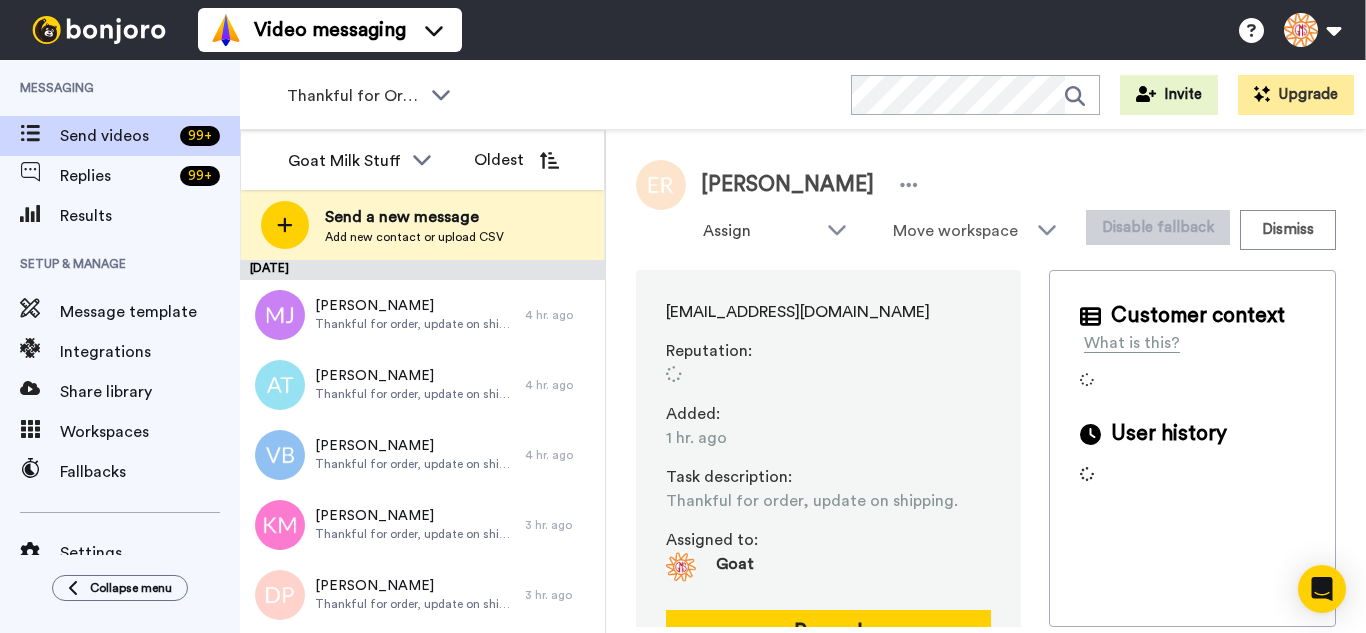 click on "Dismiss" at bounding box center [1288, 230] 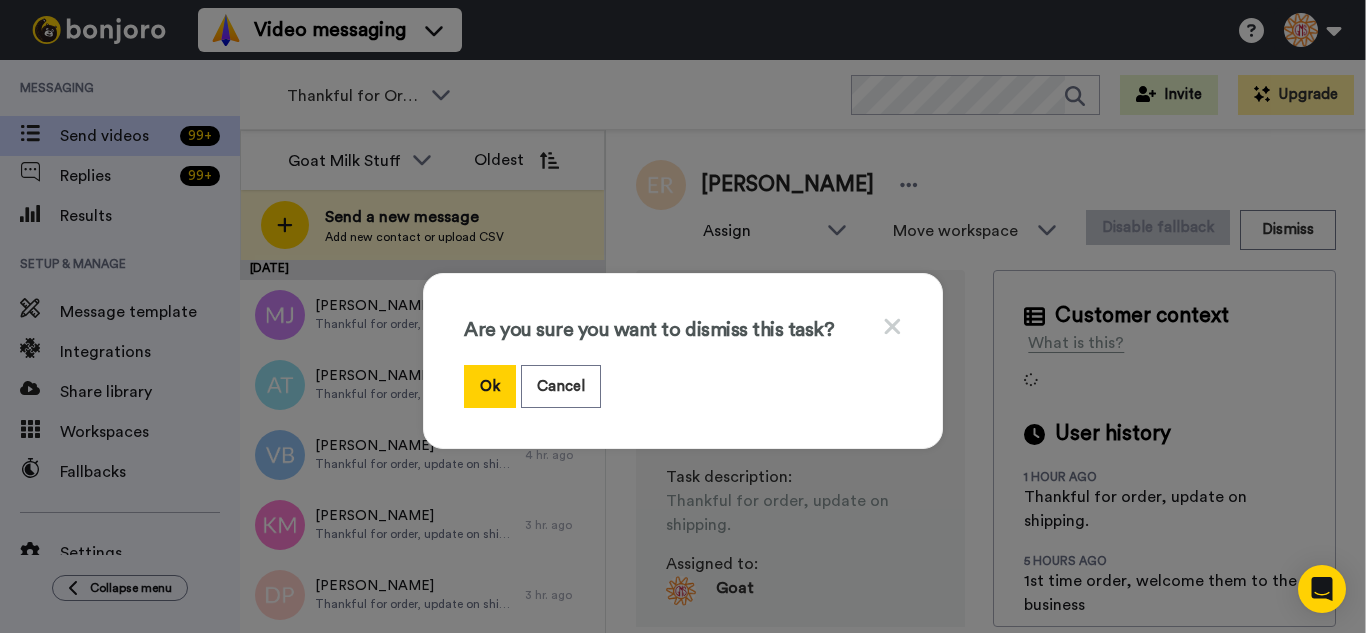 drag, startPoint x: 465, startPoint y: 368, endPoint x: 464, endPoint y: 345, distance: 23.021729 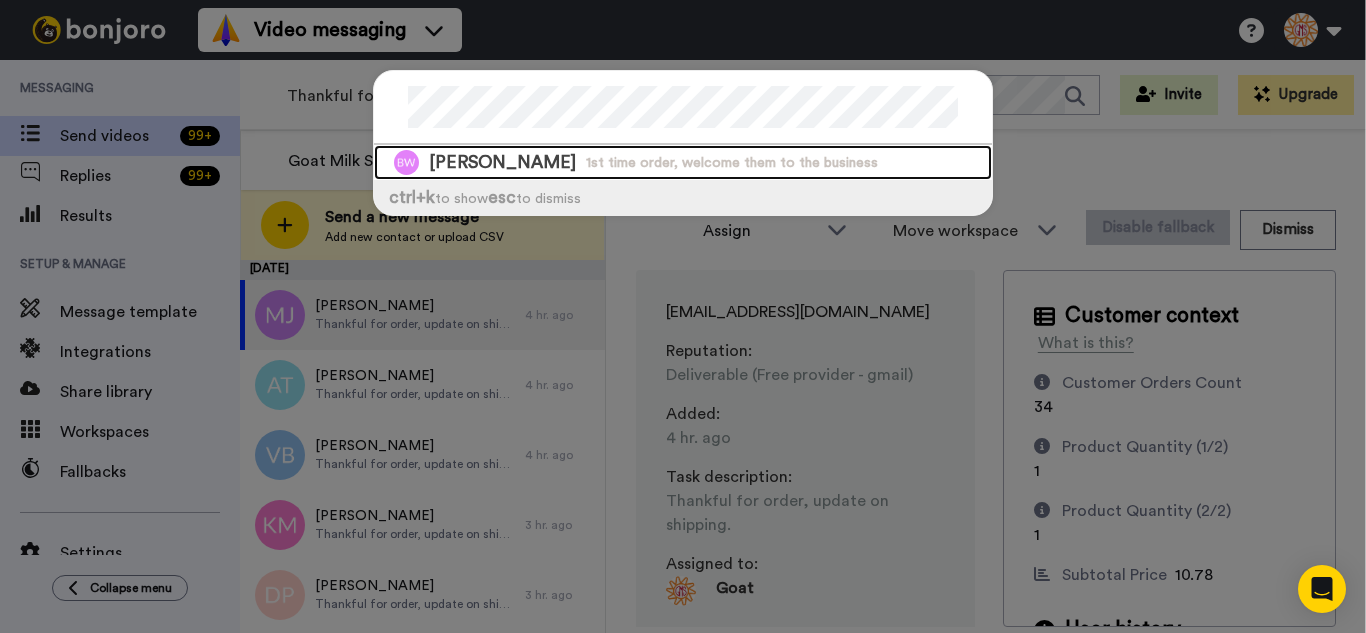 drag, startPoint x: 583, startPoint y: 162, endPoint x: 703, endPoint y: 189, distance: 123 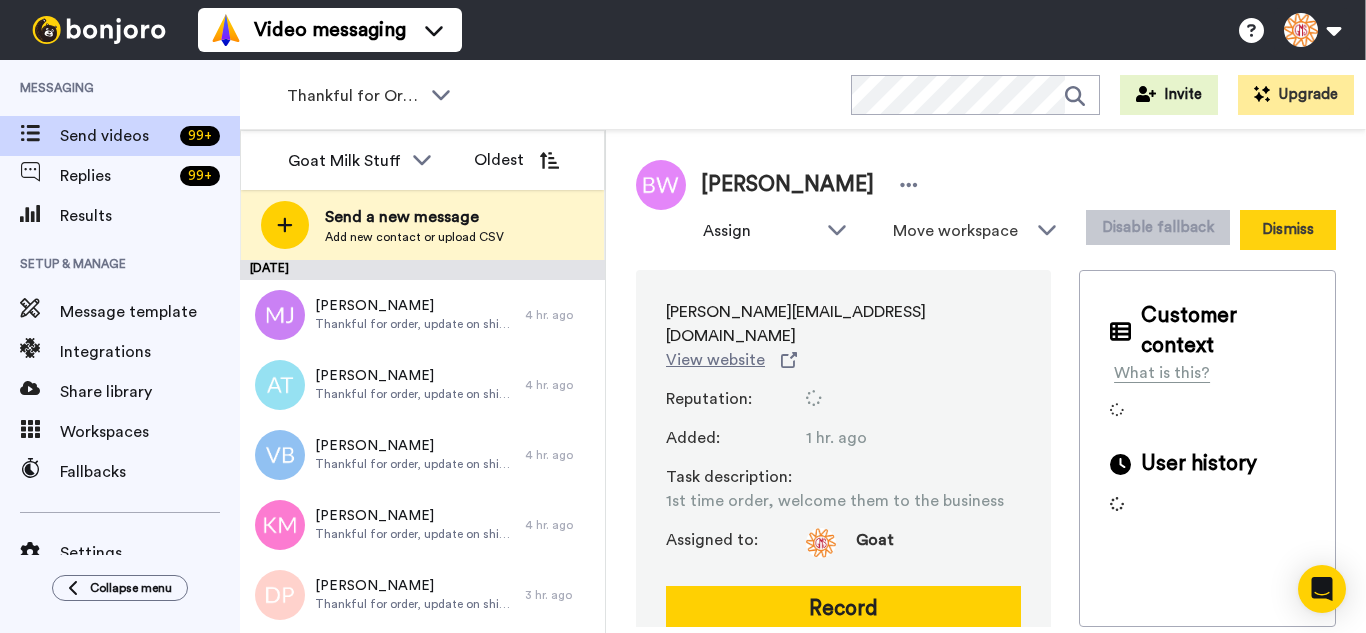 click on "Dismiss" at bounding box center (1288, 230) 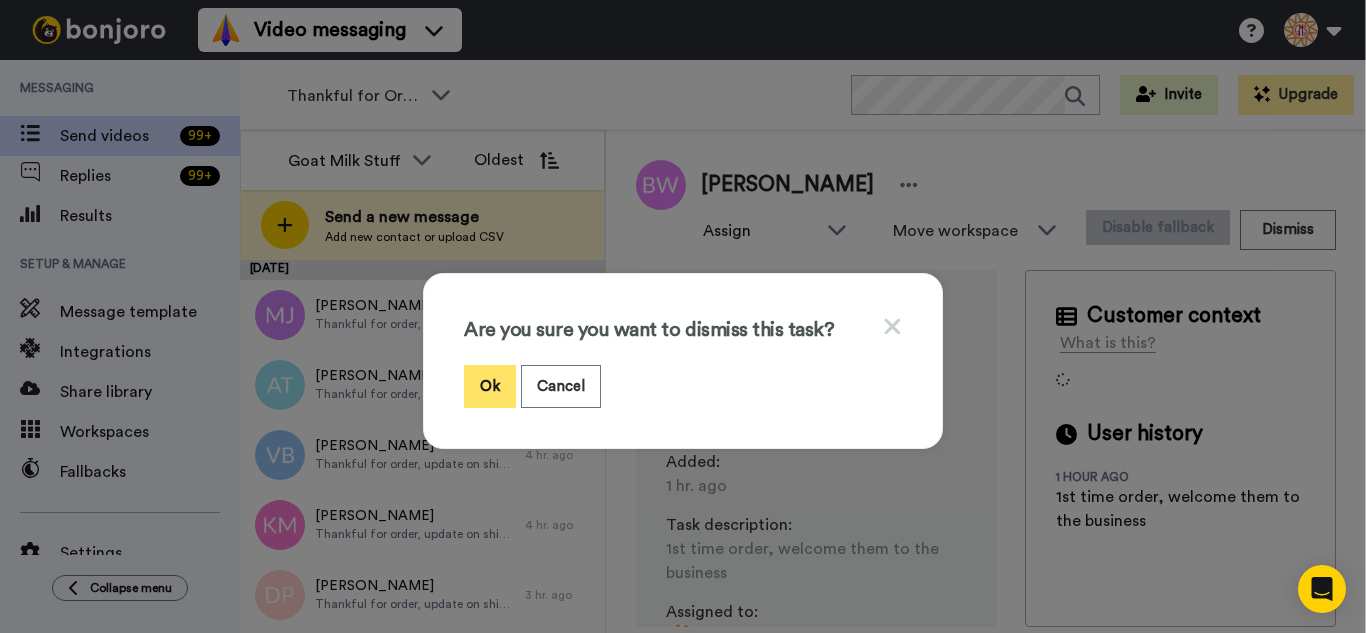 click on "Ok" at bounding box center (490, 386) 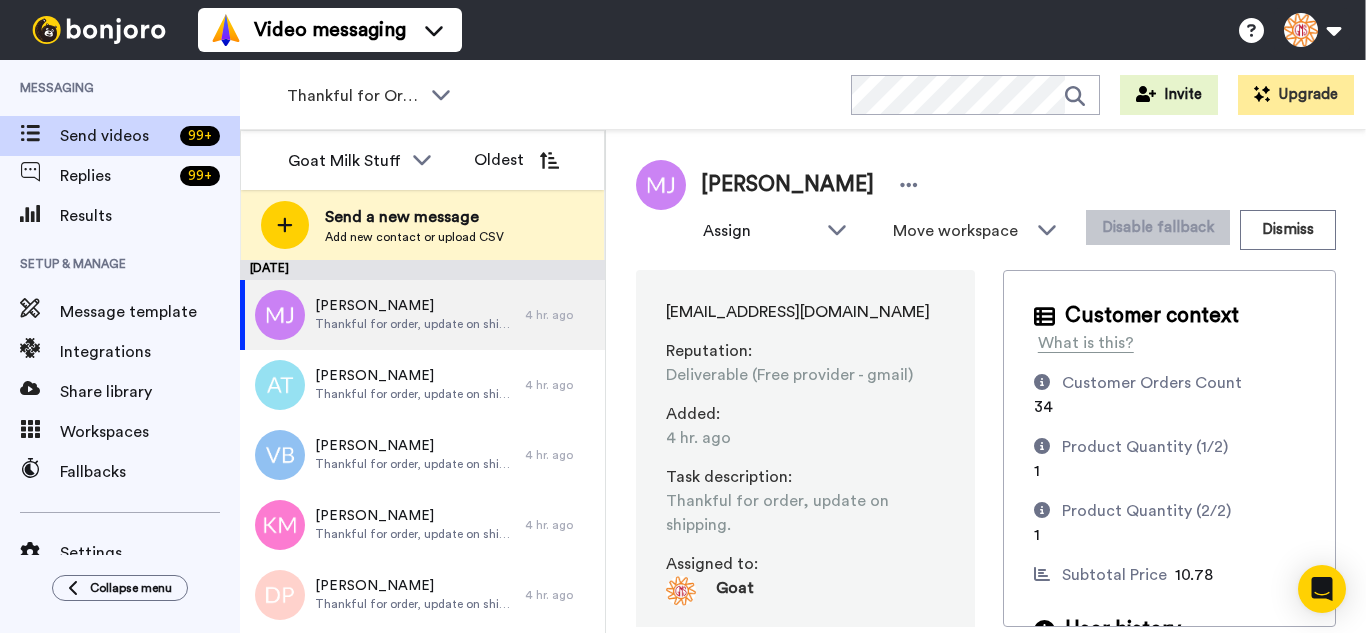 click on "Thankful for Orders WORKSPACES View all All Thanking Thankful for Orders Other Review Request - Ordered [DATE] Retention 1st time order people Other GMS Testimonials - Survey people + Add a new workspace
Invite Upgrade" at bounding box center (803, 95) 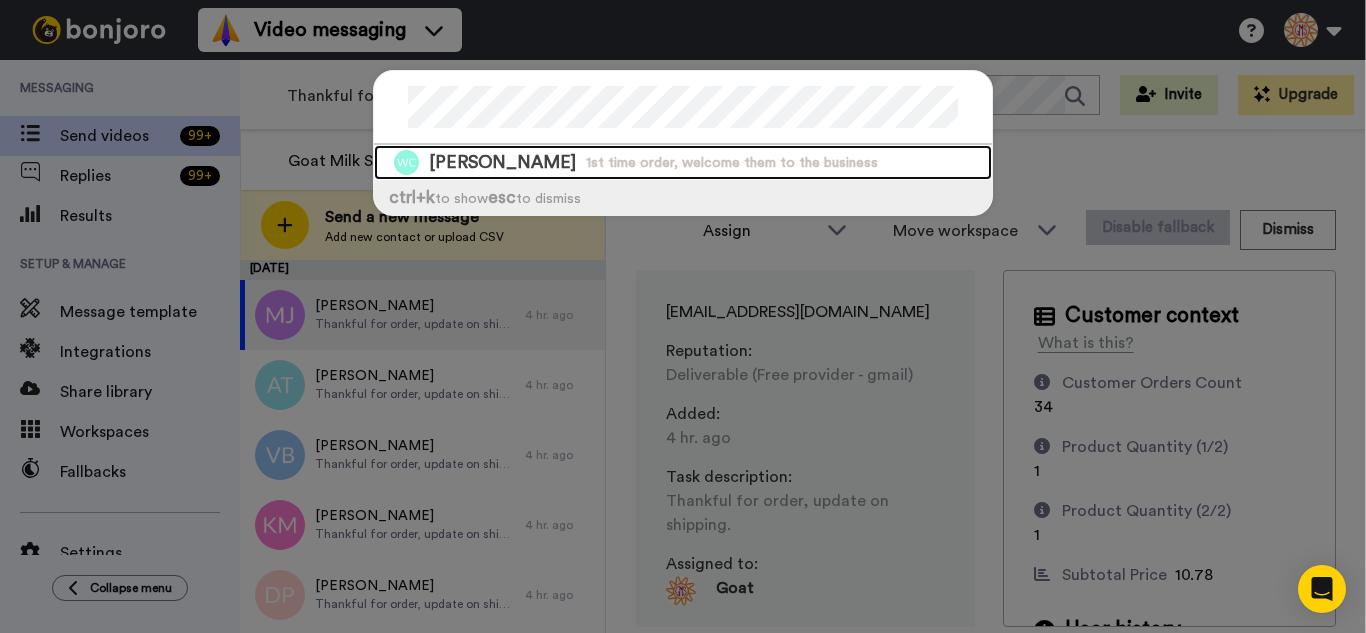 drag, startPoint x: 639, startPoint y: 158, endPoint x: 978, endPoint y: 268, distance: 356.40005 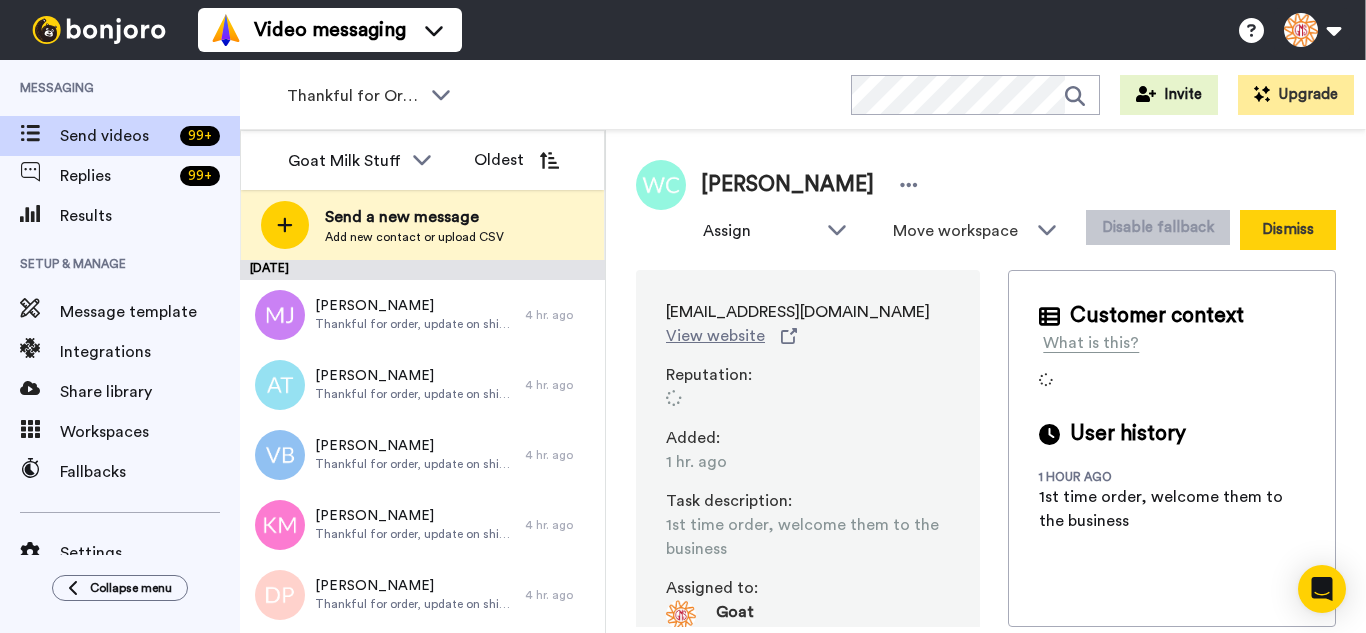 click on "Dismiss" at bounding box center (1288, 230) 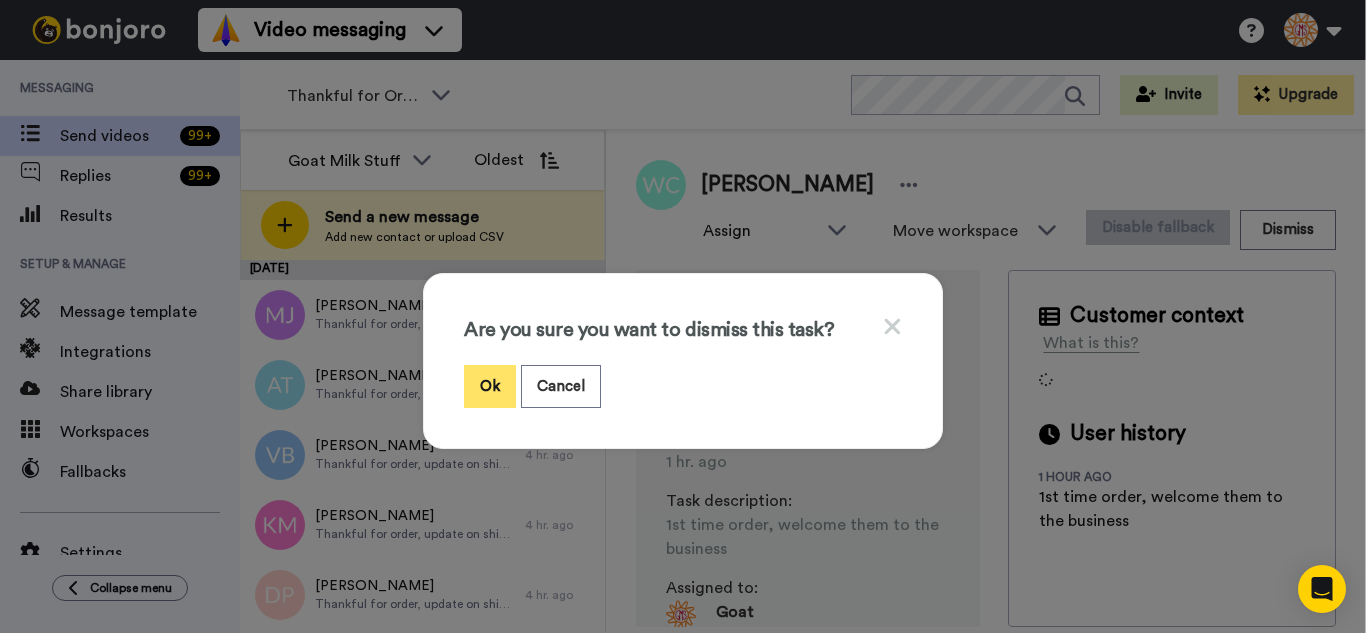 click on "Ok" at bounding box center (490, 386) 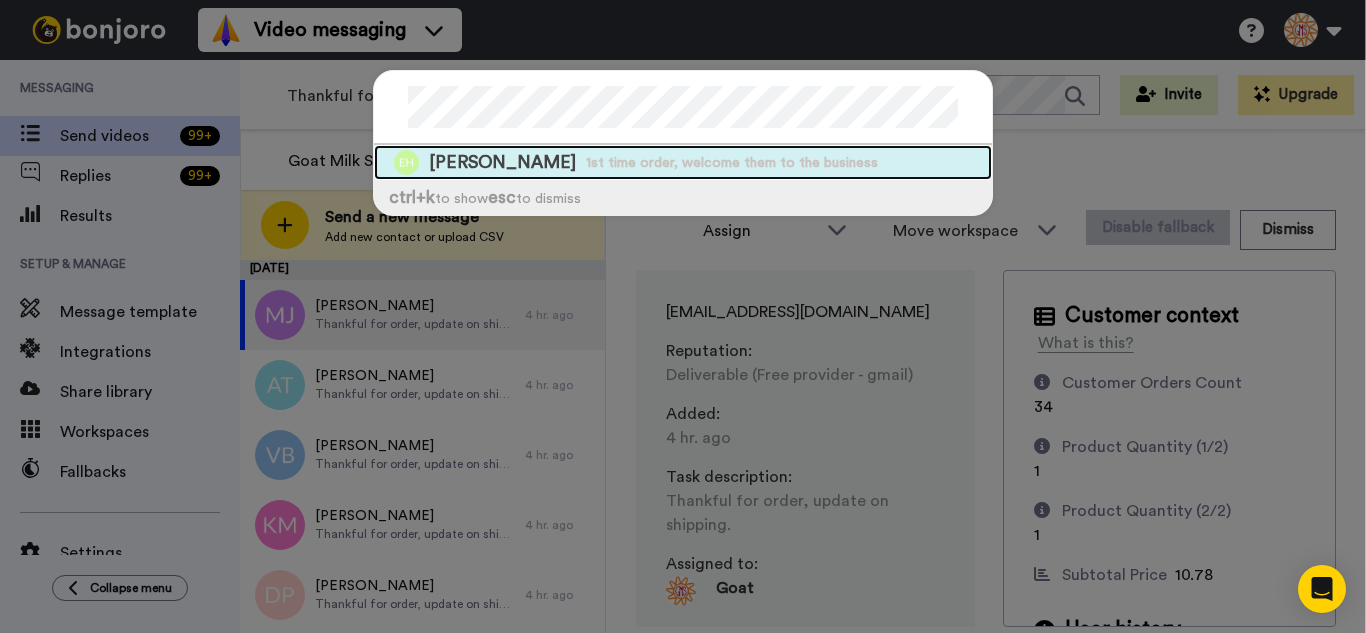 click on "1st time order, welcome them to the business" at bounding box center (732, 163) 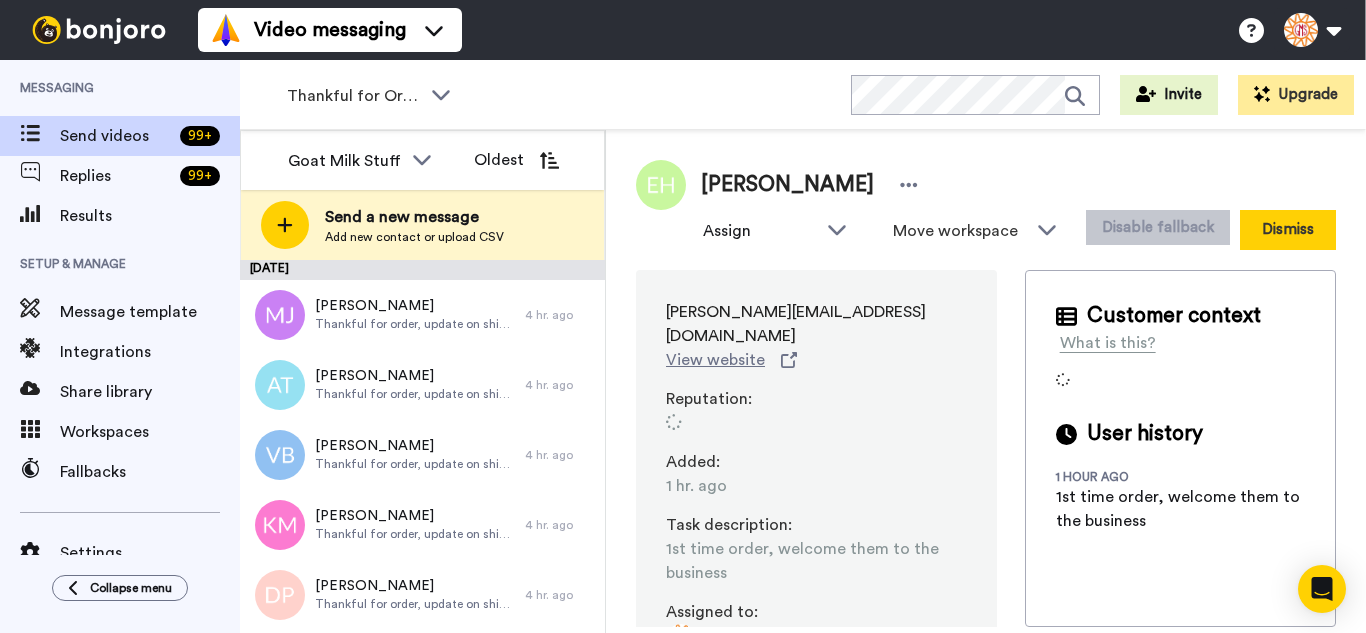click on "Dismiss" at bounding box center (1288, 230) 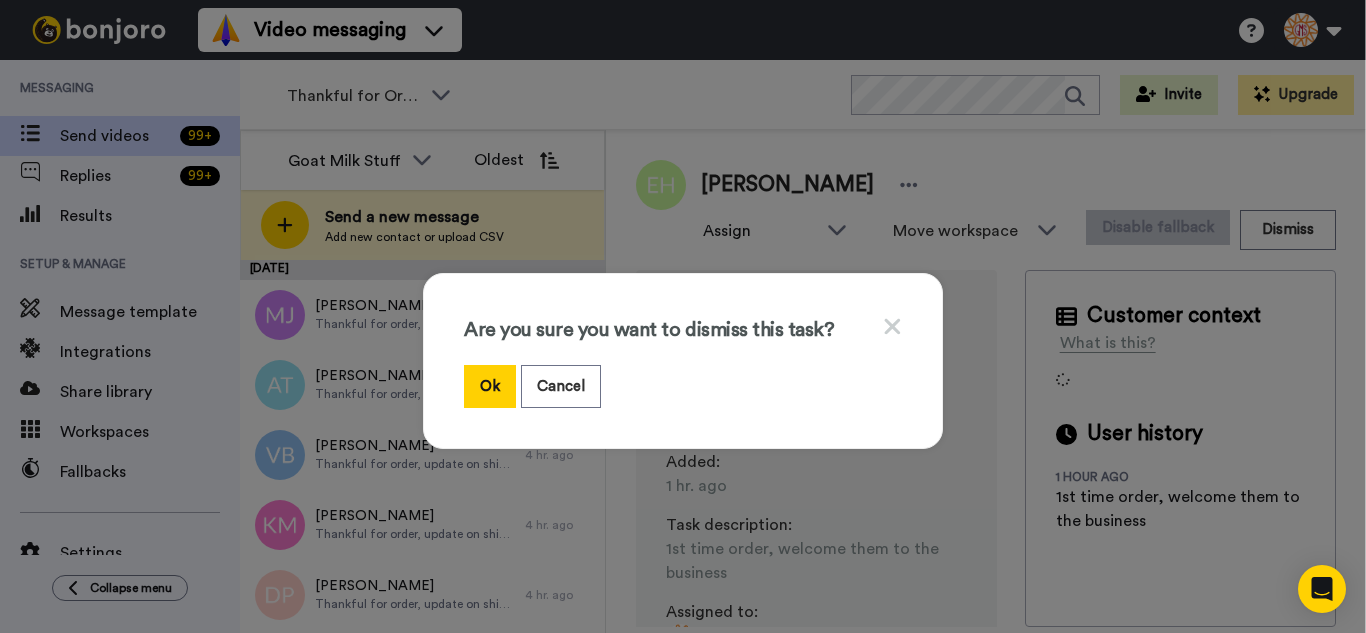 drag, startPoint x: 480, startPoint y: 380, endPoint x: 338, endPoint y: 163, distance: 259.33185 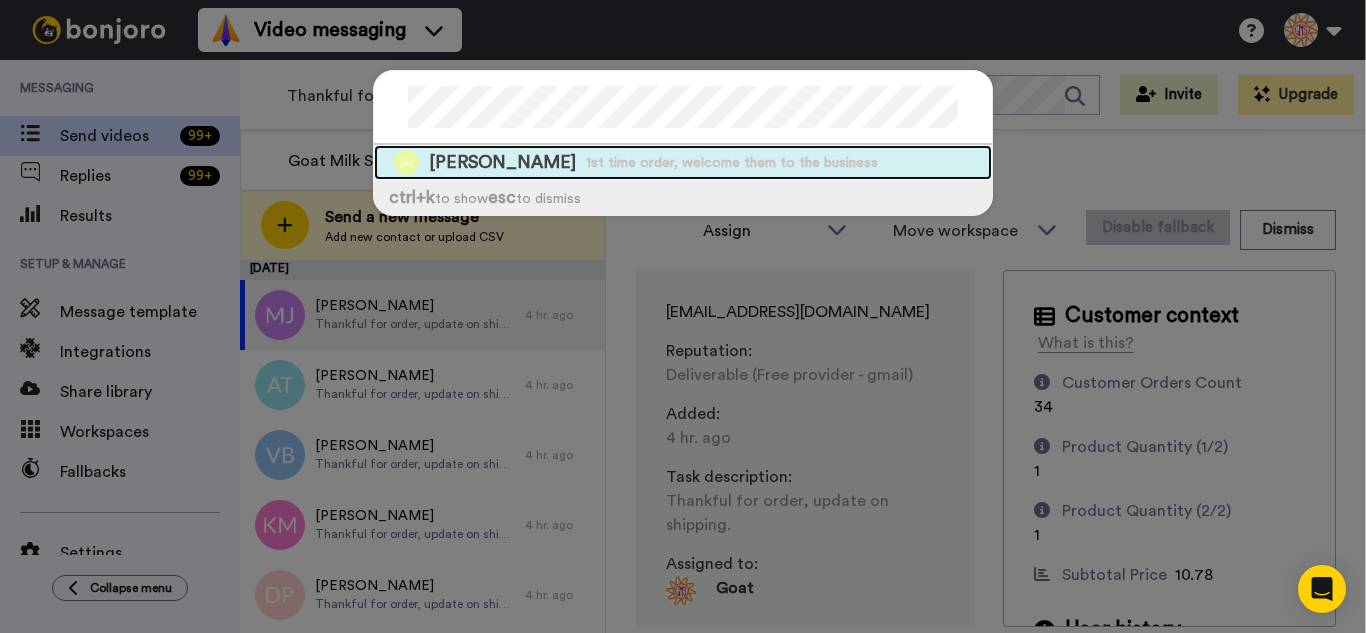 click on "1st time order, welcome them to the business" at bounding box center (732, 163) 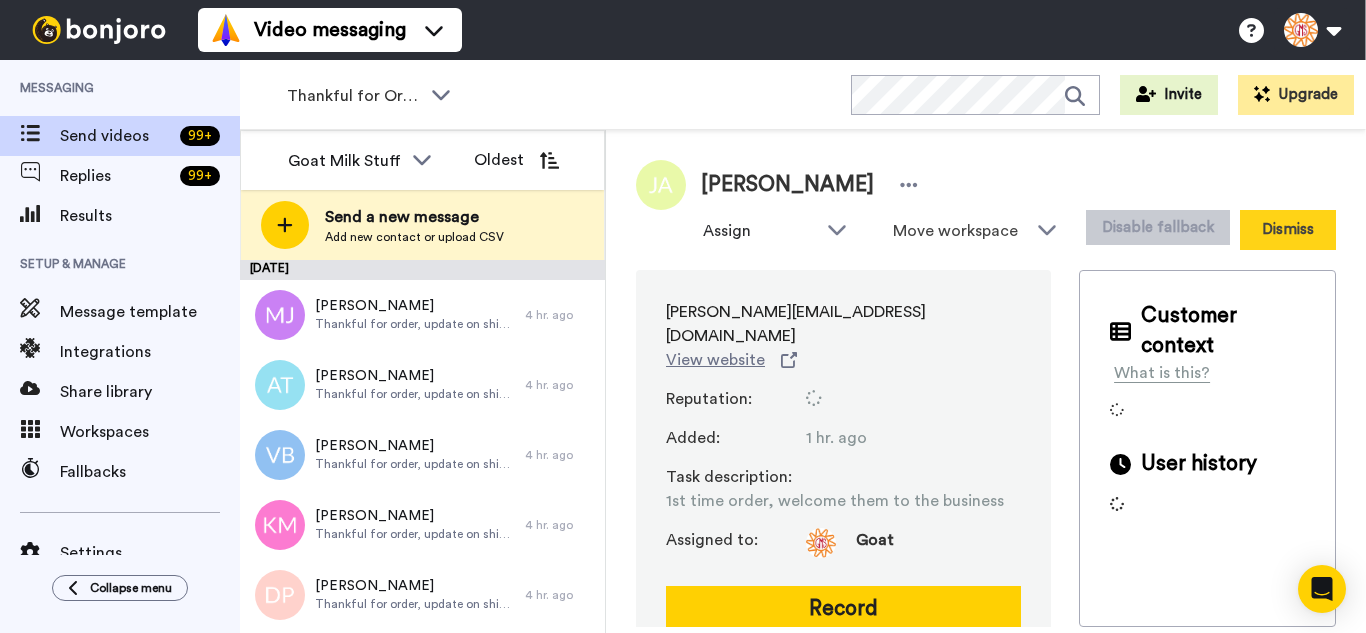 click on "Dismiss" at bounding box center [1288, 230] 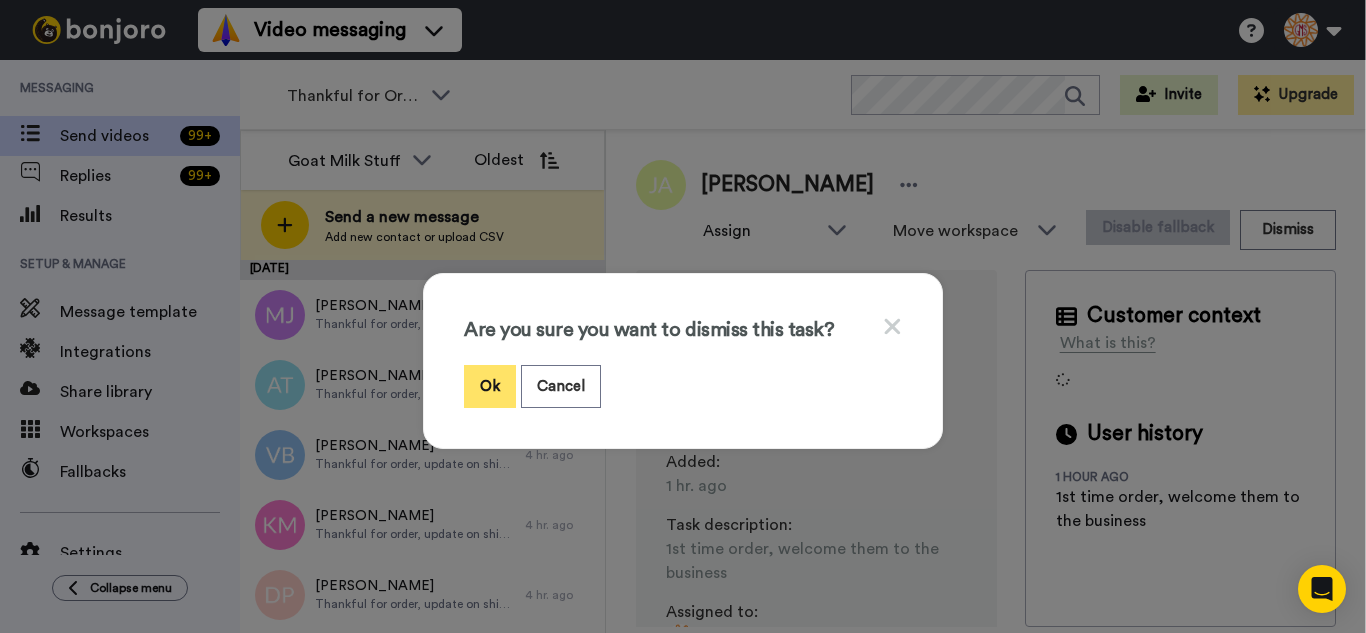 click on "Ok" at bounding box center (490, 386) 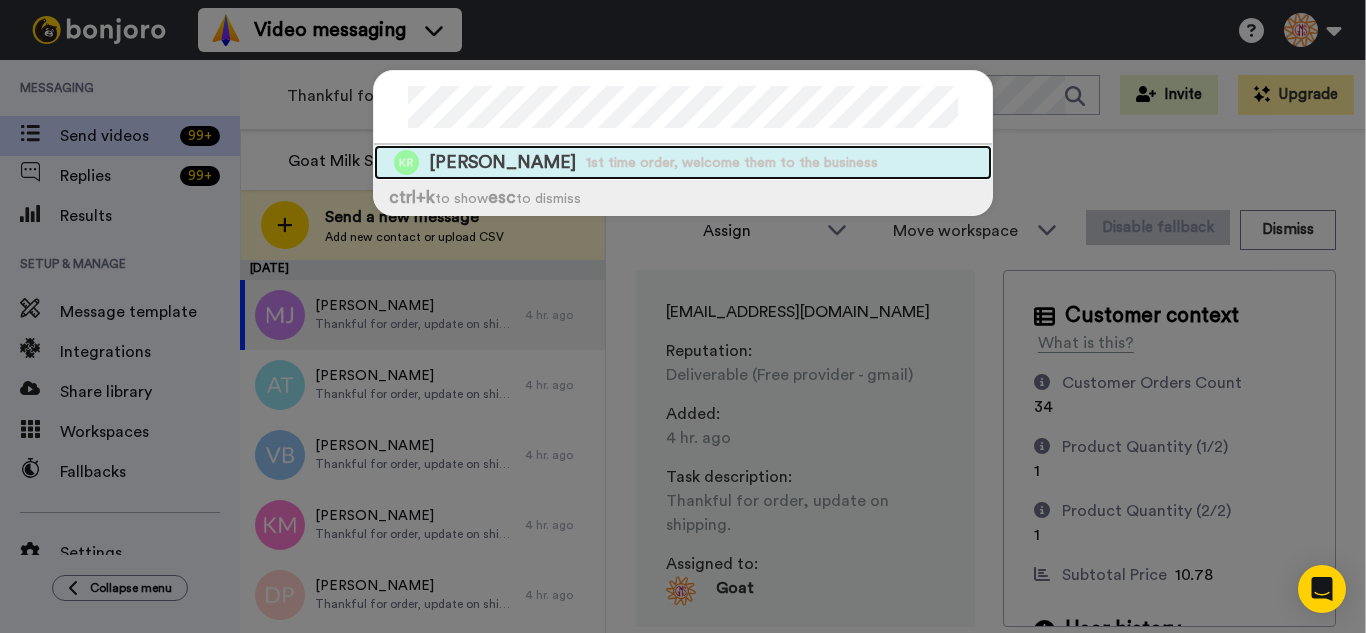 click on "1st time order, welcome them to the business" at bounding box center [732, 163] 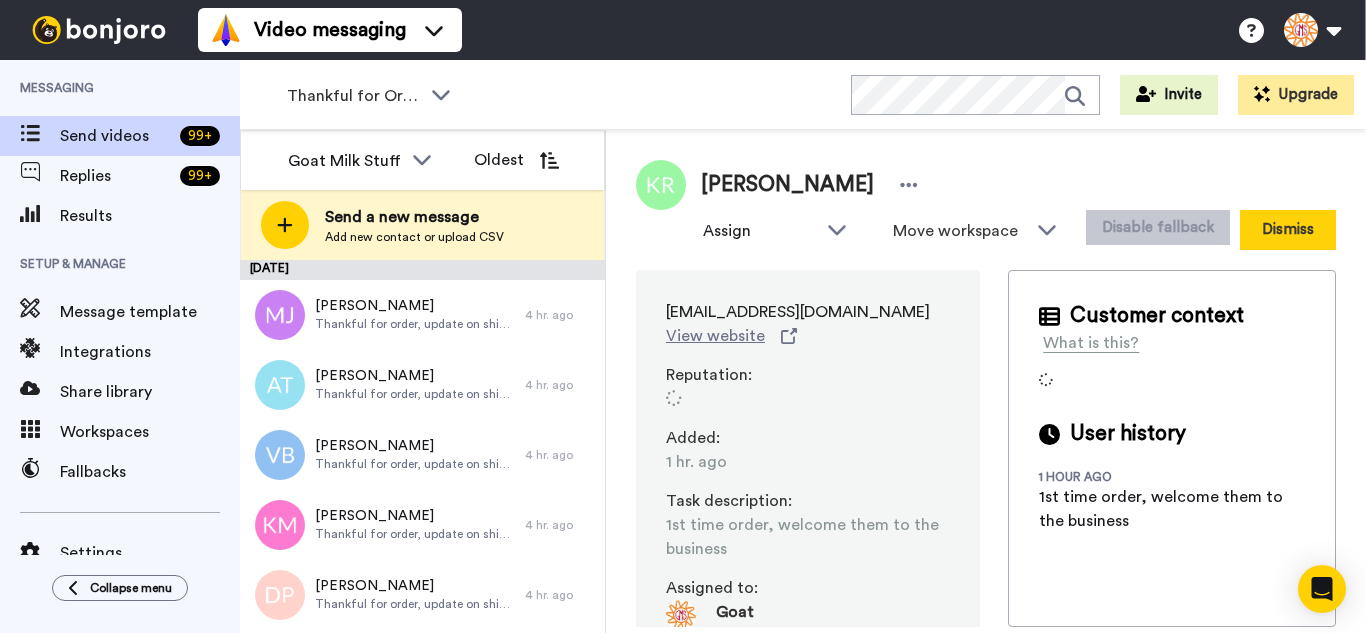 click on "Dismiss" at bounding box center (1288, 230) 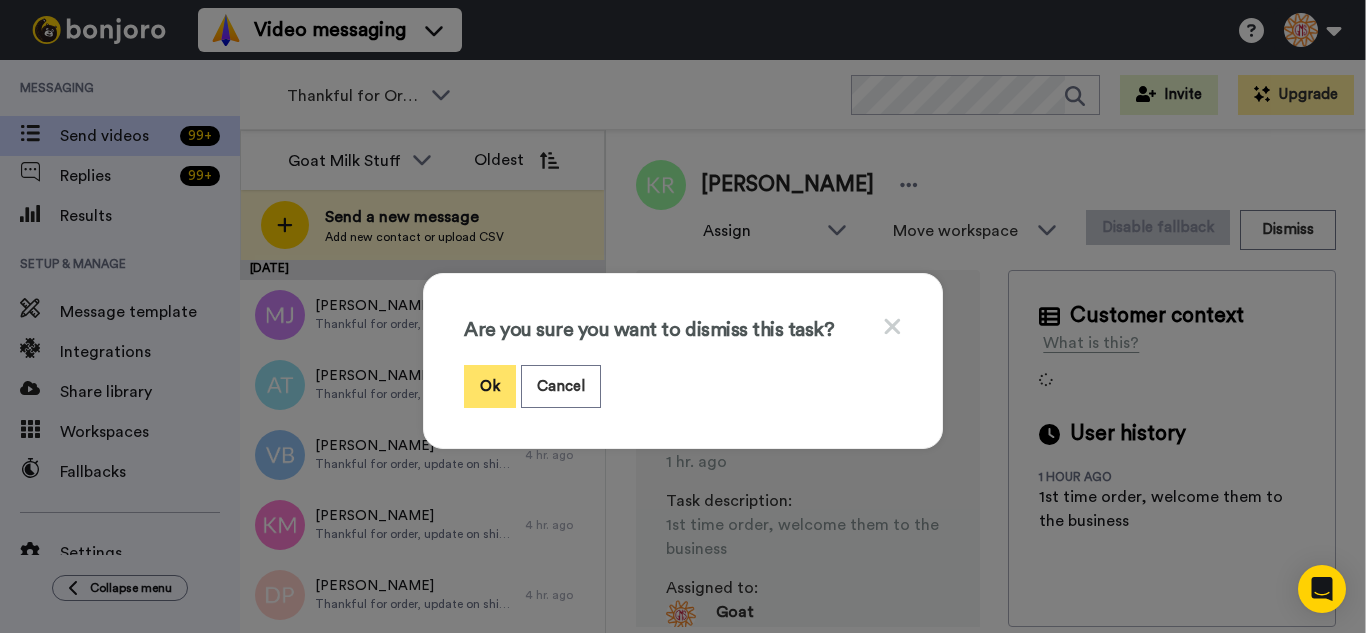click on "Ok" at bounding box center [490, 386] 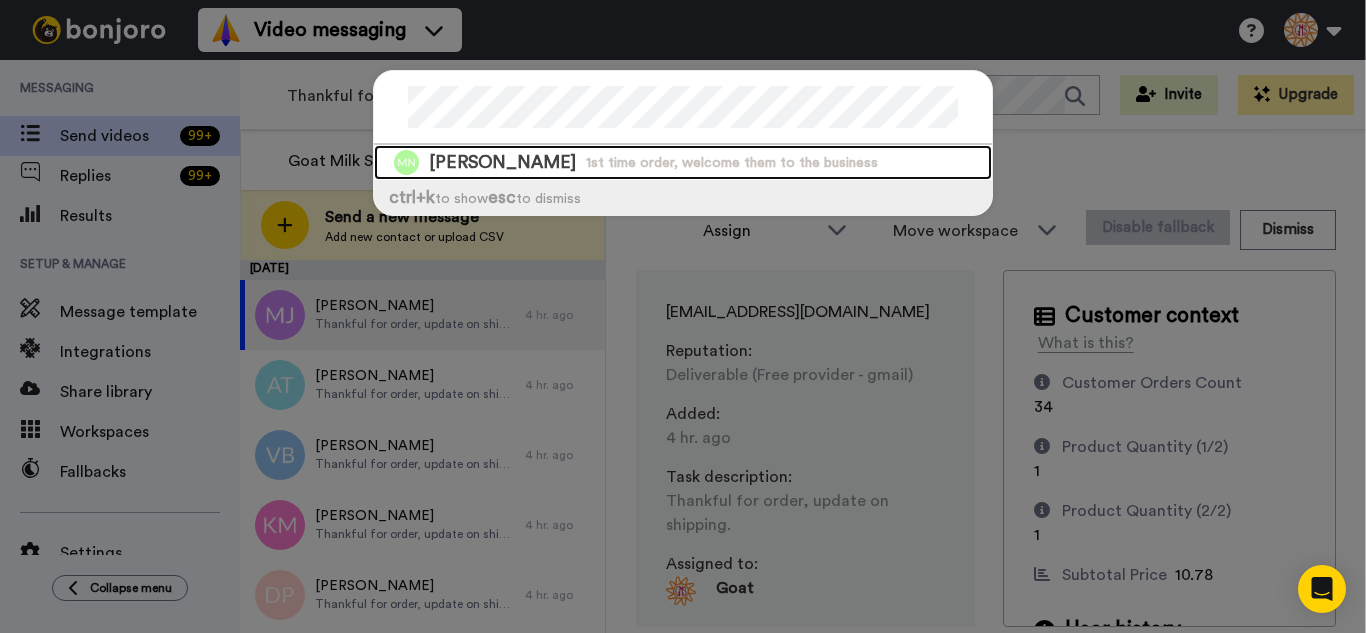 drag, startPoint x: 670, startPoint y: 146, endPoint x: 686, endPoint y: 162, distance: 22.627417 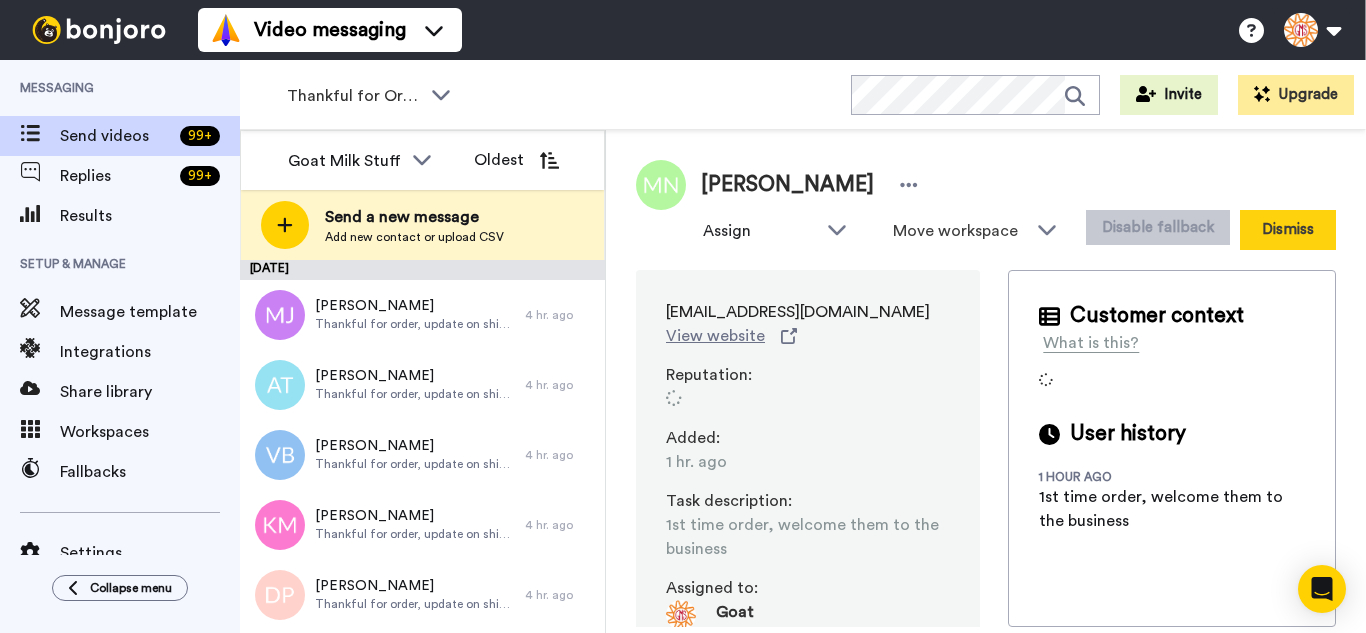 click on "Dismiss" at bounding box center (1288, 230) 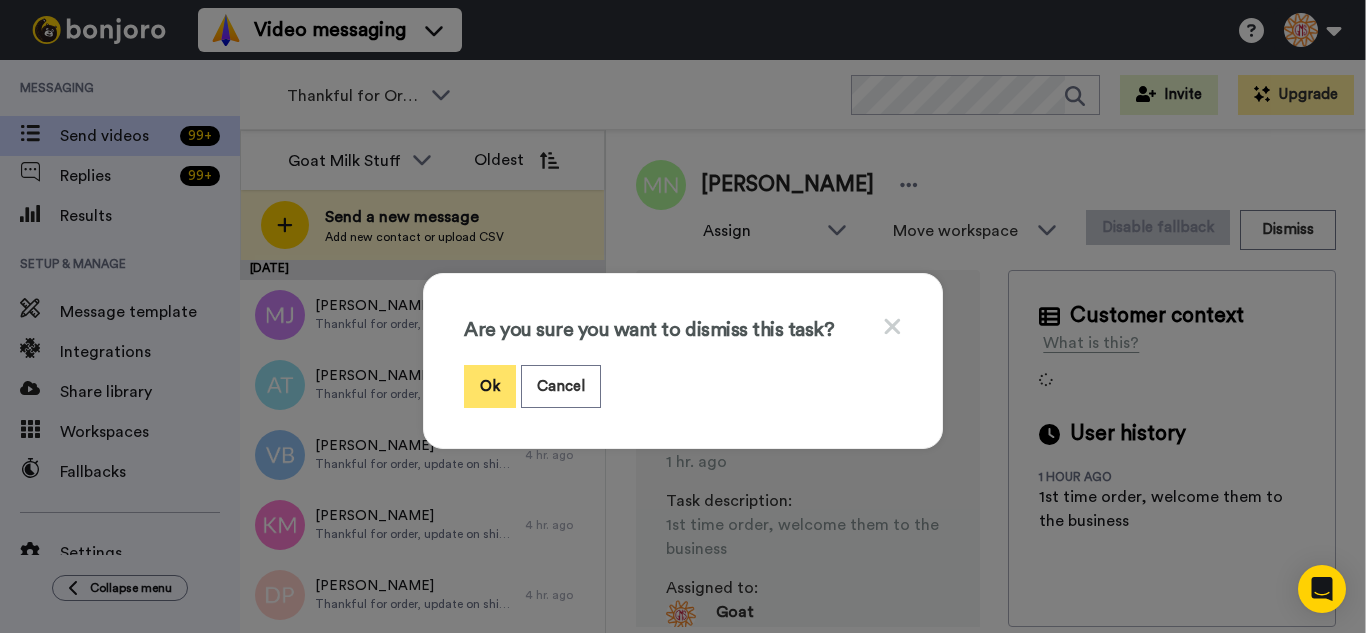 drag, startPoint x: 480, startPoint y: 388, endPoint x: 471, endPoint y: 376, distance: 15 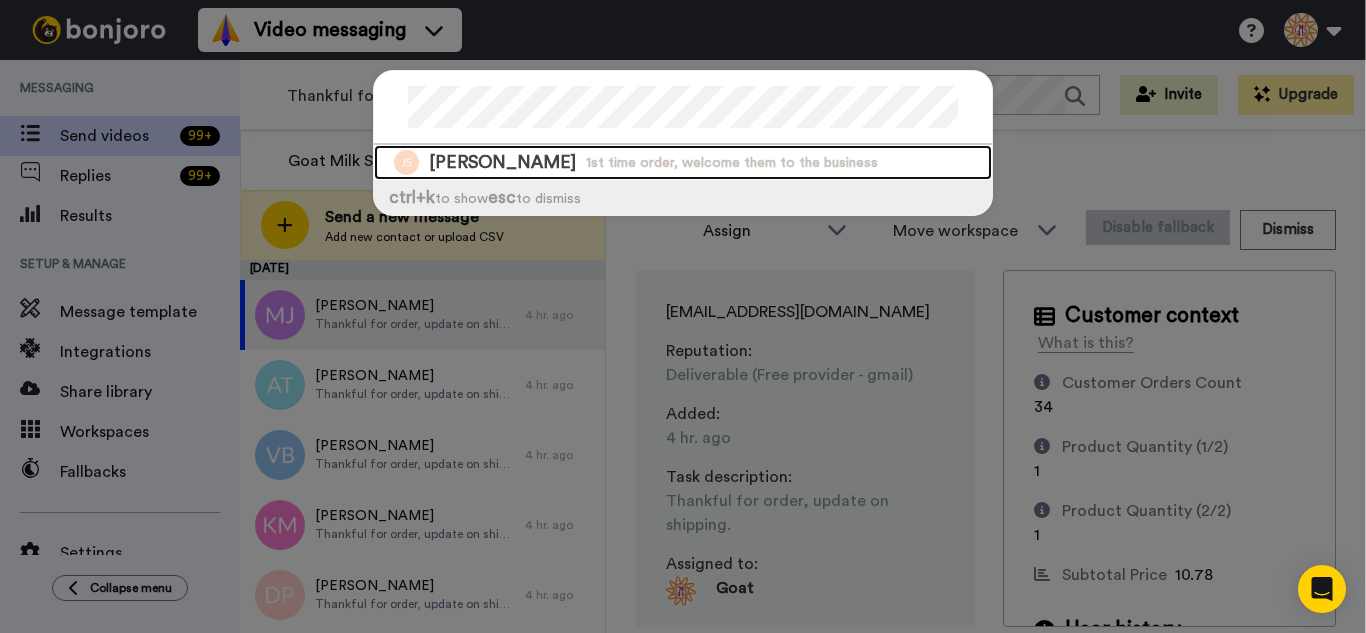 click on "[PERSON_NAME] 1st time order, welcome them to the business" at bounding box center [683, 162] 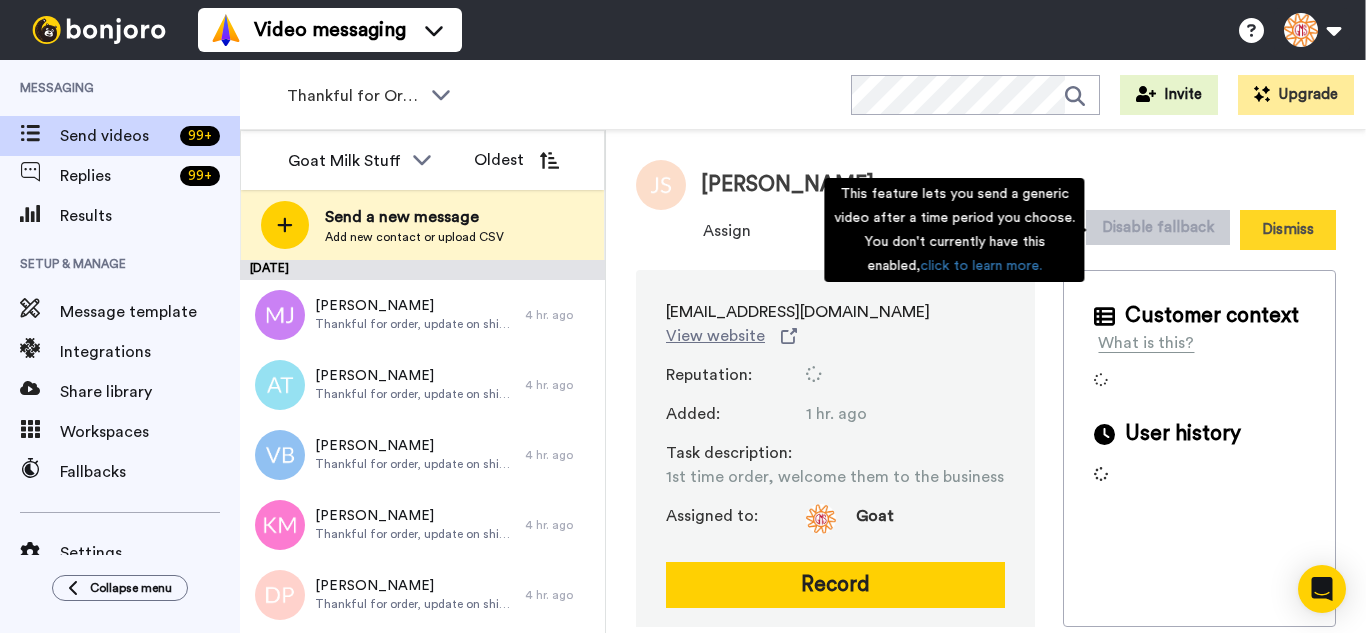 click on "Dismiss" at bounding box center [1288, 230] 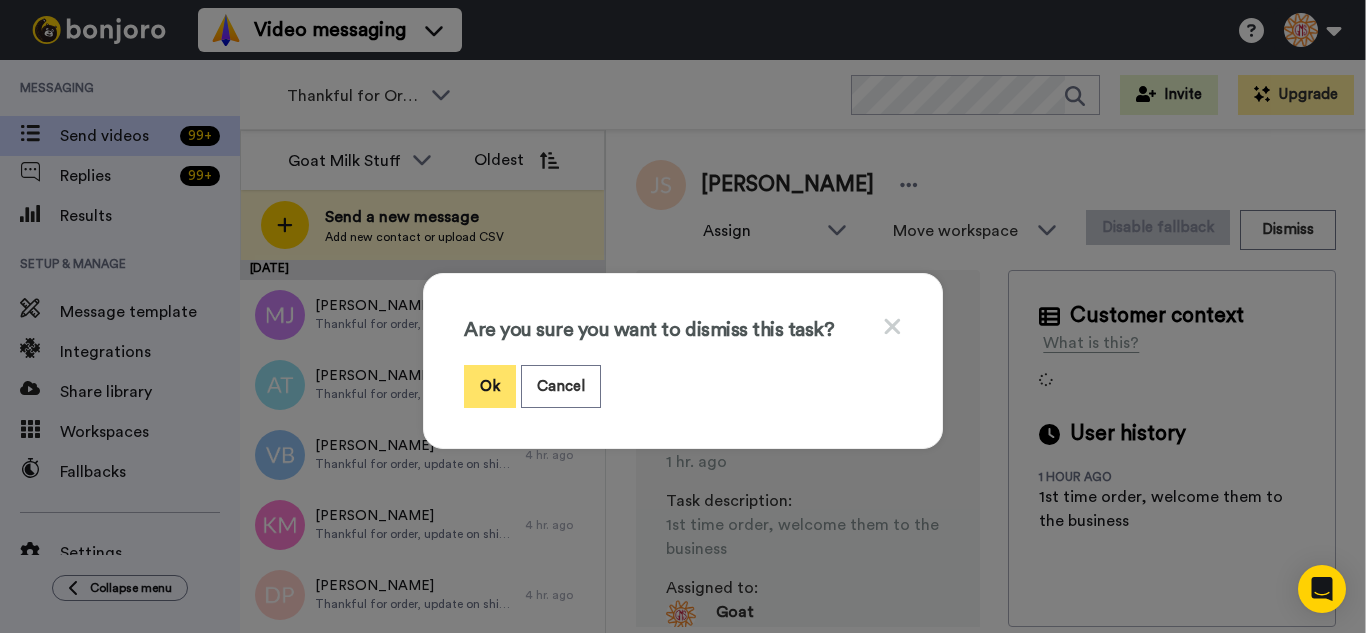 click on "Ok" at bounding box center (490, 386) 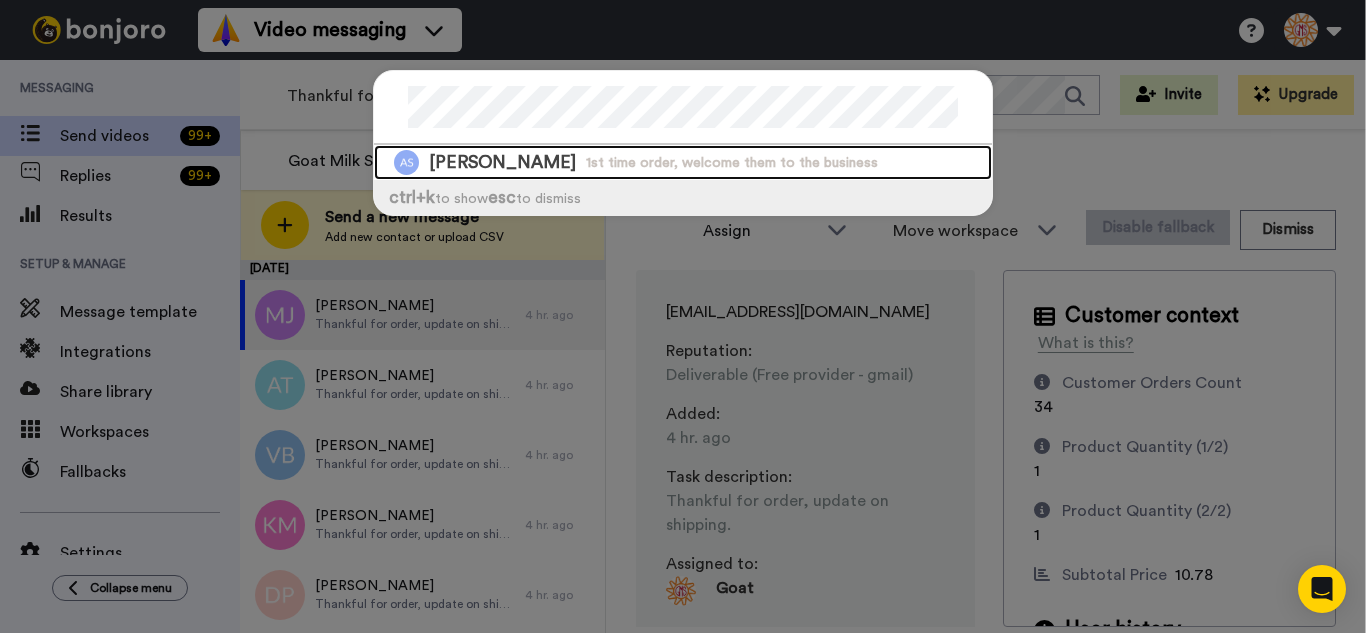 click on "1st time order, welcome them to the business" at bounding box center (732, 163) 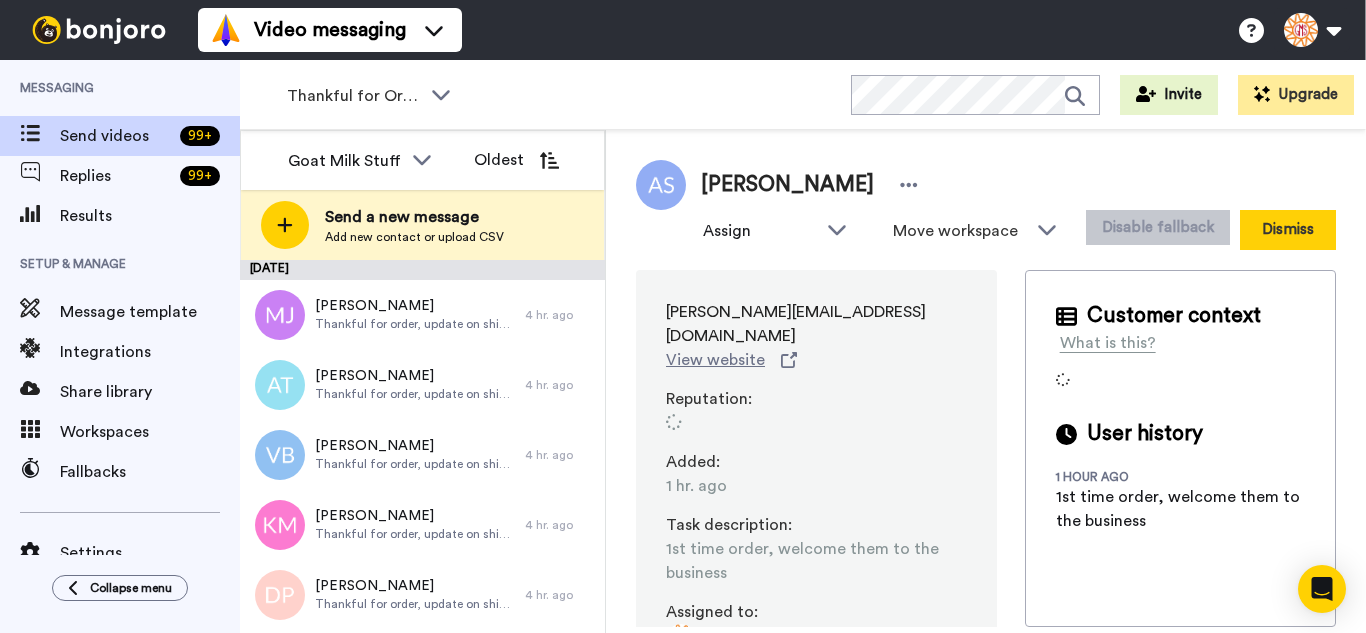 click on "Dismiss" at bounding box center (1288, 230) 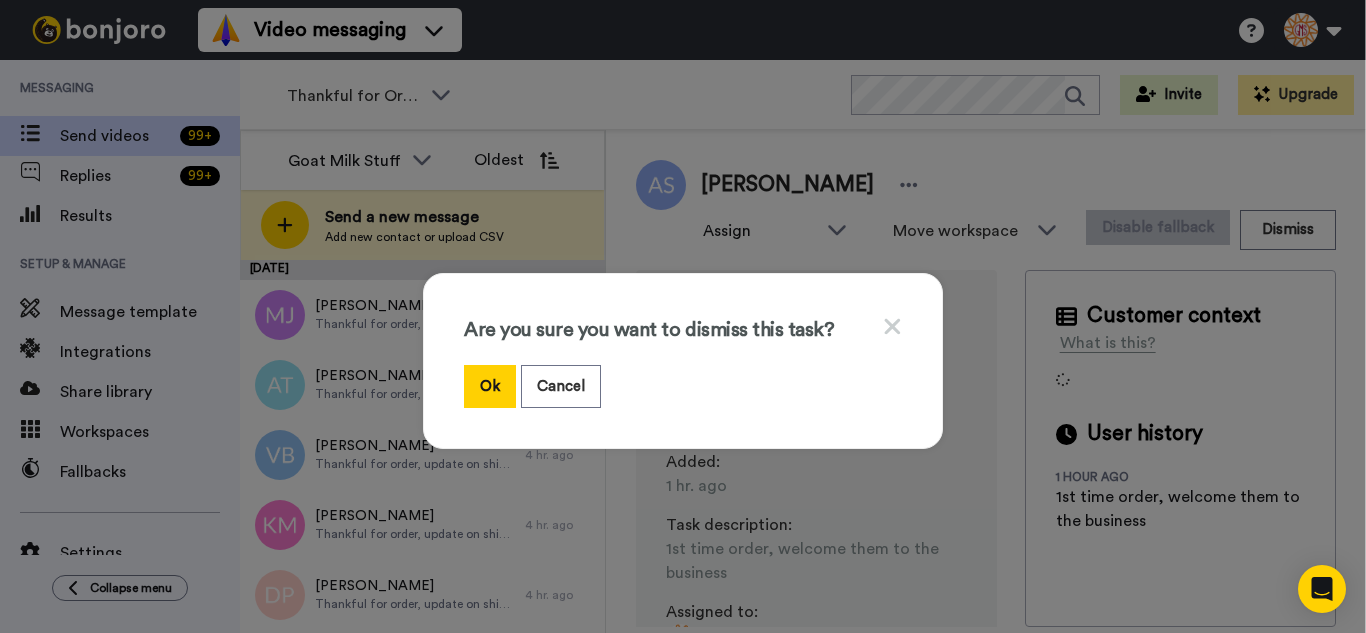 drag, startPoint x: 490, startPoint y: 377, endPoint x: 463, endPoint y: 336, distance: 49.09175 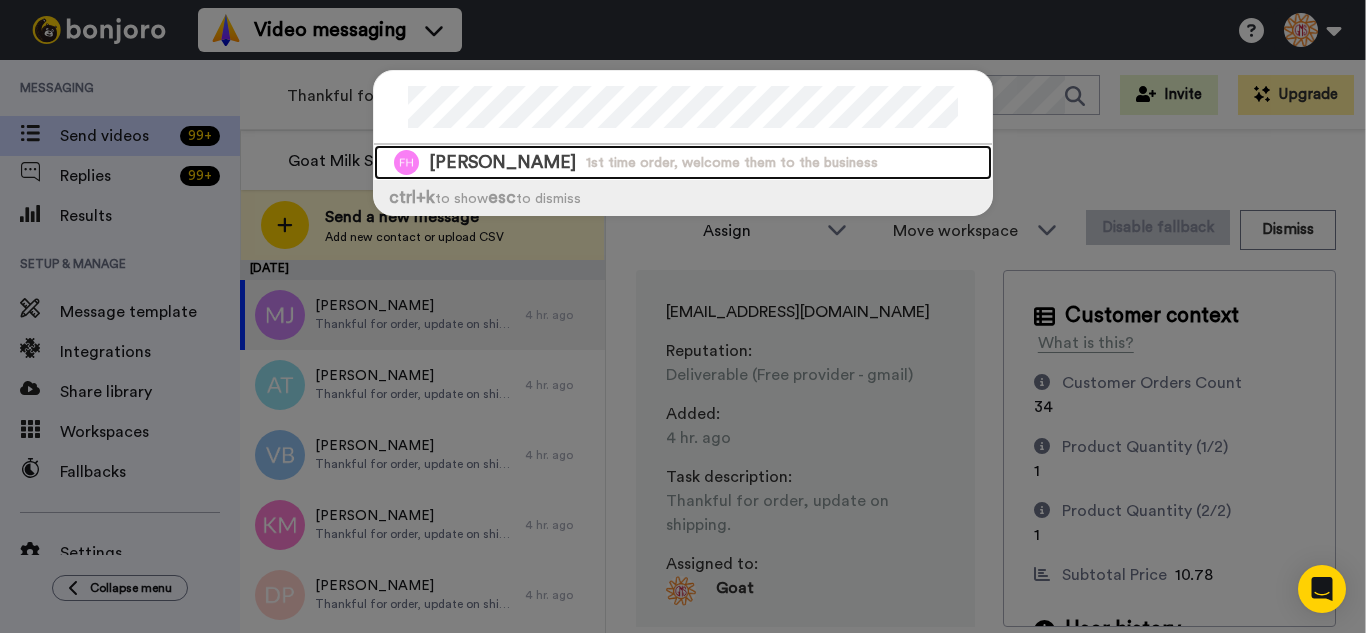drag, startPoint x: 606, startPoint y: 156, endPoint x: 747, endPoint y: 186, distance: 144.15616 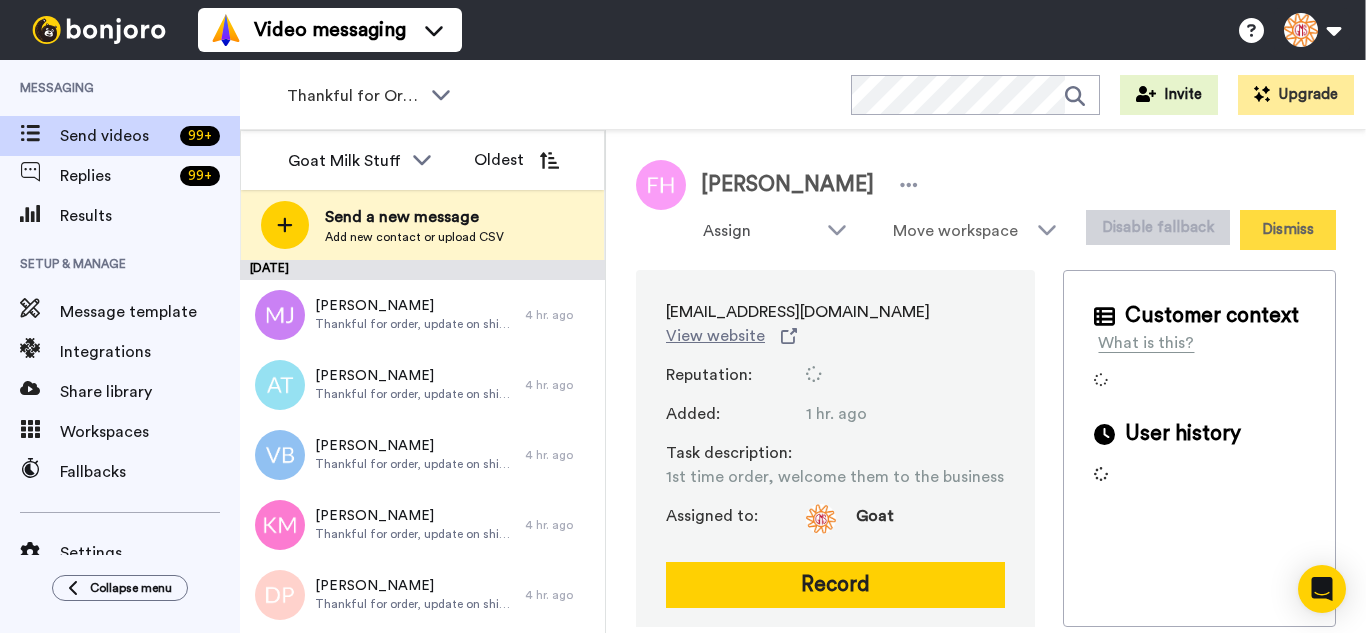 click on "Dismiss" at bounding box center (1288, 230) 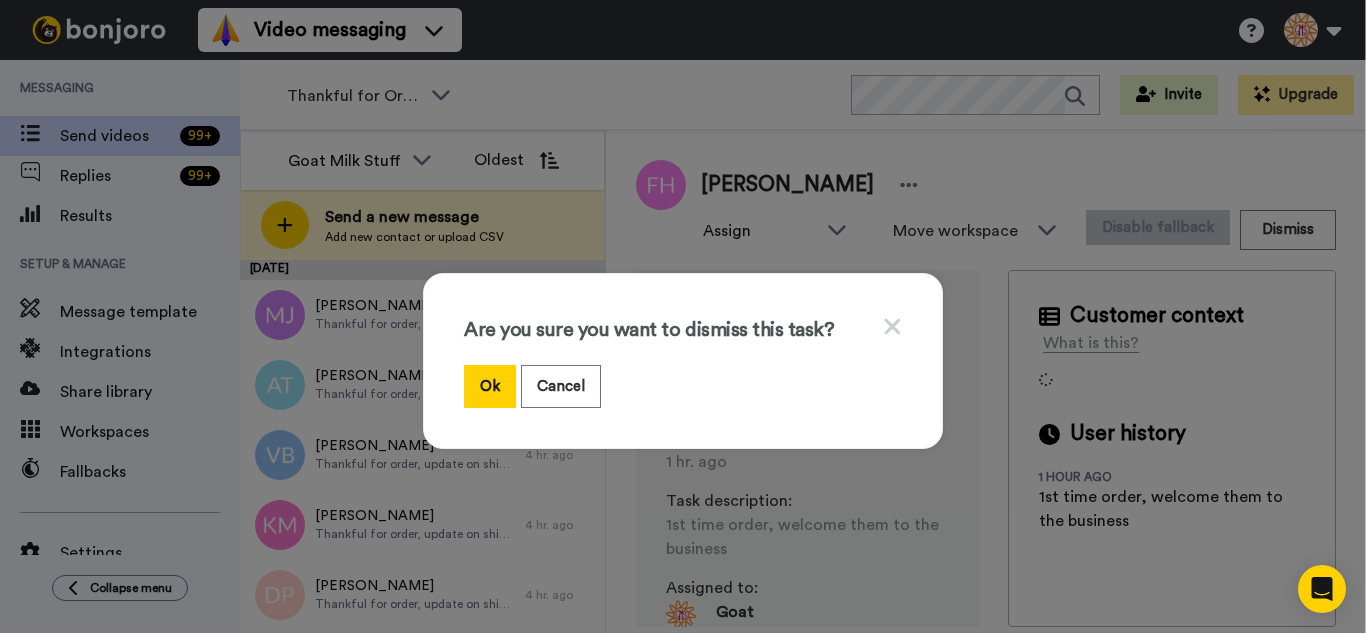 drag, startPoint x: 498, startPoint y: 375, endPoint x: 485, endPoint y: 317, distance: 59.439045 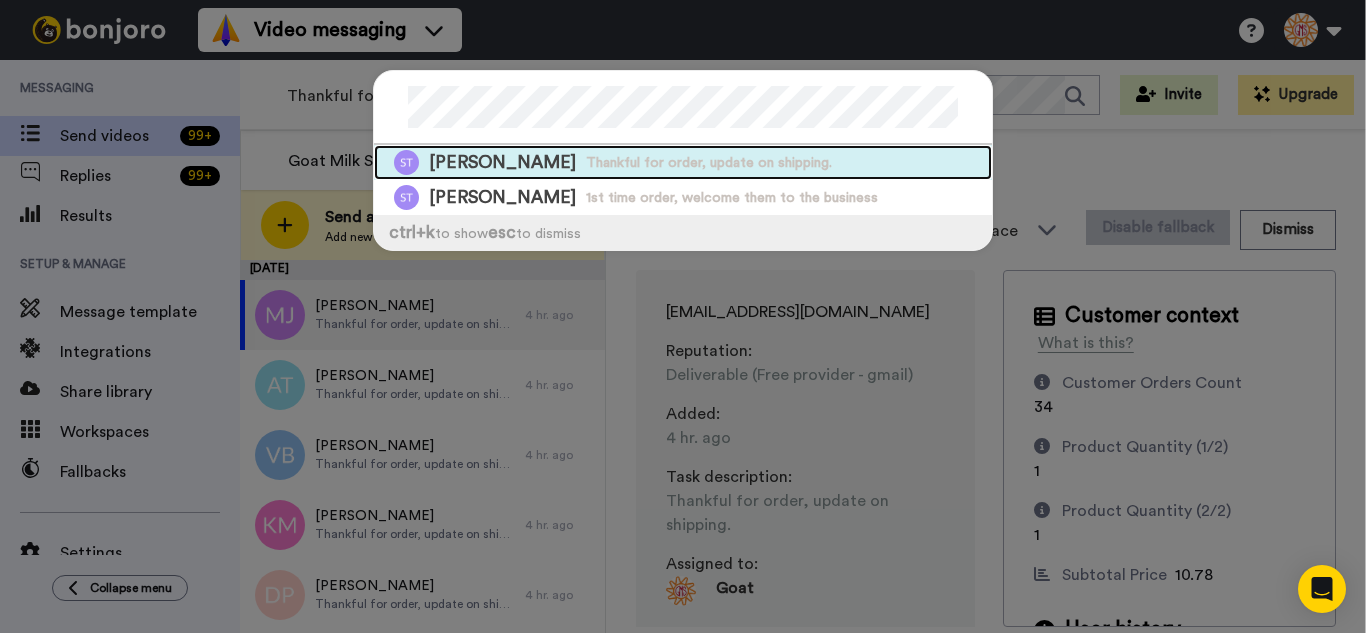 click on "Thankful for order, update on shipping." at bounding box center (709, 163) 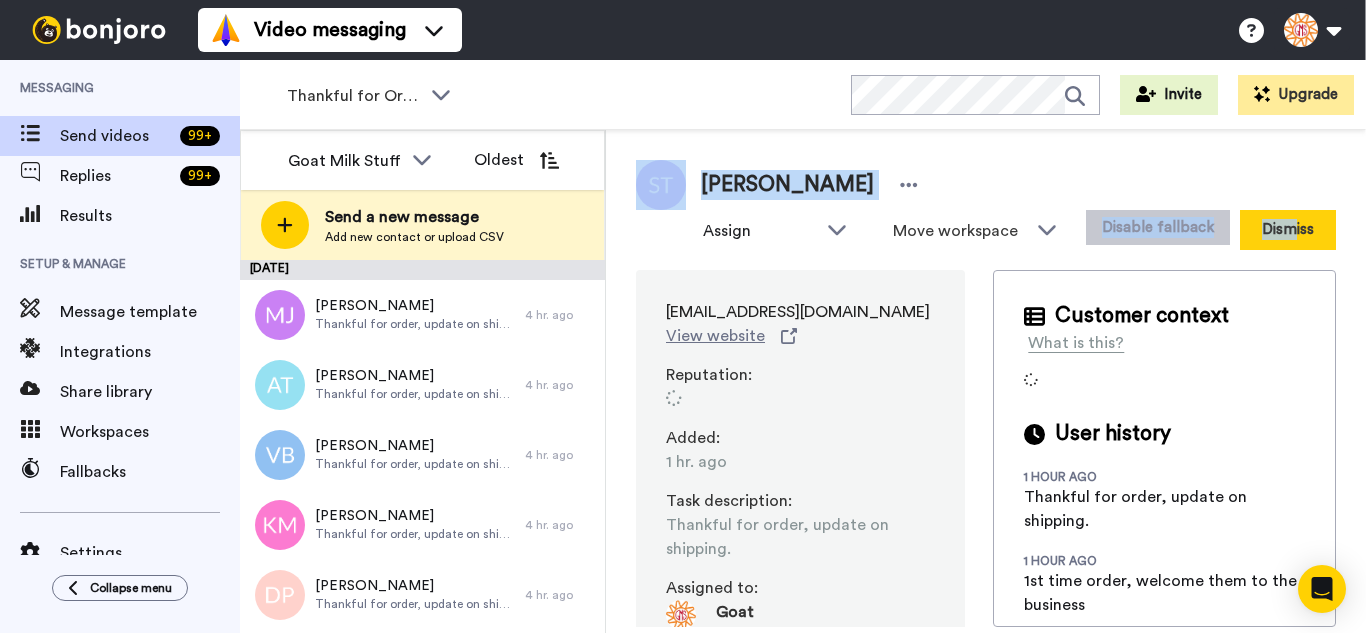 click on "[PERSON_NAME] Assign Goat Milk Stuff Move workspace WORKSPACES View all Thanking Thankful for Orders Other Review Request - Ordered [DATE] Retention 1st time order people Other GMS Testimonials - Survey people + Add a new workspace Disable fallback Dismiss [EMAIL_ADDRESS][DOMAIN_NAME] View website Reputation : Added : 1 hr. ago Task description : Thankful for order, update on shipping. Assigned to: Goat Record Customer context What is this? User history 1 hour ago Thankful for order, update on shipping. 1 hour ago 1st time order, welcome them to the business" at bounding box center [986, 393] 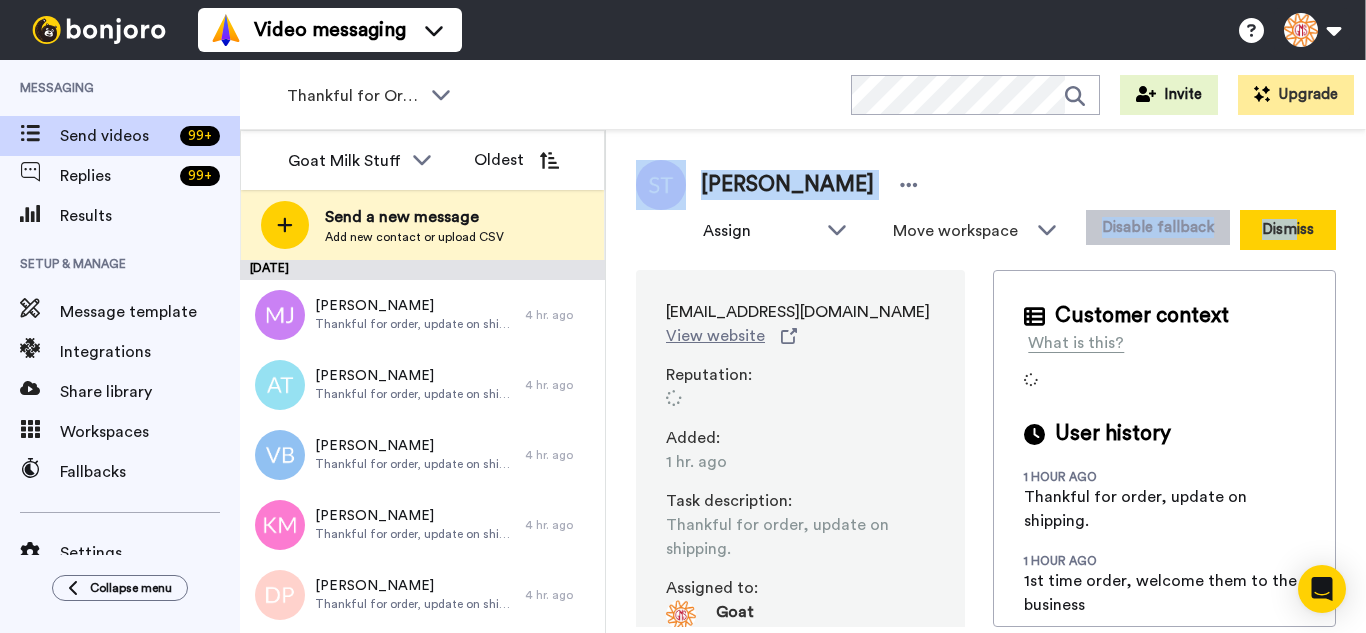 click on "Dismiss" at bounding box center (1288, 230) 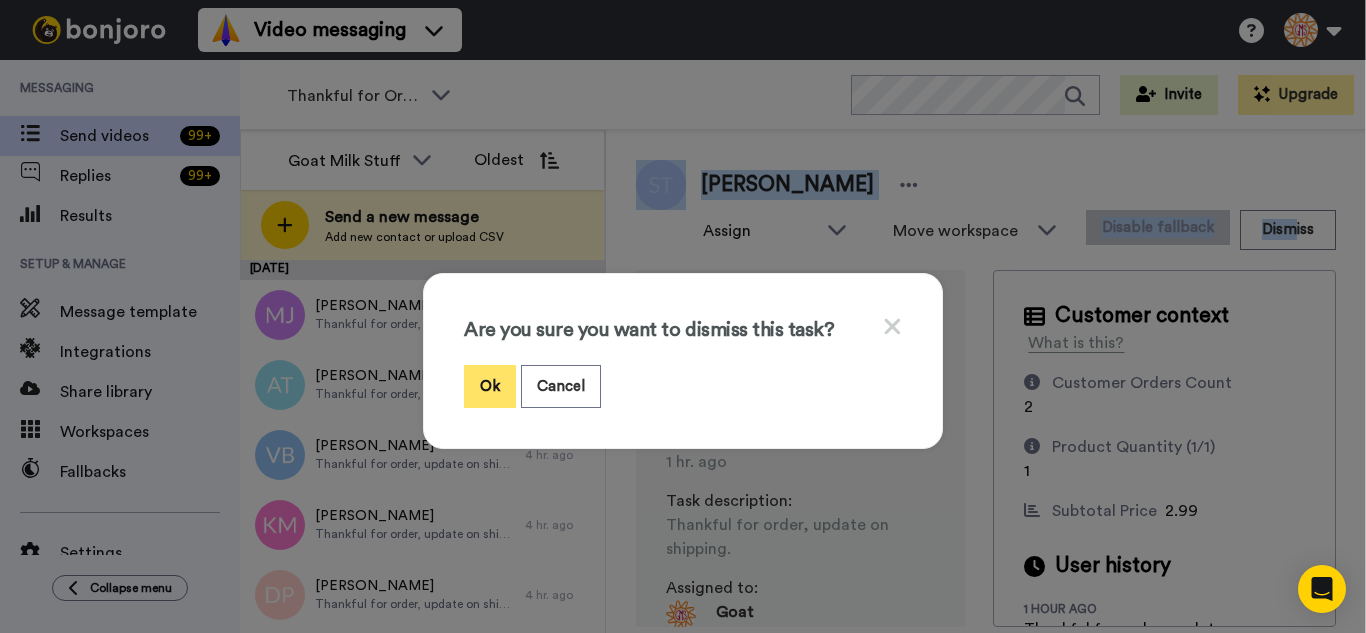 click on "Ok" at bounding box center (490, 386) 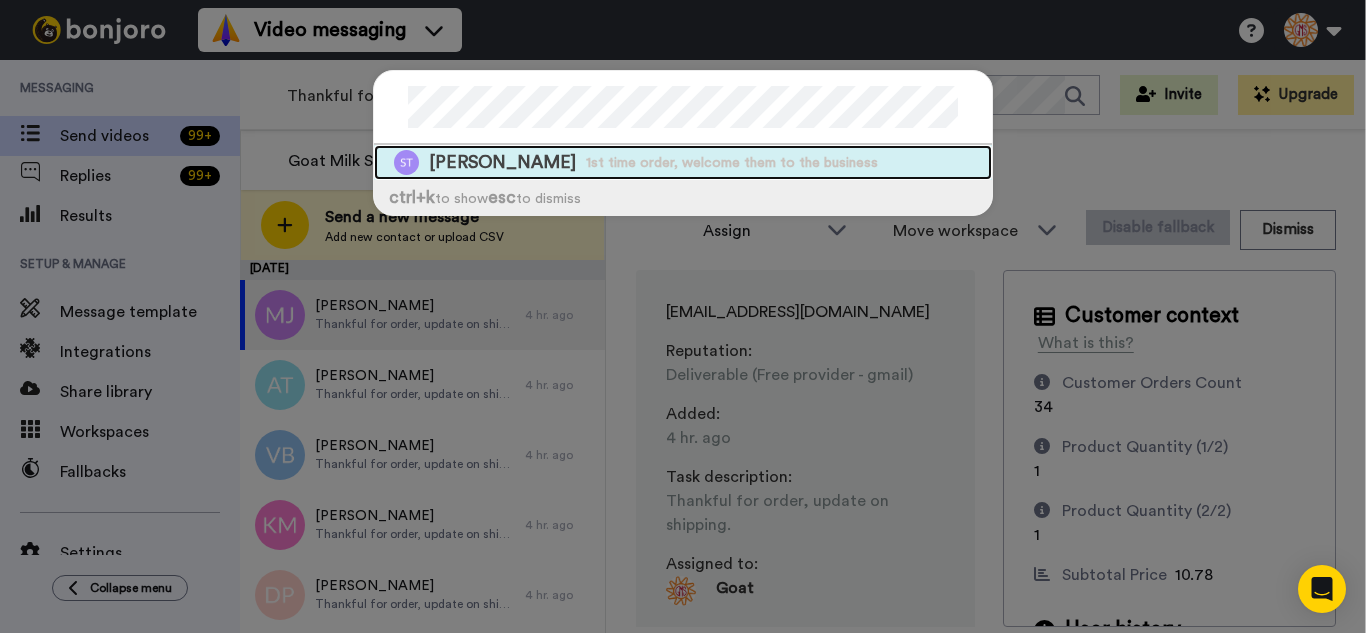 click on "1st time order, welcome them to the business" at bounding box center (732, 163) 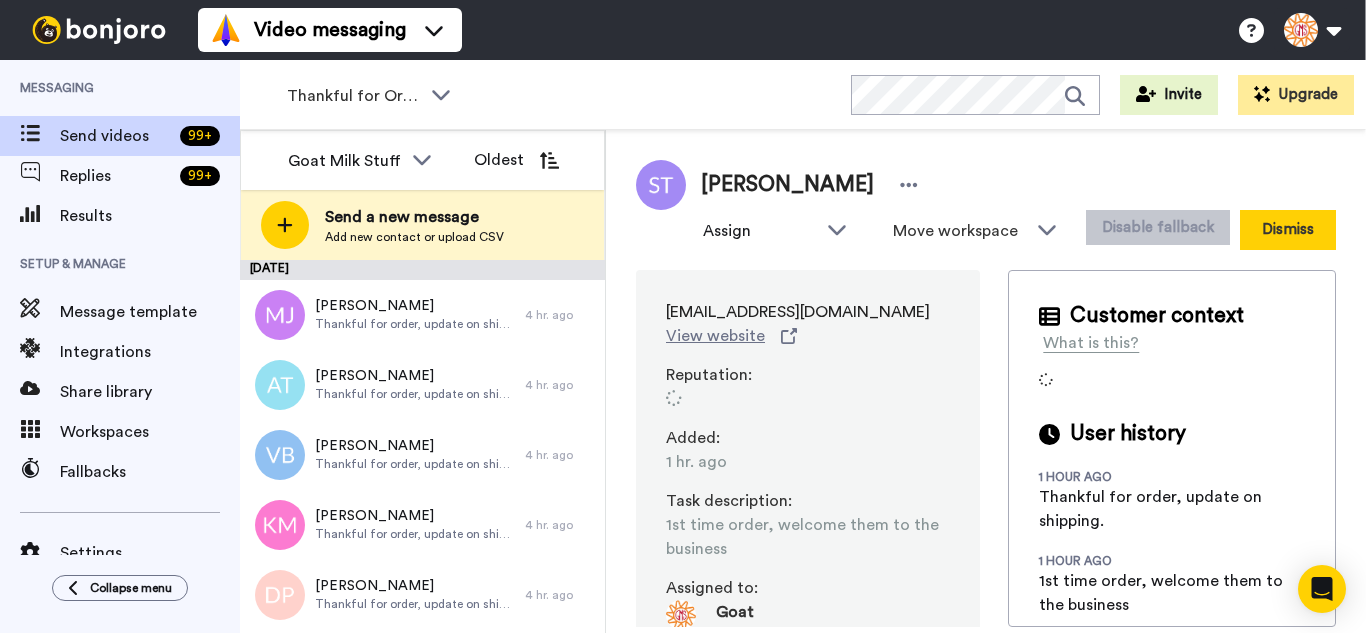 click on "Dismiss" at bounding box center [1288, 230] 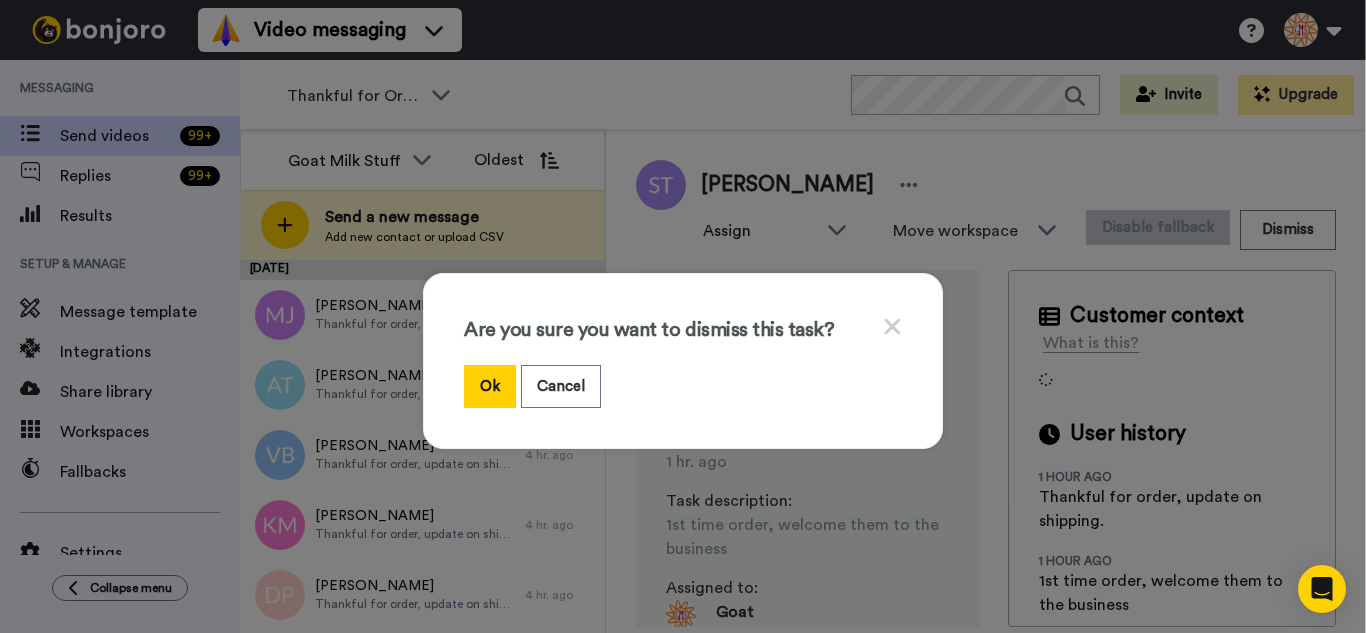 drag, startPoint x: 494, startPoint y: 378, endPoint x: 412, endPoint y: 236, distance: 163.9756 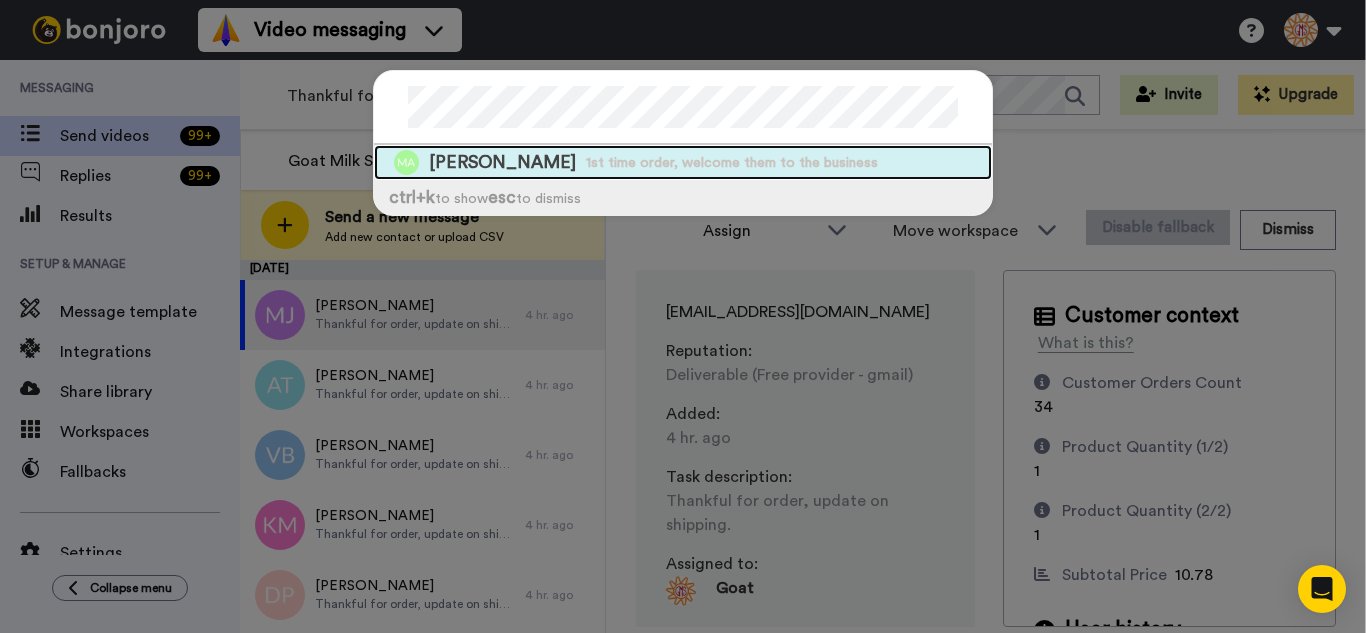 click on "1st time order, welcome them to the business" at bounding box center [732, 163] 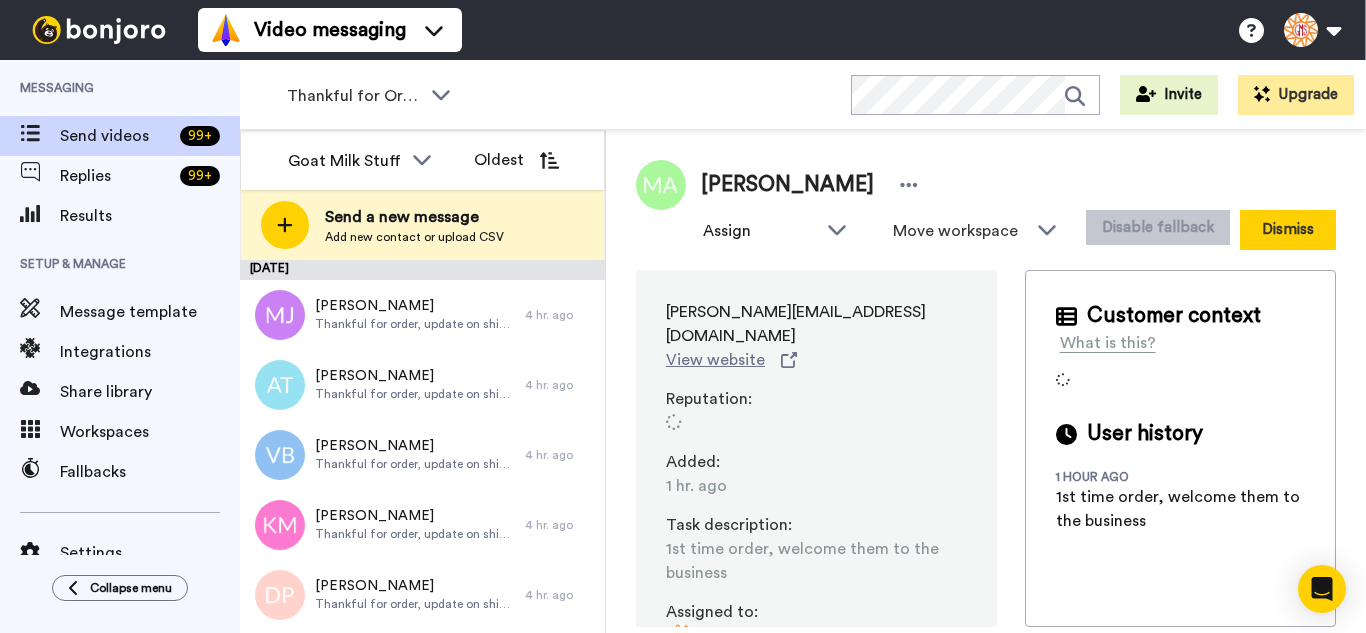 click on "Dismiss" at bounding box center (1288, 230) 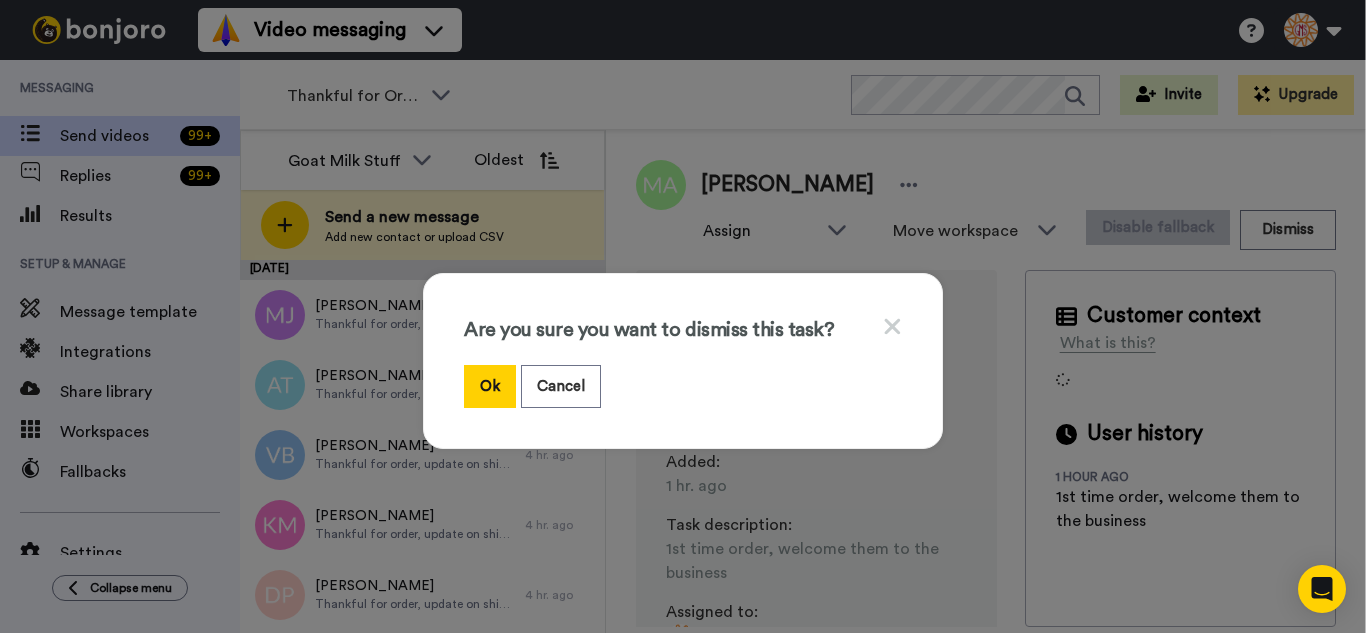 click on "Are you sure you want to dismiss this task?" at bounding box center [683, 339] 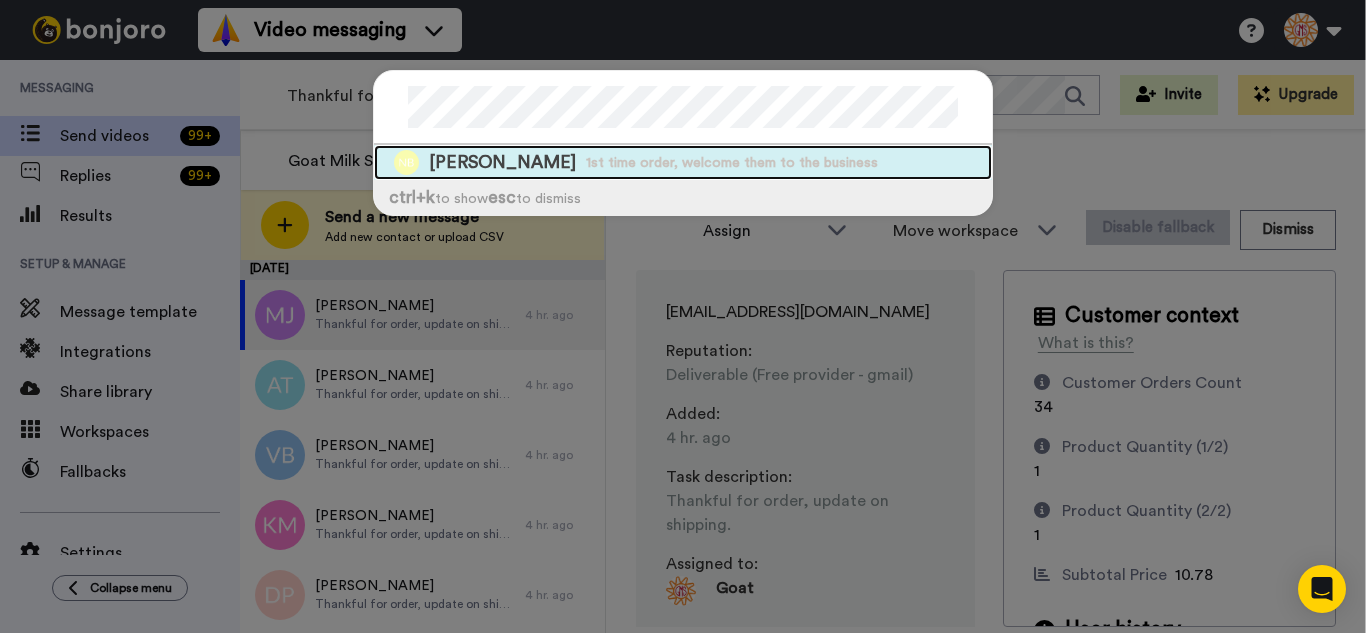 click on "[PERSON_NAME]" at bounding box center (502, 162) 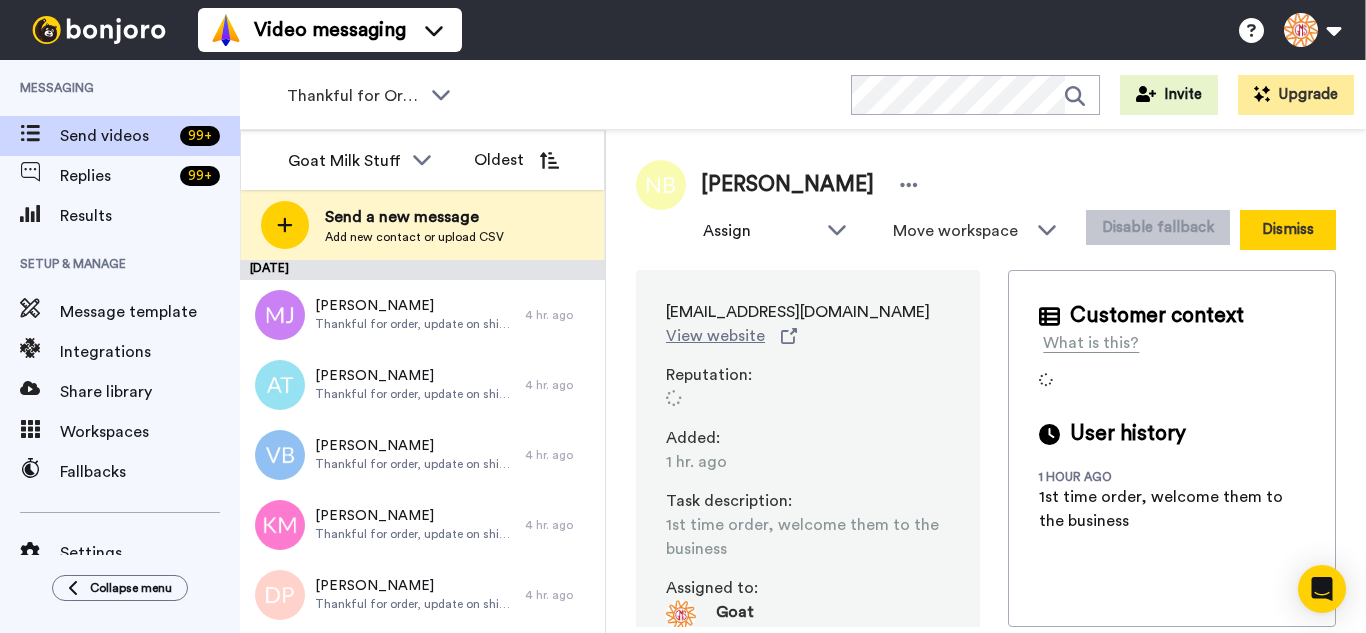 click on "Dismiss" at bounding box center (1288, 230) 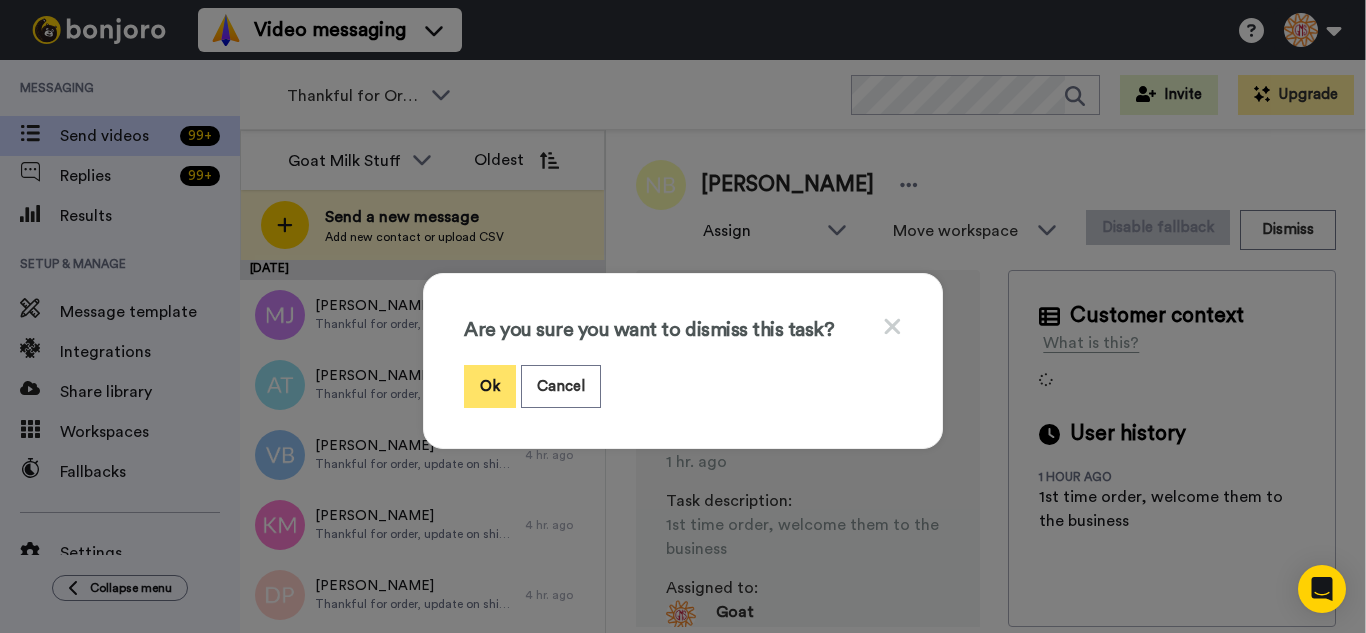 click on "Ok" at bounding box center [490, 386] 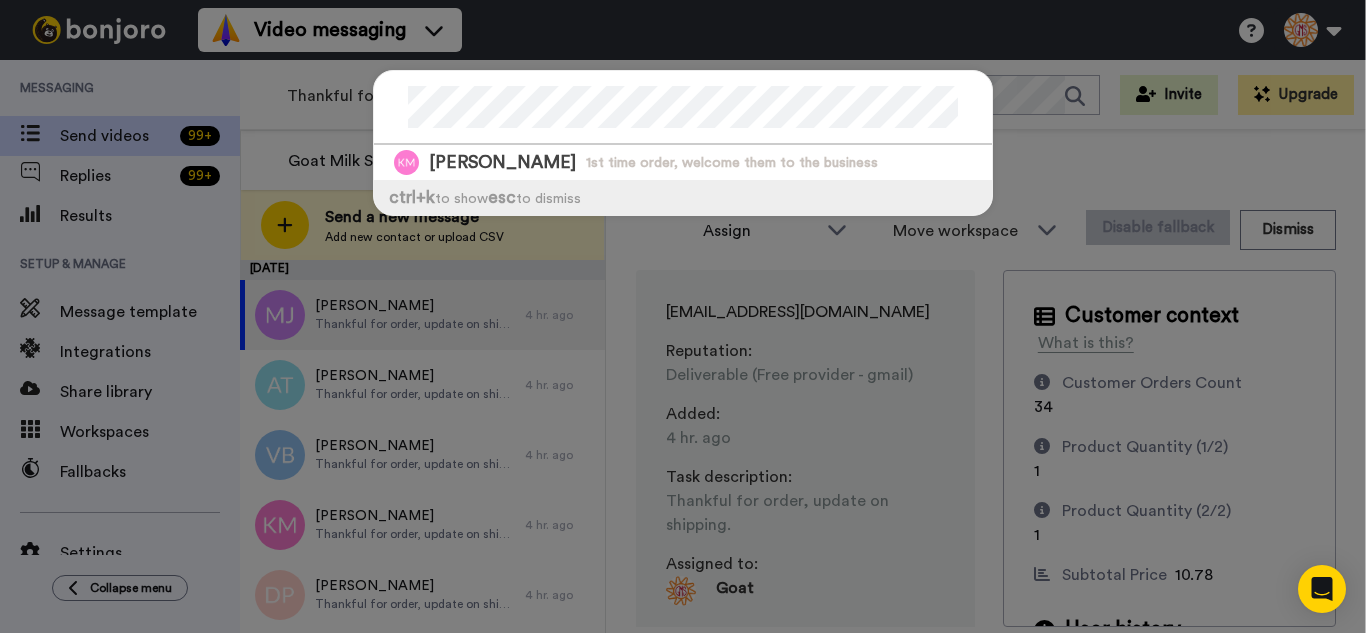 click at bounding box center (683, 108) 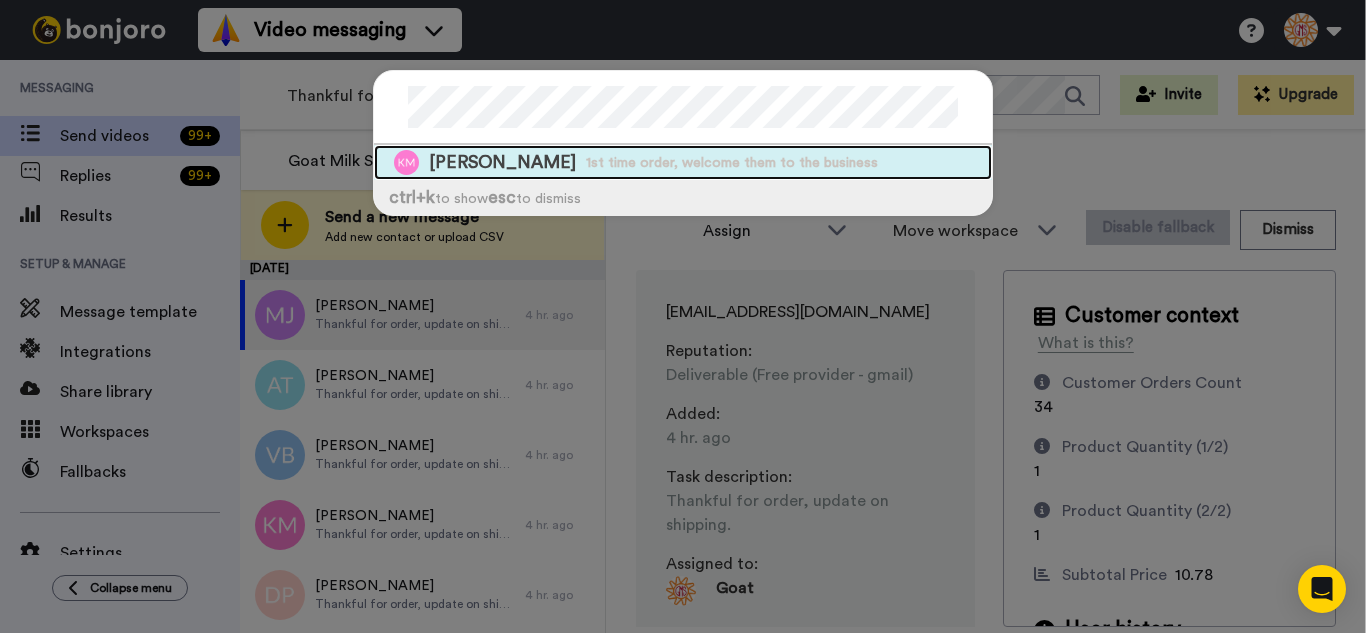 click on "1st time order, welcome them to the business" at bounding box center (732, 163) 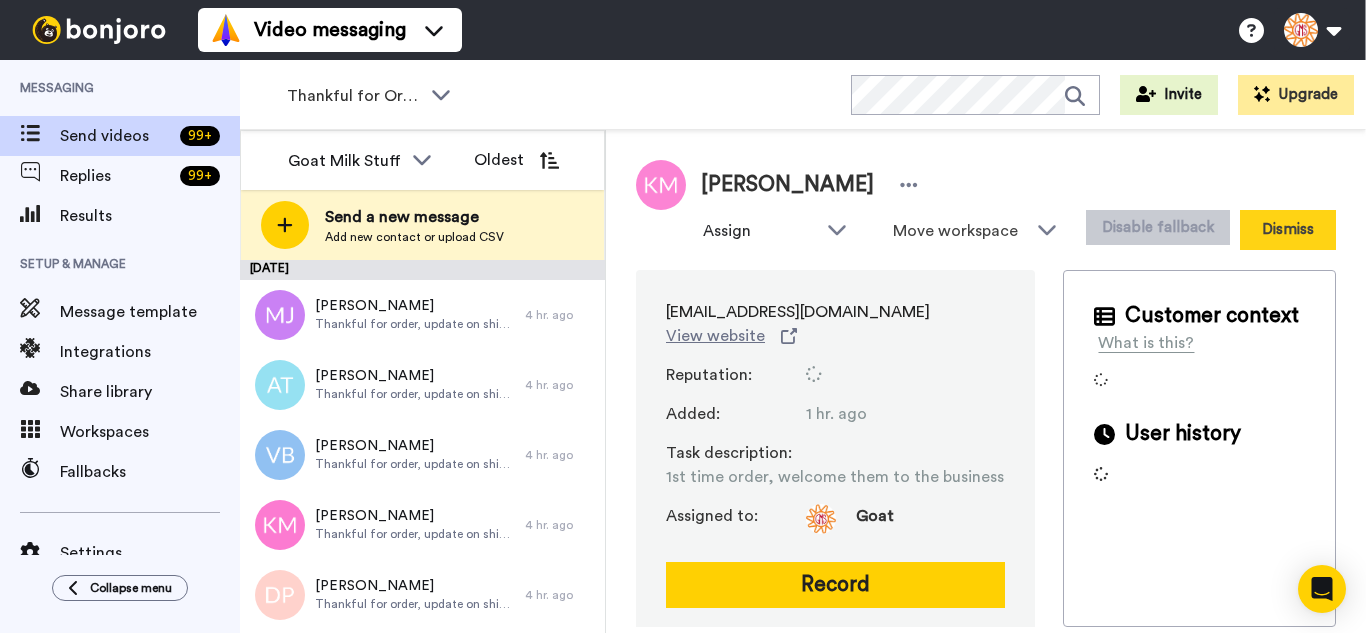 click on "Dismiss" at bounding box center (1288, 230) 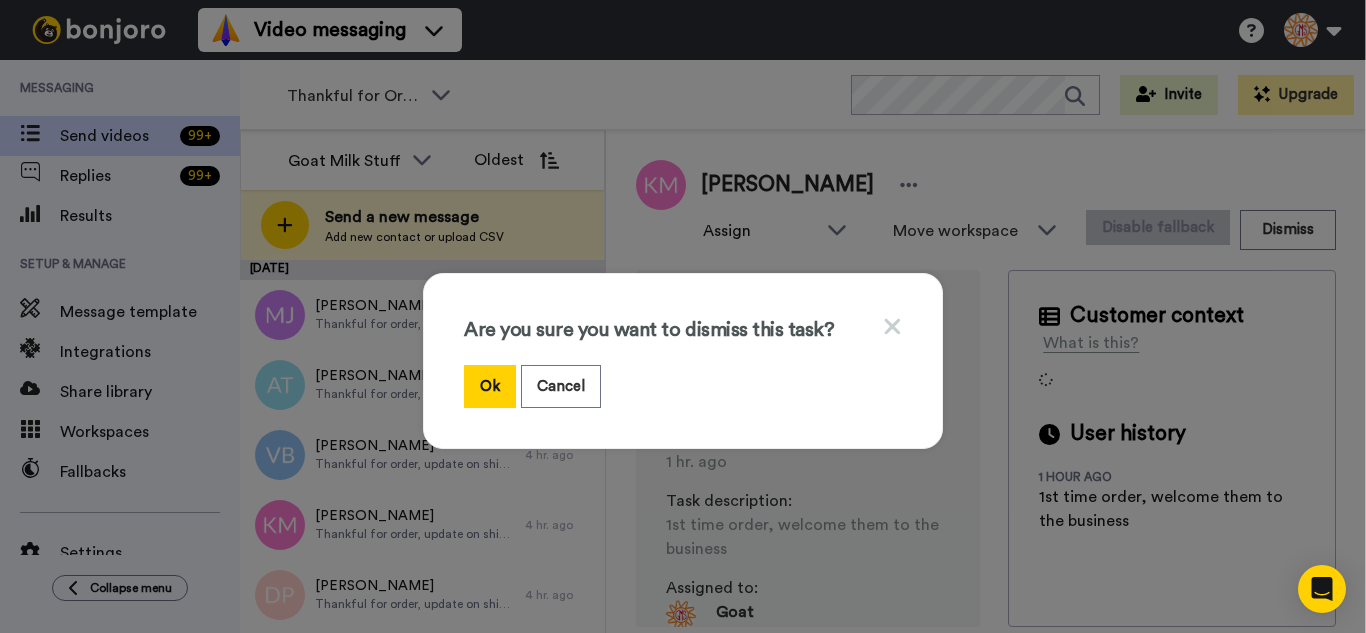 drag, startPoint x: 465, startPoint y: 376, endPoint x: 381, endPoint y: 149, distance: 242.04338 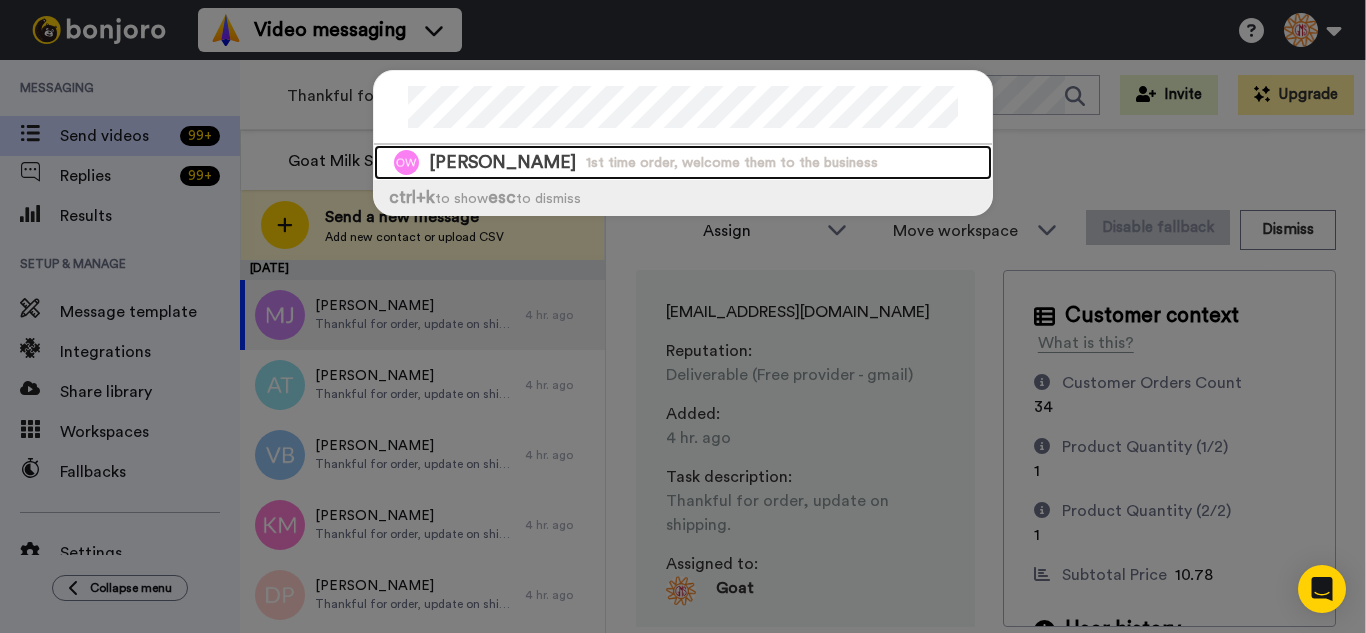 click on "1st time order, welcome them to the business" at bounding box center (732, 163) 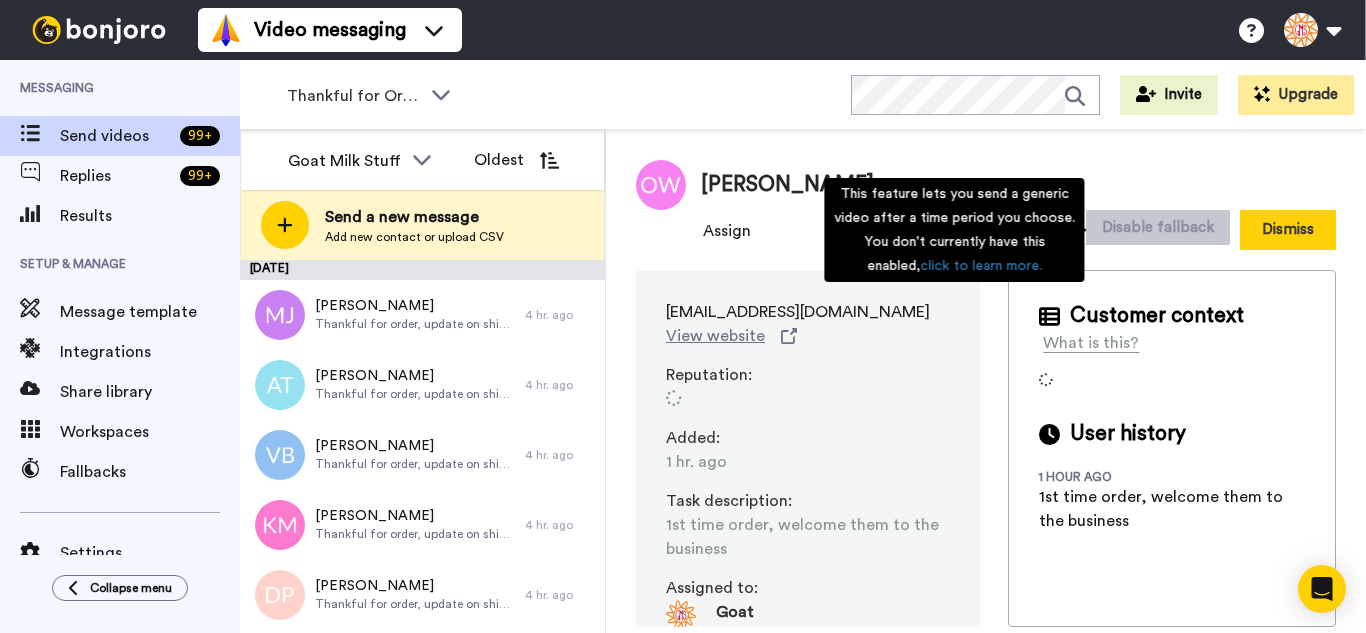 click on "Dismiss" at bounding box center (1288, 230) 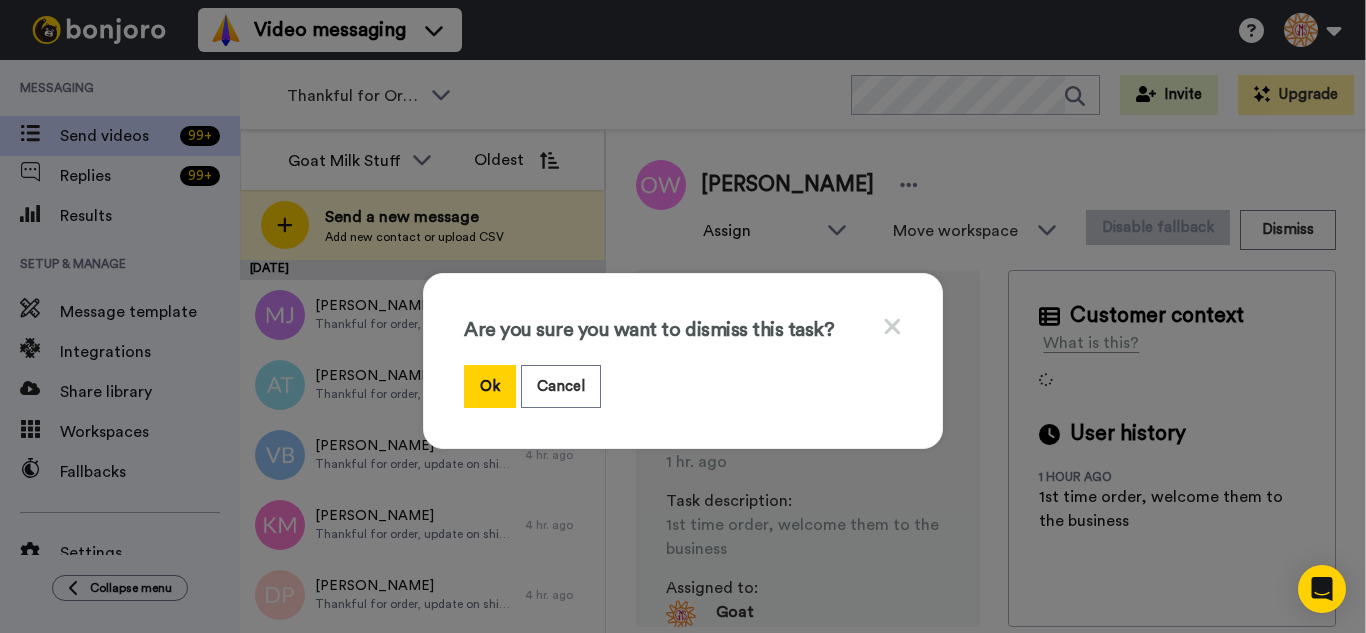 drag, startPoint x: 475, startPoint y: 378, endPoint x: 438, endPoint y: 288, distance: 97.308784 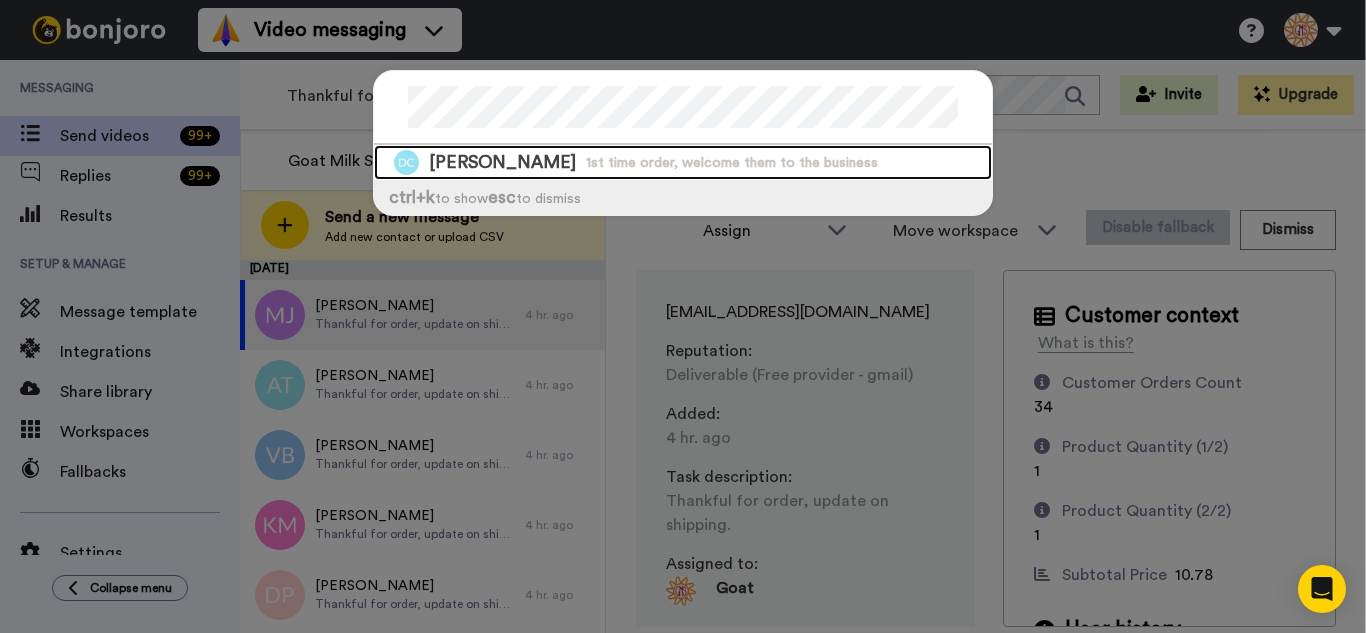 drag, startPoint x: 511, startPoint y: 164, endPoint x: 887, endPoint y: 175, distance: 376.16086 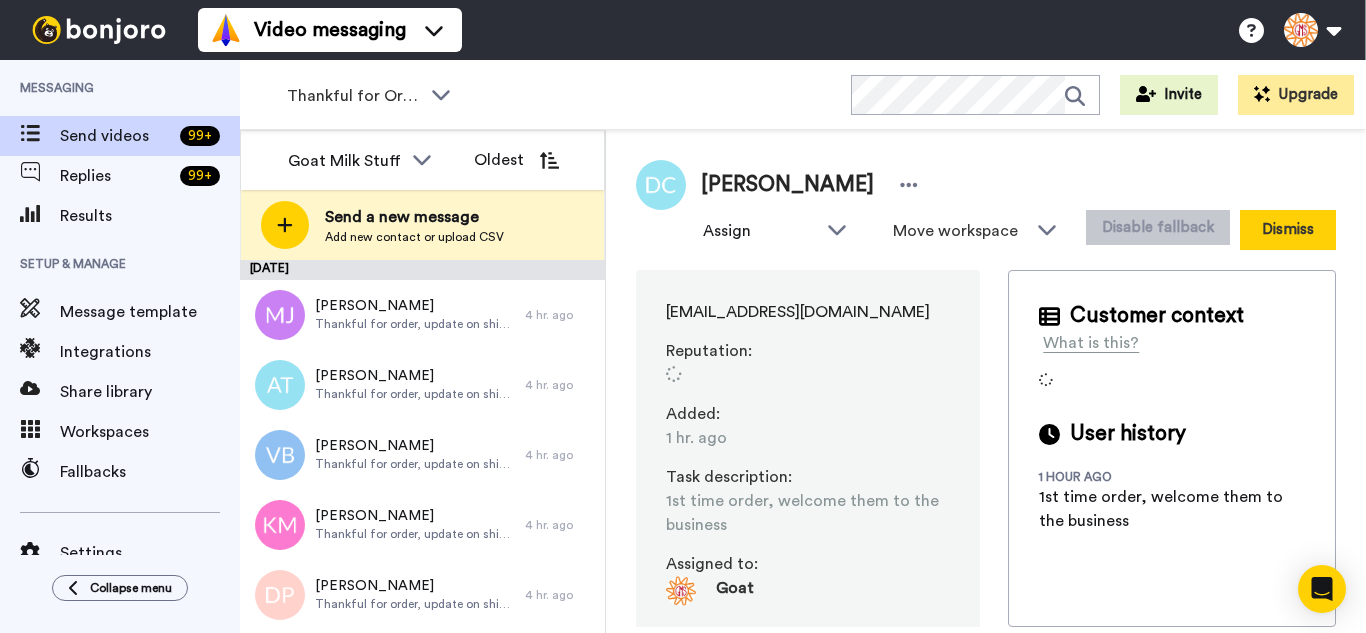 click on "Dismiss" at bounding box center (1288, 230) 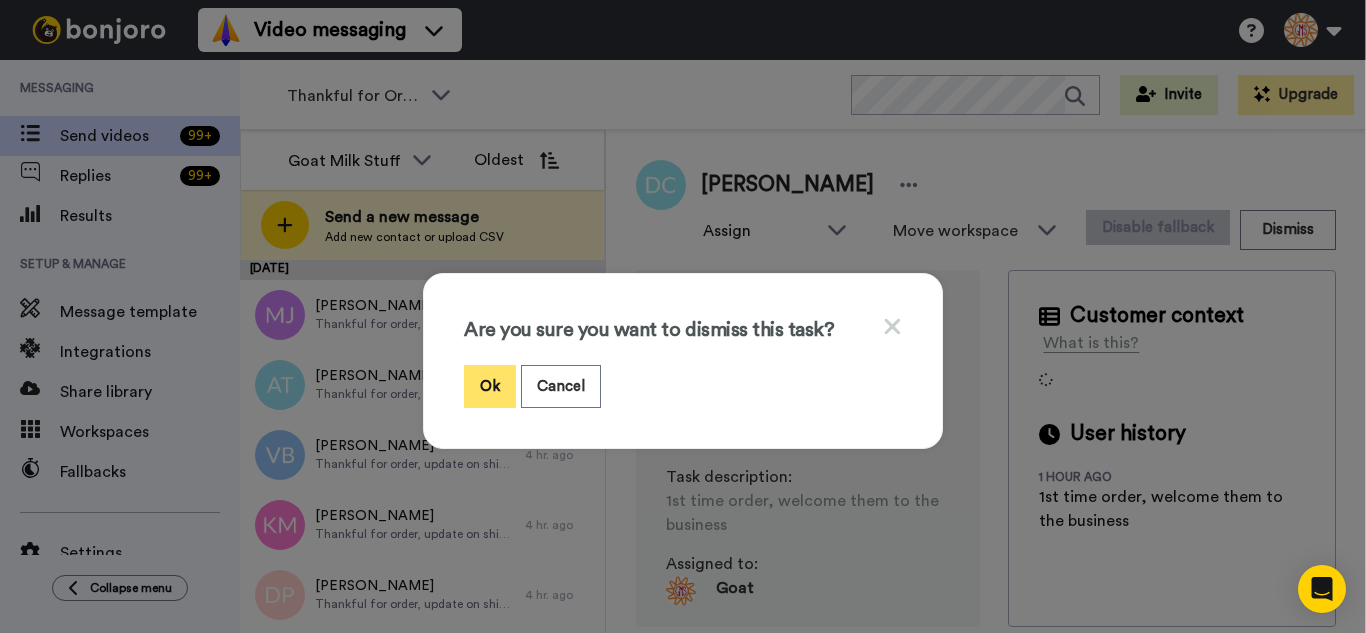 click on "Ok" at bounding box center [490, 386] 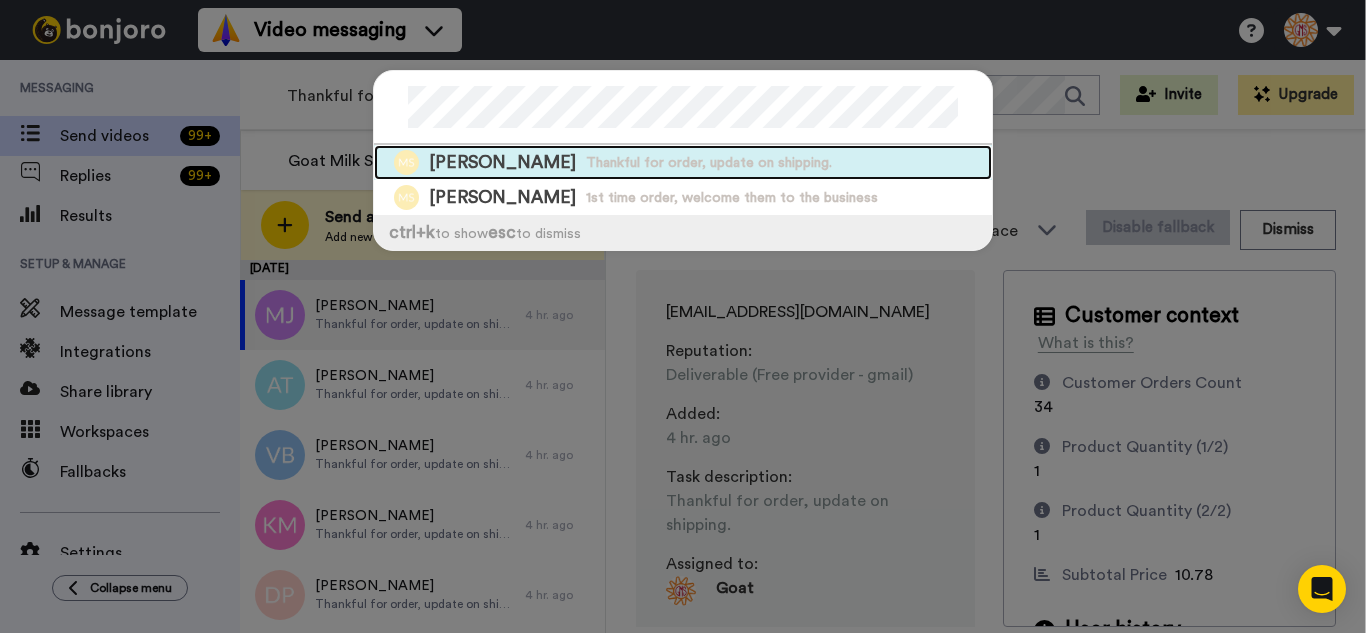 click on "Thankful for order, update on shipping." at bounding box center (709, 163) 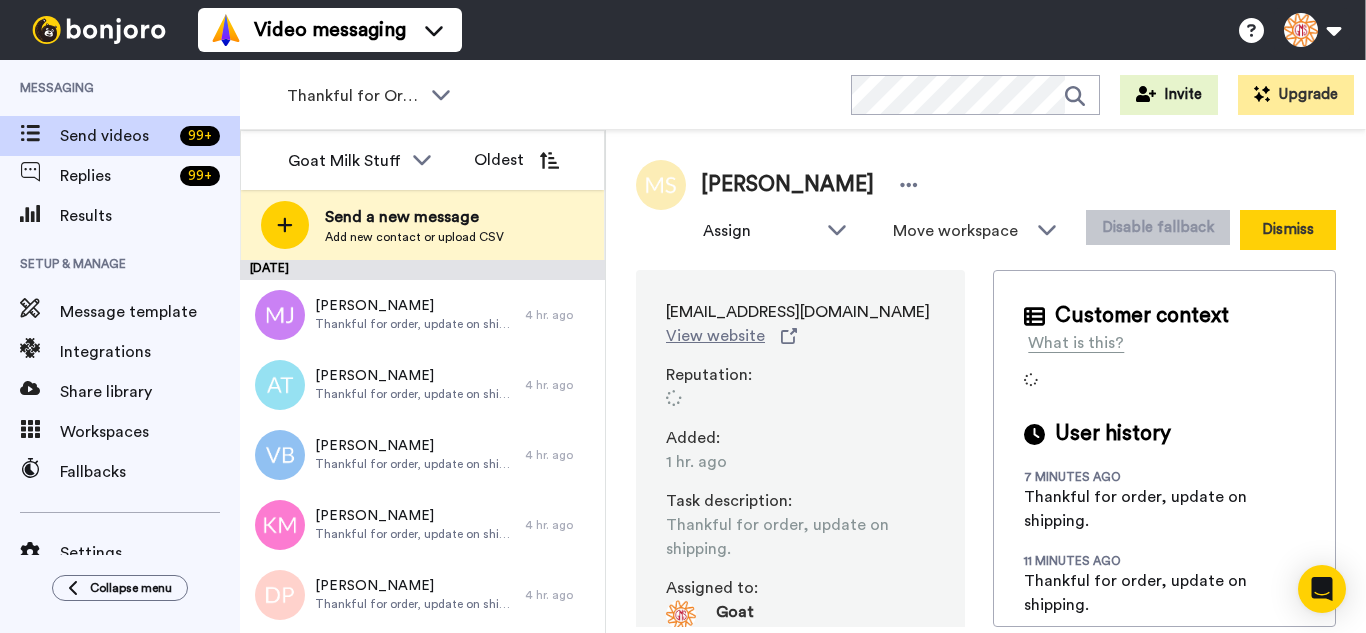 click on "Dismiss" at bounding box center (1288, 230) 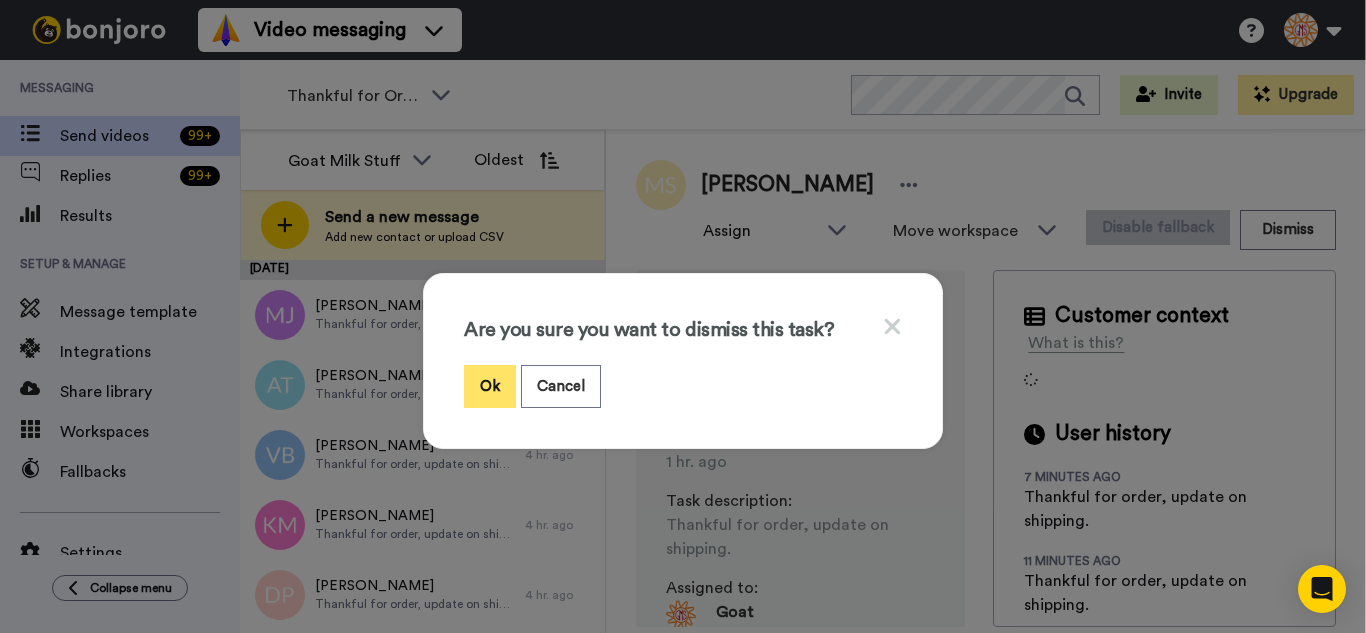 click on "Ok" at bounding box center (490, 386) 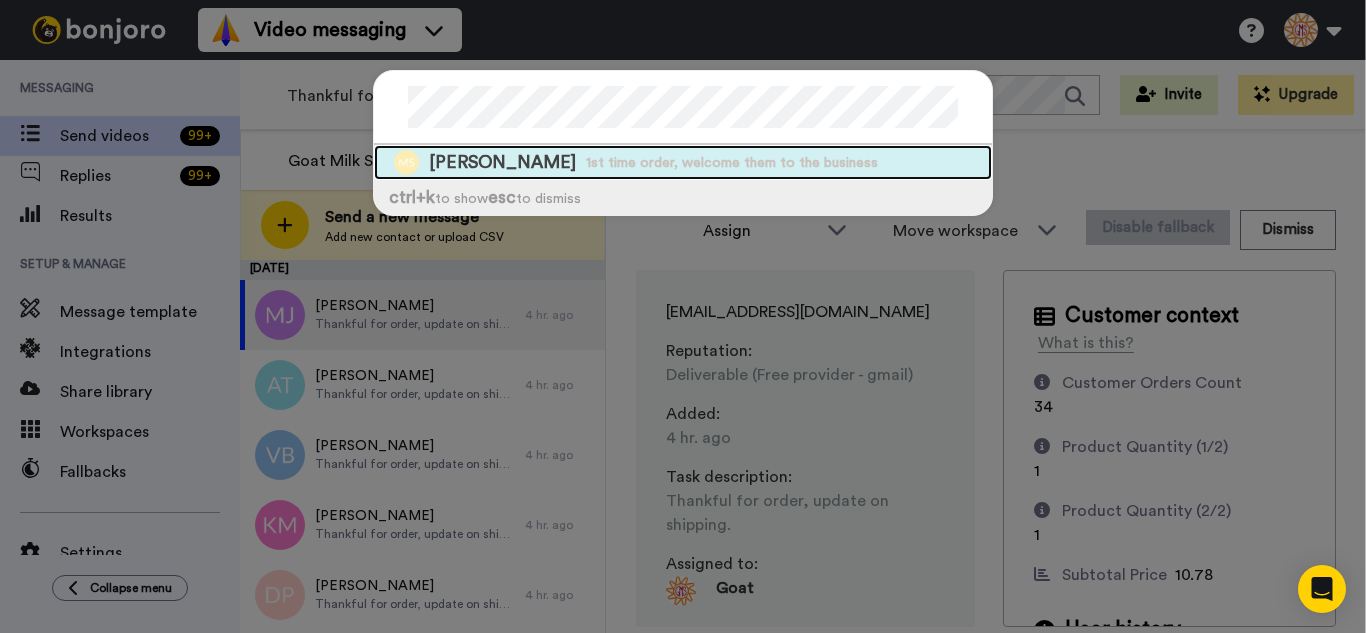 click on "1st time order, welcome them to the business" at bounding box center [732, 163] 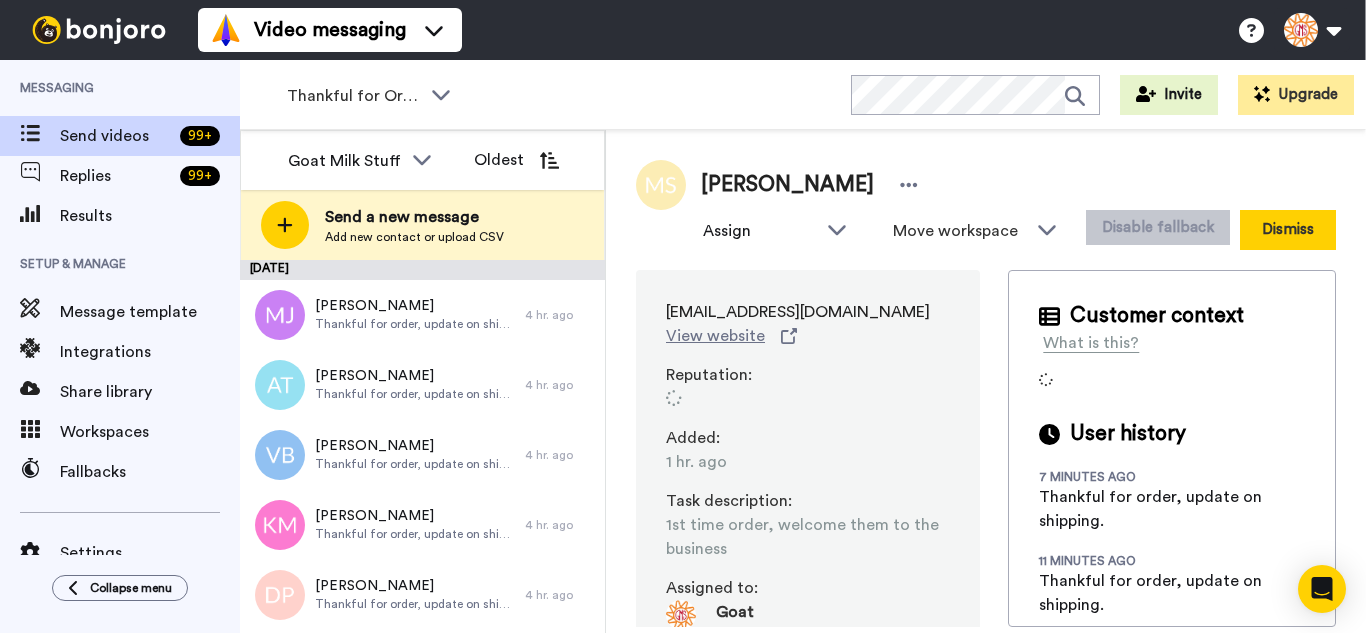 click on "Dismiss" at bounding box center (1288, 230) 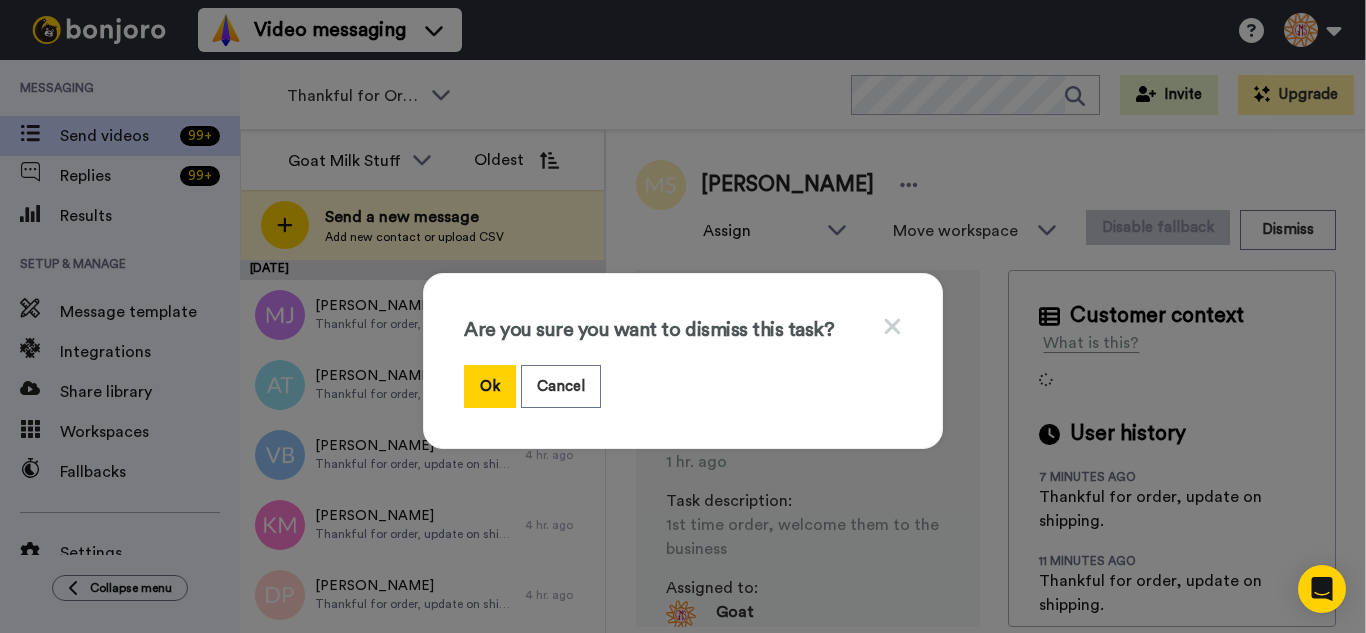 drag, startPoint x: 481, startPoint y: 378, endPoint x: 305, endPoint y: 21, distance: 398.02637 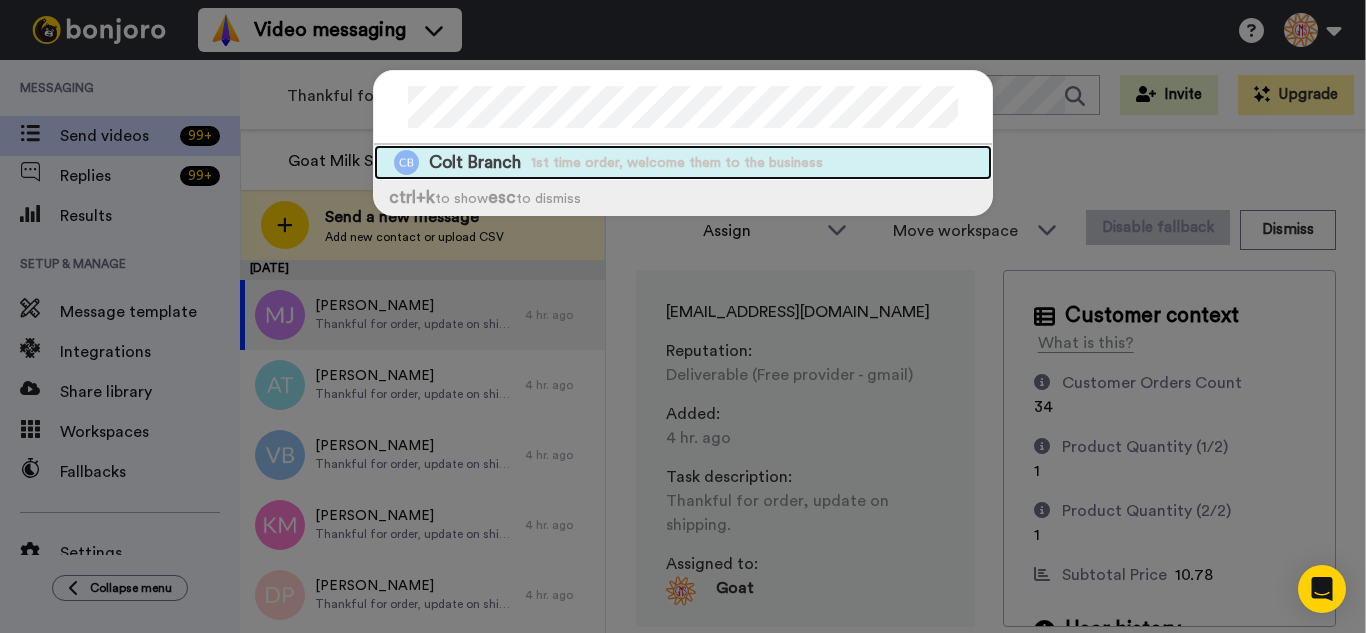 click on "1st time order, welcome them to the business" at bounding box center (677, 163) 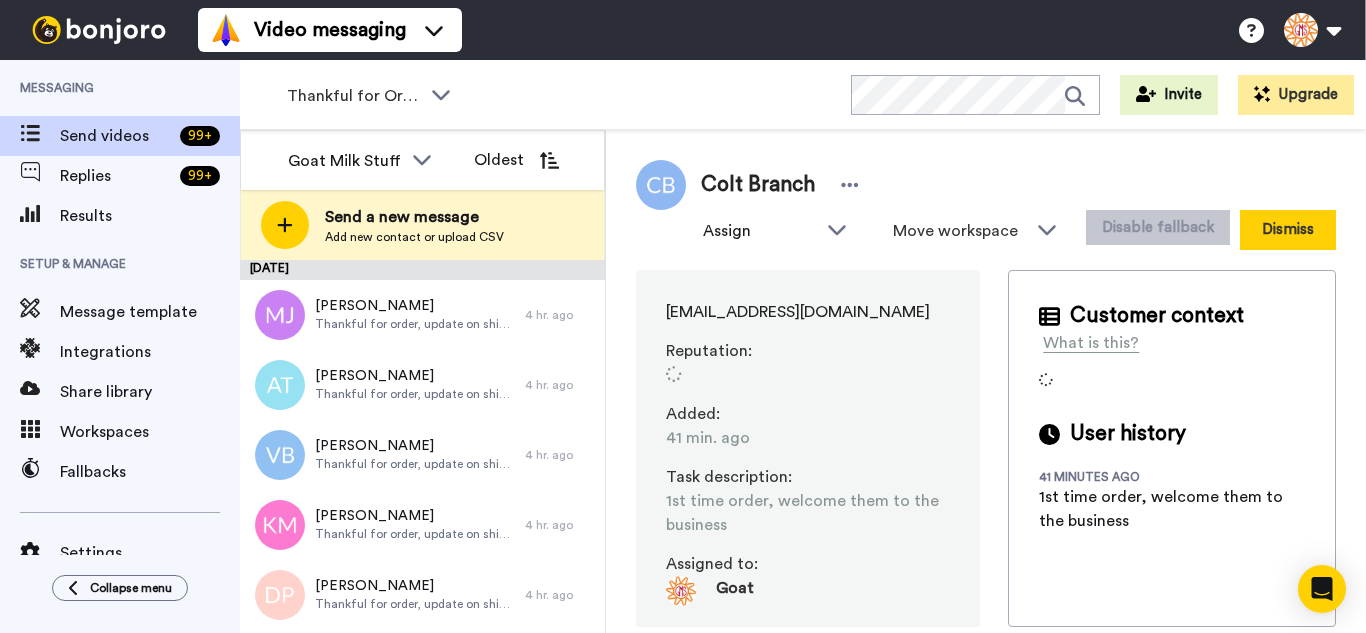click on "Dismiss" at bounding box center [1288, 230] 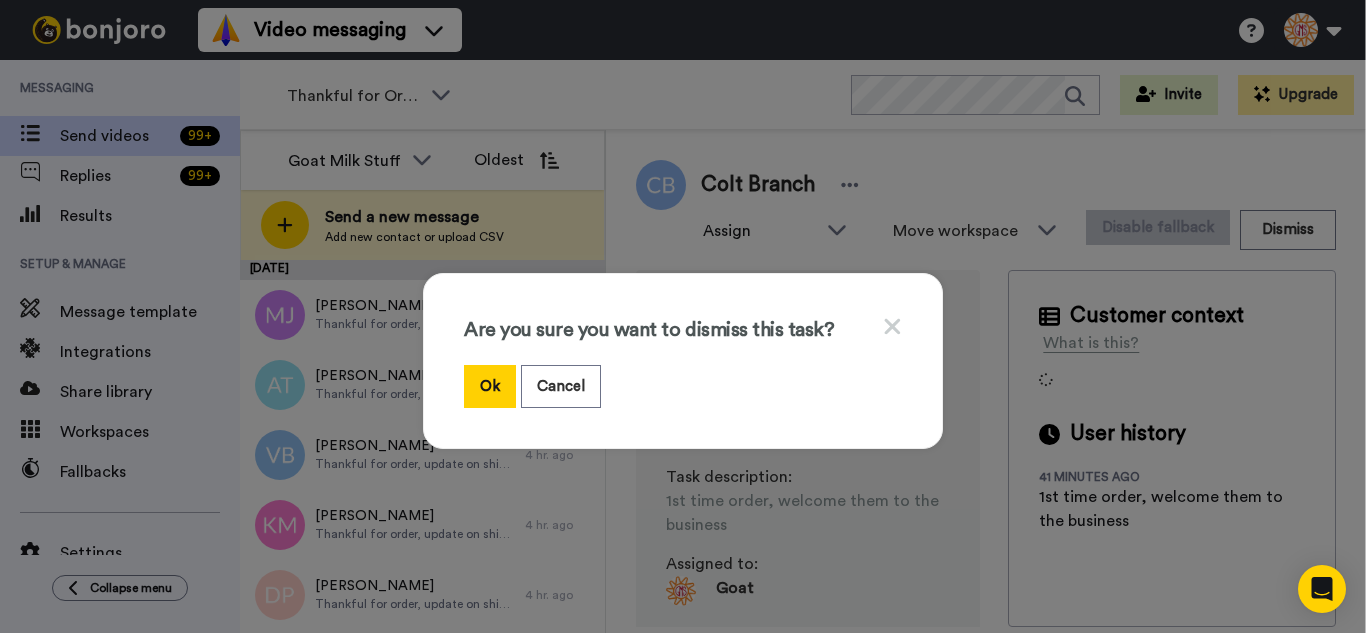 drag, startPoint x: 486, startPoint y: 393, endPoint x: 384, endPoint y: 242, distance: 182.2224 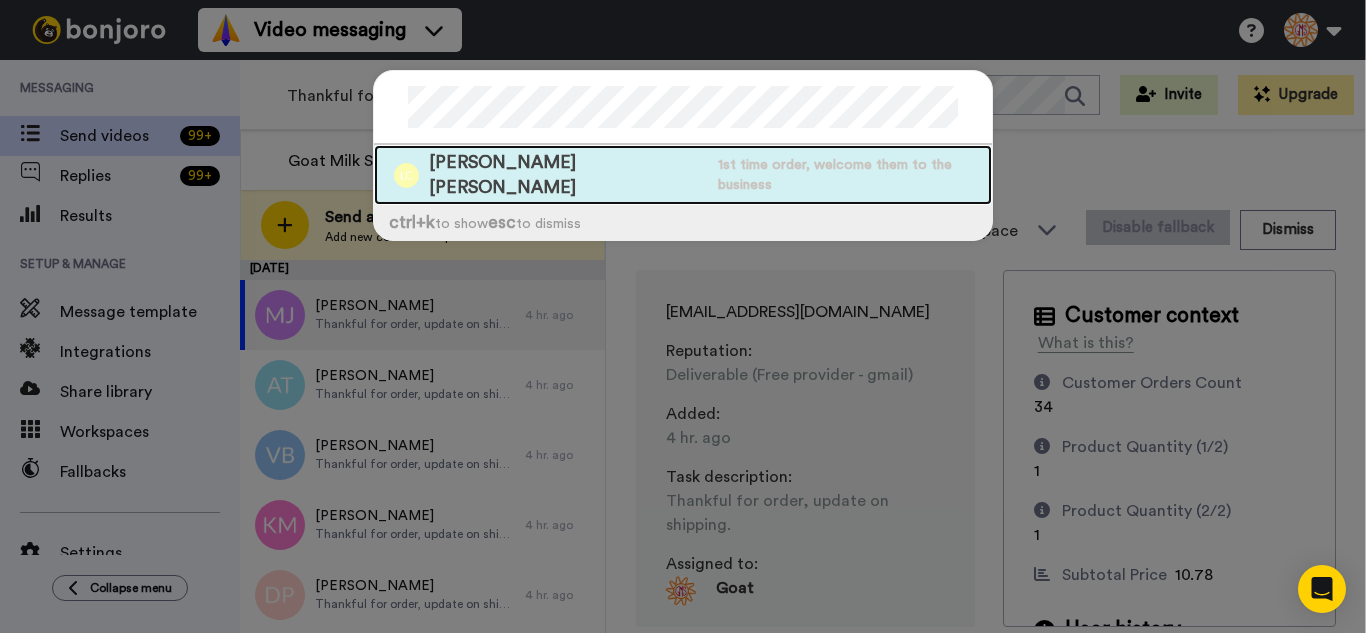 click on "[PERSON_NAME] [PERSON_NAME] 1st time order, welcome them to the business" at bounding box center [683, 175] 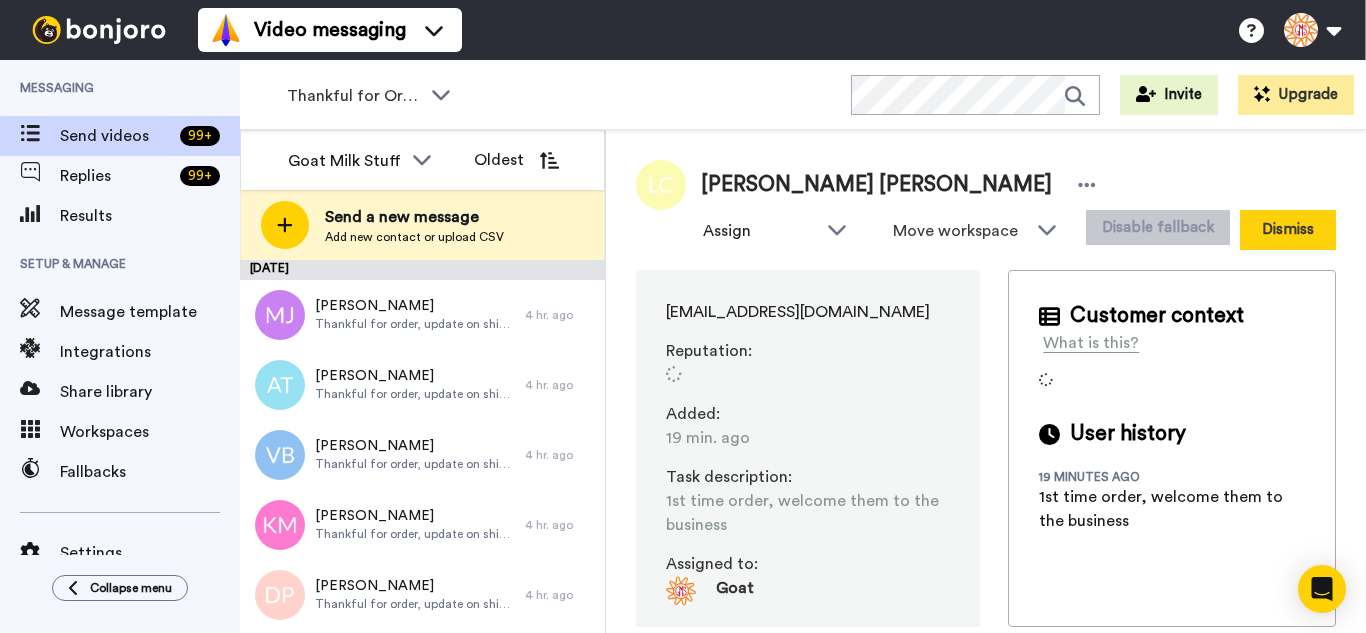 click on "Dismiss" at bounding box center (1288, 230) 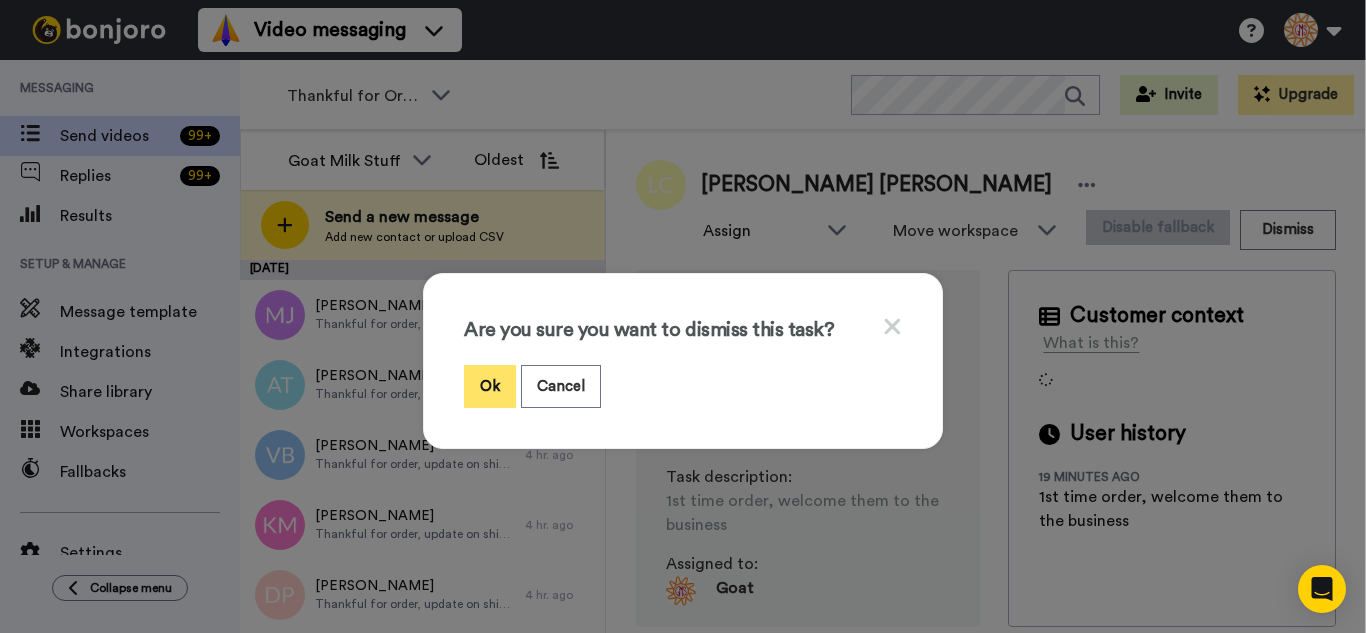 click on "Ok" at bounding box center (490, 386) 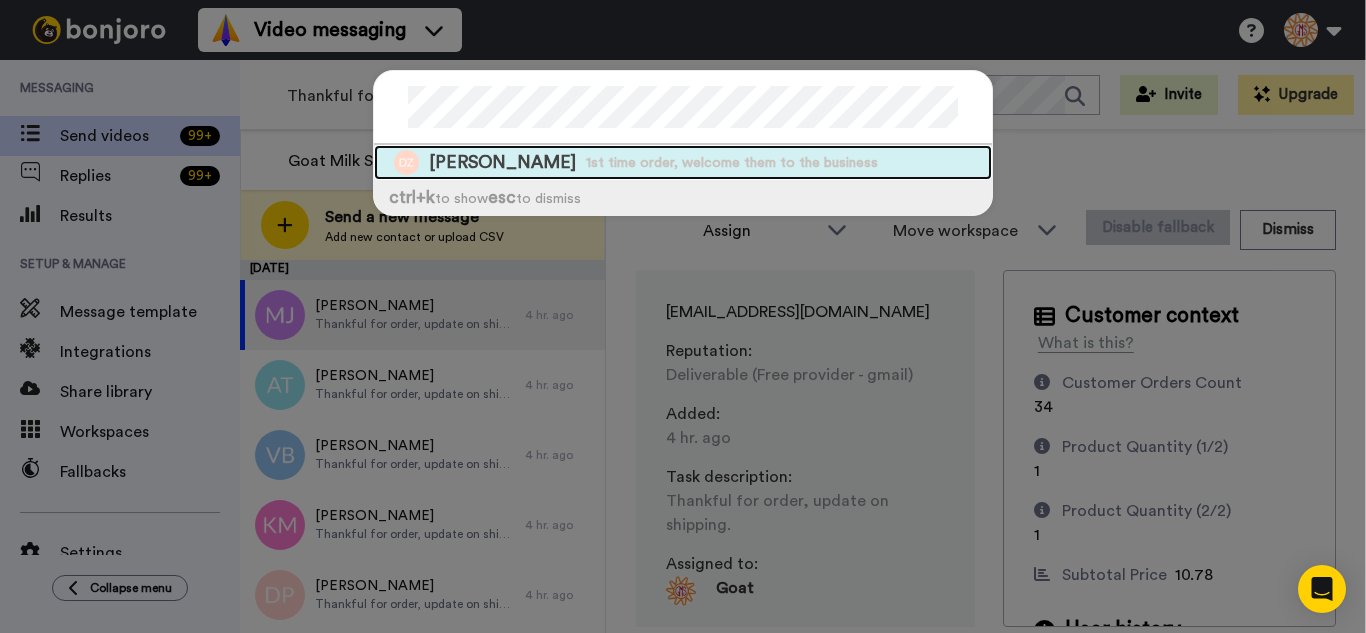 click on "1st time order, welcome them to the business" at bounding box center [732, 163] 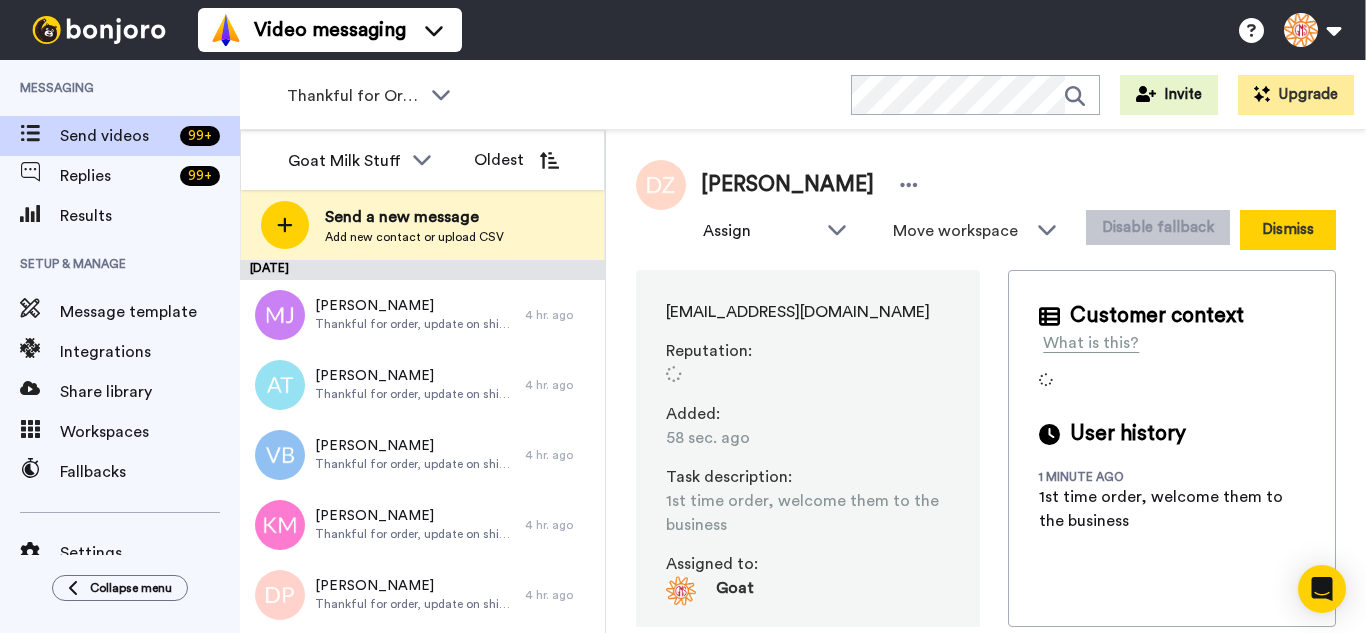 click on "Dismiss" at bounding box center [1288, 230] 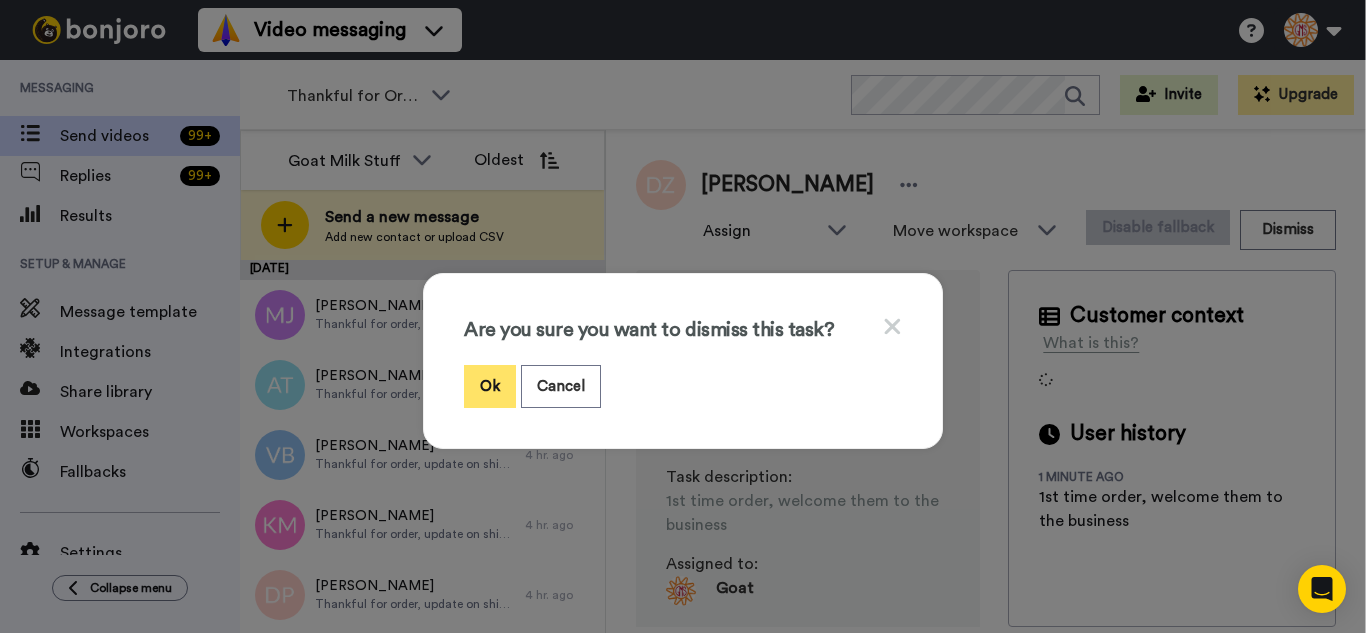 click on "Ok" at bounding box center (490, 386) 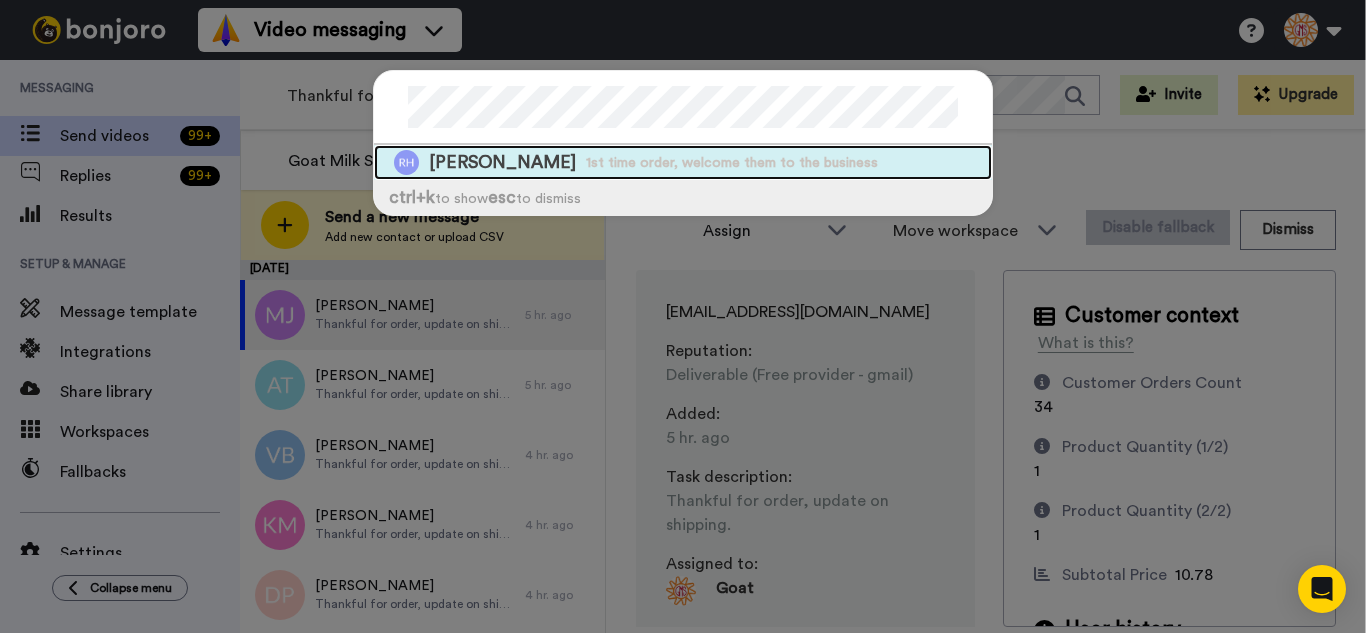 click on "1st time order, welcome them to the business" at bounding box center (732, 163) 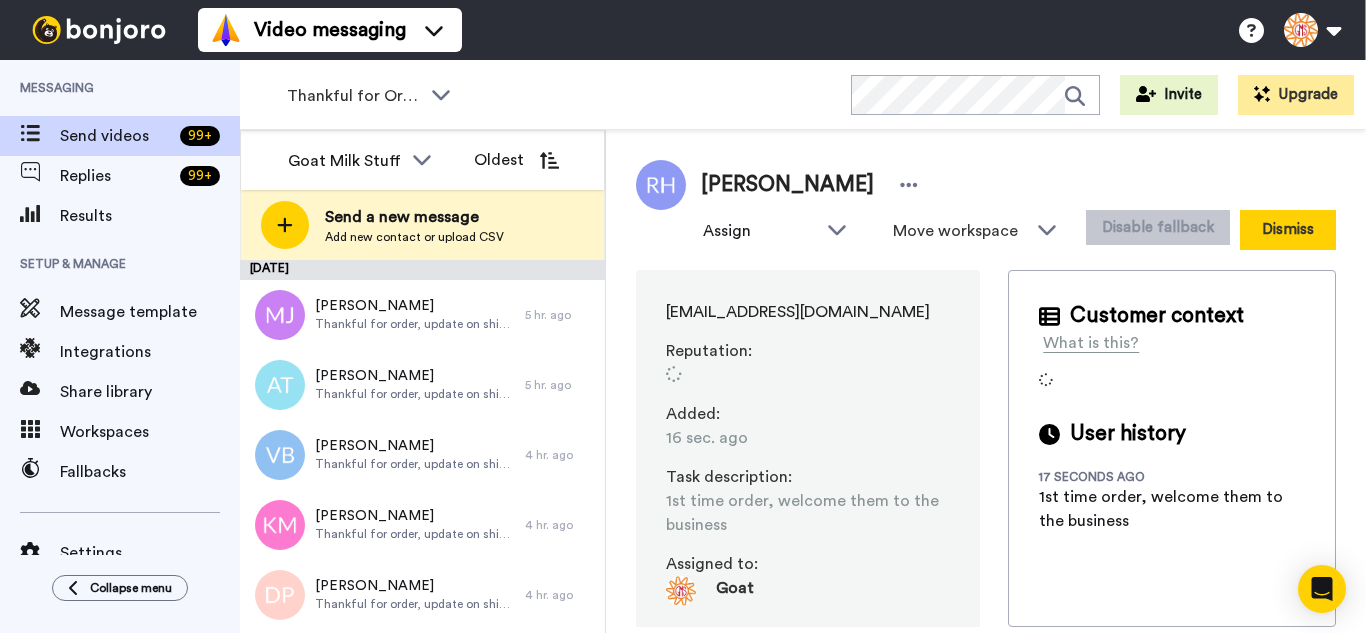 click on "Dismiss" at bounding box center (1288, 230) 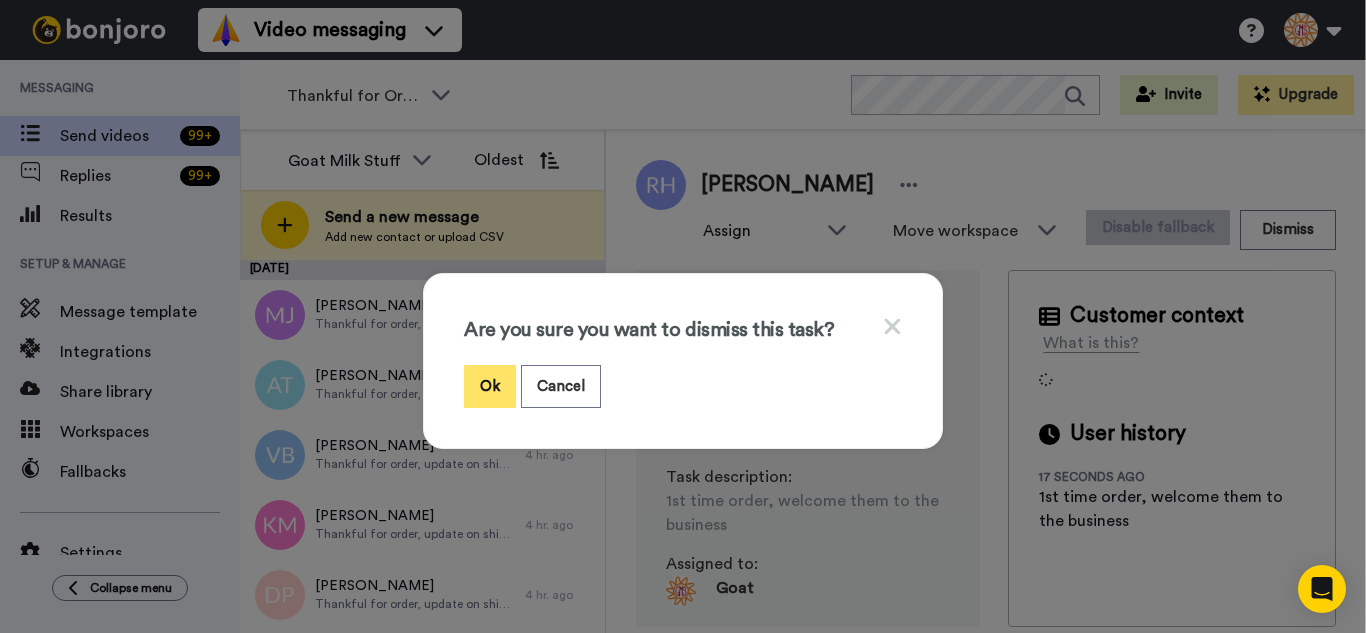 click on "Ok" at bounding box center [490, 386] 